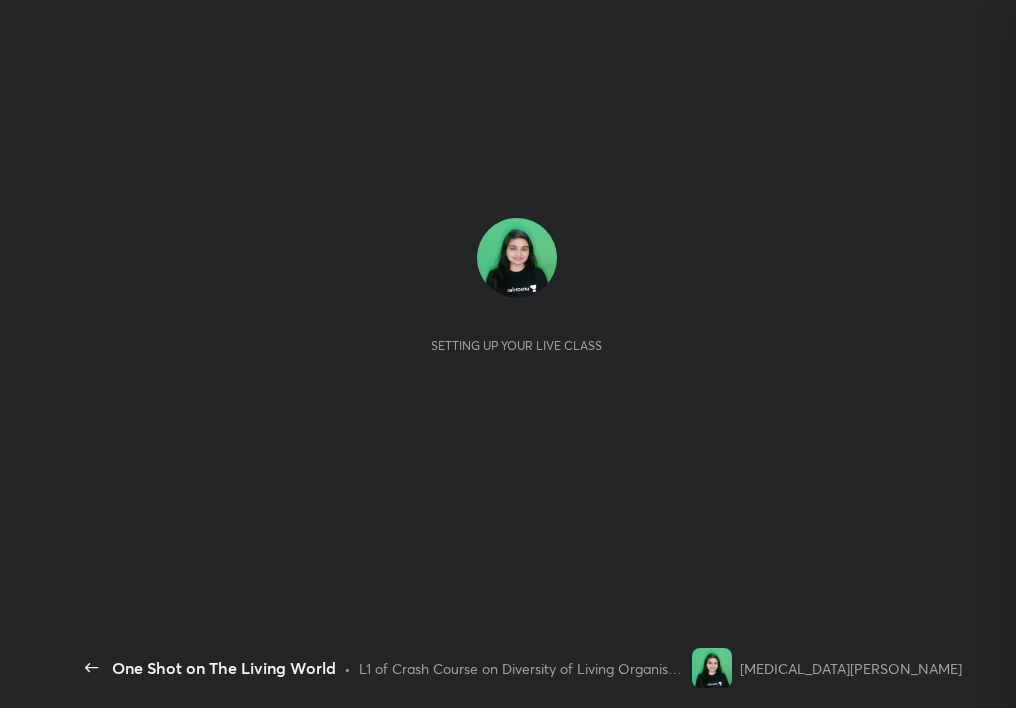 scroll, scrollTop: 0, scrollLeft: 0, axis: both 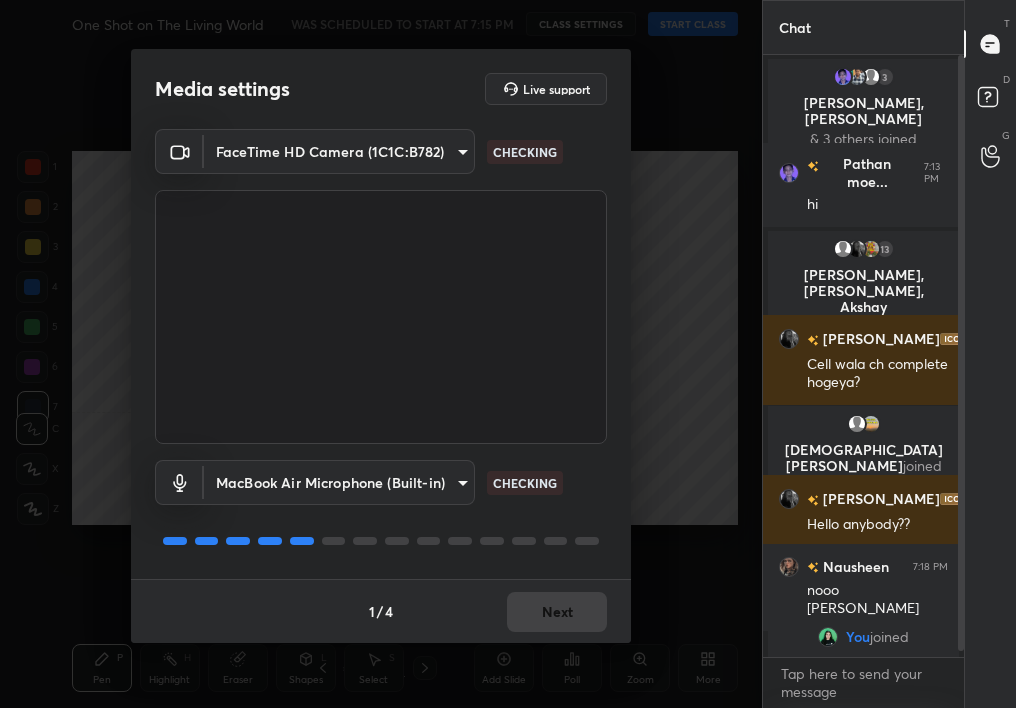 click on "1 / 4 Next" at bounding box center [381, 611] 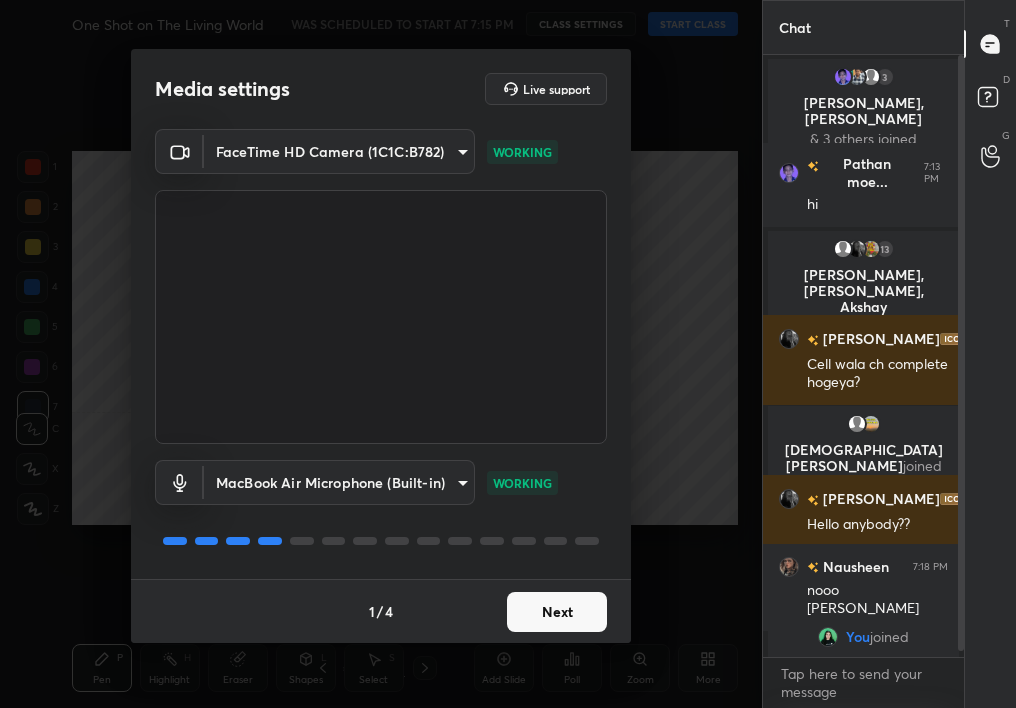 click on "1 / 4 Next" at bounding box center [381, 611] 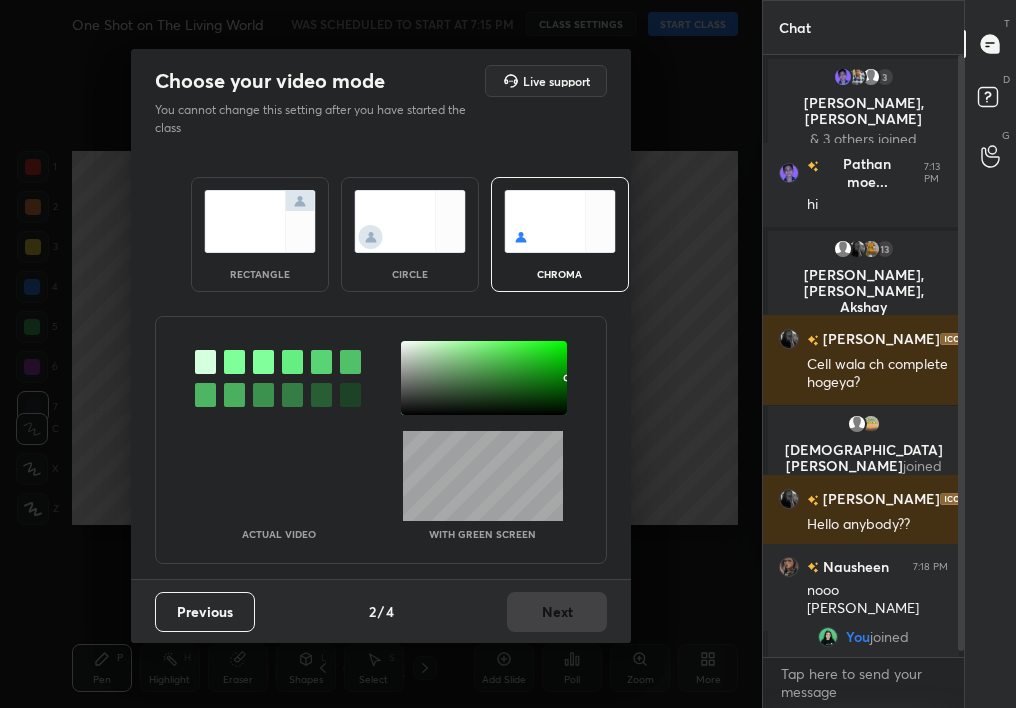 click on "Previous 2 / 4 Next" at bounding box center [381, 611] 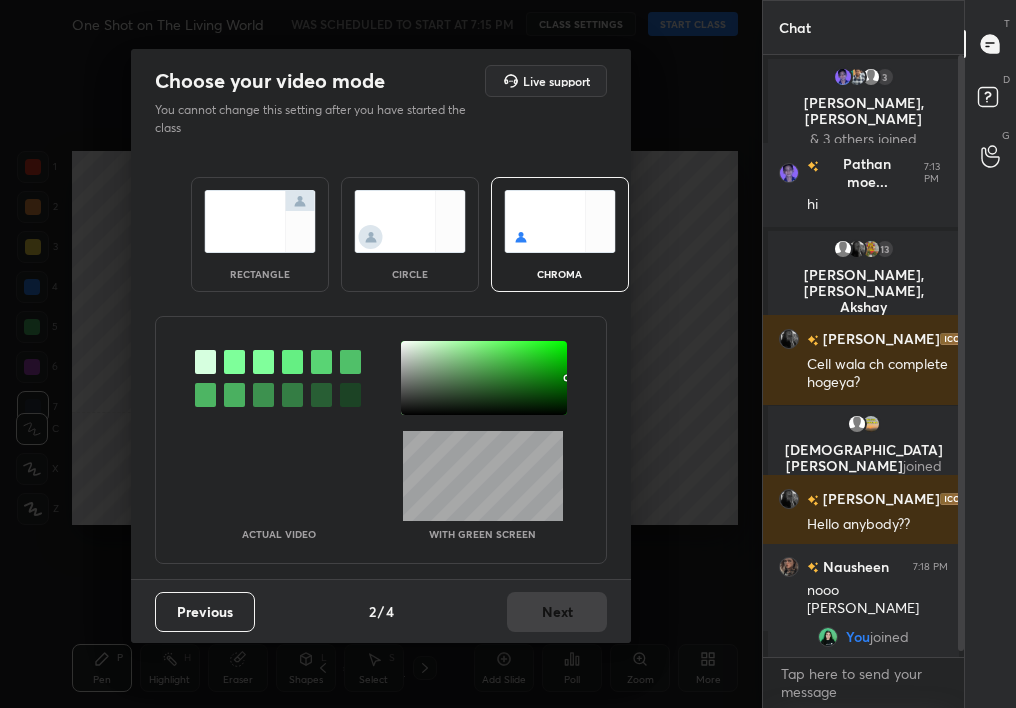 click at bounding box center [410, 221] 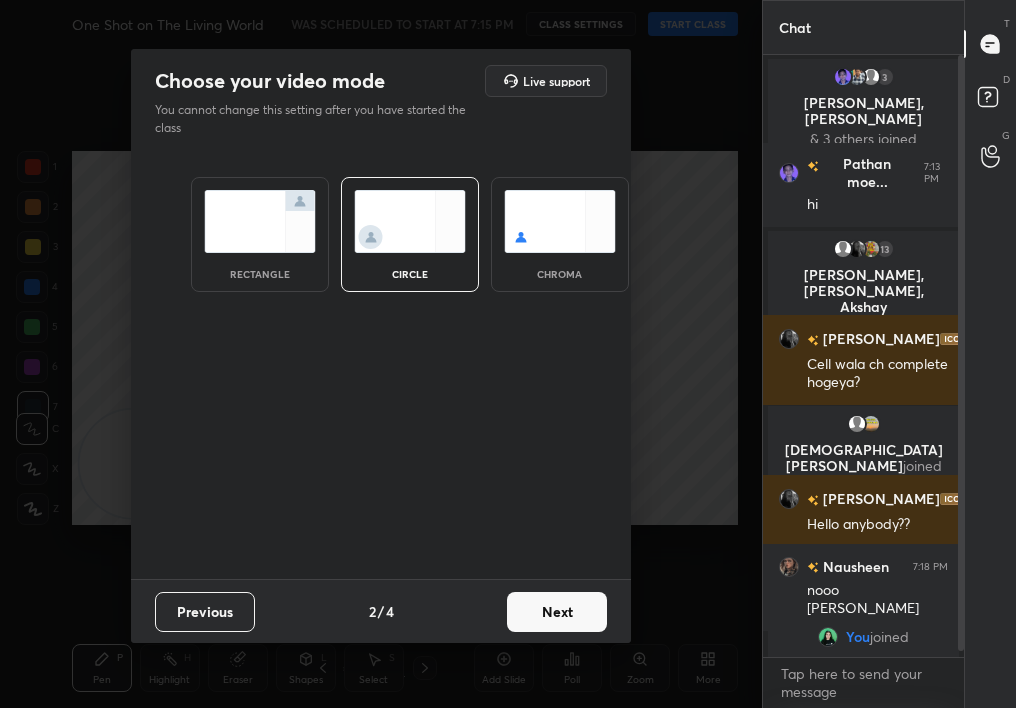 click on "Next" at bounding box center (557, 612) 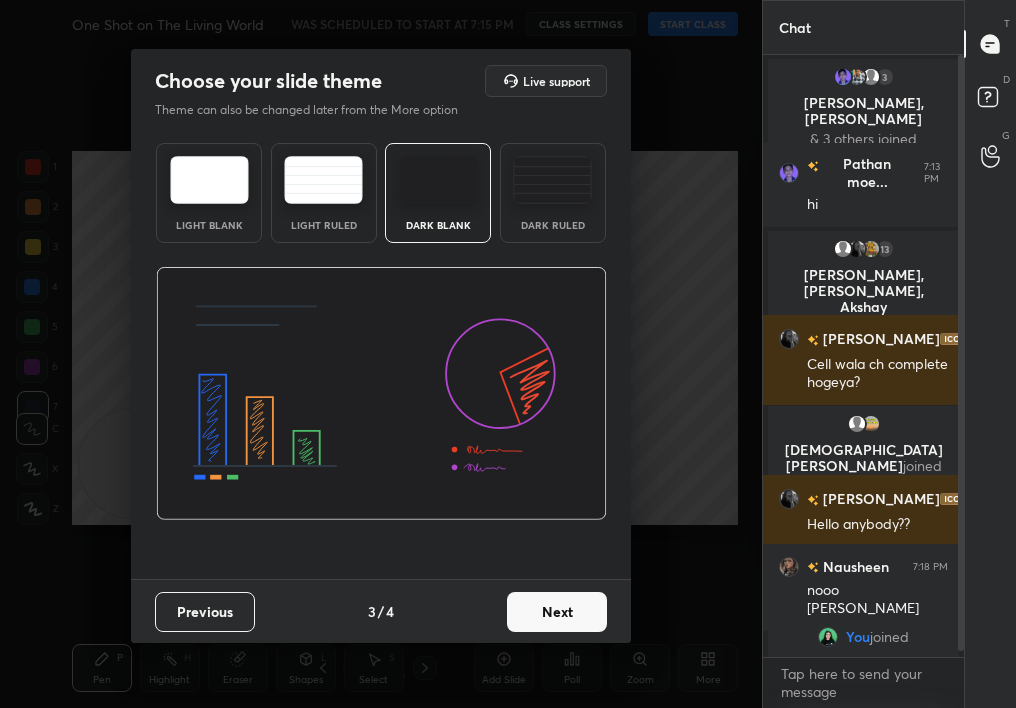 click on "Next" at bounding box center [557, 612] 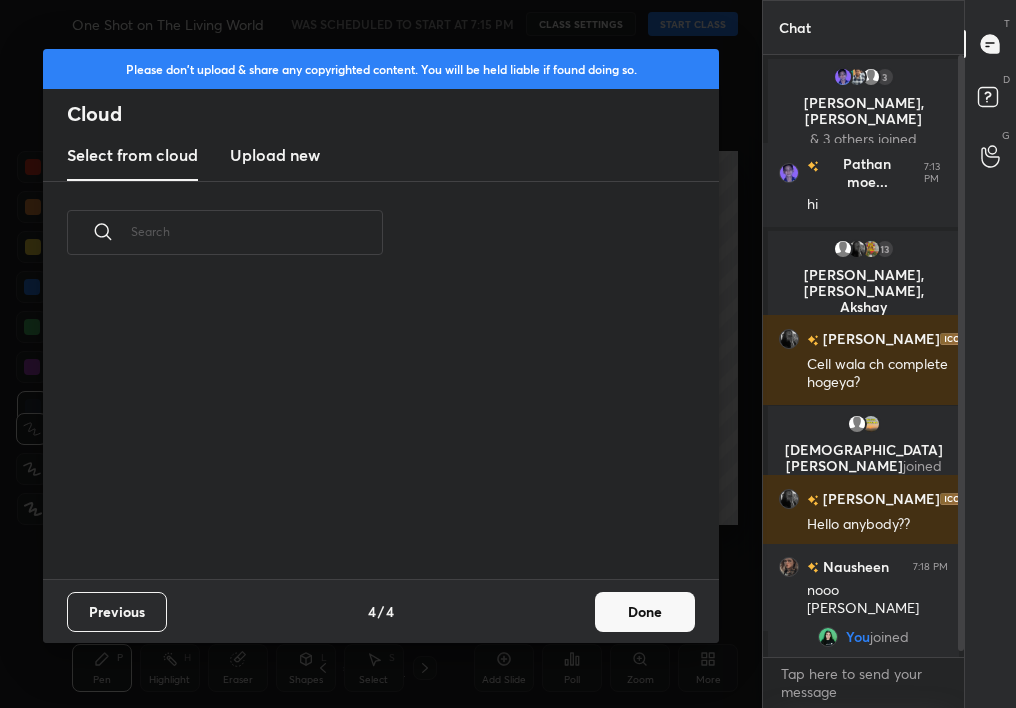 click on "Done" at bounding box center (645, 612) 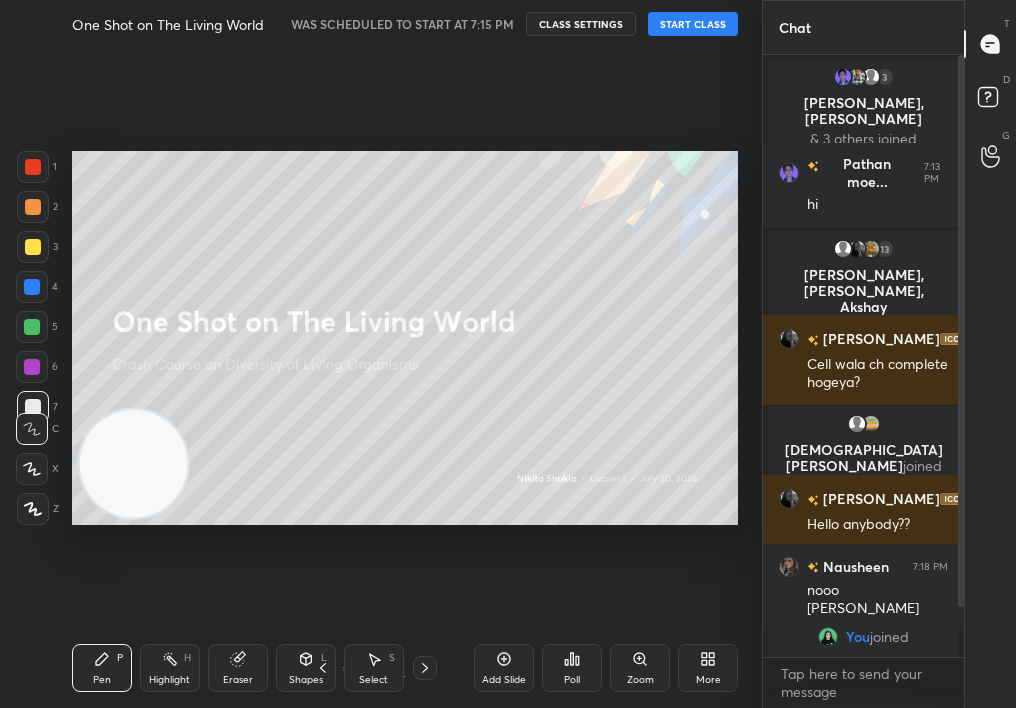 click on "START CLASS" at bounding box center (693, 24) 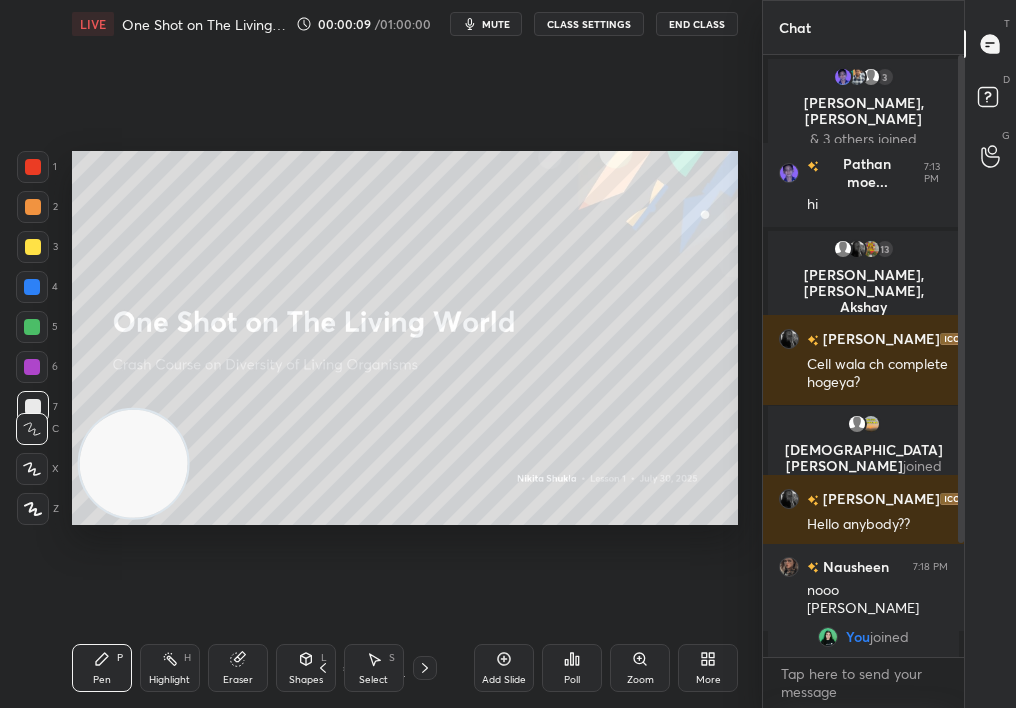 click 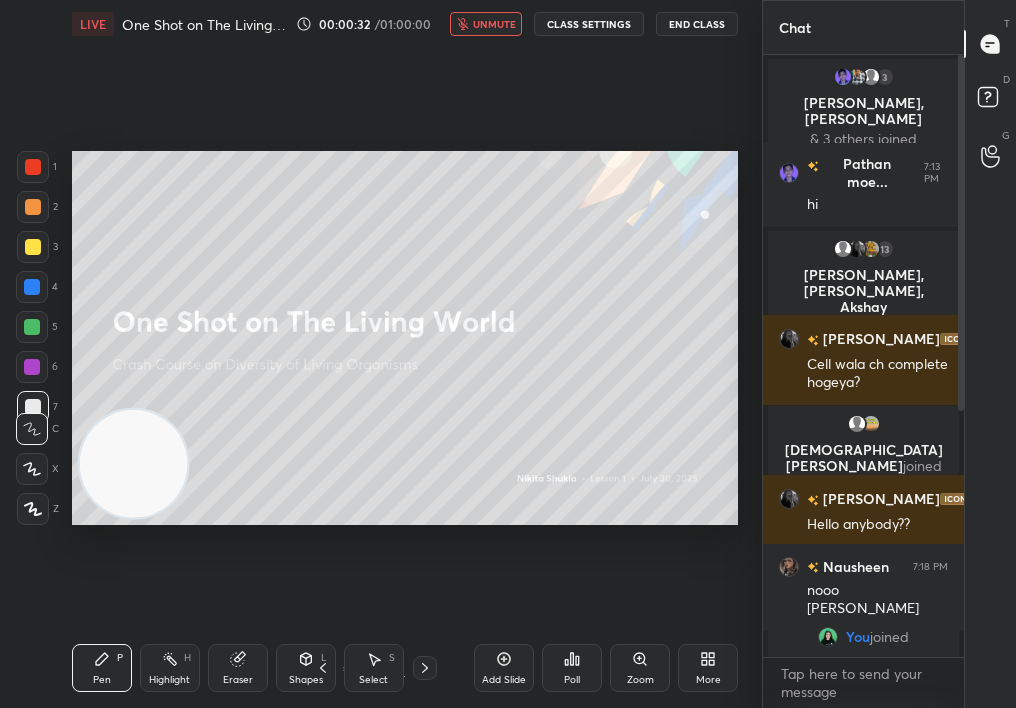 scroll, scrollTop: 563, scrollLeft: 195, axis: both 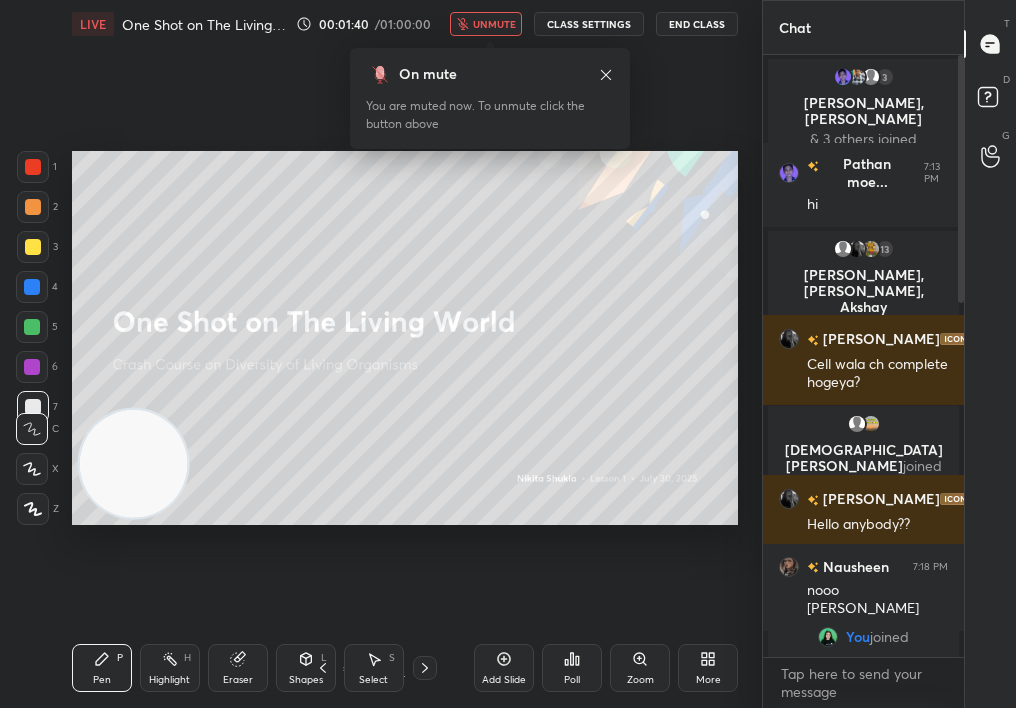 click on "unmute" at bounding box center [486, 24] 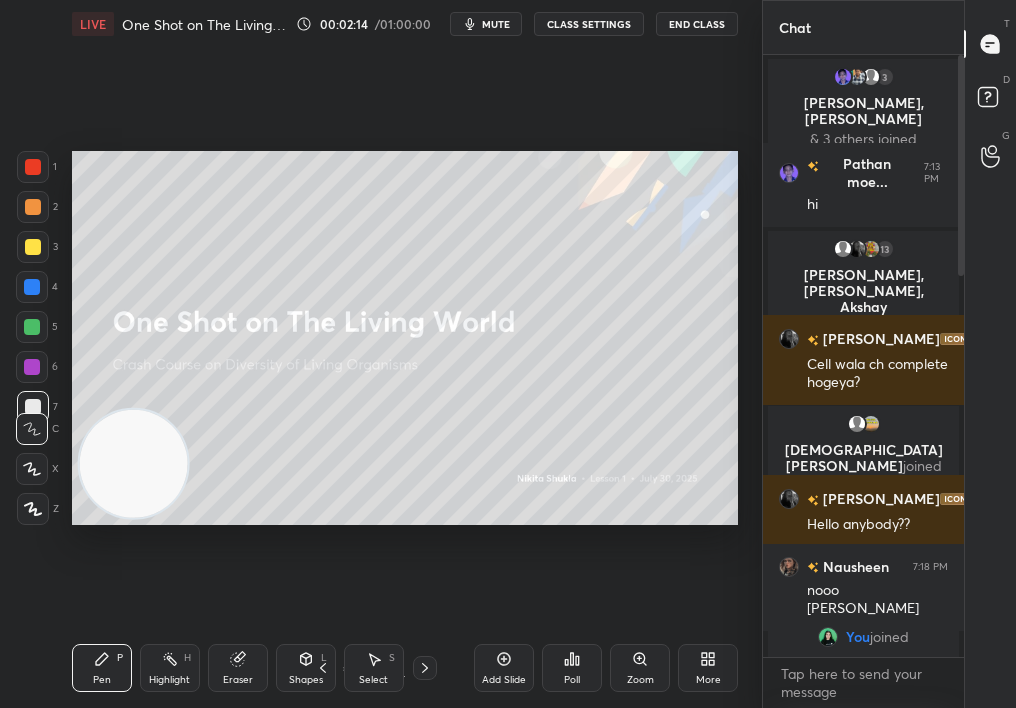 click 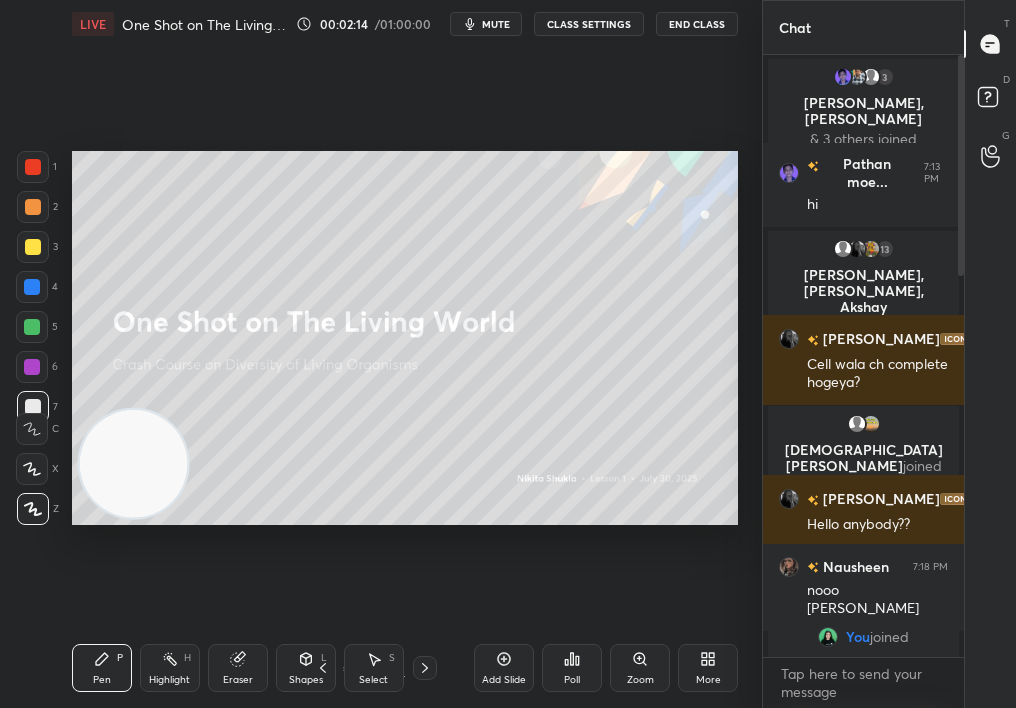 click 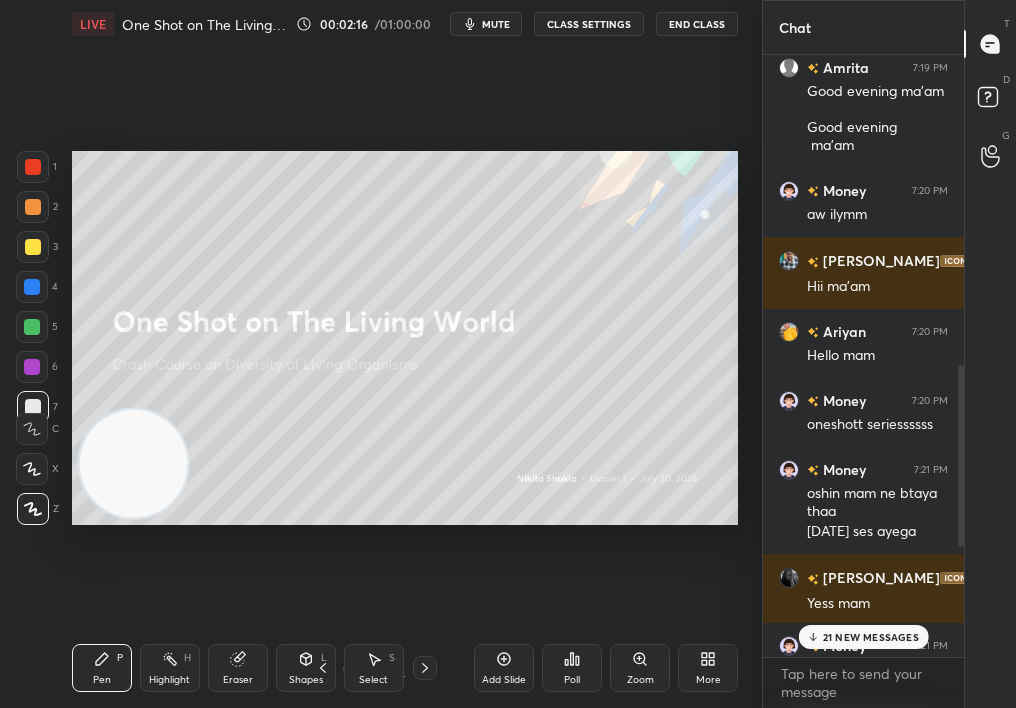 scroll, scrollTop: 1392, scrollLeft: 0, axis: vertical 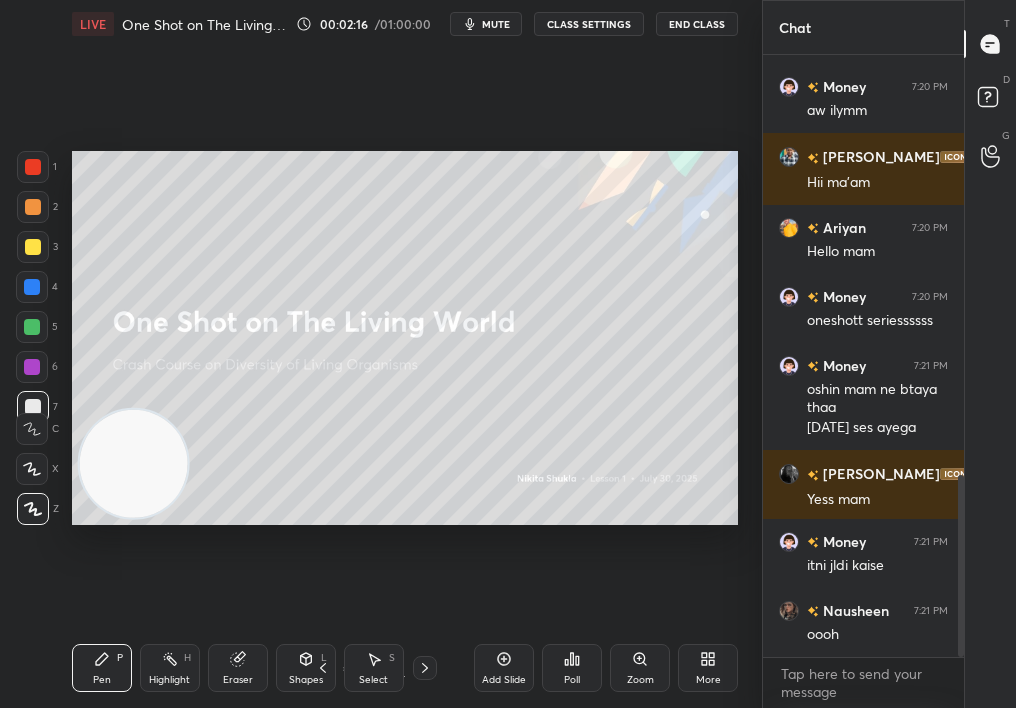 drag, startPoint x: 960, startPoint y: 239, endPoint x: 927, endPoint y: 707, distance: 469.16202 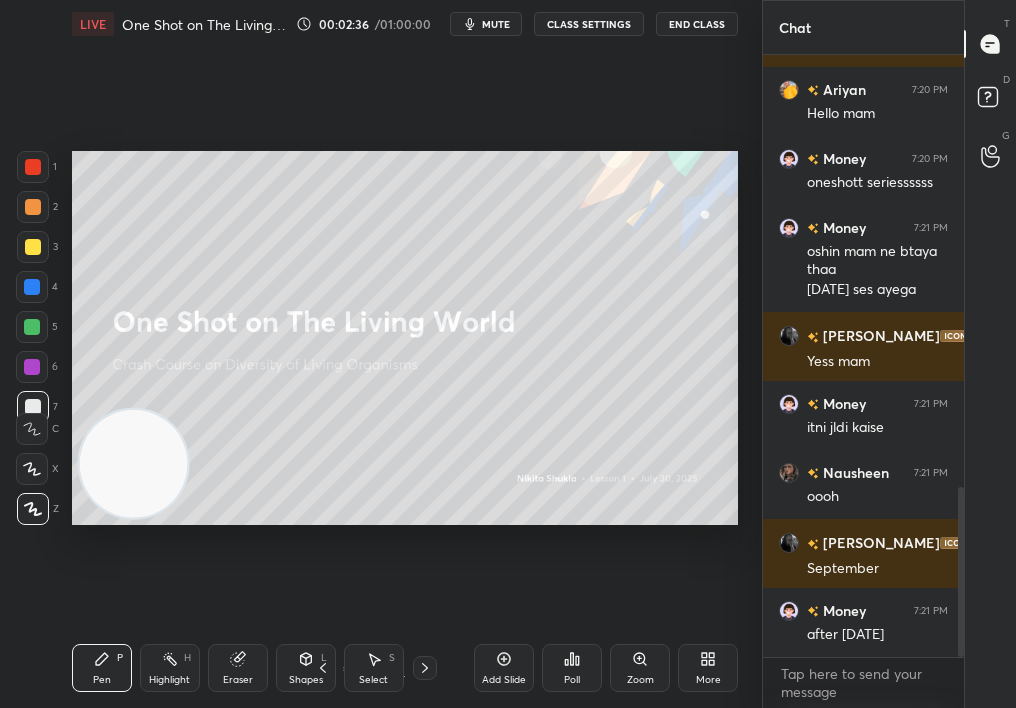 scroll, scrollTop: 1599, scrollLeft: 0, axis: vertical 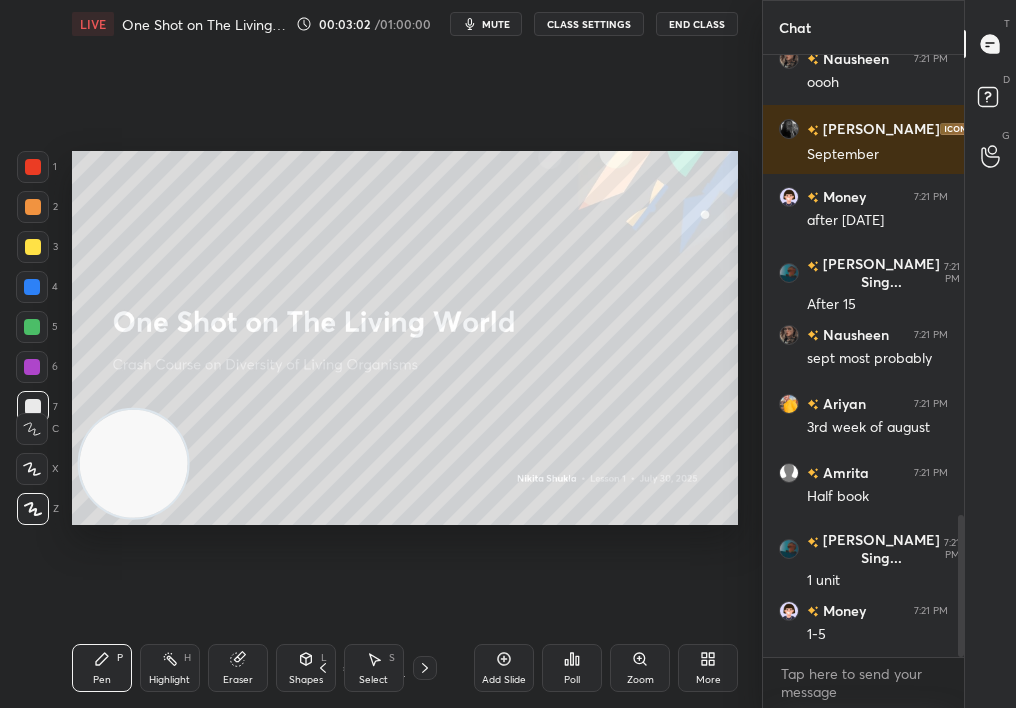 click on "Add Slide" at bounding box center [504, 668] 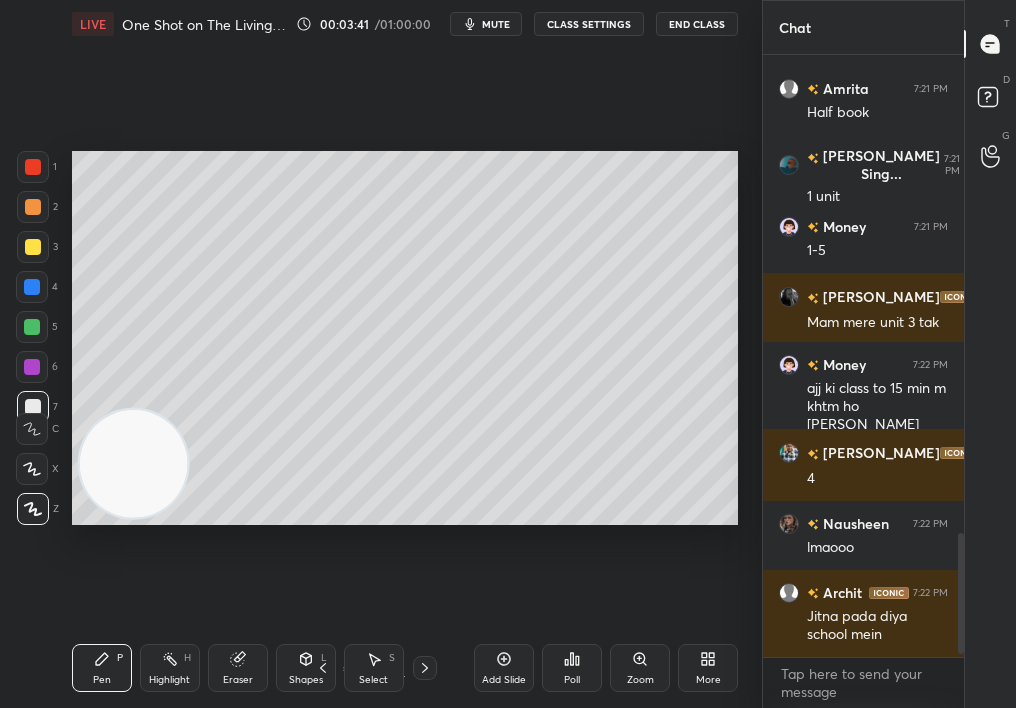scroll, scrollTop: 2397, scrollLeft: 0, axis: vertical 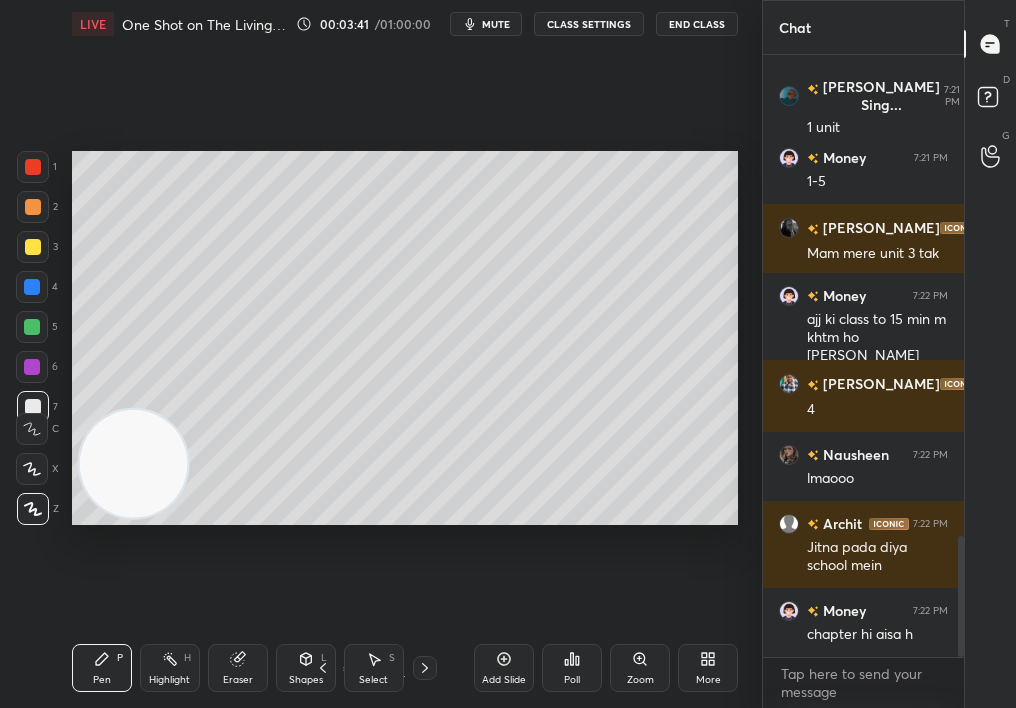 drag, startPoint x: 33, startPoint y: 182, endPoint x: 32, endPoint y: 206, distance: 24.020824 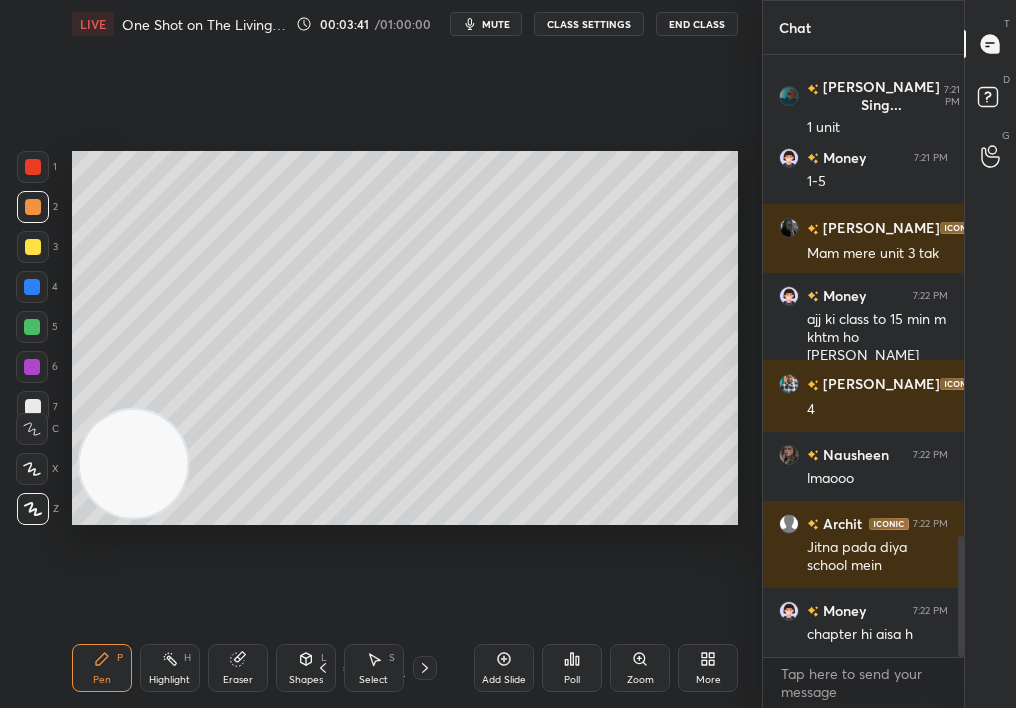 click at bounding box center (33, 207) 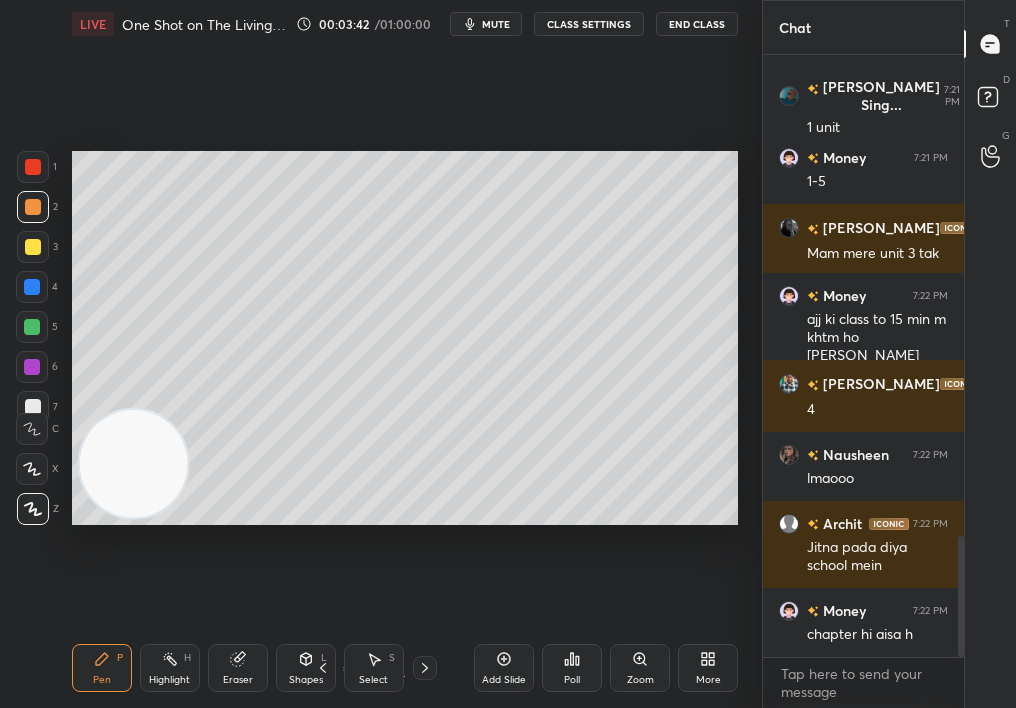scroll, scrollTop: 2520, scrollLeft: 0, axis: vertical 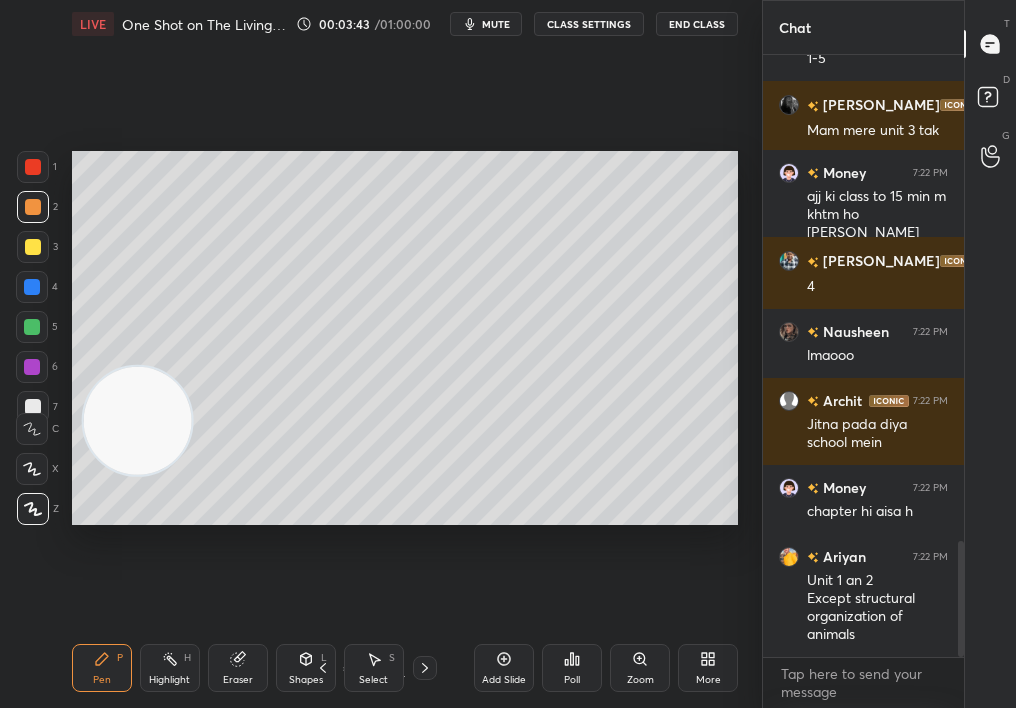 drag, startPoint x: 139, startPoint y: 449, endPoint x: 166, endPoint y: 221, distance: 229.59312 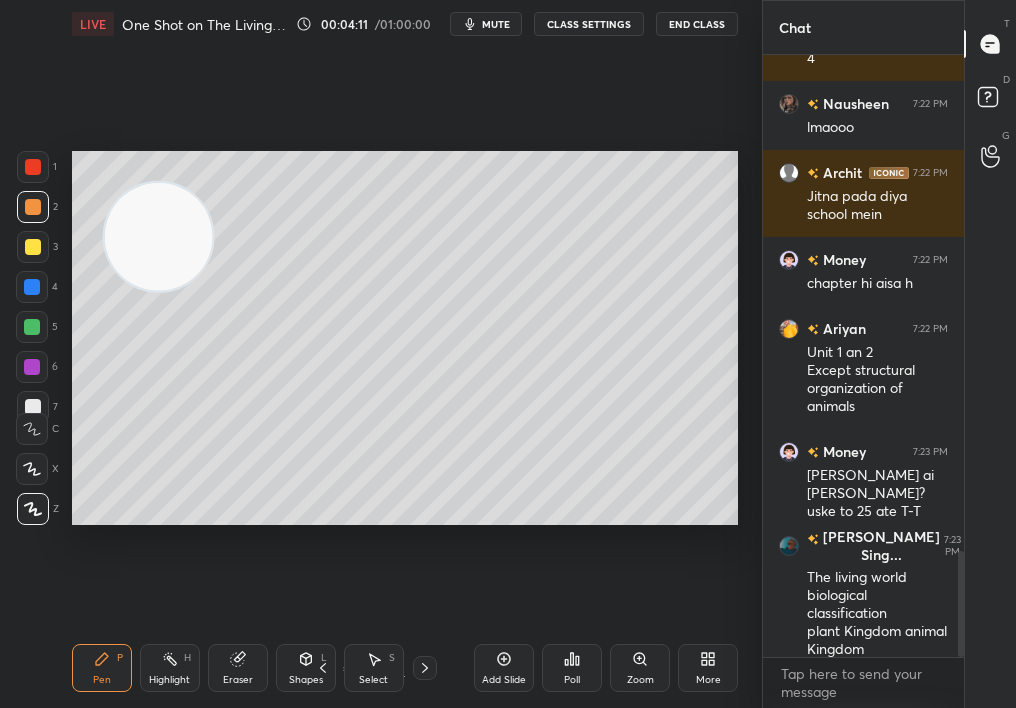 scroll, scrollTop: 2820, scrollLeft: 0, axis: vertical 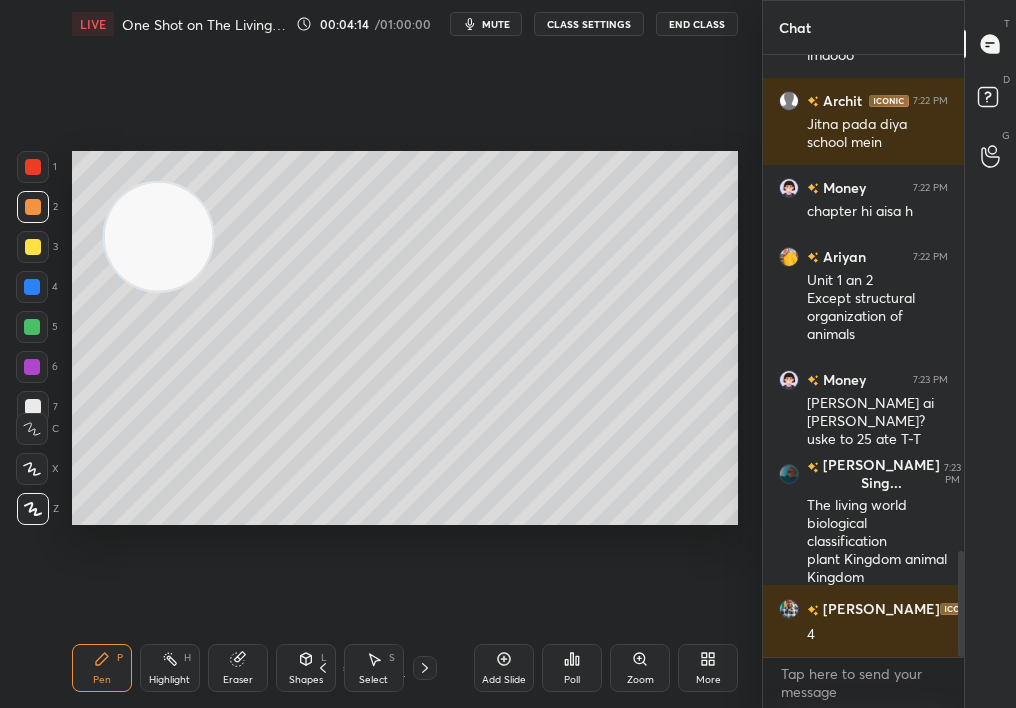 drag, startPoint x: 173, startPoint y: 539, endPoint x: 250, endPoint y: 532, distance: 77.31753 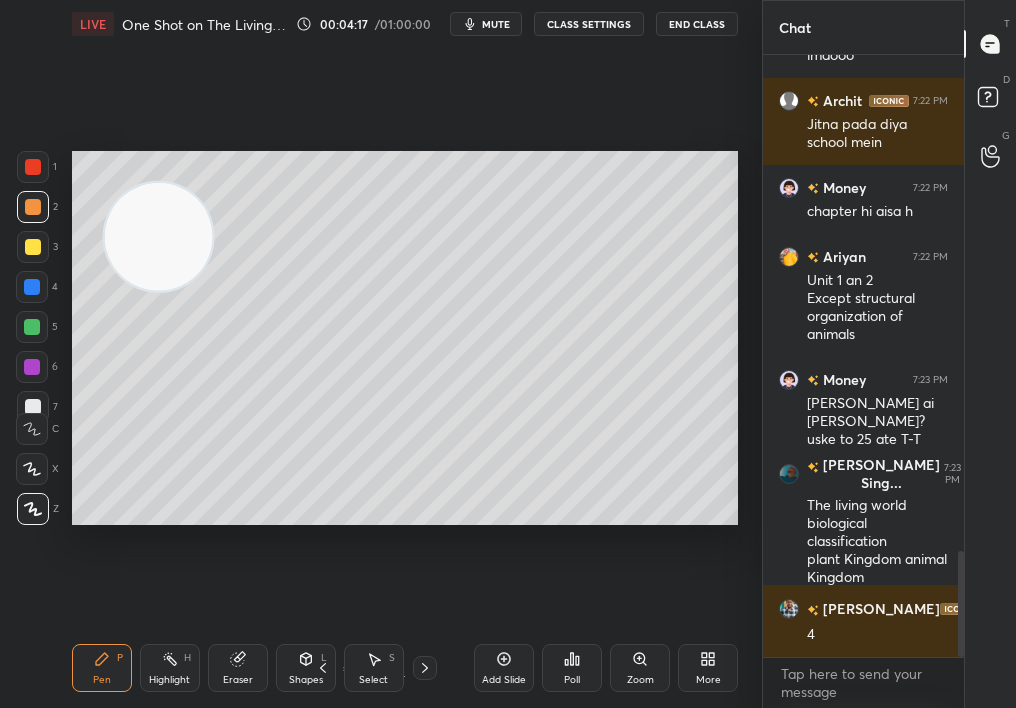 click at bounding box center [33, 247] 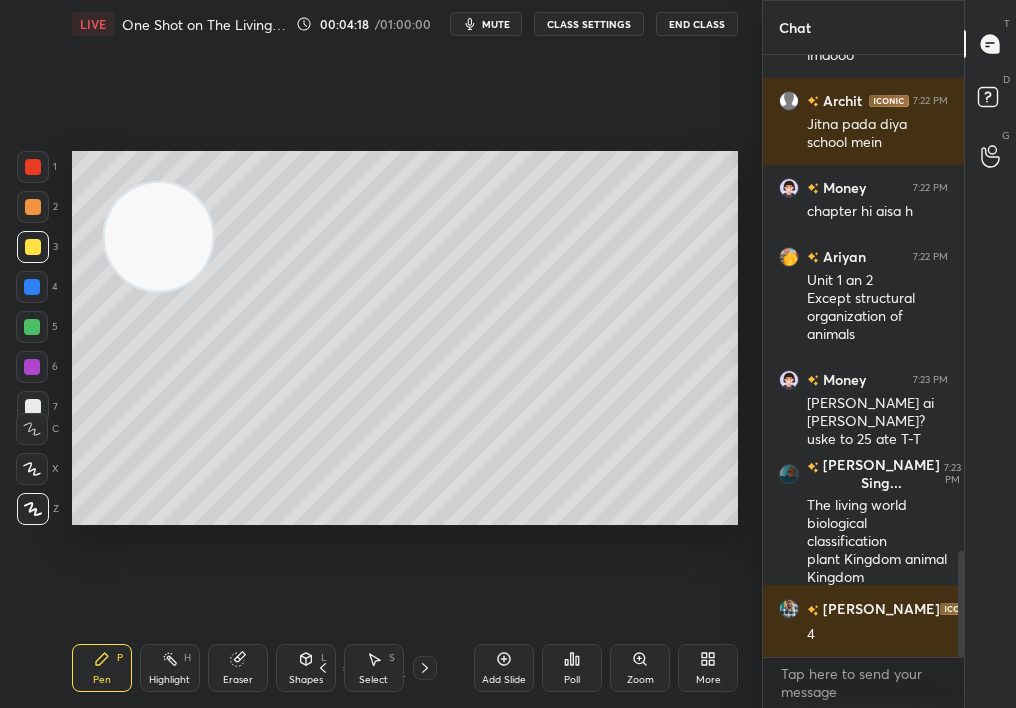 click 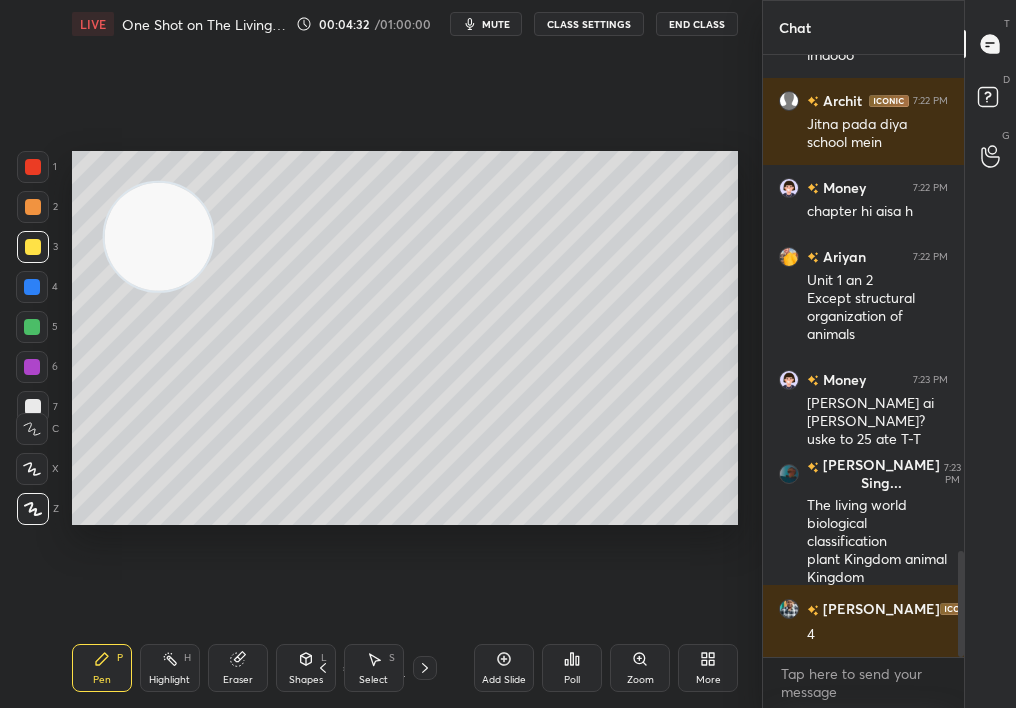 click on "Eraser" at bounding box center [238, 680] 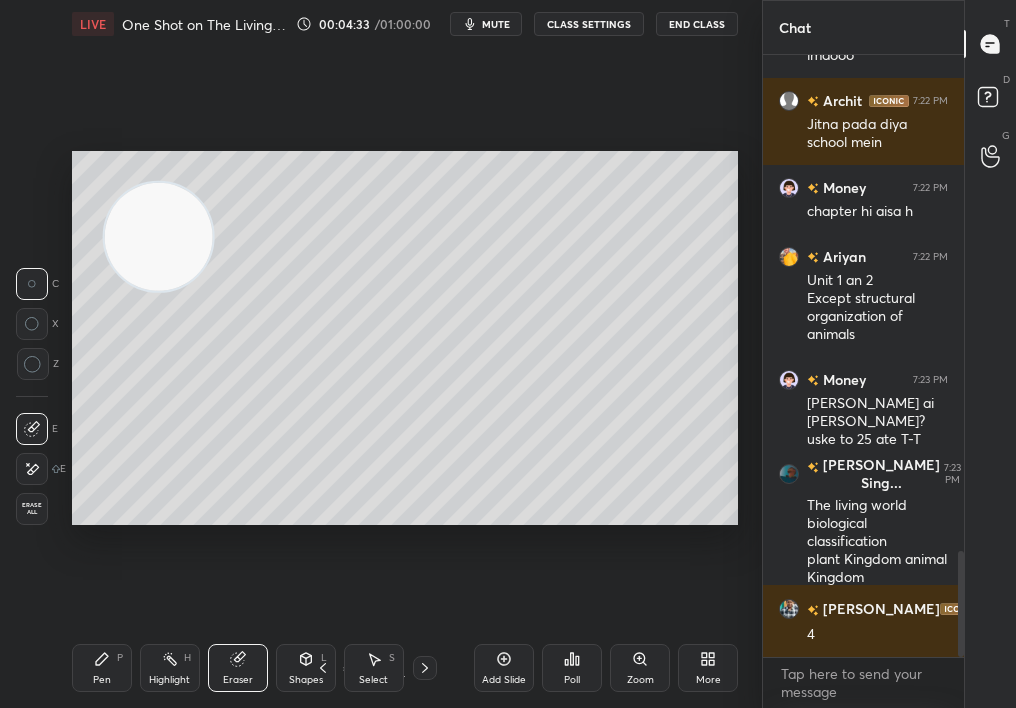 click on "LIVE One Shot on The Living World 00:04:33 /  01:00:00 mute CLASS SETTINGS End Class Setting up your live class Poll for   secs No correct answer Start poll Back One Shot on The Living World • L1 of Crash Course on Diversity of Living Organisms [MEDICAL_DATA][PERSON_NAME] Pen P Highlight H Eraser Shapes L Select S 4 / 4 Add Slide Poll Zoom More" at bounding box center (405, 354) 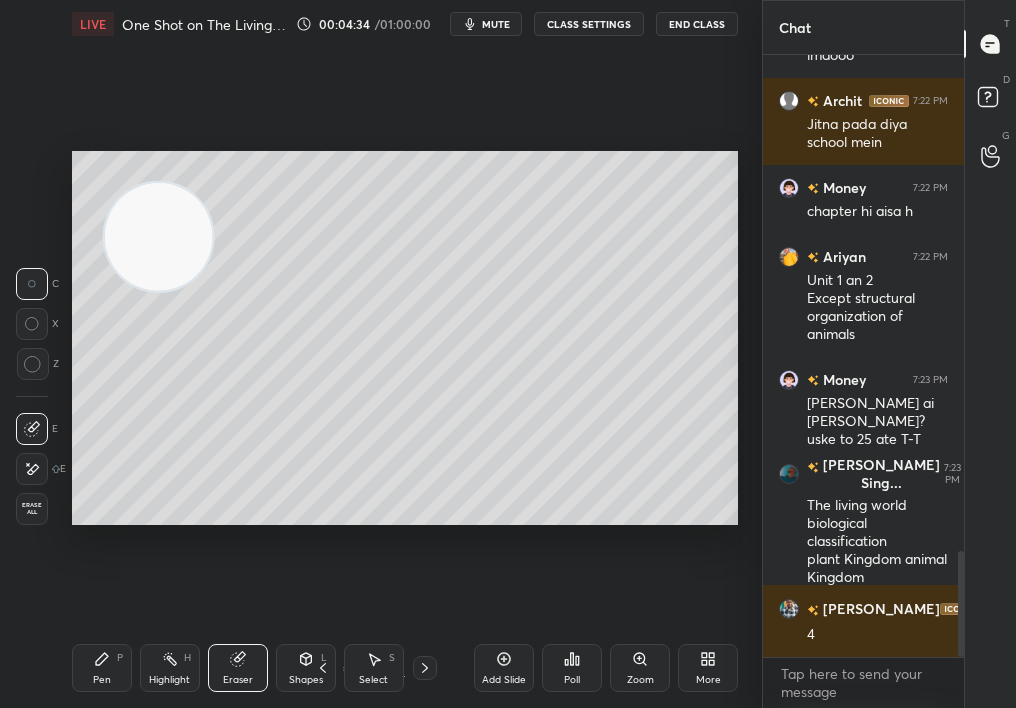 click on "Pen P" at bounding box center (102, 668) 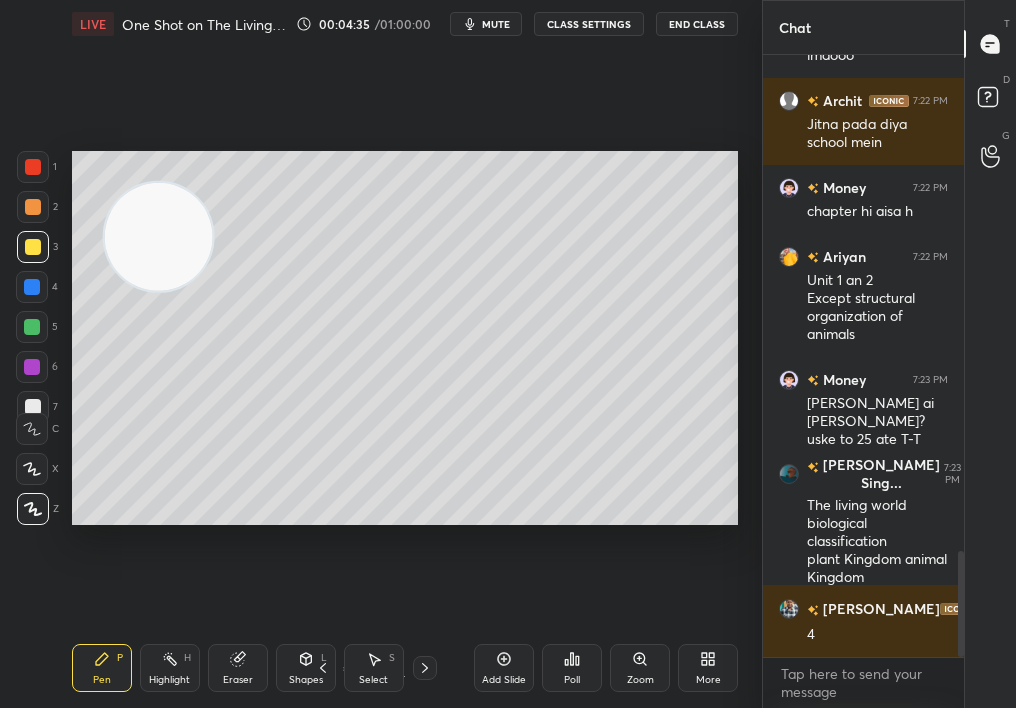 click on "Pen" at bounding box center [102, 680] 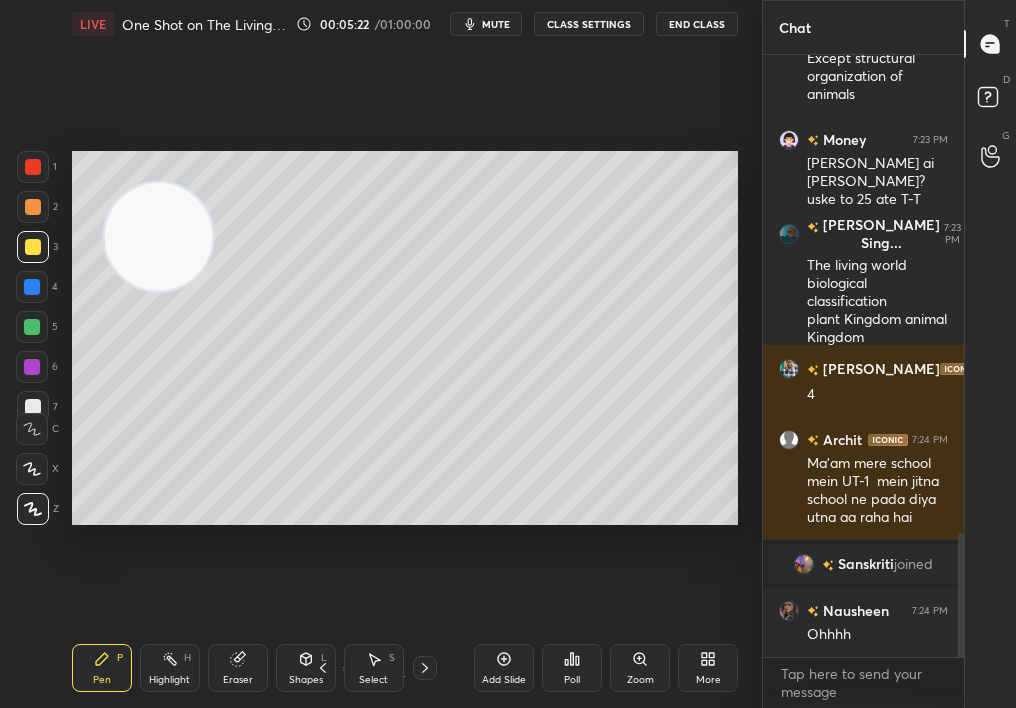 scroll, scrollTop: 2328, scrollLeft: 0, axis: vertical 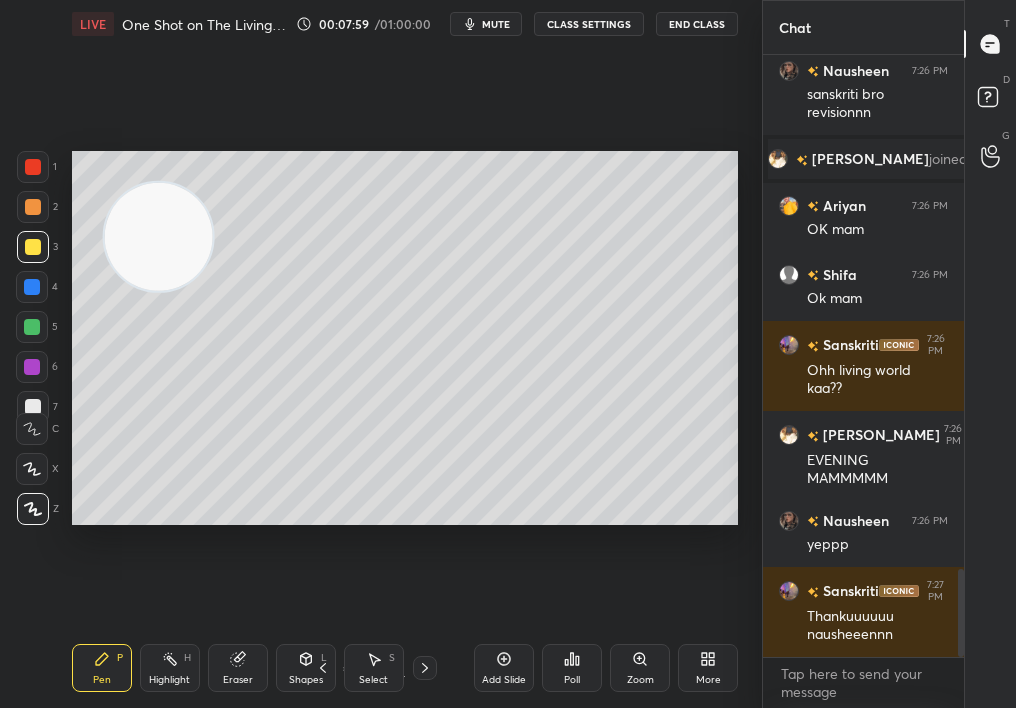 click on "Add Slide" at bounding box center [504, 668] 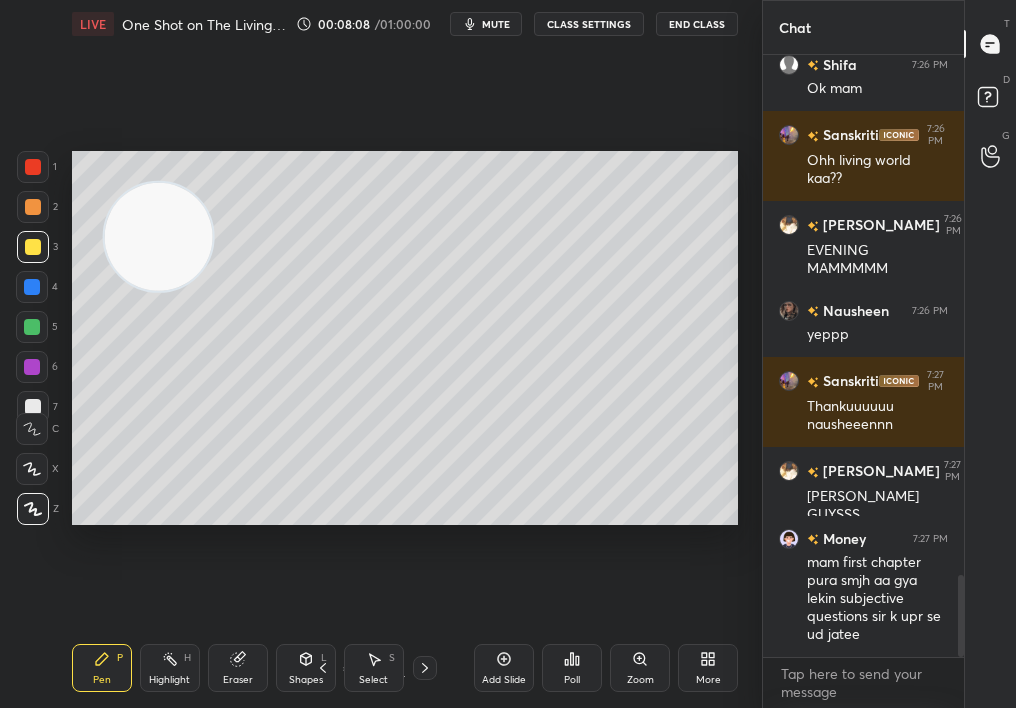 scroll, scrollTop: 3813, scrollLeft: 0, axis: vertical 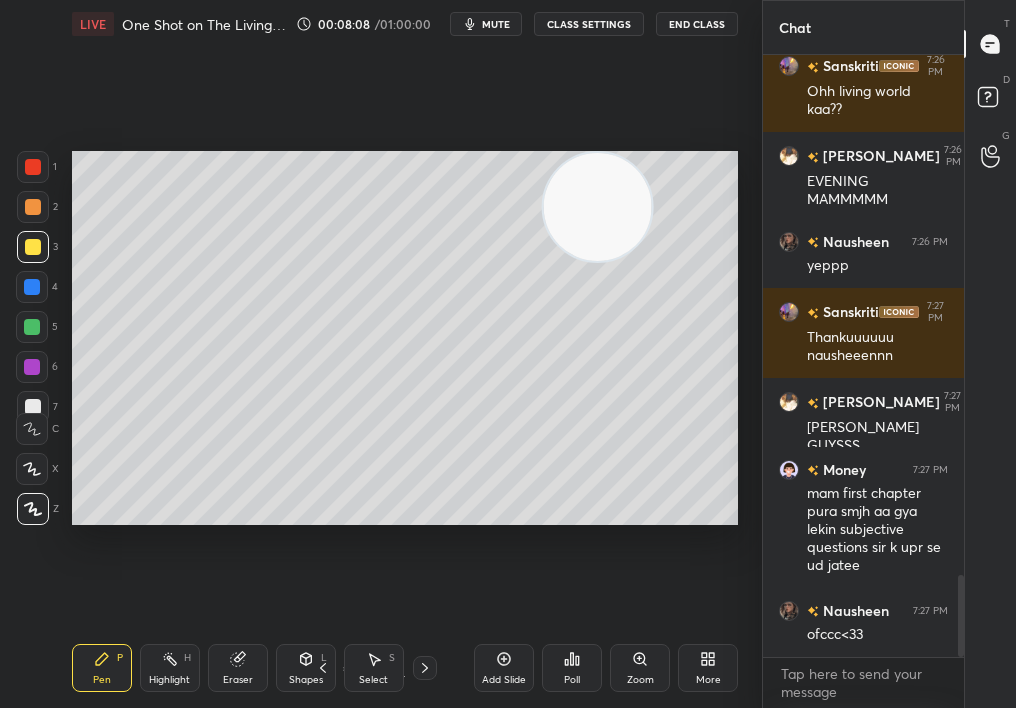 drag, startPoint x: 199, startPoint y: 243, endPoint x: 638, endPoint y: 186, distance: 442.685 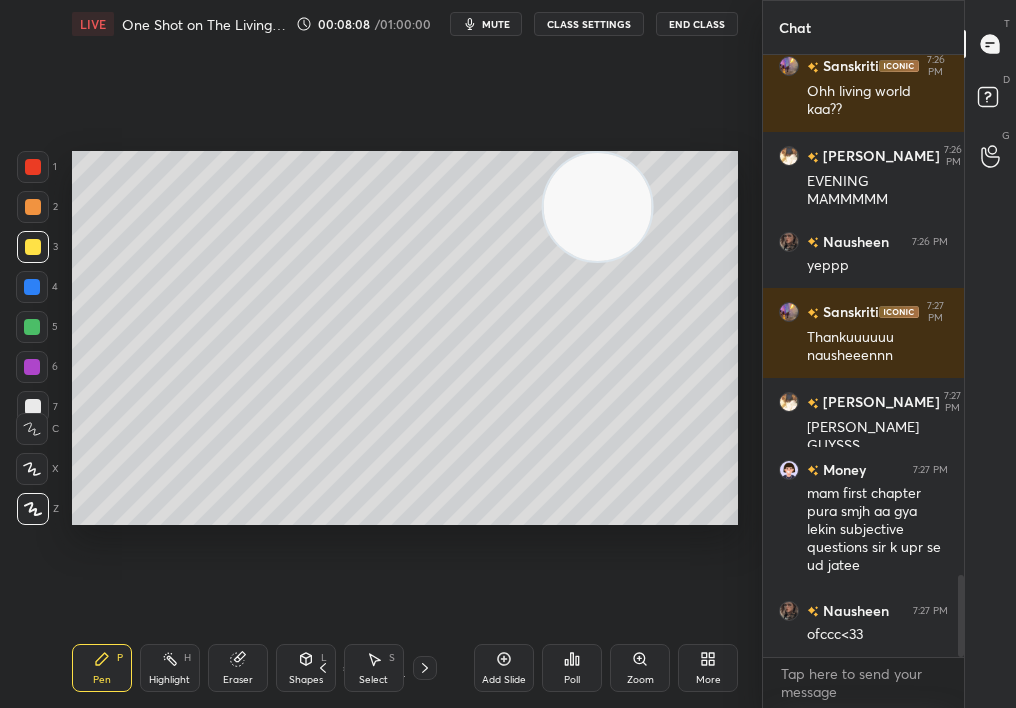 click at bounding box center (597, 207) 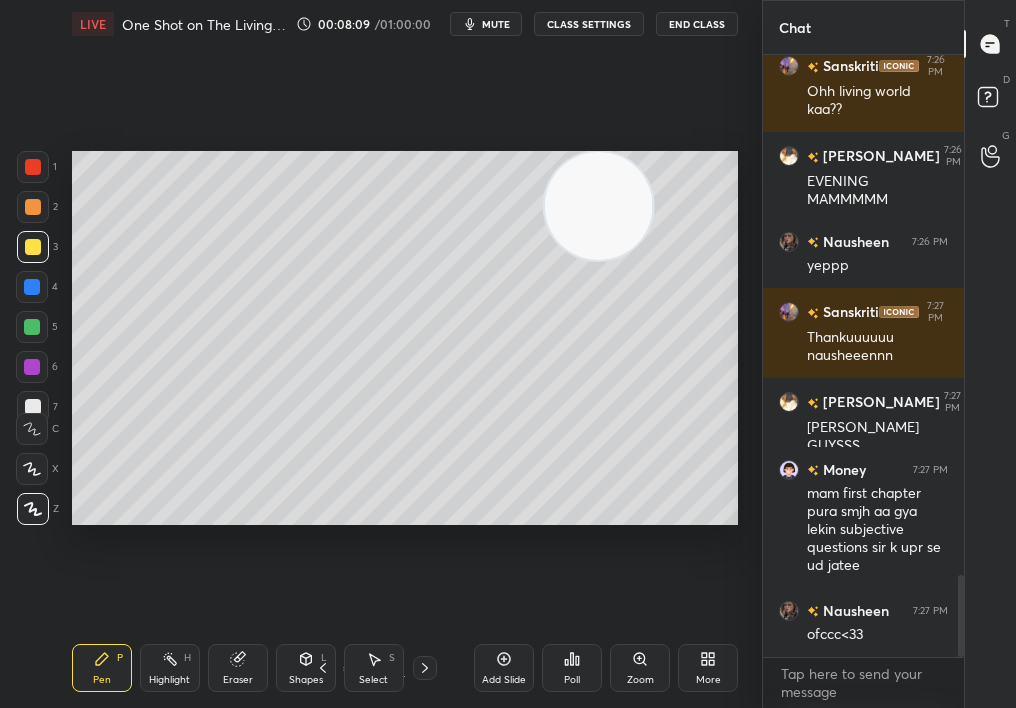 click at bounding box center (33, 207) 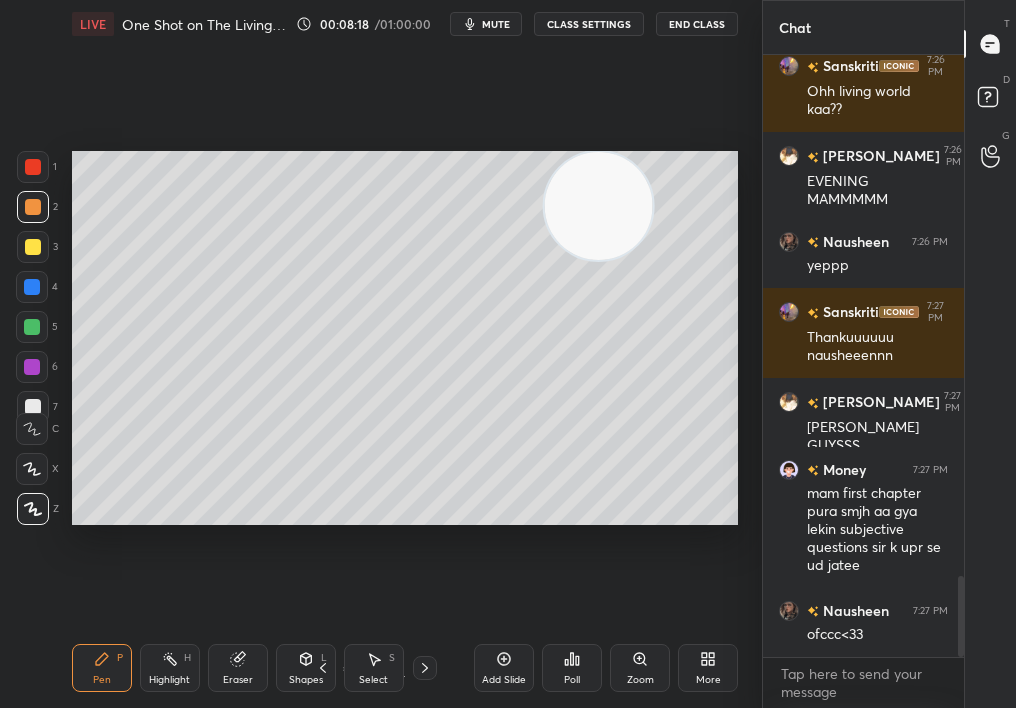 scroll, scrollTop: 3882, scrollLeft: 0, axis: vertical 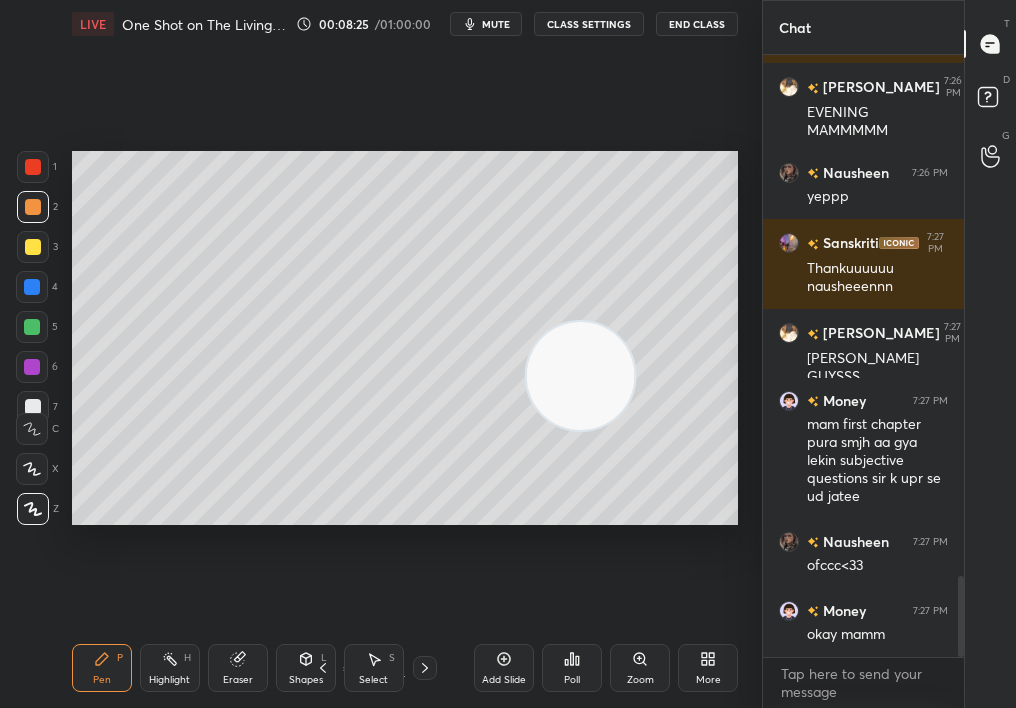 drag, startPoint x: 581, startPoint y: 345, endPoint x: 578, endPoint y: 391, distance: 46.09772 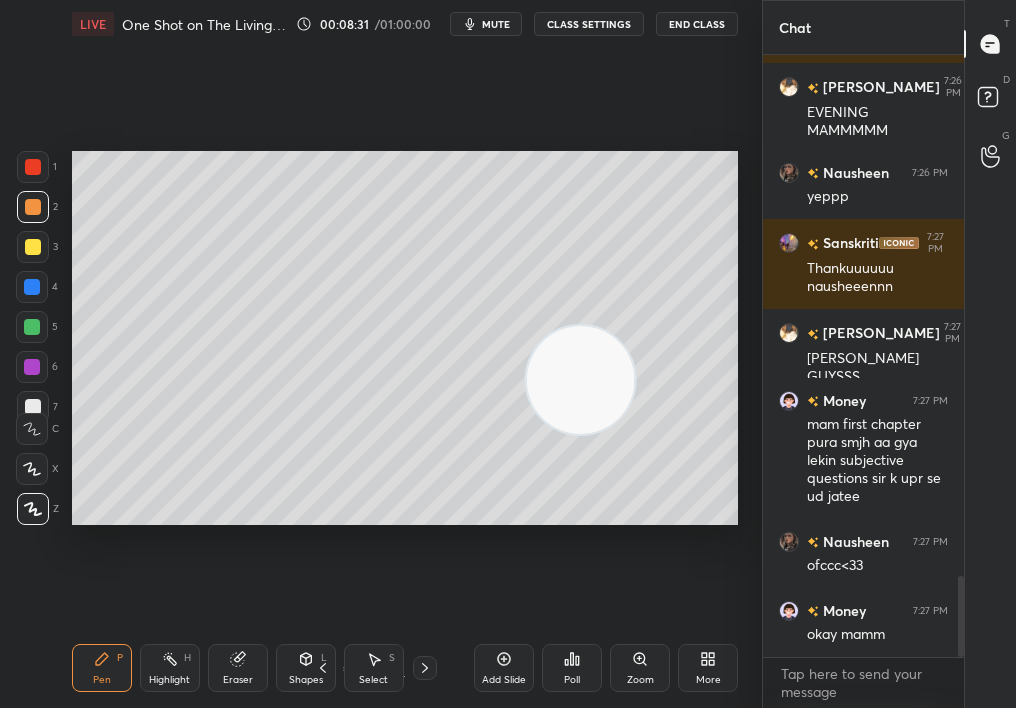 click at bounding box center (580, 380) 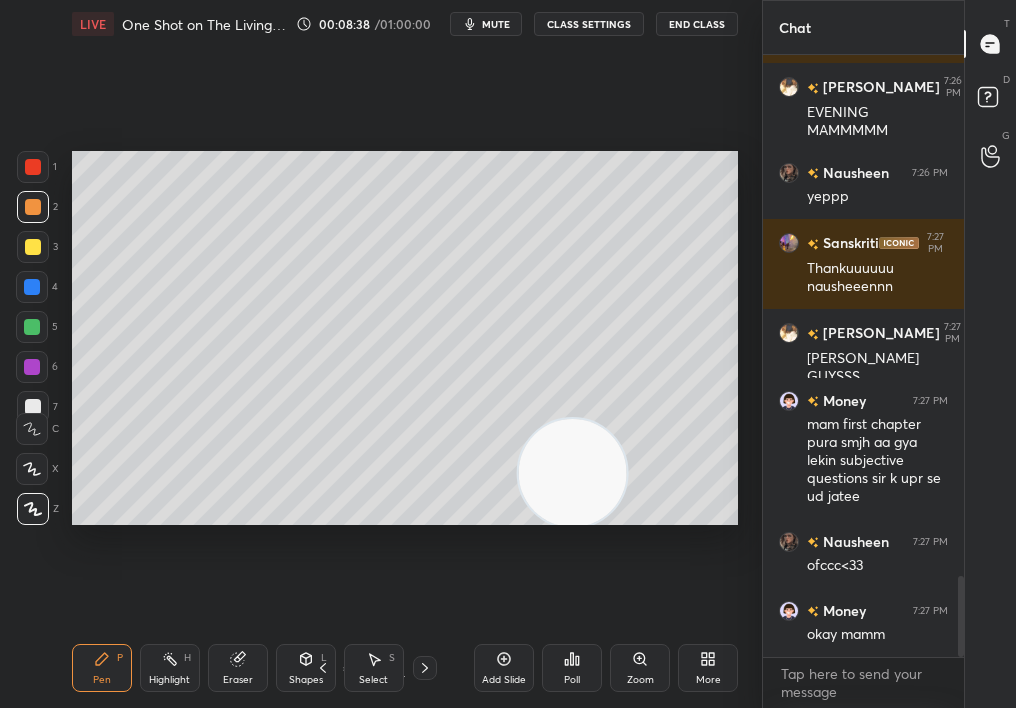 click at bounding box center [33, 509] 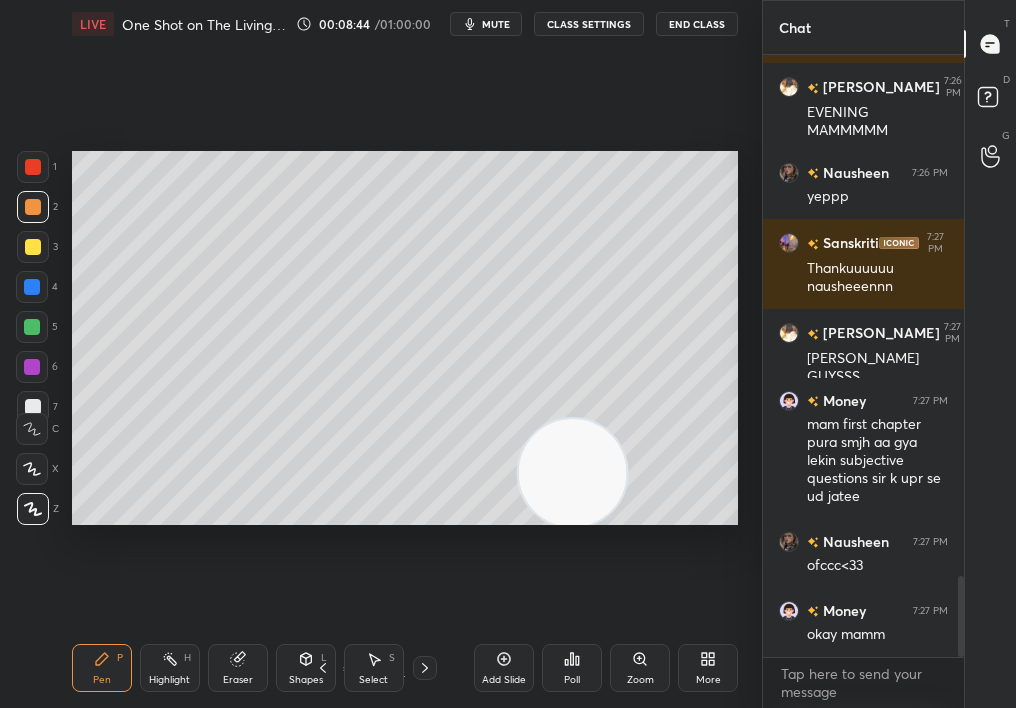click at bounding box center [33, 247] 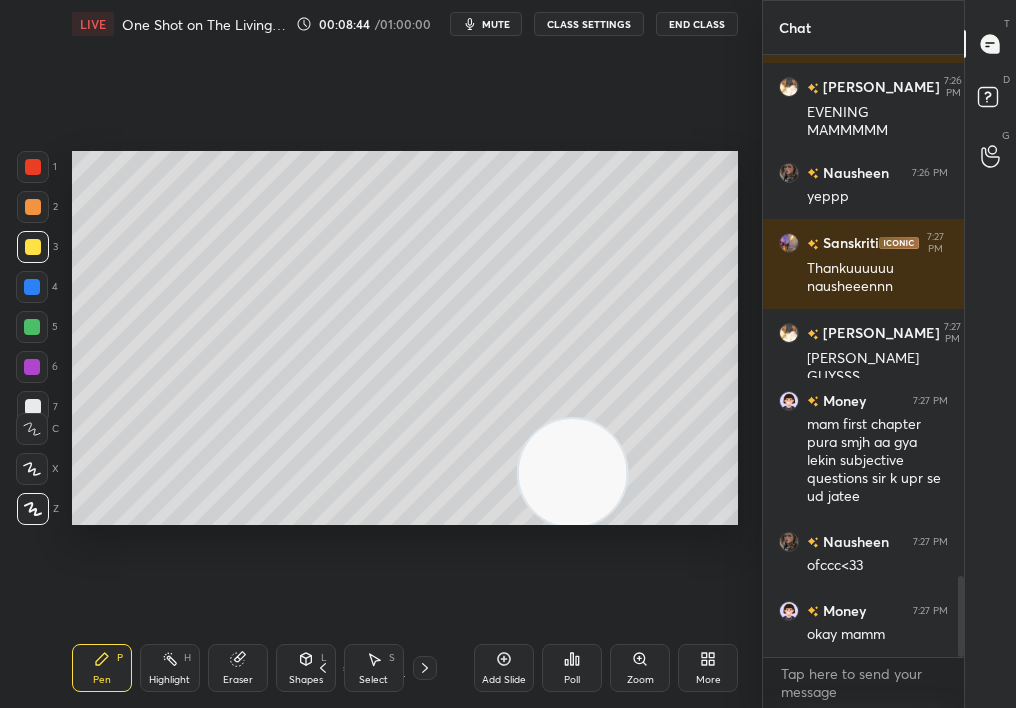 click at bounding box center (33, 247) 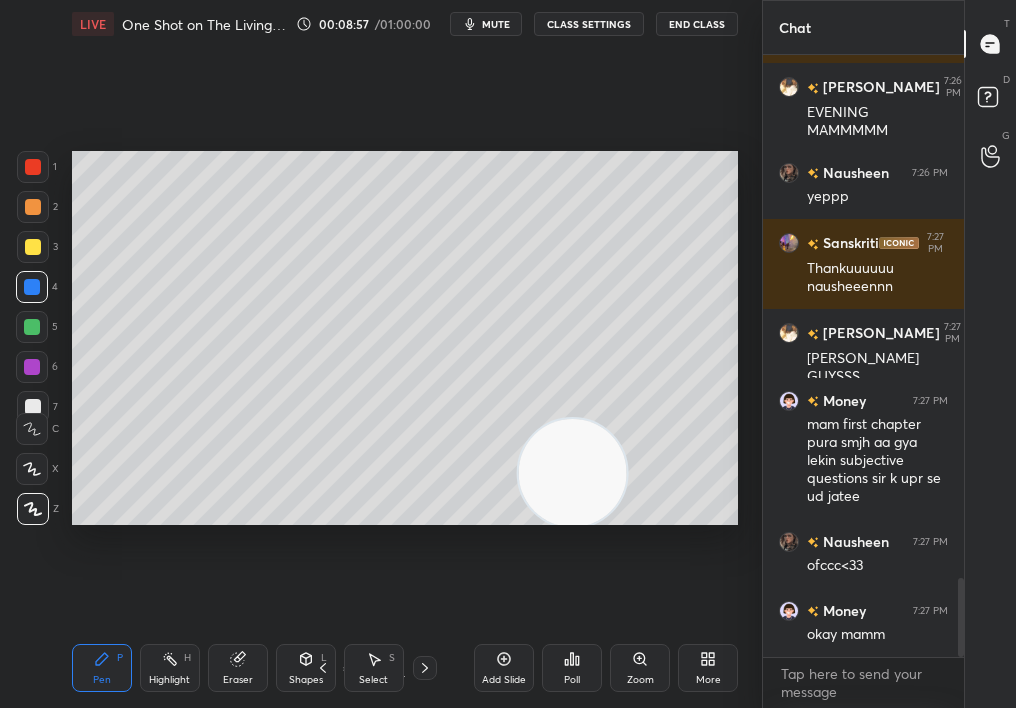 scroll, scrollTop: 3969, scrollLeft: 0, axis: vertical 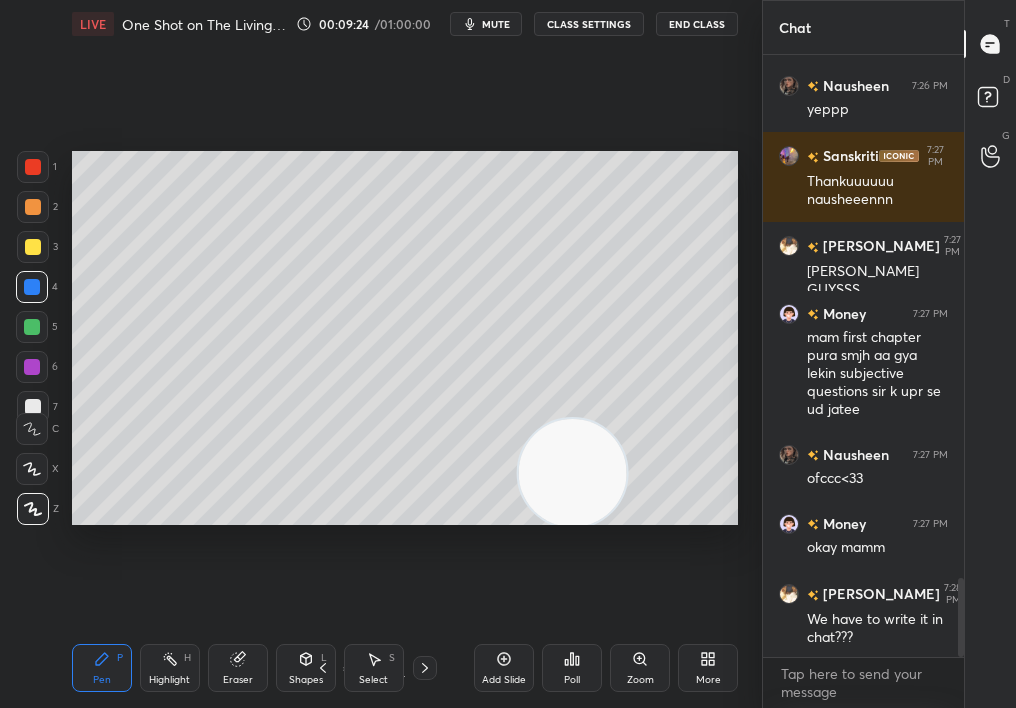 click at bounding box center (33, 207) 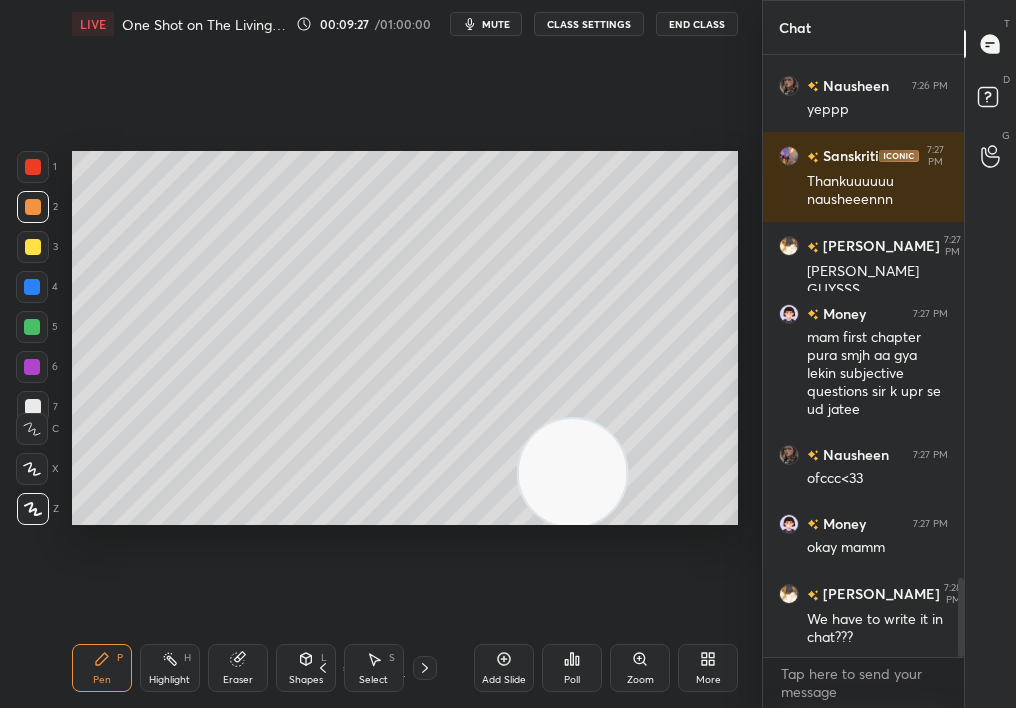 click at bounding box center (32, 469) 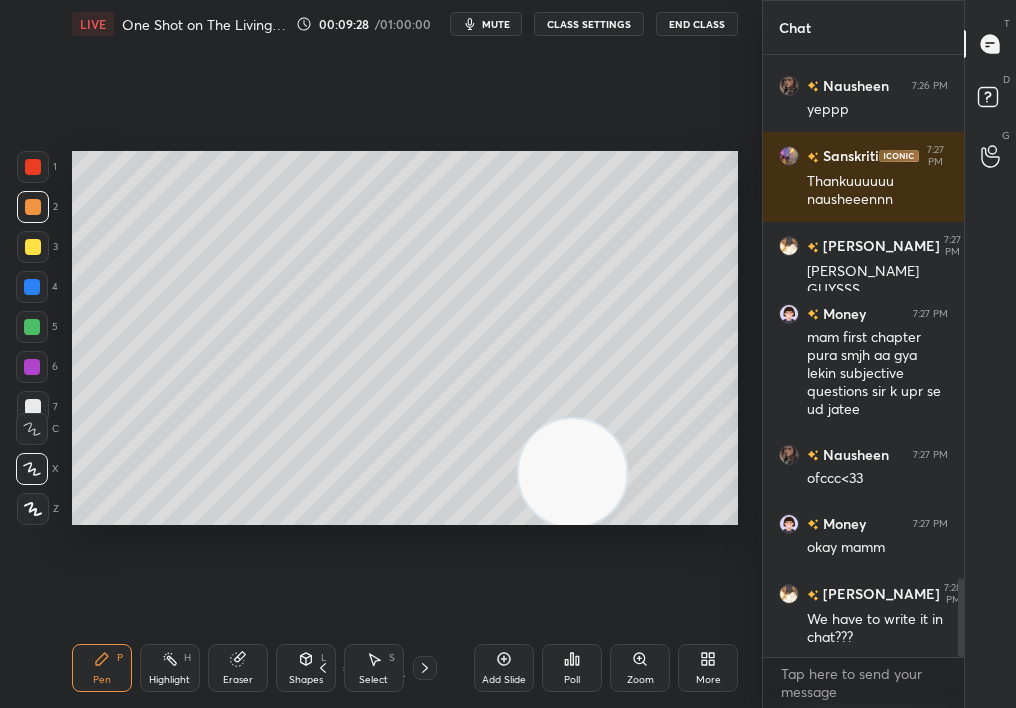 click 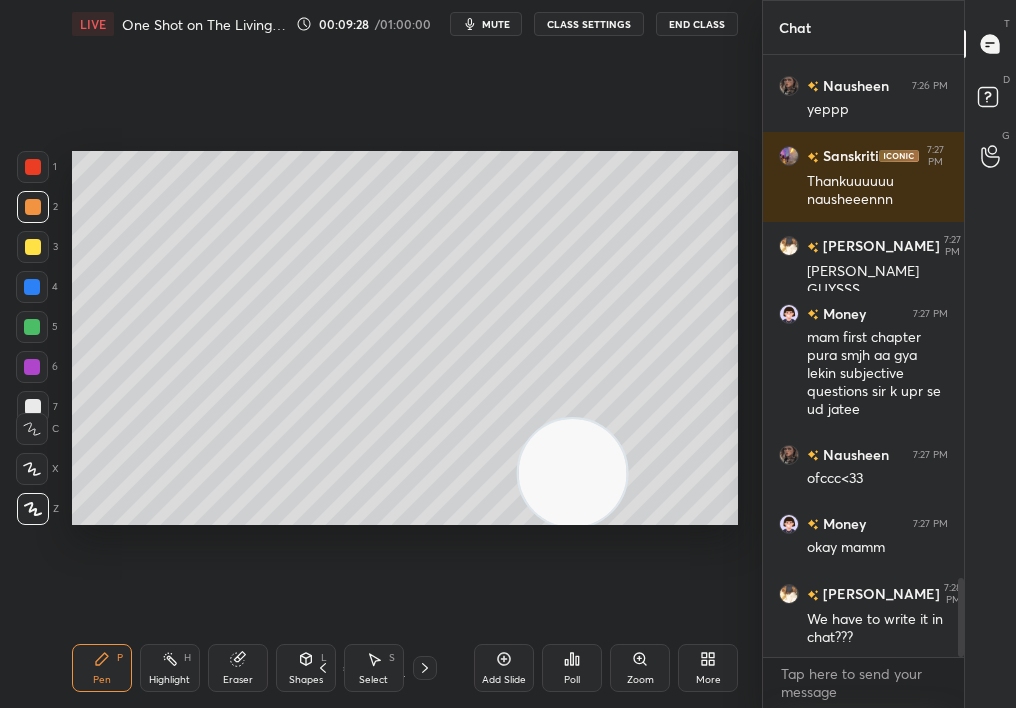click at bounding box center (32, 327) 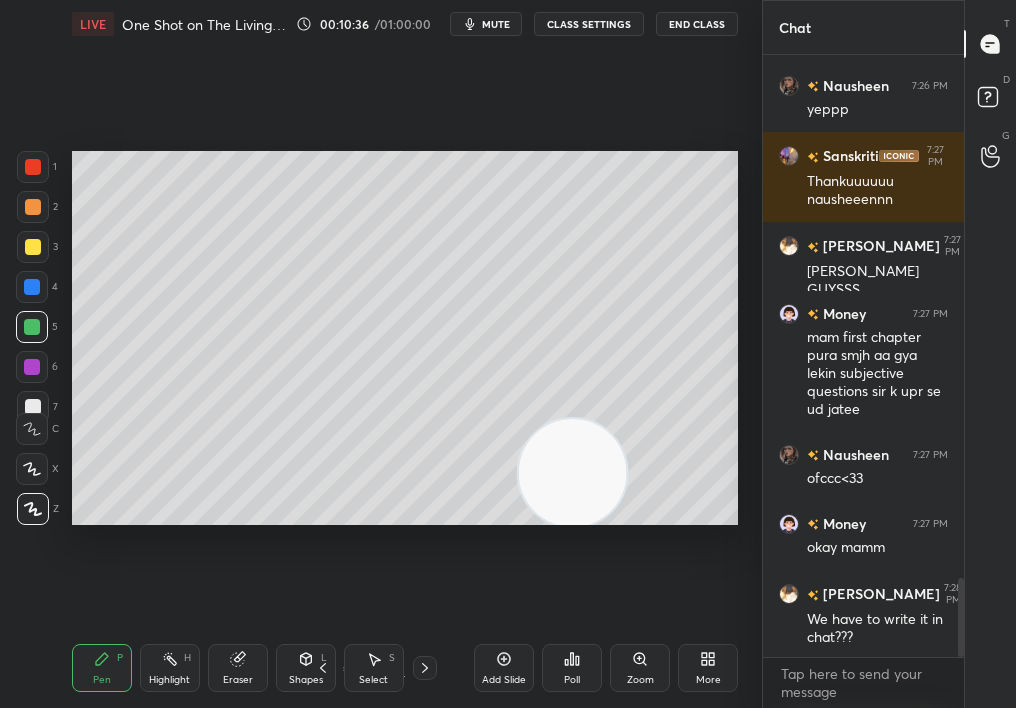click on "mute" at bounding box center [496, 24] 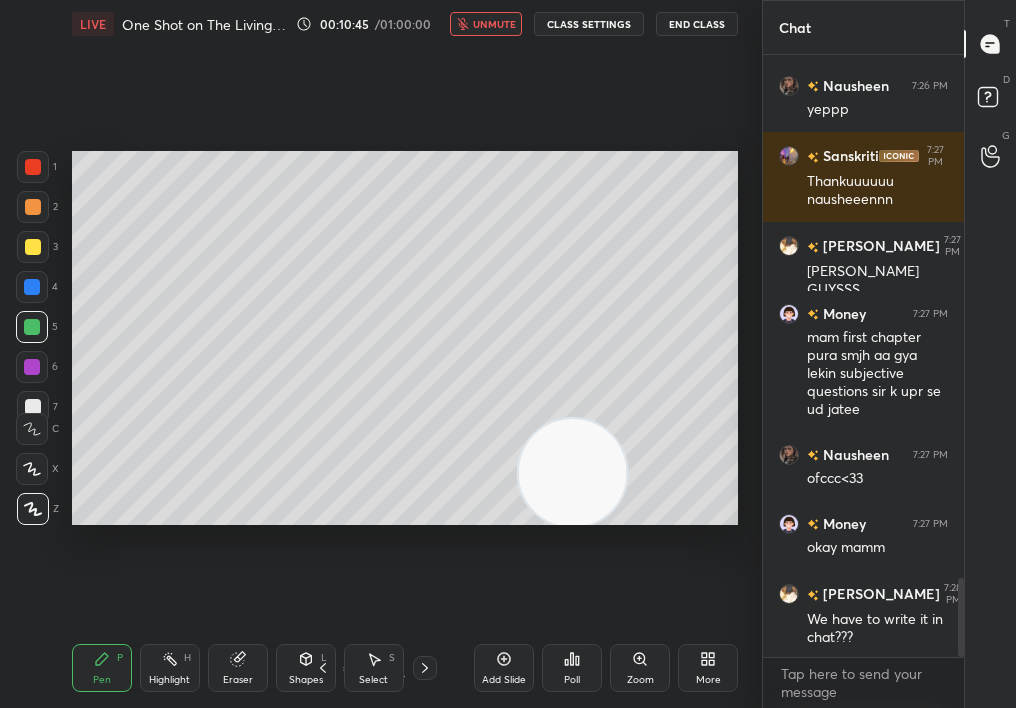 click at bounding box center [33, 167] 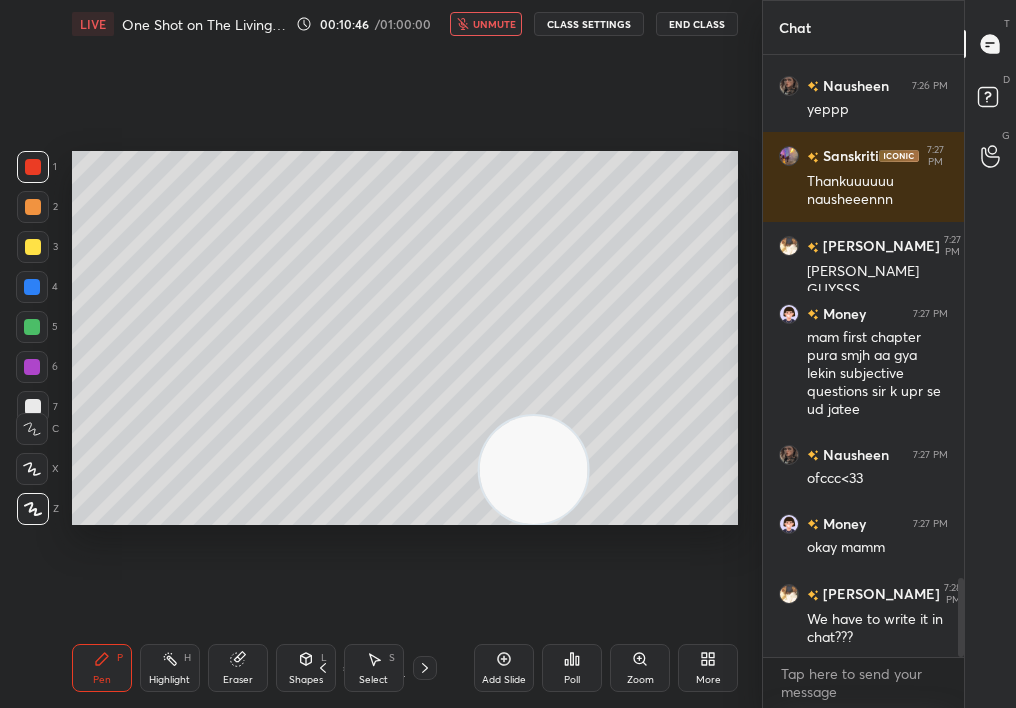 drag, startPoint x: 554, startPoint y: 463, endPoint x: 517, endPoint y: 484, distance: 42.544094 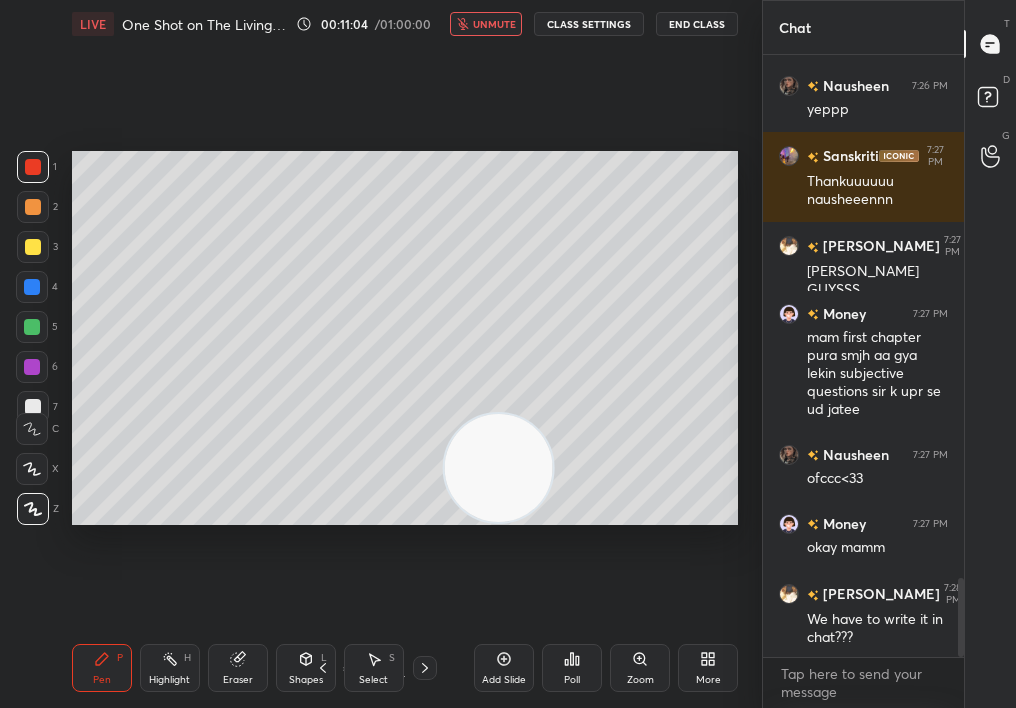 drag, startPoint x: 585, startPoint y: 435, endPoint x: 601, endPoint y: 425, distance: 18.867962 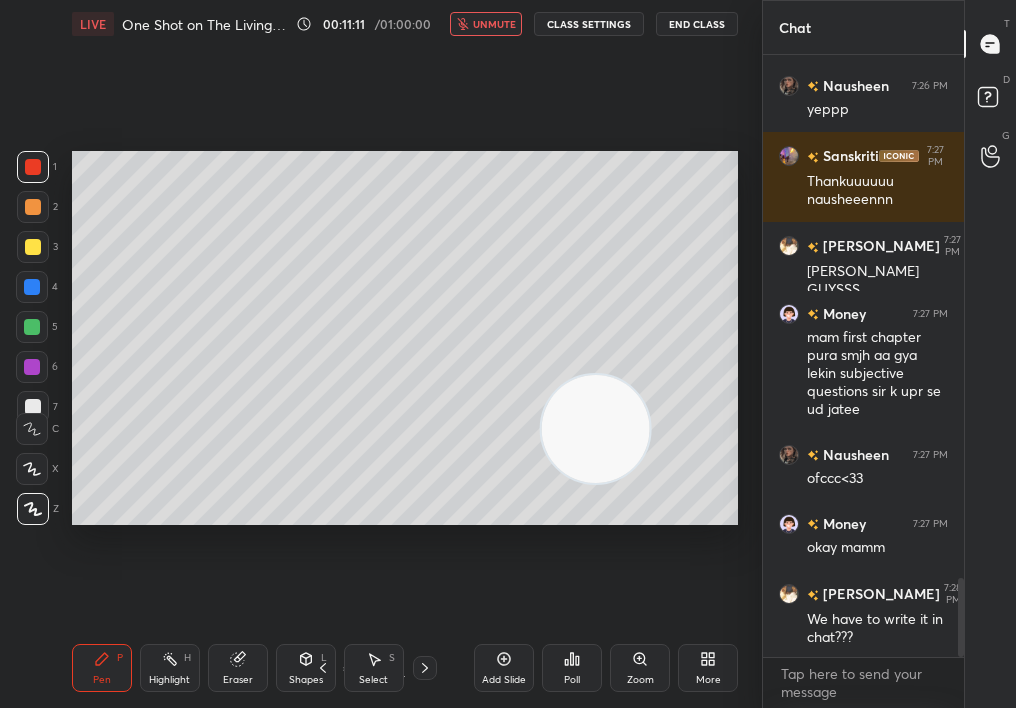 click at bounding box center [595, 429] 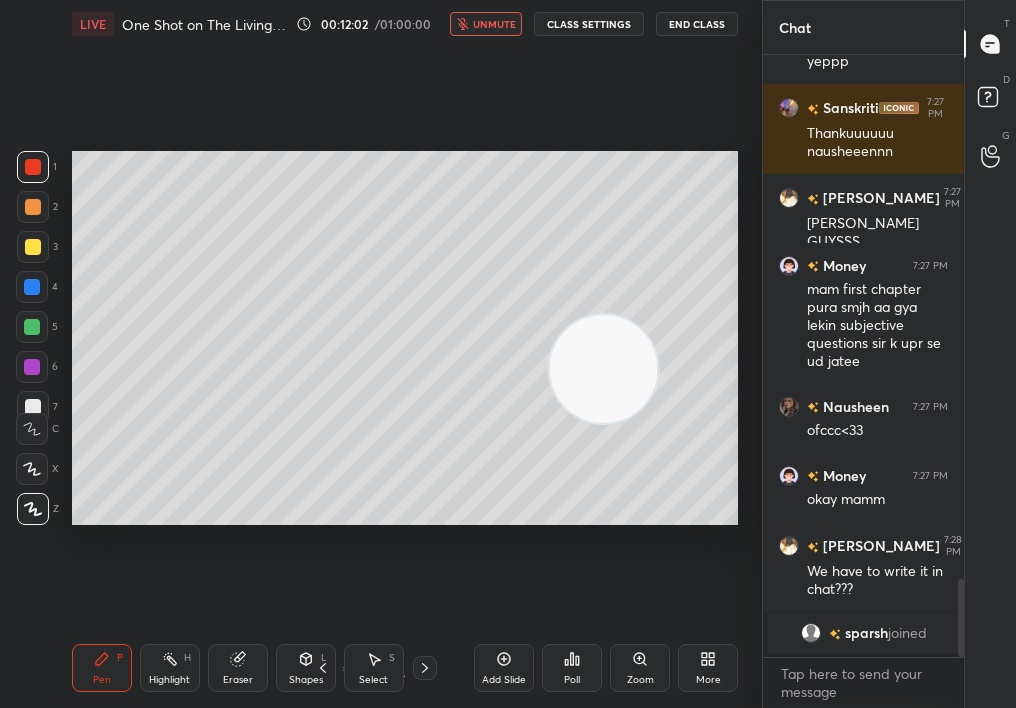 scroll, scrollTop: 4042, scrollLeft: 0, axis: vertical 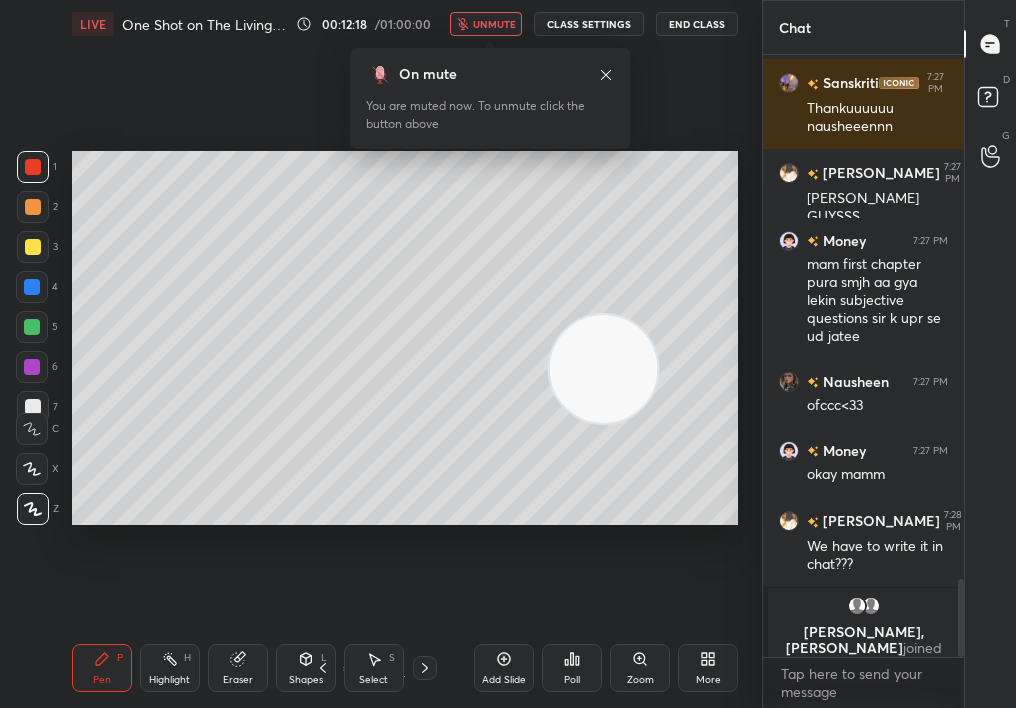 click on "unmute" at bounding box center [494, 24] 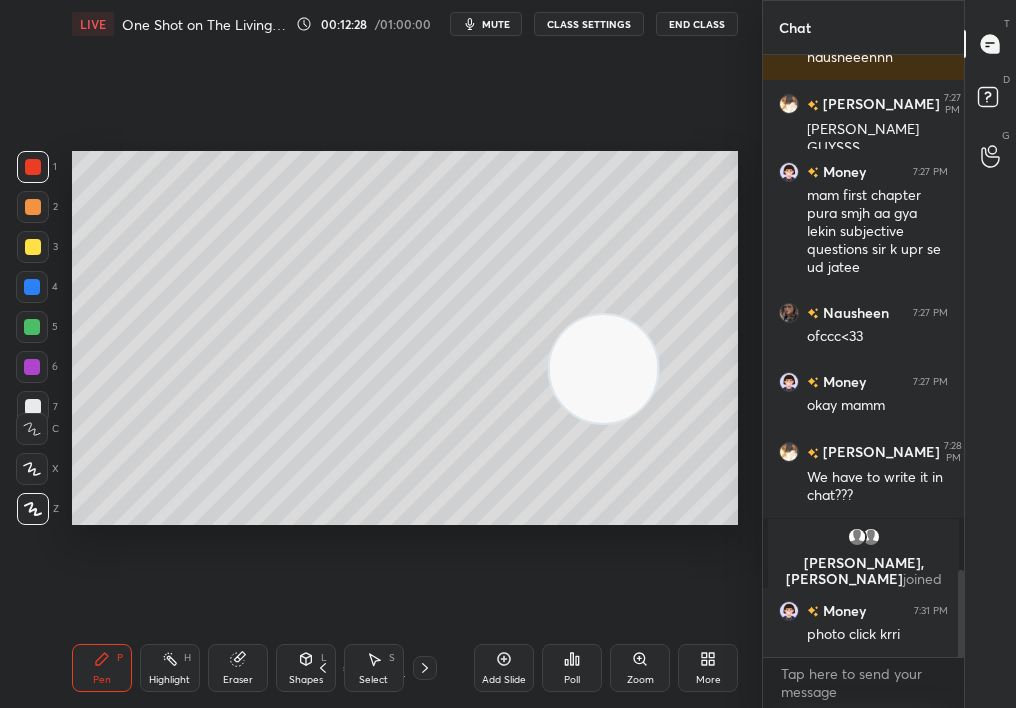 scroll, scrollTop: 3569, scrollLeft: 0, axis: vertical 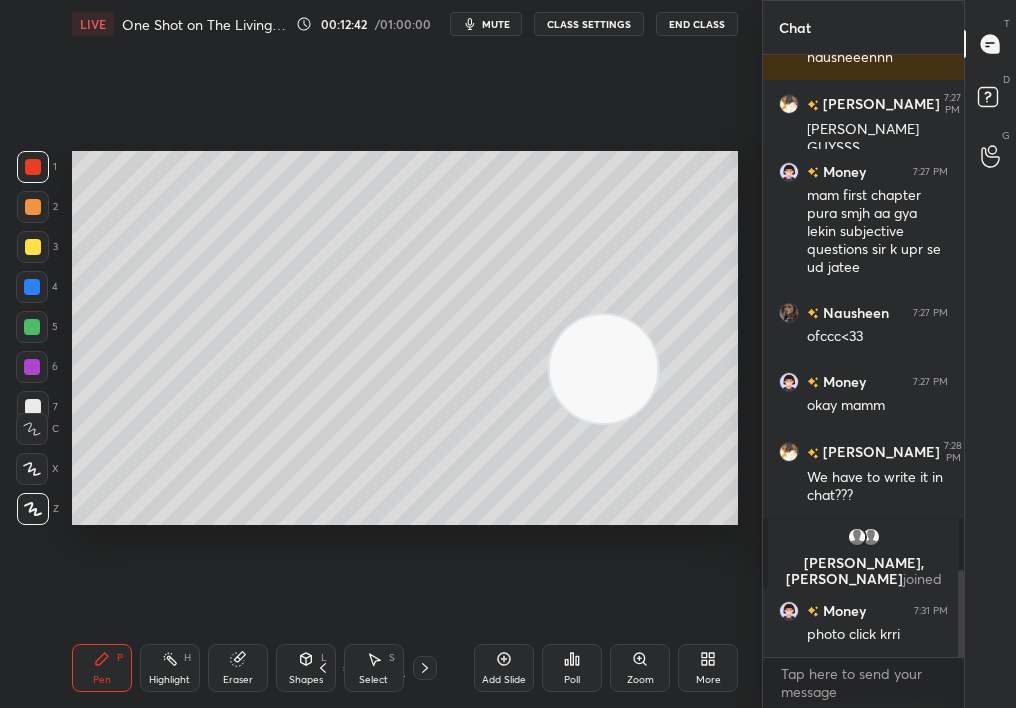 click on "More" at bounding box center [708, 668] 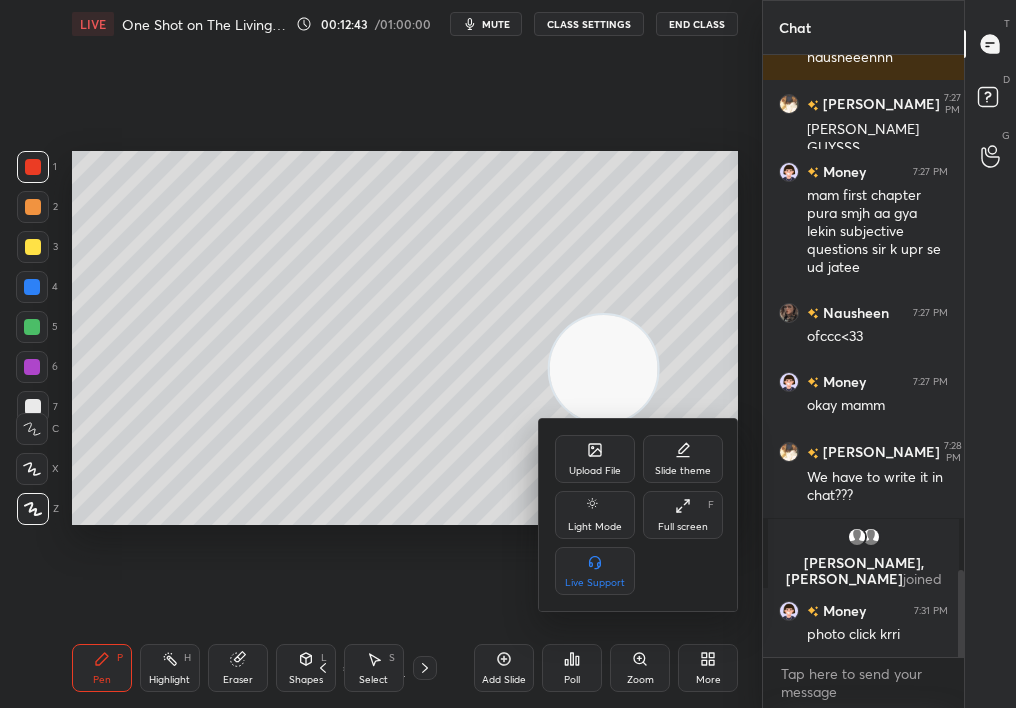 click on "Slide theme" at bounding box center (683, 459) 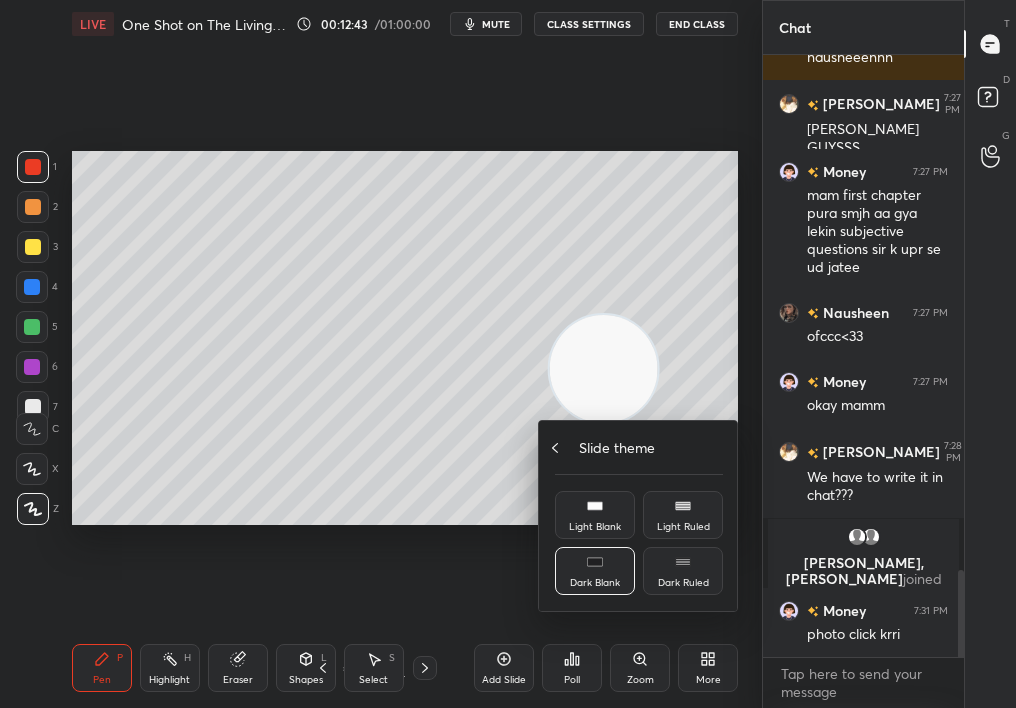 click on "Dark Ruled" at bounding box center [683, 571] 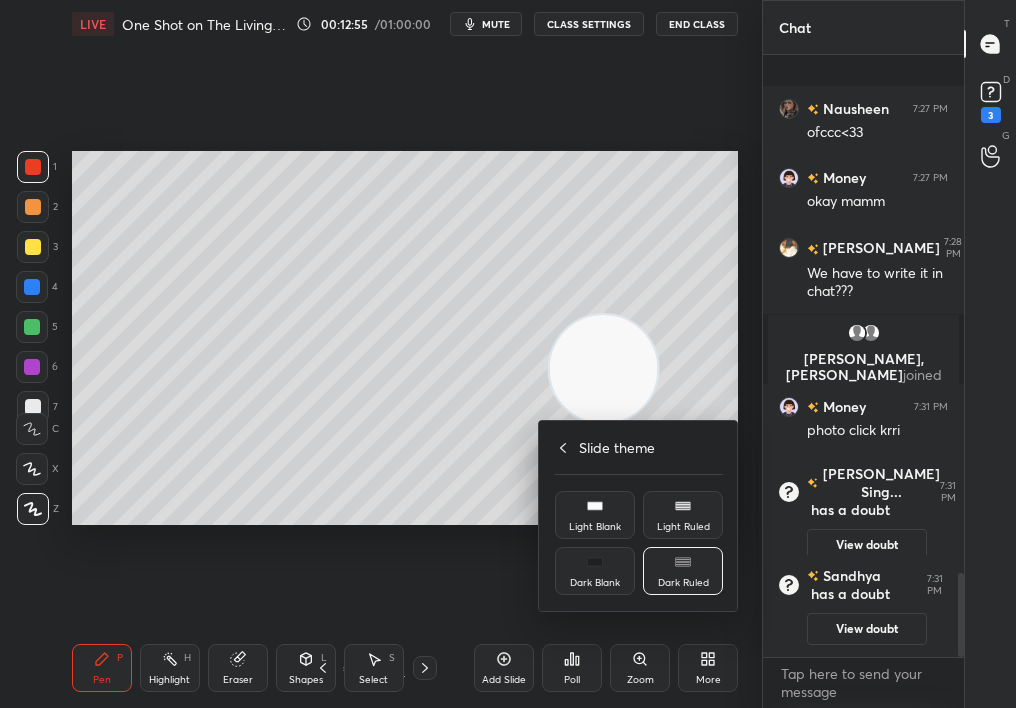 scroll, scrollTop: 3839, scrollLeft: 0, axis: vertical 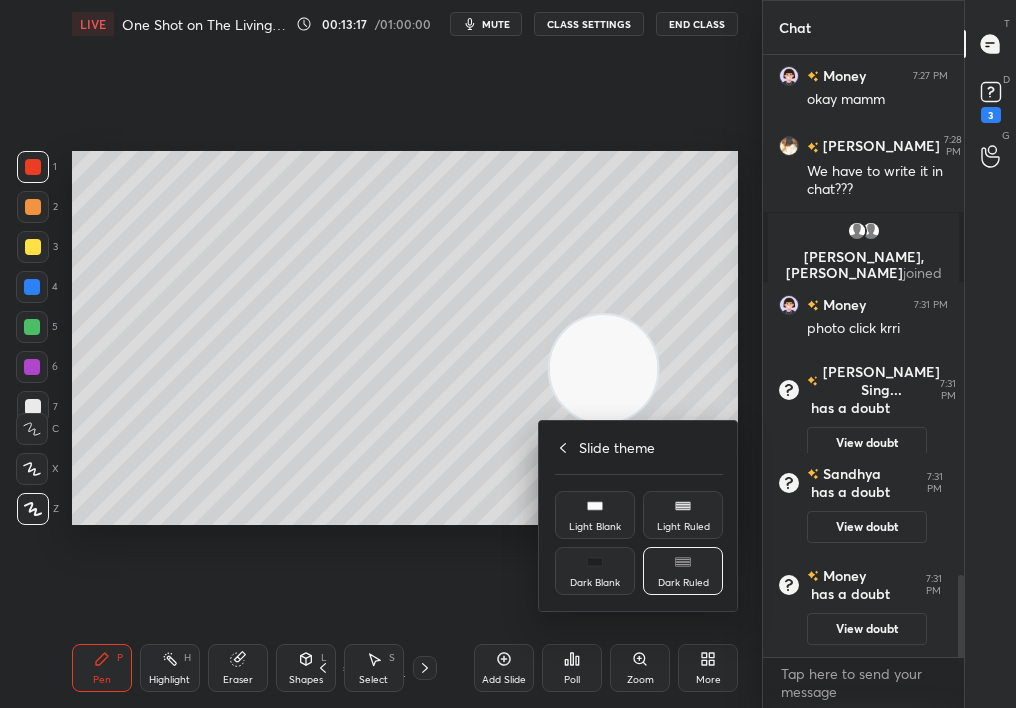 drag, startPoint x: 981, startPoint y: 111, endPoint x: 994, endPoint y: 101, distance: 16.40122 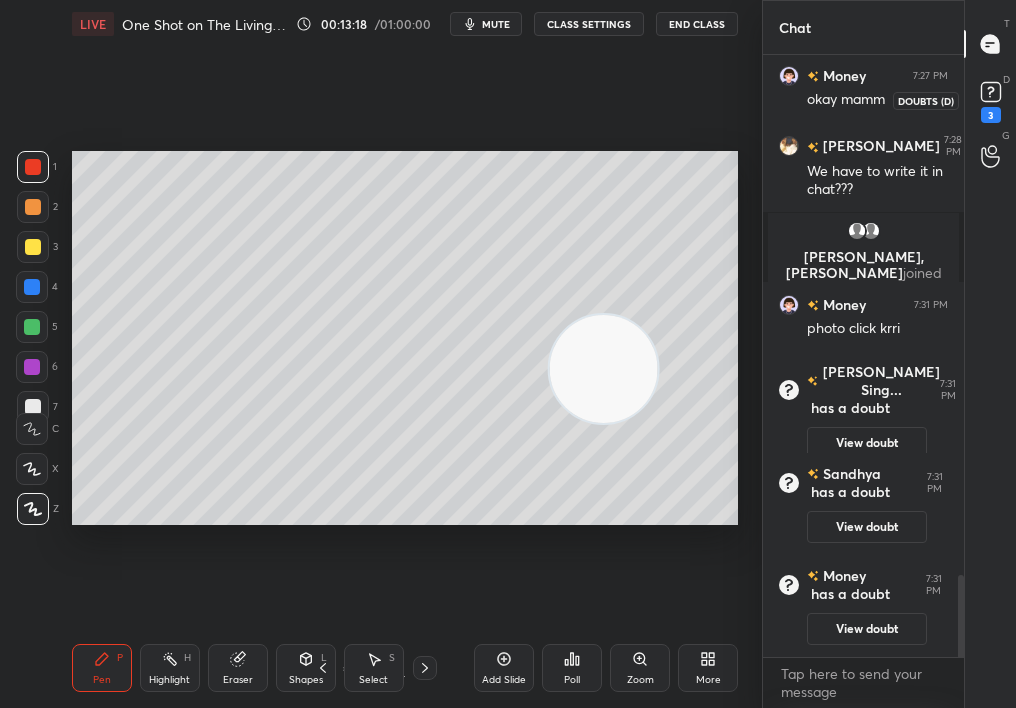 click 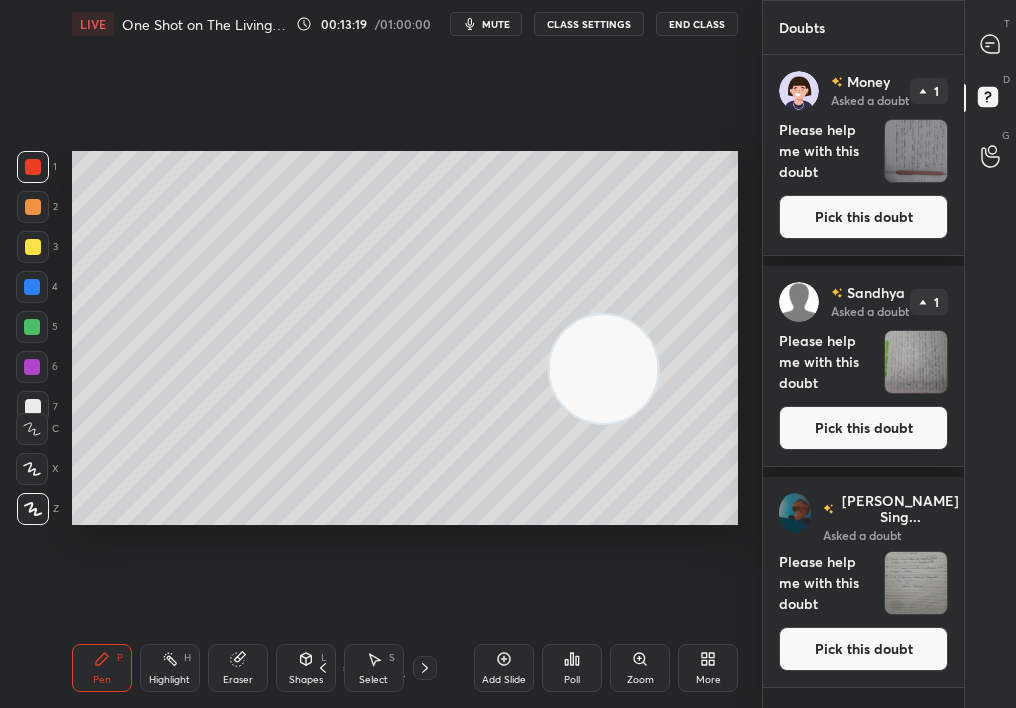 click on "Pick this doubt" at bounding box center [863, 217] 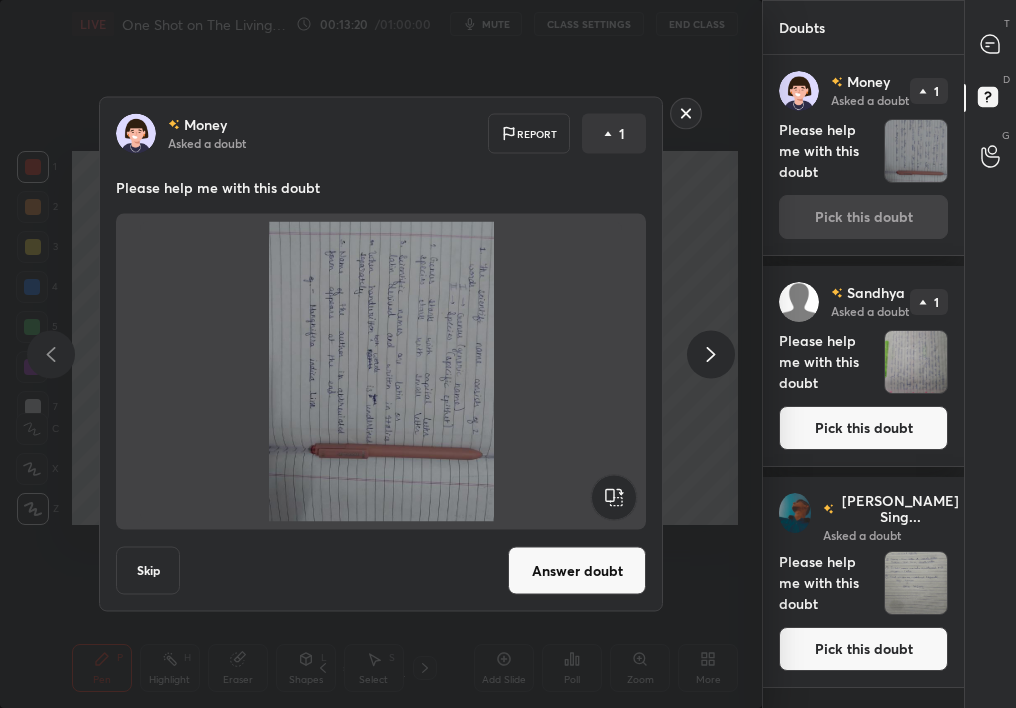 click 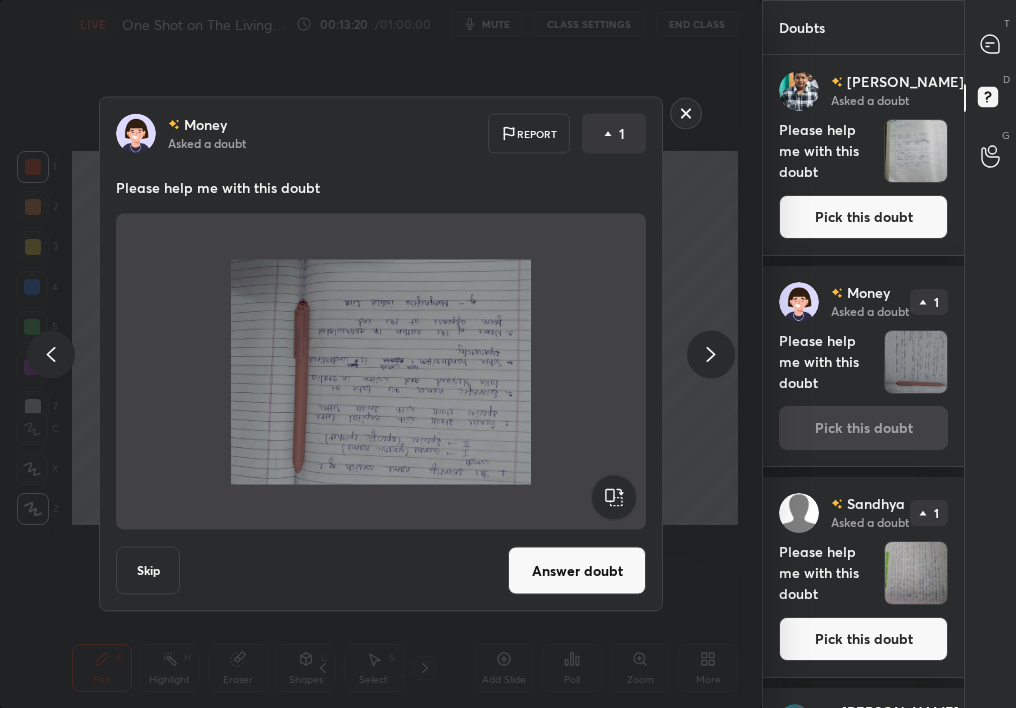 click 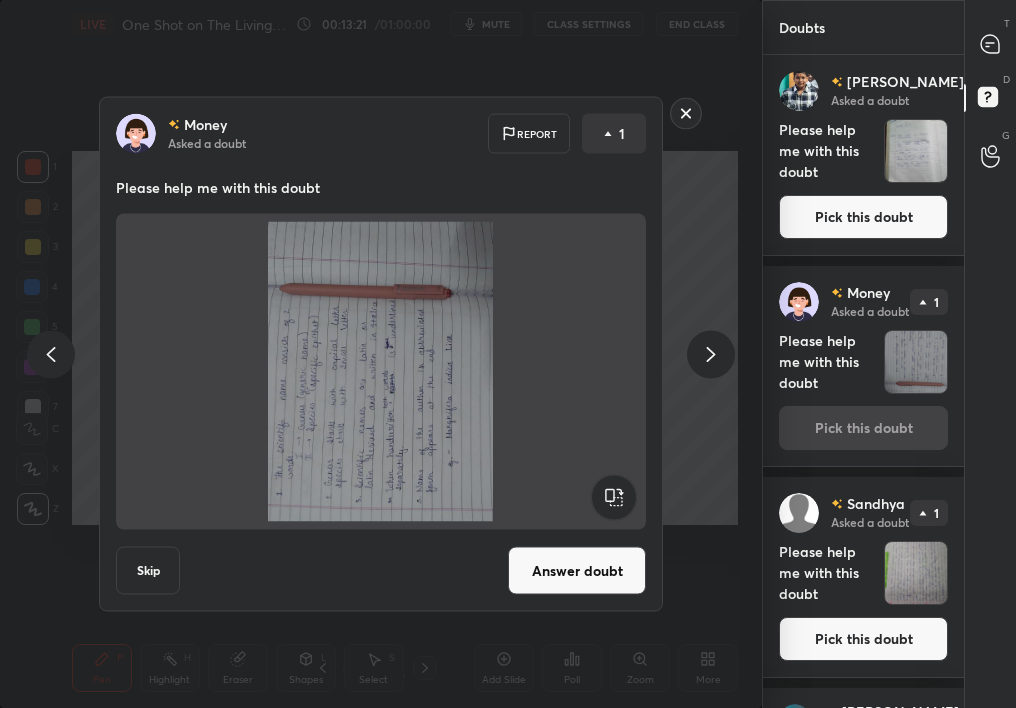 click 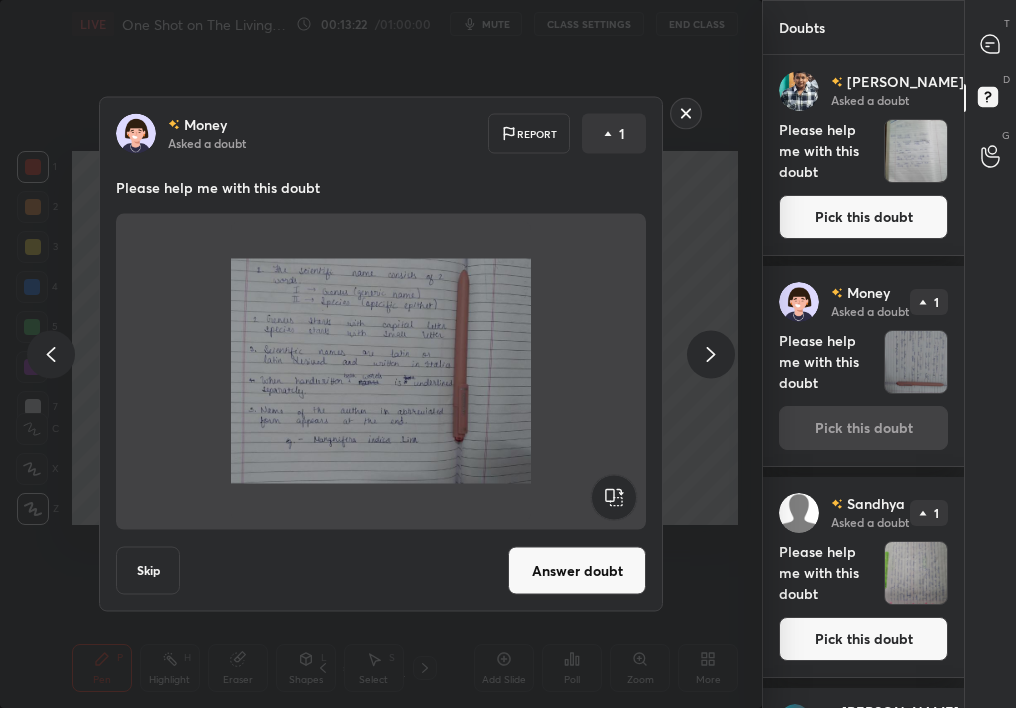 click on "Answer doubt" at bounding box center [577, 571] 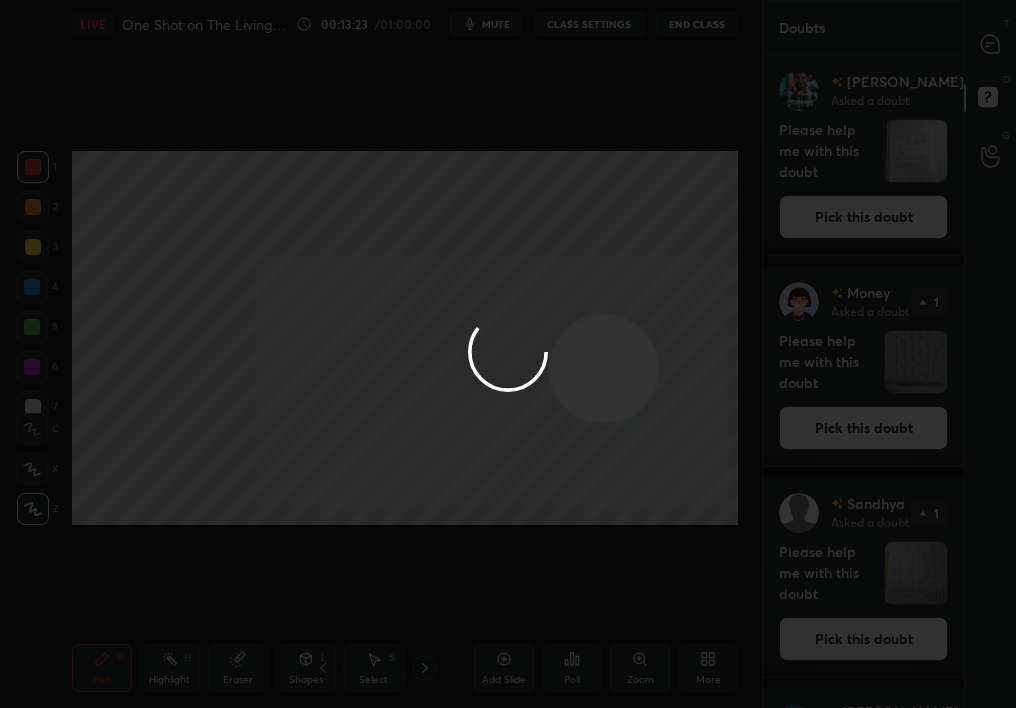 click at bounding box center [508, 354] 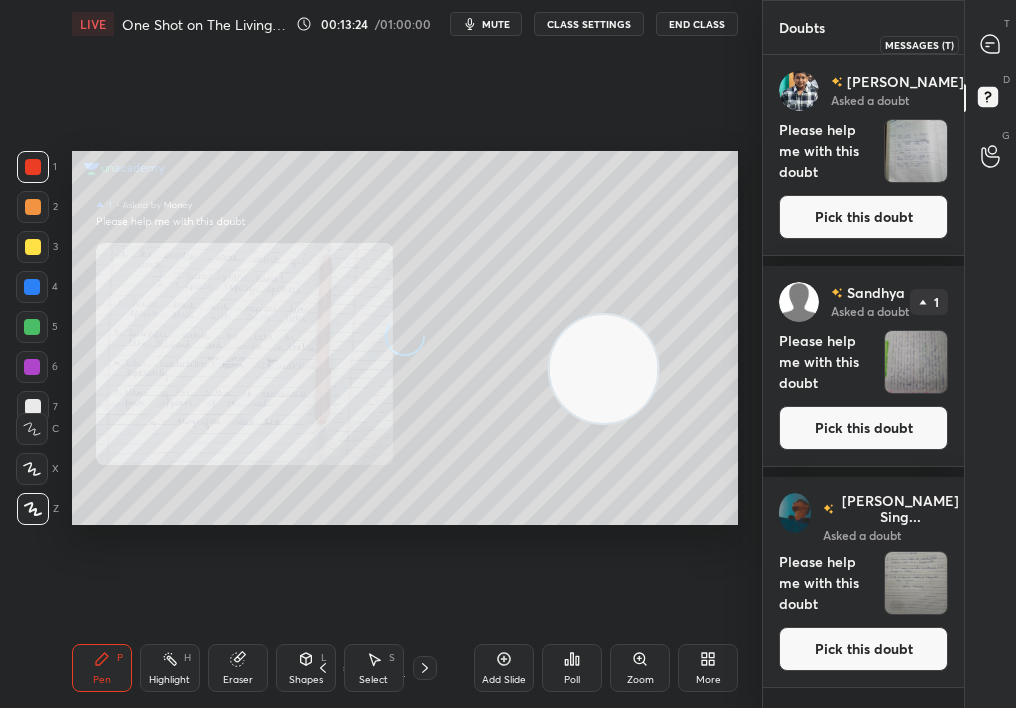 click 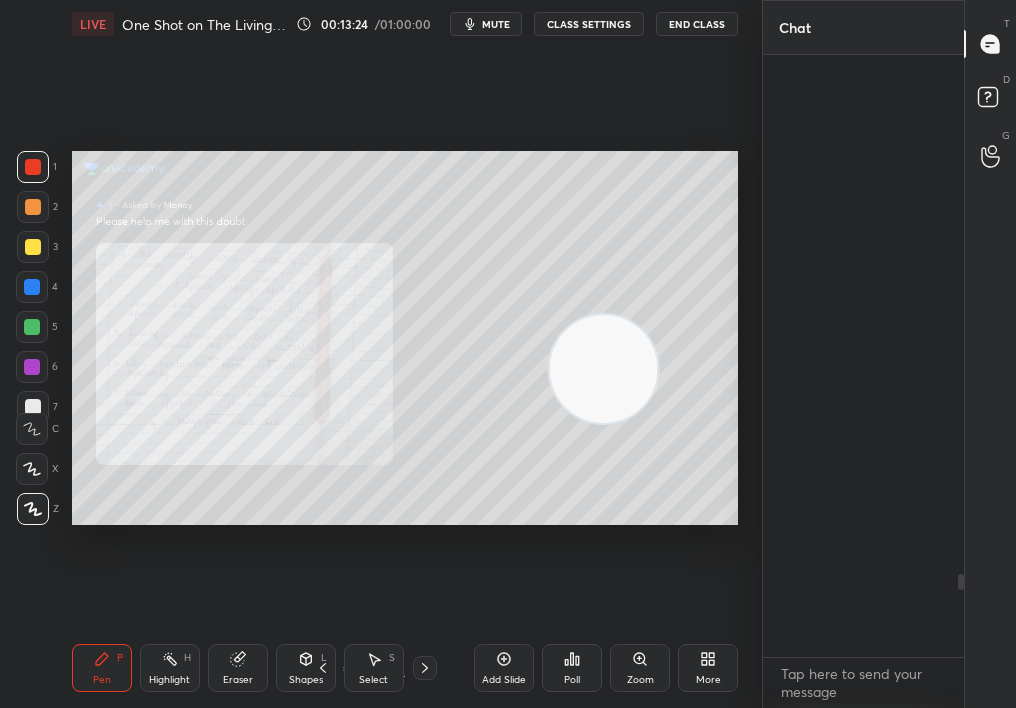 scroll, scrollTop: 4116, scrollLeft: 0, axis: vertical 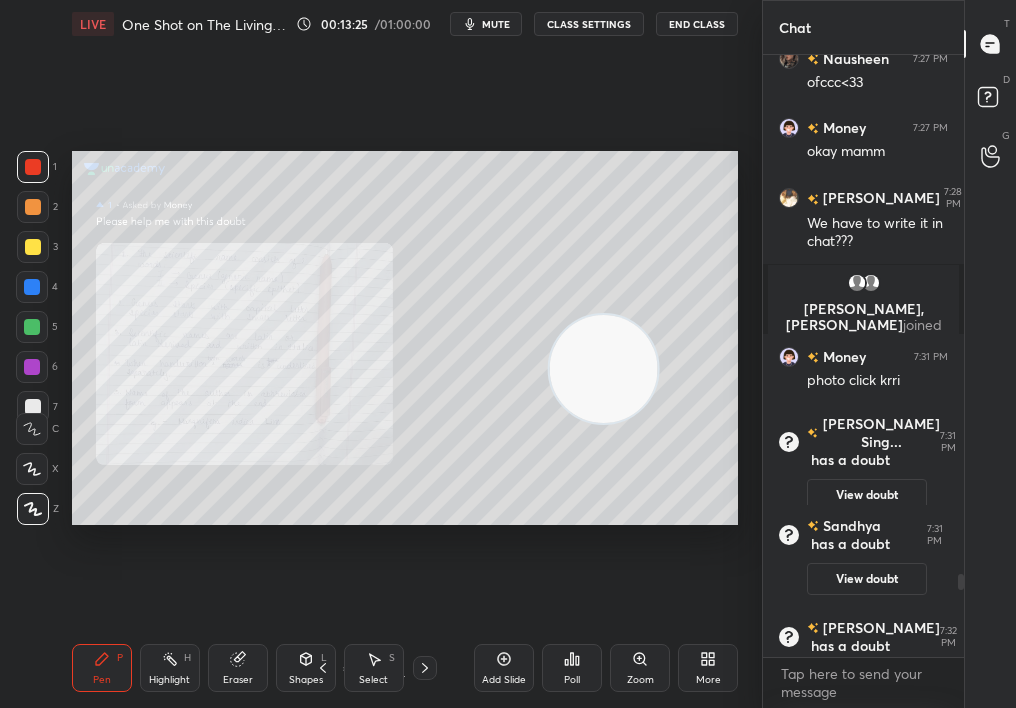 click on "Zoom" at bounding box center [640, 668] 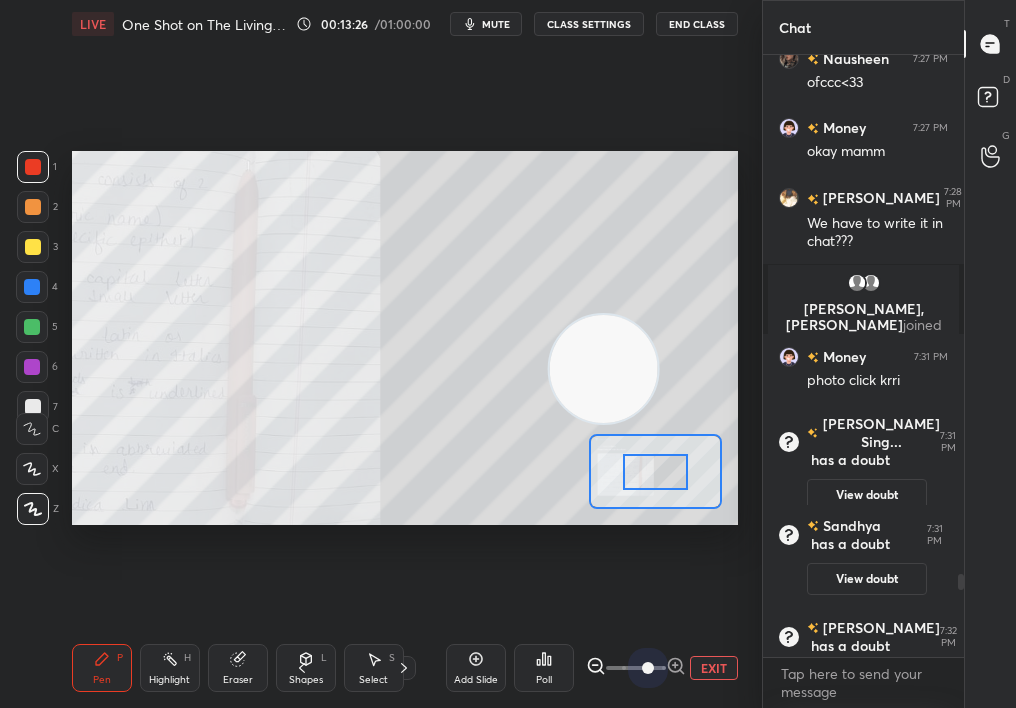 drag, startPoint x: 650, startPoint y: 666, endPoint x: 737, endPoint y: 652, distance: 88.11924 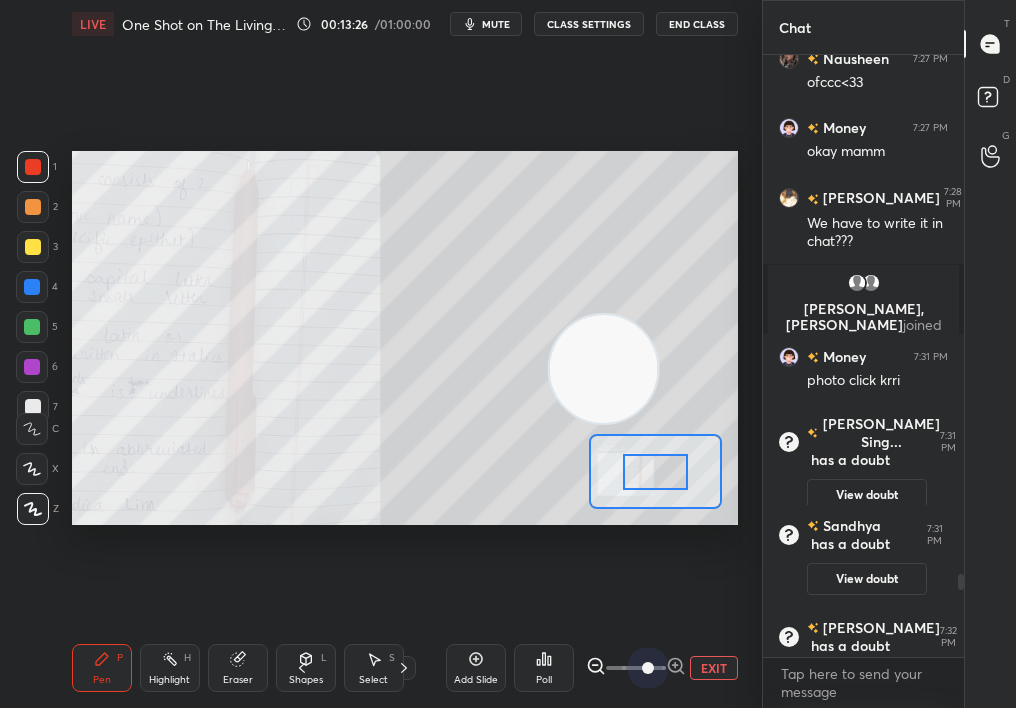 click on "Add Slide Poll EXIT" at bounding box center [592, 668] 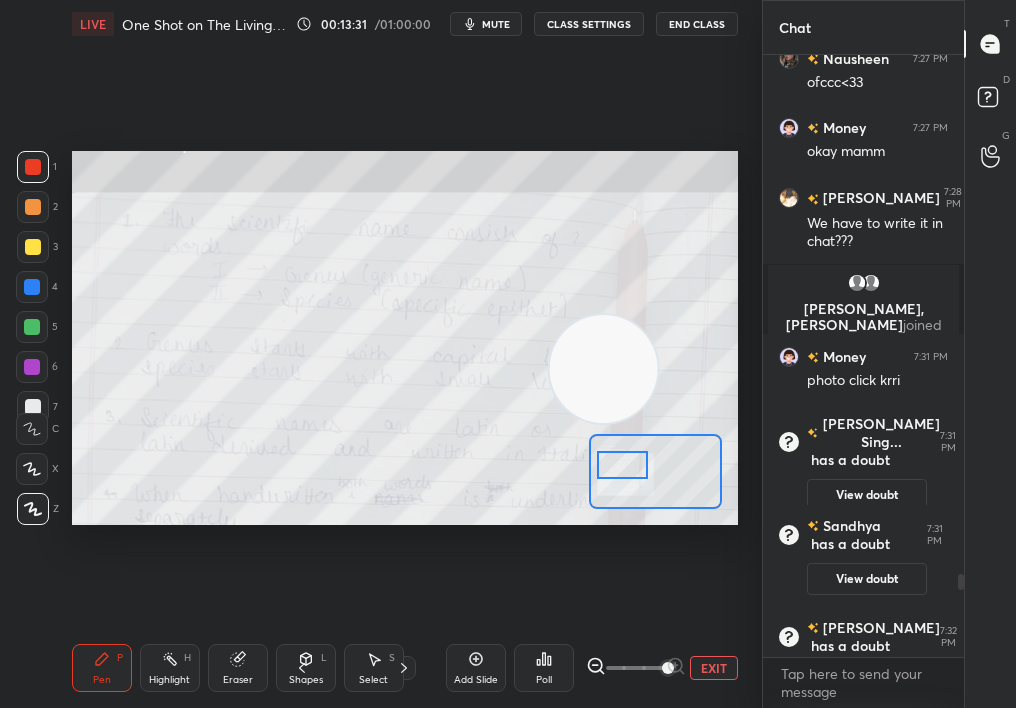 drag, startPoint x: 662, startPoint y: 477, endPoint x: 633, endPoint y: 471, distance: 29.614185 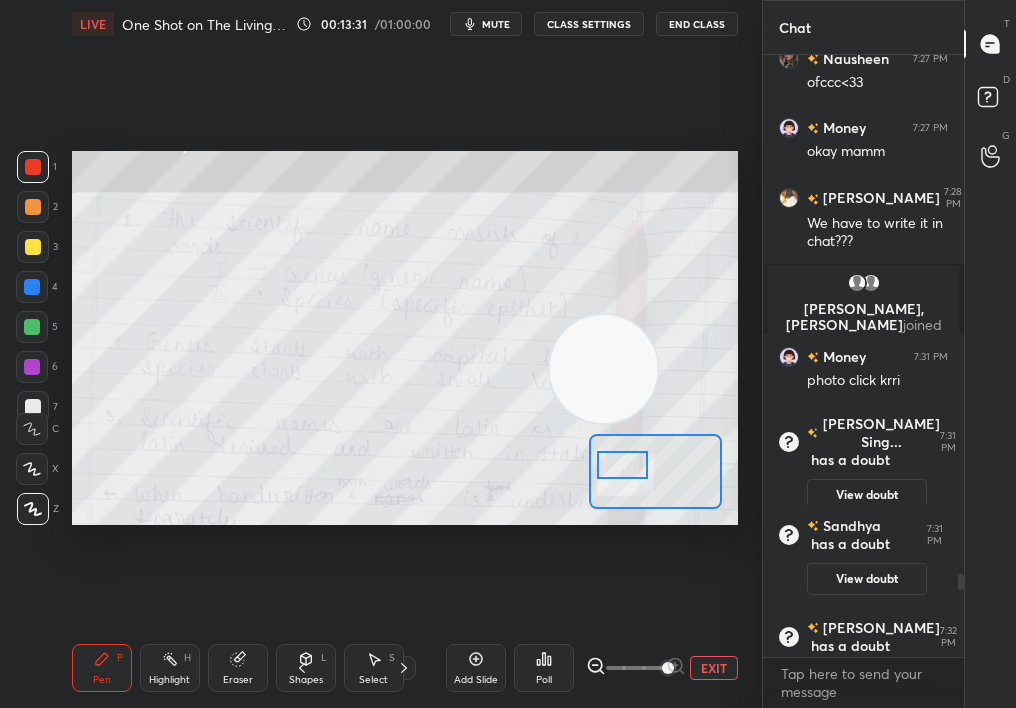 click at bounding box center [623, 465] 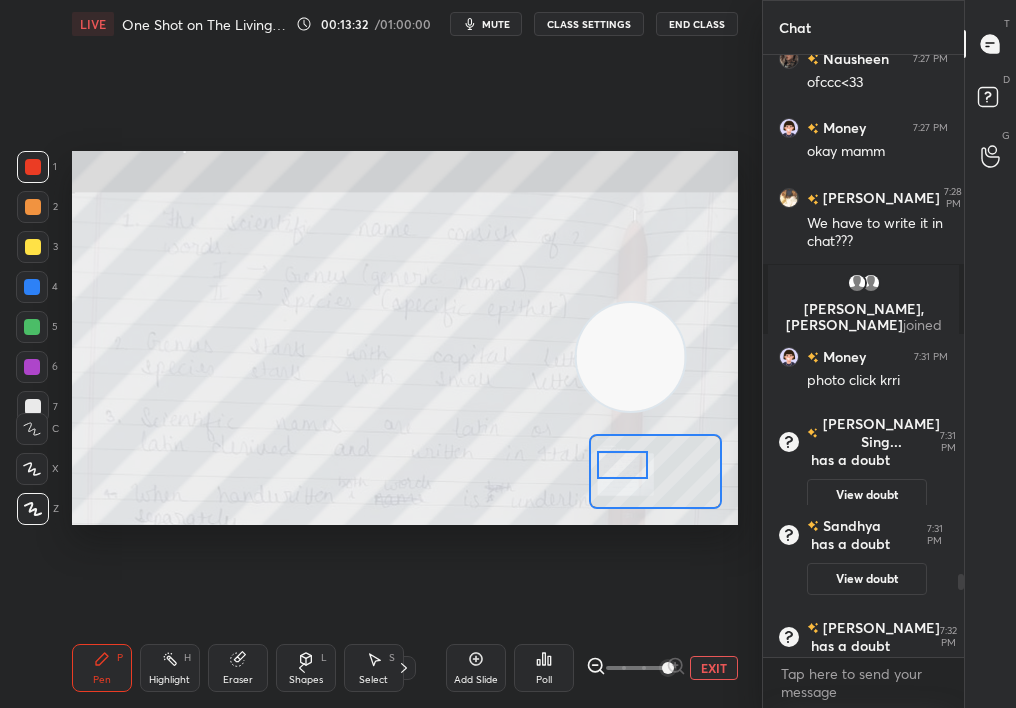 drag, startPoint x: 641, startPoint y: 353, endPoint x: 784, endPoint y: 271, distance: 164.84235 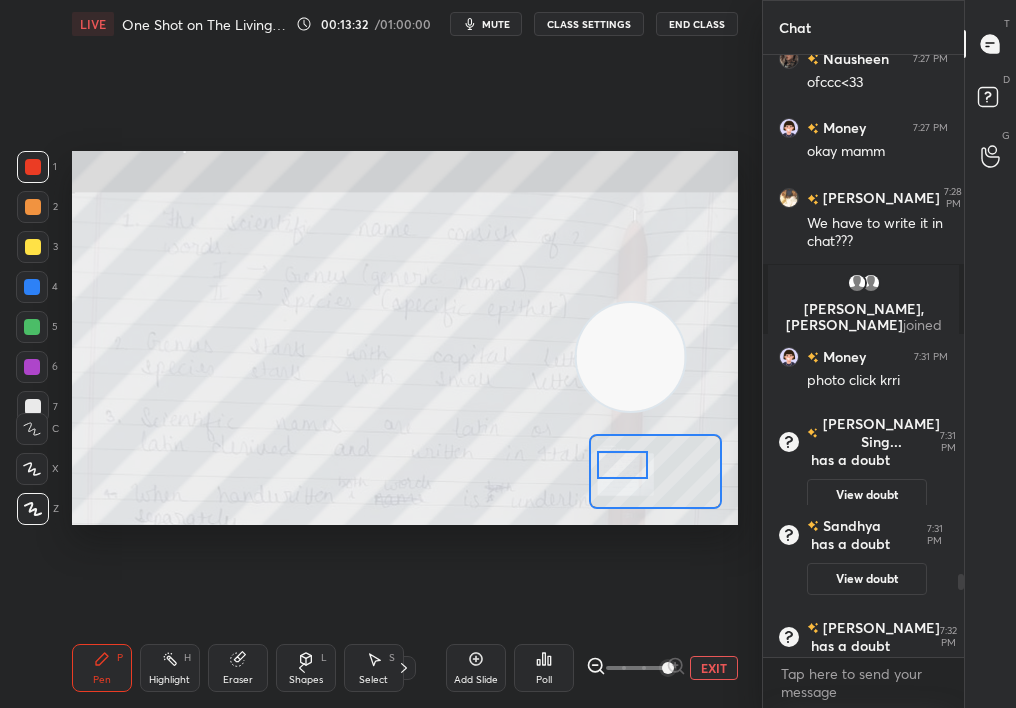click on "1 2 3 4 5 6 7 C X Z C X Z E E Erase all   H H LIVE One Shot on The Living World 00:13:32 /  01:00:00 mute CLASS SETTINGS End Class Setting up your live class Poll for   secs No correct answer Start poll Back One Shot on The Living World • L1 of Crash Course on Diversity of Living Organisms [MEDICAL_DATA][PERSON_NAME] Pen P Highlight H Eraser Shapes L Select S 6 / 6 Add Slide Poll EXIT Chat Money 7:27 PM mam first chapter pura smjh aa gya lekin subjective questions sir k upr se ud jatee Nausheen 7:27 PM ofccc<33 Money 7:27 PM okay mamm [PERSON_NAME] 7:28 PM We have to write it in chat??? [PERSON_NAME], [PERSON_NAME]  joined Money 7:31 PM photo click [PERSON_NAME]...   has a doubt 7:31 PM View doubt [PERSON_NAME]   has a doubt 7:31 PM View doubt [PERSON_NAME]   has a doubt 7:32 PM View doubt JUMP TO LATEST Enable hand raising Enable raise hand to speak to learners. Once enabled, chat will be turned off temporarily. Enable x   [PERSON_NAME] Asked a doubt 1 Please help me with this doubt Pick this doubt [PERSON_NAME] Asked a doubt 1 Please help me with this doubt" at bounding box center [508, 354] 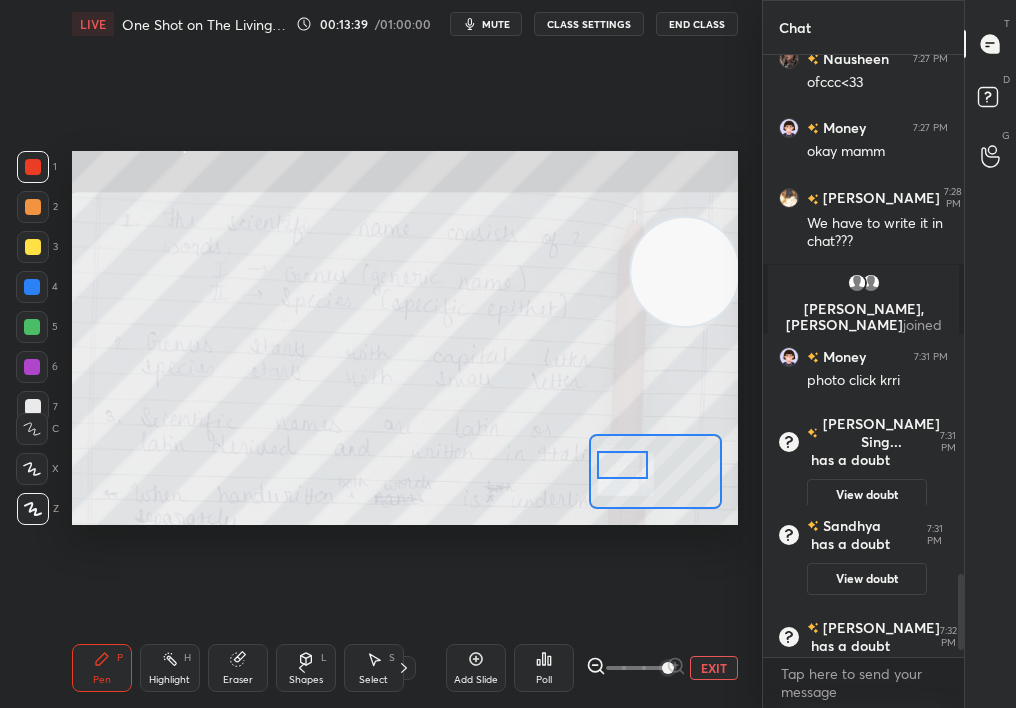 click at bounding box center [33, 207] 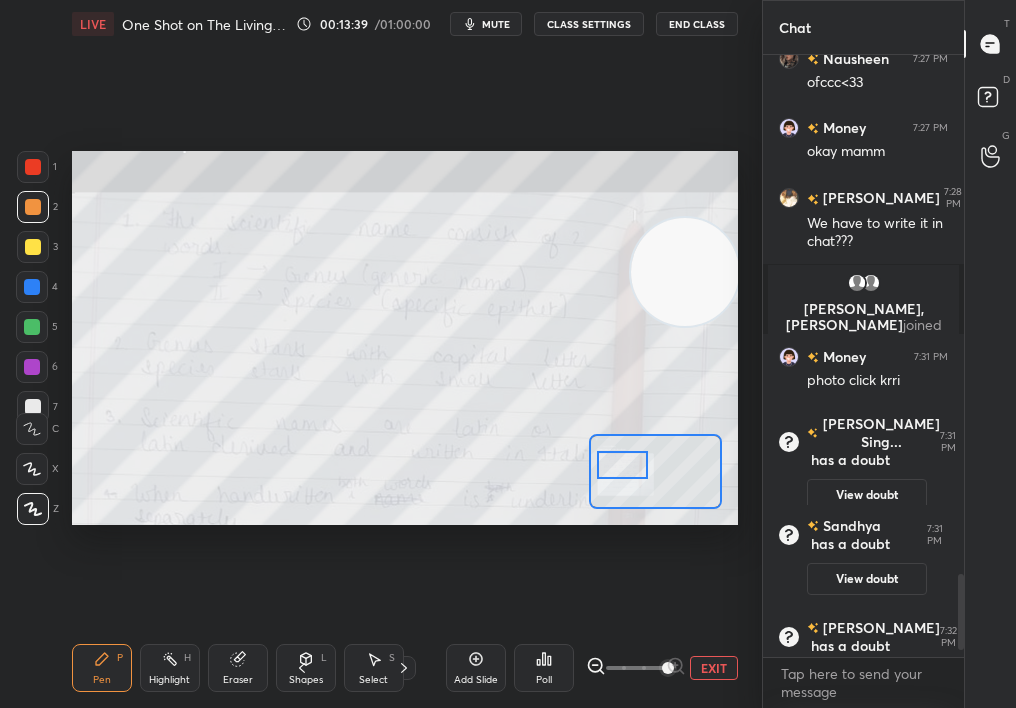 click at bounding box center [33, 207] 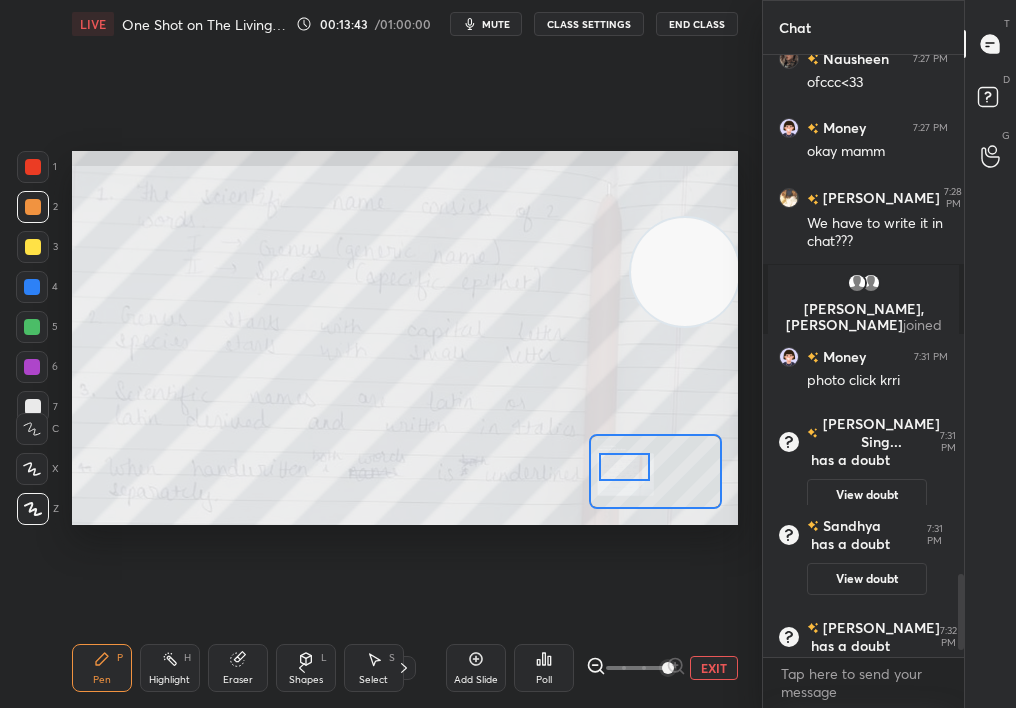 click at bounding box center [625, 467] 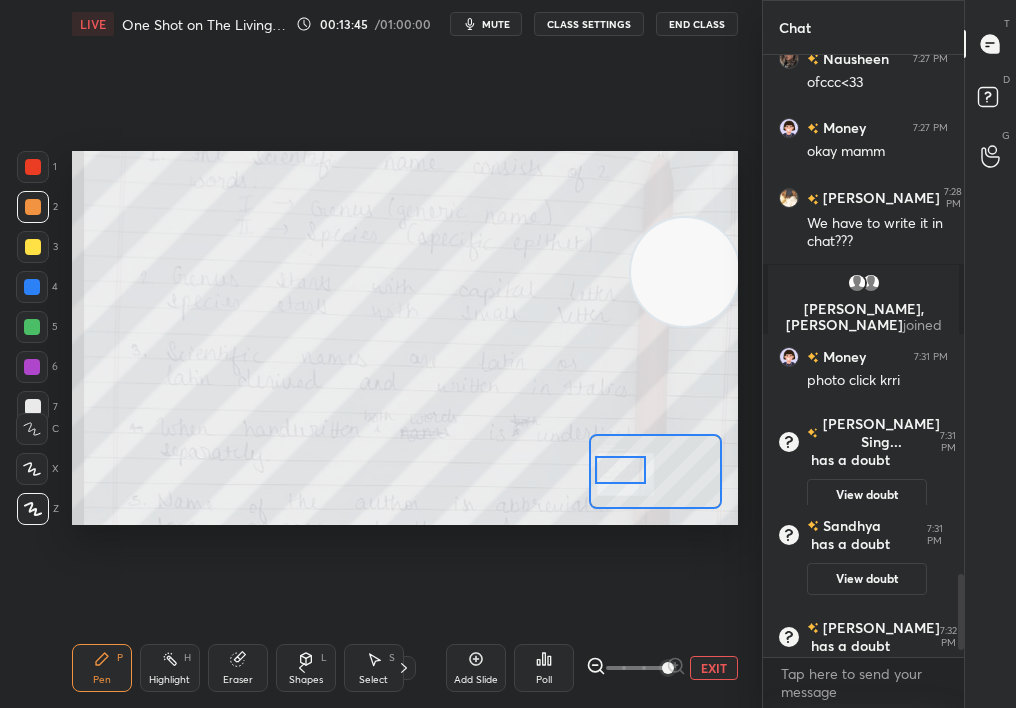 click at bounding box center (621, 470) 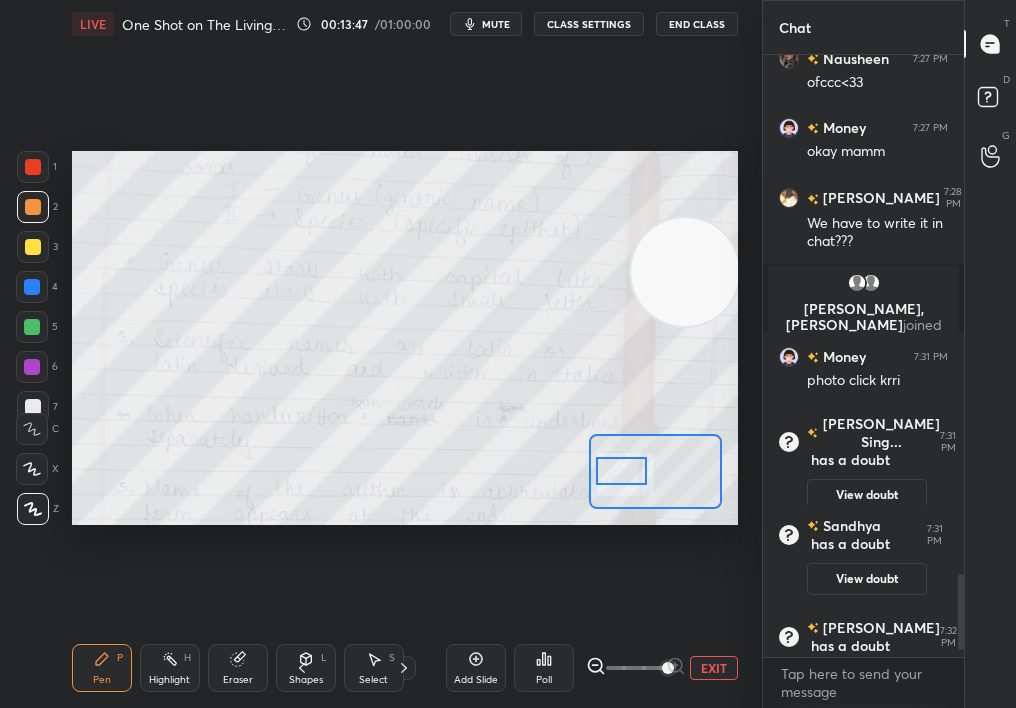 drag, startPoint x: 34, startPoint y: 267, endPoint x: 31, endPoint y: 257, distance: 10.440307 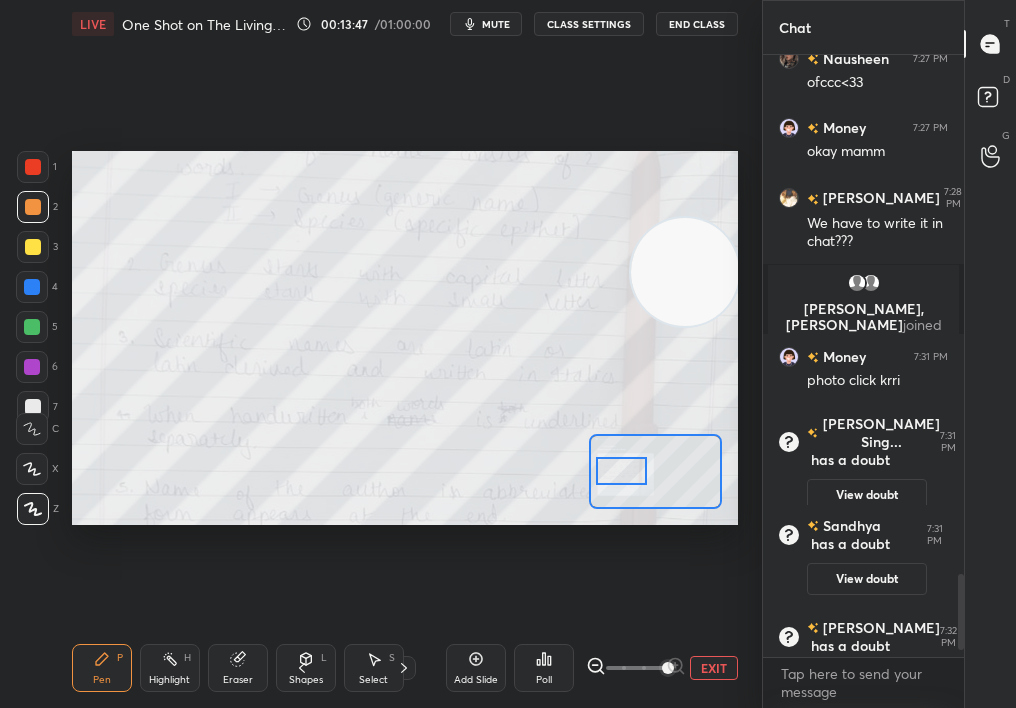 click on "3" at bounding box center [37, 251] 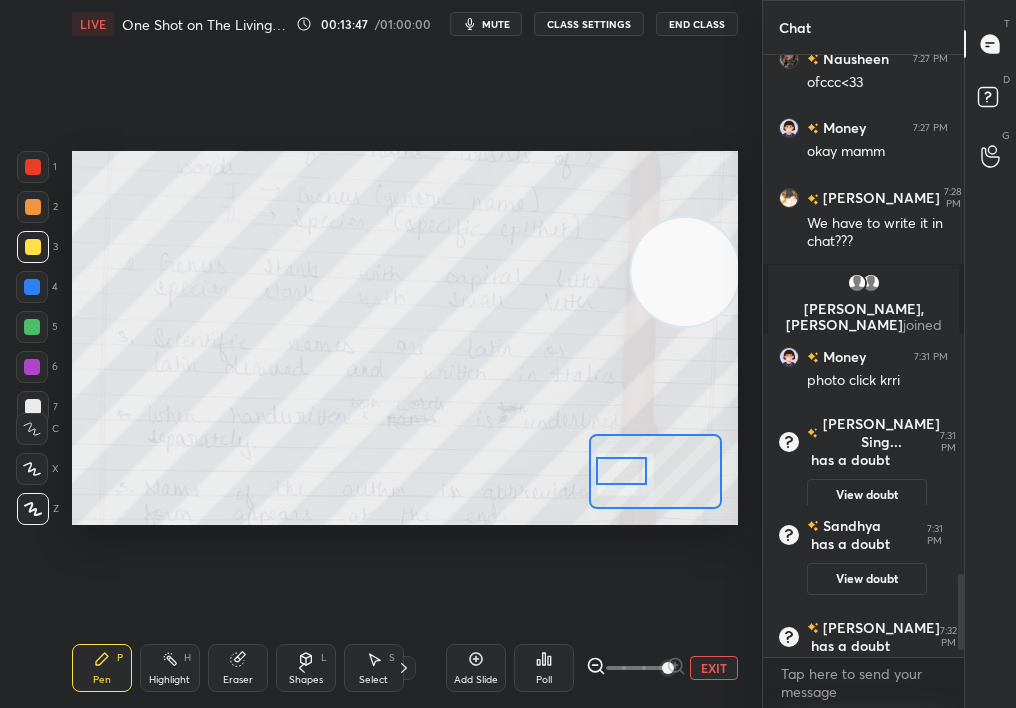 click on "1 2 3 4 5 6 7" at bounding box center (37, 291) 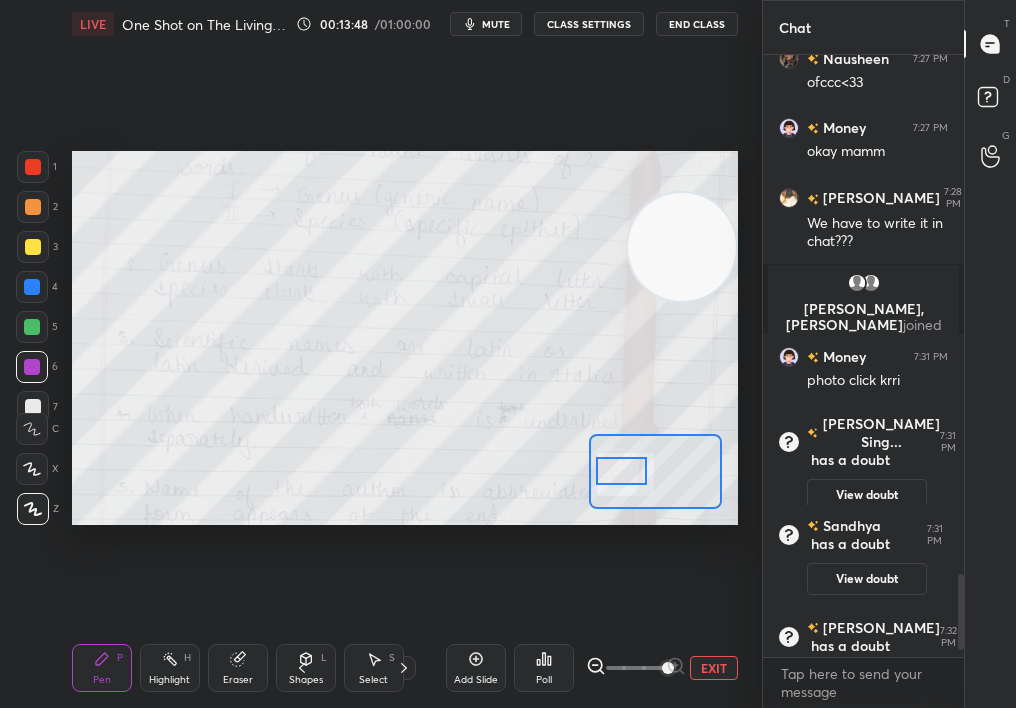 drag, startPoint x: 710, startPoint y: 240, endPoint x: 742, endPoint y: 227, distance: 34.539833 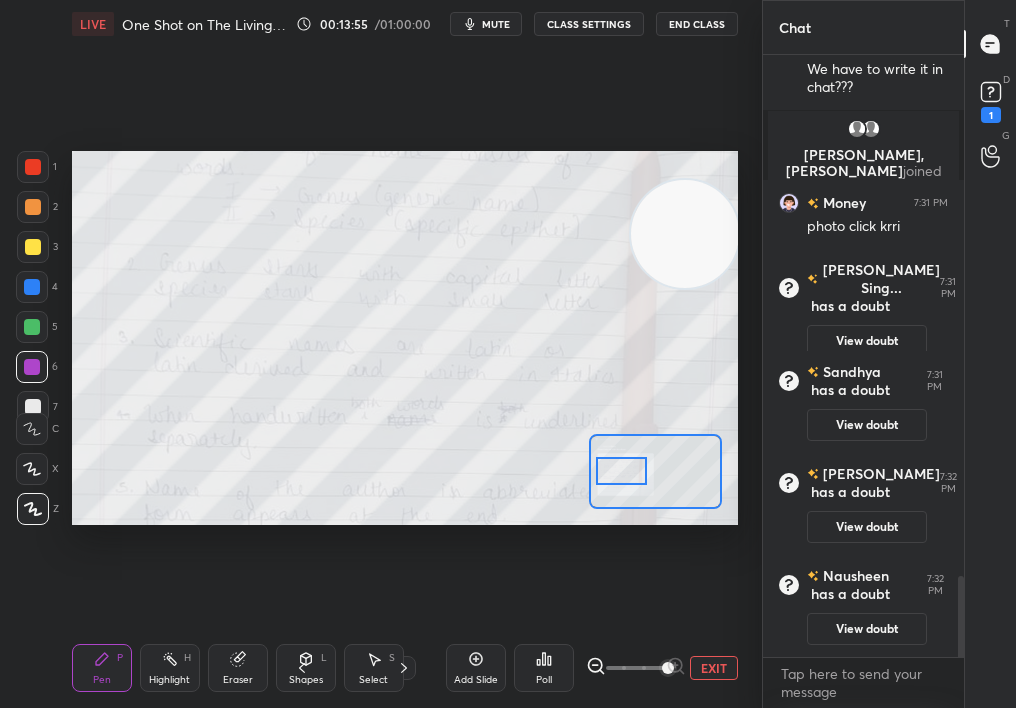 scroll, scrollTop: 3861, scrollLeft: 0, axis: vertical 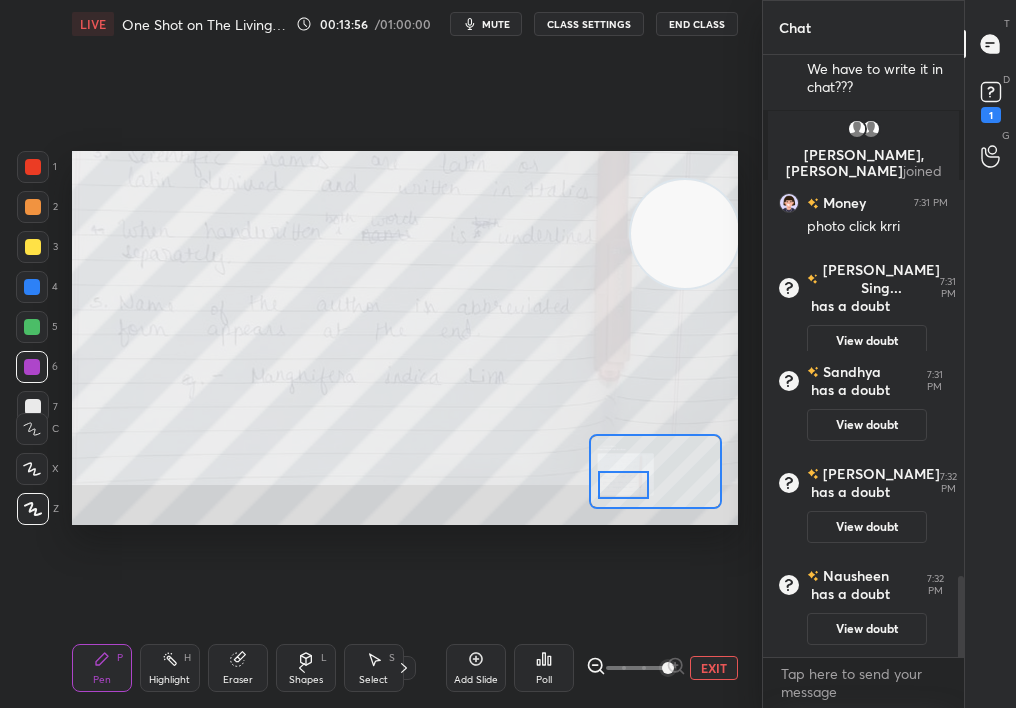 drag, startPoint x: 637, startPoint y: 476, endPoint x: 640, endPoint y: 489, distance: 13.341664 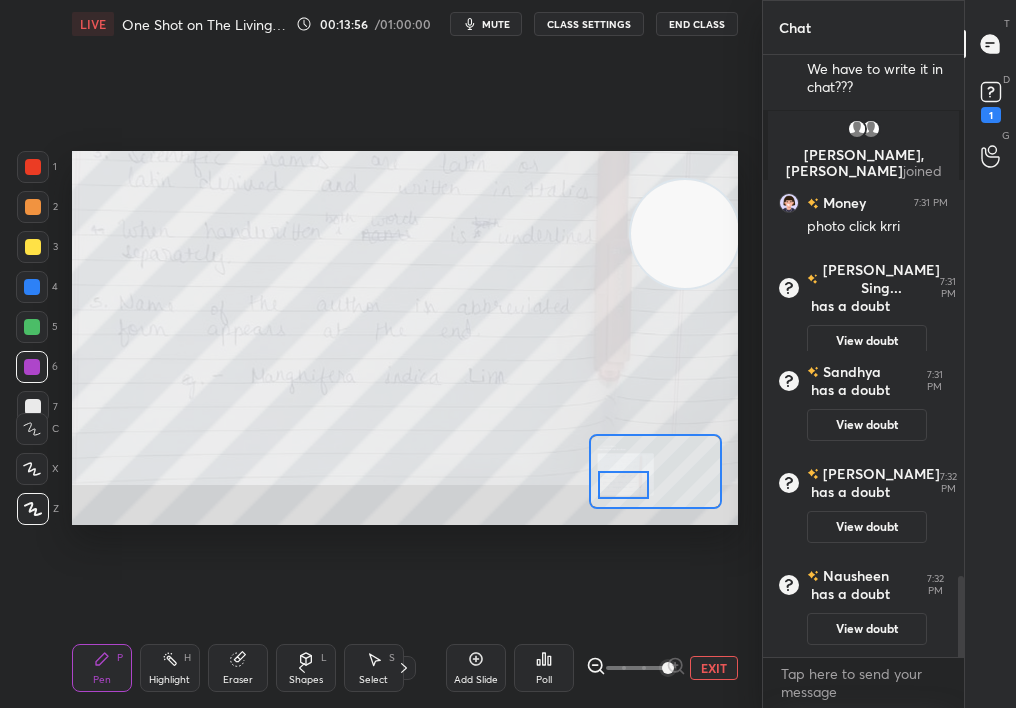 click at bounding box center [624, 485] 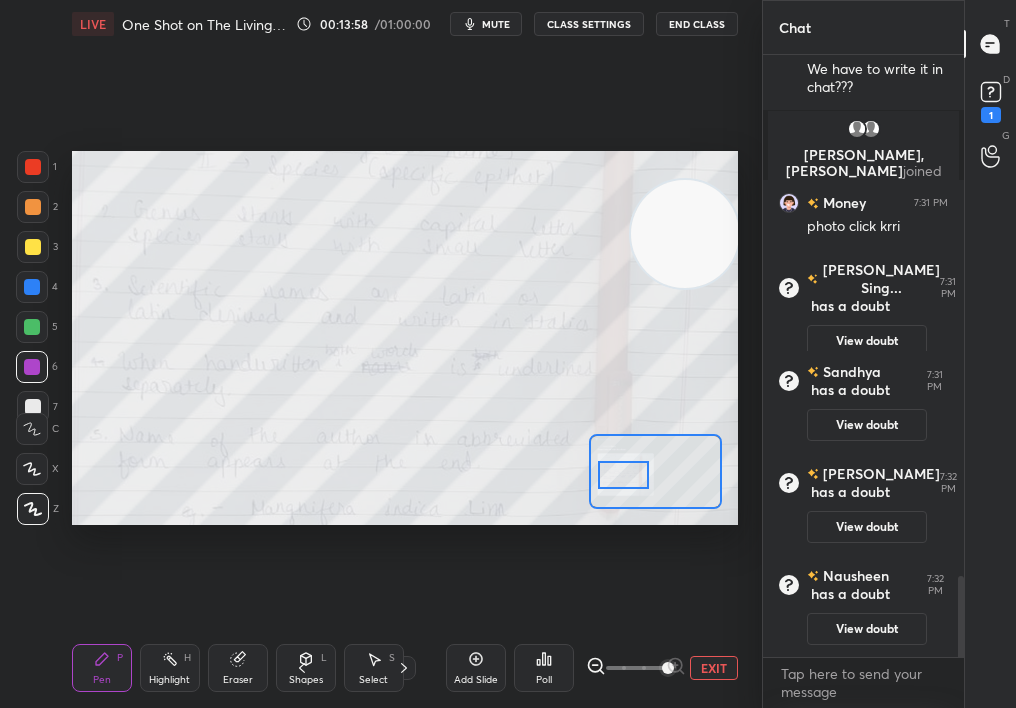 click at bounding box center (624, 475) 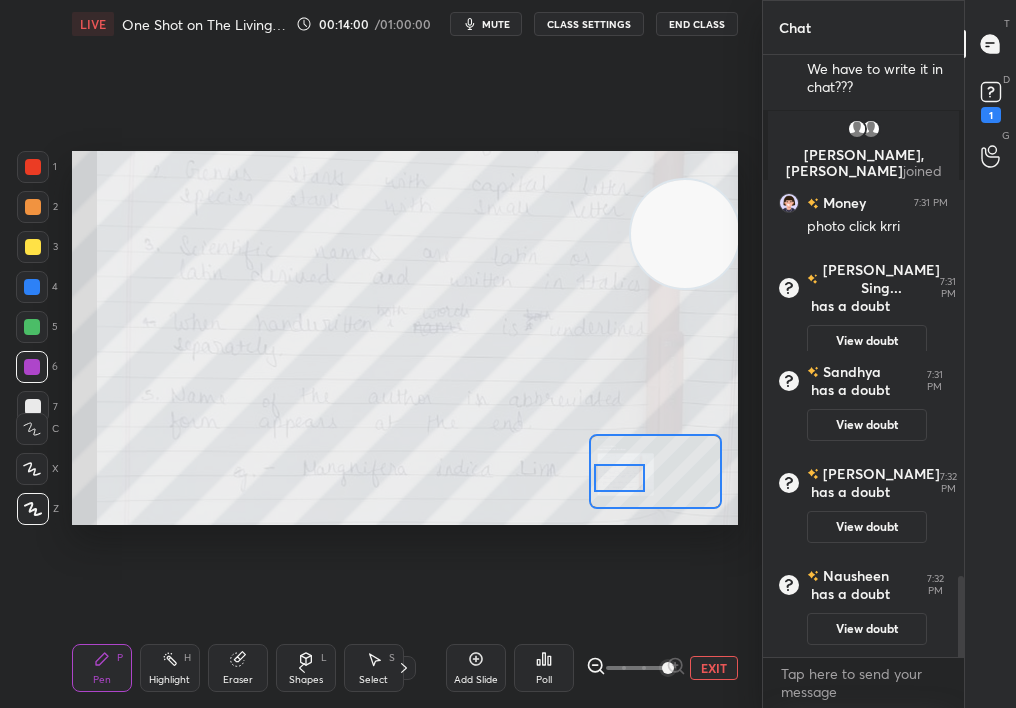 click at bounding box center (620, 478) 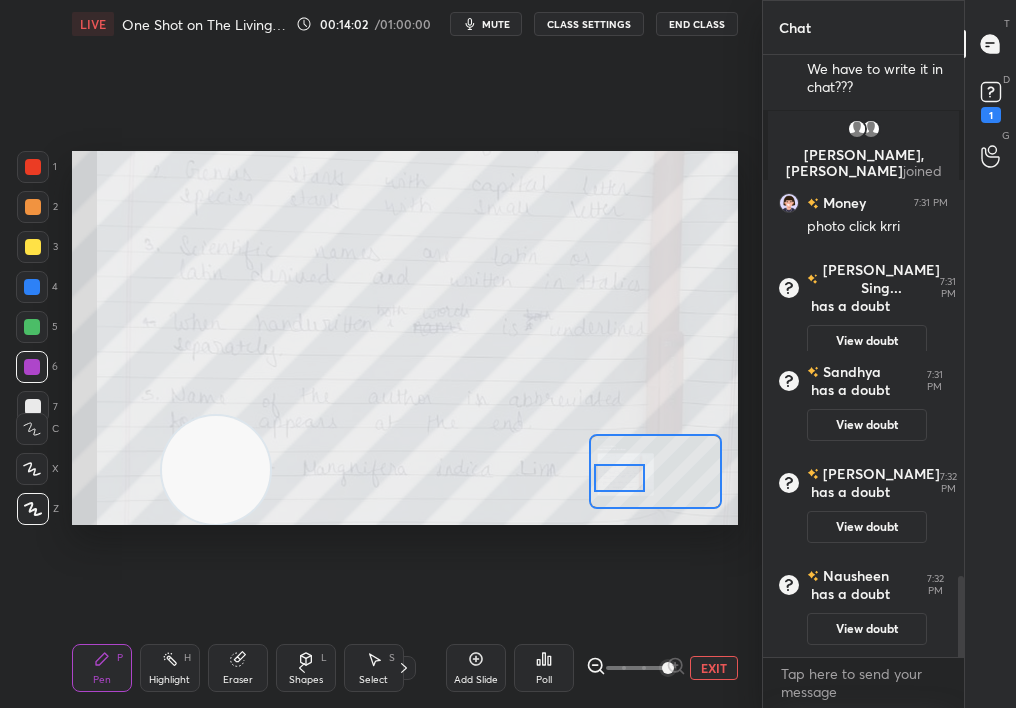 drag, startPoint x: 646, startPoint y: 327, endPoint x: 200, endPoint y: 520, distance: 485.9681 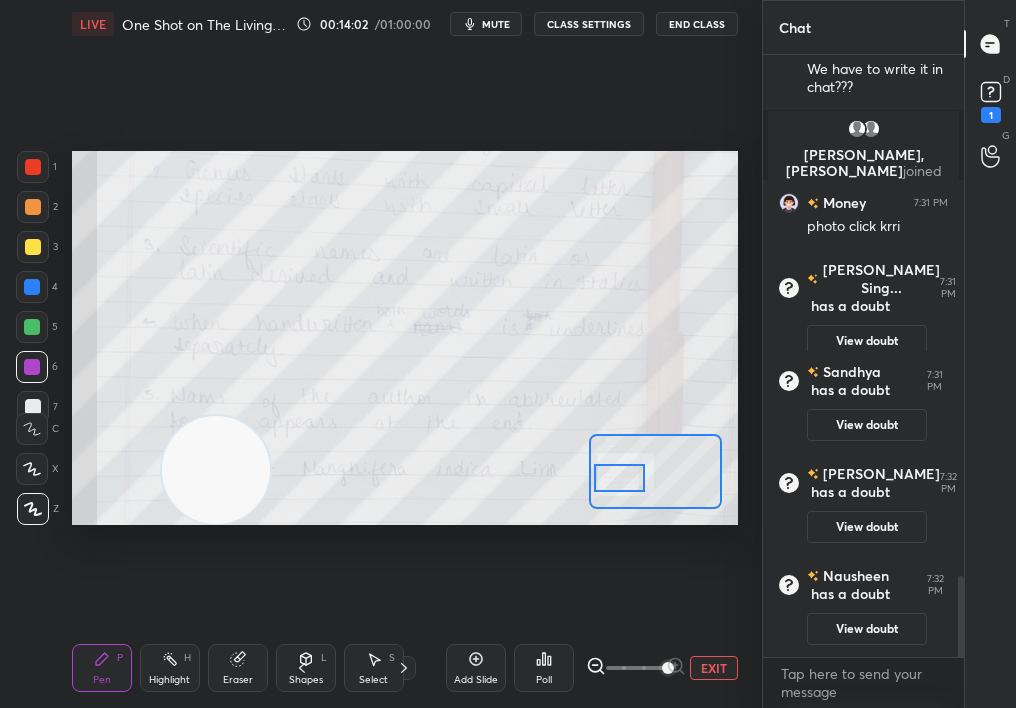 click at bounding box center (216, 470) 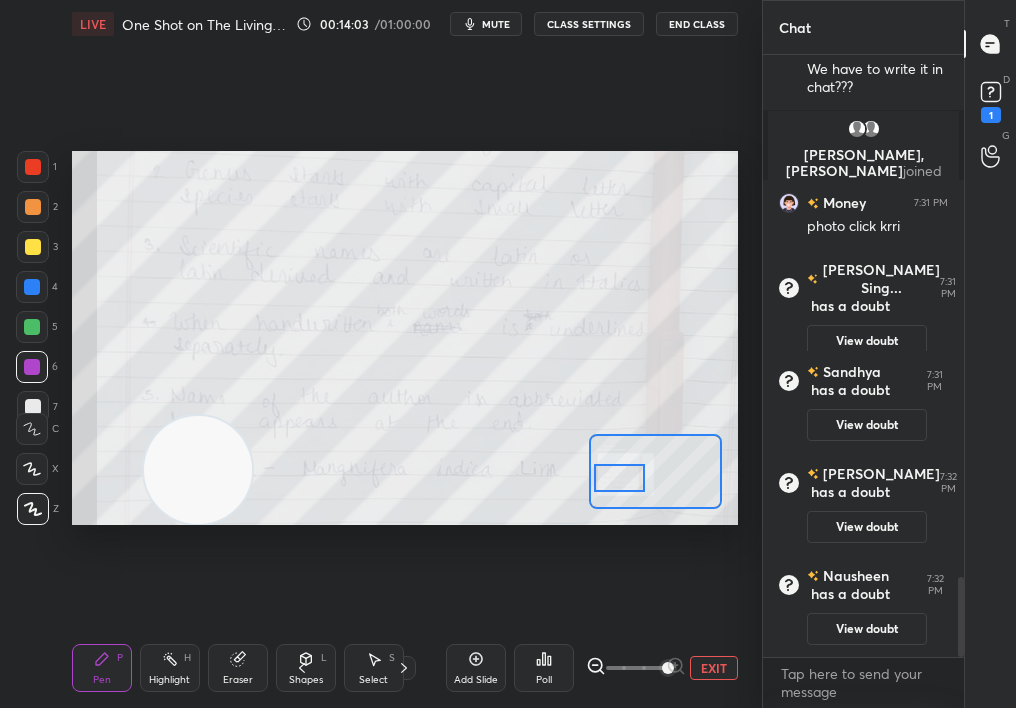 scroll, scrollTop: 3930, scrollLeft: 0, axis: vertical 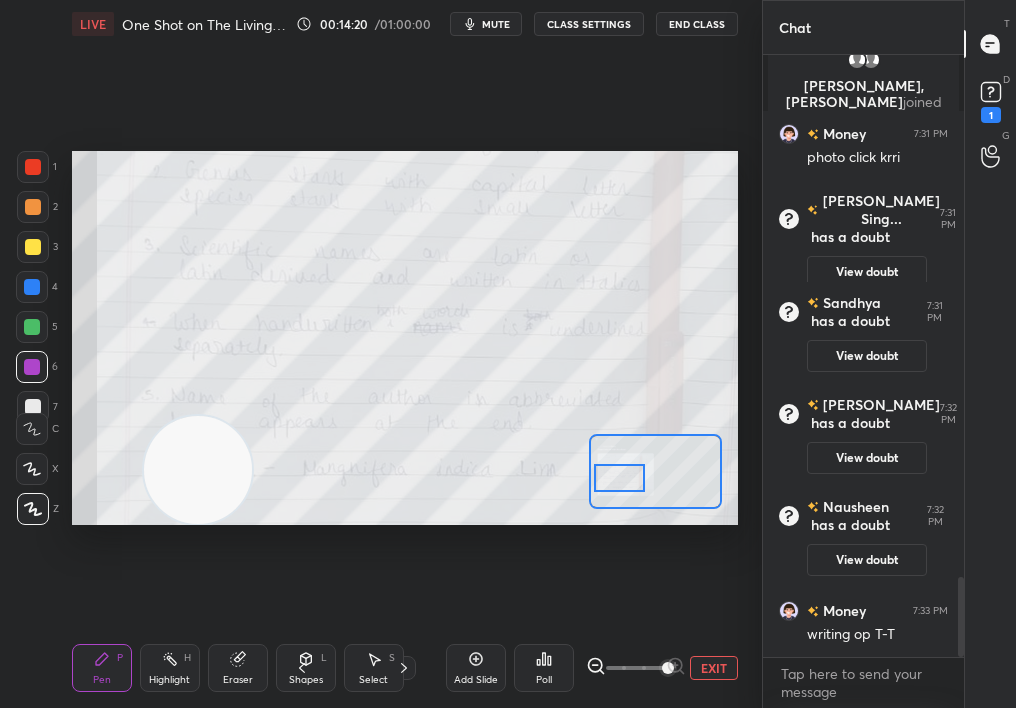 click at bounding box center [33, 167] 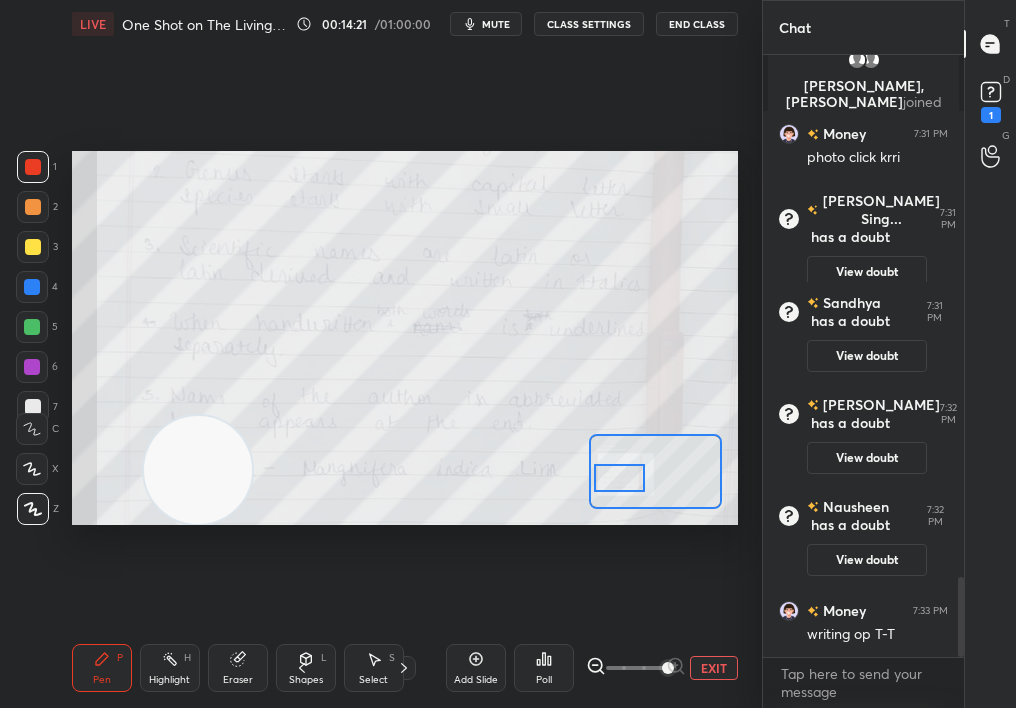 click at bounding box center [33, 167] 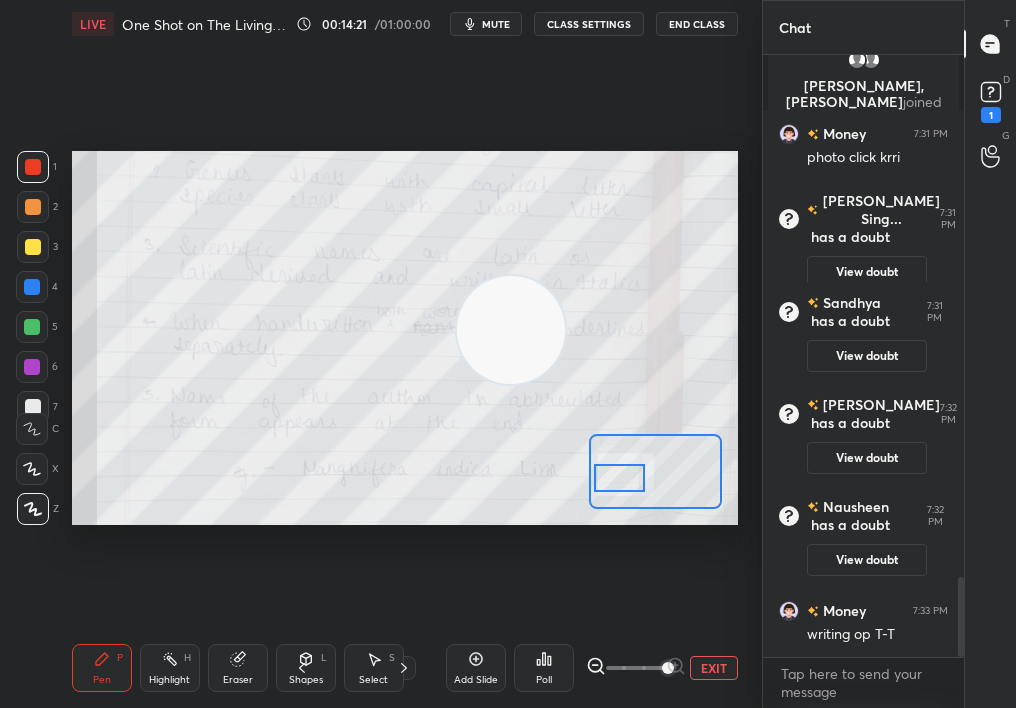 drag, startPoint x: 315, startPoint y: 423, endPoint x: 717, endPoint y: 286, distance: 424.70343 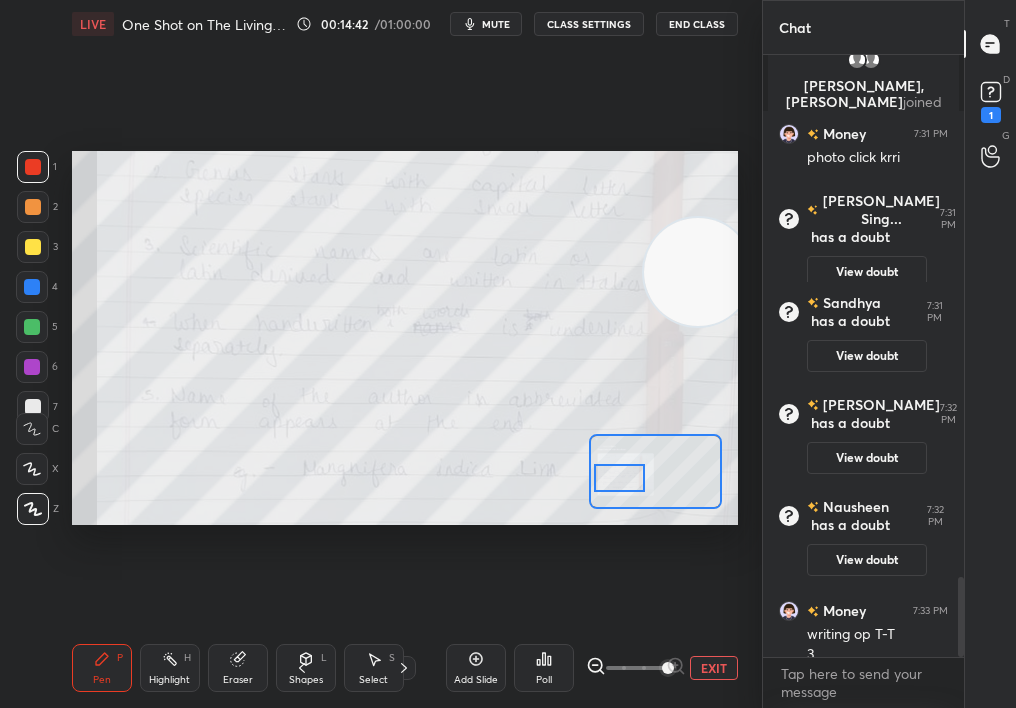 scroll, scrollTop: 3950, scrollLeft: 0, axis: vertical 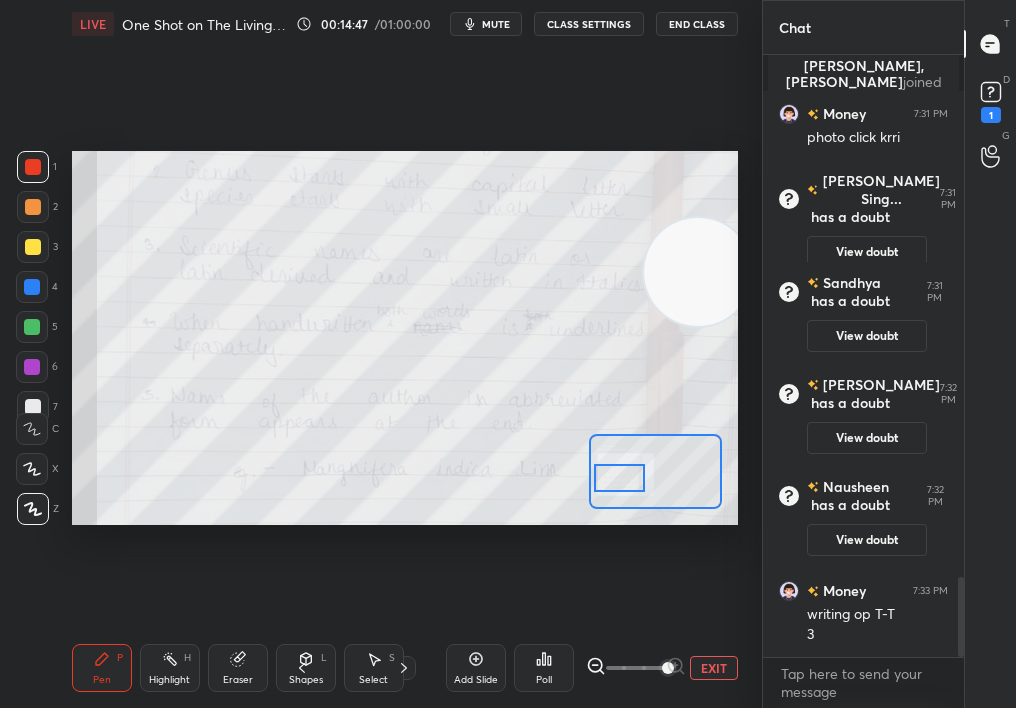 click at bounding box center (655, 471) 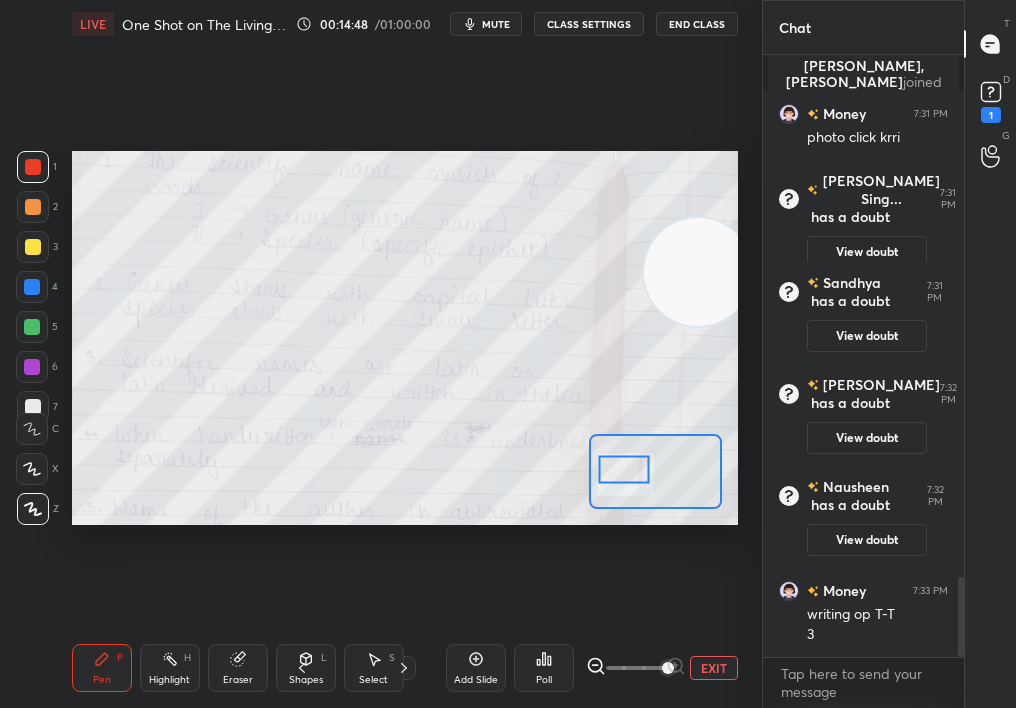 click at bounding box center [624, 469] 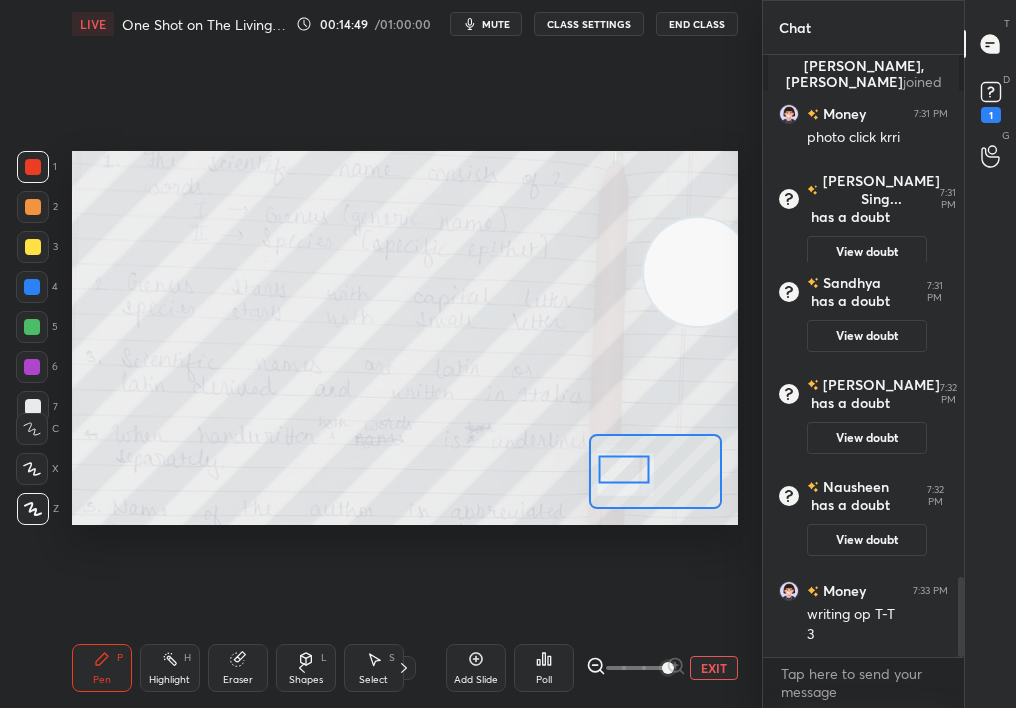 click at bounding box center [636, 668] 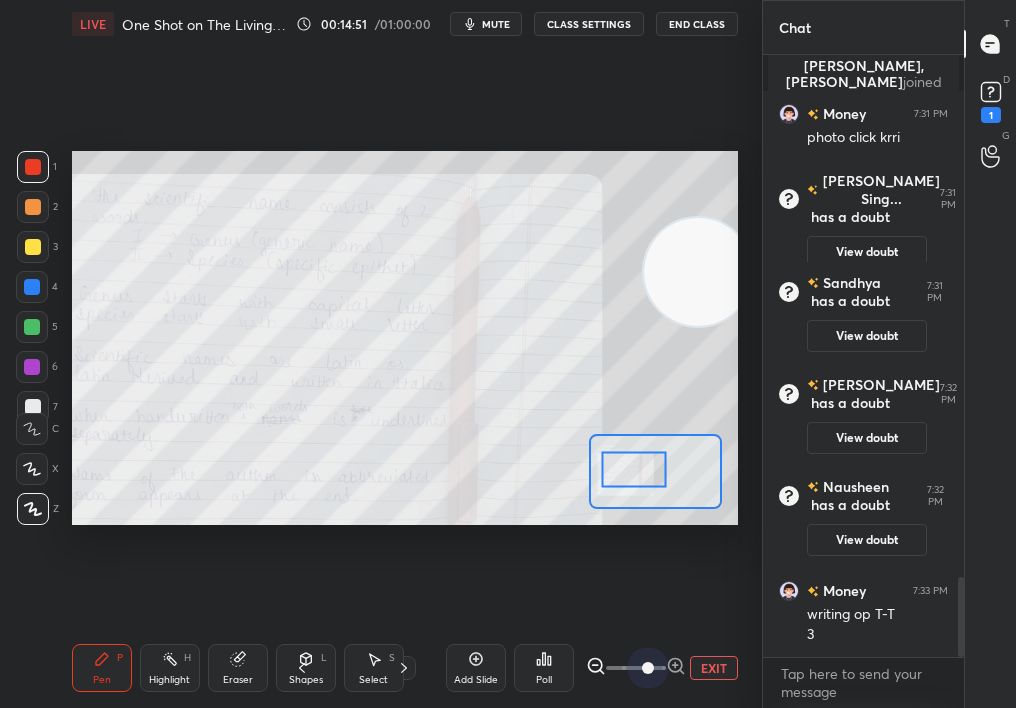 drag, startPoint x: 637, startPoint y: 665, endPoint x: 690, endPoint y: 661, distance: 53.15073 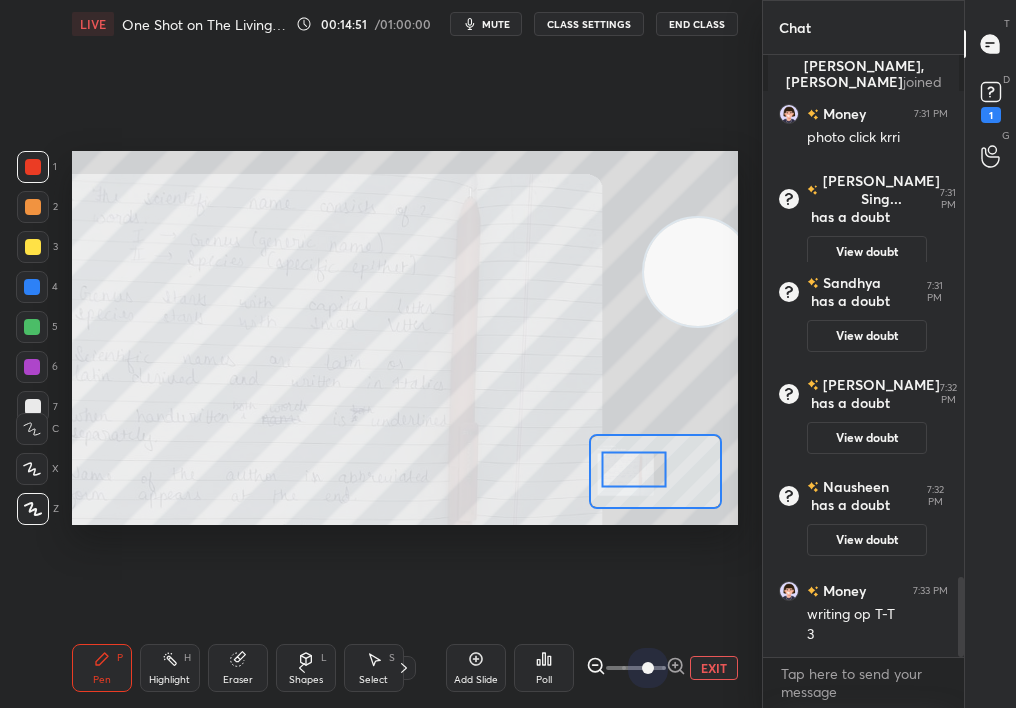 click on "EXIT" at bounding box center [662, 668] 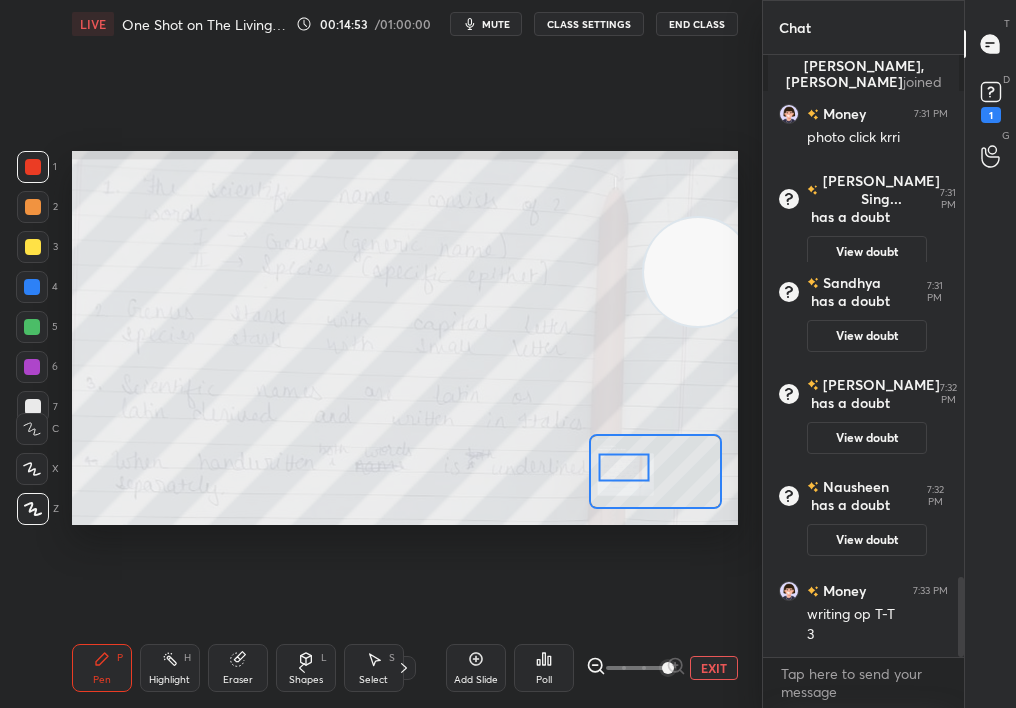 click at bounding box center [624, 467] 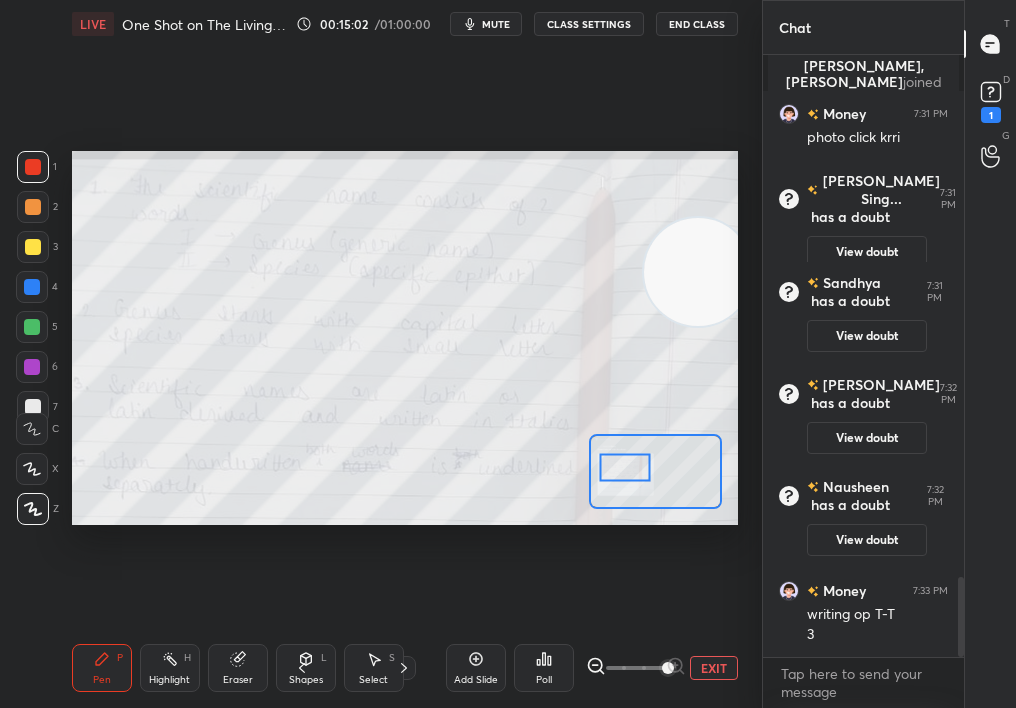 click on "EXIT" at bounding box center (714, 668) 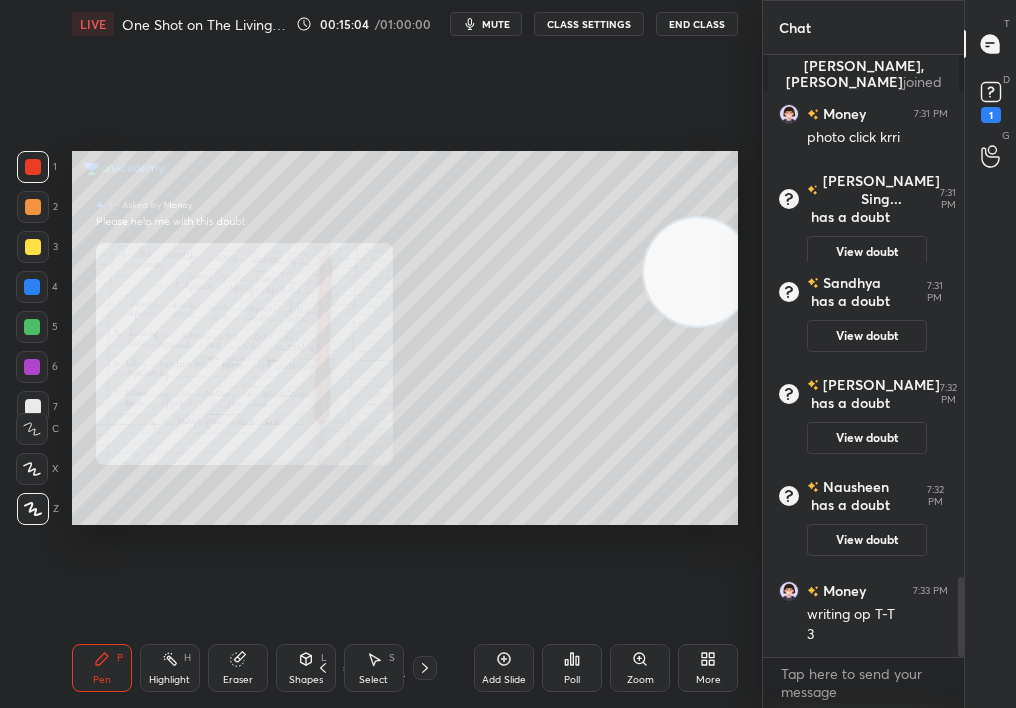 click at bounding box center (33, 509) 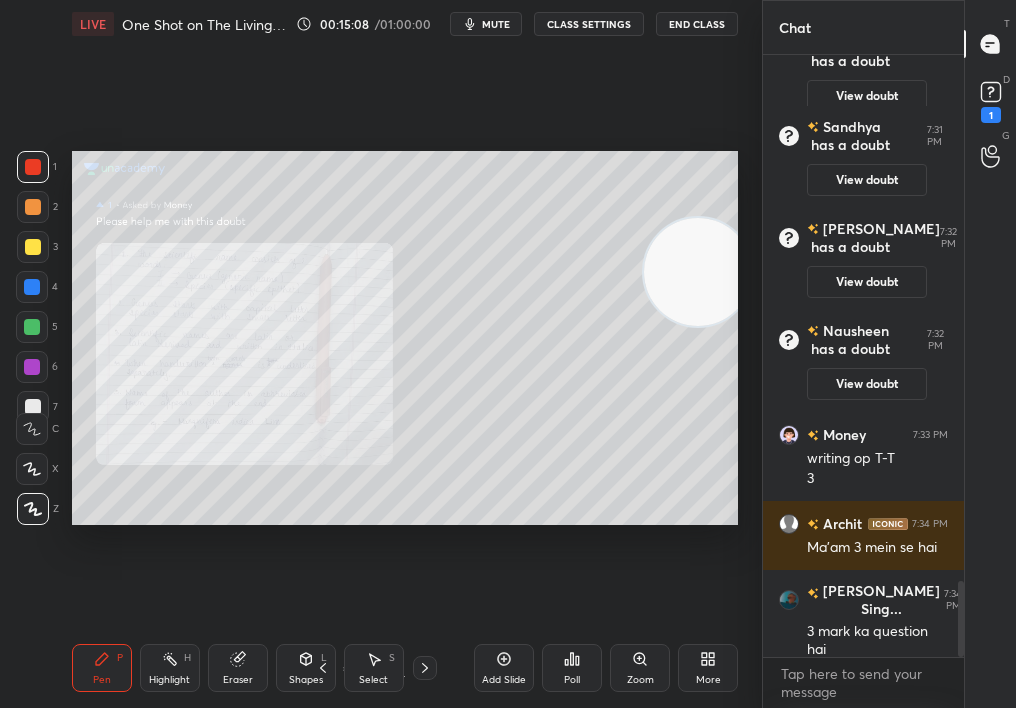 scroll, scrollTop: 4175, scrollLeft: 0, axis: vertical 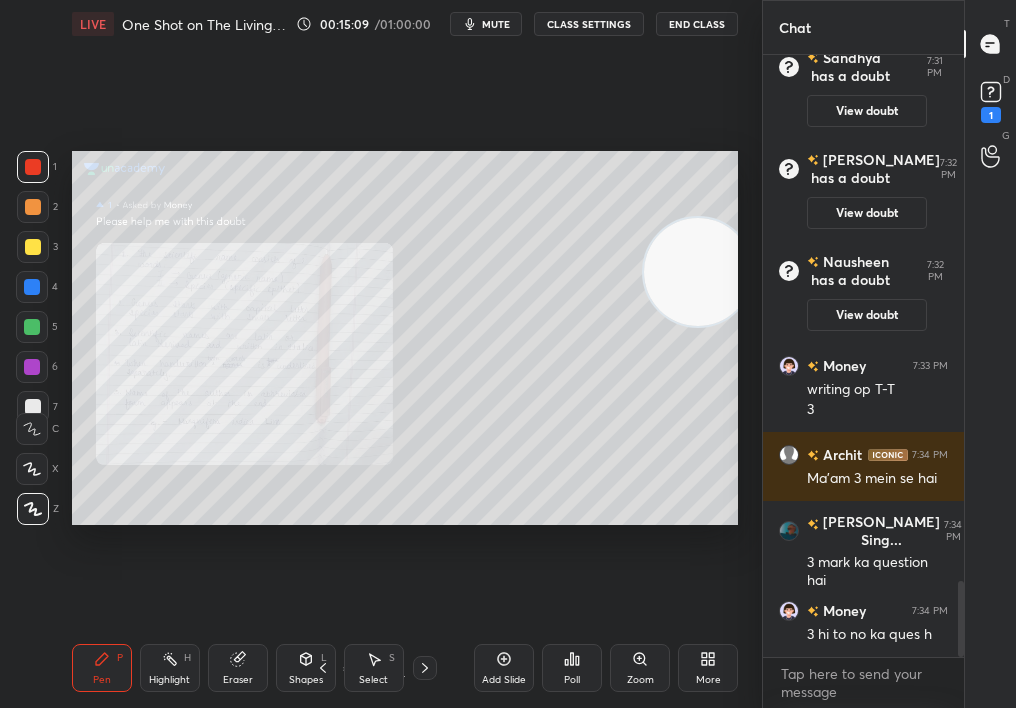click 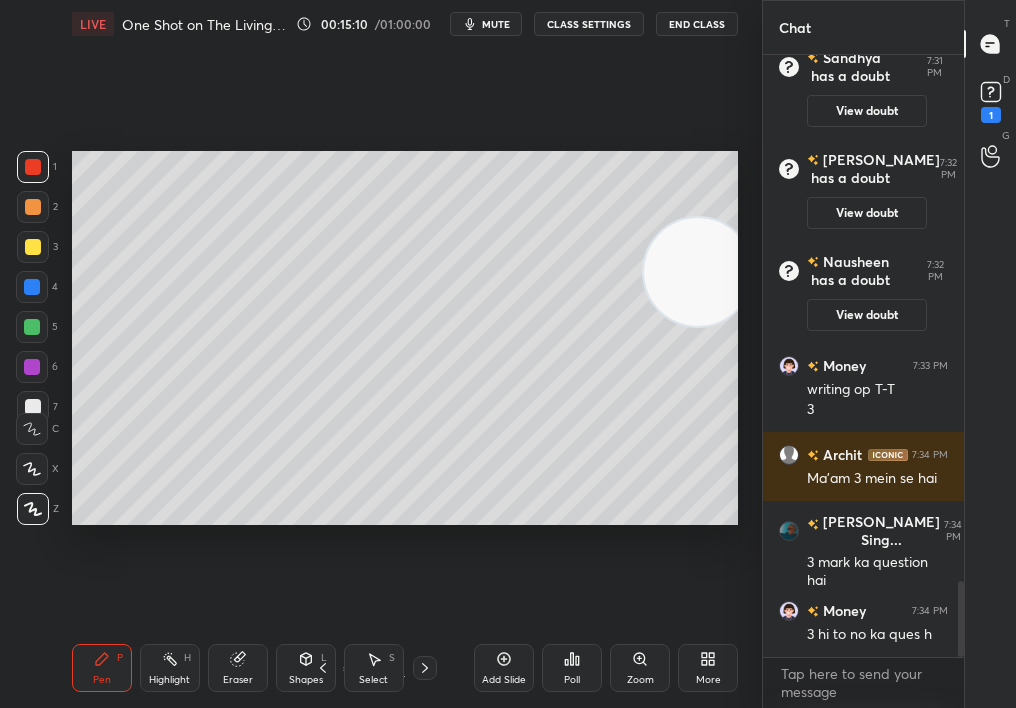 click at bounding box center [698, 272] 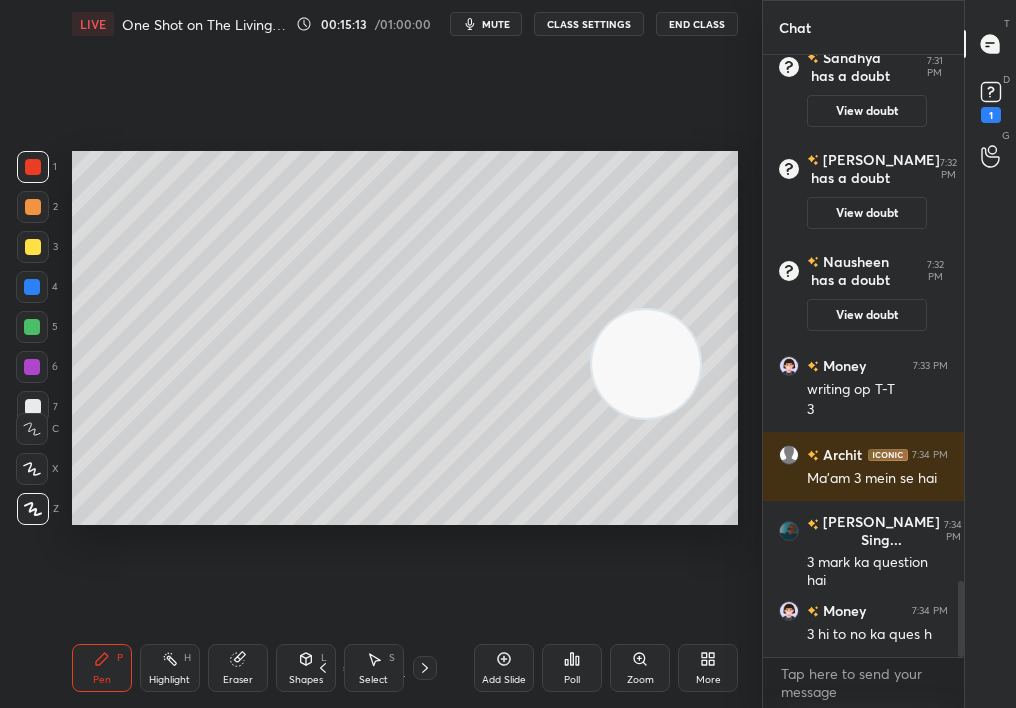 click at bounding box center [425, 668] 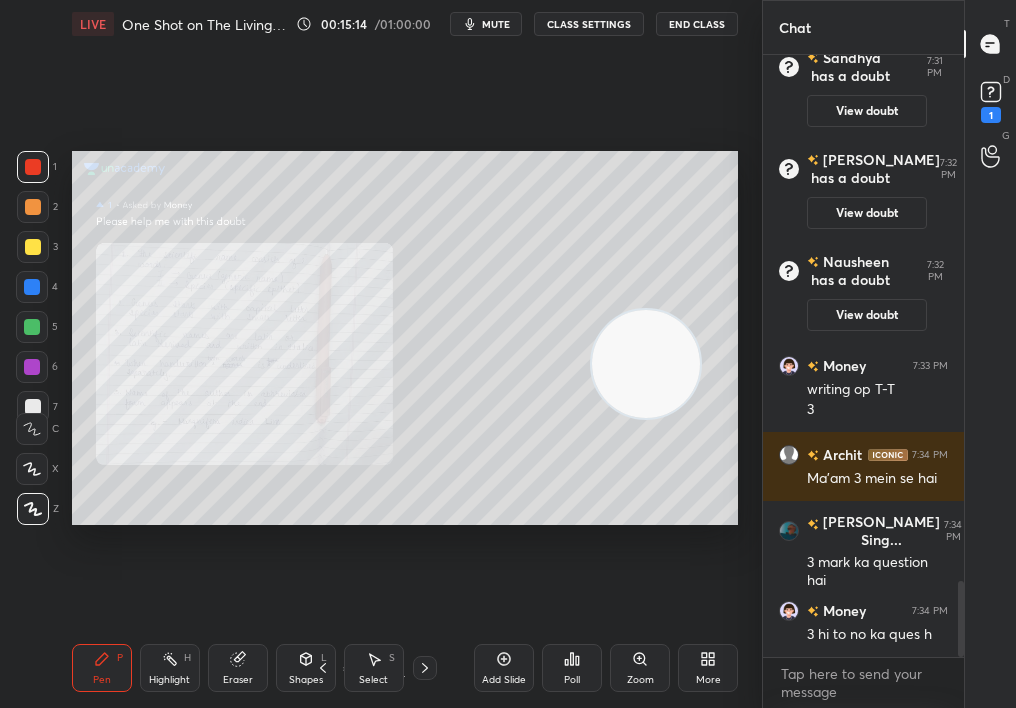click on "Zoom" at bounding box center (640, 668) 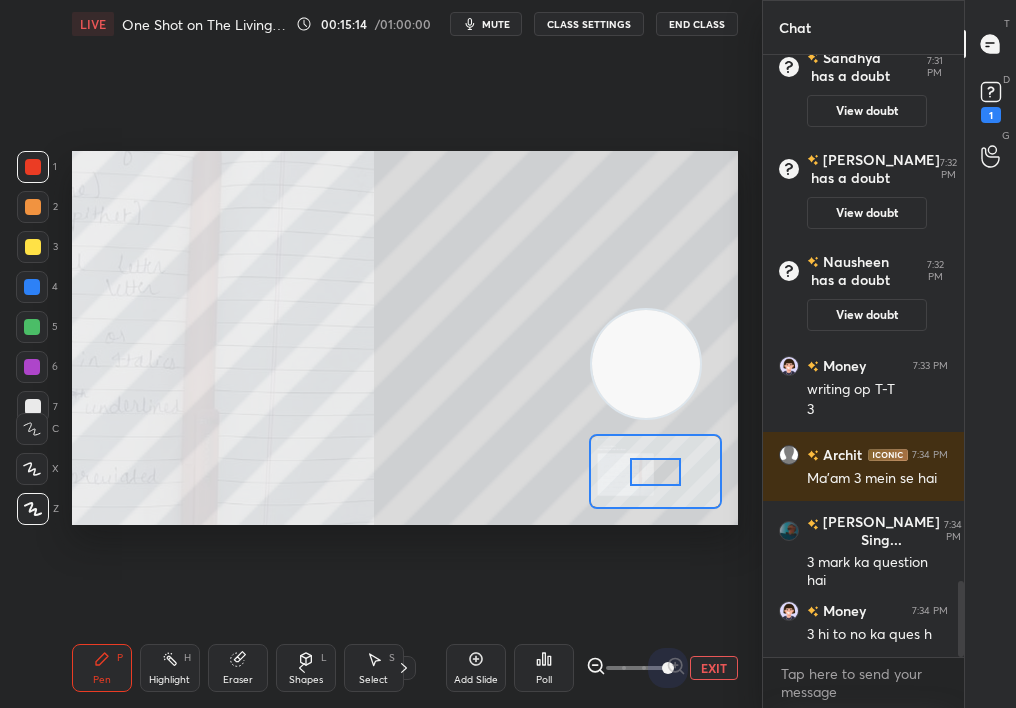 drag, startPoint x: 688, startPoint y: 653, endPoint x: 741, endPoint y: 643, distance: 53.935146 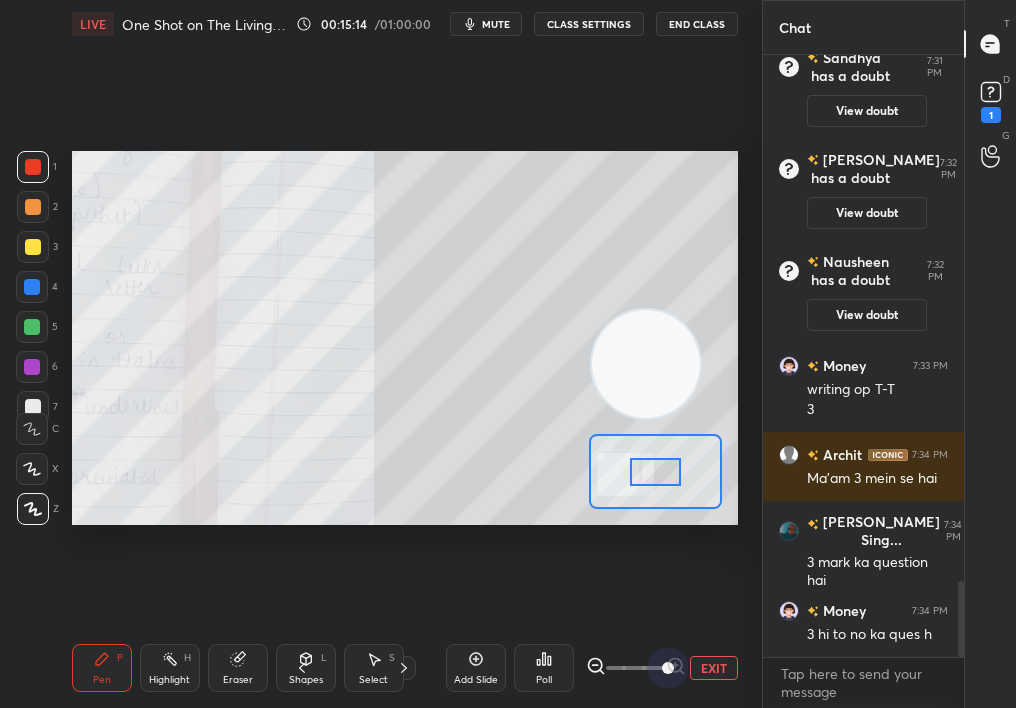 click on "LIVE One Shot on The Living World 00:15:14 /  01:00:00 mute CLASS SETTINGS End Class Setting up your live class Poll for   secs No correct answer Start poll Back One Shot on The Living World • L1 of Crash Course on Diversity of Living Organisms [MEDICAL_DATA][PERSON_NAME] Pen P Highlight H Eraser Shapes L Select S 6 / 6 Add Slide Poll EXIT" at bounding box center (405, 354) 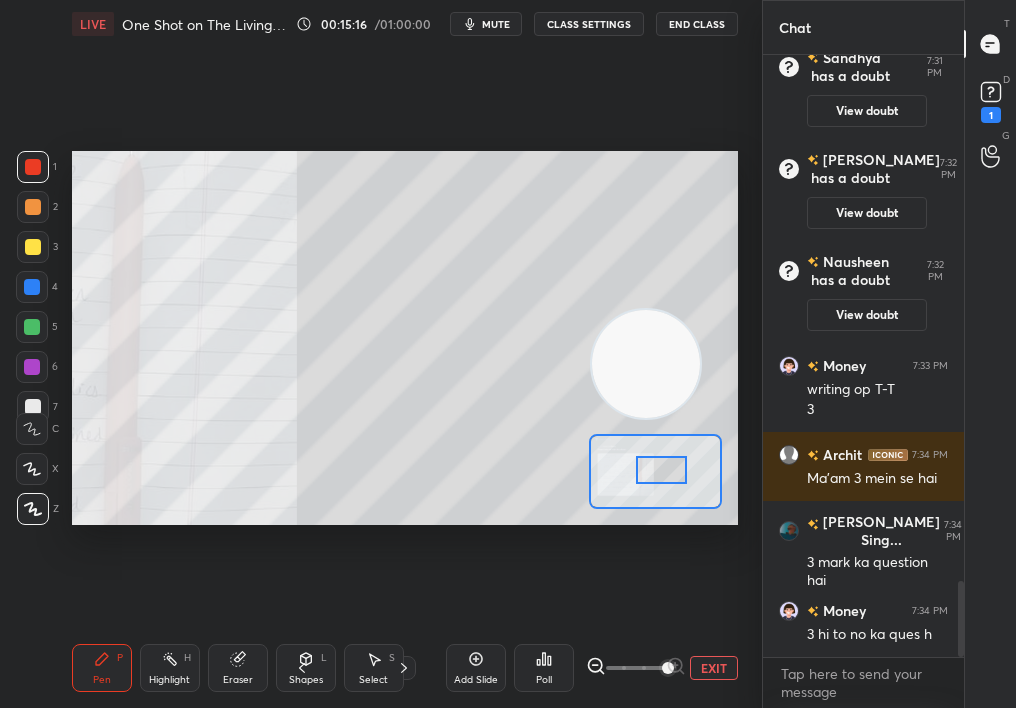 drag, startPoint x: 648, startPoint y: 476, endPoint x: 668, endPoint y: 474, distance: 20.09975 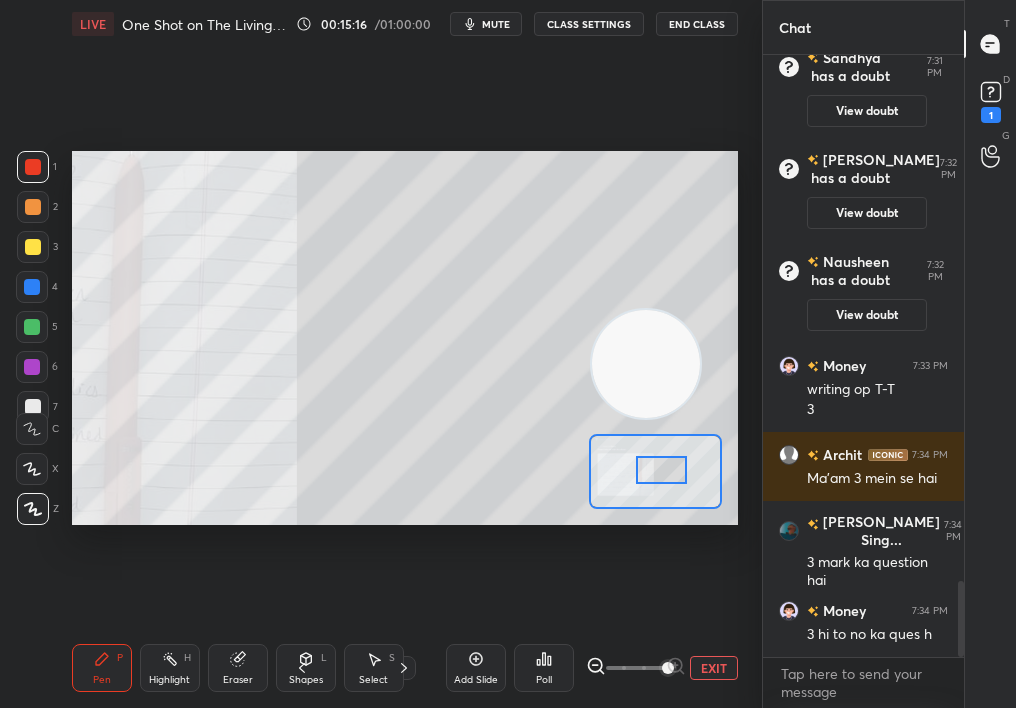 click at bounding box center (662, 470) 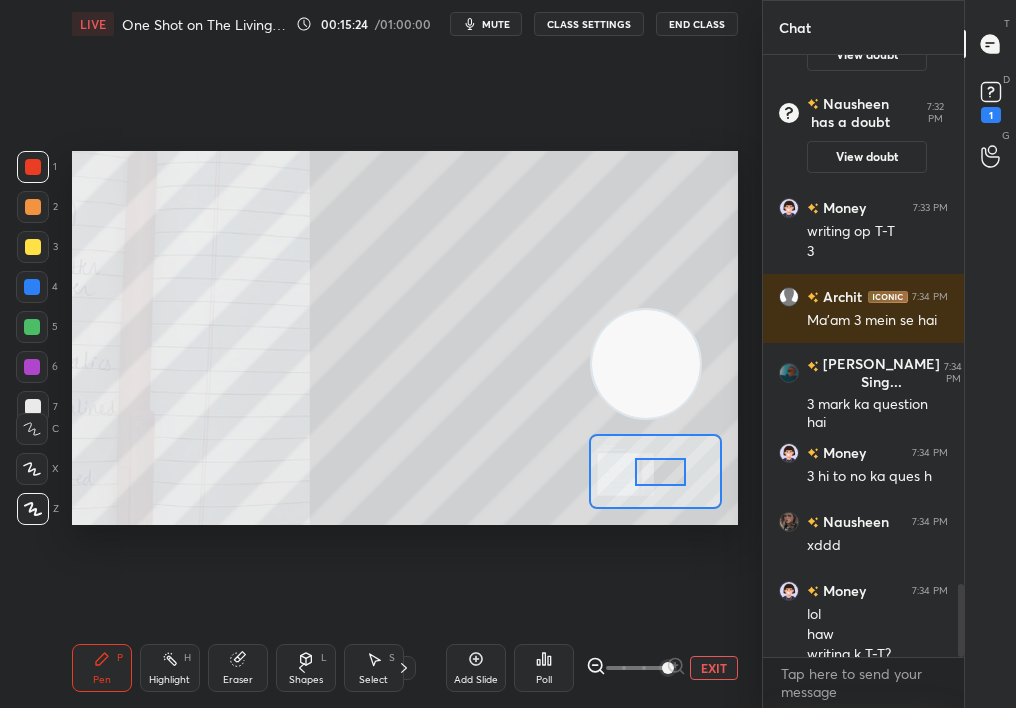 scroll, scrollTop: 4353, scrollLeft: 0, axis: vertical 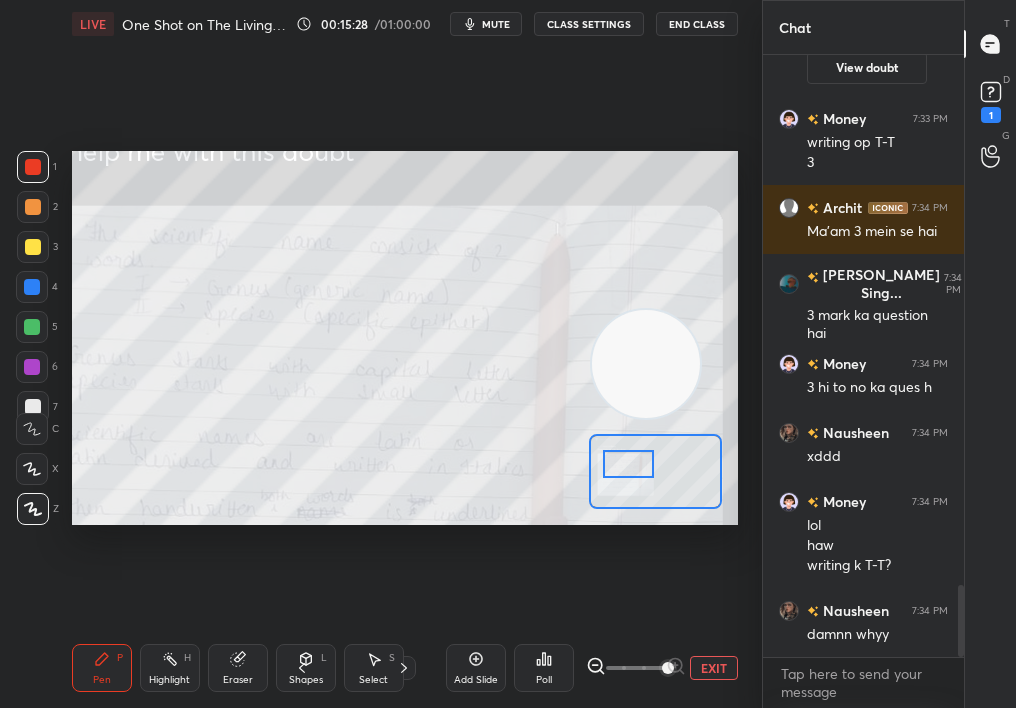 drag, startPoint x: 670, startPoint y: 474, endPoint x: 642, endPoint y: 465, distance: 29.410883 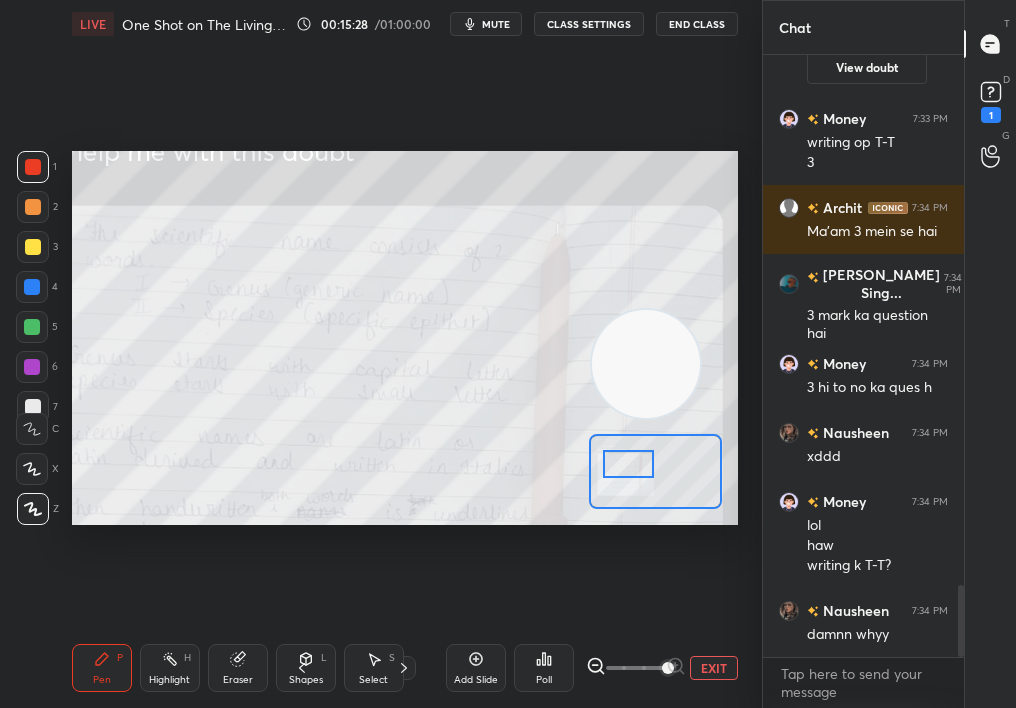 click at bounding box center (629, 464) 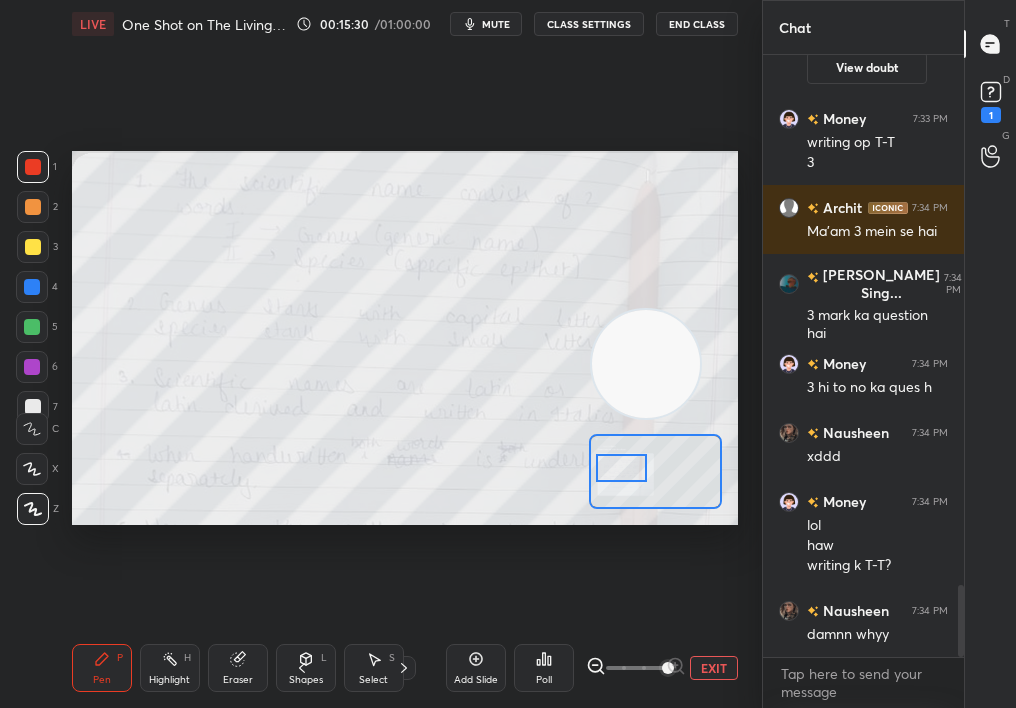 click at bounding box center (622, 468) 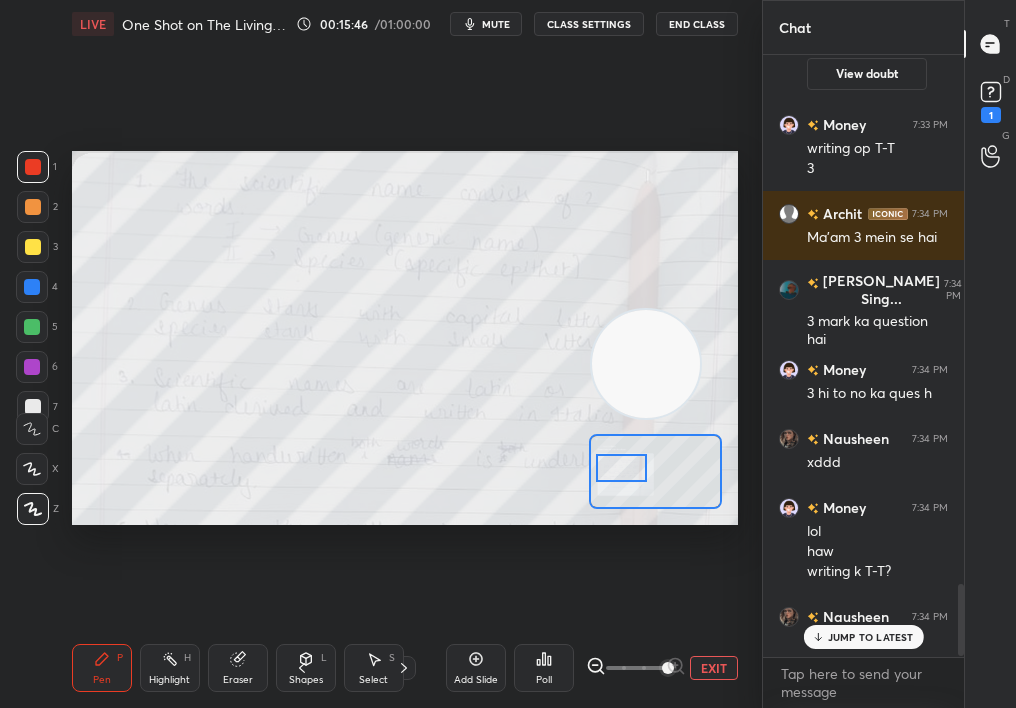 scroll, scrollTop: 4491, scrollLeft: 0, axis: vertical 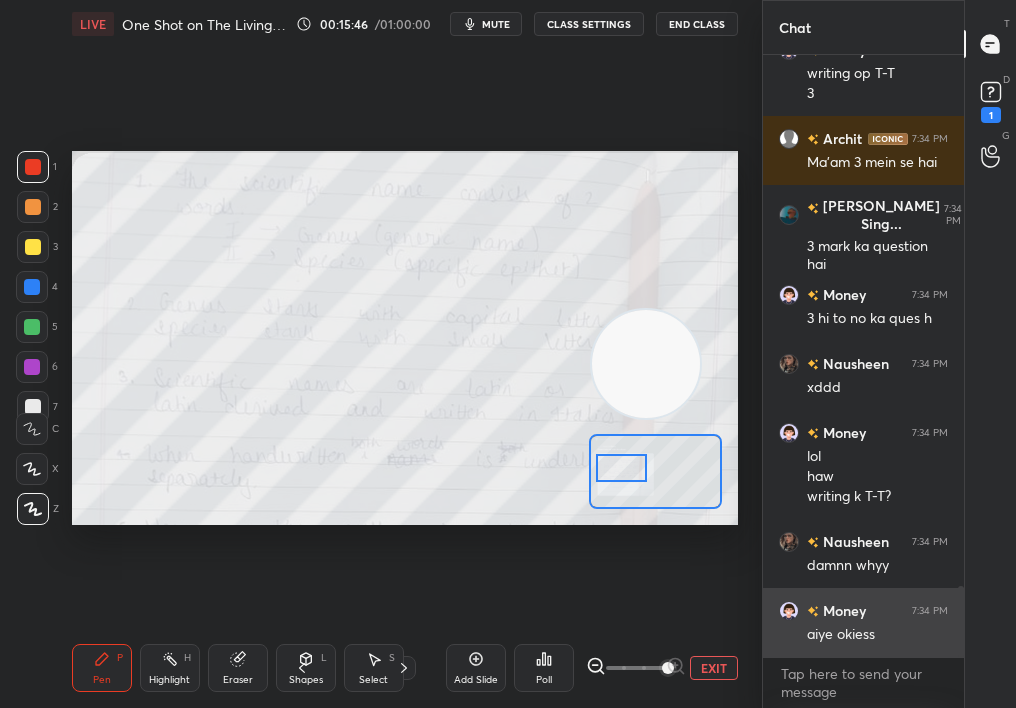 click on "aiye okiess" at bounding box center (877, 635) 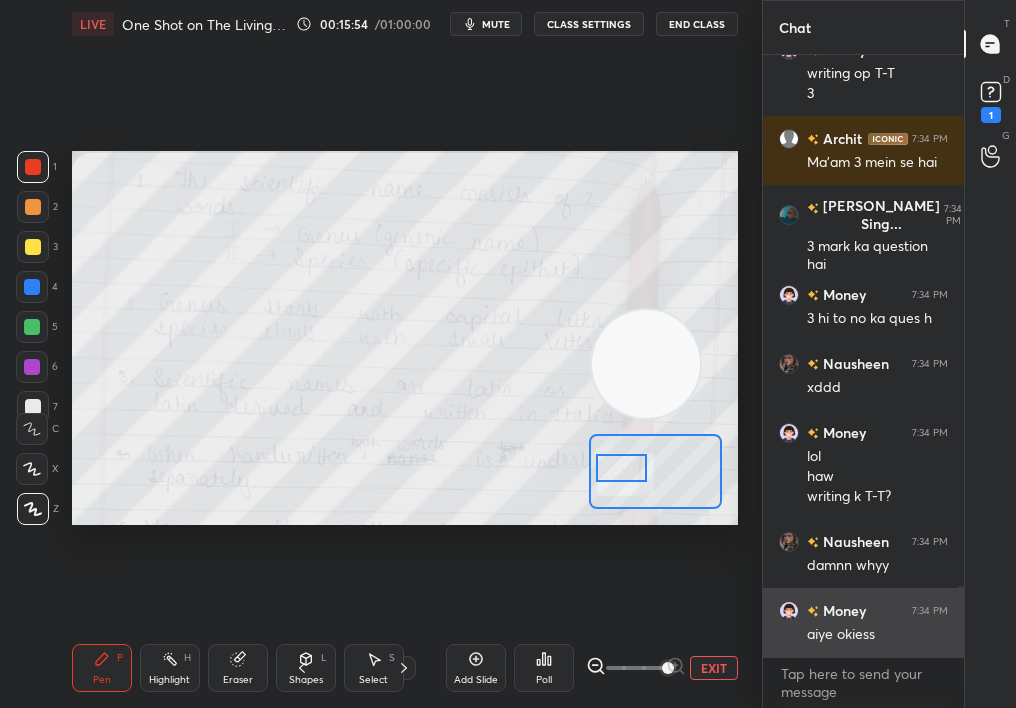 scroll, scrollTop: 4529, scrollLeft: 0, axis: vertical 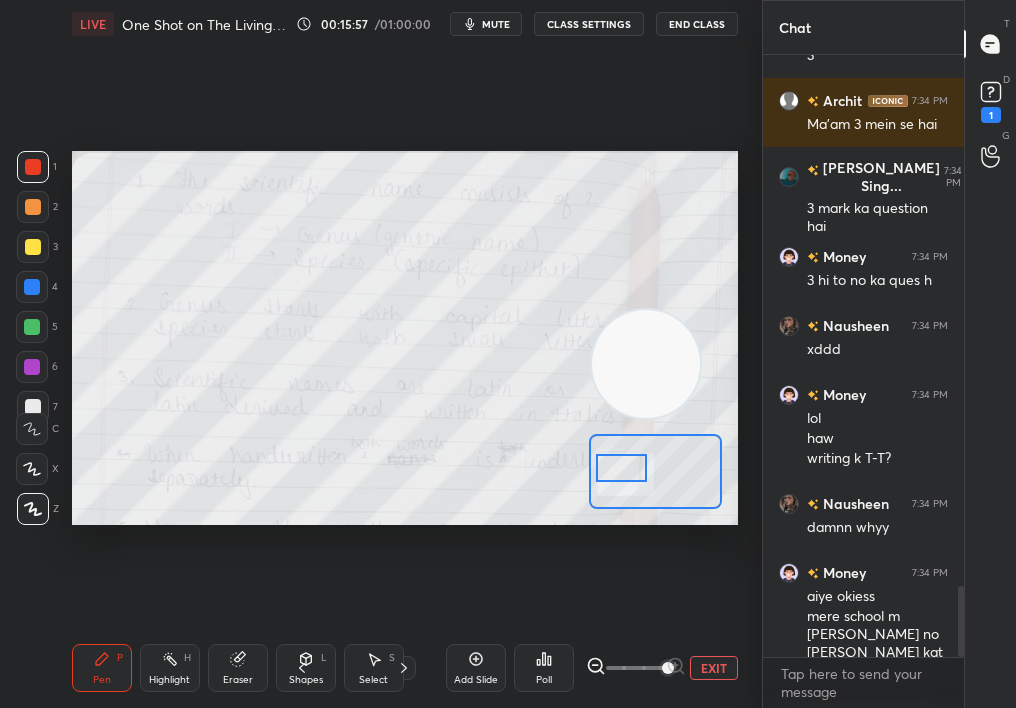 click at bounding box center [655, 471] 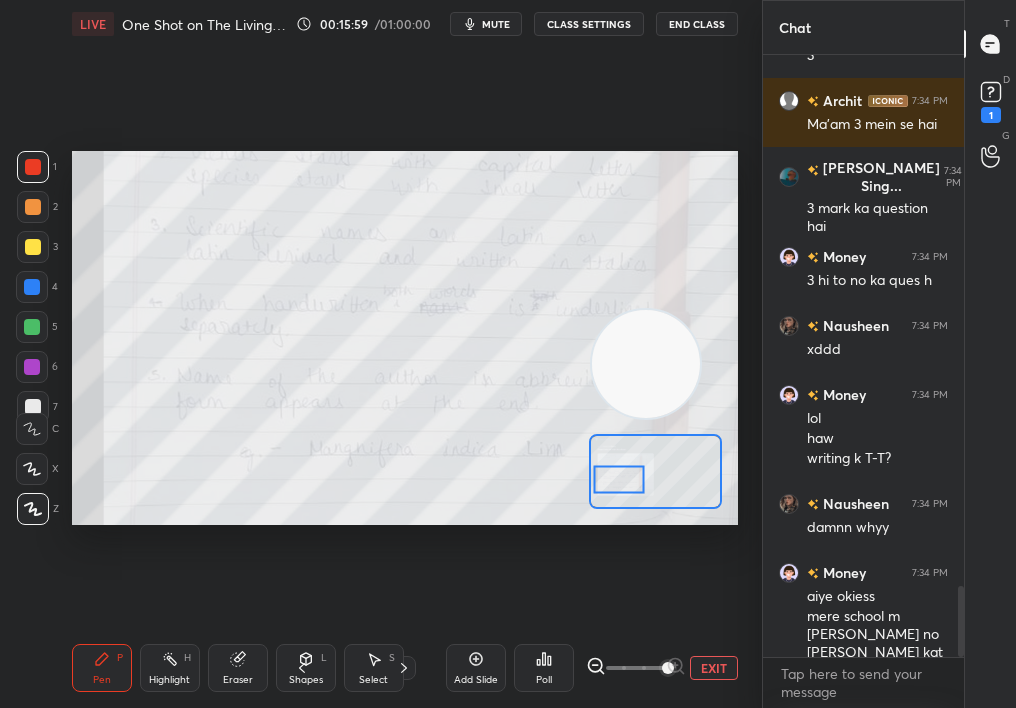 click at bounding box center [619, 479] 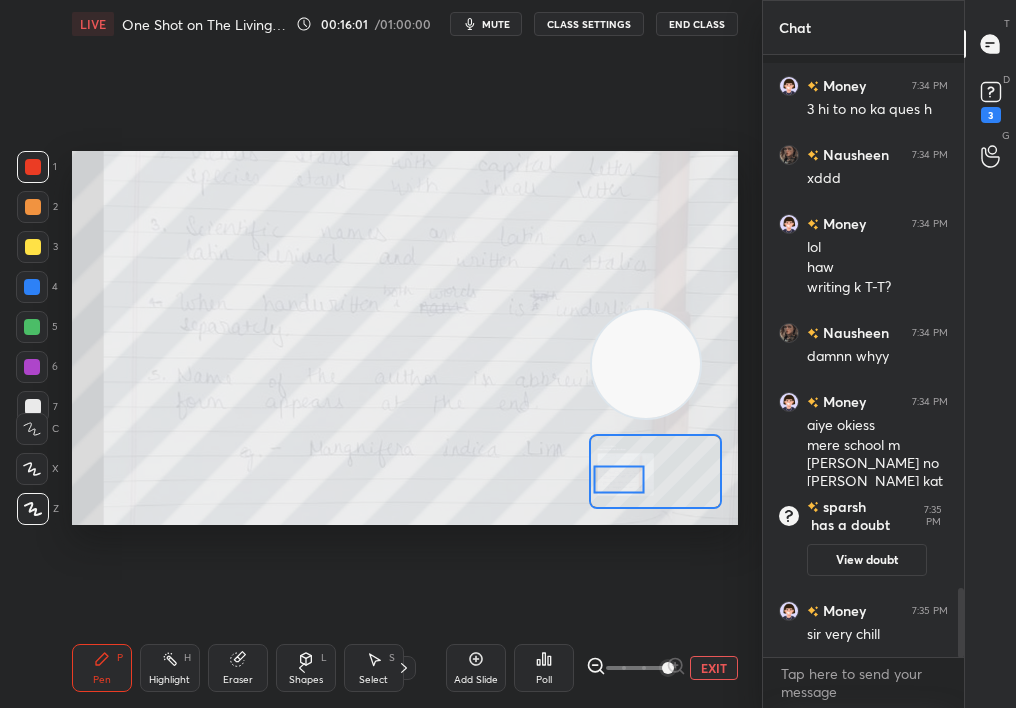 scroll, scrollTop: 4614, scrollLeft: 0, axis: vertical 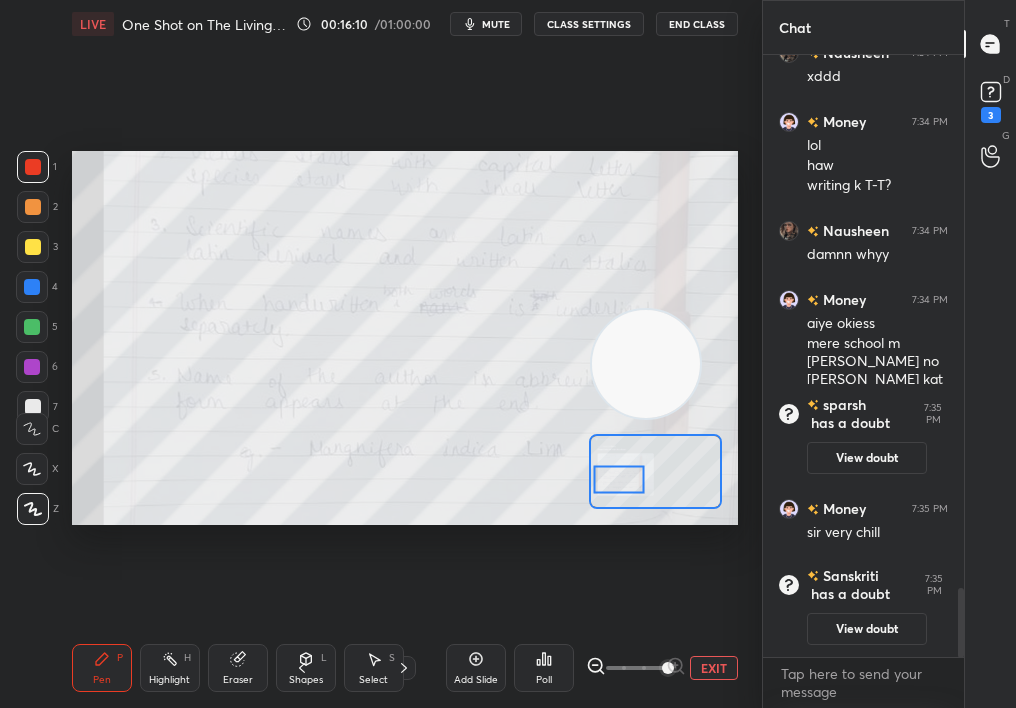 click on "Eraser" at bounding box center (238, 668) 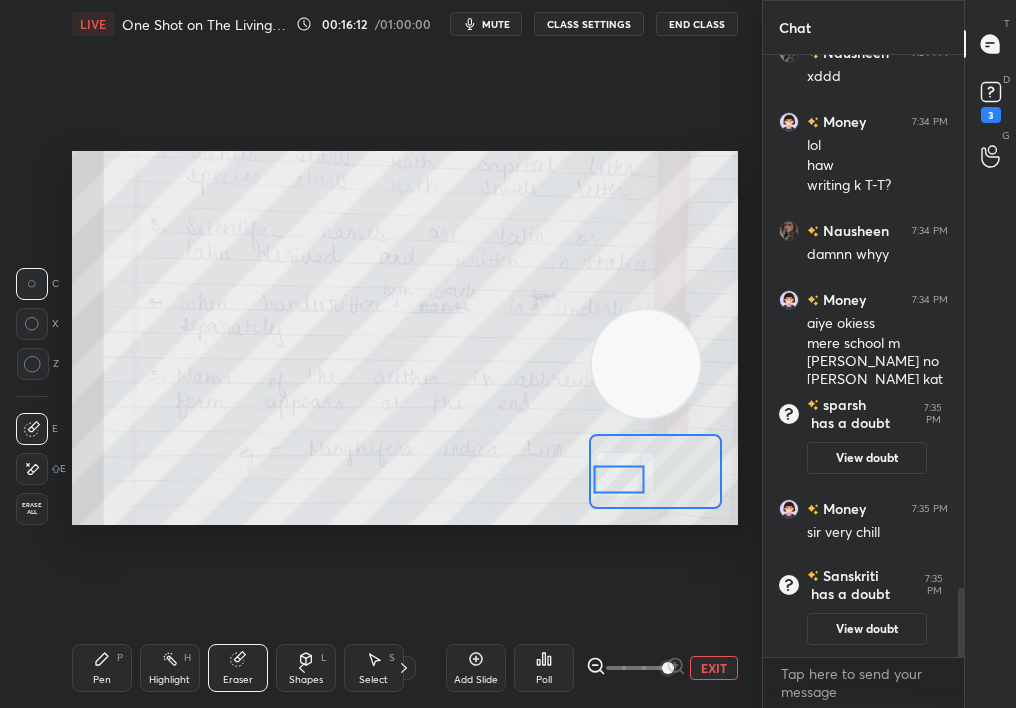 drag, startPoint x: 98, startPoint y: 697, endPoint x: 99, endPoint y: 678, distance: 19.026299 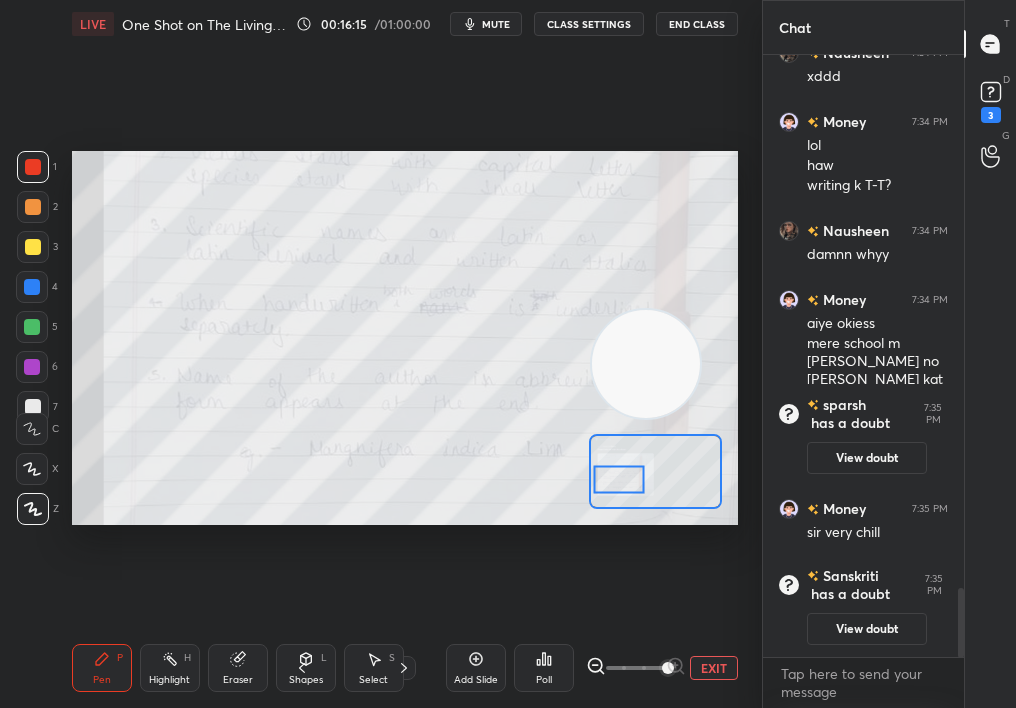 click on "EXIT" at bounding box center [714, 668] 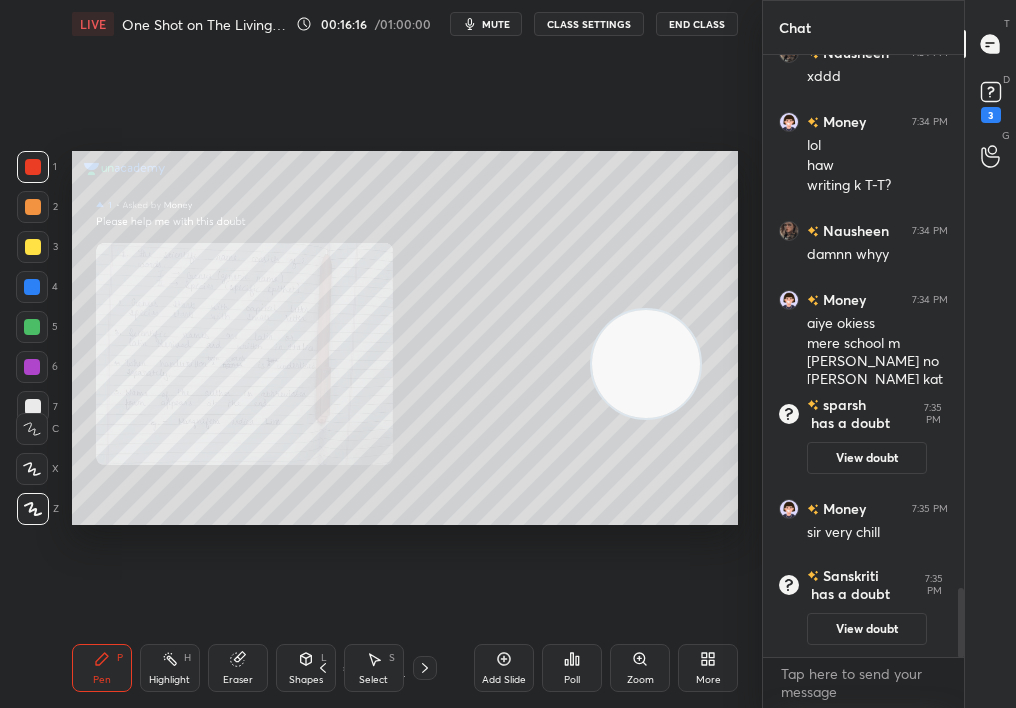click 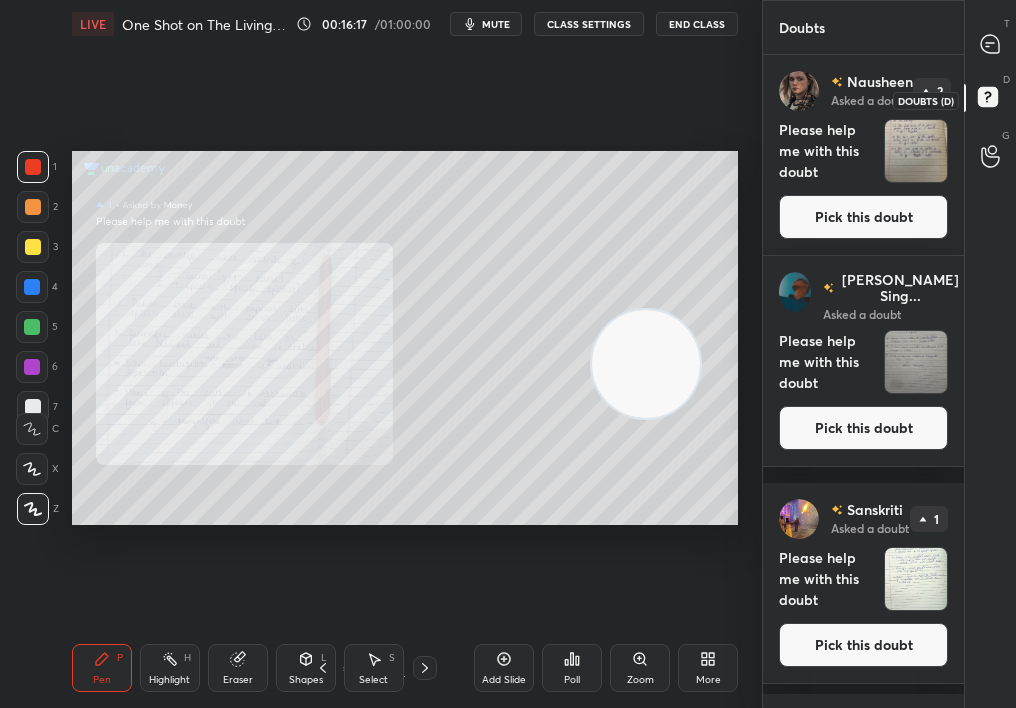 click on "Pick this doubt" at bounding box center (863, 217) 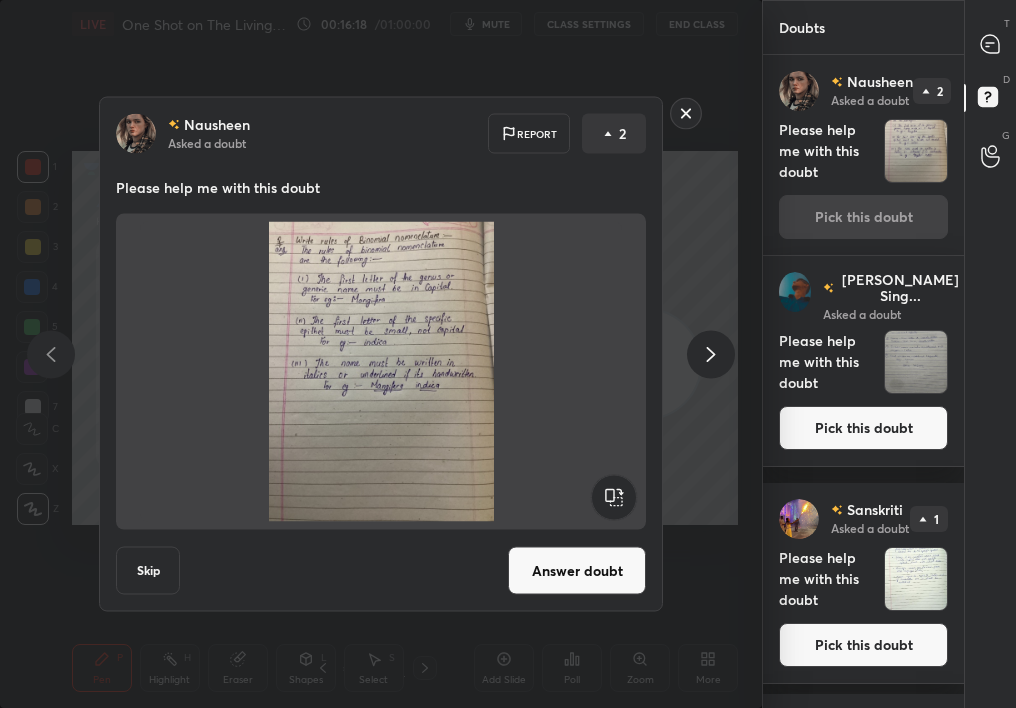 click on "Answer doubt" at bounding box center (577, 571) 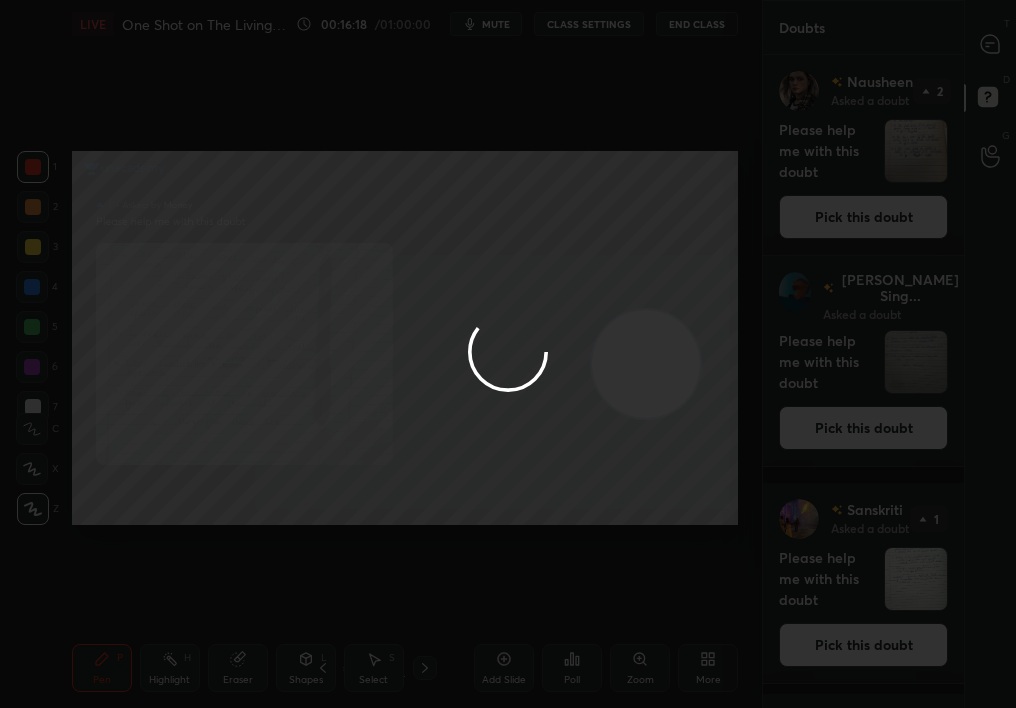 click at bounding box center [508, 354] 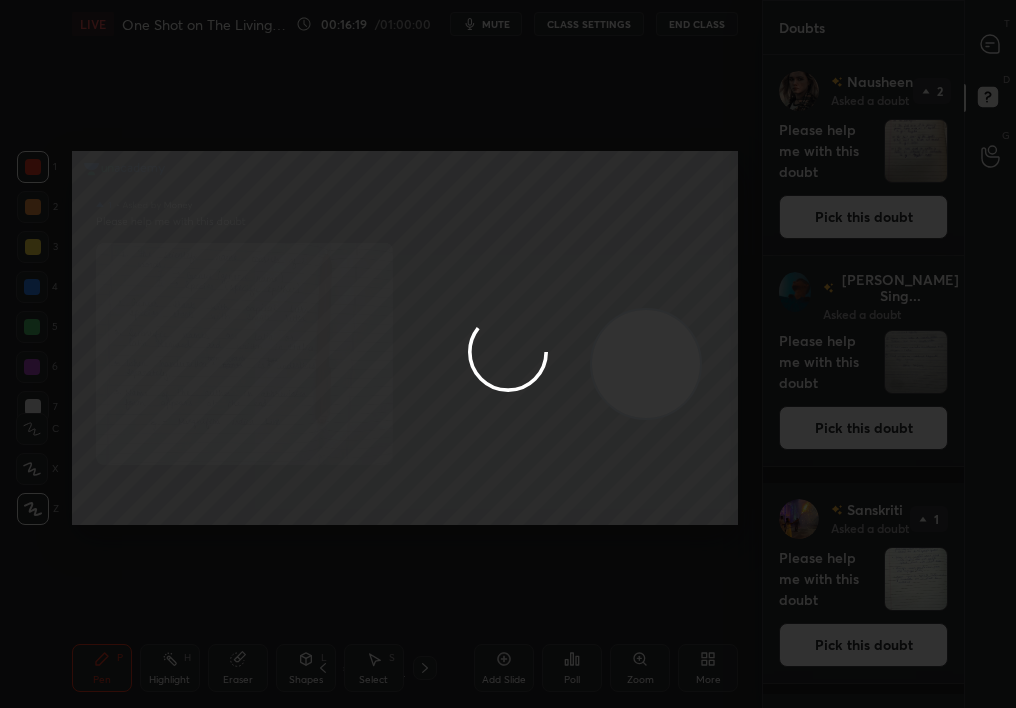 click at bounding box center (508, 354) 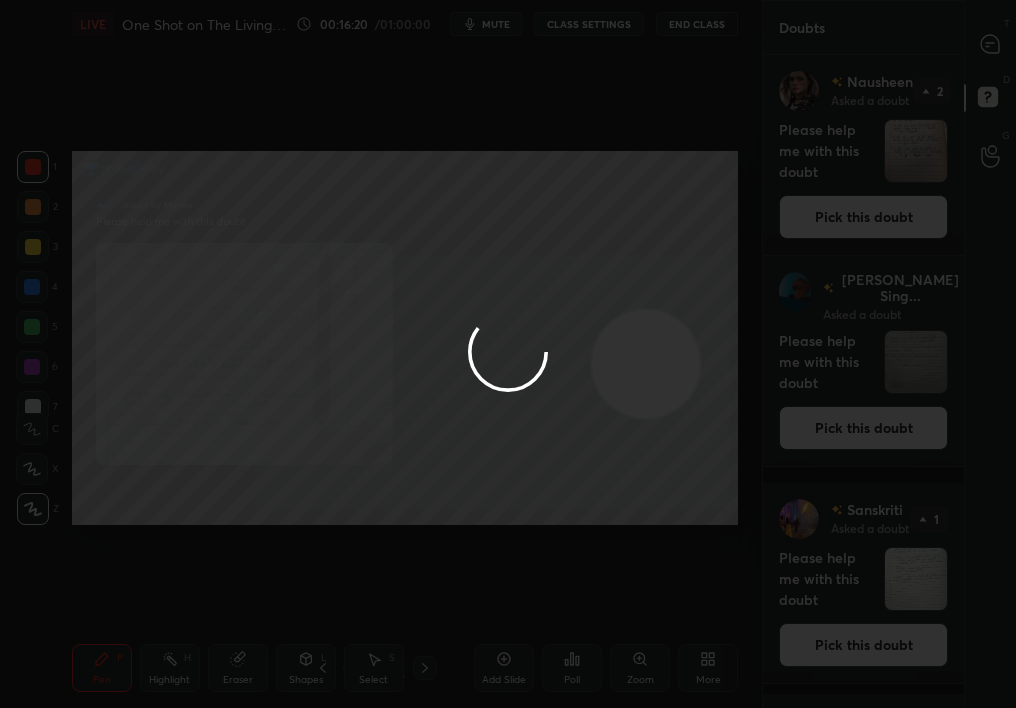 click at bounding box center [508, 354] 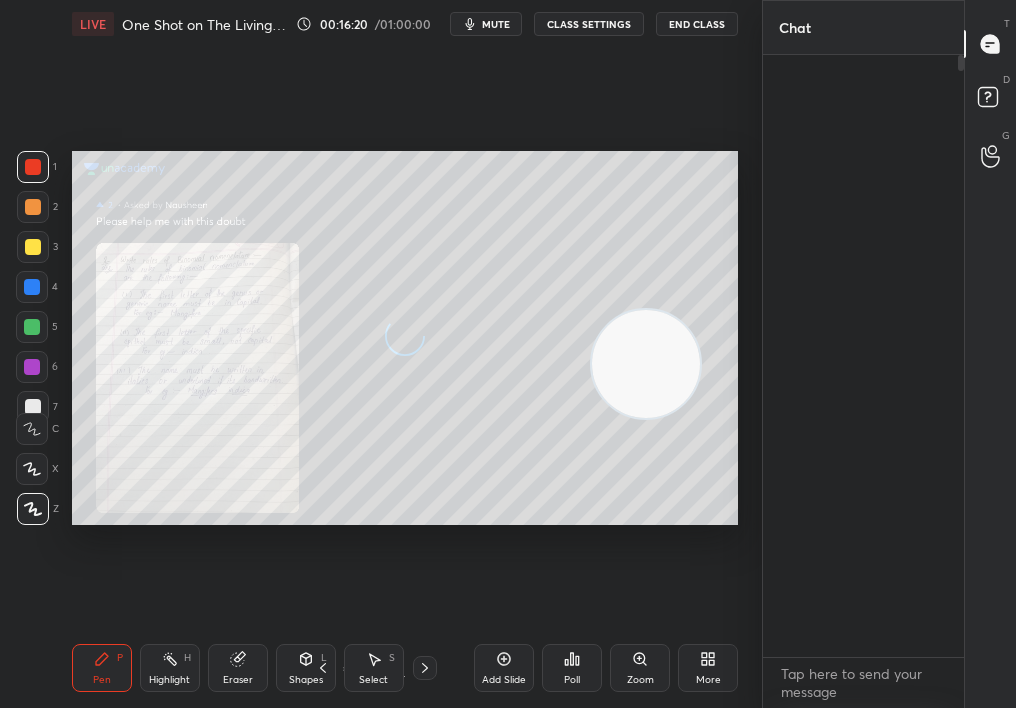 scroll, scrollTop: 4687, scrollLeft: 0, axis: vertical 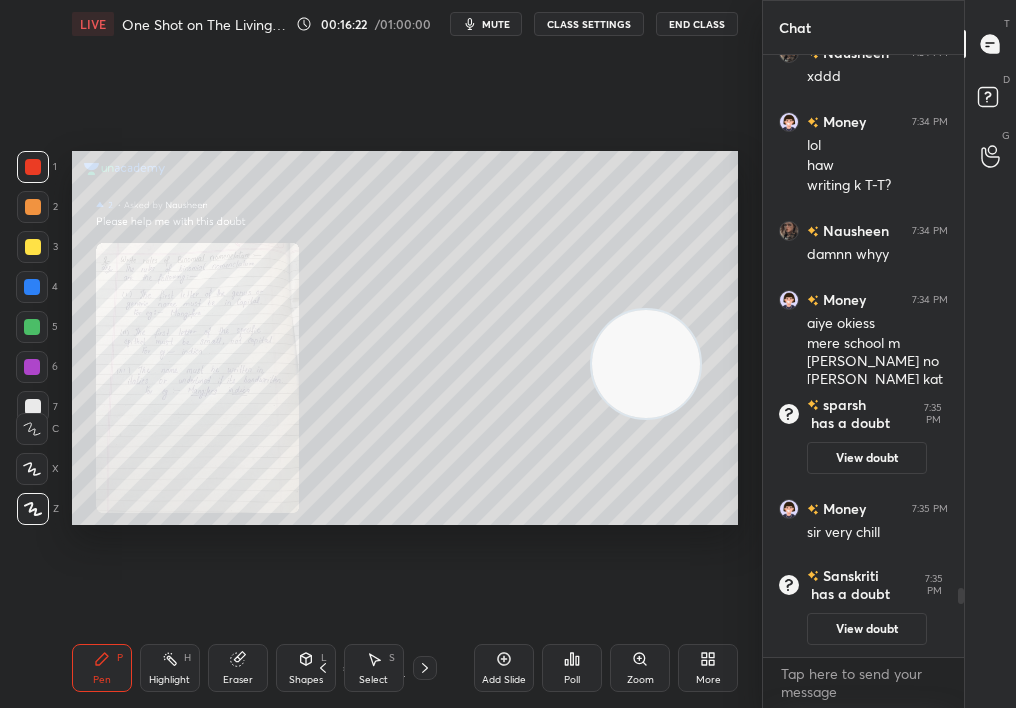 click on "Zoom" at bounding box center (640, 668) 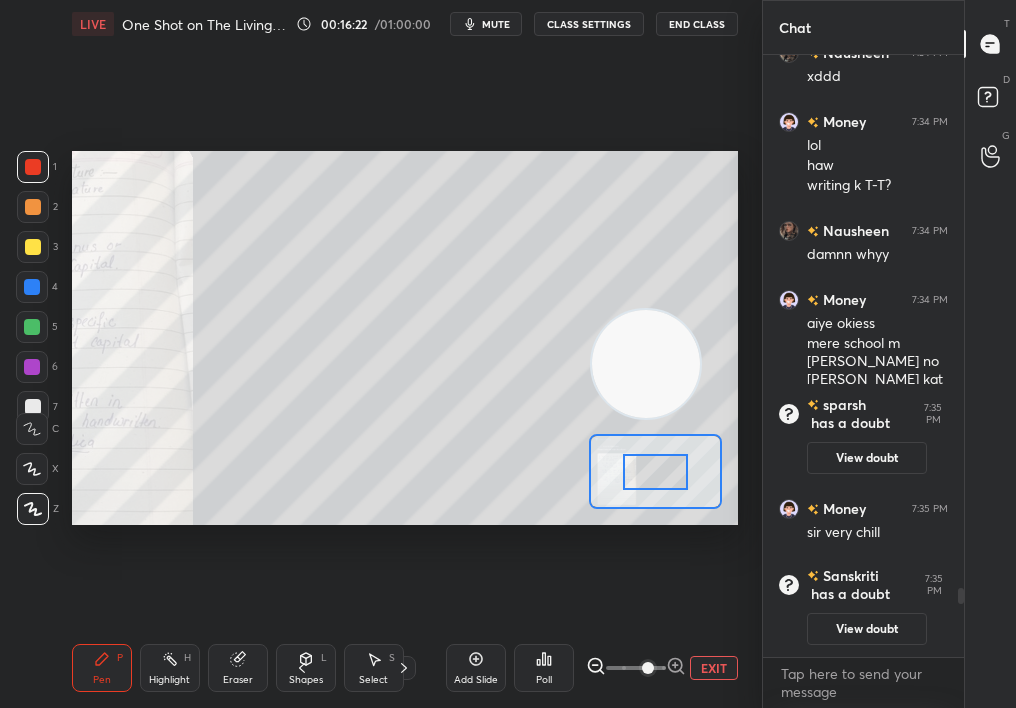 click at bounding box center [648, 668] 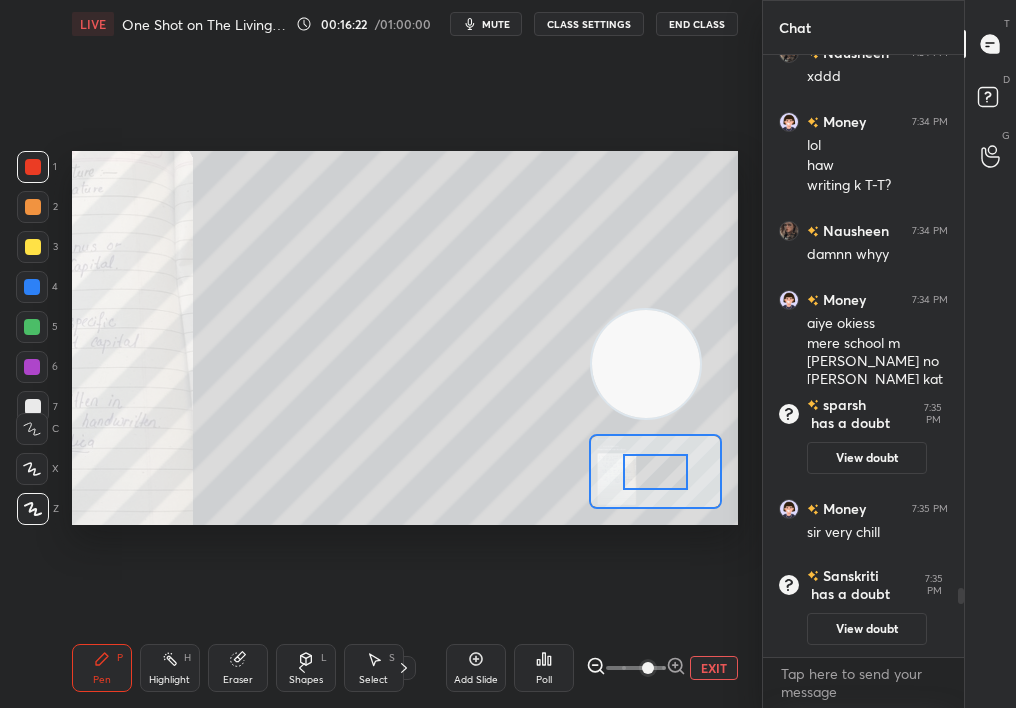 drag, startPoint x: 673, startPoint y: 646, endPoint x: 719, endPoint y: 633, distance: 47.801674 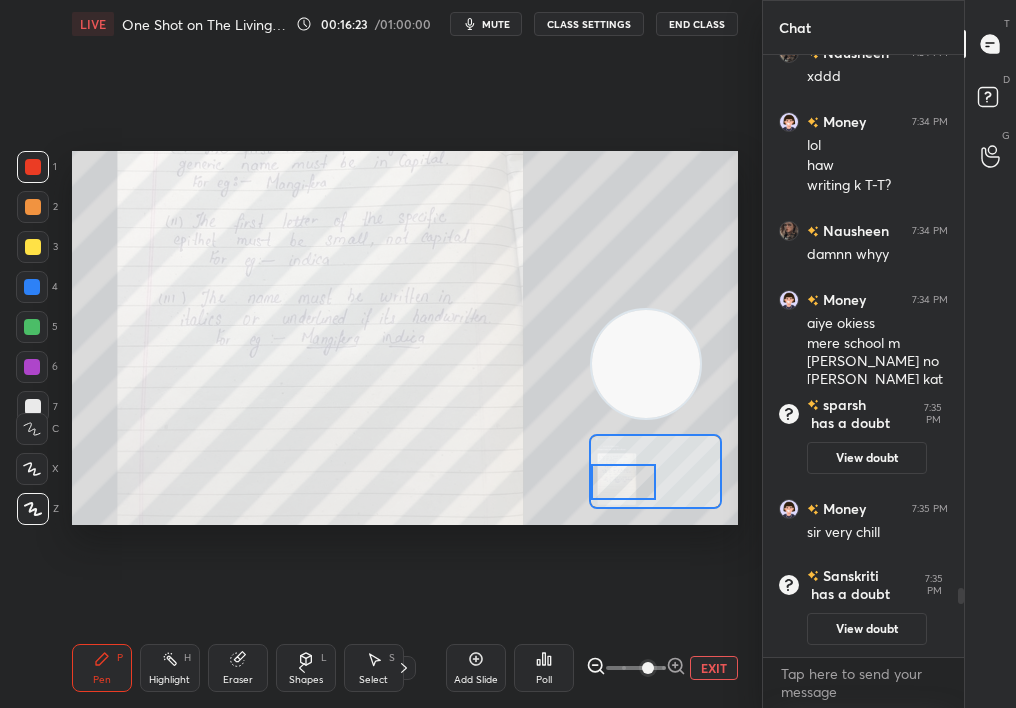 drag, startPoint x: 636, startPoint y: 474, endPoint x: 629, endPoint y: 488, distance: 15.652476 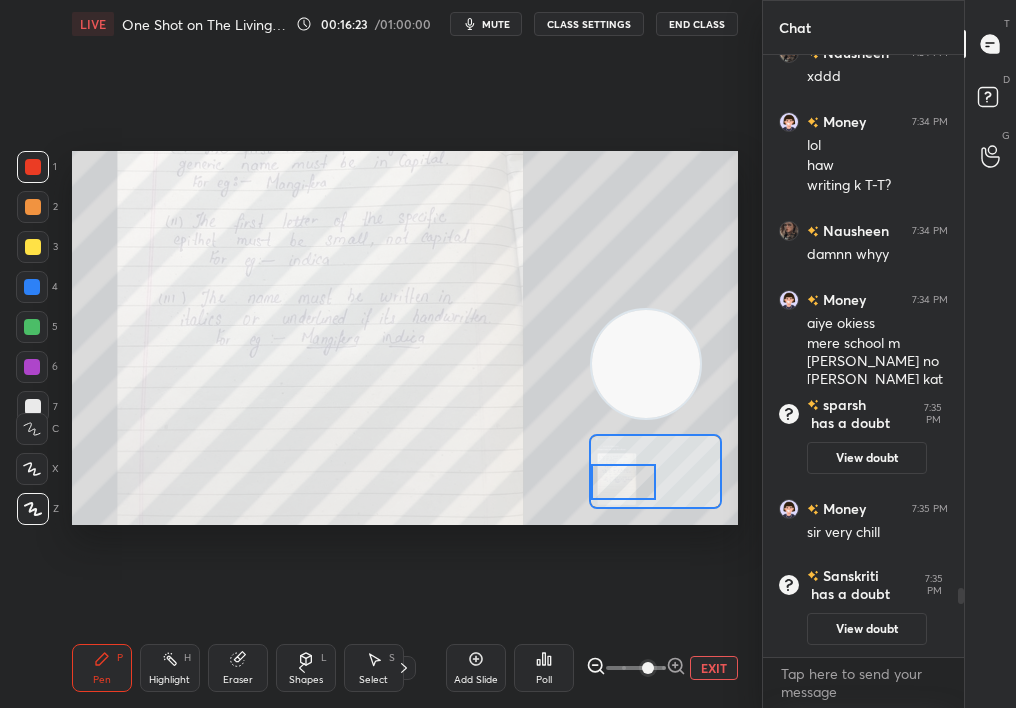 click at bounding box center [623, 481] 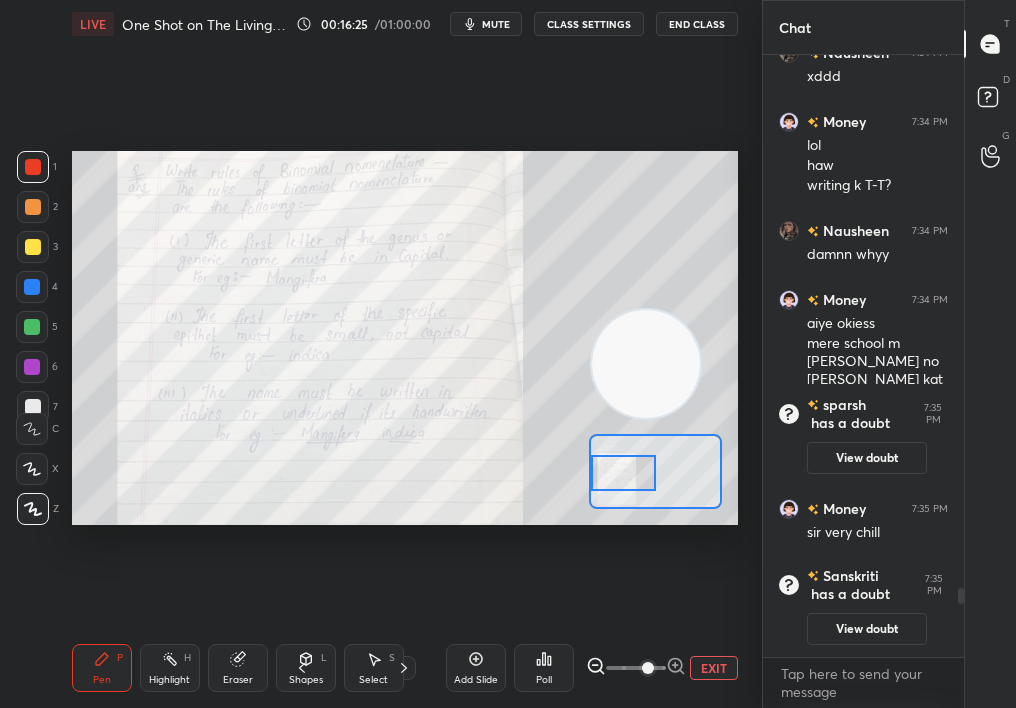 click at bounding box center (623, 472) 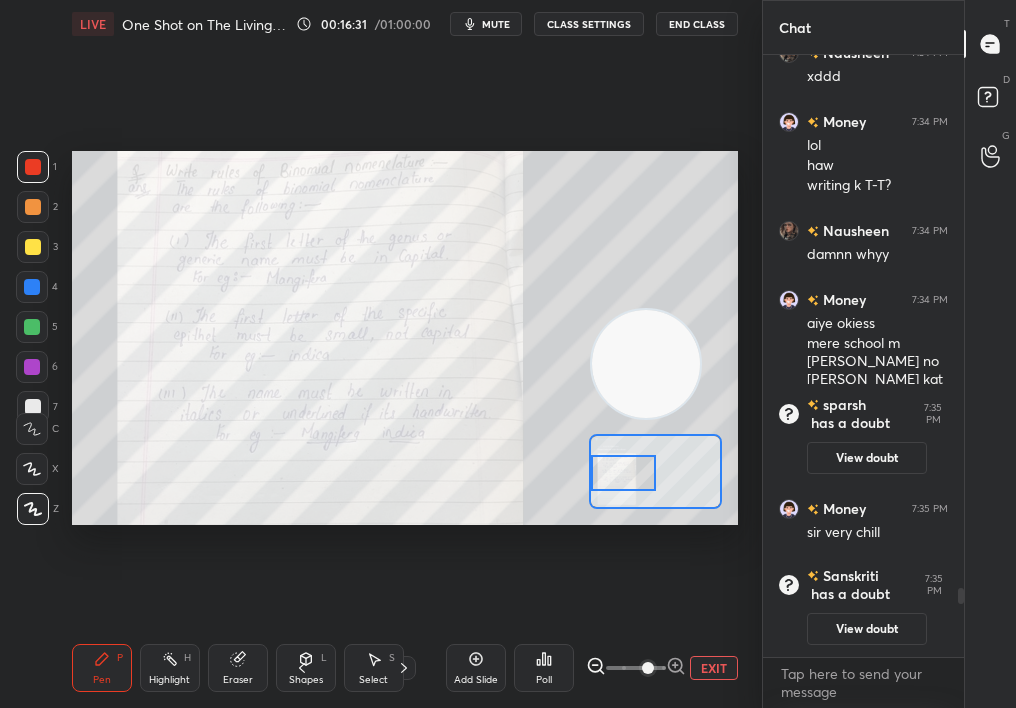 click on "Select S" at bounding box center (374, 668) 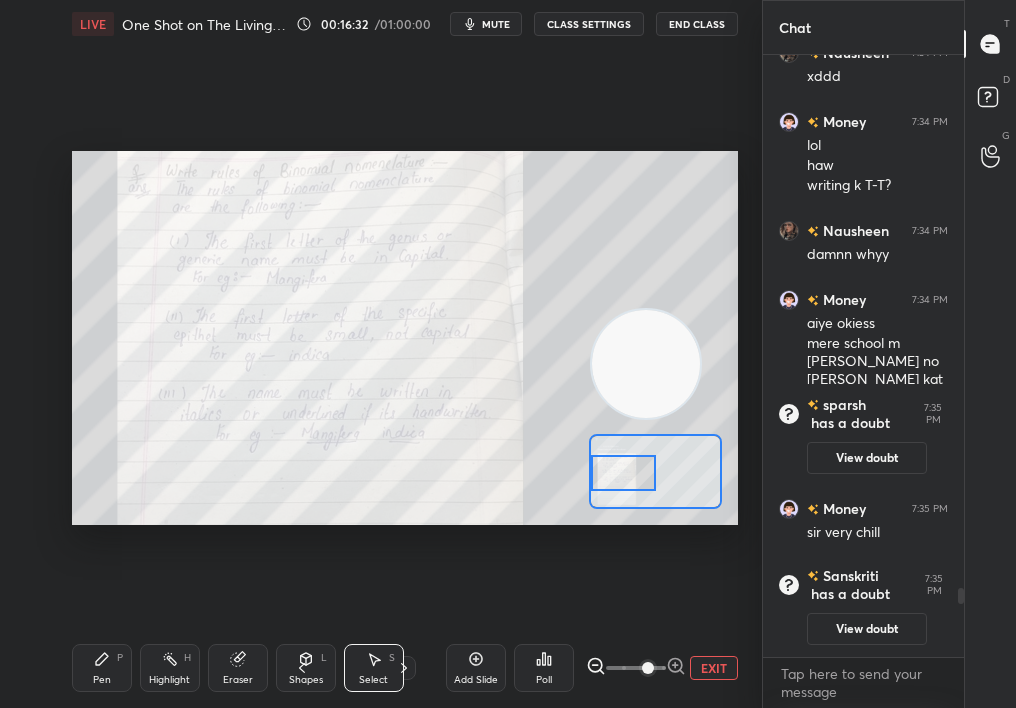 click on "Pen P" at bounding box center (102, 668) 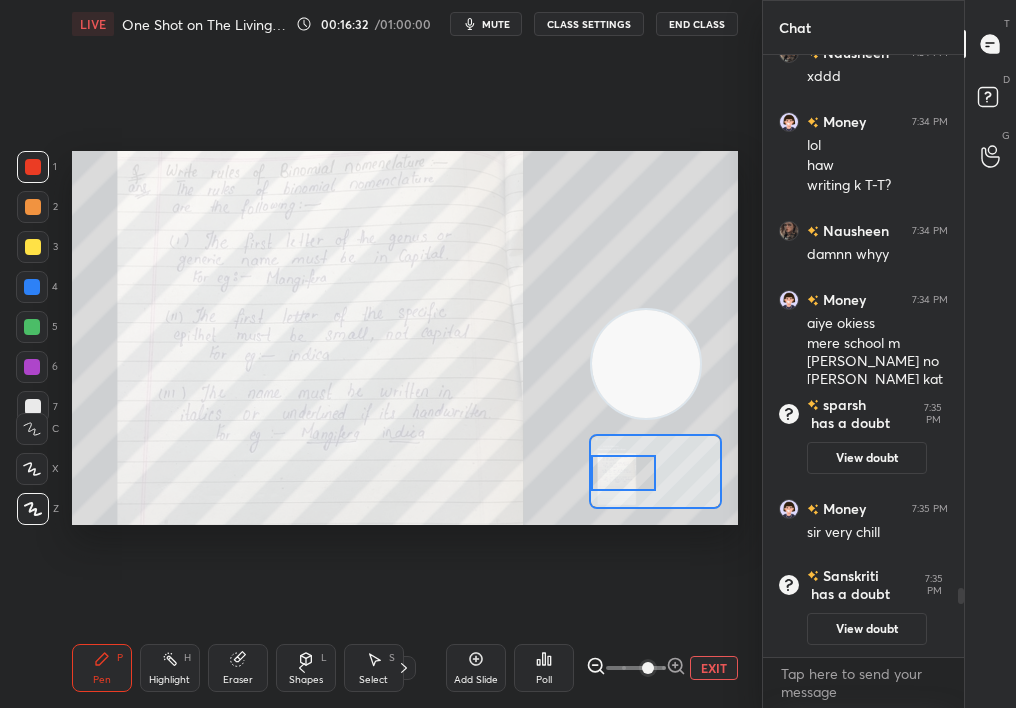 click on "Pen P" at bounding box center (102, 668) 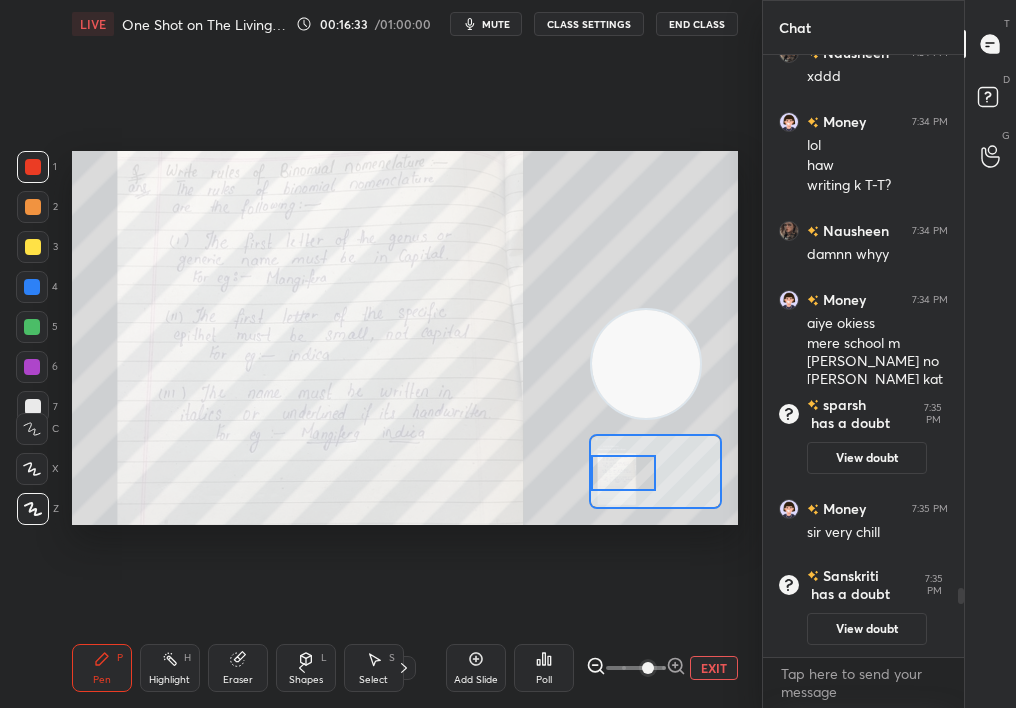 click on "Pen P" at bounding box center (102, 668) 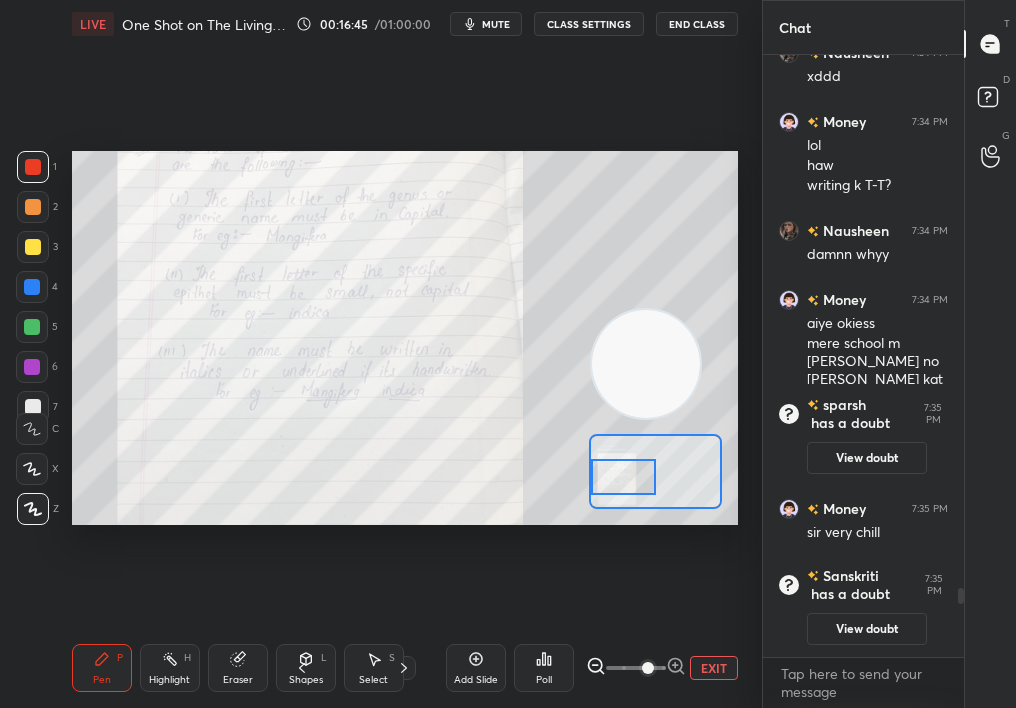 click at bounding box center (623, 476) 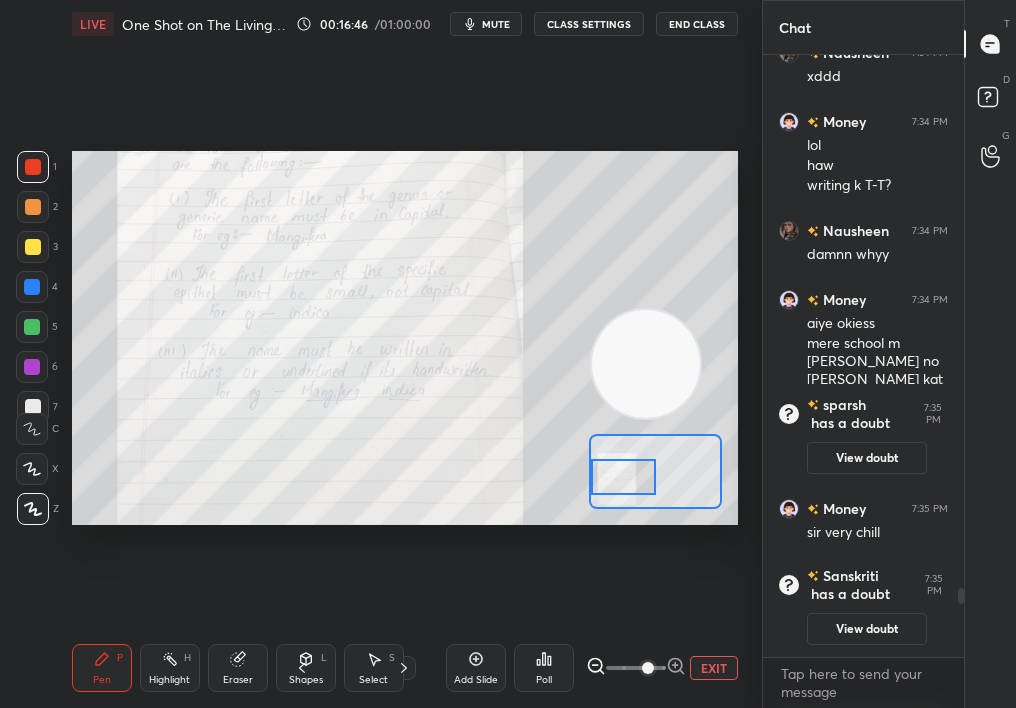 scroll, scrollTop: 4789, scrollLeft: 0, axis: vertical 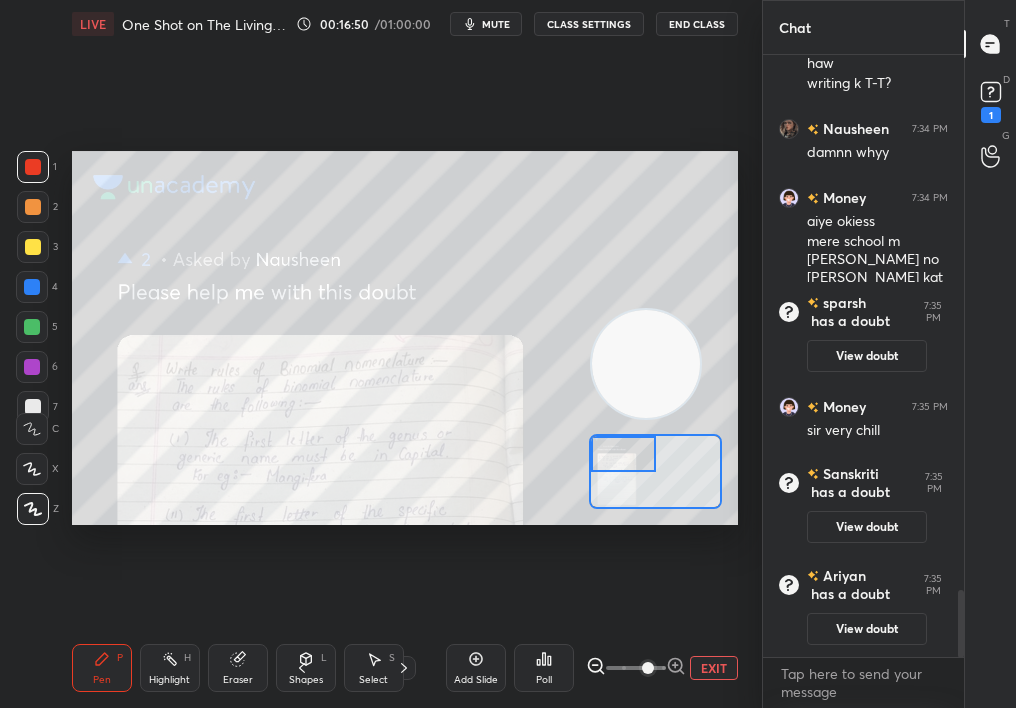 drag, startPoint x: 637, startPoint y: 478, endPoint x: 637, endPoint y: 452, distance: 26 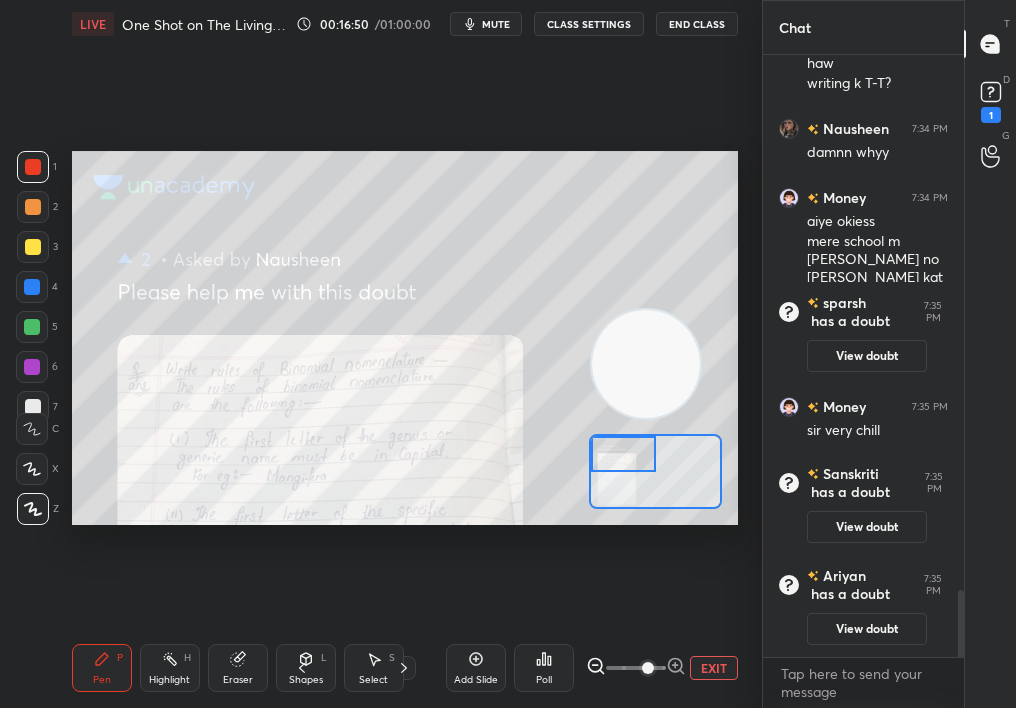 click at bounding box center (623, 453) 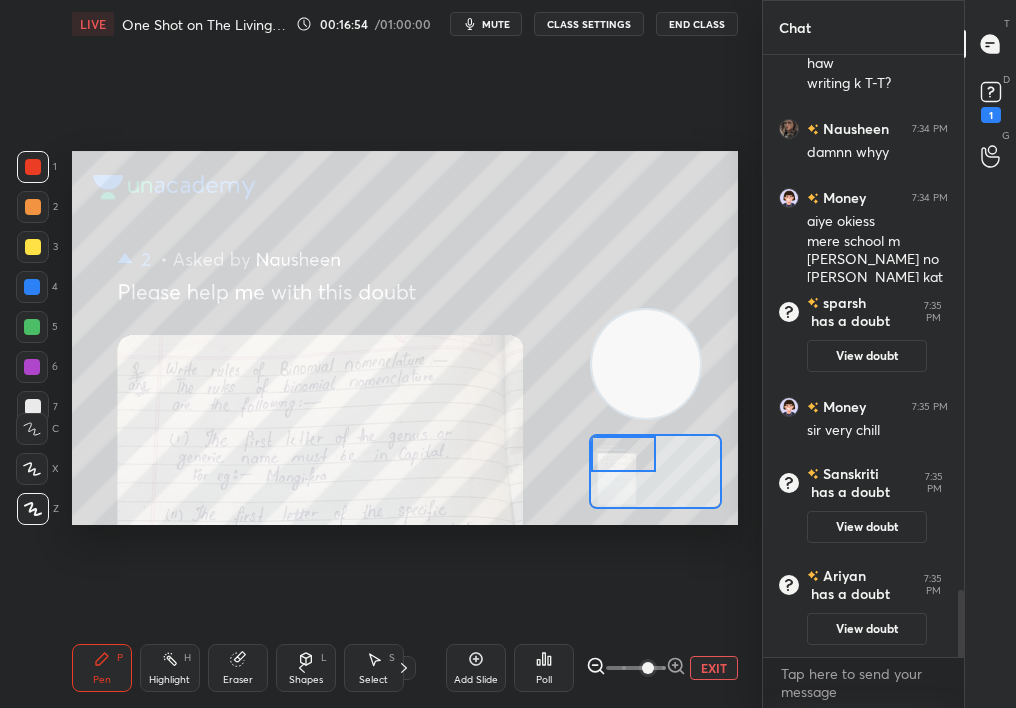 scroll, scrollTop: 4643, scrollLeft: 0, axis: vertical 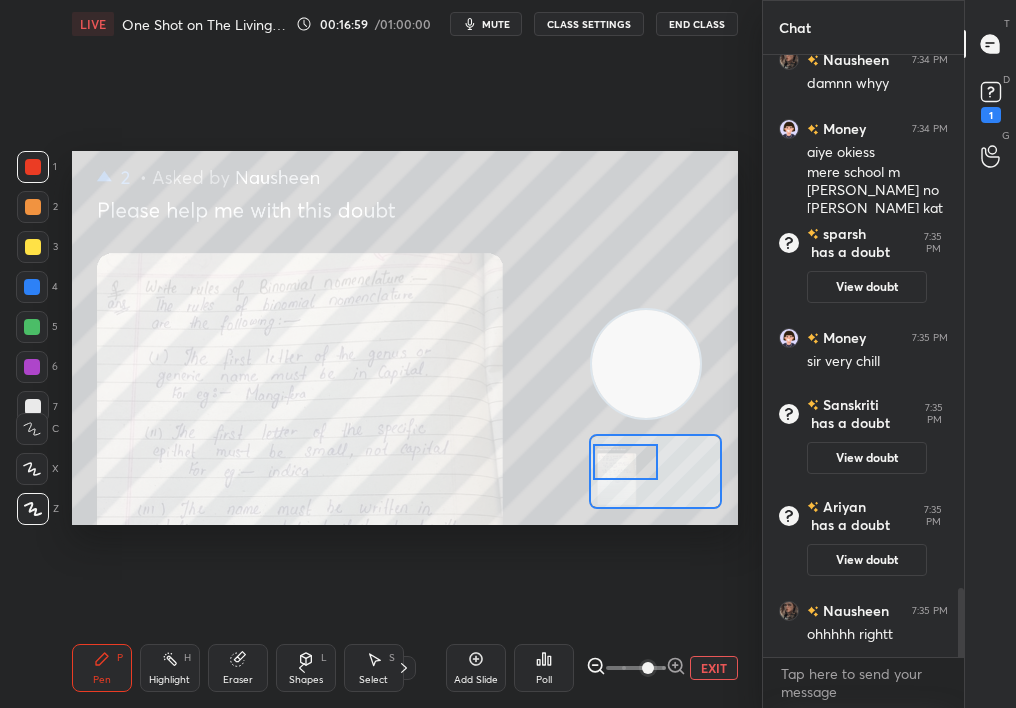 click at bounding box center (625, 461) 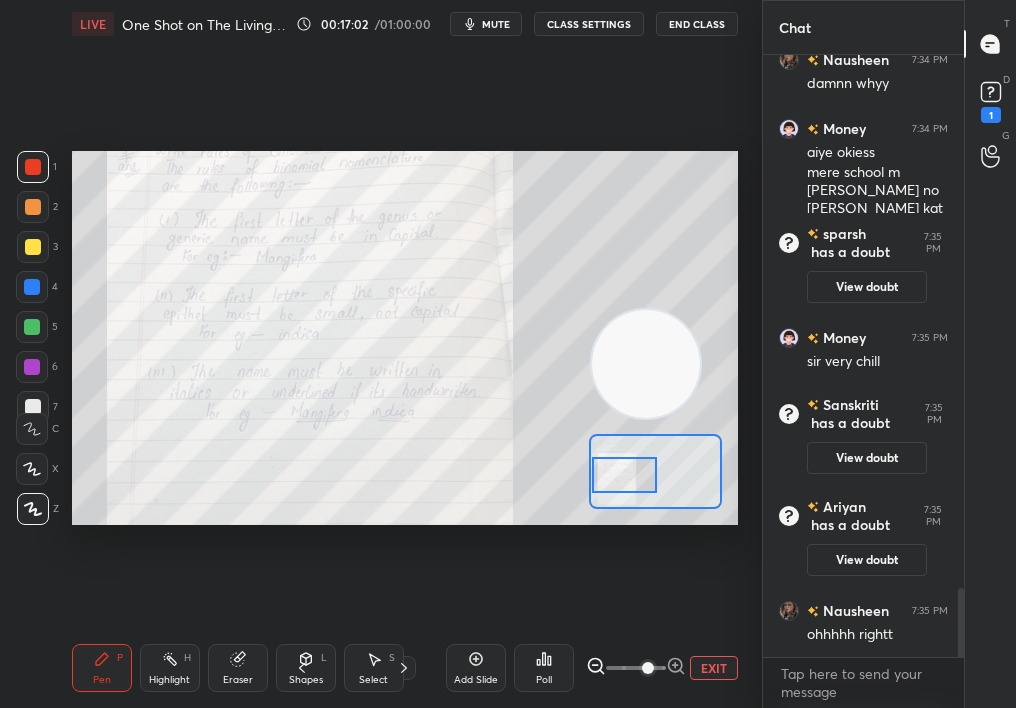click at bounding box center [624, 474] 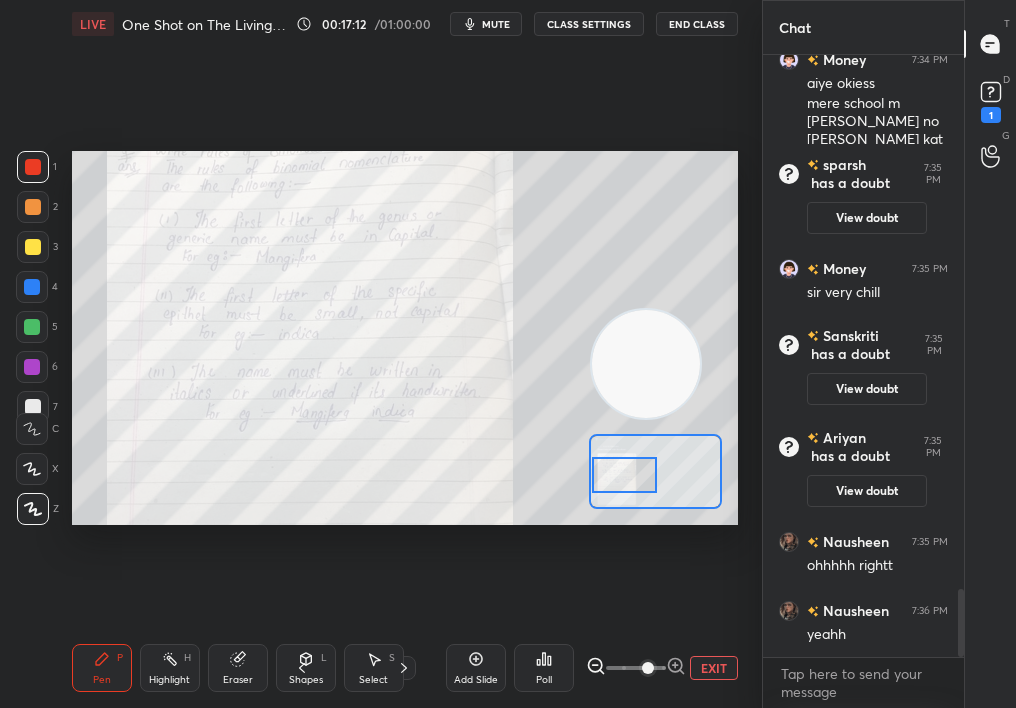 scroll, scrollTop: 4802, scrollLeft: 0, axis: vertical 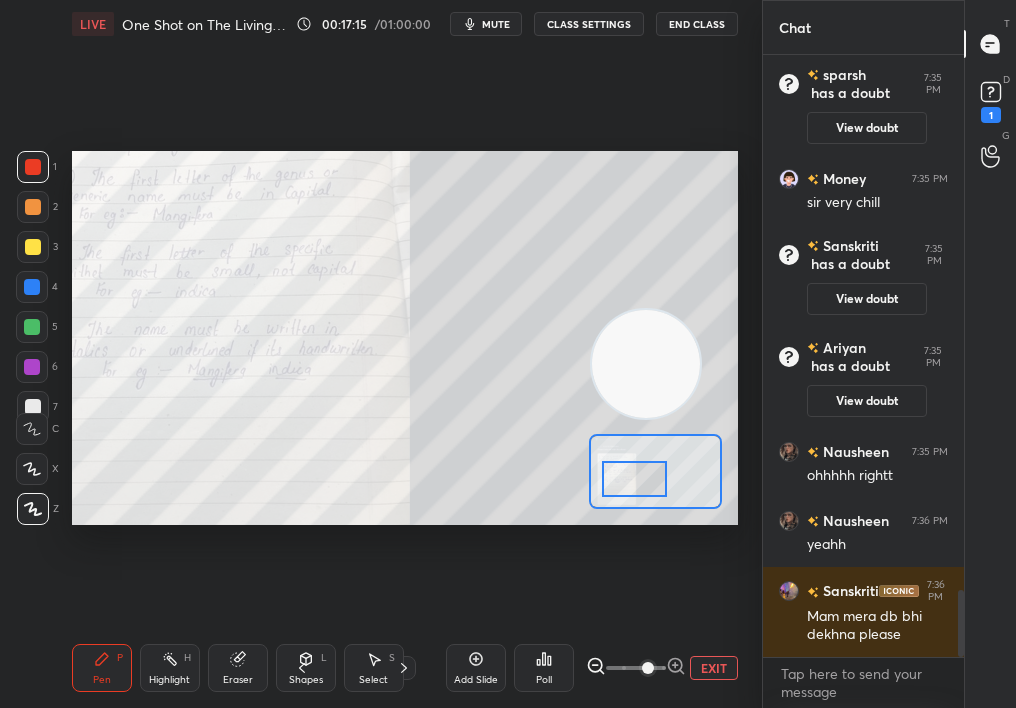 click at bounding box center (634, 478) 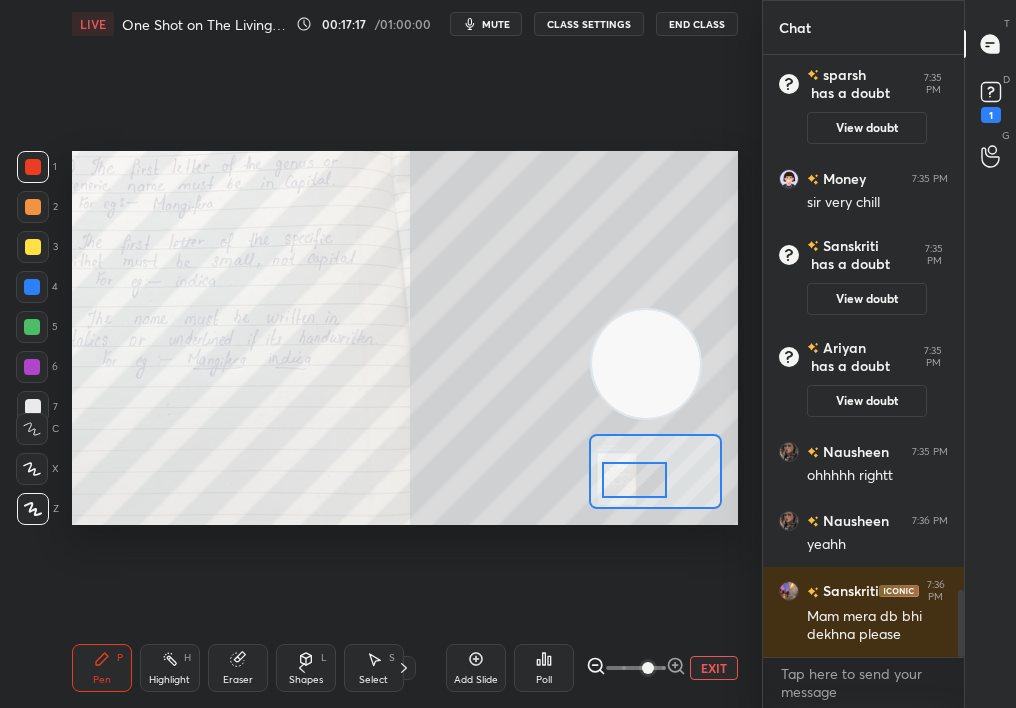 click at bounding box center (634, 479) 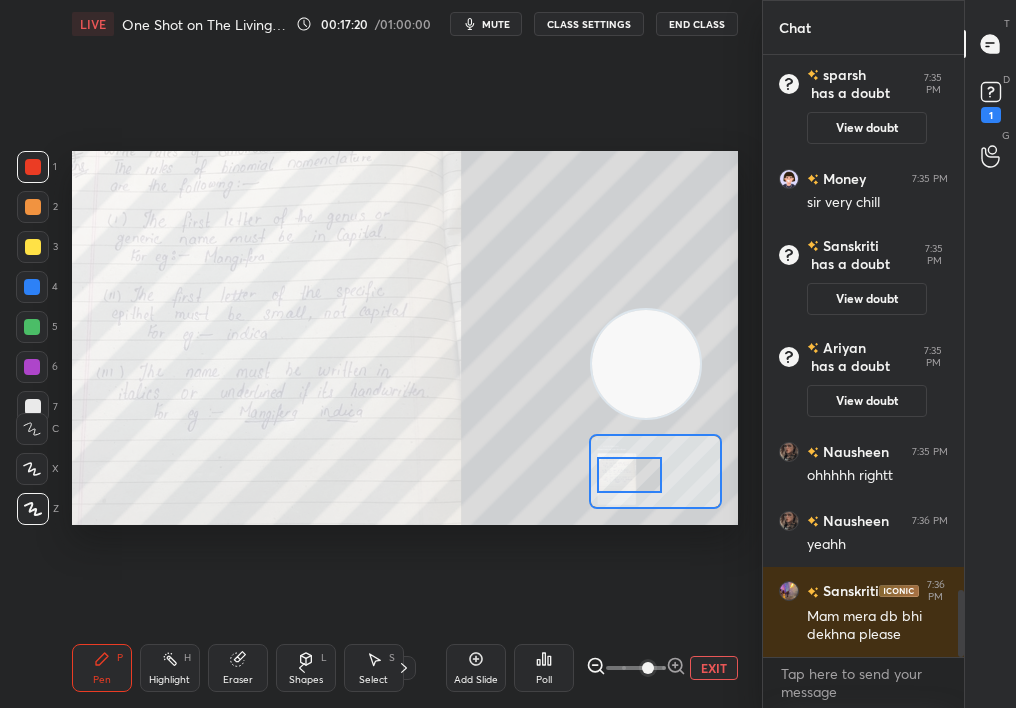 drag, startPoint x: 652, startPoint y: 473, endPoint x: 669, endPoint y: 469, distance: 17.464249 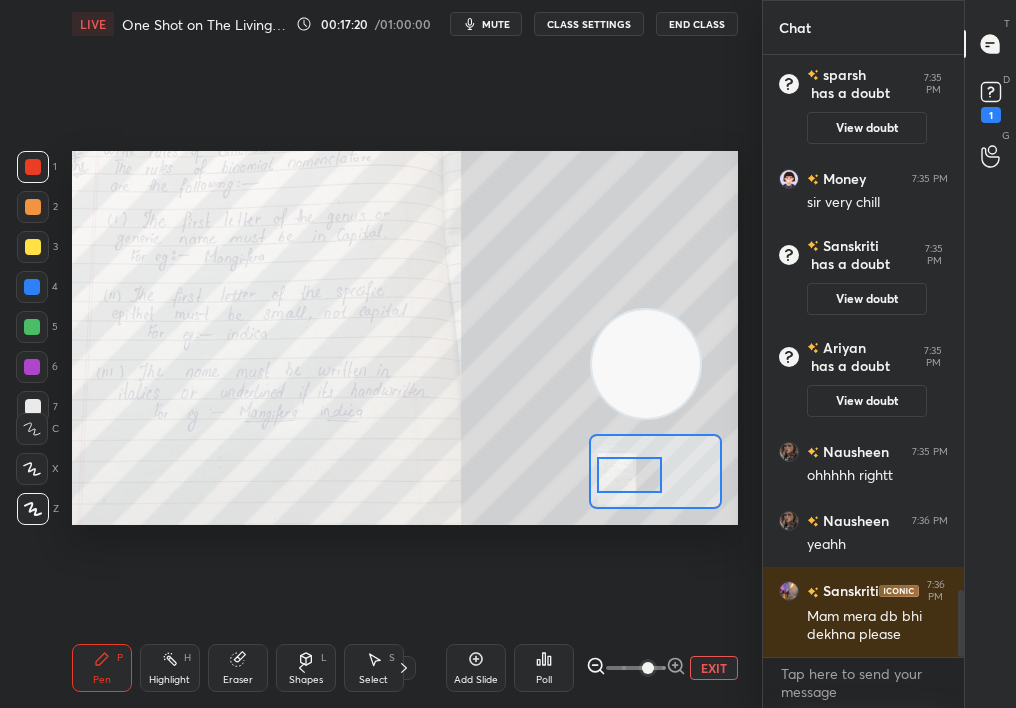 click at bounding box center (629, 474) 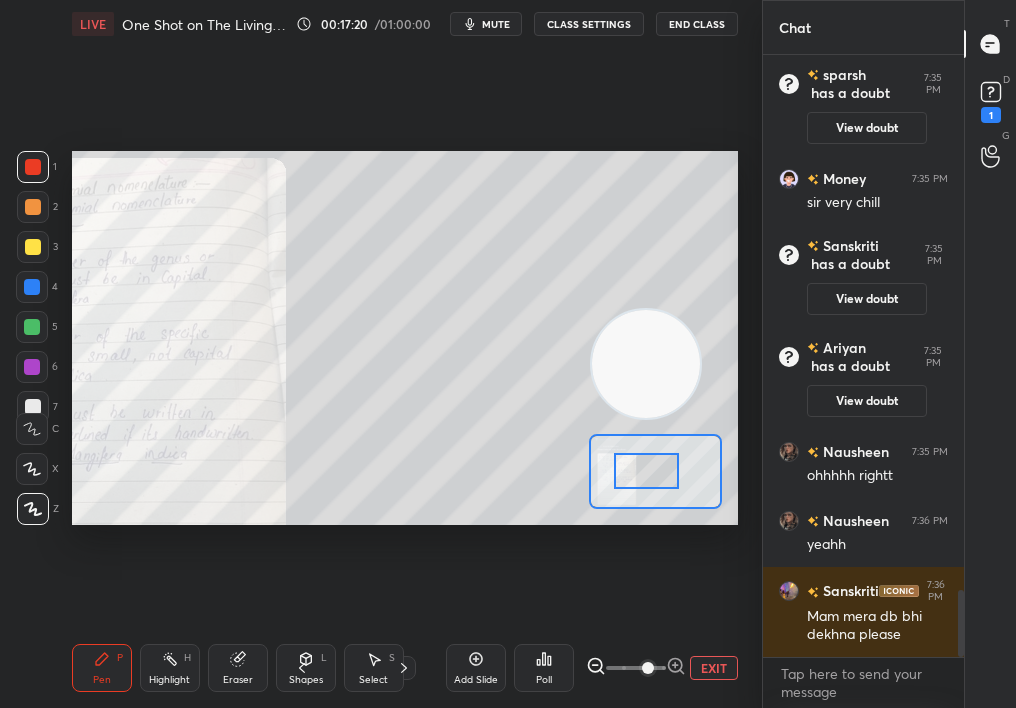 scroll, scrollTop: 4850, scrollLeft: 0, axis: vertical 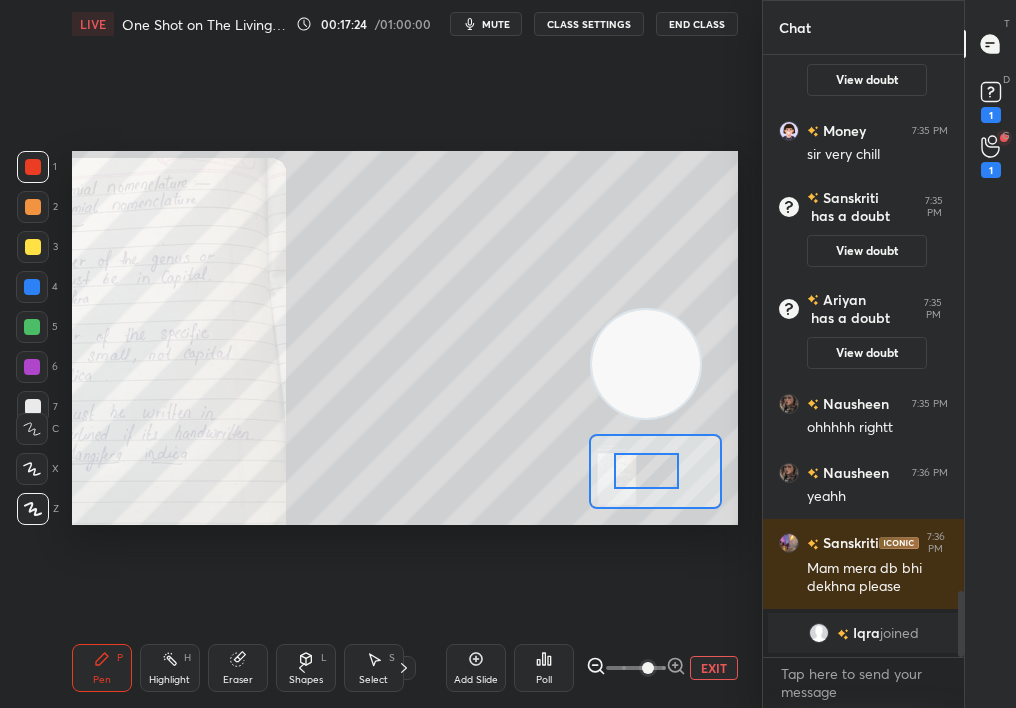 click on "Setting up your live class Poll for   secs No correct answer Start poll" at bounding box center [405, 338] 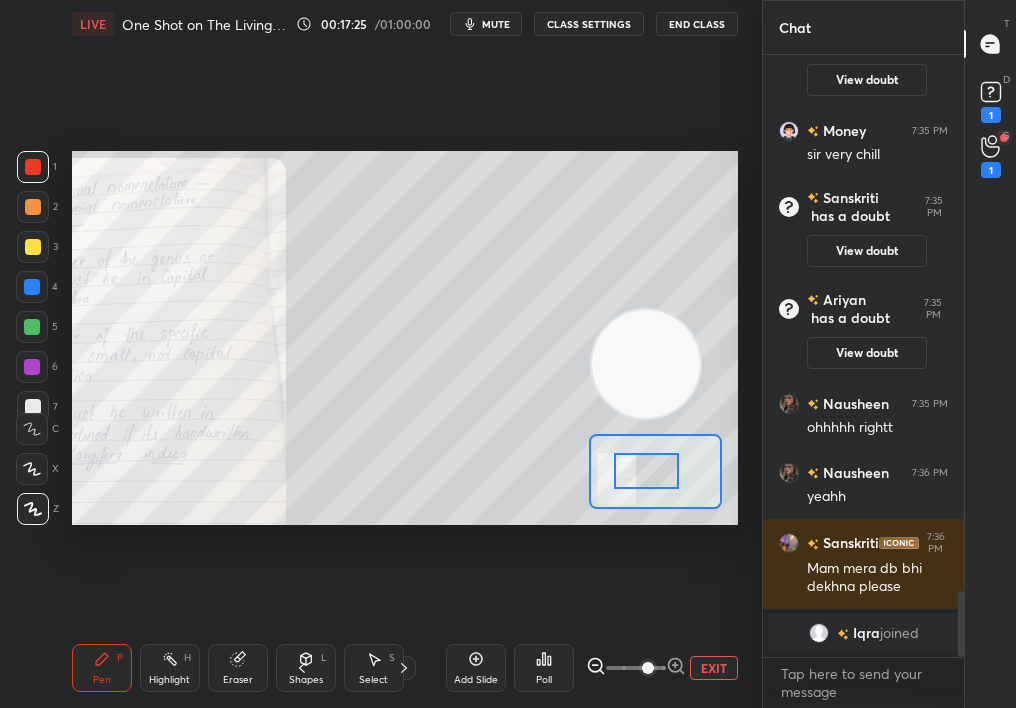 click on "EXIT" at bounding box center (714, 668) 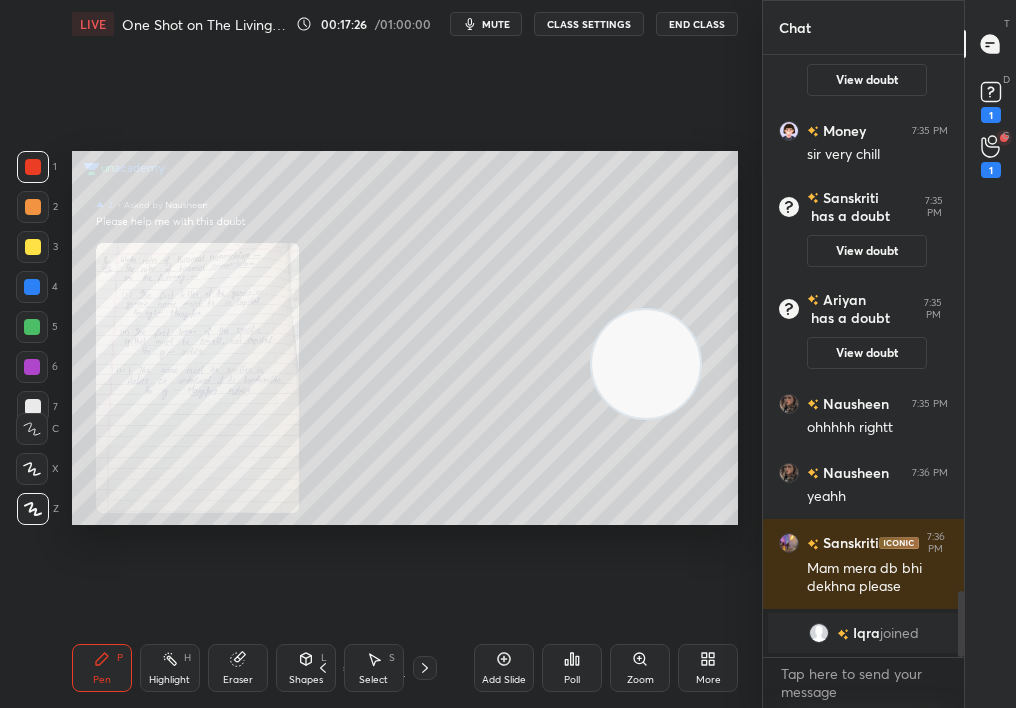 click on "1" at bounding box center (991, 100) 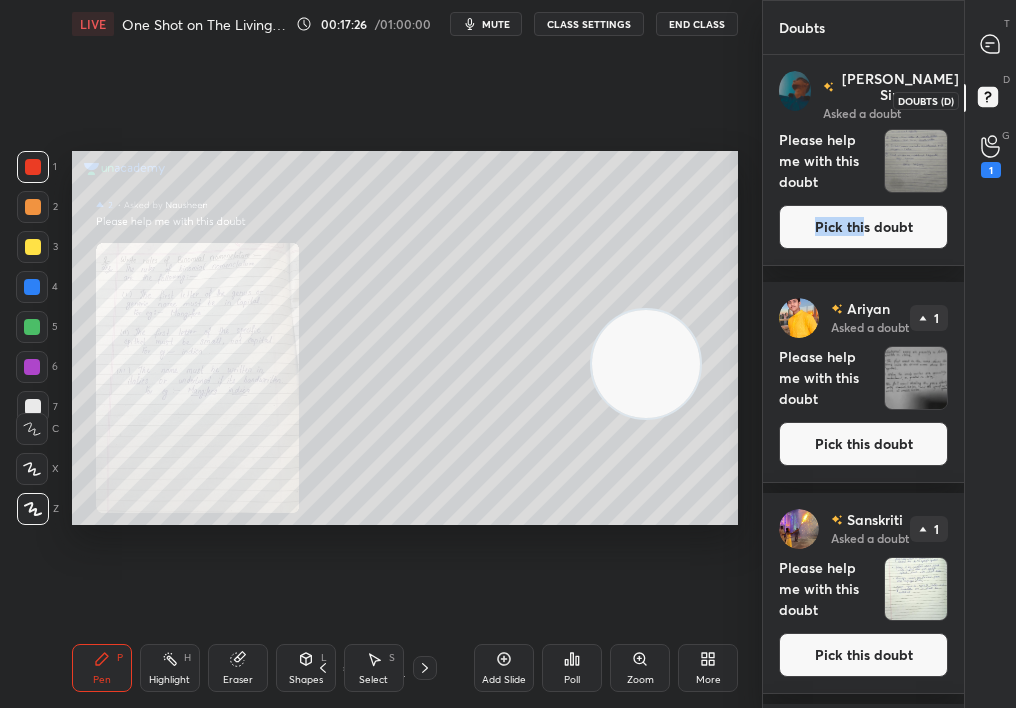 click on "Pick this doubt" at bounding box center [863, 227] 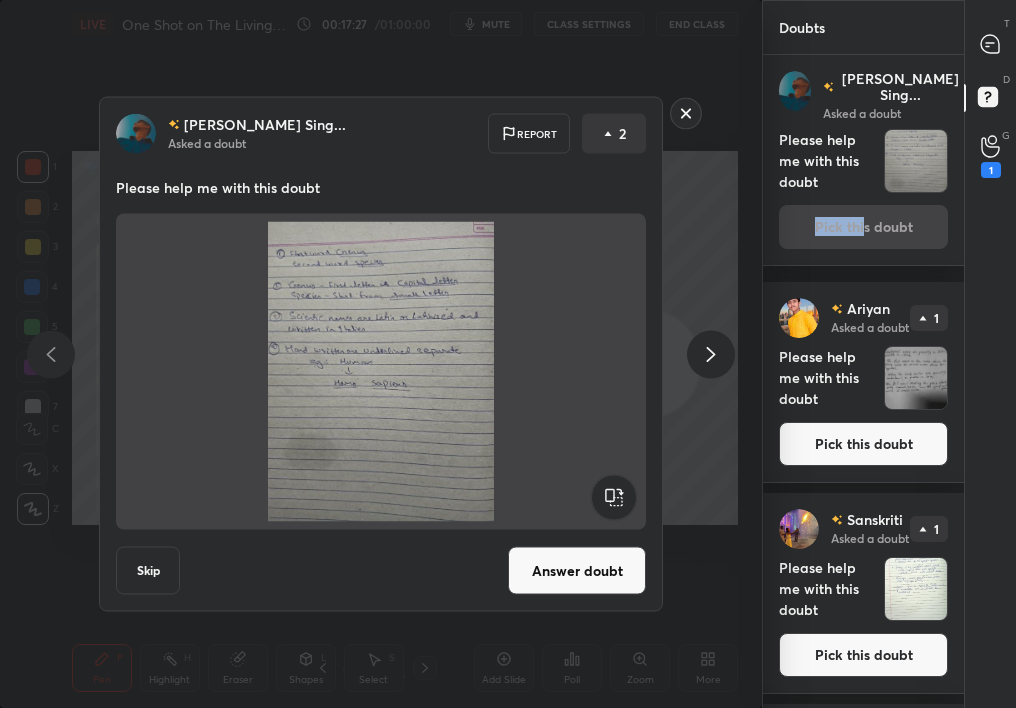 click on "Answer doubt" at bounding box center [577, 571] 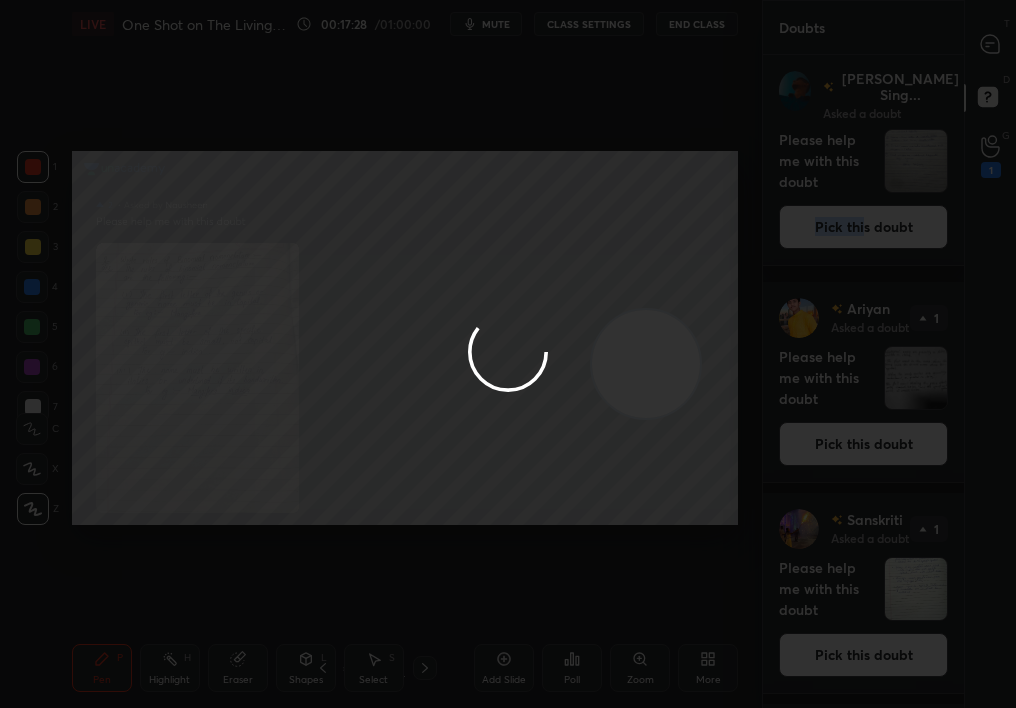 click at bounding box center (508, 354) 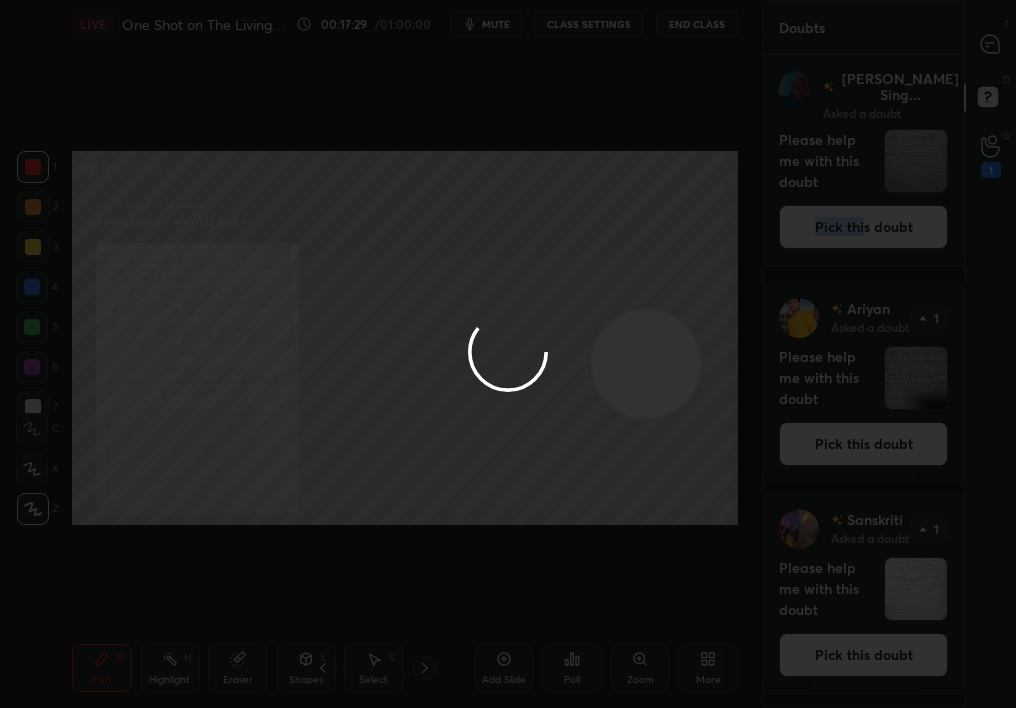 click at bounding box center [508, 354] 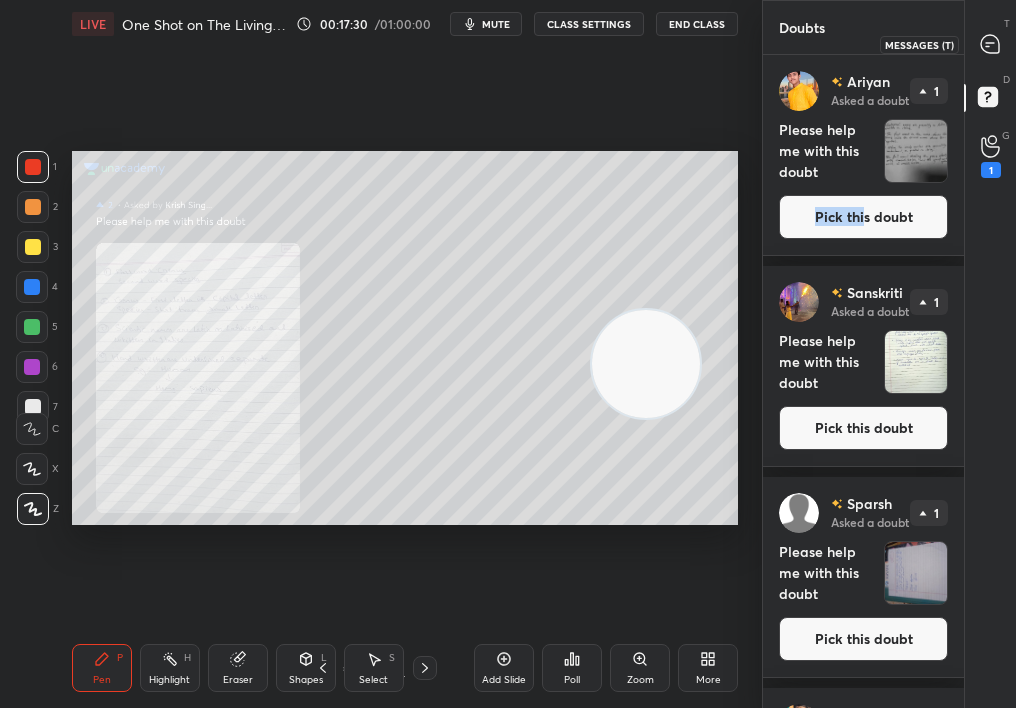 click 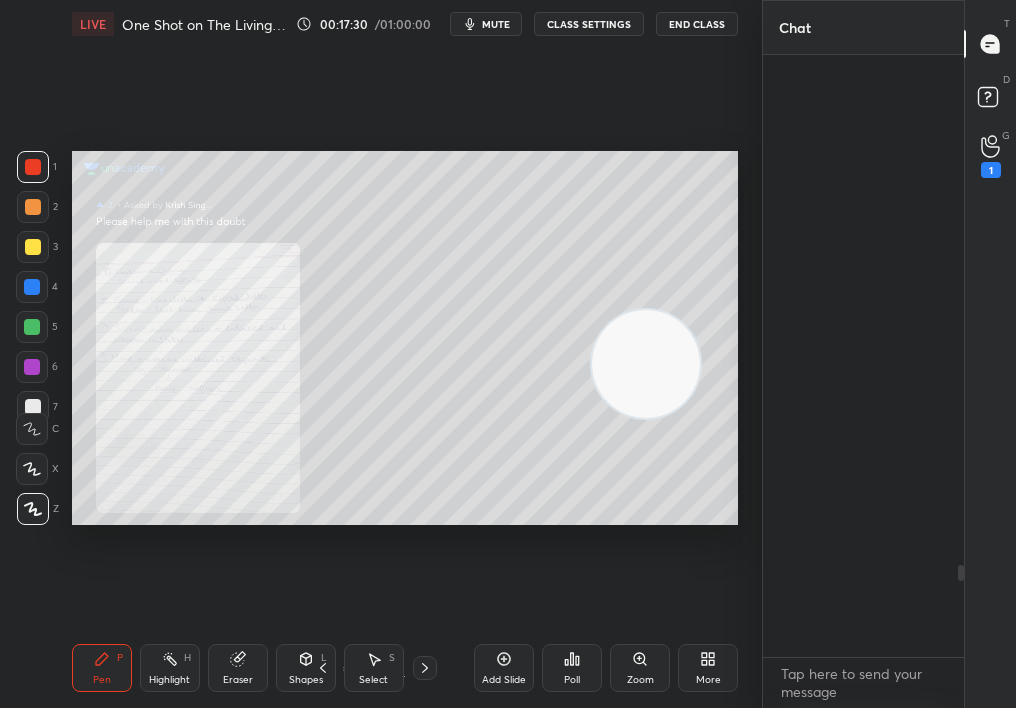 scroll, scrollTop: 4843, scrollLeft: 0, axis: vertical 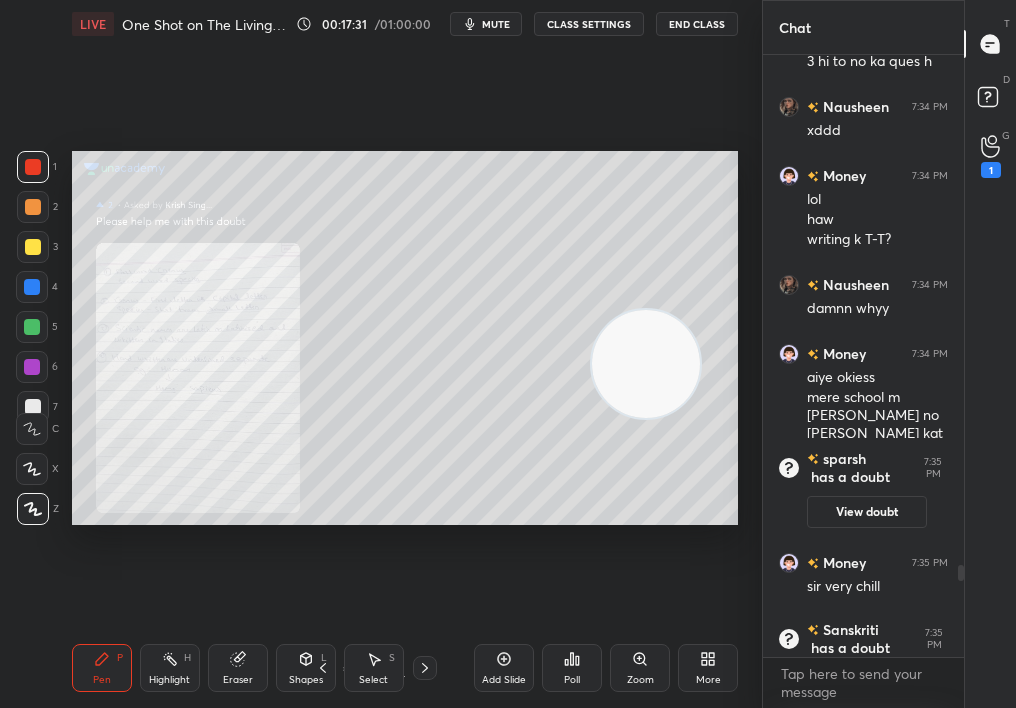 click on "Zoom" at bounding box center [640, 668] 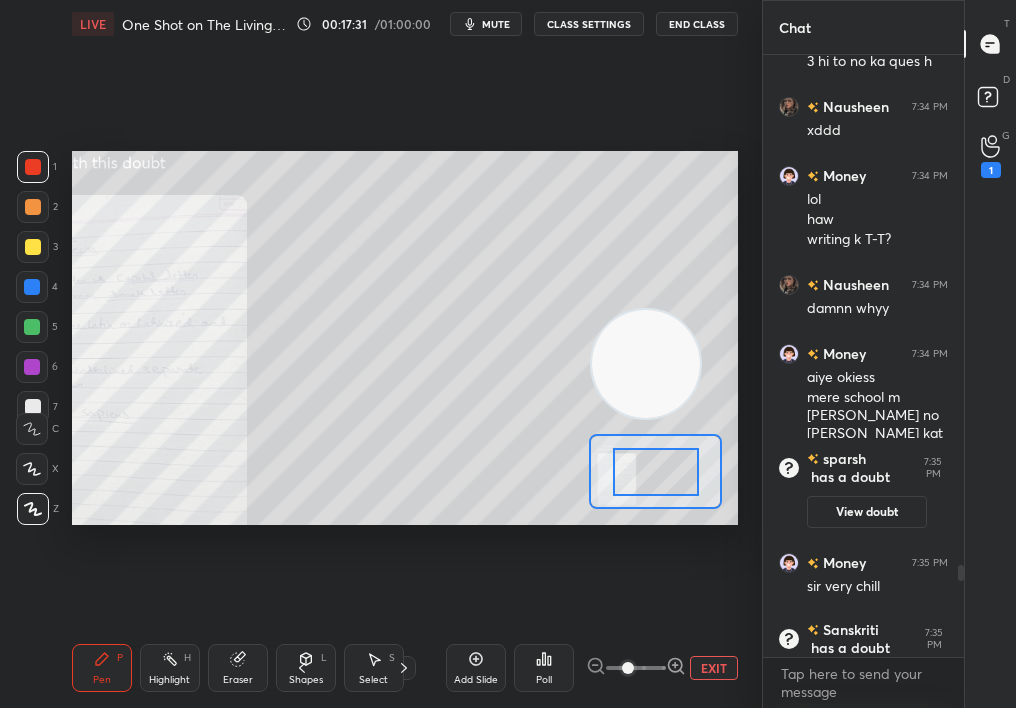 click at bounding box center (628, 668) 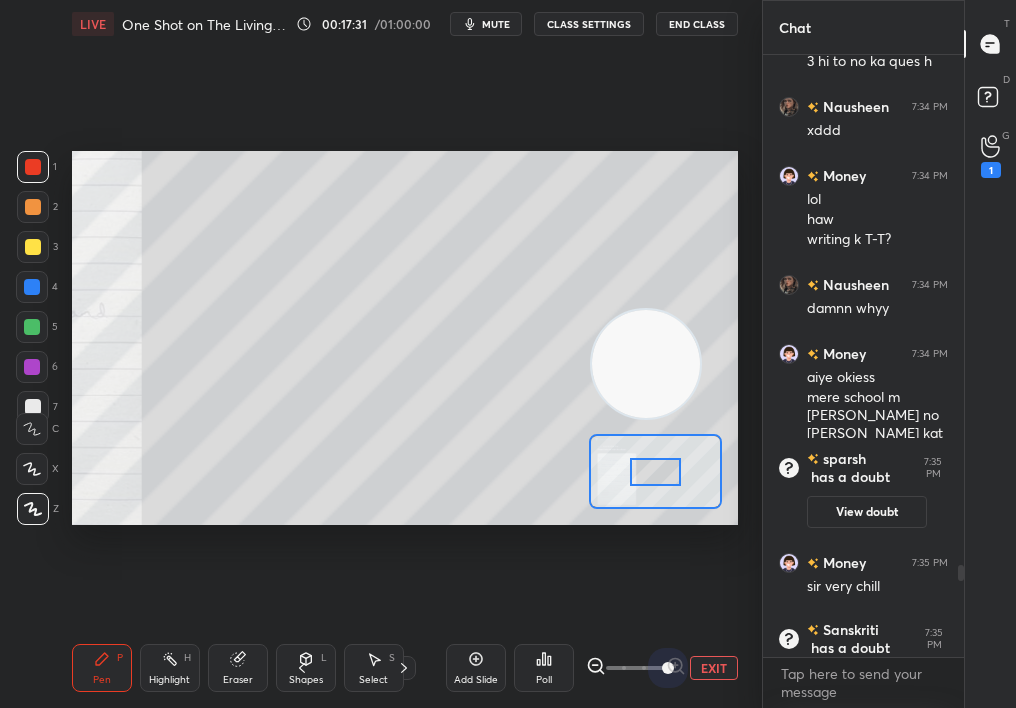 drag, startPoint x: 632, startPoint y: 675, endPoint x: 811, endPoint y: 610, distance: 190.43634 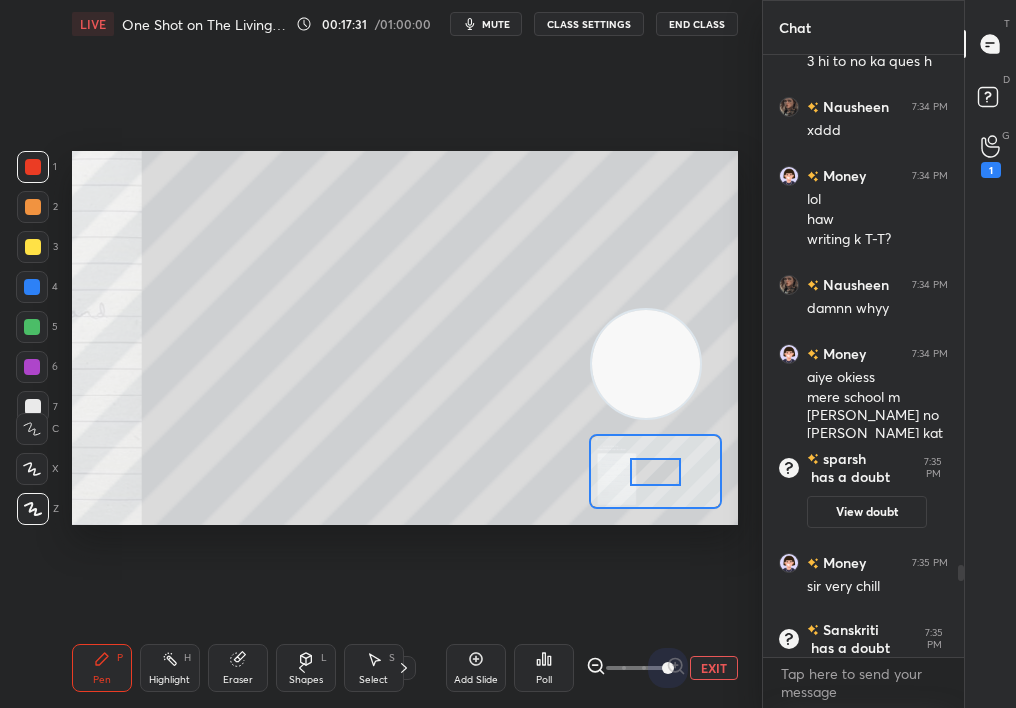 click on "1 2 3 4 5 6 7 C X Z C X Z E E Erase all   H H LIVE One Shot on The Living World 00:17:31 /  01:00:00 mute CLASS SETTINGS End Class Setting up your live class Poll for   secs No correct answer Start poll Back One Shot on The Living World • L1 of Crash Course on Diversity of Living Organisms [MEDICAL_DATA][PERSON_NAME] Pen P Highlight H Eraser Shapes L Select S 8 / 8 Add Slide Poll EXIT Chat Nausheen 7:27 PM ofccc<33 Money 7:27 PM okay mamm [PERSON_NAME] 7:28 PM We have to write it in chat??? [PERSON_NAME], [PERSON_NAME]  joined Money 7:31 PM photo click [PERSON_NAME]   has a doubt 7:31 PM View doubt [PERSON_NAME]   has a doubt 7:32 PM View doubt Money 7:33 PM writing op T-T 3 [PERSON_NAME] 7:34 PM Ma'am 3 mein se hai Krish Sing... 7:34 PM 3 mark ka question hai Money 7:34 PM 3 hi to no ka ques h Nausheen 7:34 PM xddd Money 7:34 PM lol haw writing k T-T? Nausheen 7:34 PM damnn whyy Money 7:34 PM aiye okiess mere school m [PERSON_NAME] no [PERSON_NAME] kat te btw sparsh   has a doubt 7:35 PM View doubt Money 7:35 PM sir very chill Sanskriti   has a doubt 7:35 PM View doubt" at bounding box center [508, 354] 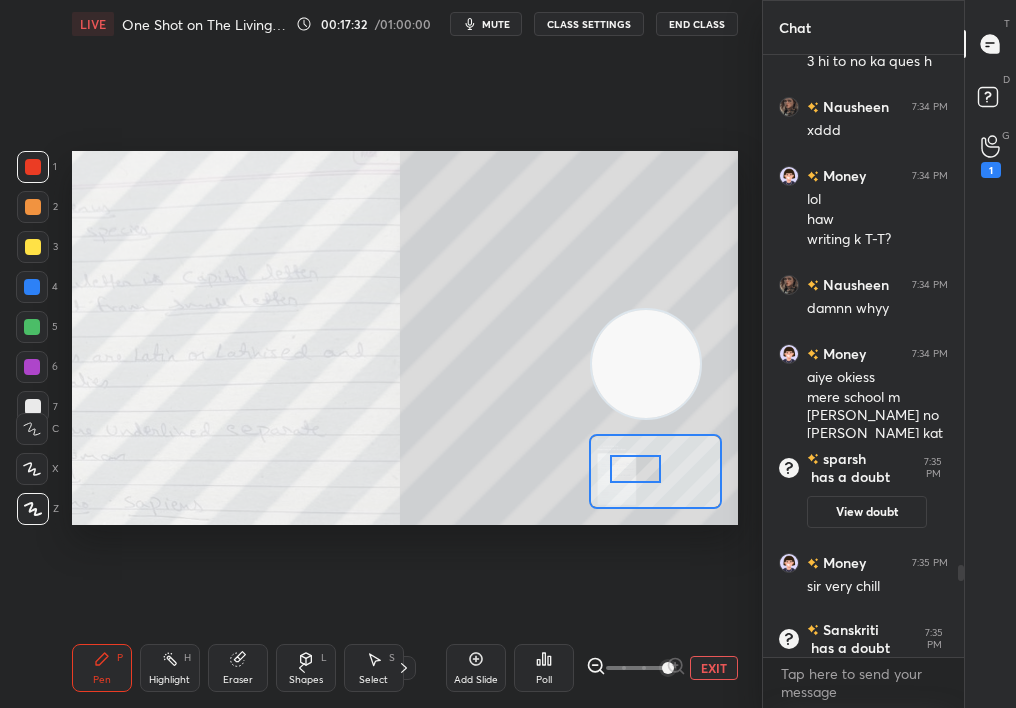 drag, startPoint x: 653, startPoint y: 474, endPoint x: 633, endPoint y: 473, distance: 20.024984 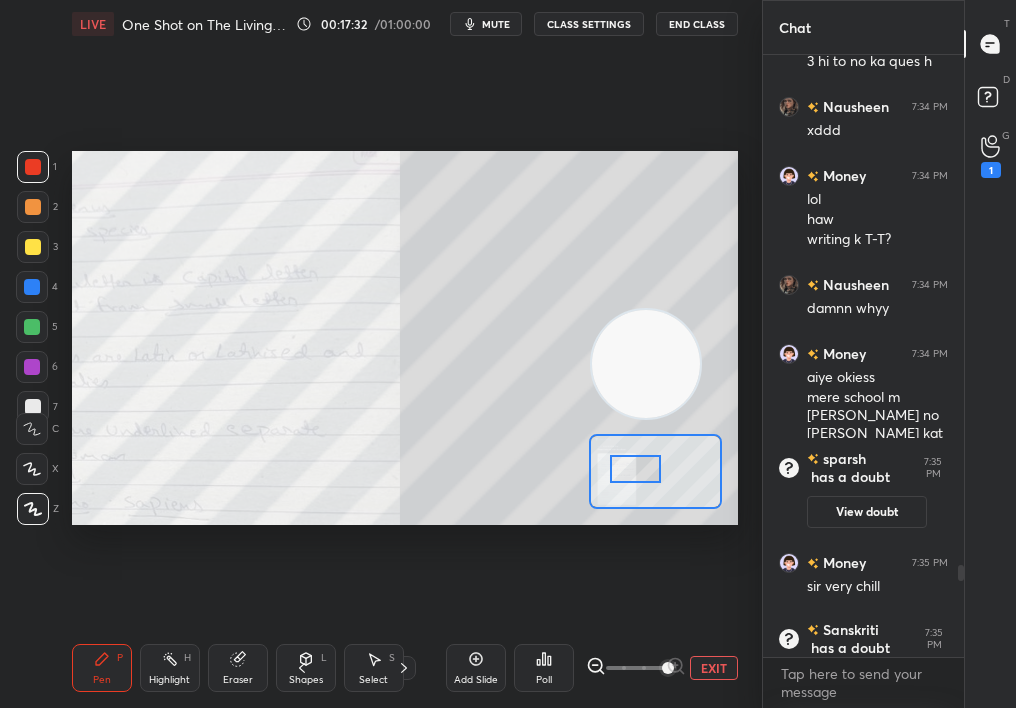 click at bounding box center (636, 469) 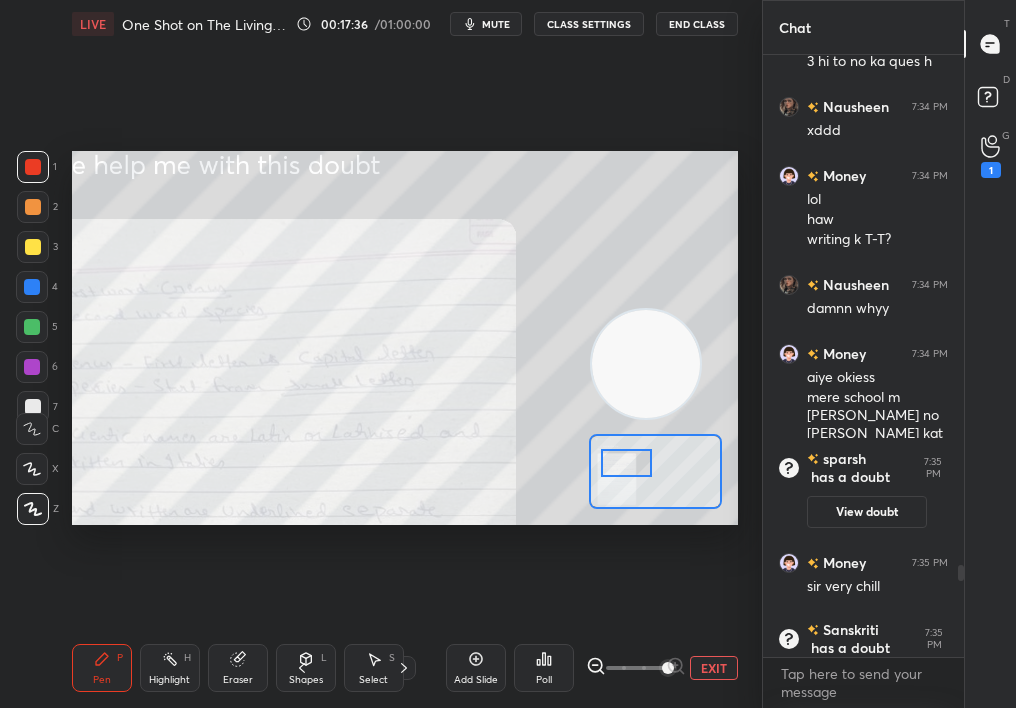 click at bounding box center (627, 463) 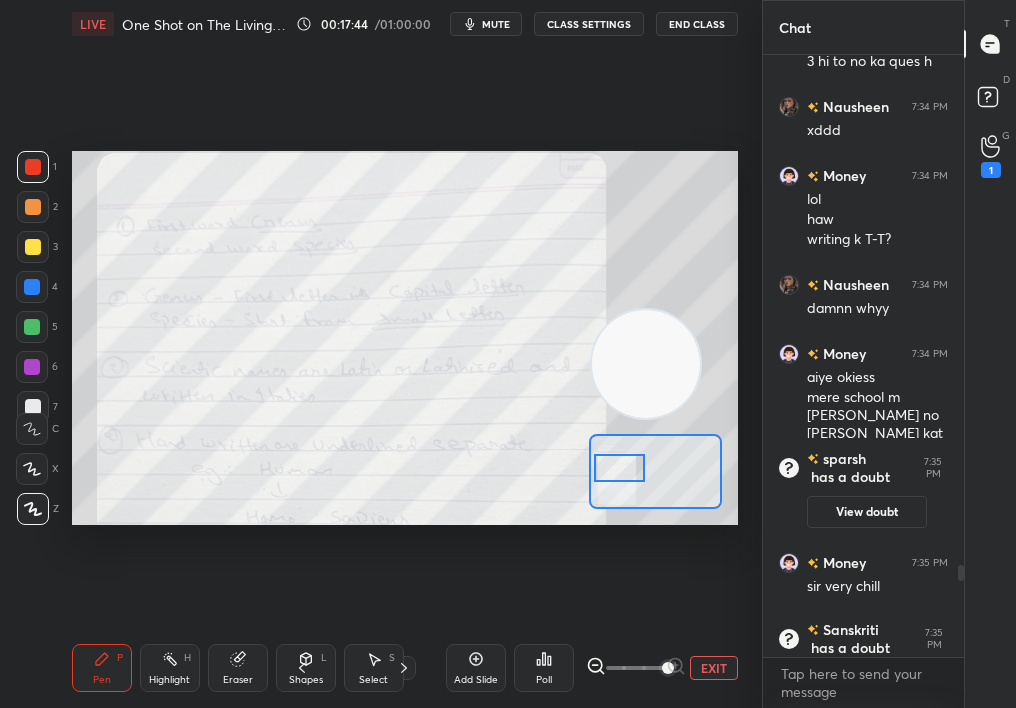 click at bounding box center (620, 468) 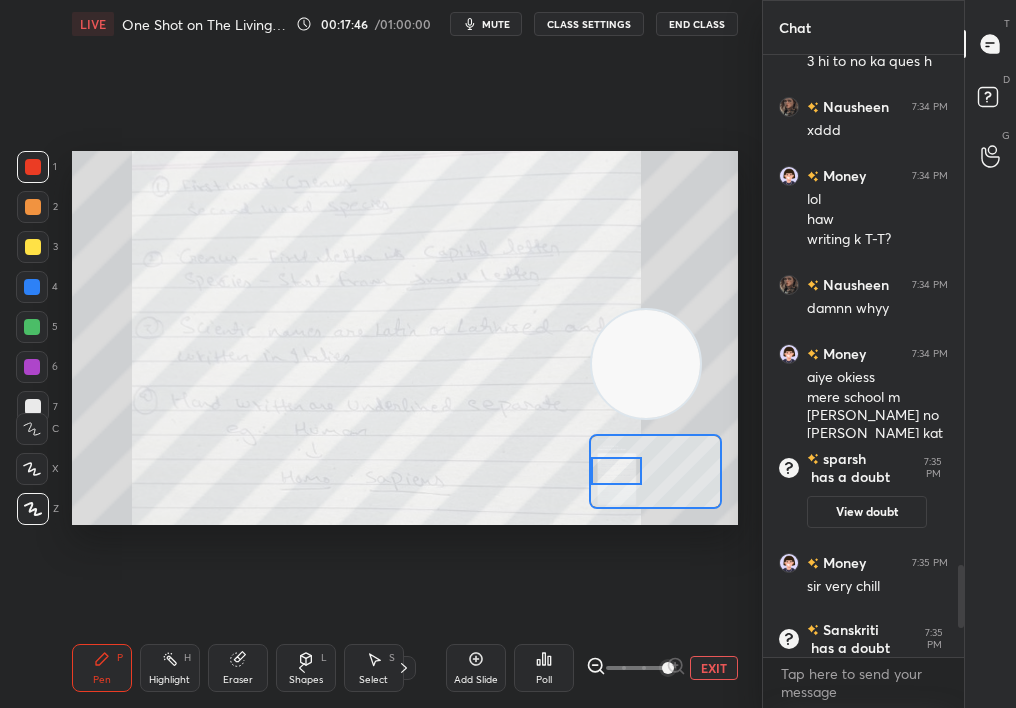 click at bounding box center (617, 471) 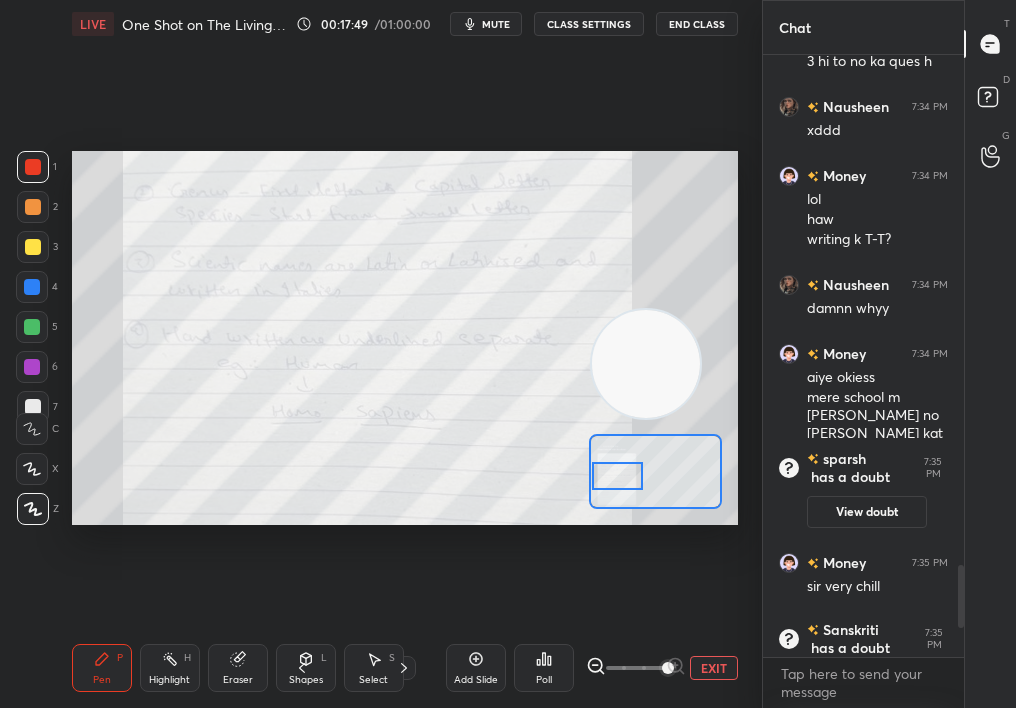 click at bounding box center [618, 476] 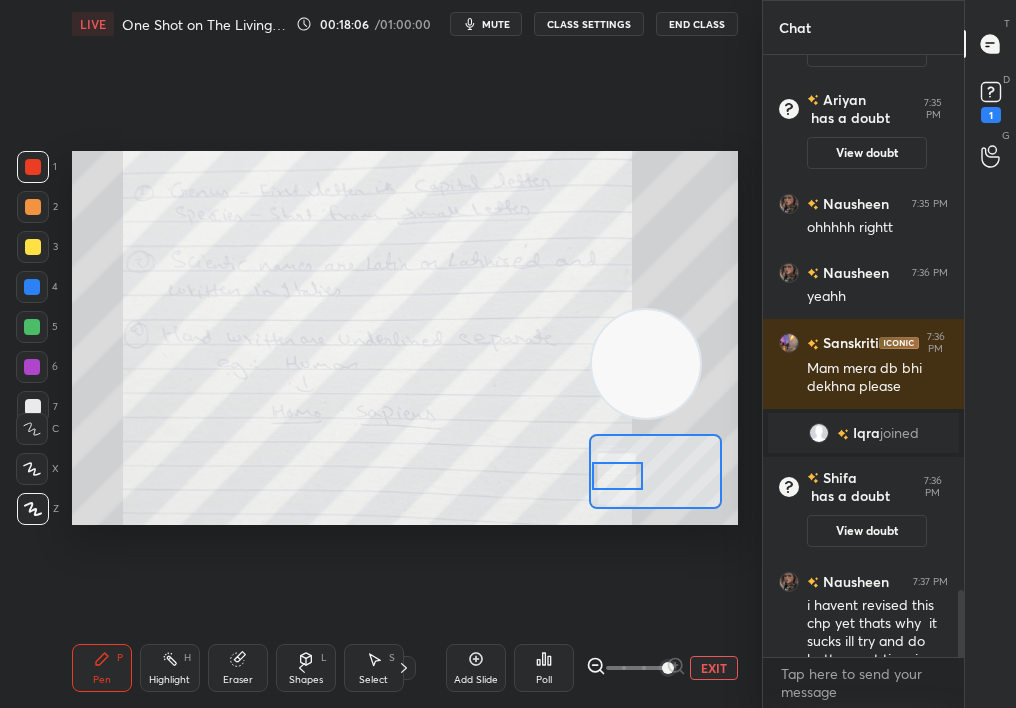 scroll, scrollTop: 4783, scrollLeft: 0, axis: vertical 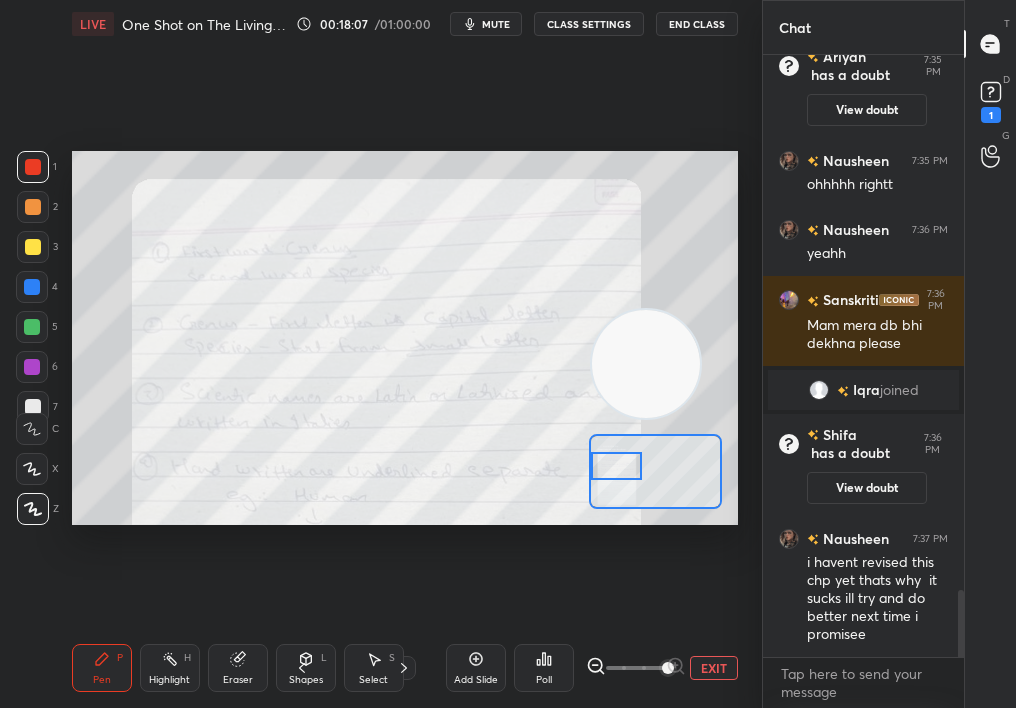 click at bounding box center [617, 466] 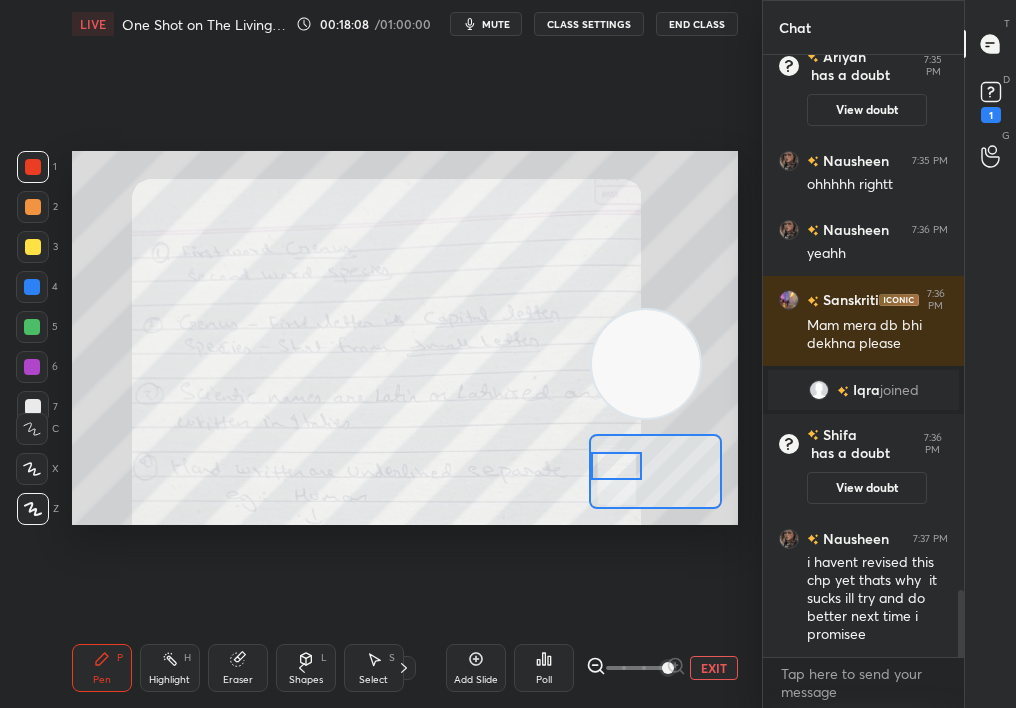 click at bounding box center (617, 466) 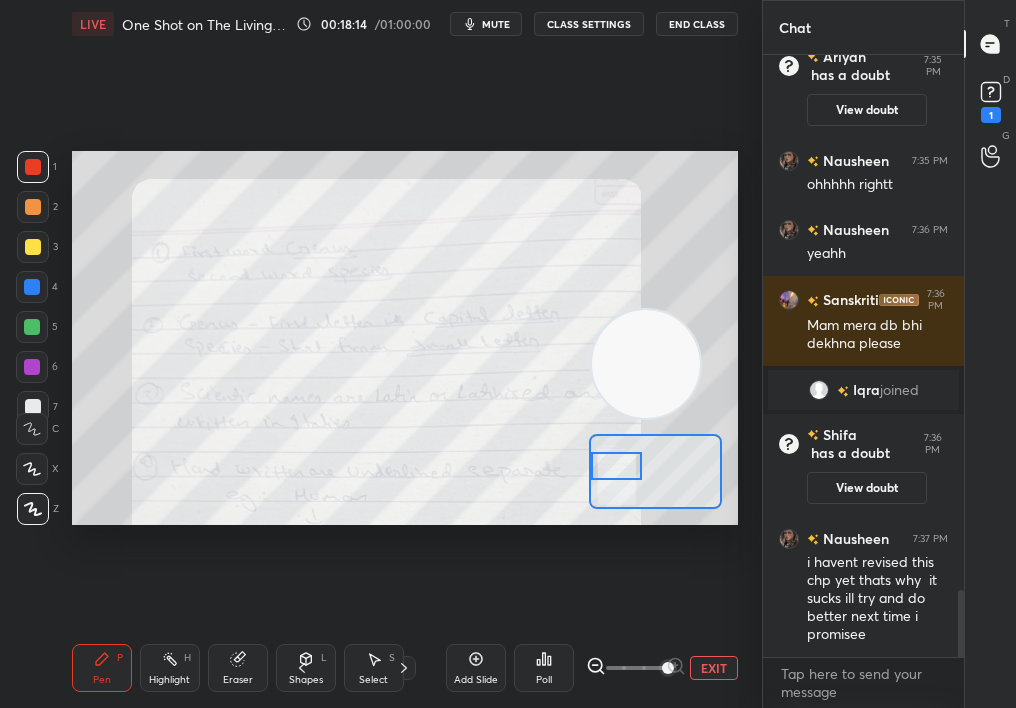 click on "EXIT" at bounding box center (714, 668) 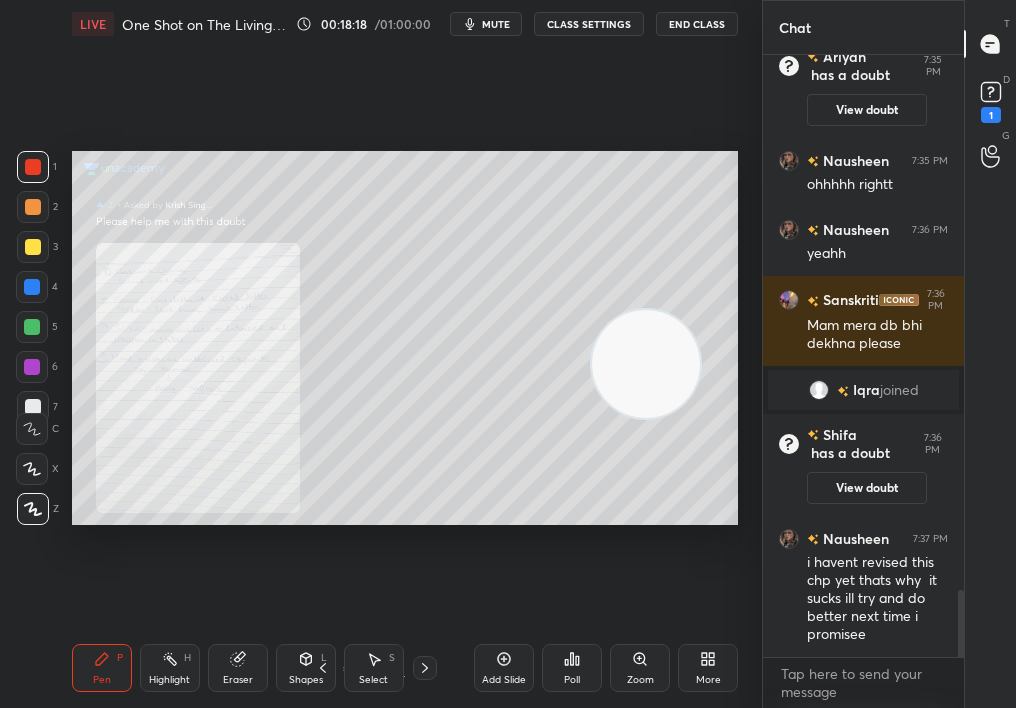 click on "Eraser" at bounding box center (238, 680) 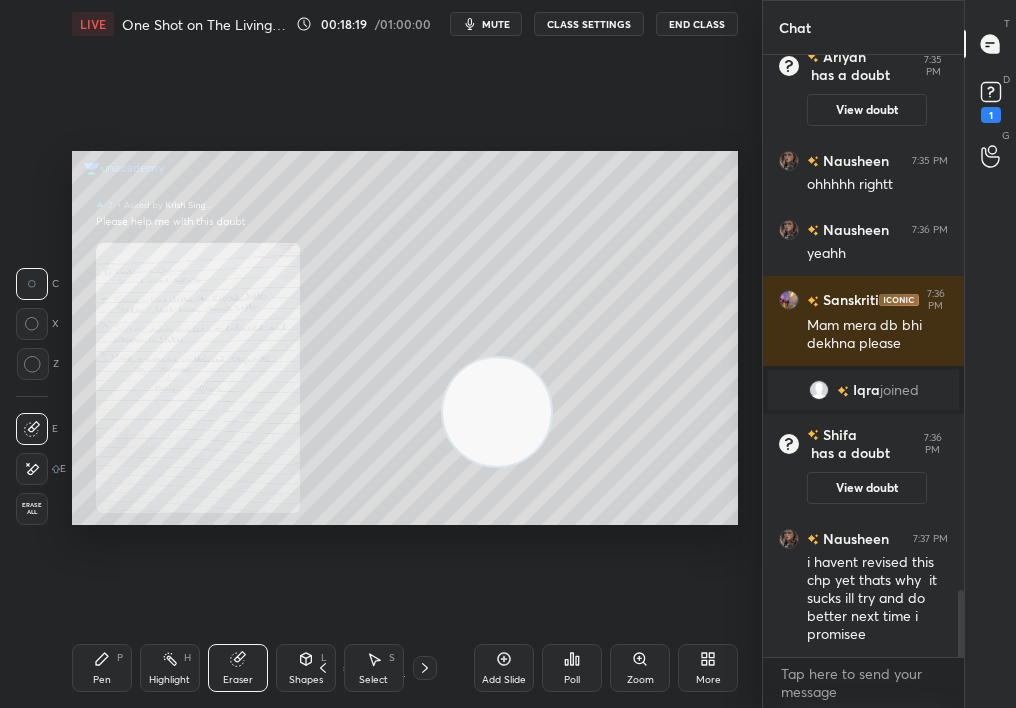 click on "Setting up your live class Poll for   secs No correct answer Start poll" at bounding box center [405, 338] 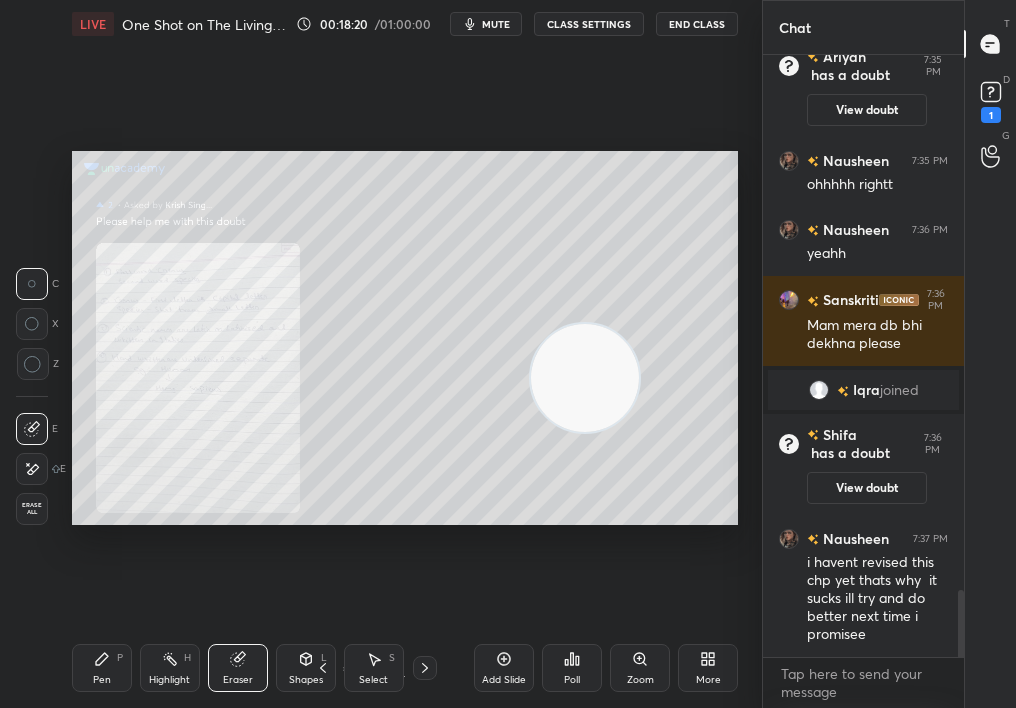 click at bounding box center (585, 378) 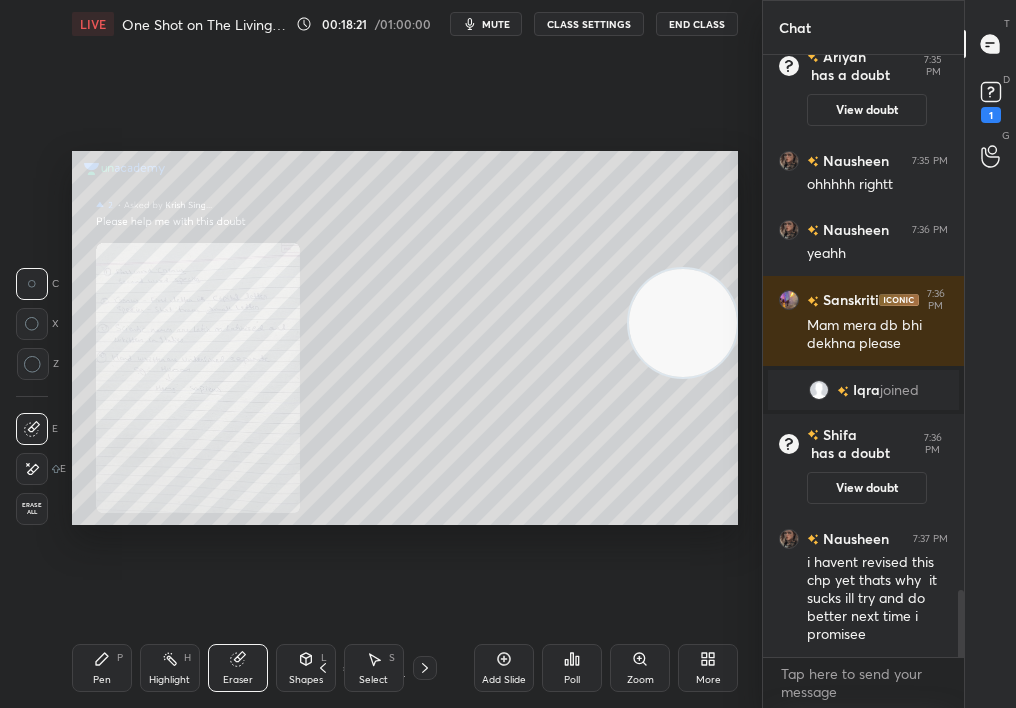 click on "1 2 3 4 5 6 7 C X Z C X Z E E Erase all   H H LIVE One Shot on The Living World 00:18:21 /  01:00:00 mute CLASS SETTINGS End Class Setting up your live class Poll for   secs No correct answer Start poll Back One Shot on The Living World • L1 of Crash Course on Diversity of Living Organisms [MEDICAL_DATA][PERSON_NAME] Pen P Highlight H Eraser Shapes L Select S 8 / 8 Add Slide Poll Zoom More" at bounding box center (373, 354) 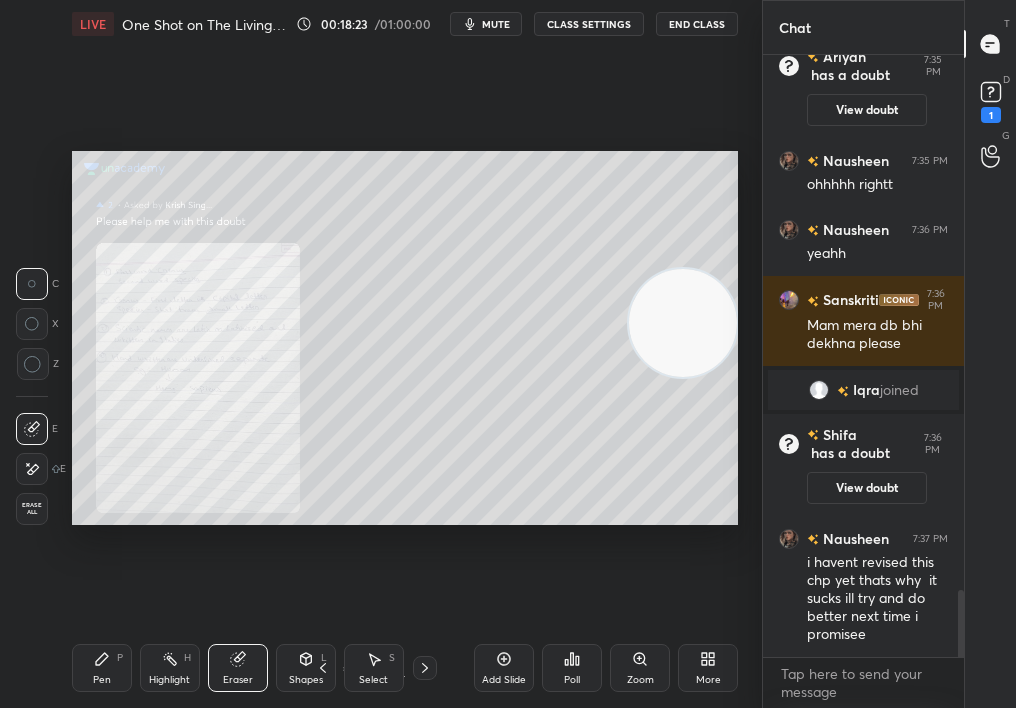 click on "Pen P Highlight H Eraser Shapes L Select S 8 / 8 Add Slide Poll Zoom More" at bounding box center [405, 668] 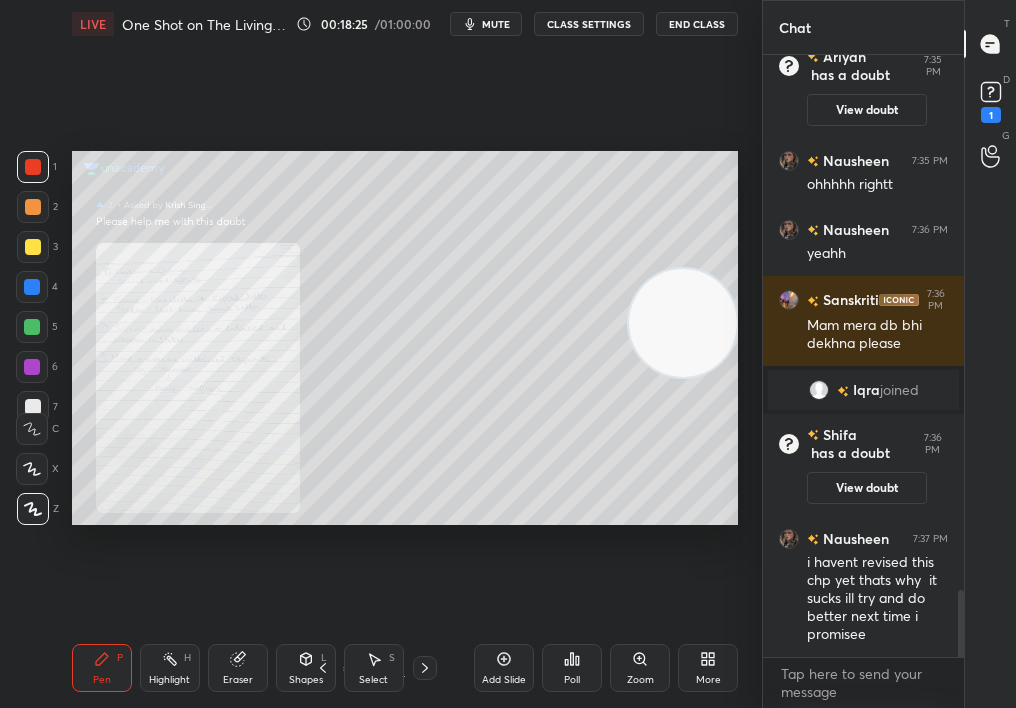 click on "Eraser" at bounding box center (238, 680) 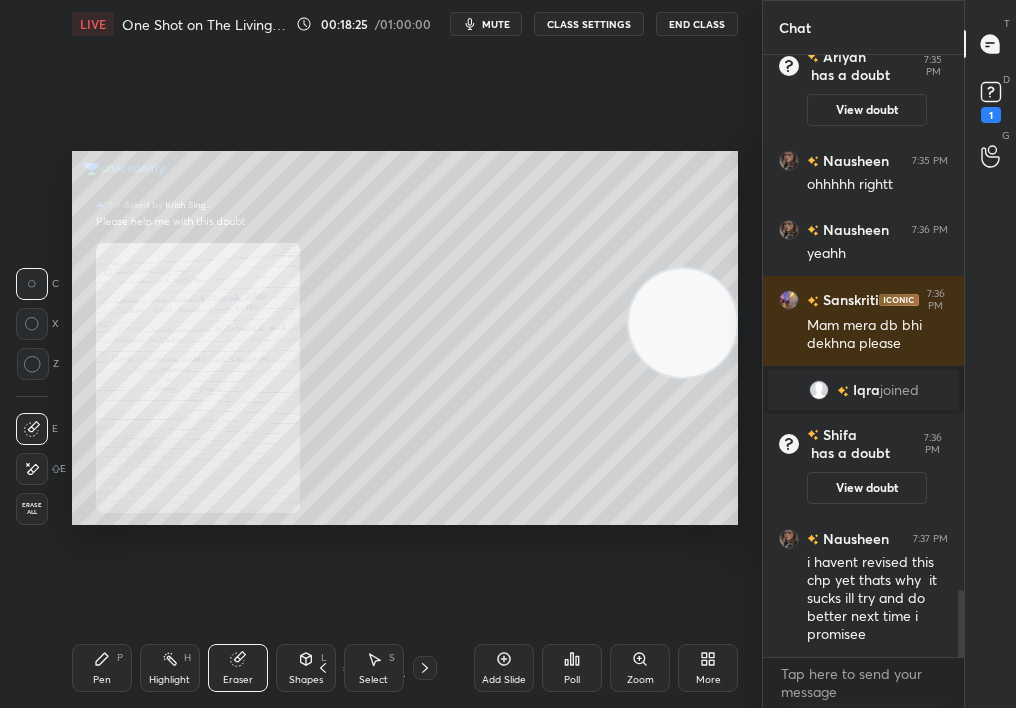 click on "Eraser" at bounding box center [238, 668] 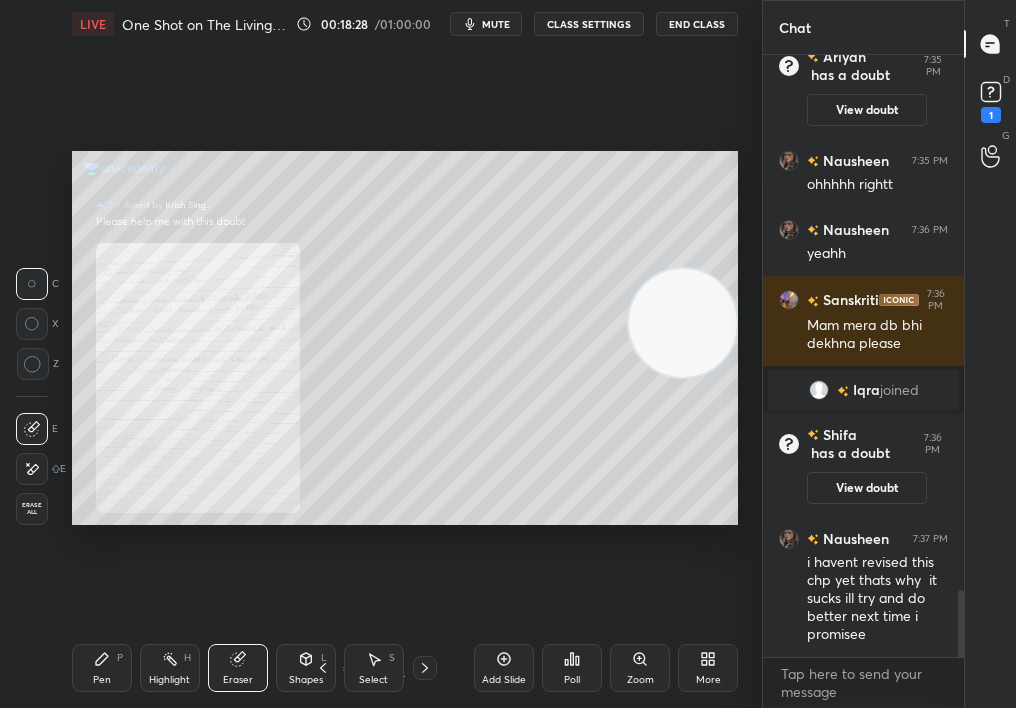 click on "Pen P Highlight H Eraser Shapes L Select S 8 / 8 Add Slide Poll Zoom More" at bounding box center [405, 668] 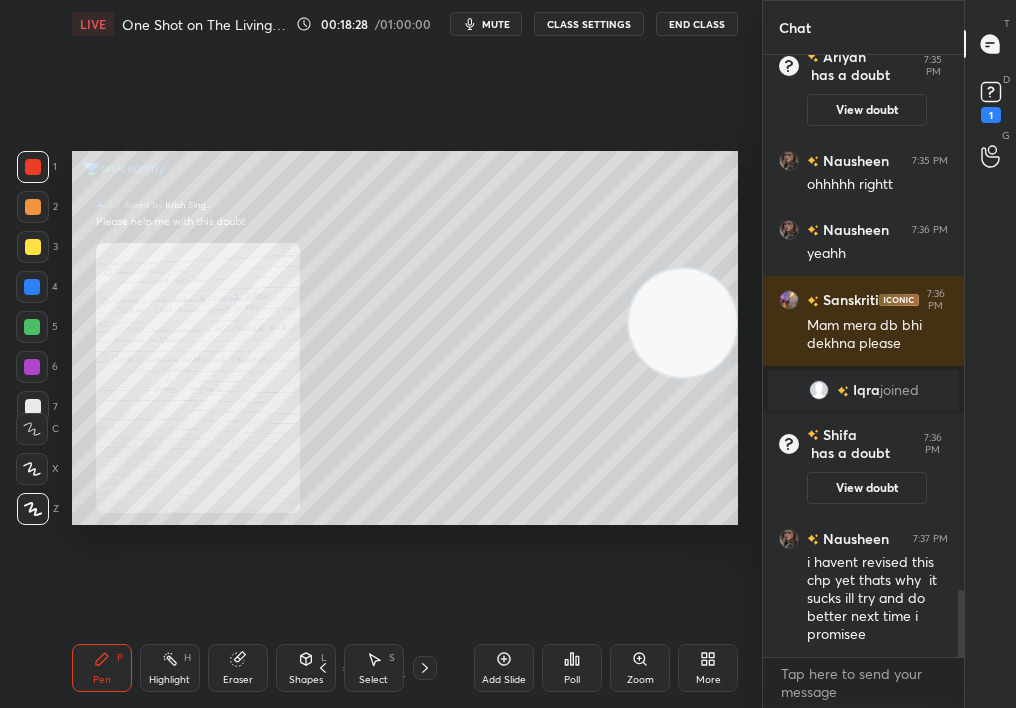 click on "Pen" at bounding box center [102, 680] 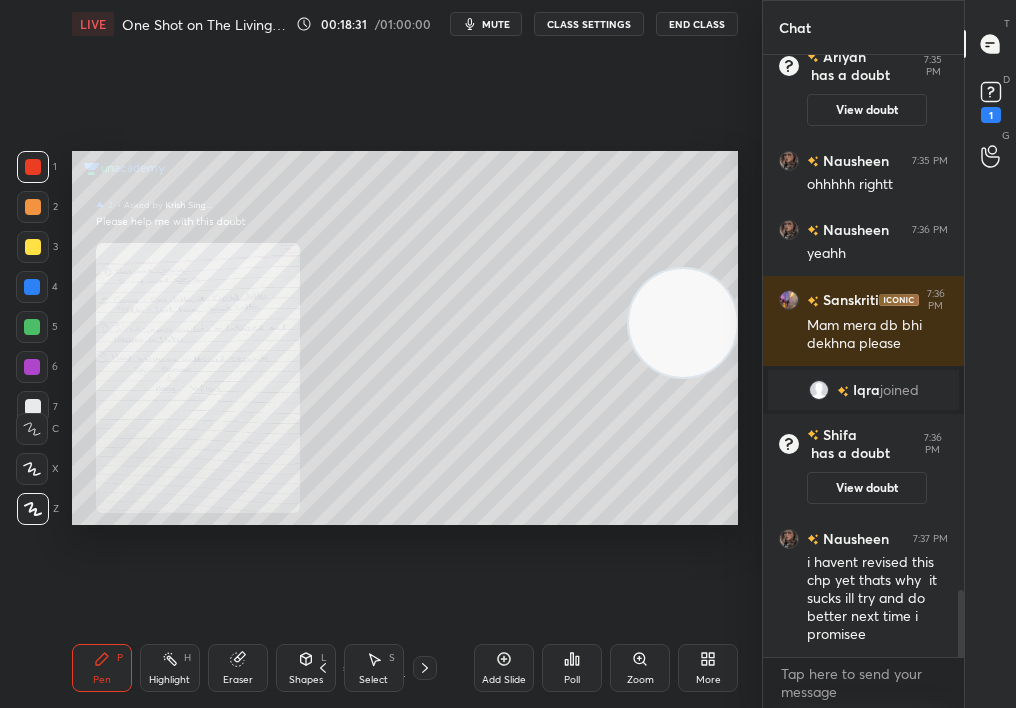 click 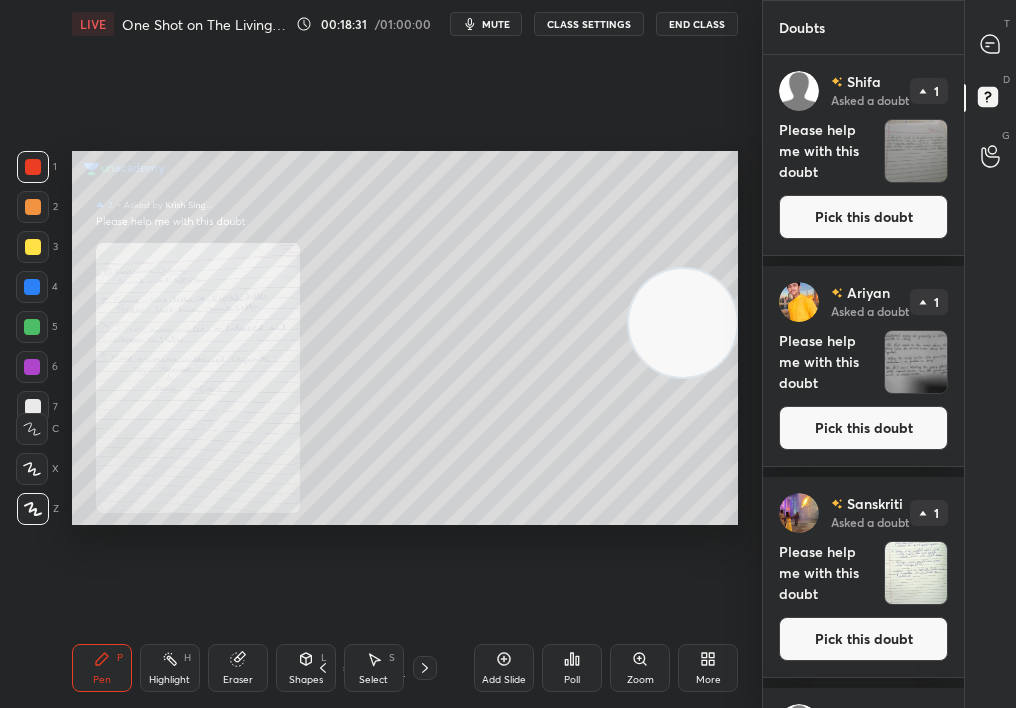click on "Pick this doubt" at bounding box center [863, 217] 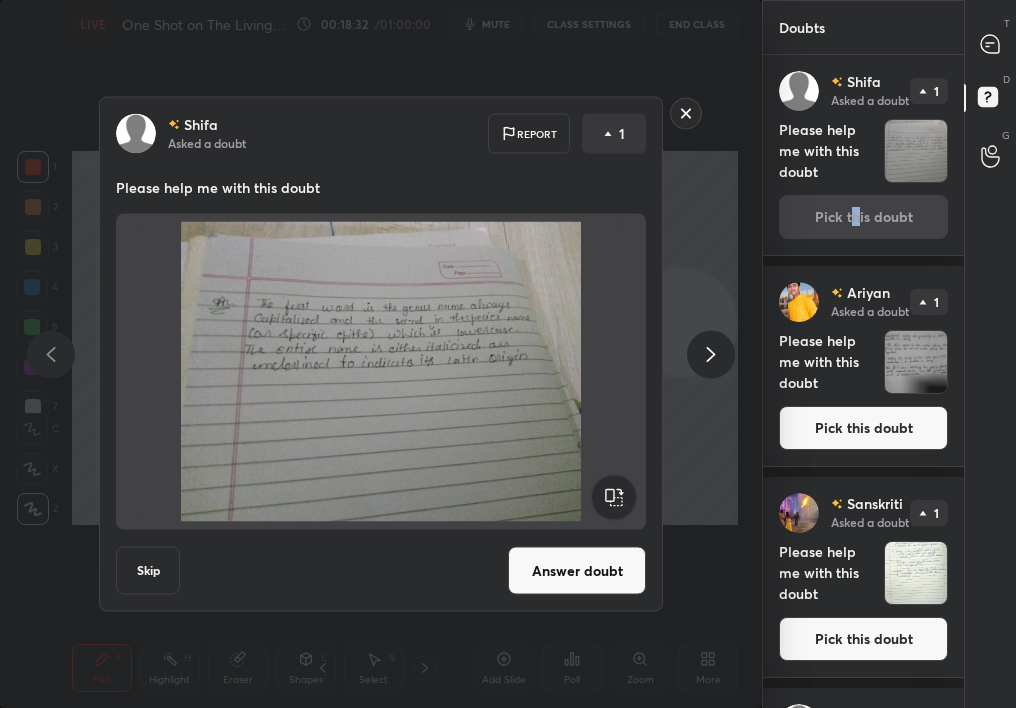 click on "Answer doubt" at bounding box center (577, 571) 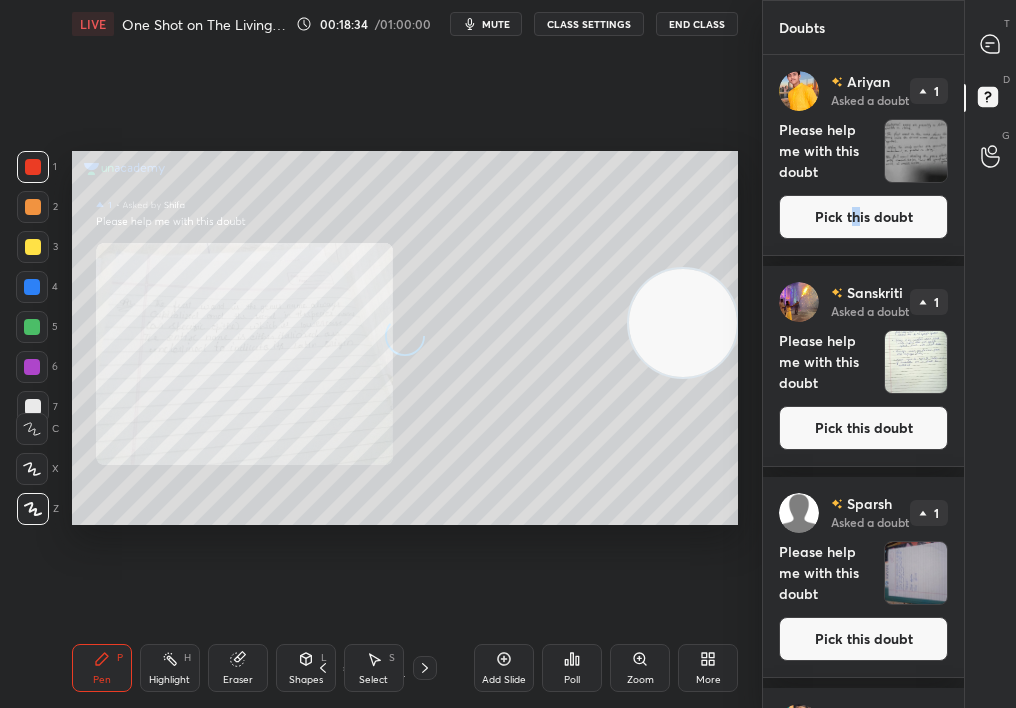 click 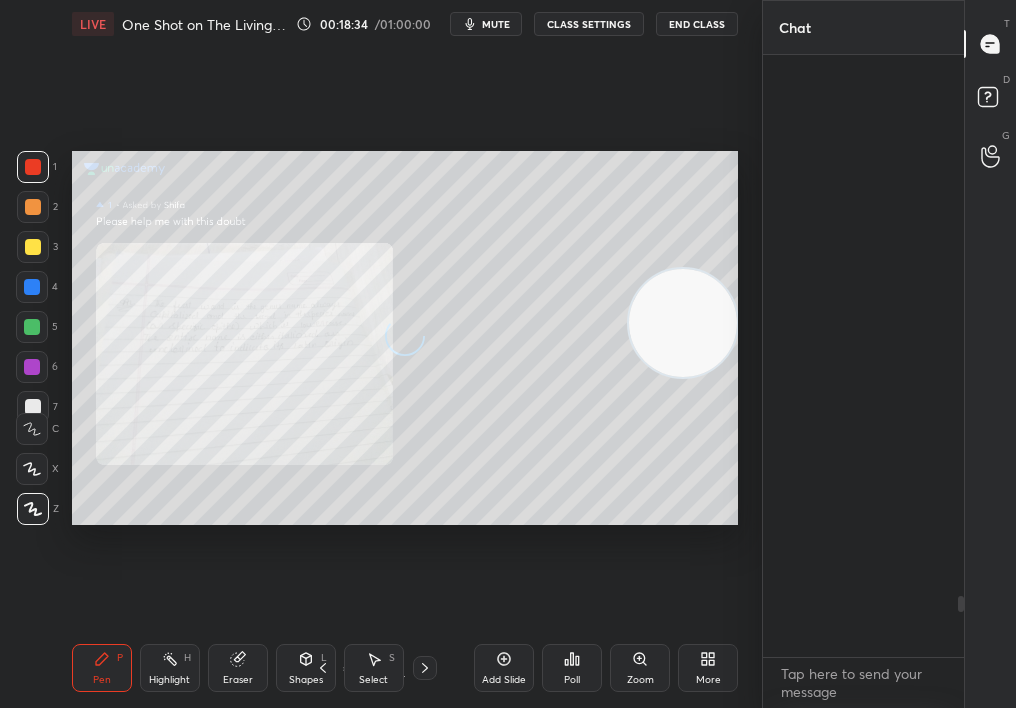 scroll, scrollTop: 5318, scrollLeft: 0, axis: vertical 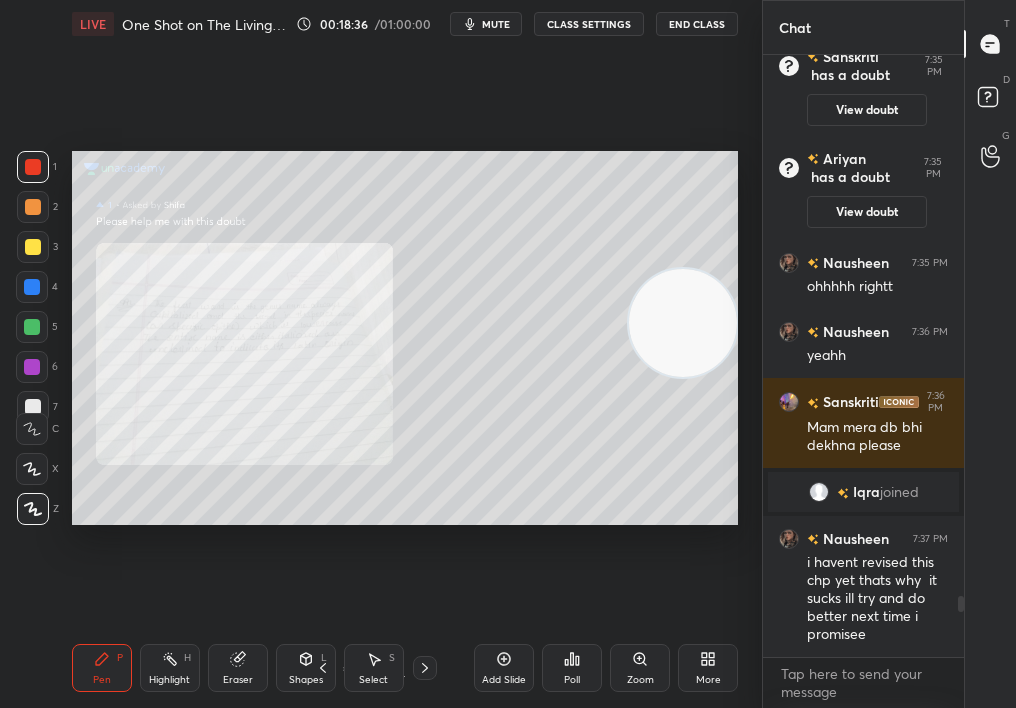 click on "Zoom" at bounding box center [640, 668] 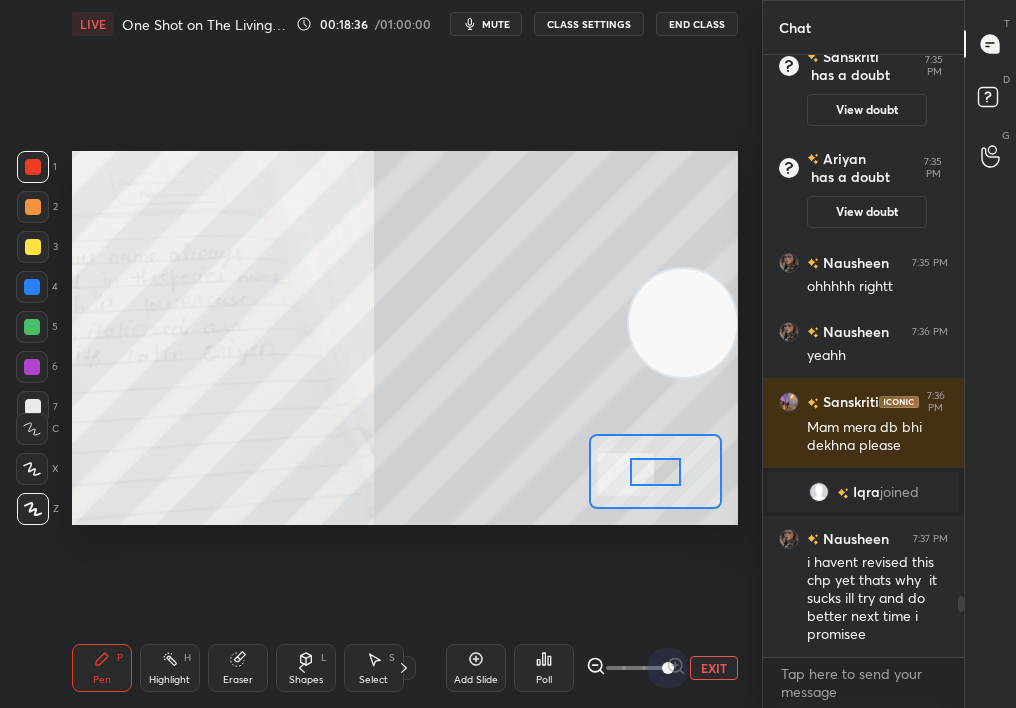 drag, startPoint x: 692, startPoint y: 654, endPoint x: 721, endPoint y: 648, distance: 29.614185 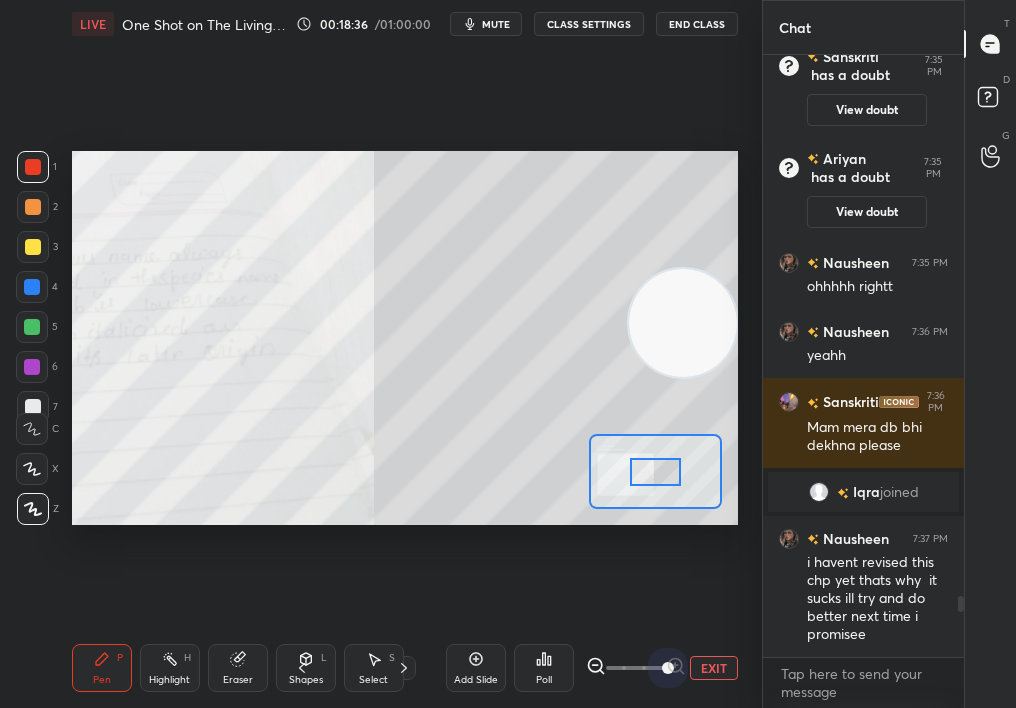 click on "Add Slide Poll EXIT" at bounding box center (592, 668) 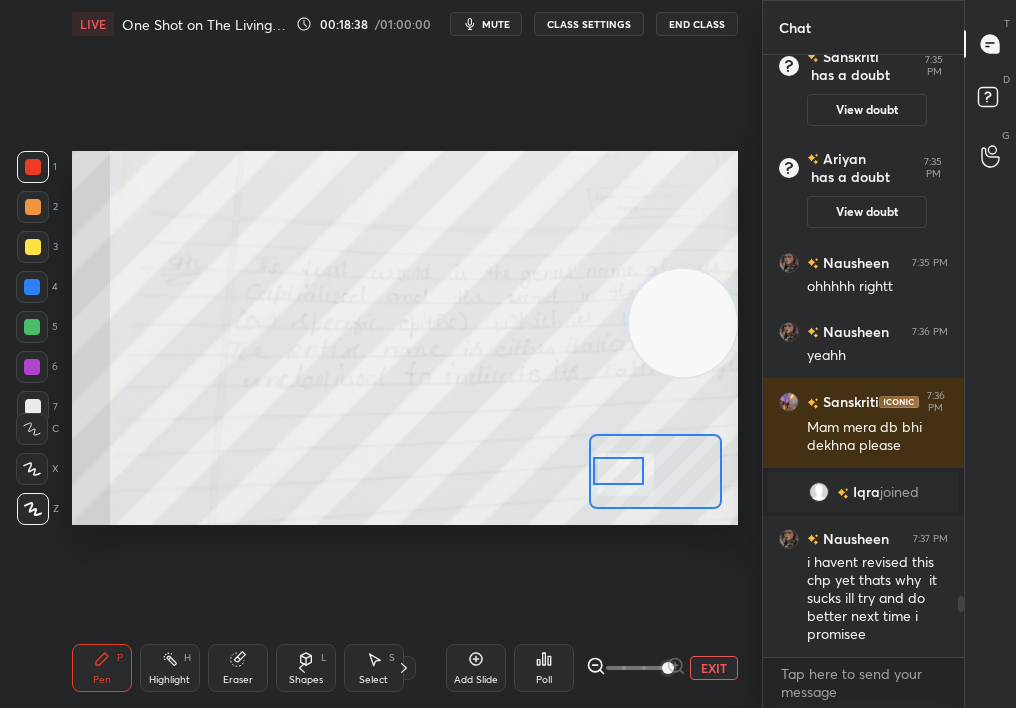 click at bounding box center [619, 471] 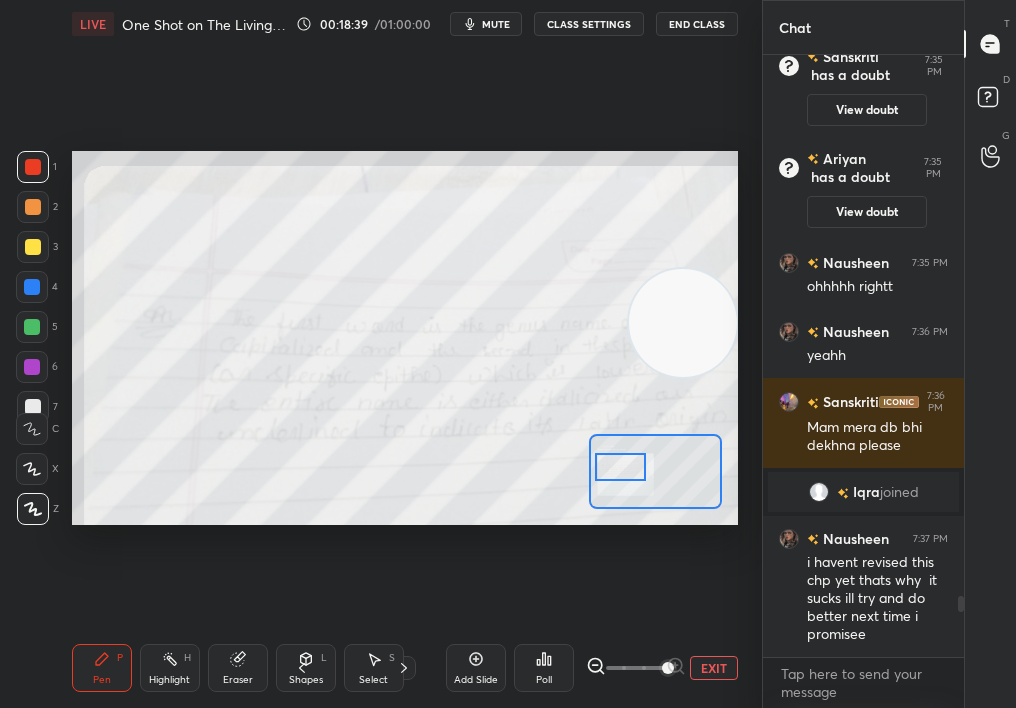 click at bounding box center [636, 668] 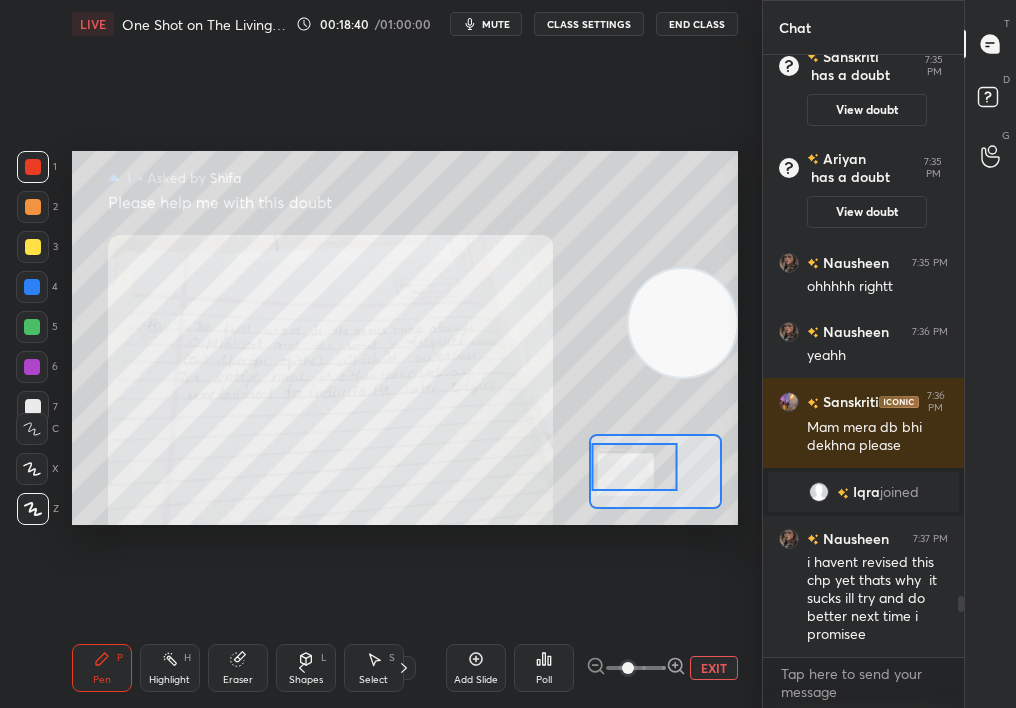 scroll, scrollTop: 5420, scrollLeft: 0, axis: vertical 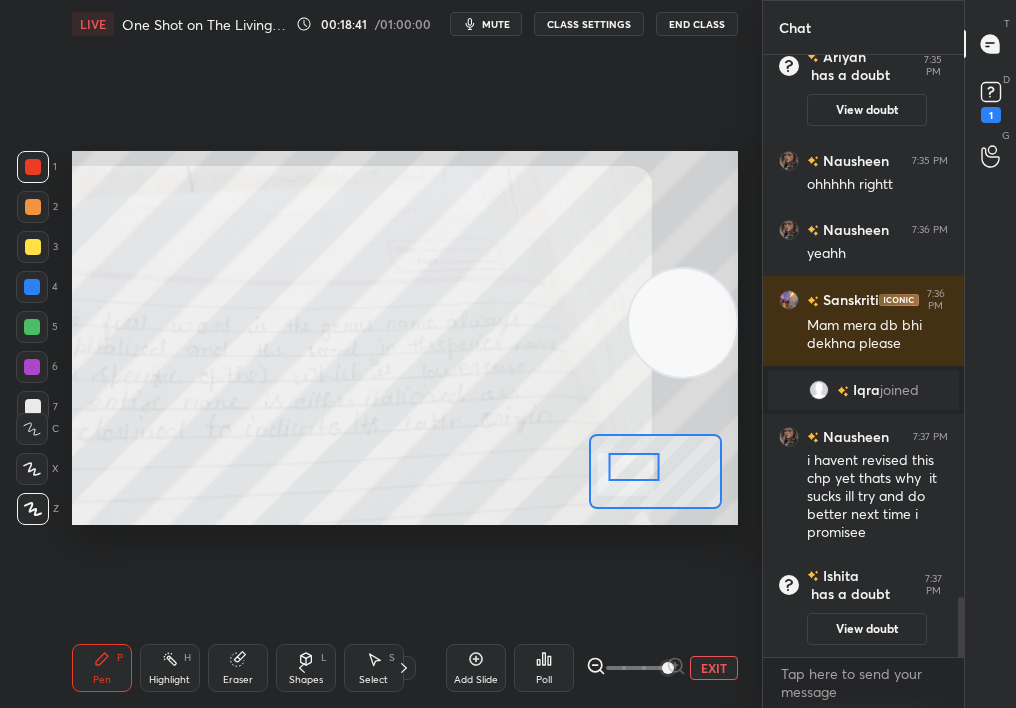 click at bounding box center [636, 668] 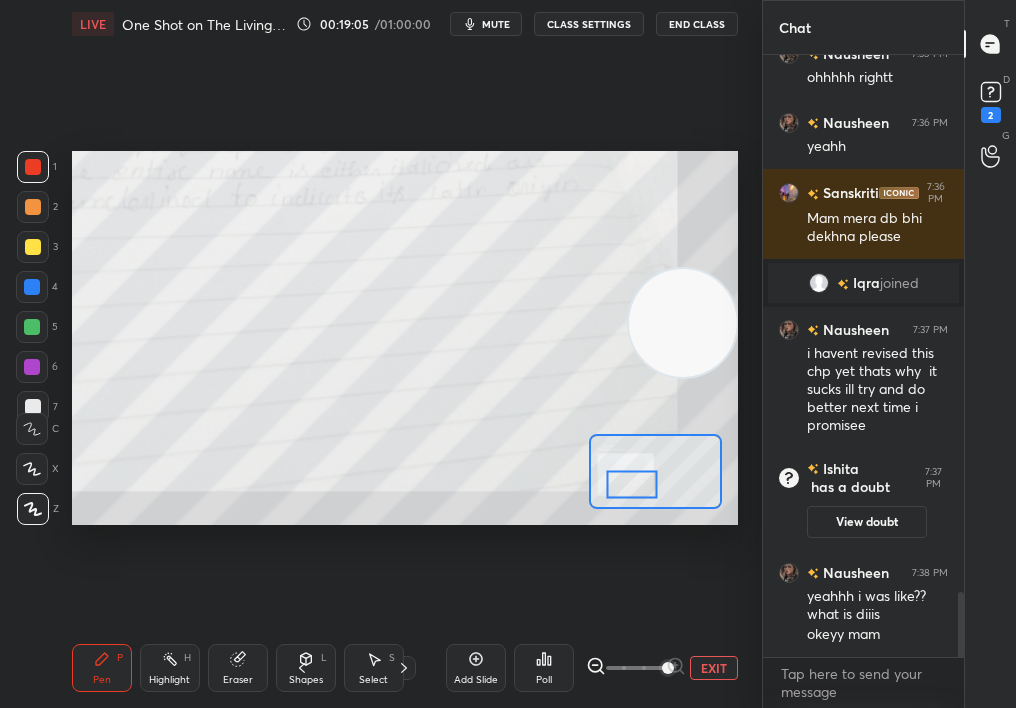 scroll, scrollTop: 4992, scrollLeft: 0, axis: vertical 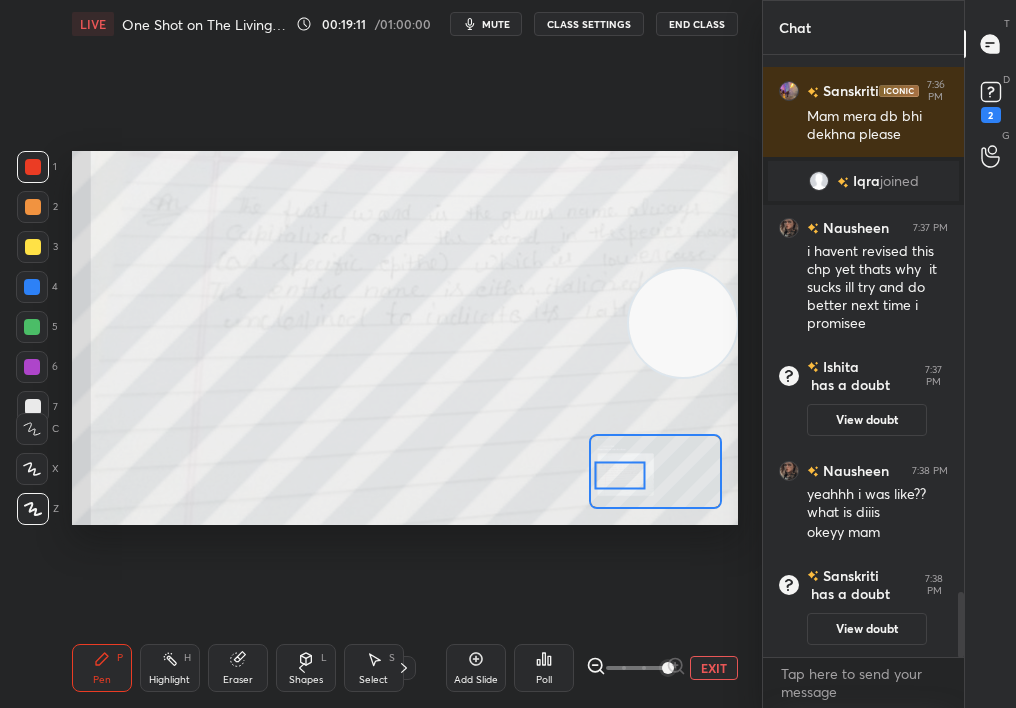 drag, startPoint x: 636, startPoint y: 479, endPoint x: 624, endPoint y: 474, distance: 13 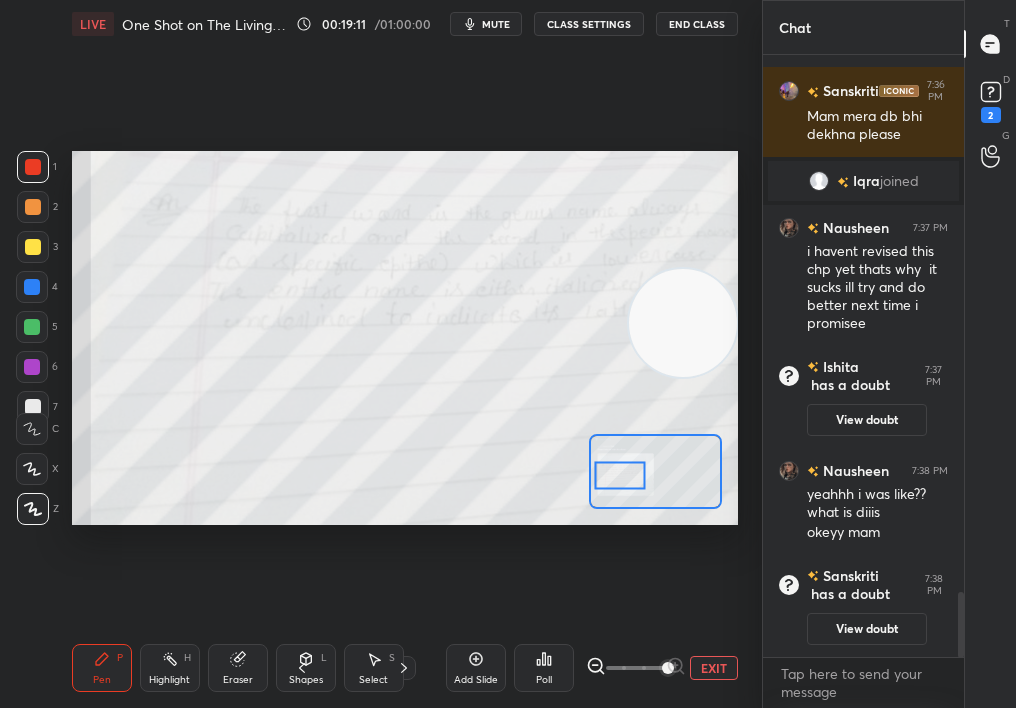 click at bounding box center [620, 475] 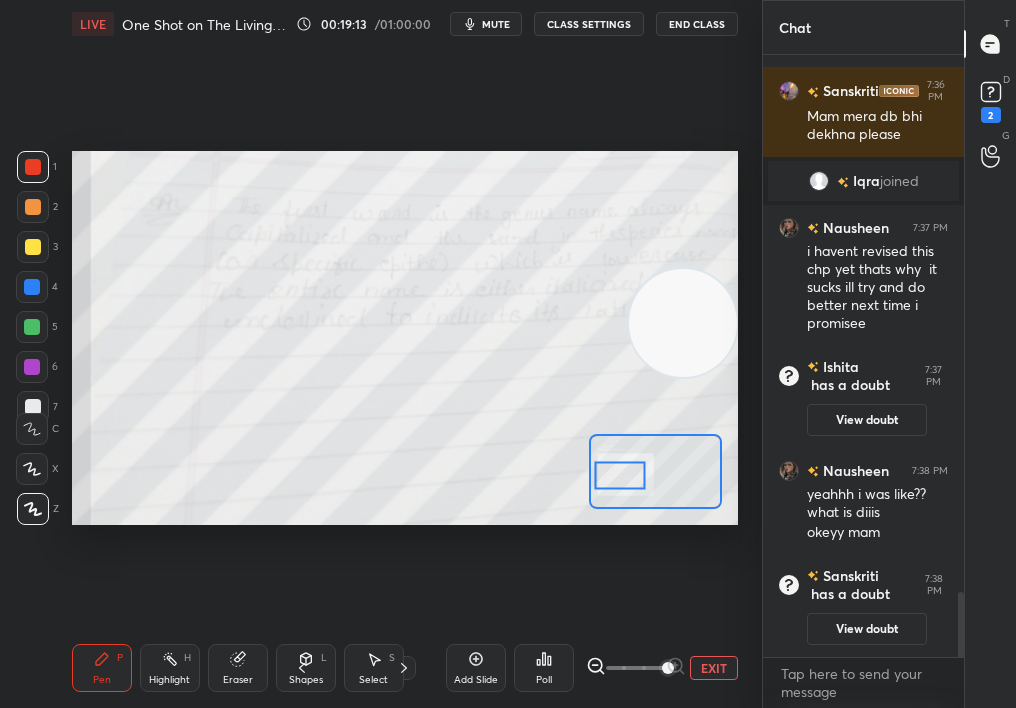 drag, startPoint x: 265, startPoint y: 602, endPoint x: 231, endPoint y: 621, distance: 38.948685 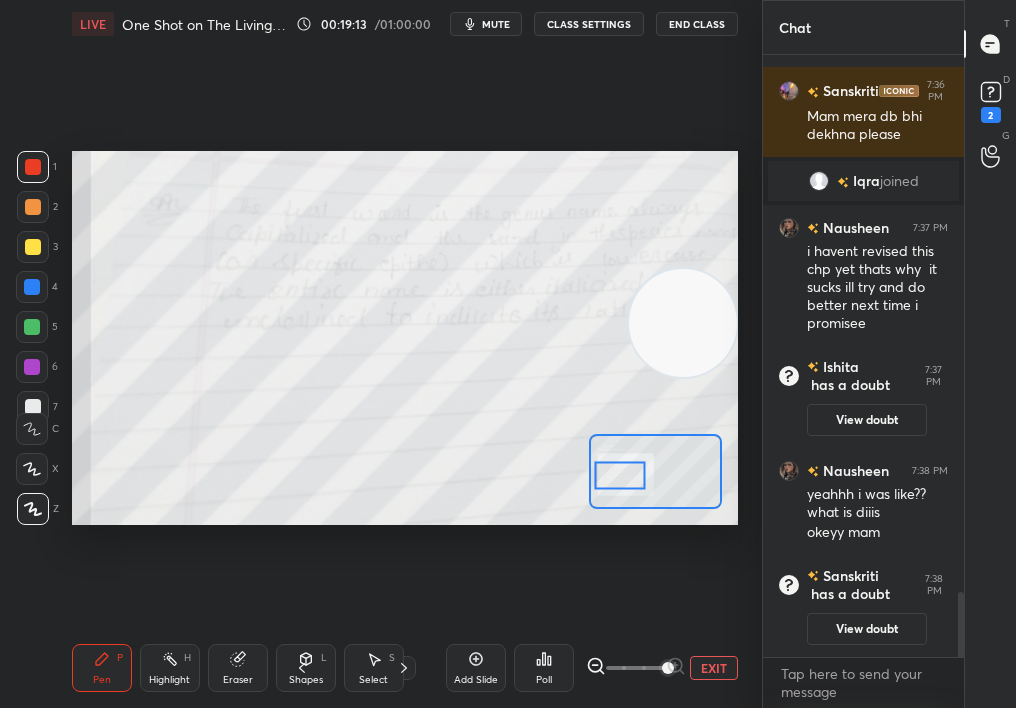 click on "Setting up your live class Poll for   secs No correct answer Start poll" at bounding box center [405, 338] 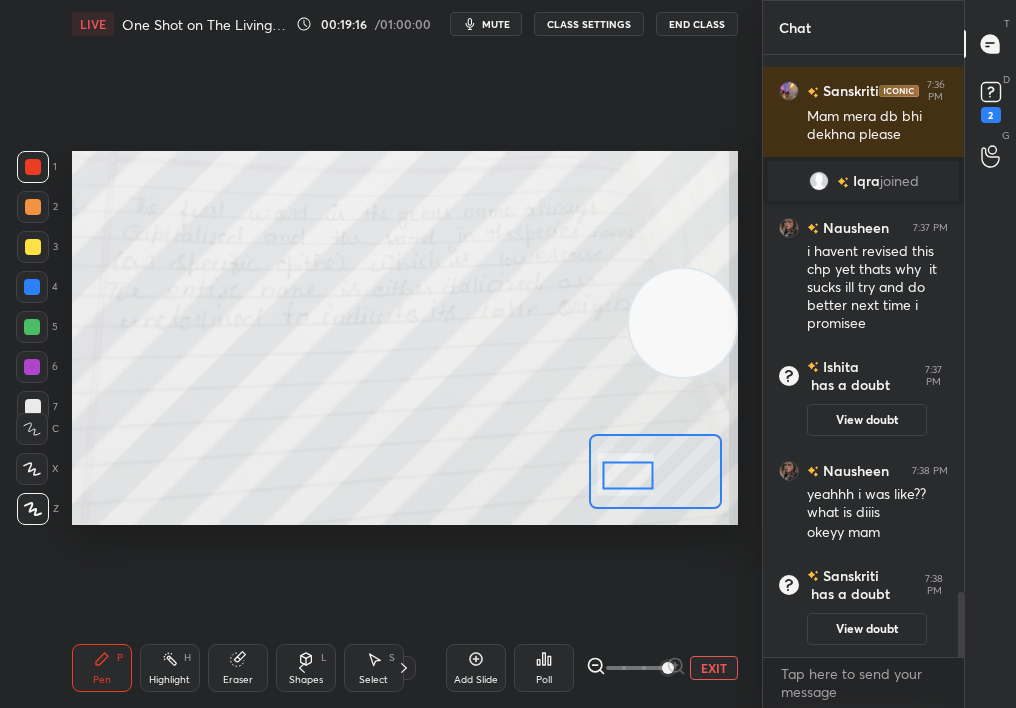 click at bounding box center (628, 475) 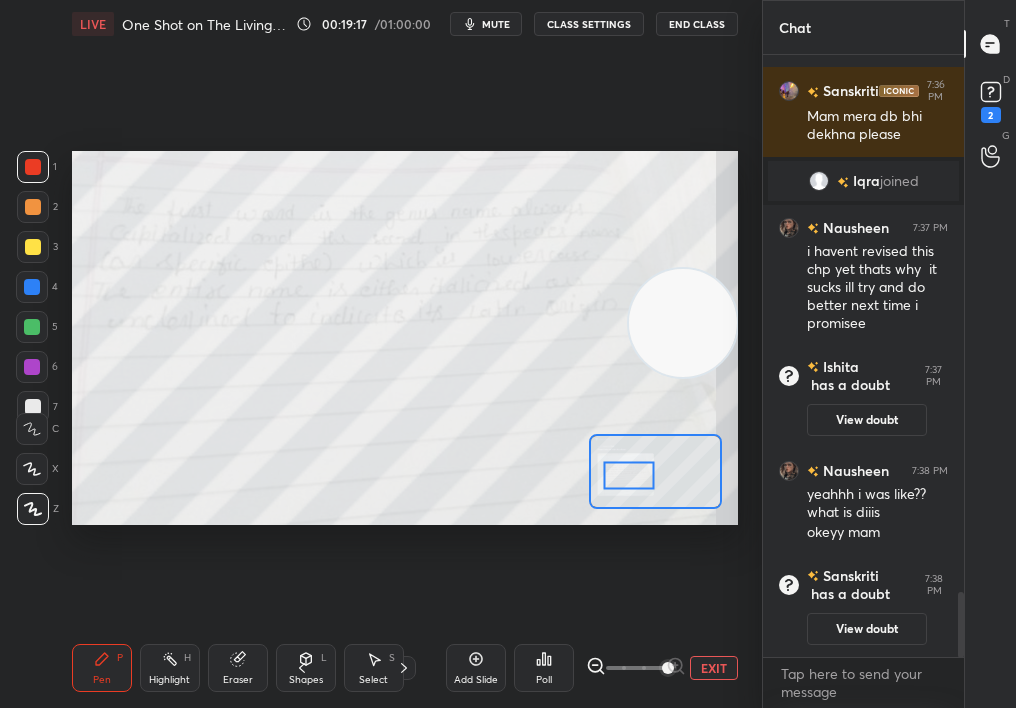 click on "Pen P" at bounding box center [102, 668] 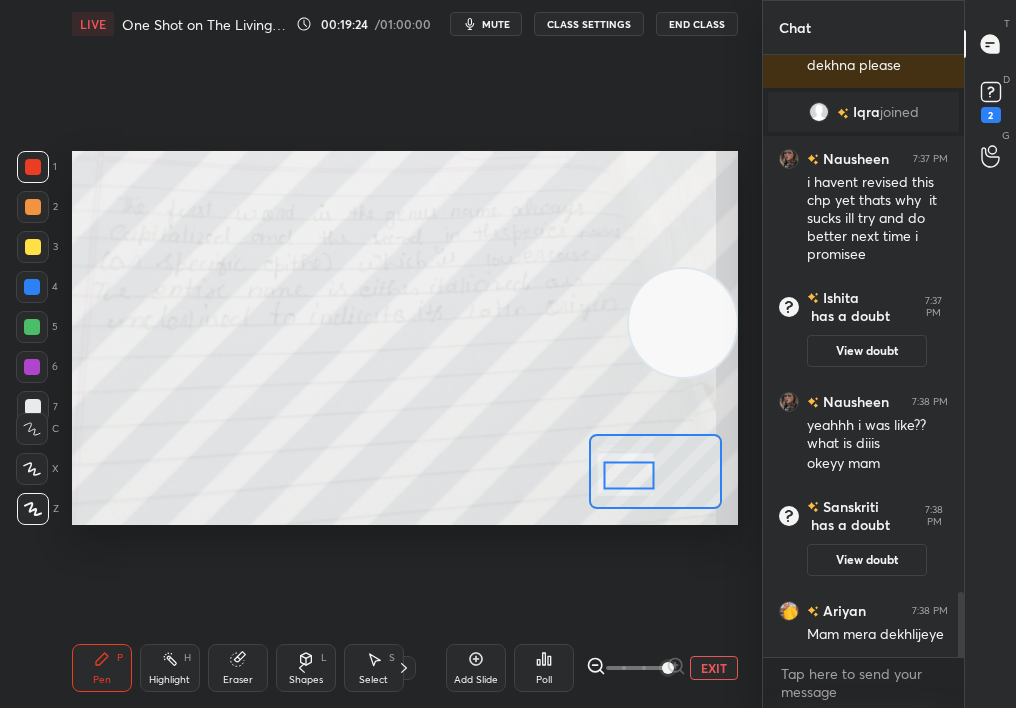 scroll, scrollTop: 5007, scrollLeft: 0, axis: vertical 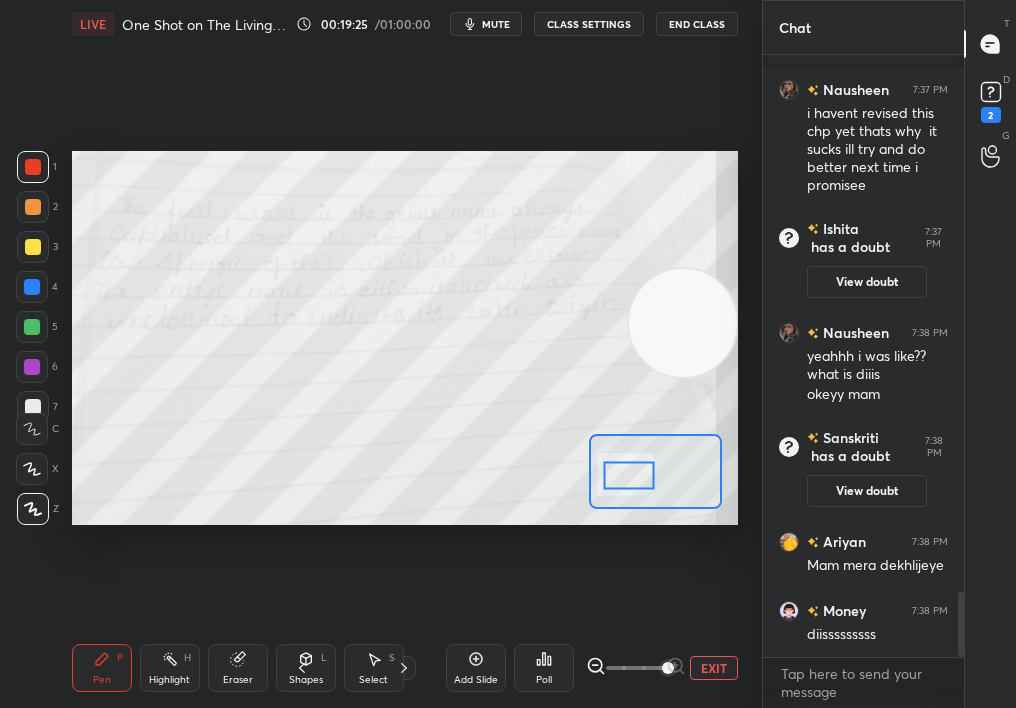 click at bounding box center (683, 323) 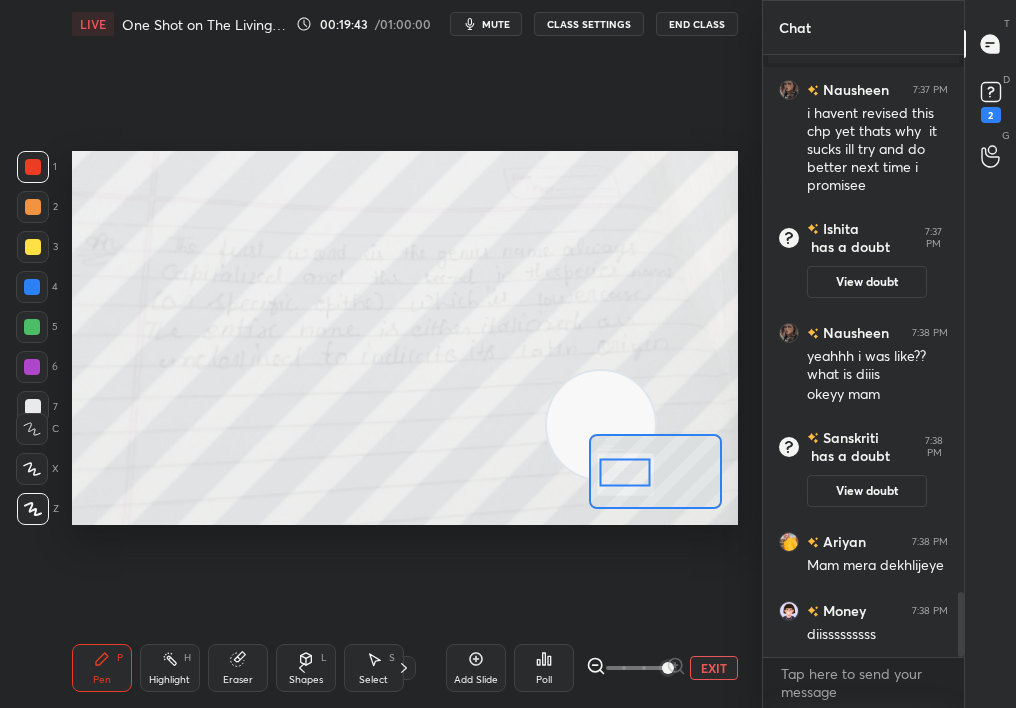 click at bounding box center (625, 472) 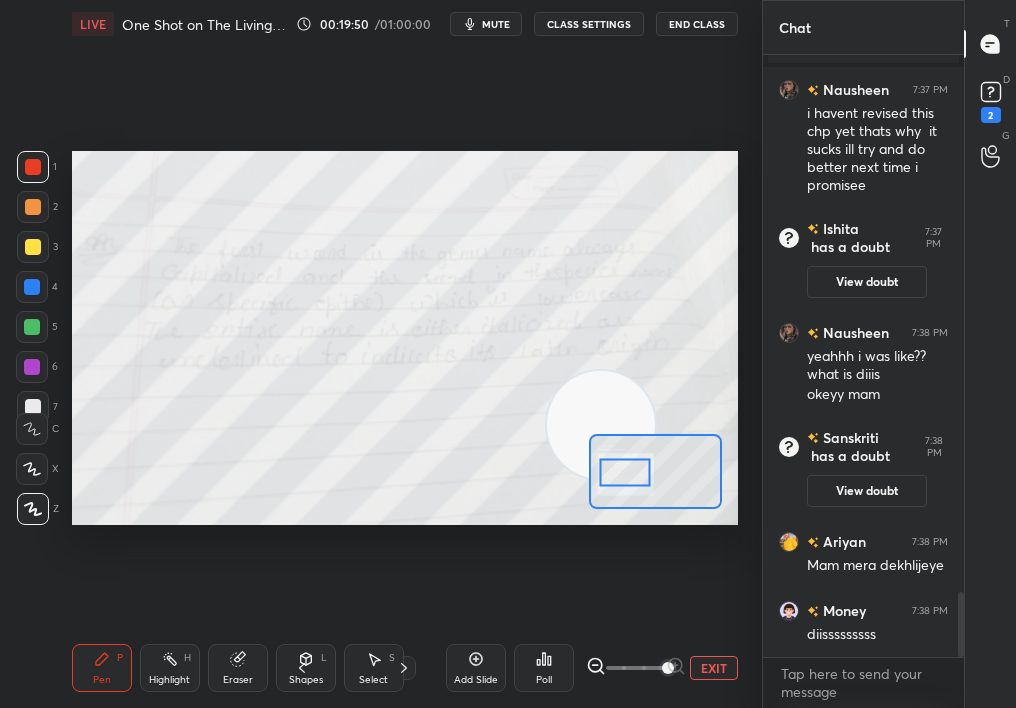 scroll, scrollTop: 5109, scrollLeft: 0, axis: vertical 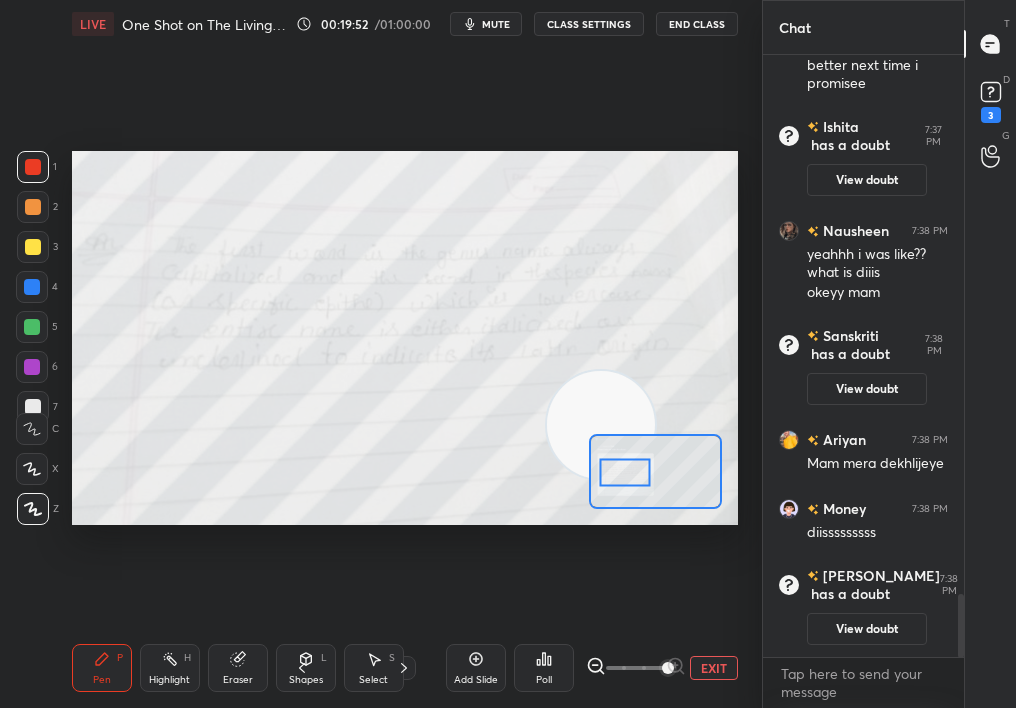 click on "Eraser" at bounding box center [238, 680] 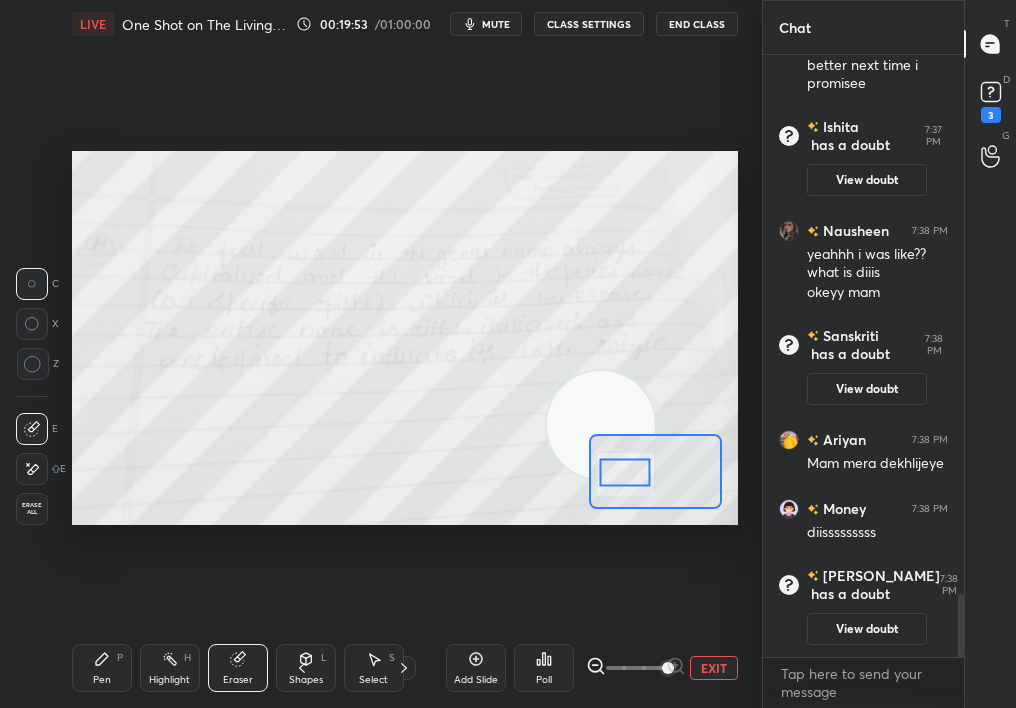 click on "Pen P" at bounding box center [102, 668] 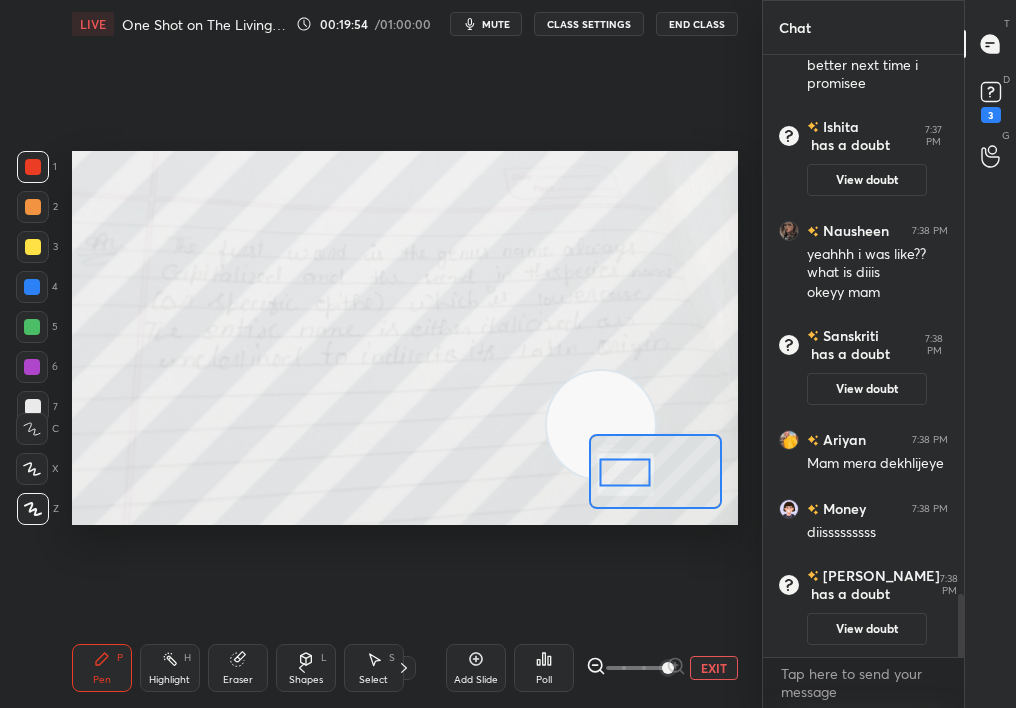 click on "Pen P" at bounding box center [102, 668] 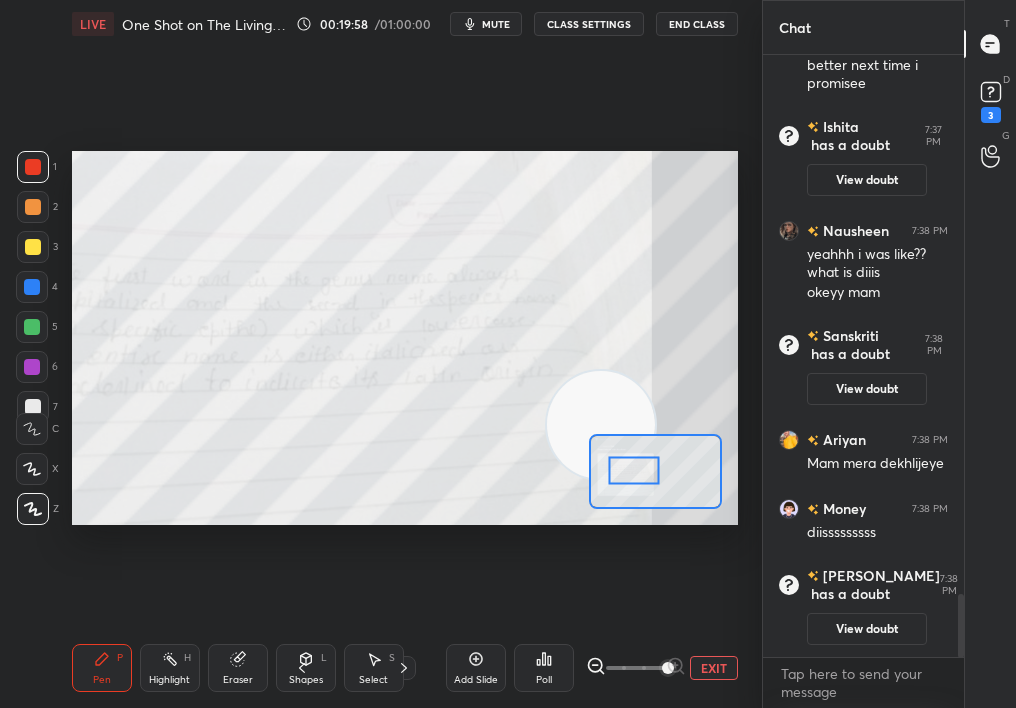click at bounding box center [634, 470] 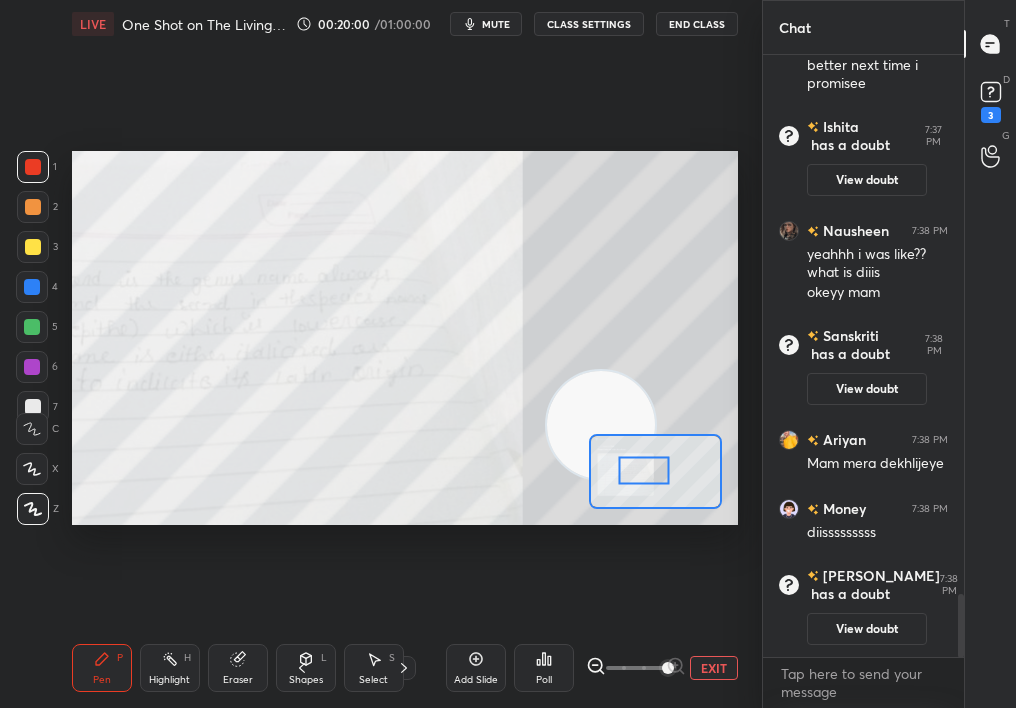 click on "EXIT" at bounding box center (714, 668) 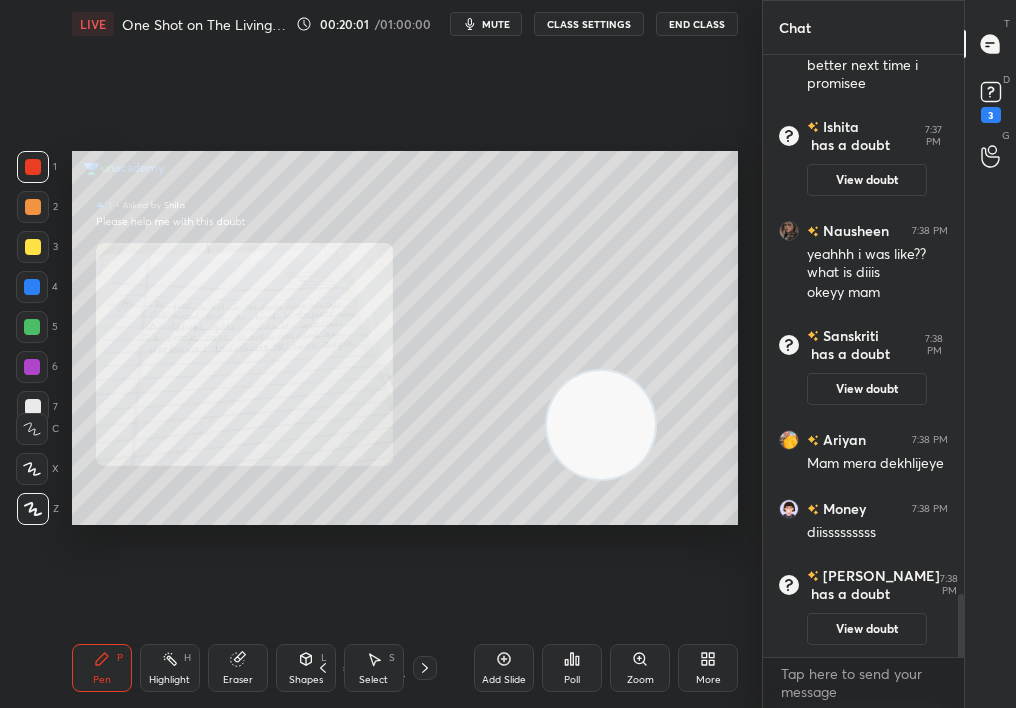 click on "3" at bounding box center [991, 100] 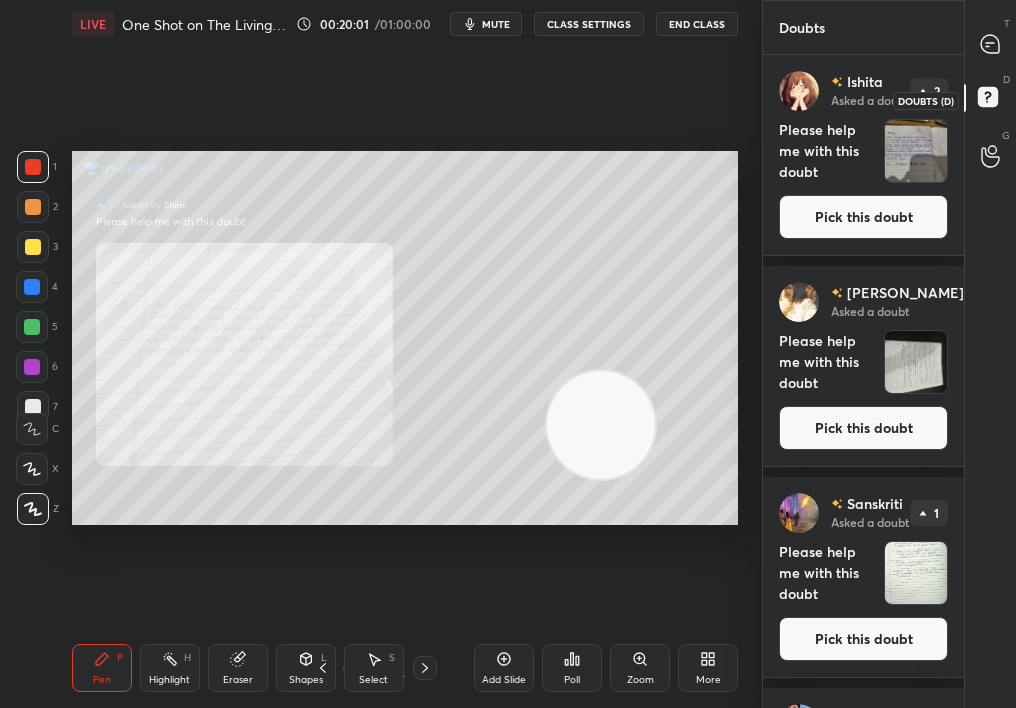 click on "Pick this doubt" at bounding box center (863, 217) 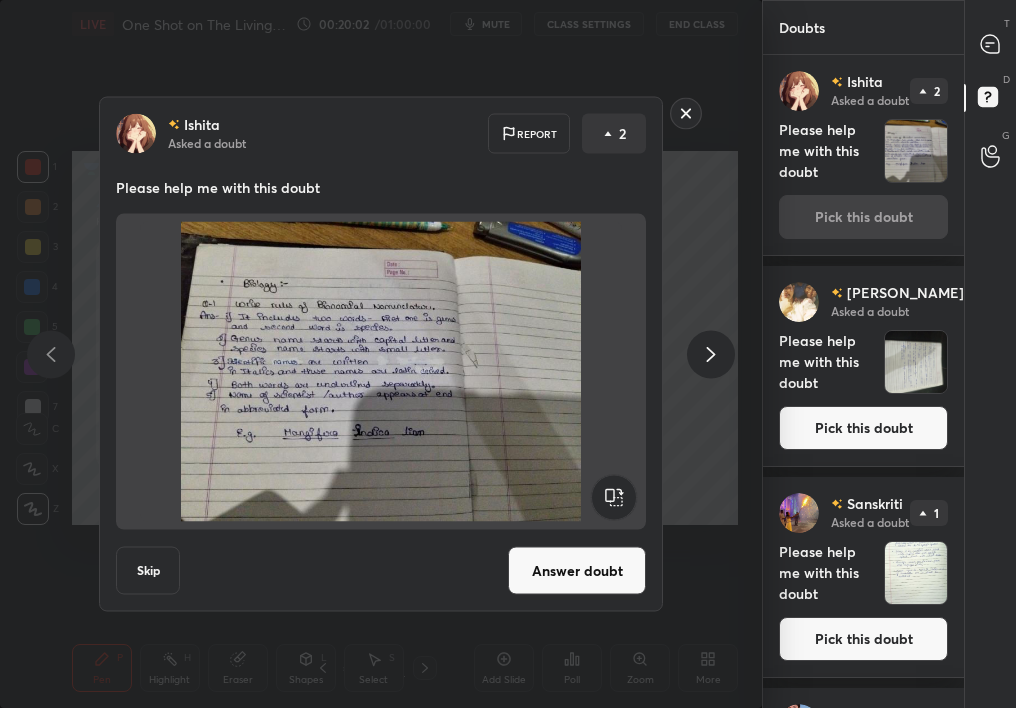 click on "Answer doubt" at bounding box center (577, 571) 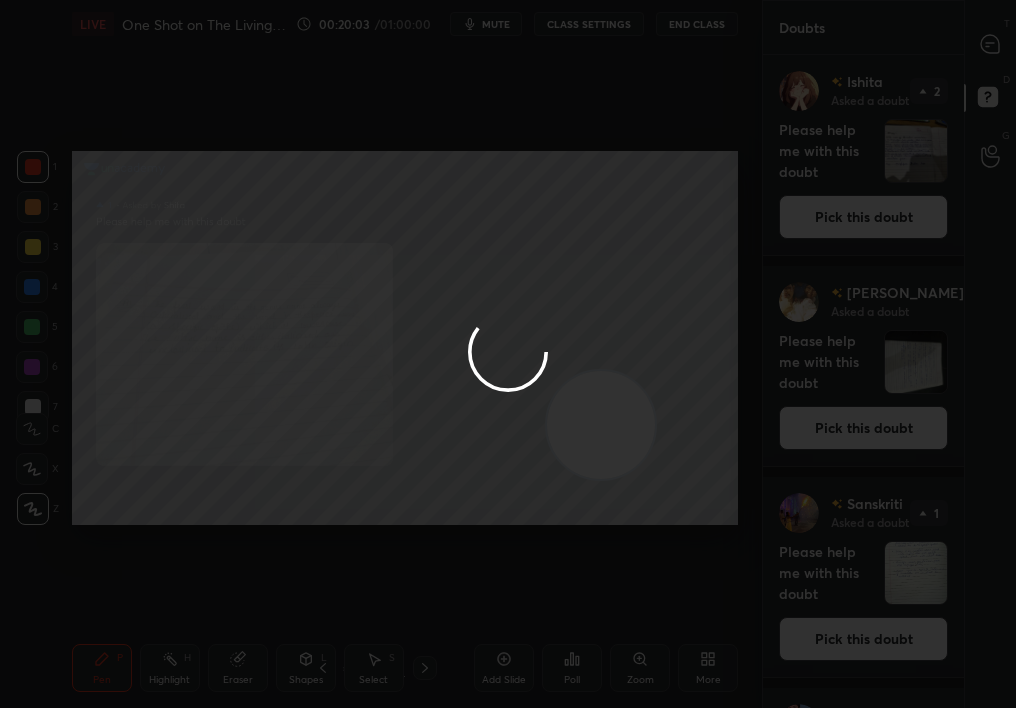 click at bounding box center [508, 354] 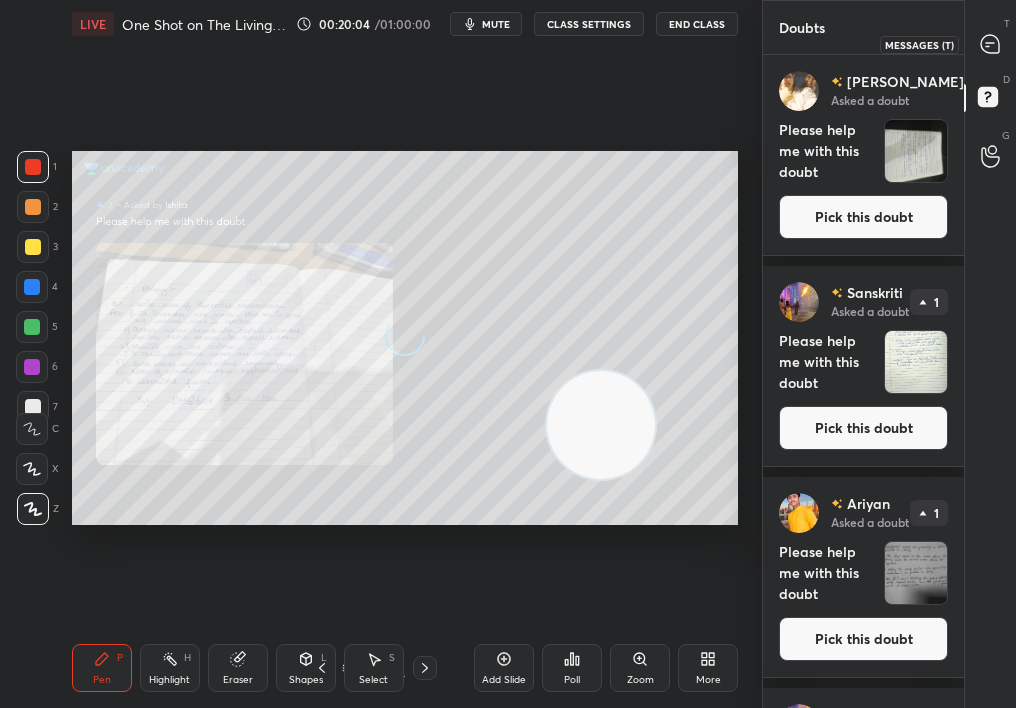 click on "T Messages (T)" at bounding box center (990, 44) 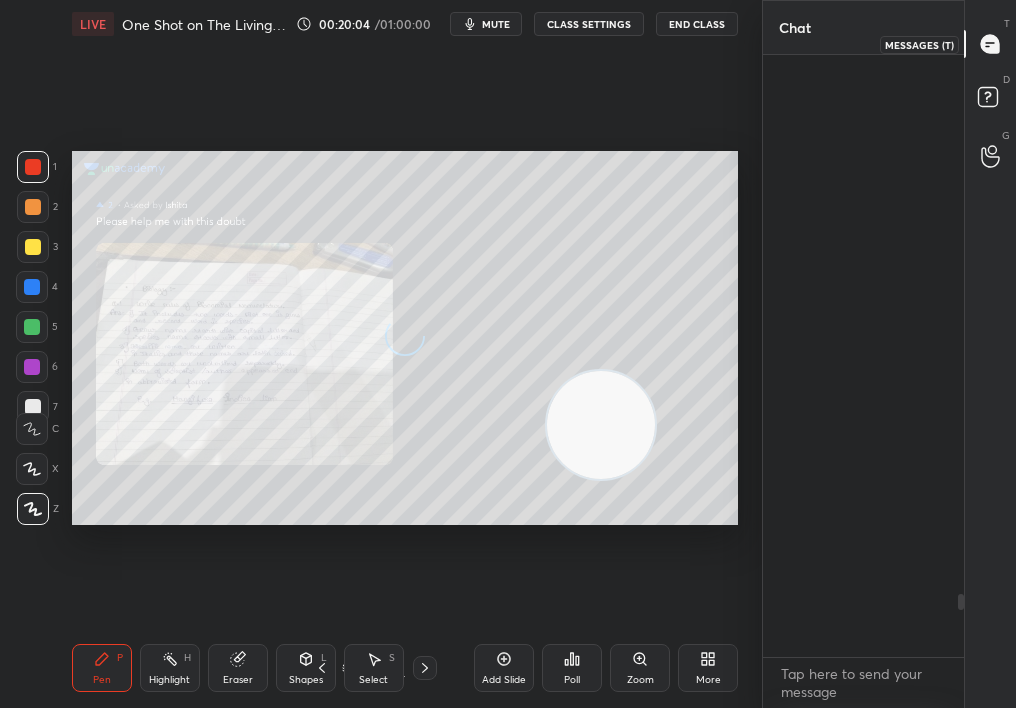 scroll, scrollTop: 5163, scrollLeft: 0, axis: vertical 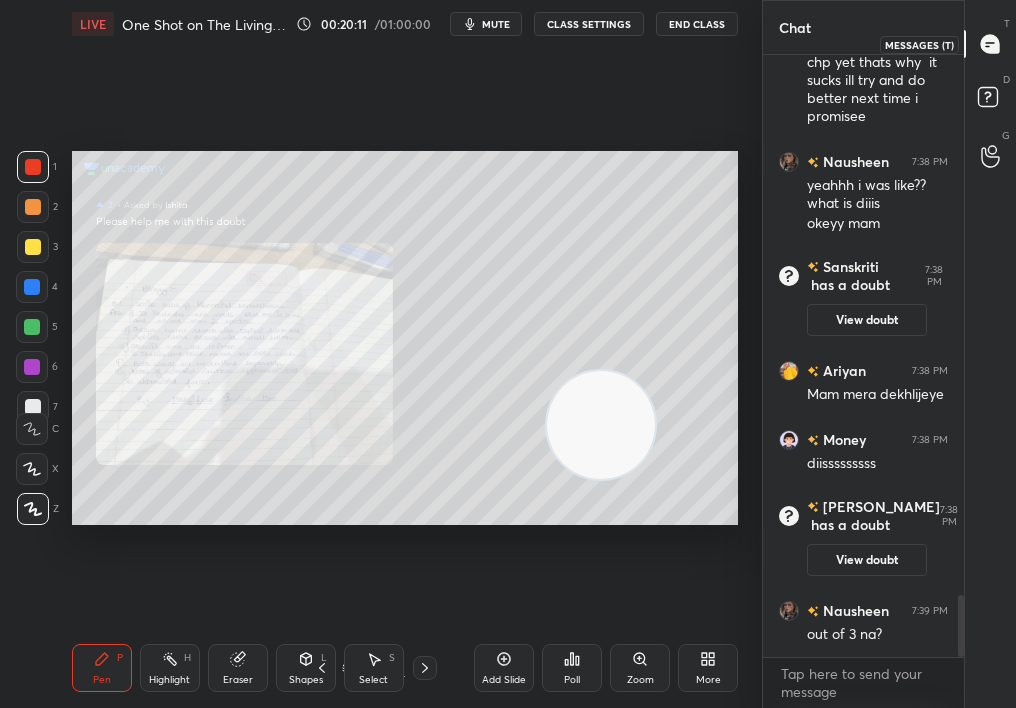 click on "Add Slide Poll Zoom More" at bounding box center [606, 668] 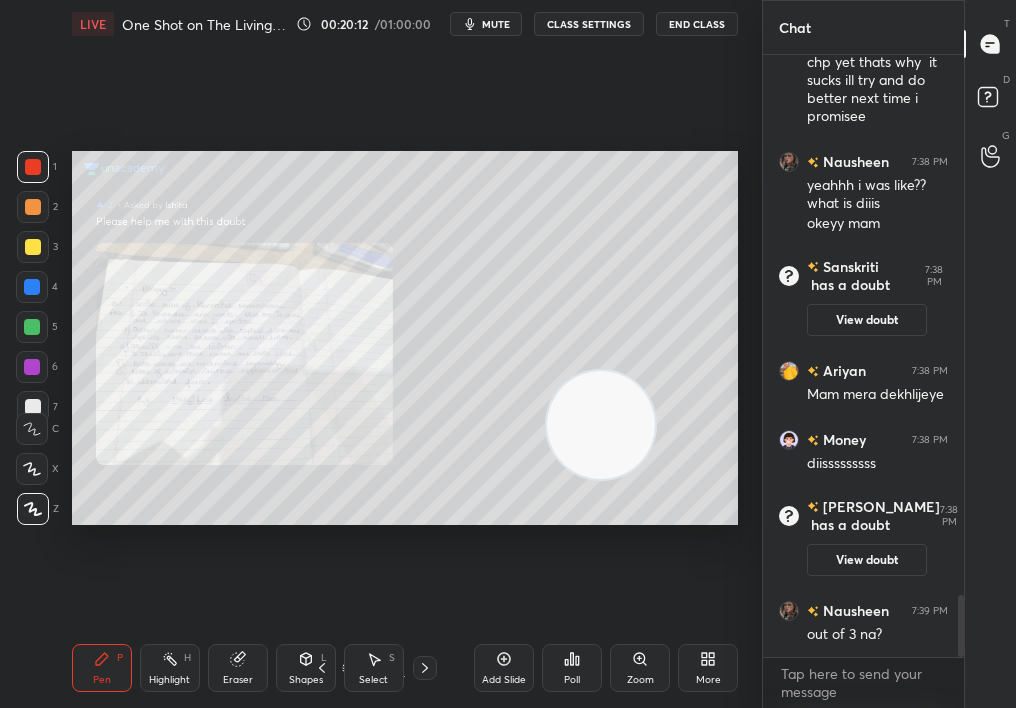 click on "Pen P Highlight H Eraser Shapes L Select S 10 / 10 Add Slide Poll Zoom More" at bounding box center (405, 668) 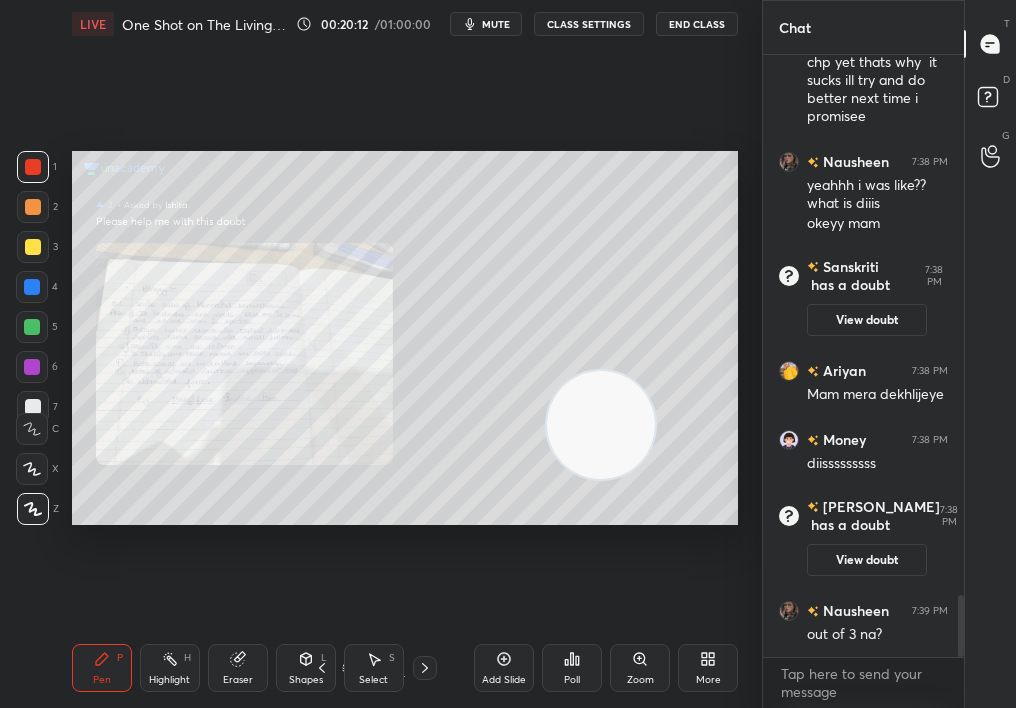 click 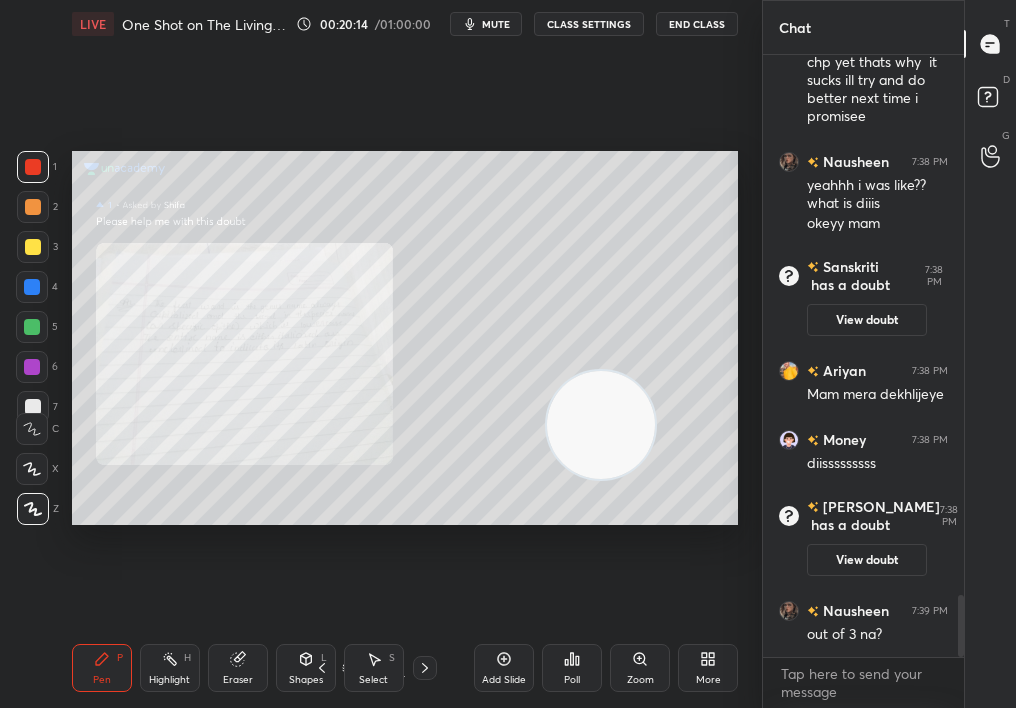 click on "Zoom" at bounding box center (640, 668) 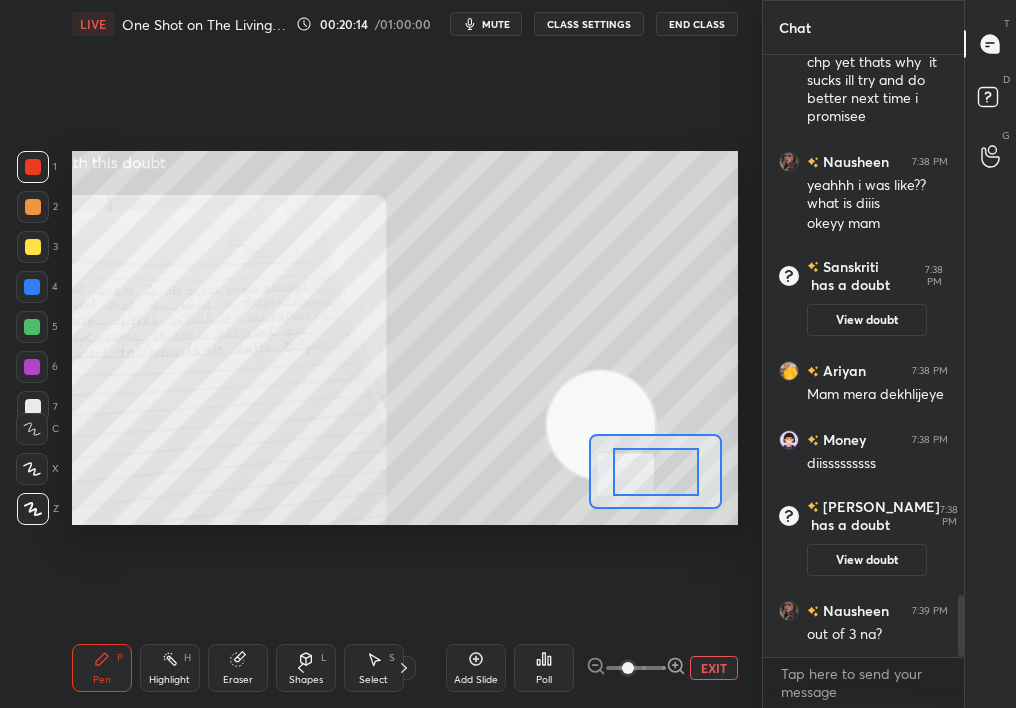drag, startPoint x: 718, startPoint y: 645, endPoint x: 756, endPoint y: 625, distance: 42.941822 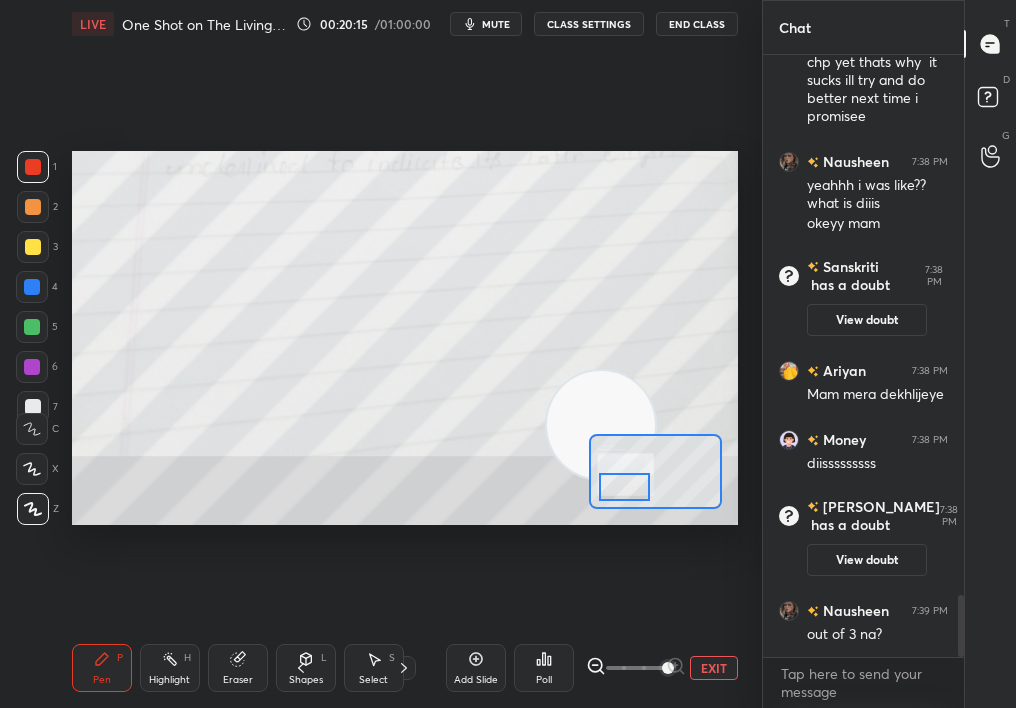 drag, startPoint x: 655, startPoint y: 476, endPoint x: 640, endPoint y: 488, distance: 19.209373 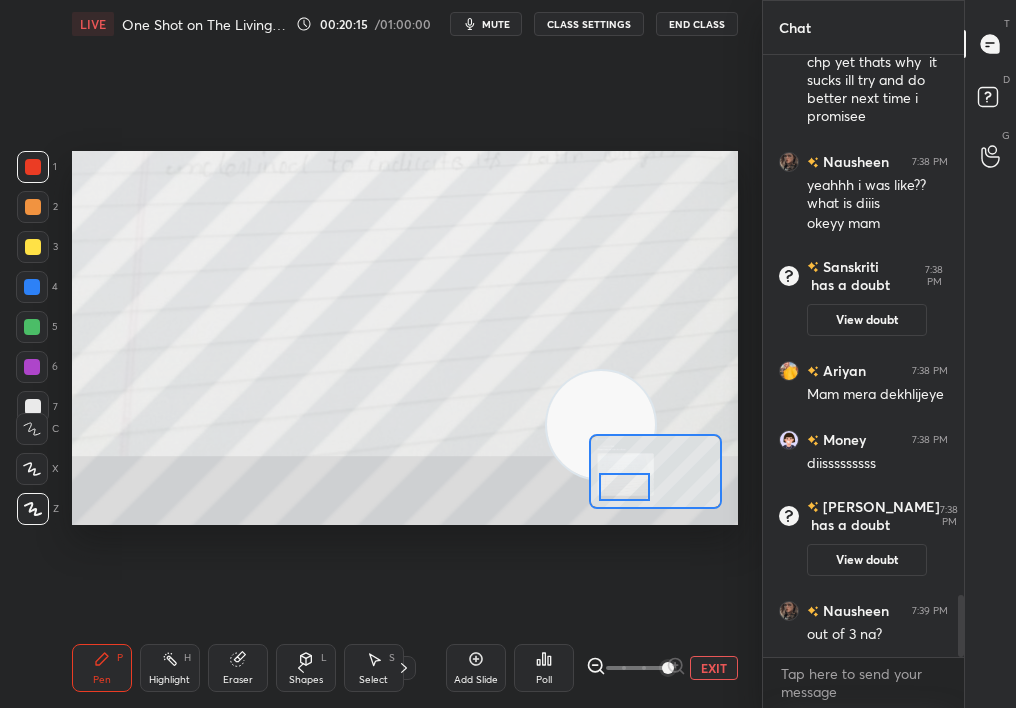 click at bounding box center [625, 487] 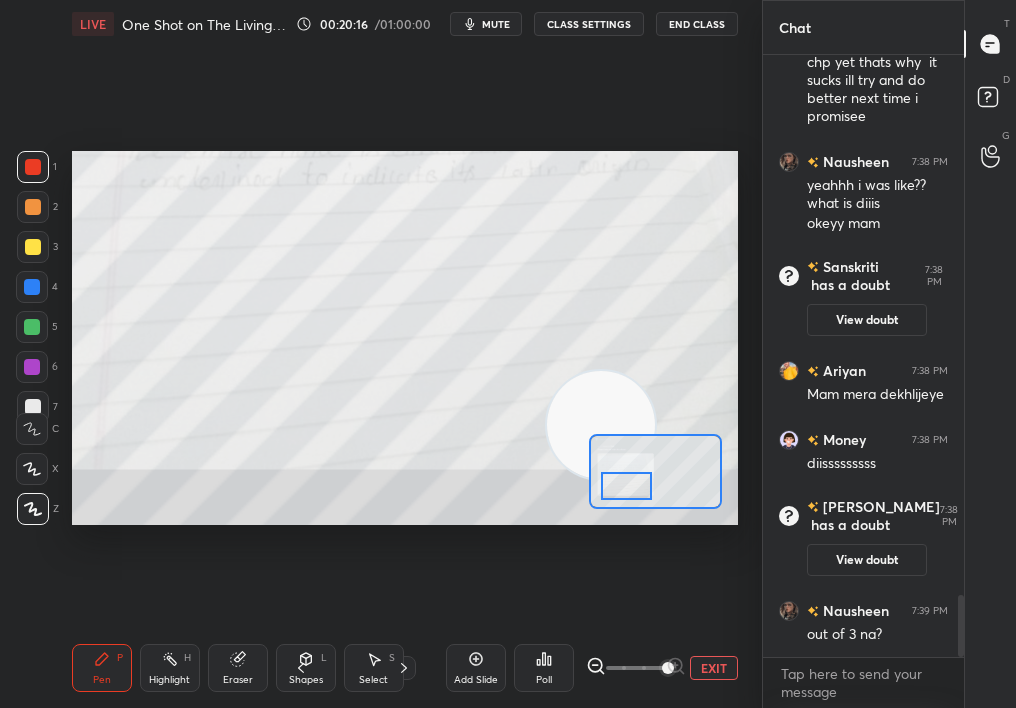 click on "Eraser" at bounding box center [238, 668] 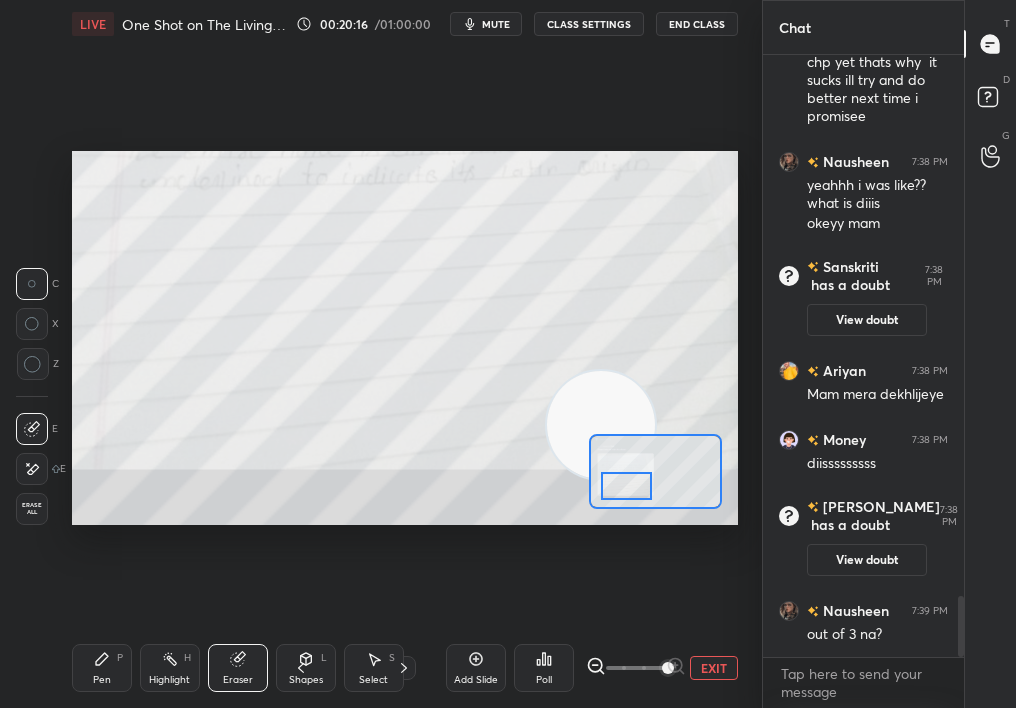 scroll, scrollTop: 5301, scrollLeft: 0, axis: vertical 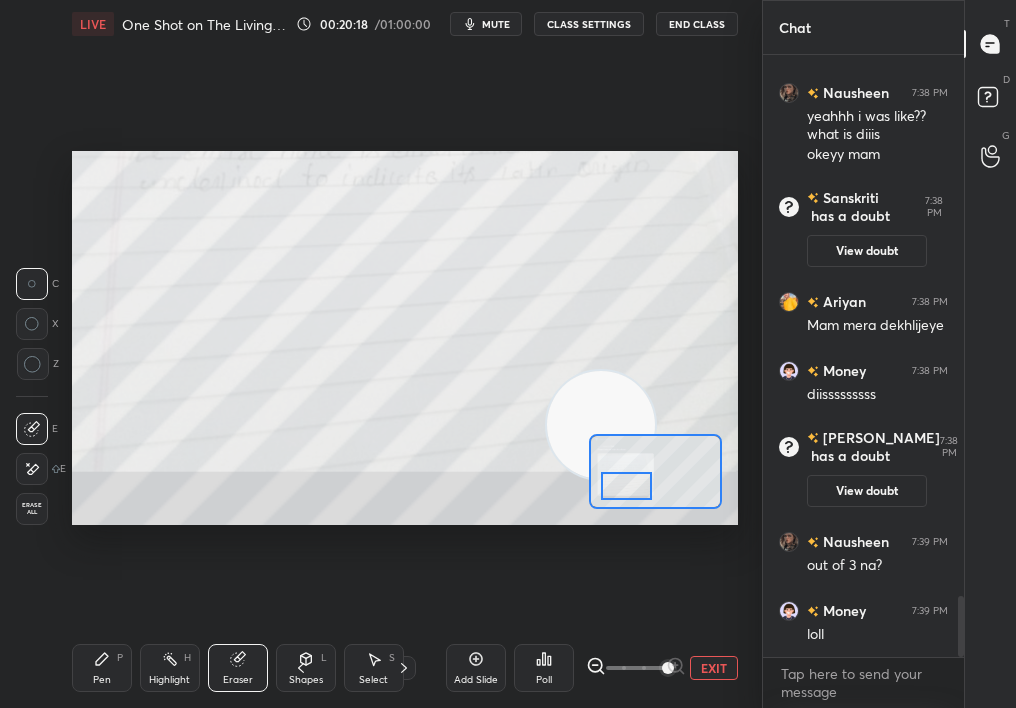 click on "Pen P Highlight H Eraser Shapes L Select S 9 / 10 Add Slide Poll EXIT" at bounding box center (405, 668) 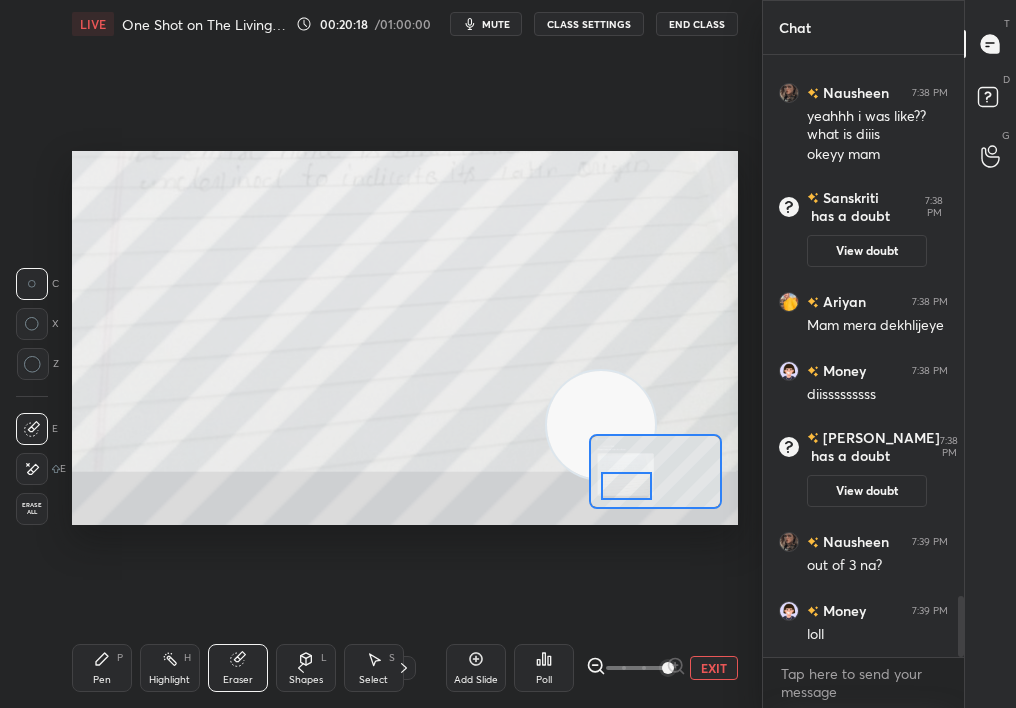 click 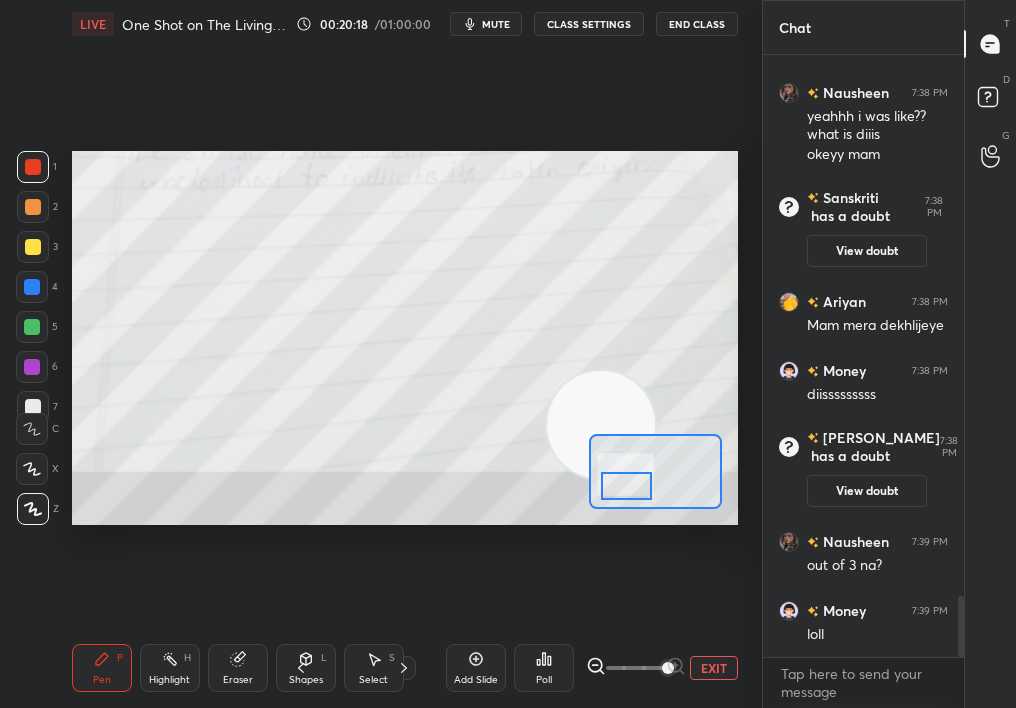click 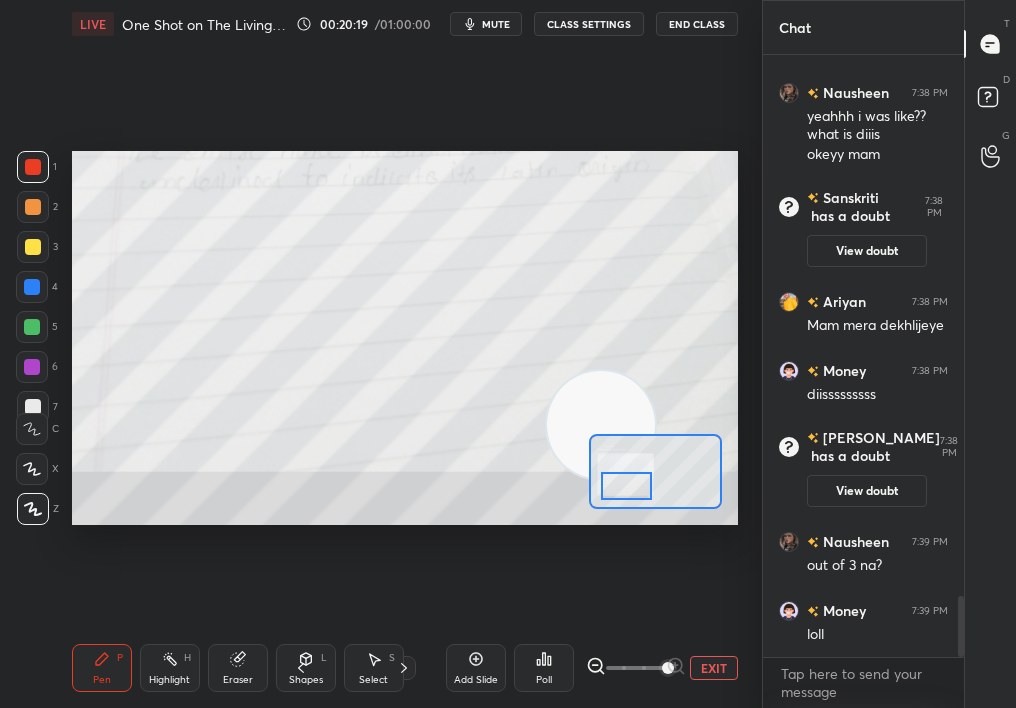 click at bounding box center [33, 207] 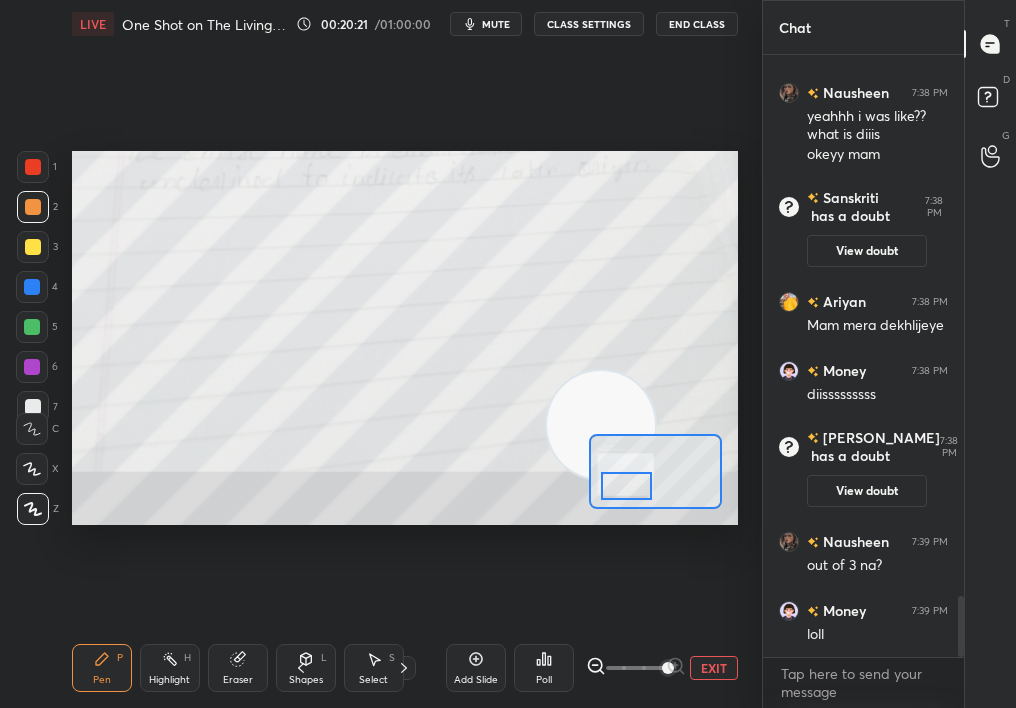 click 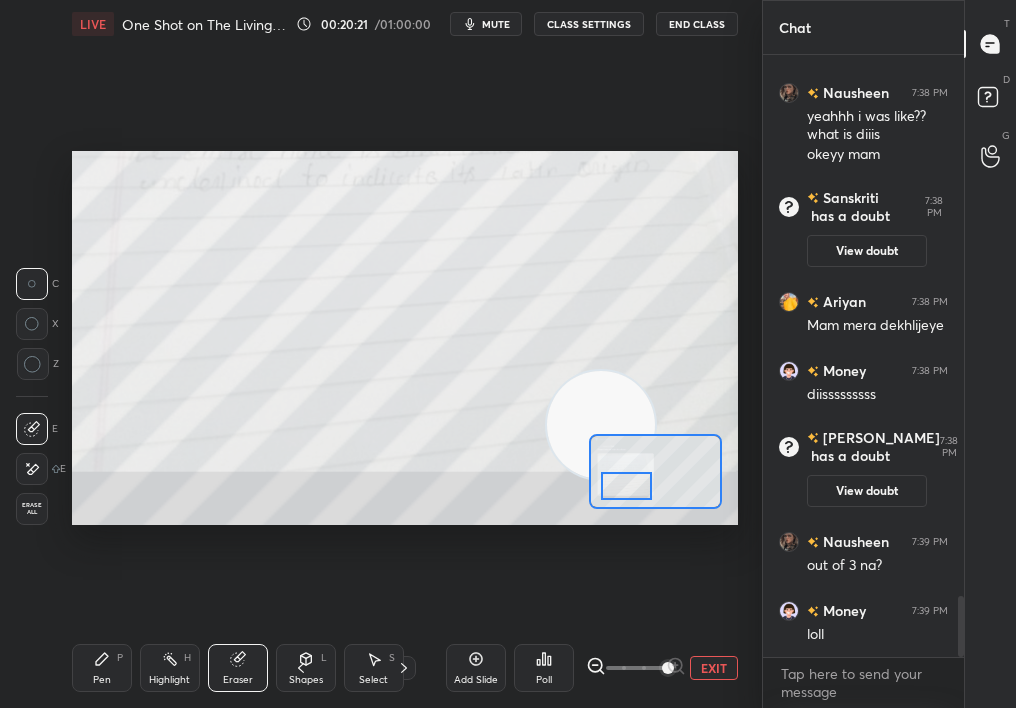 scroll, scrollTop: 5370, scrollLeft: 0, axis: vertical 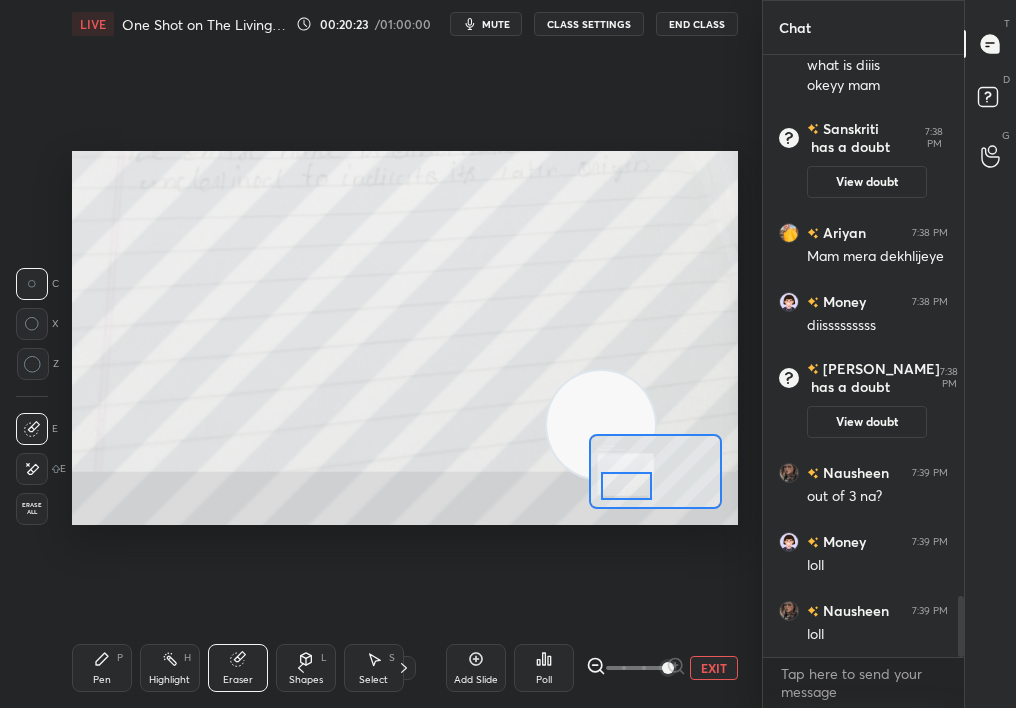 click on "Pen P" at bounding box center (102, 668) 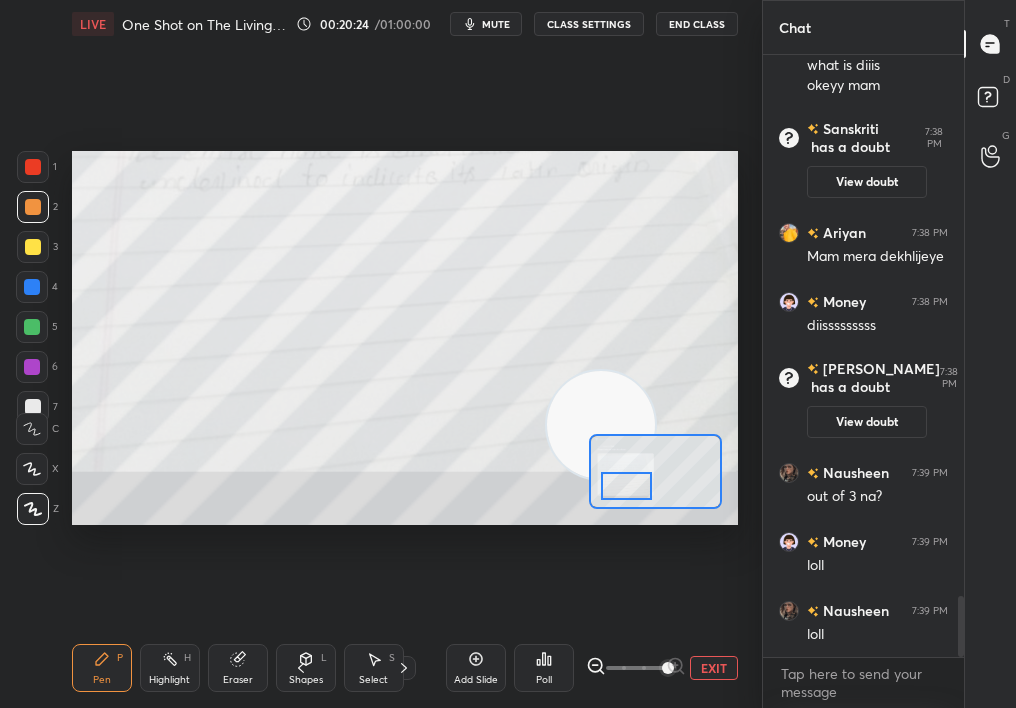 click at bounding box center (33, 167) 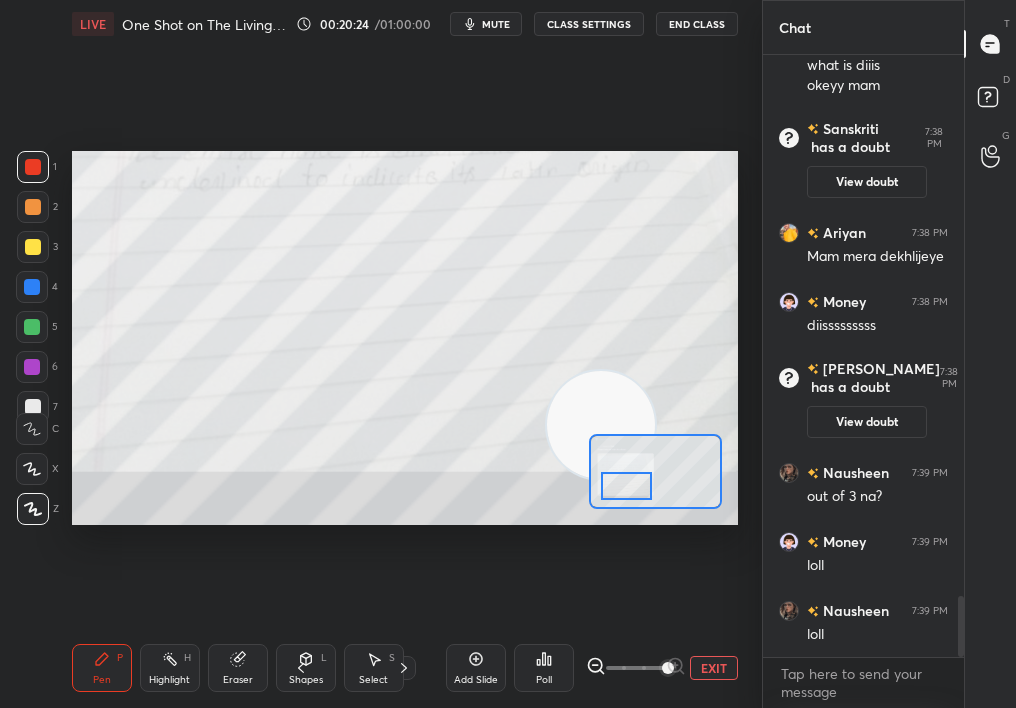 click at bounding box center (33, 167) 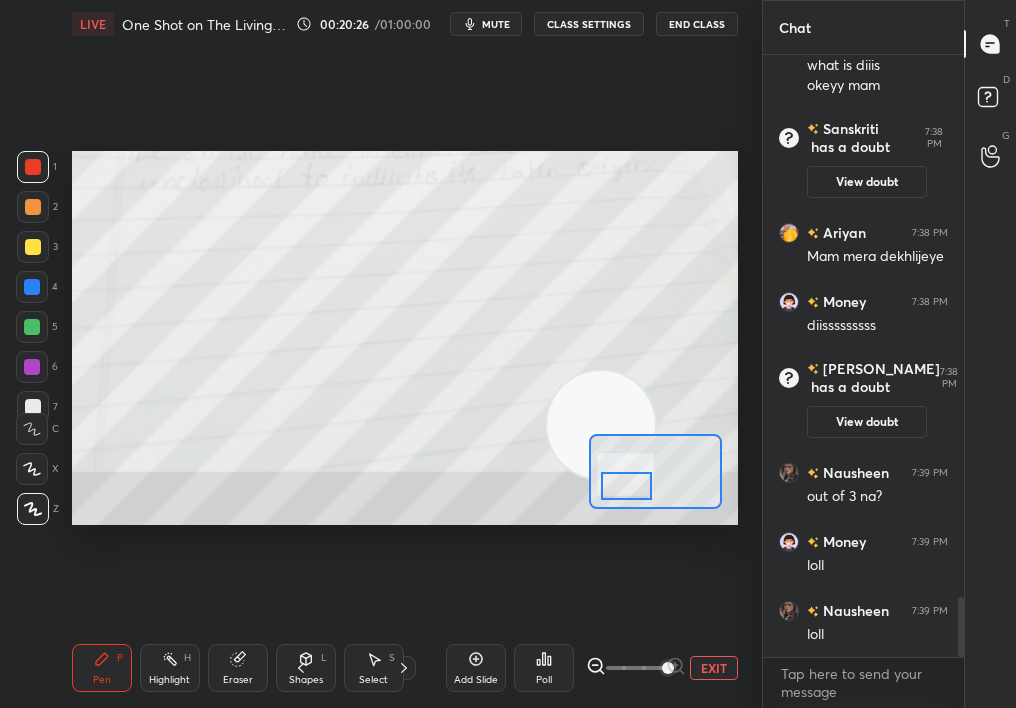 scroll, scrollTop: 5439, scrollLeft: 0, axis: vertical 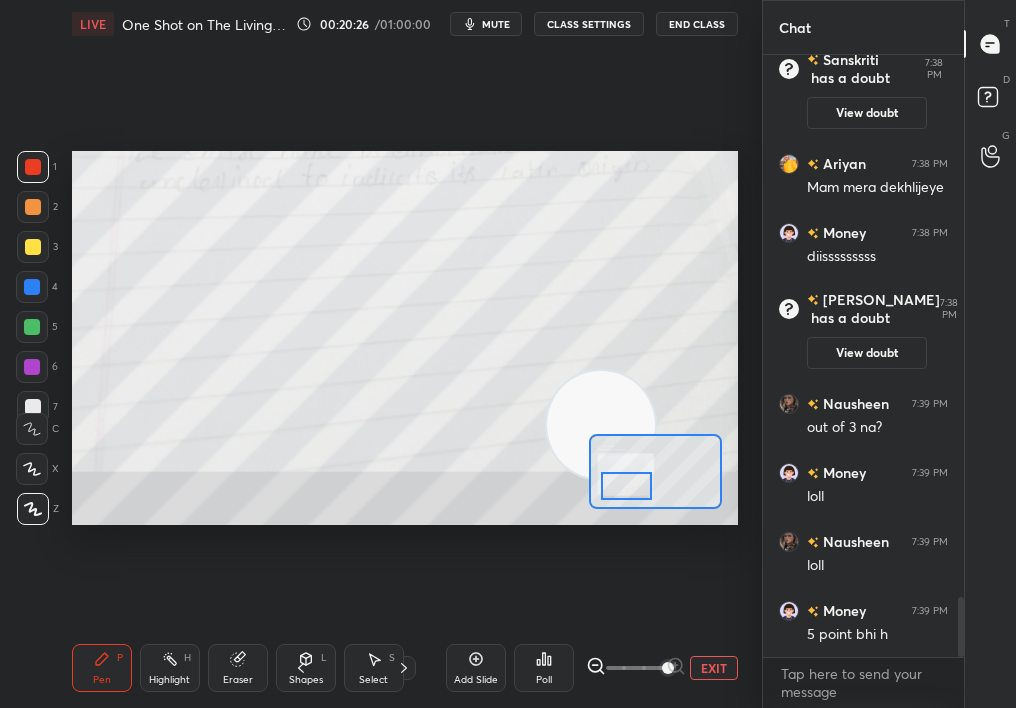 click on "EXIT" at bounding box center [714, 668] 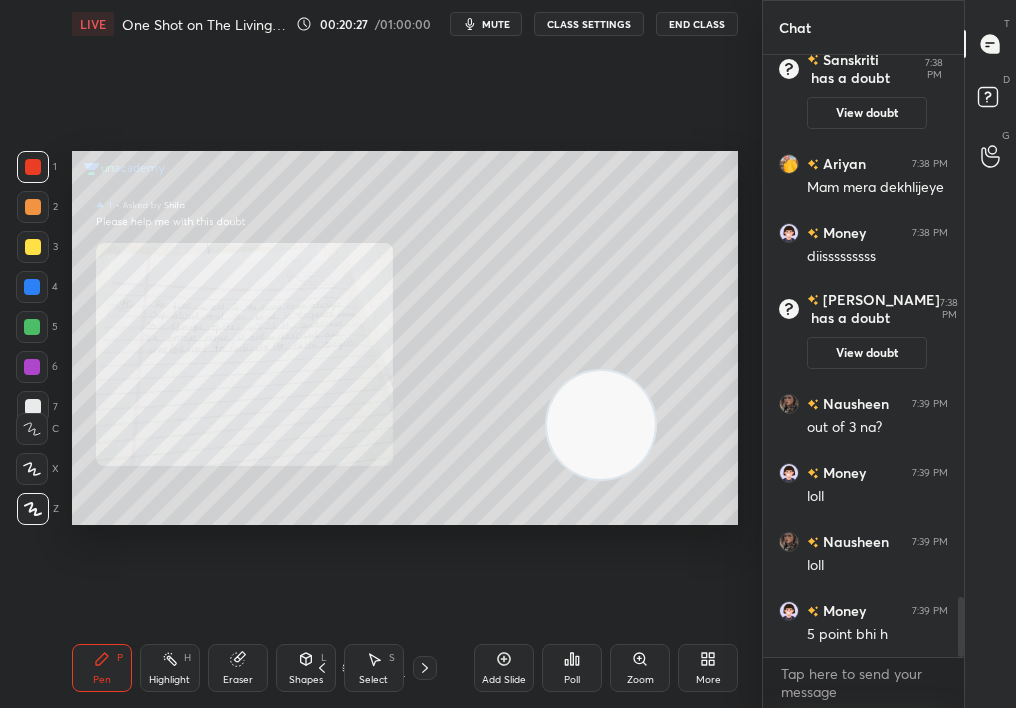 click 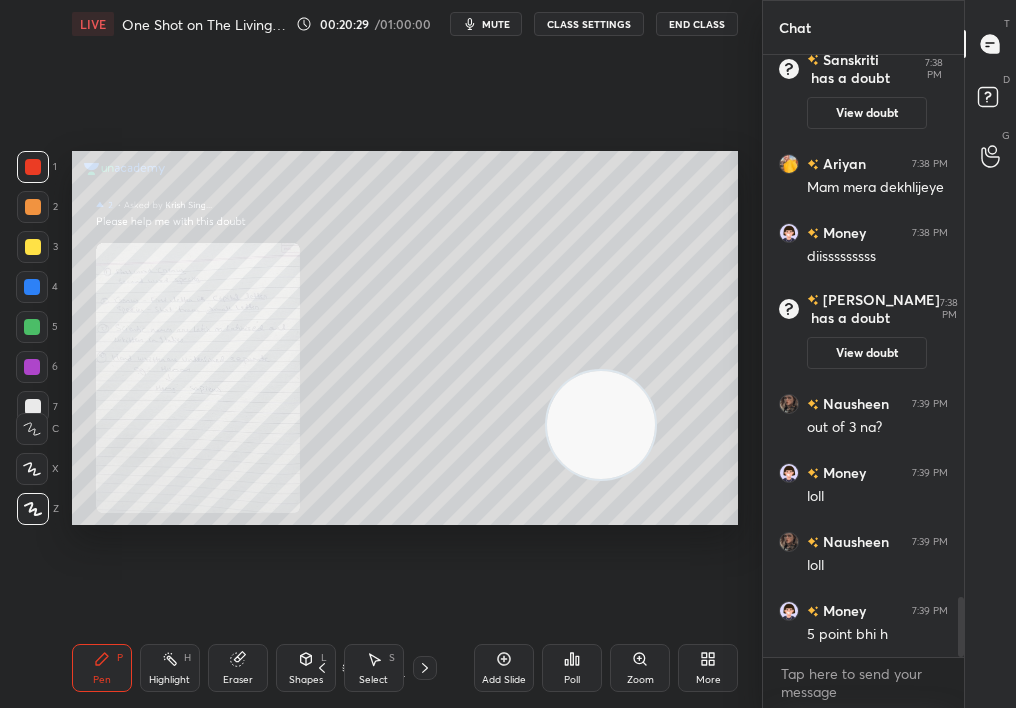 click 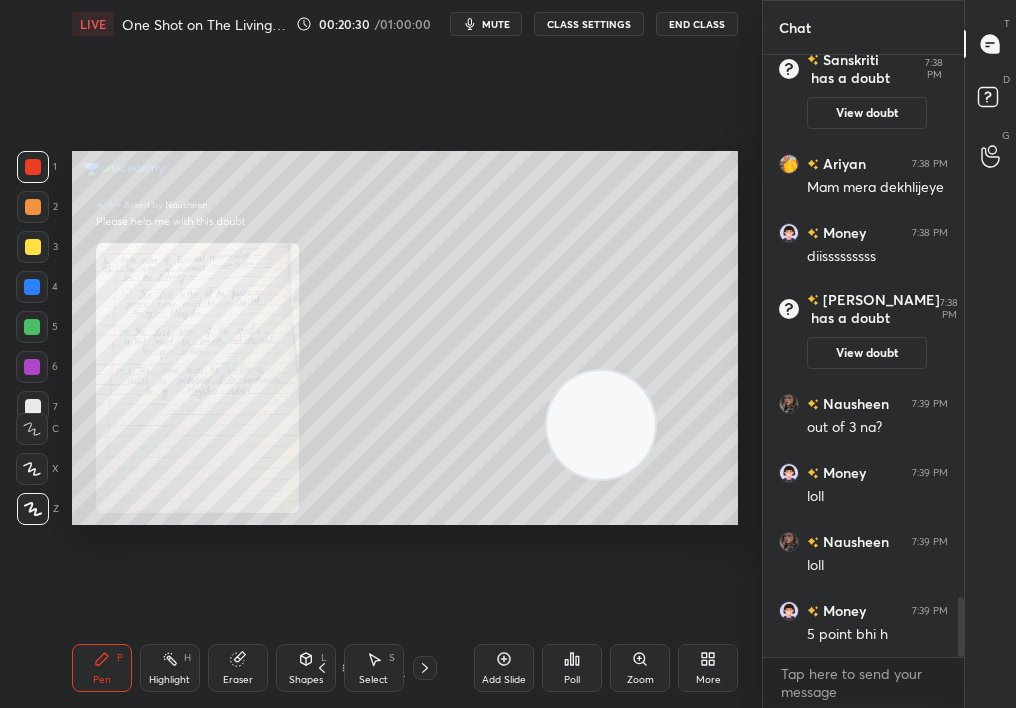 click 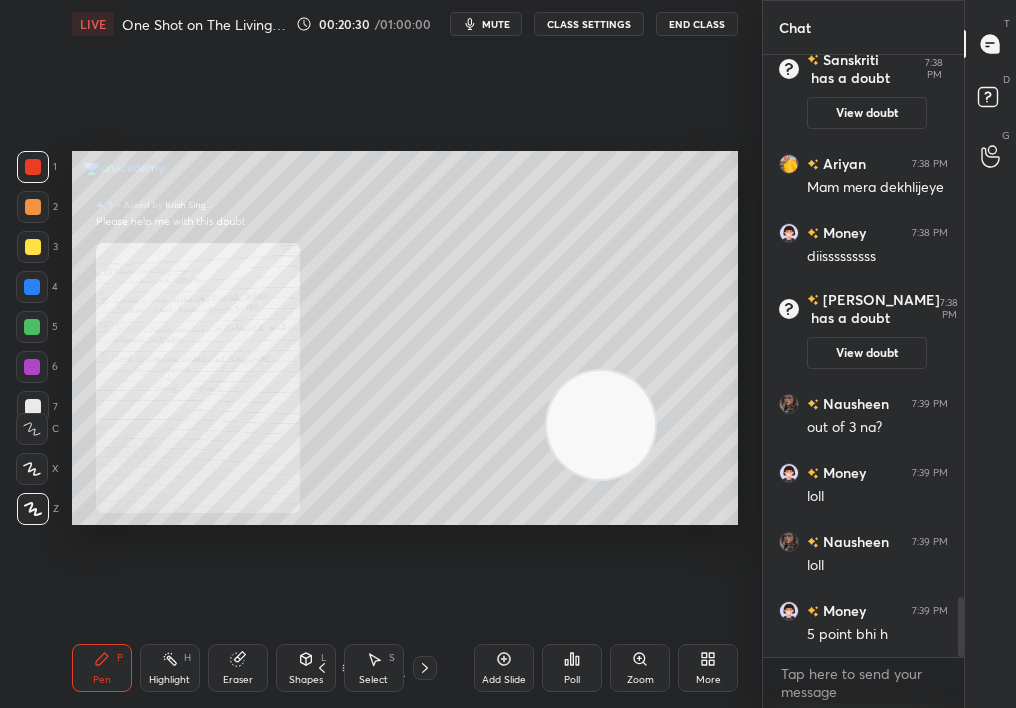 click 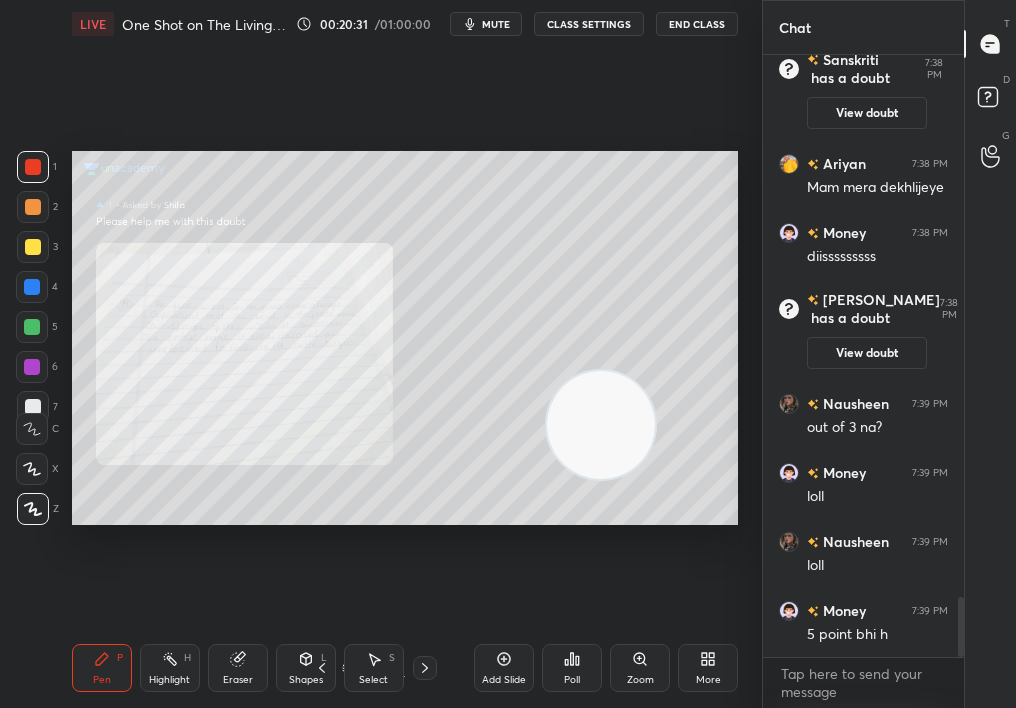 click 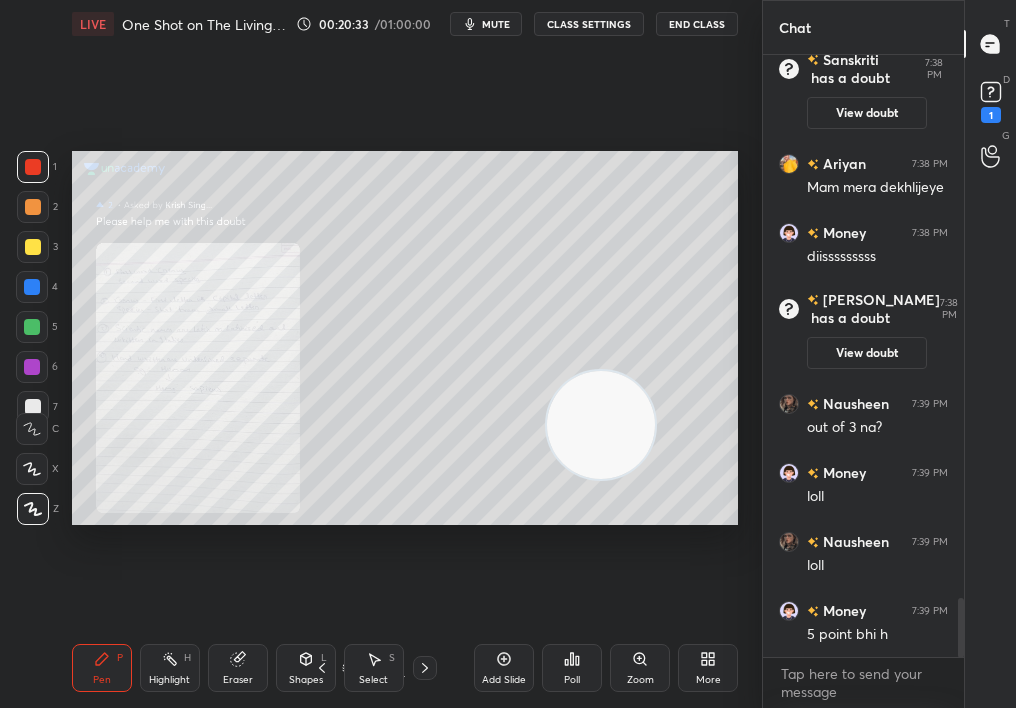 scroll, scrollTop: 5541, scrollLeft: 0, axis: vertical 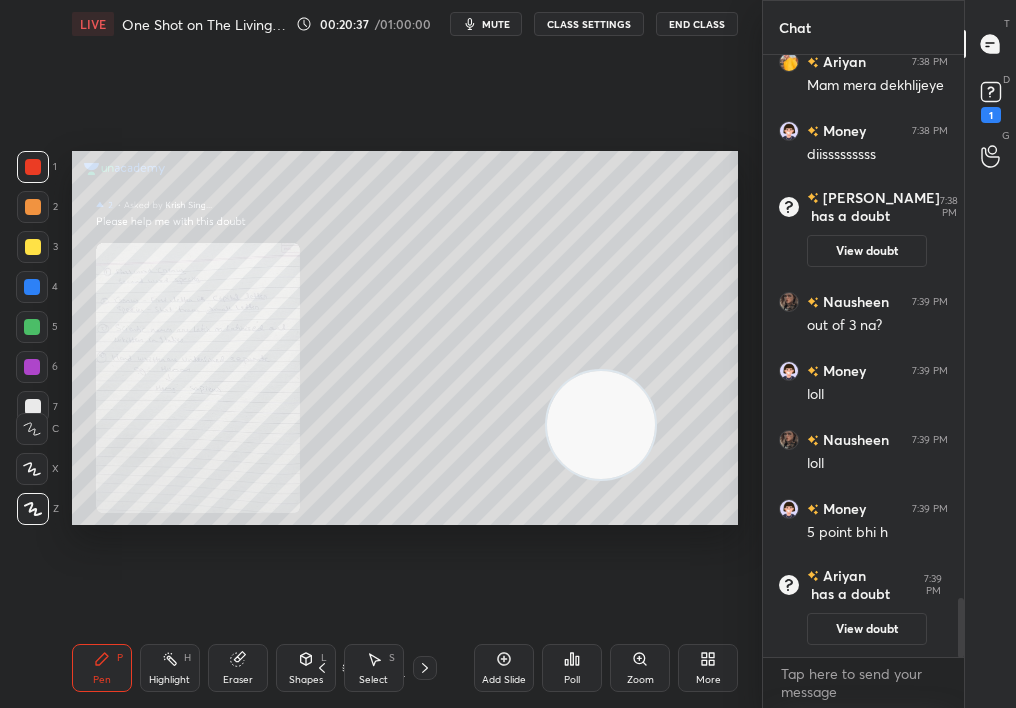click 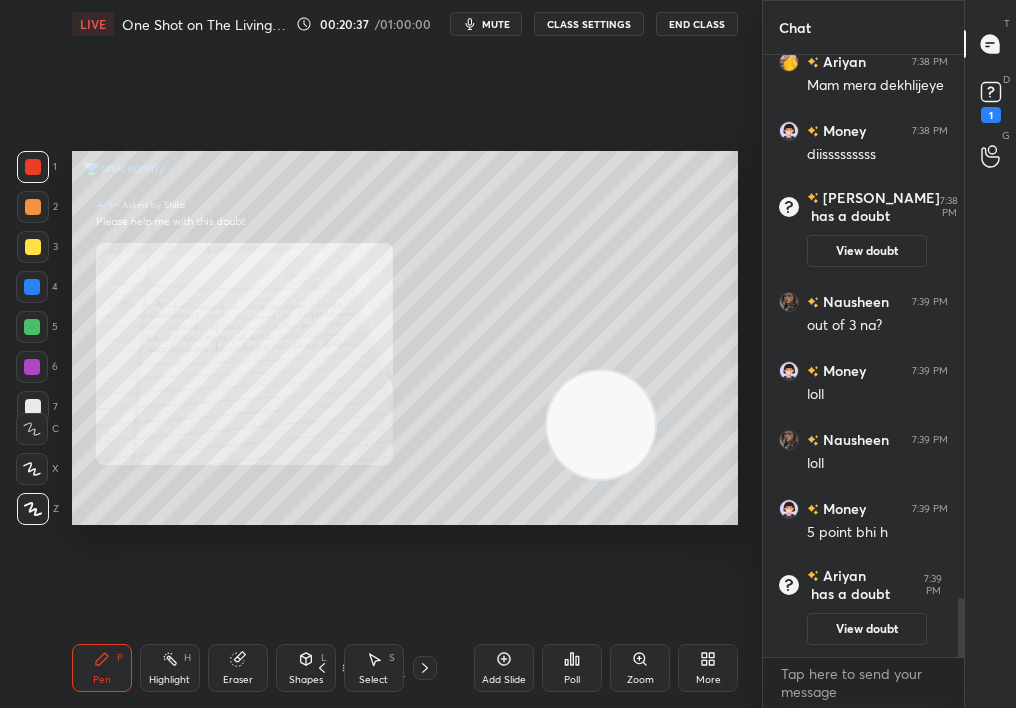 click 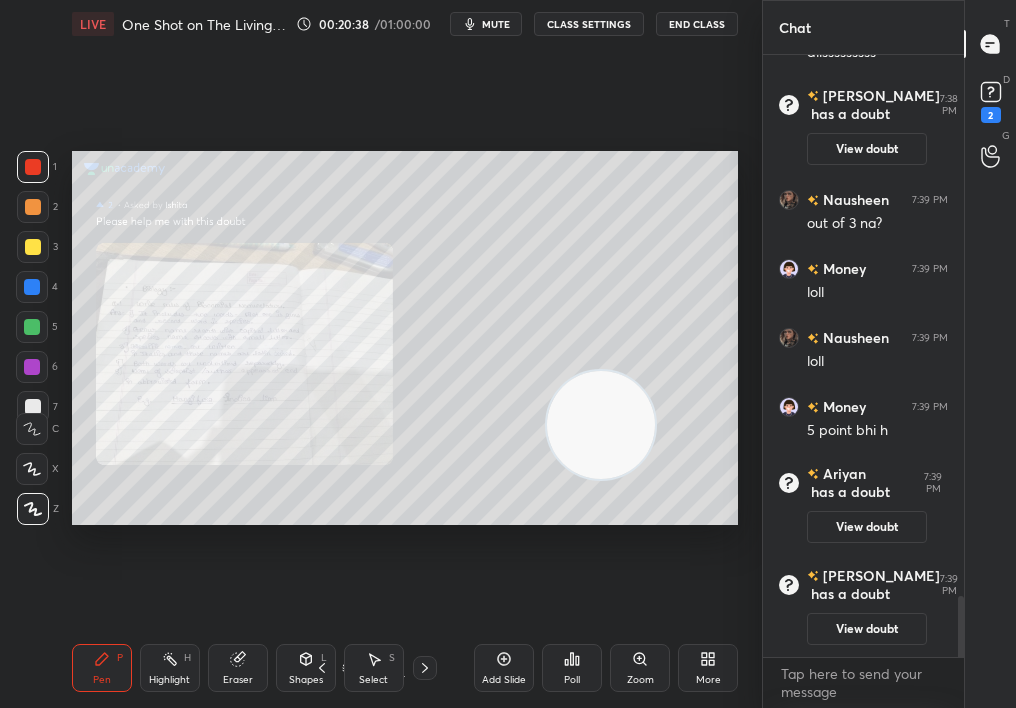 scroll, scrollTop: 5295, scrollLeft: 0, axis: vertical 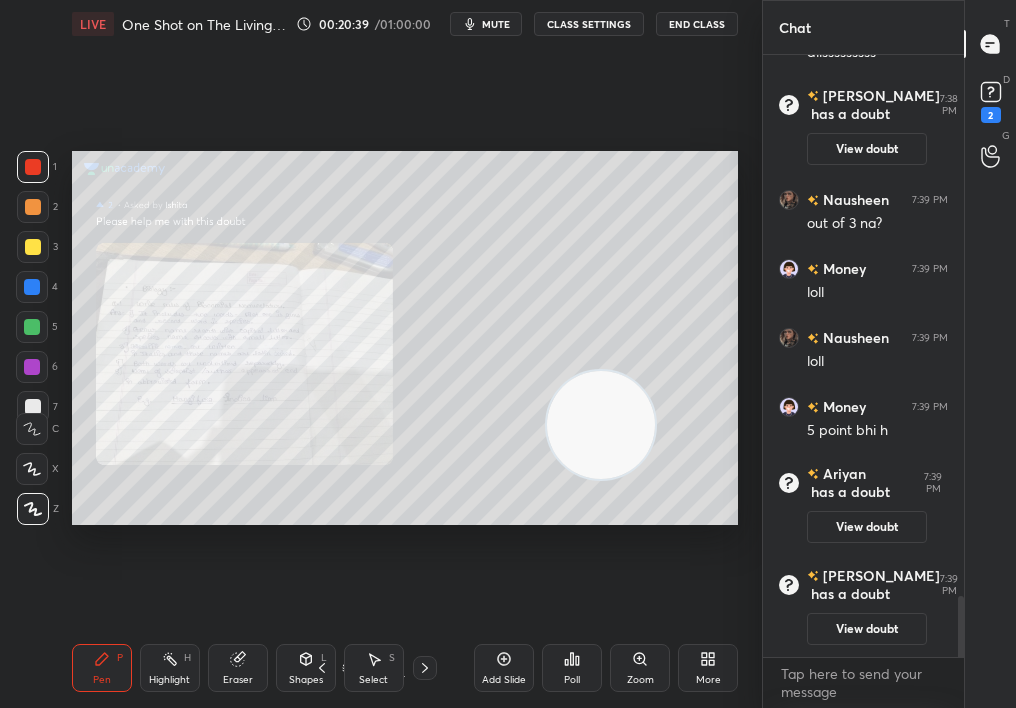 click on "Zoom" at bounding box center (640, 668) 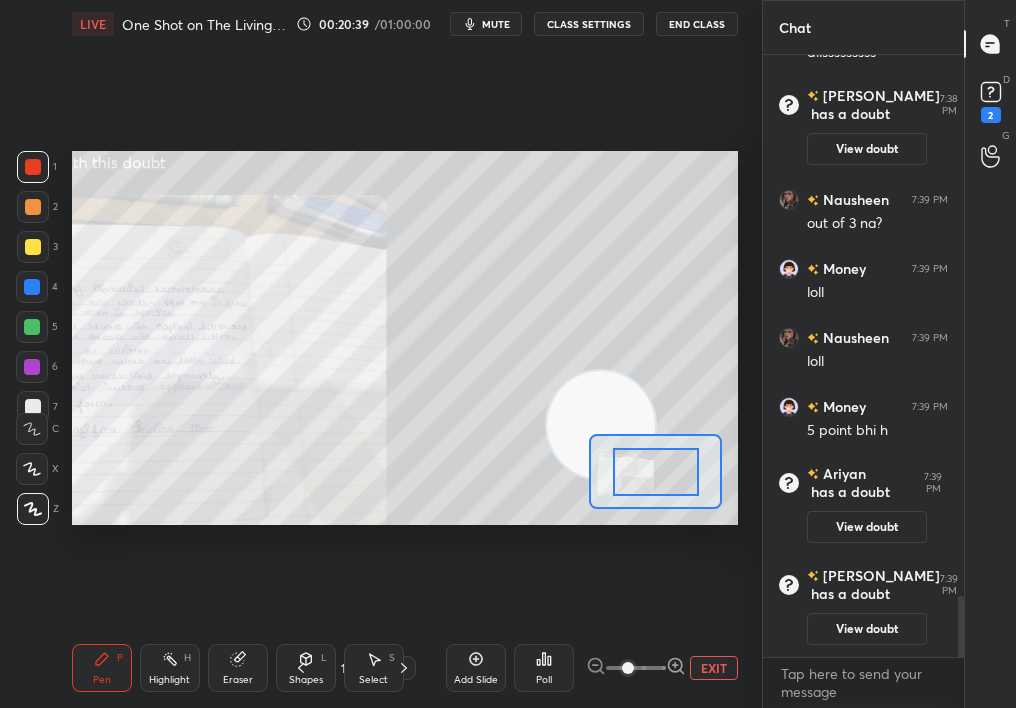 click on "EXIT" at bounding box center (662, 668) 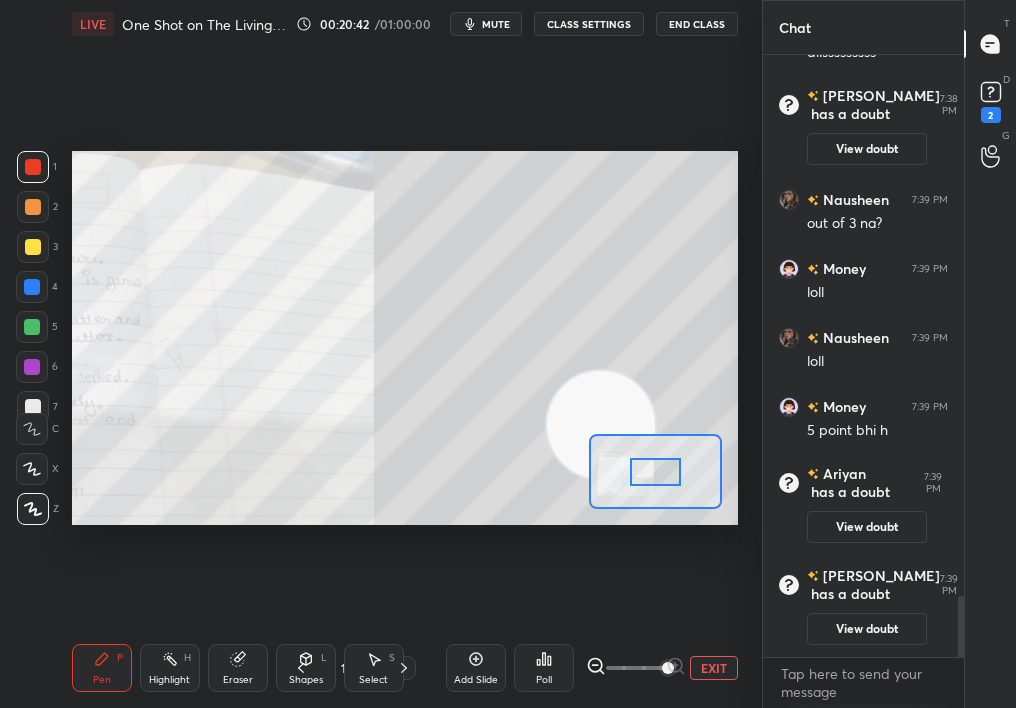 click on "View doubt" at bounding box center [867, 527] 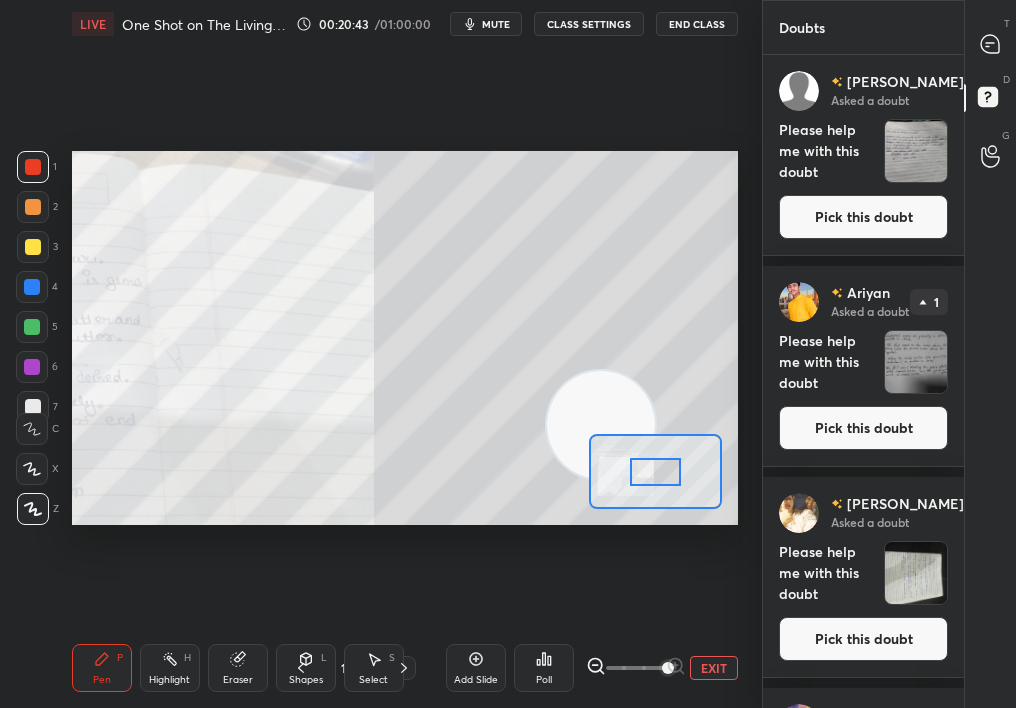 click on "Setting up your live class Poll for   secs No correct answer Start poll" at bounding box center (405, 338) 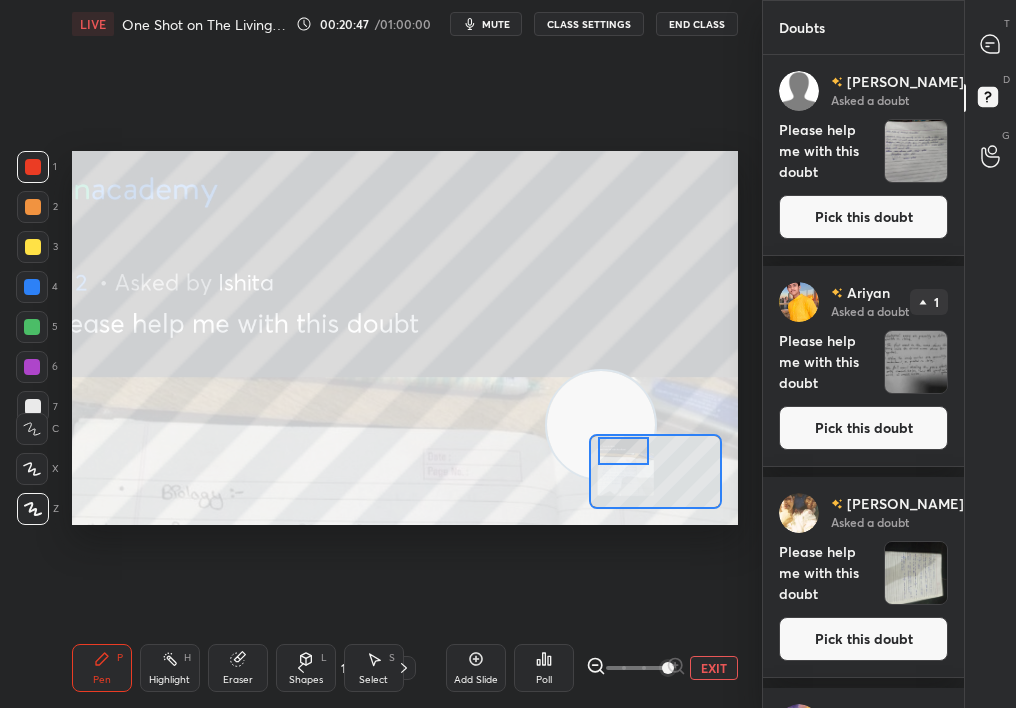 drag, startPoint x: 636, startPoint y: 475, endPoint x: 625, endPoint y: 452, distance: 25.495098 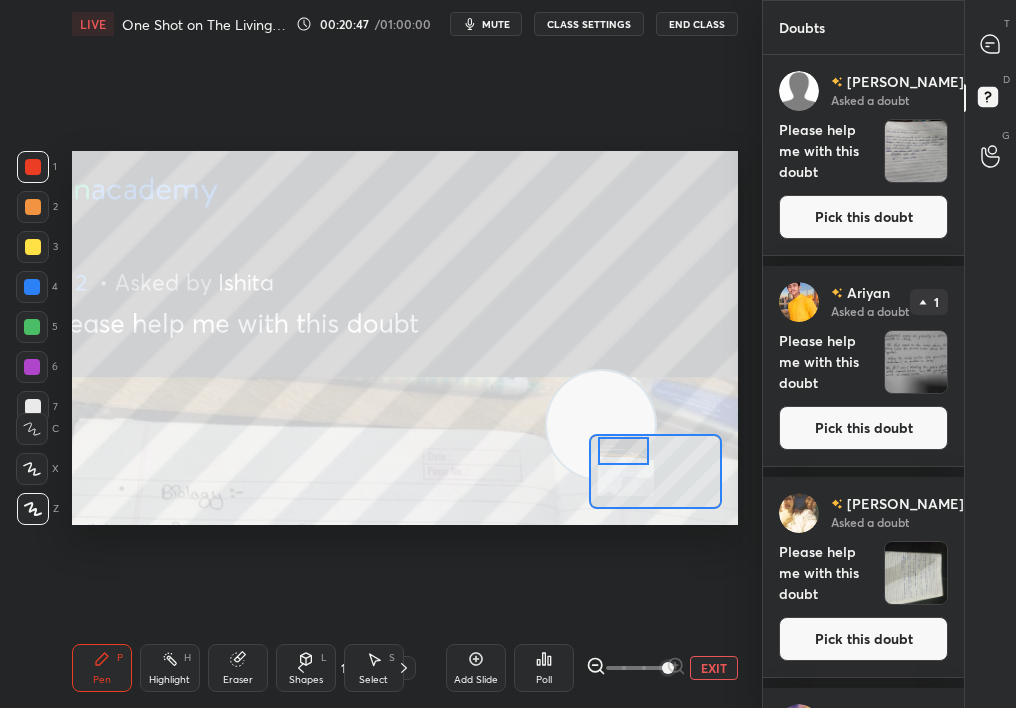 click at bounding box center (624, 451) 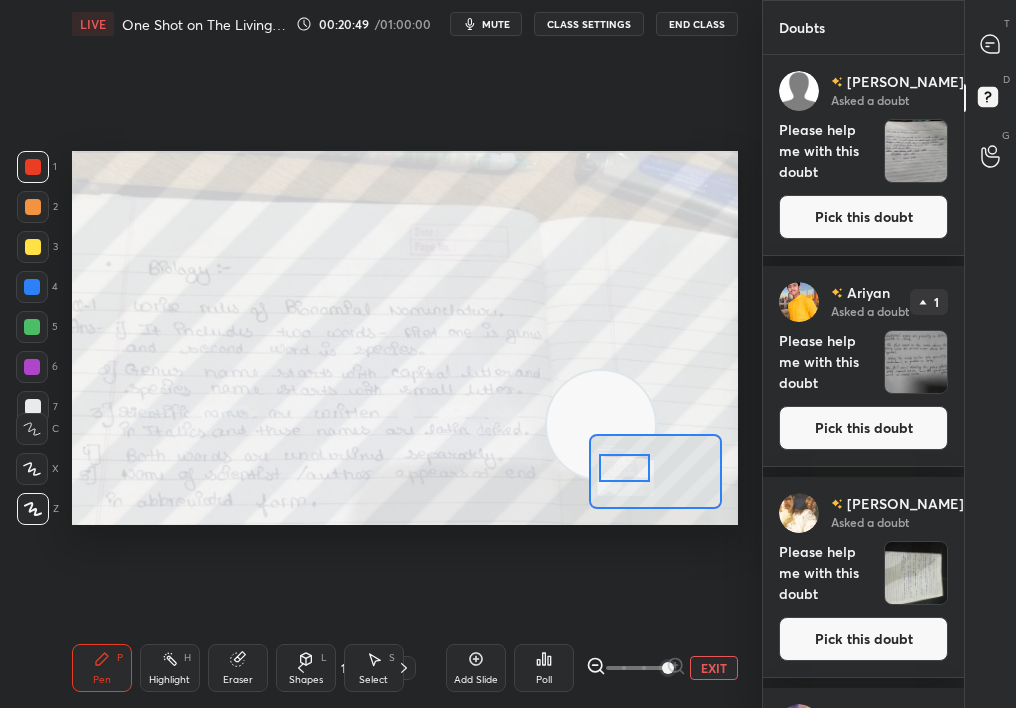 drag, startPoint x: 629, startPoint y: 470, endPoint x: 633, endPoint y: 484, distance: 14.56022 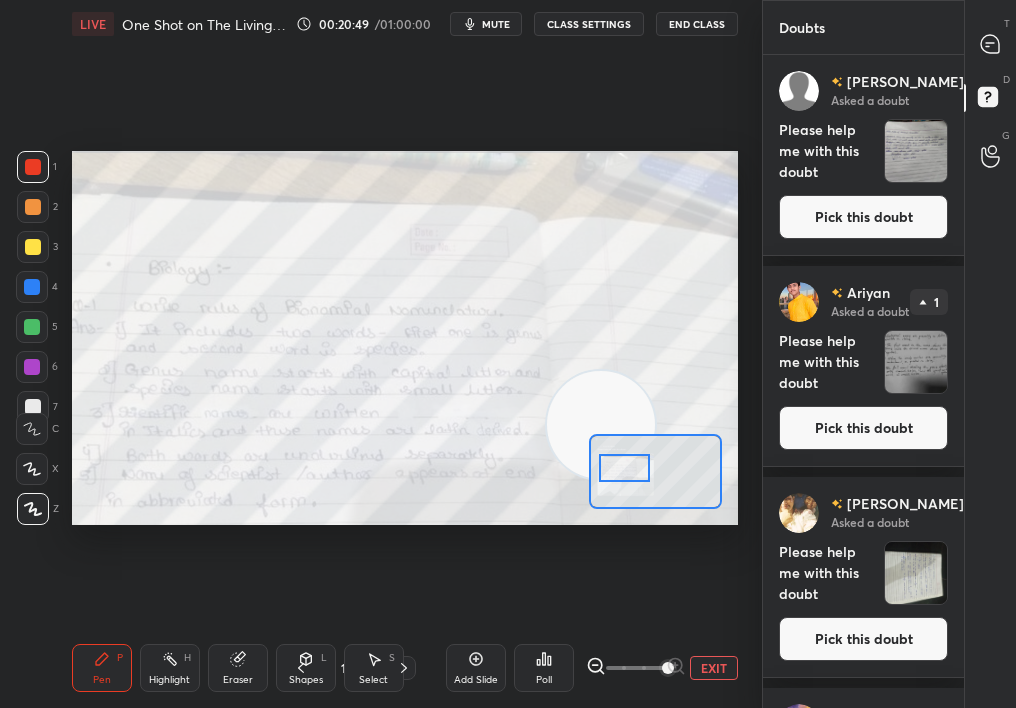 click at bounding box center [625, 468] 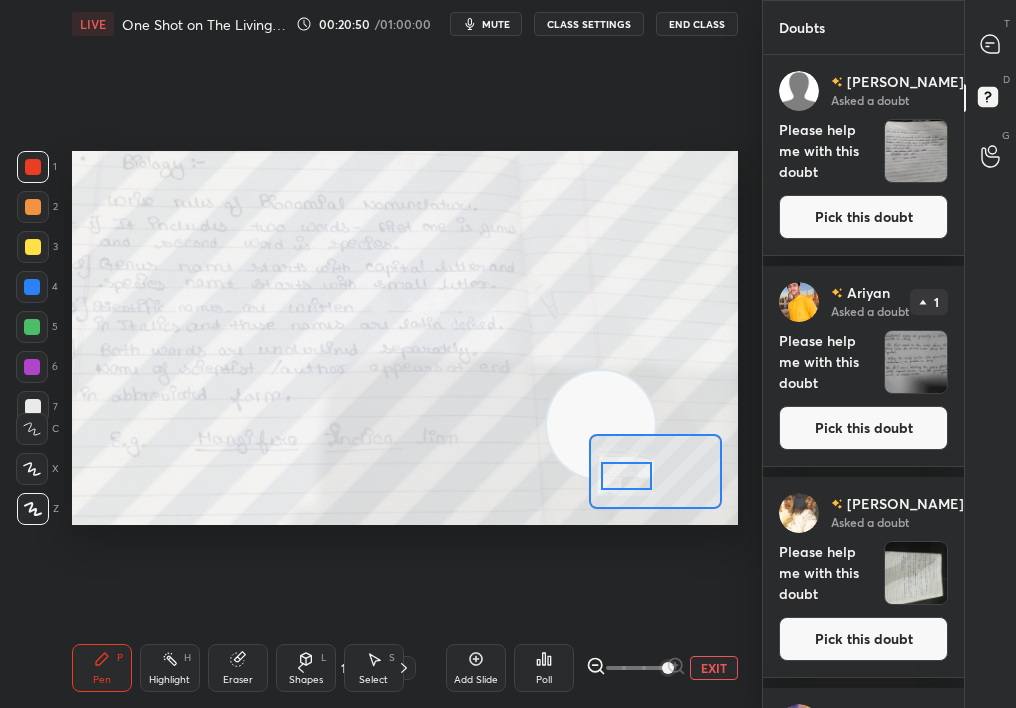 click at bounding box center [627, 476] 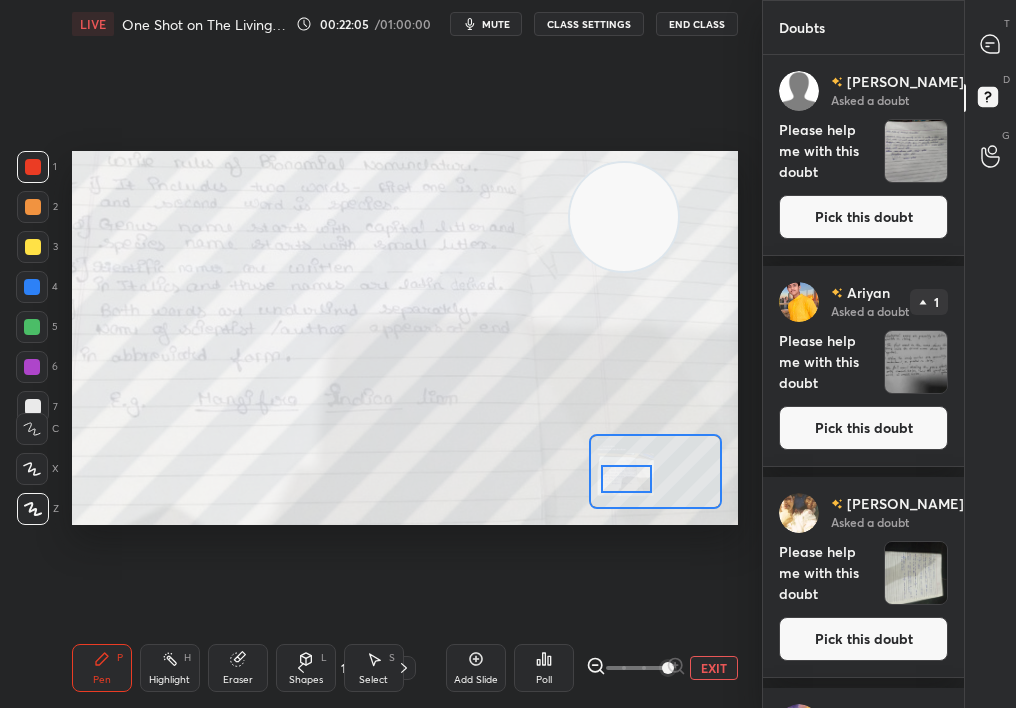 drag, startPoint x: 602, startPoint y: 300, endPoint x: 636, endPoint y: 187, distance: 118.004234 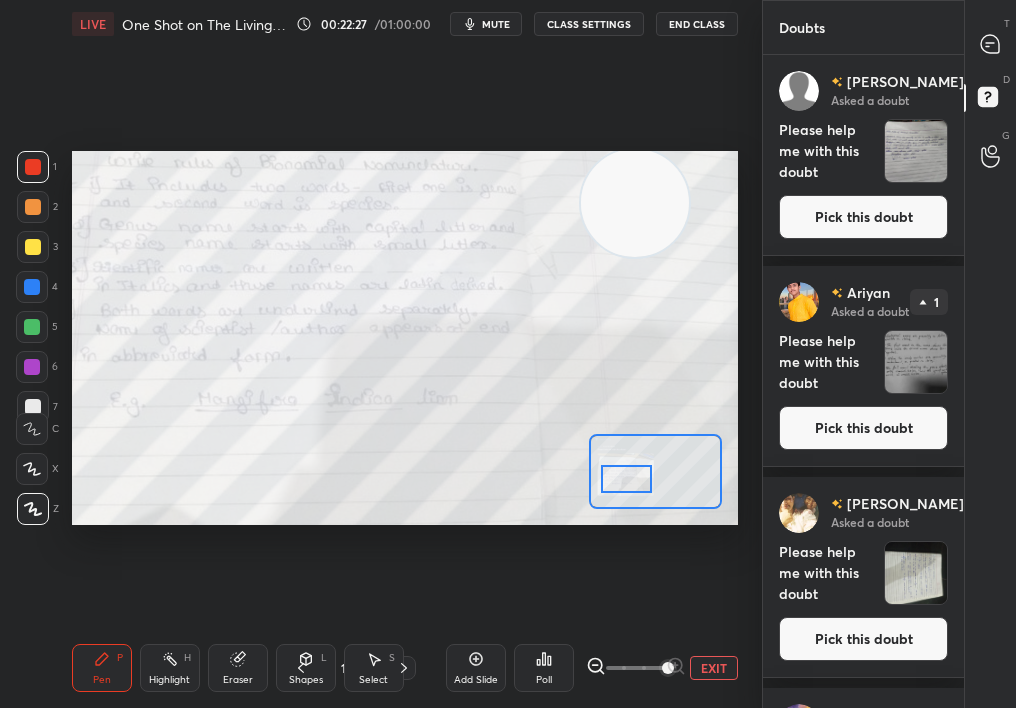 click at bounding box center (991, 44) 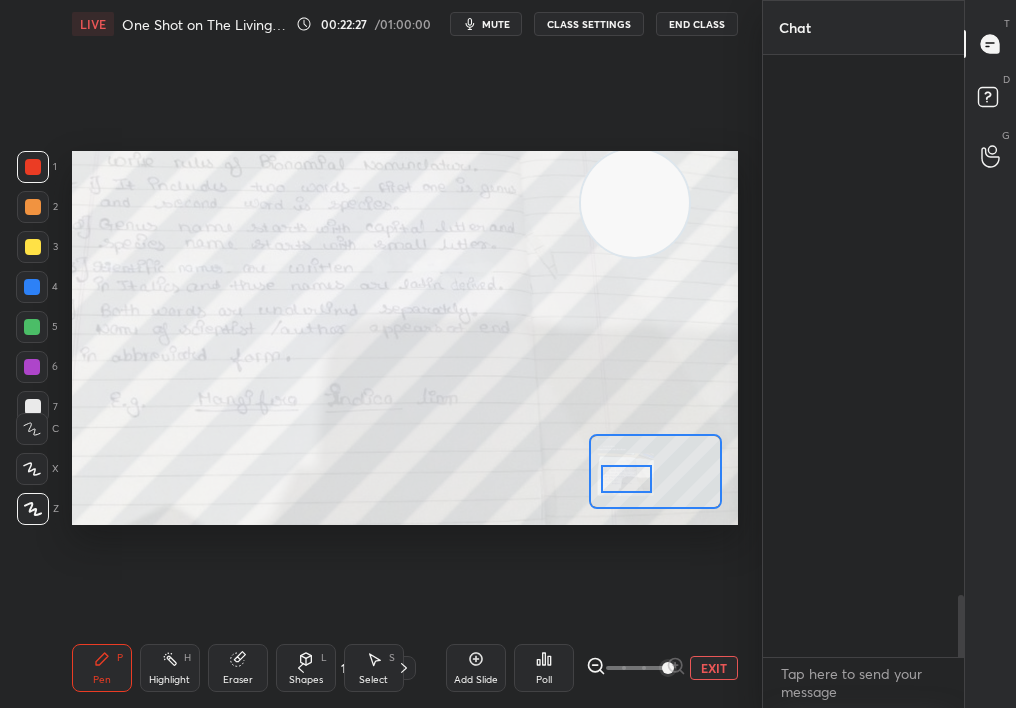 scroll, scrollTop: 6032, scrollLeft: 0, axis: vertical 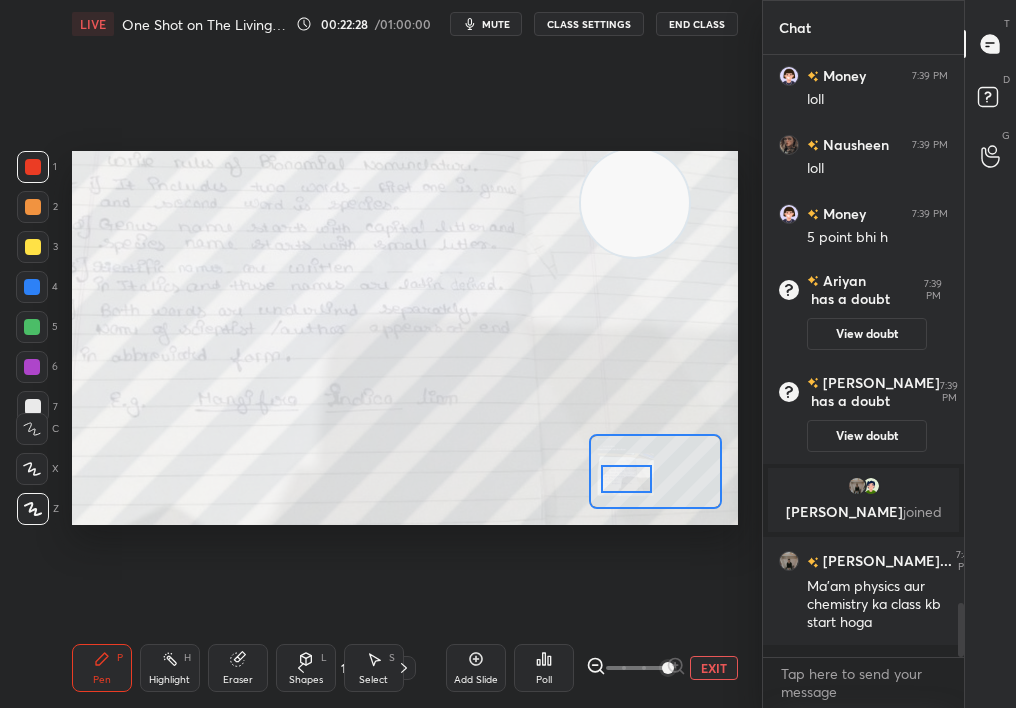 drag, startPoint x: 963, startPoint y: 629, endPoint x: 960, endPoint y: 705, distance: 76.05919 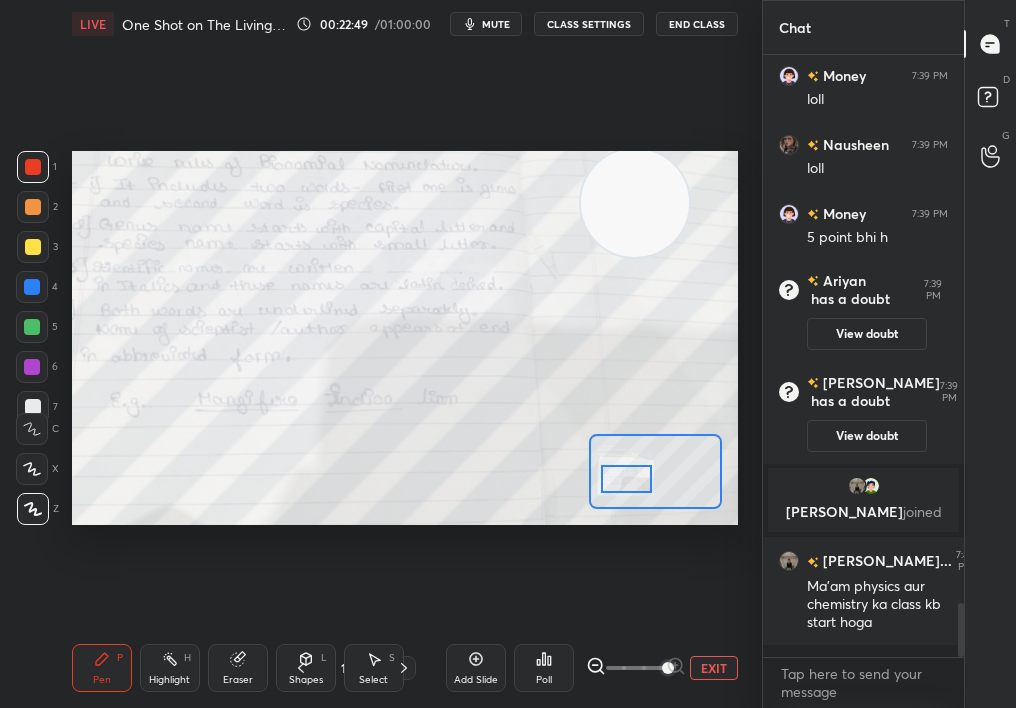 click on "2" at bounding box center (37, 211) 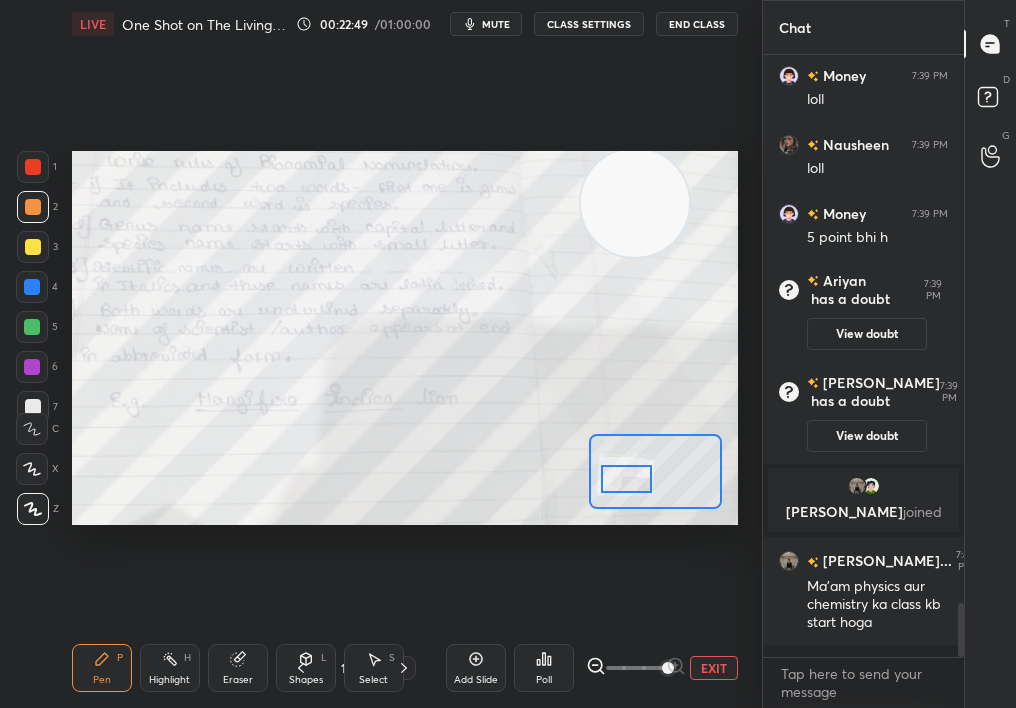 click at bounding box center [33, 207] 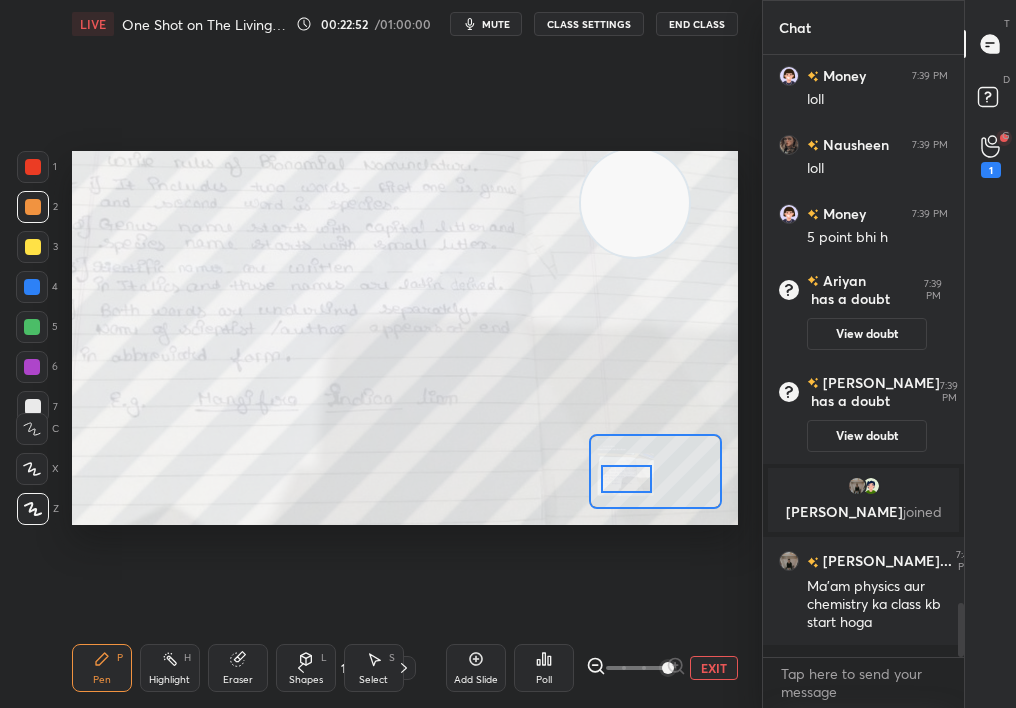 scroll, scrollTop: 6212, scrollLeft: 0, axis: vertical 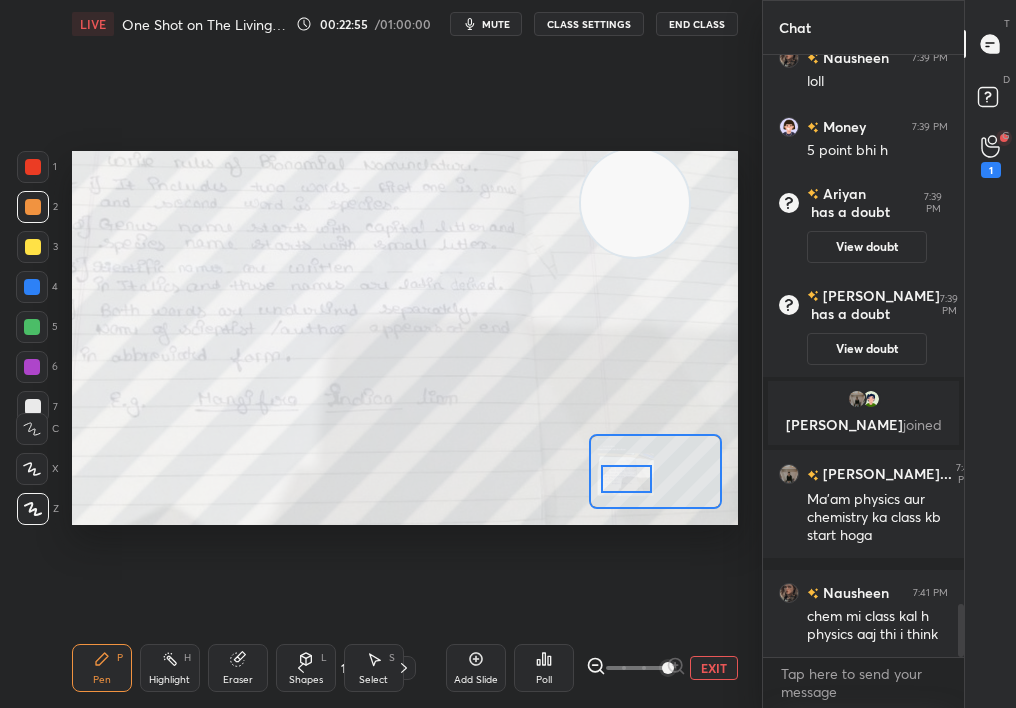 click on "EXIT" at bounding box center [714, 668] 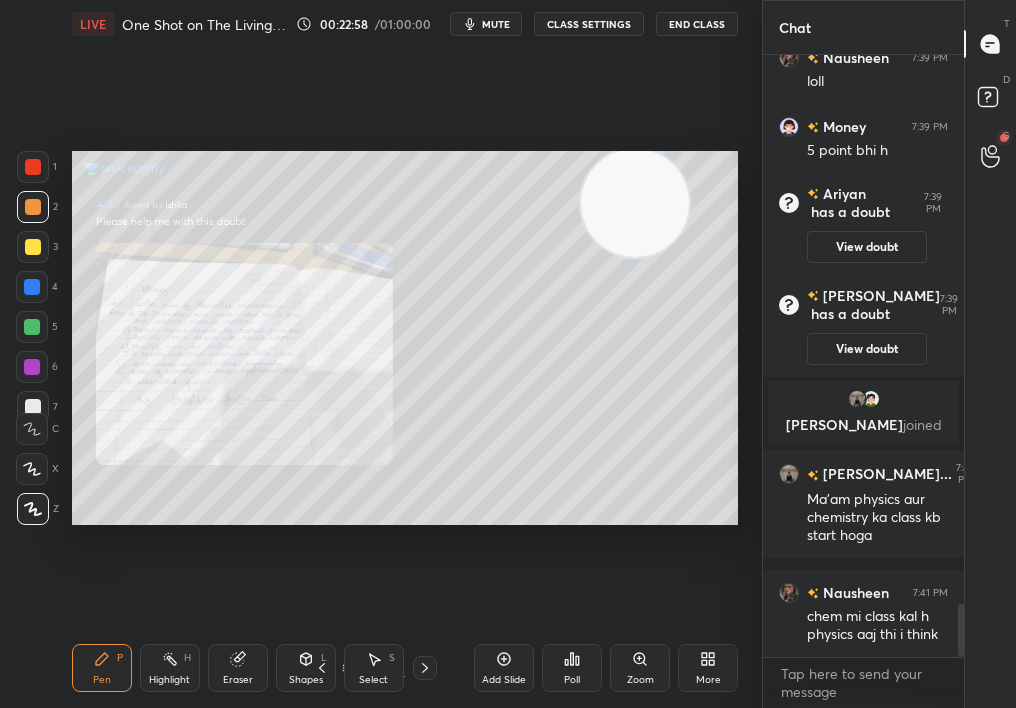 click on "D Doubts (D)" at bounding box center [990, 100] 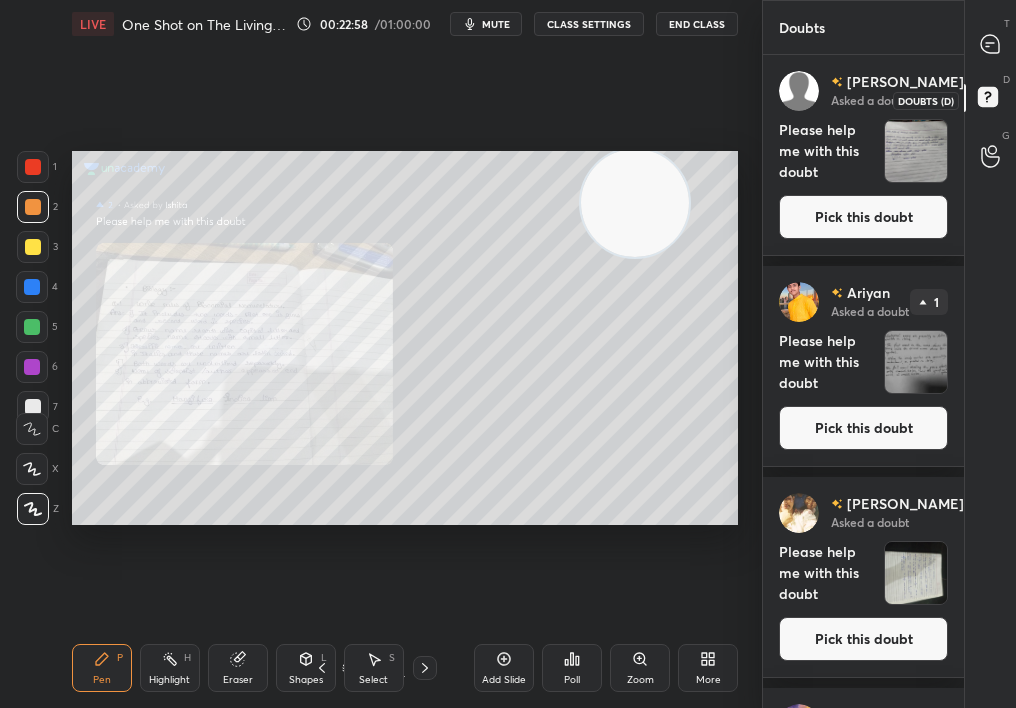 click on "[PERSON_NAME] Asked a doubt 1 Please help me with this doubt Pick this doubt" at bounding box center [863, 155] 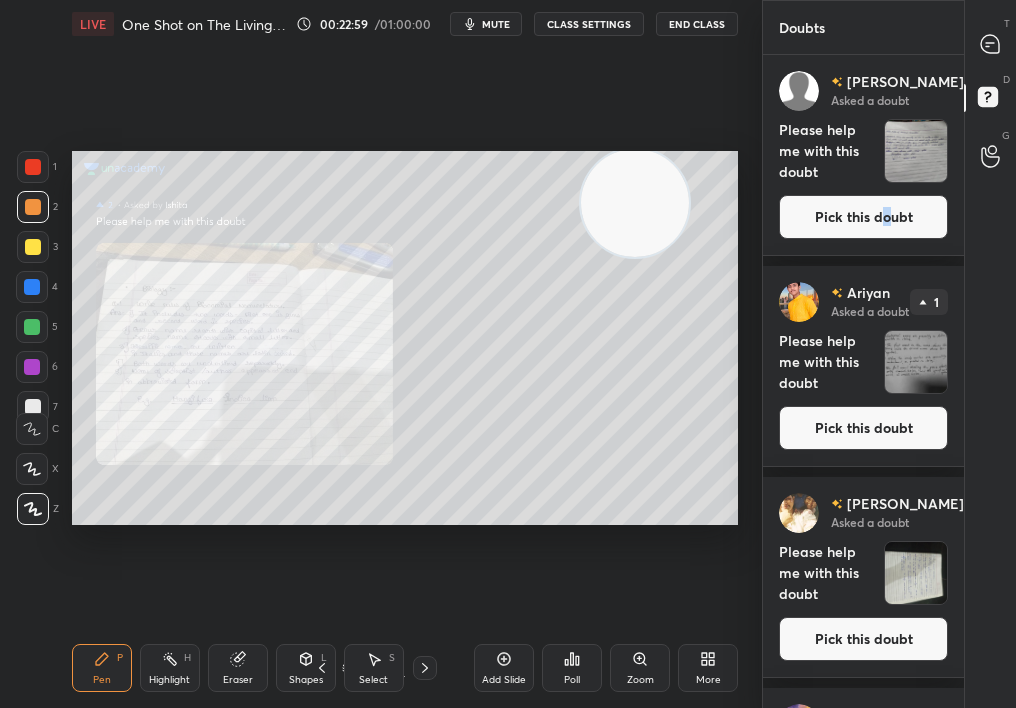 click on "Pick this doubt" at bounding box center (863, 217) 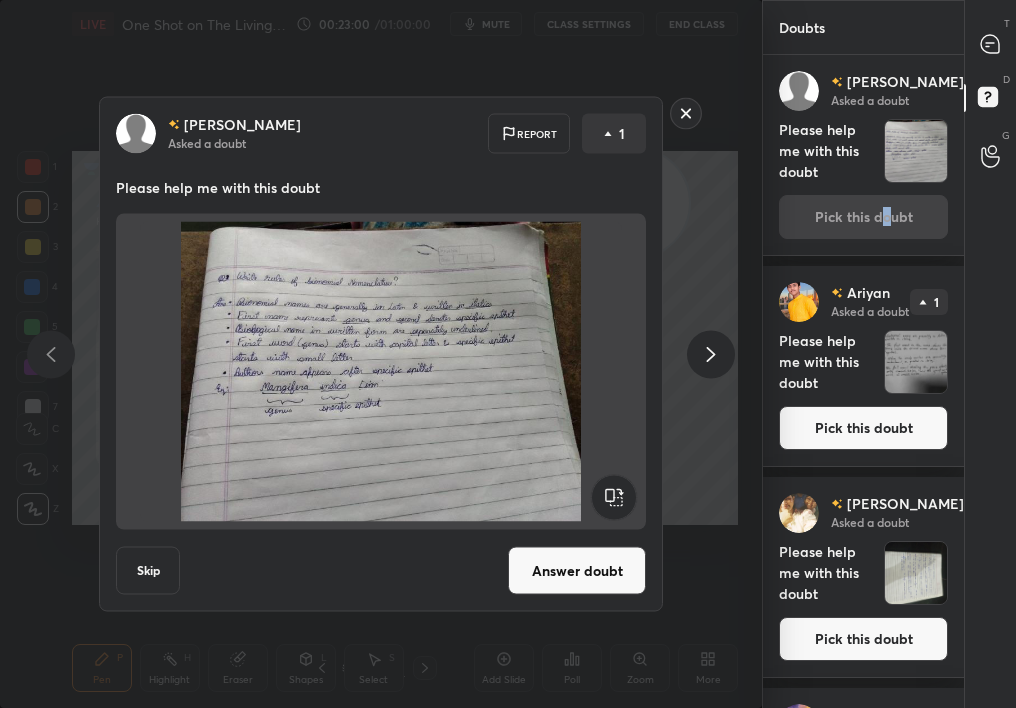 click on "[PERSON_NAME] Asked a doubt Report 1 Please help me with this doubt Skip Answer doubt" at bounding box center [381, 354] 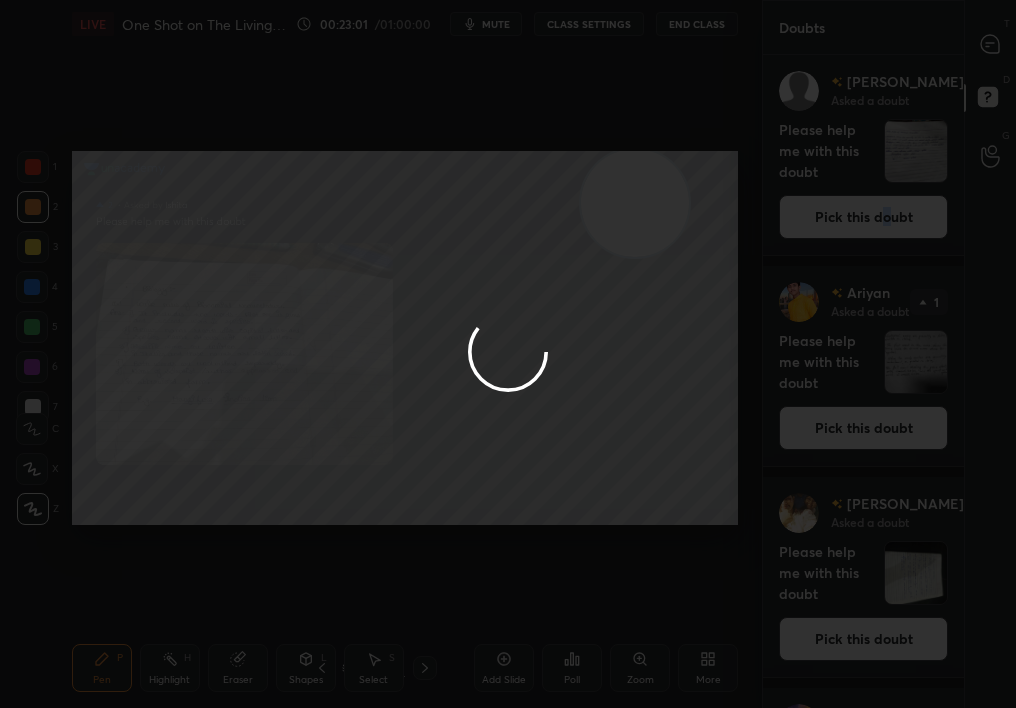 click at bounding box center (508, 354) 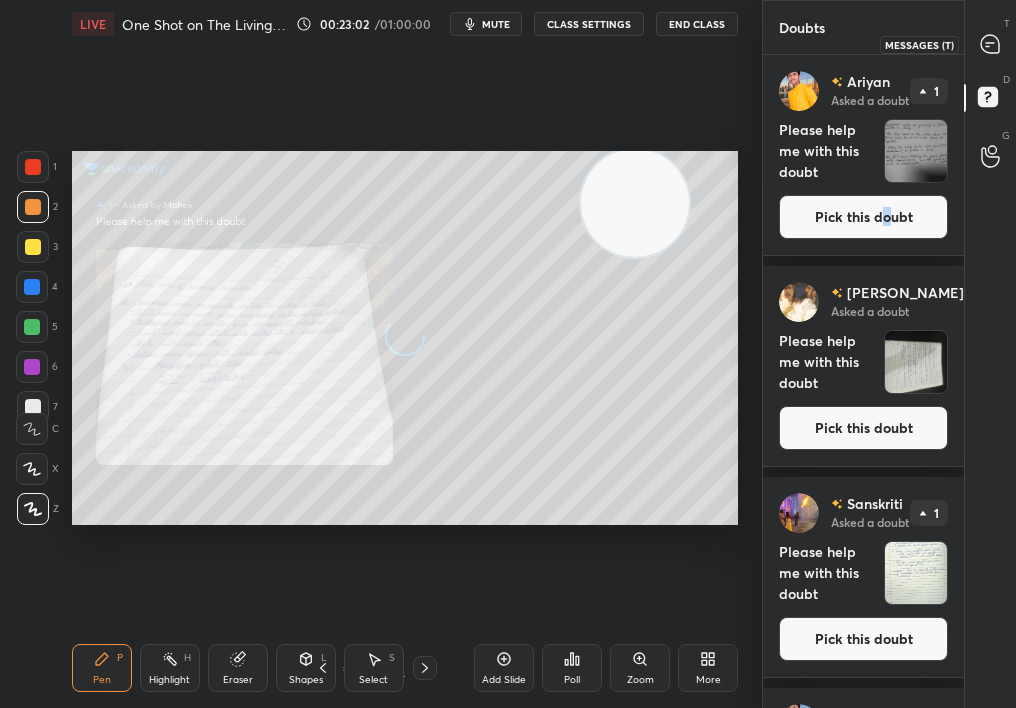 click at bounding box center [991, 44] 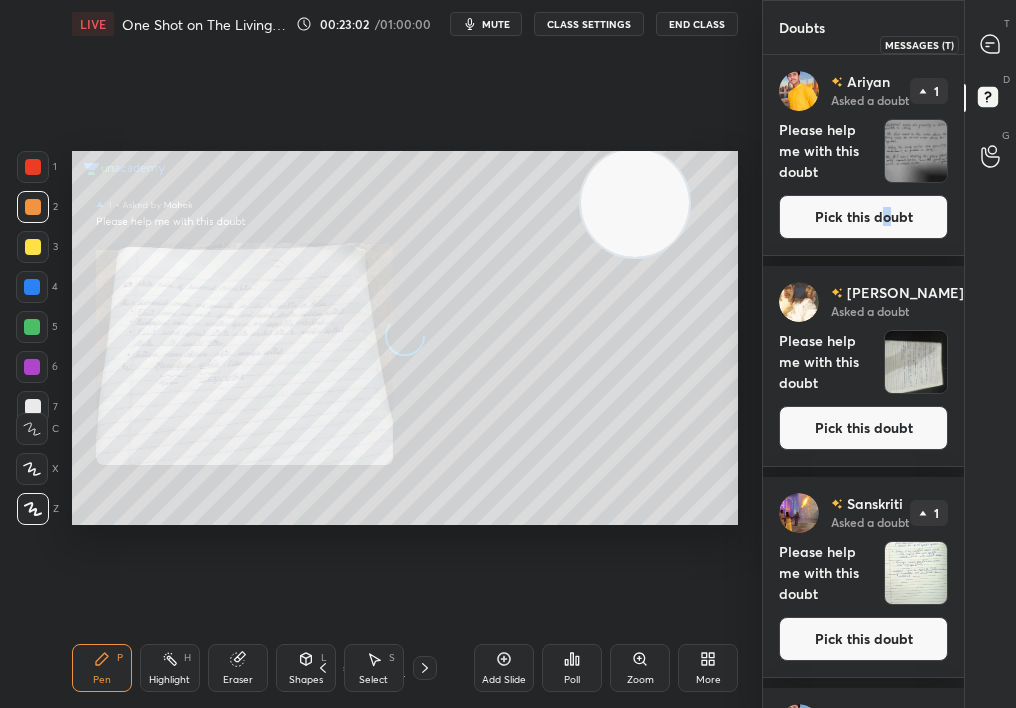 click 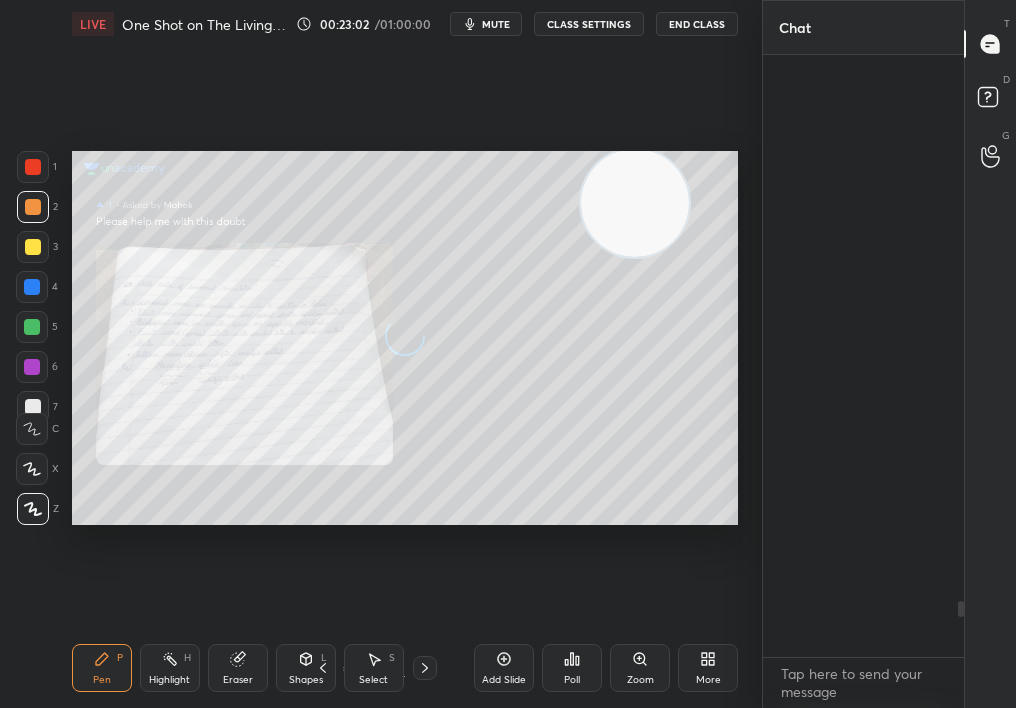 scroll, scrollTop: 6087, scrollLeft: 0, axis: vertical 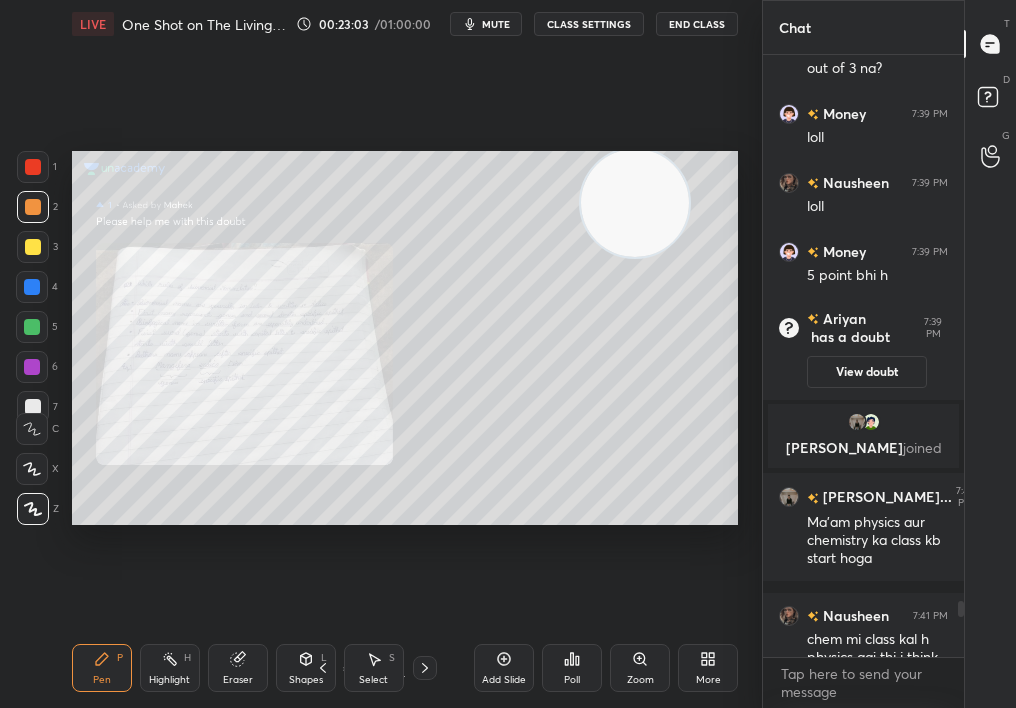 click 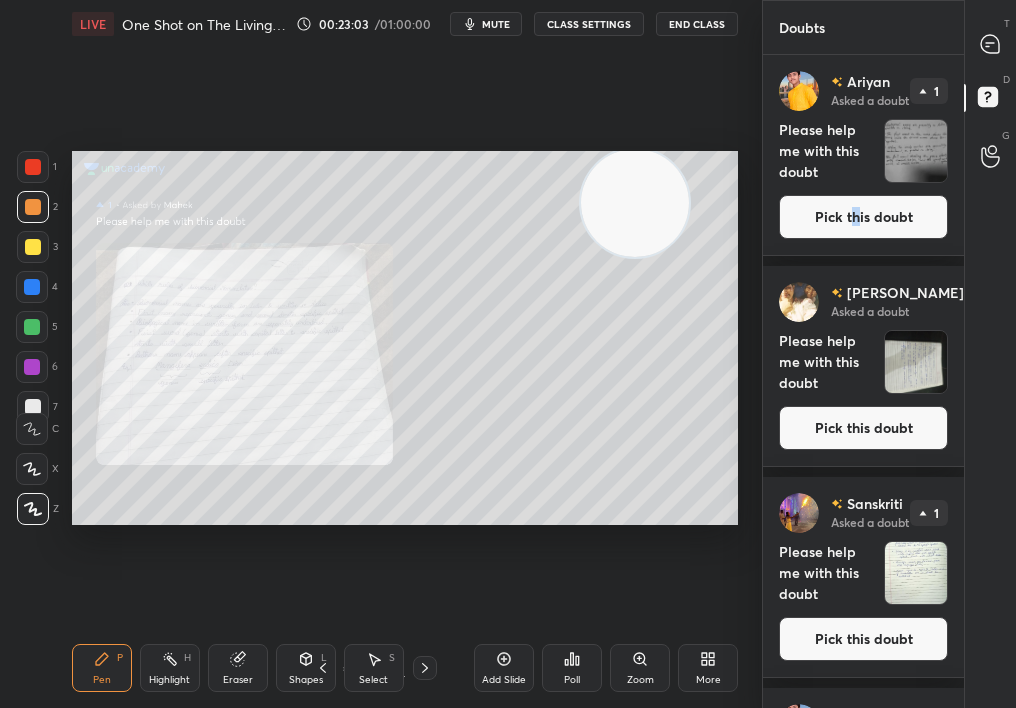 click on "Pick this doubt" at bounding box center [863, 217] 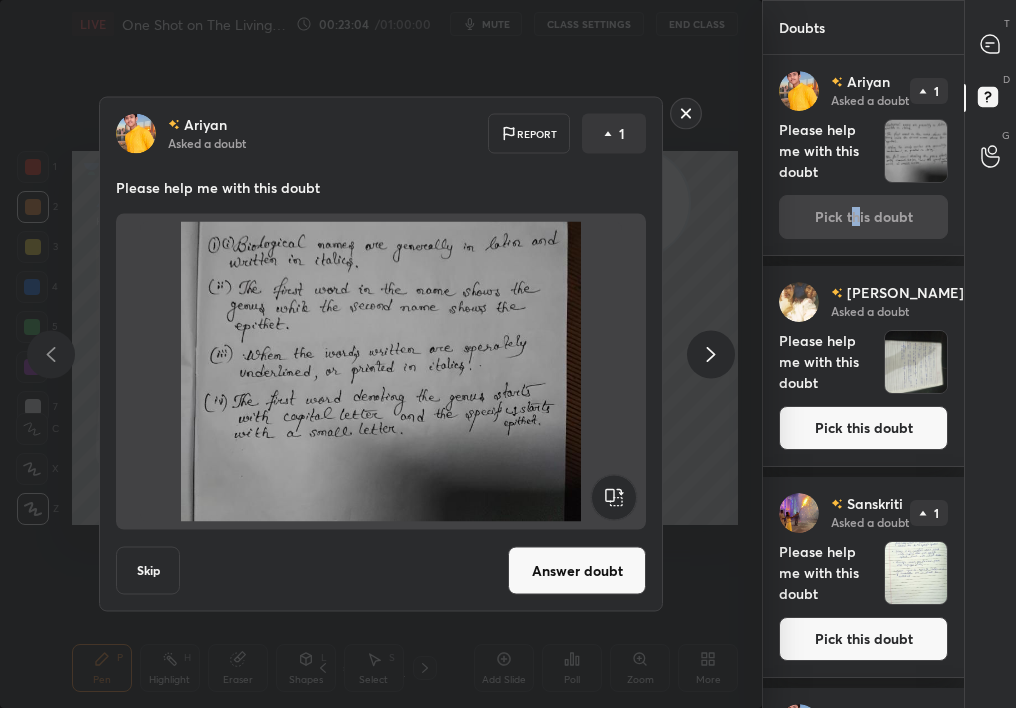 click on "Answer doubt" at bounding box center [577, 571] 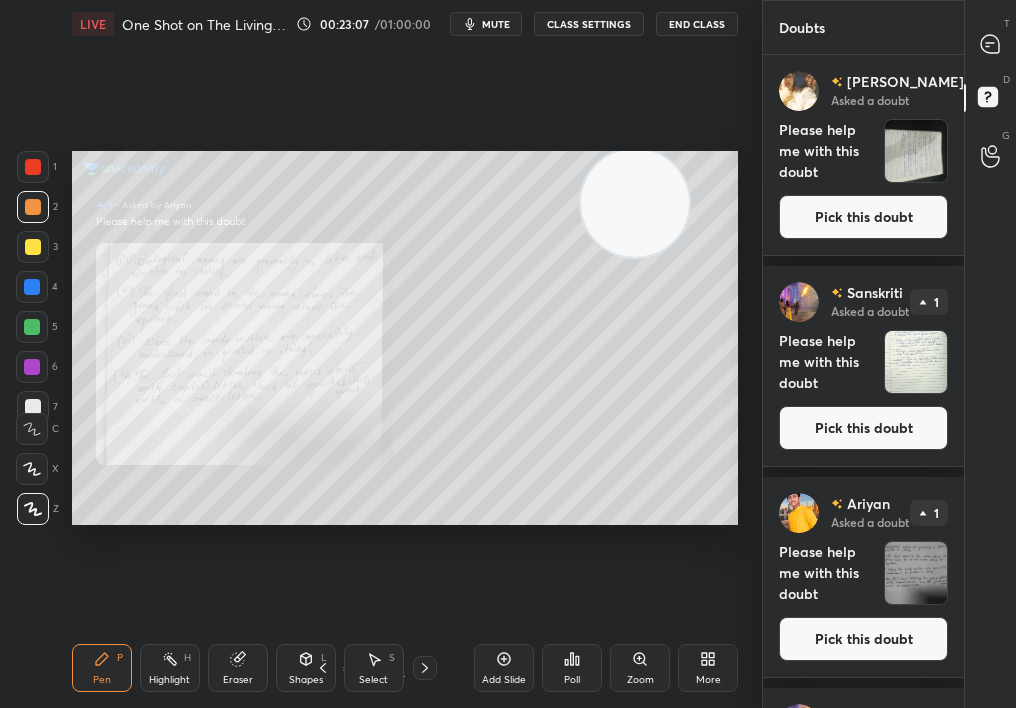 click on "Pick this doubt" at bounding box center [863, 217] 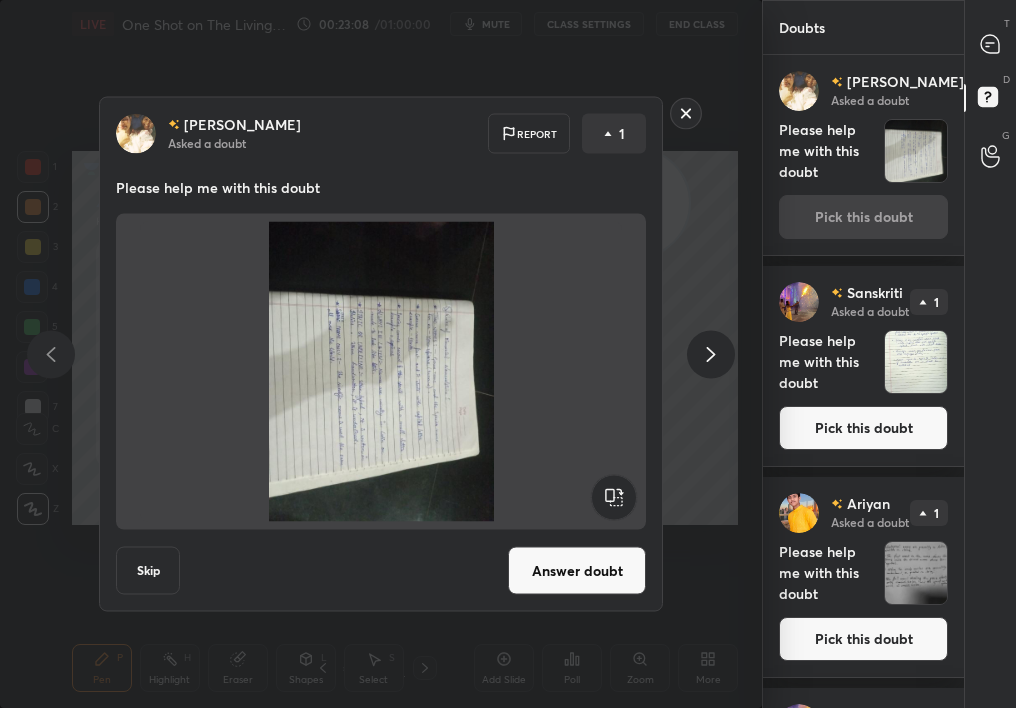 click on "Answer doubt" at bounding box center [577, 571] 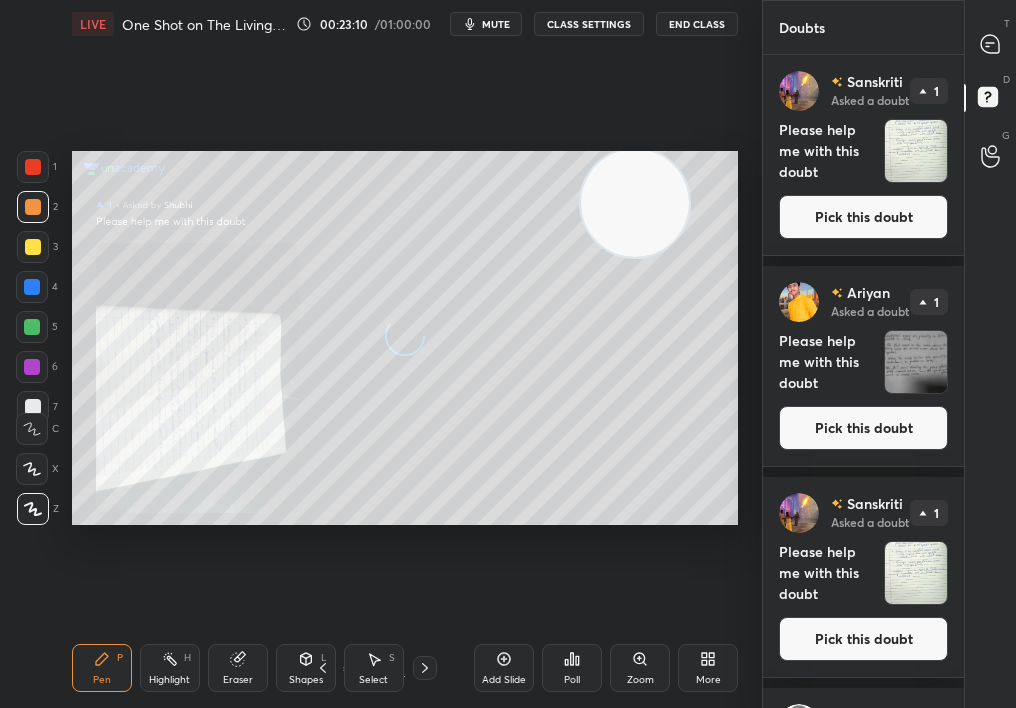 click on "Pick this doubt" at bounding box center (863, 217) 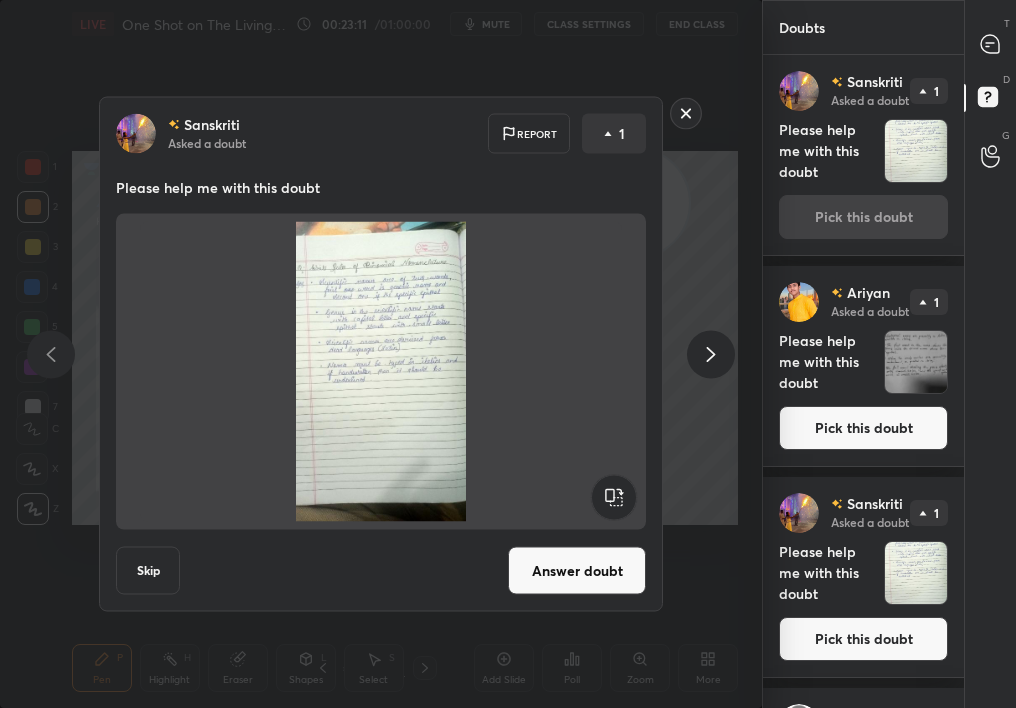 click on "Answer doubt" at bounding box center [577, 571] 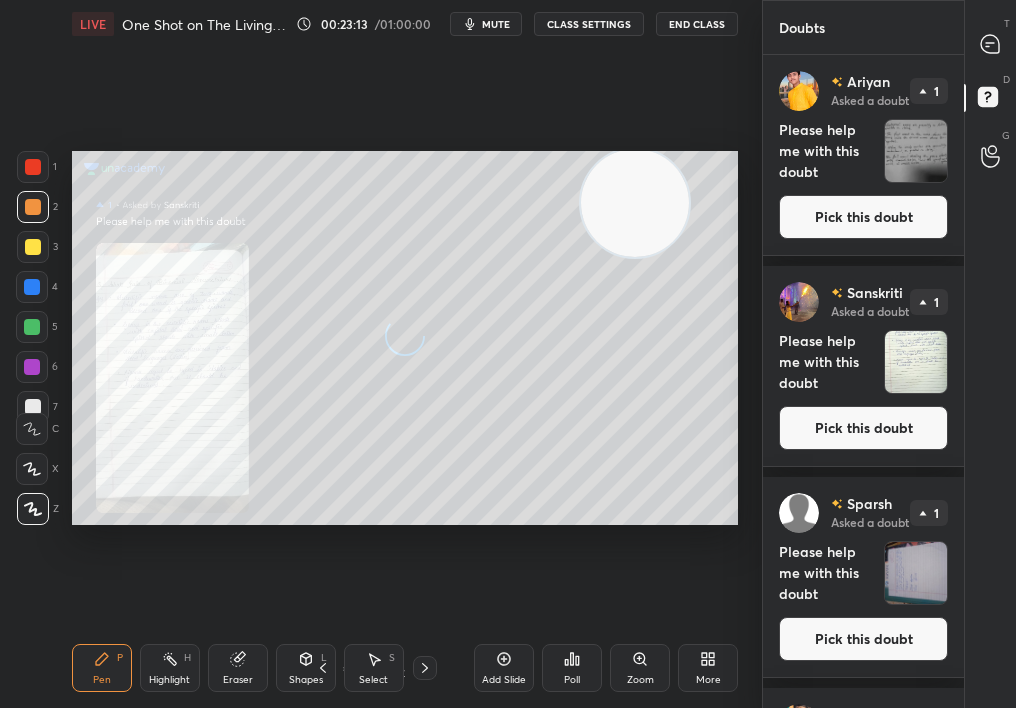 click on "Pick this doubt" at bounding box center (863, 217) 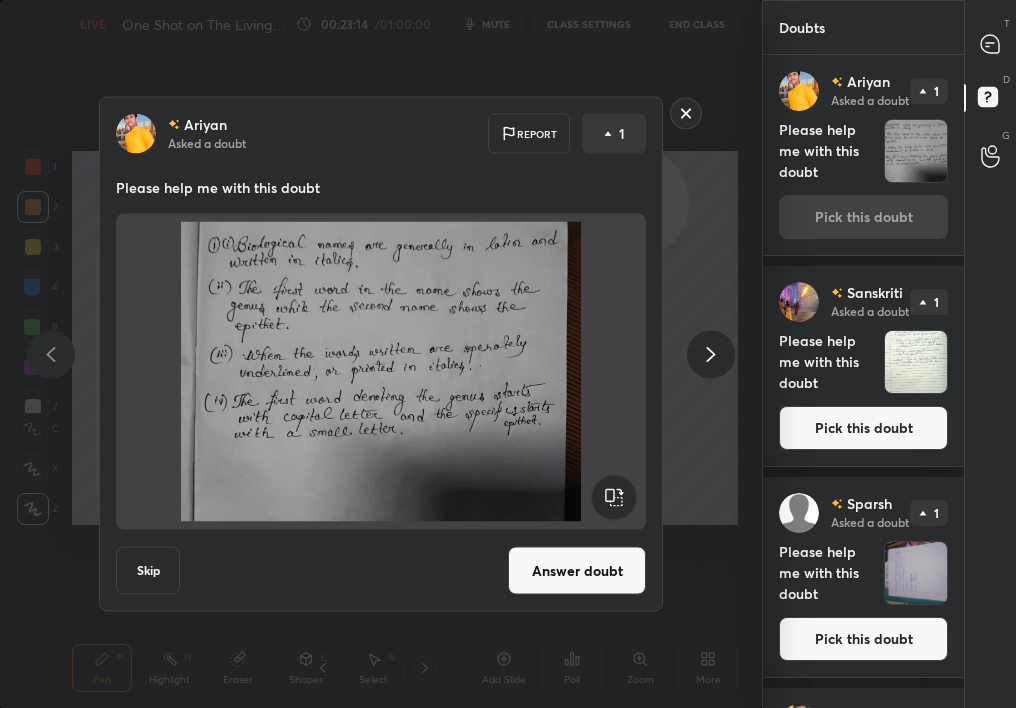 drag, startPoint x: 581, startPoint y: 585, endPoint x: 588, endPoint y: 576, distance: 11.401754 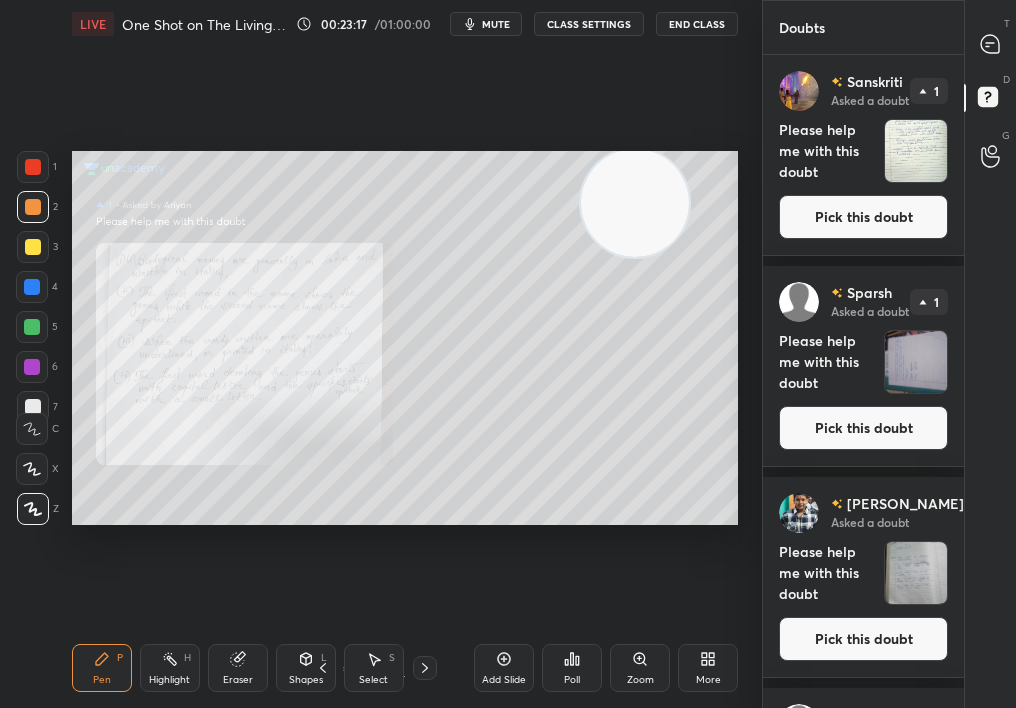 click on "Pick this doubt" at bounding box center [863, 217] 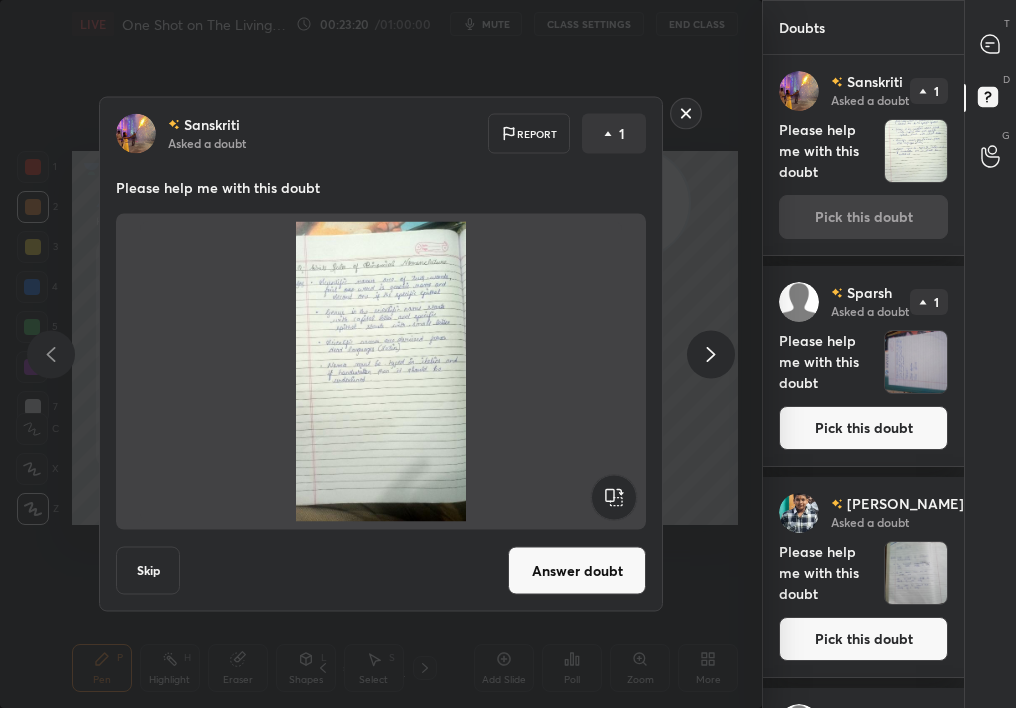click on "Answer doubt" at bounding box center [577, 571] 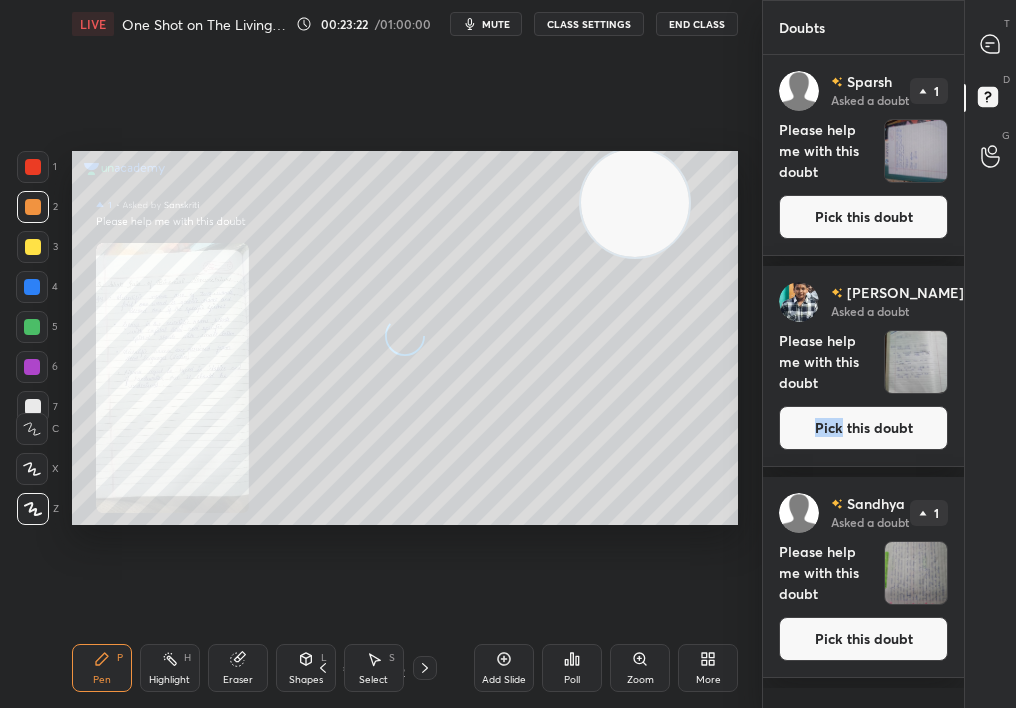 click on "Pick this doubt" at bounding box center (863, 428) 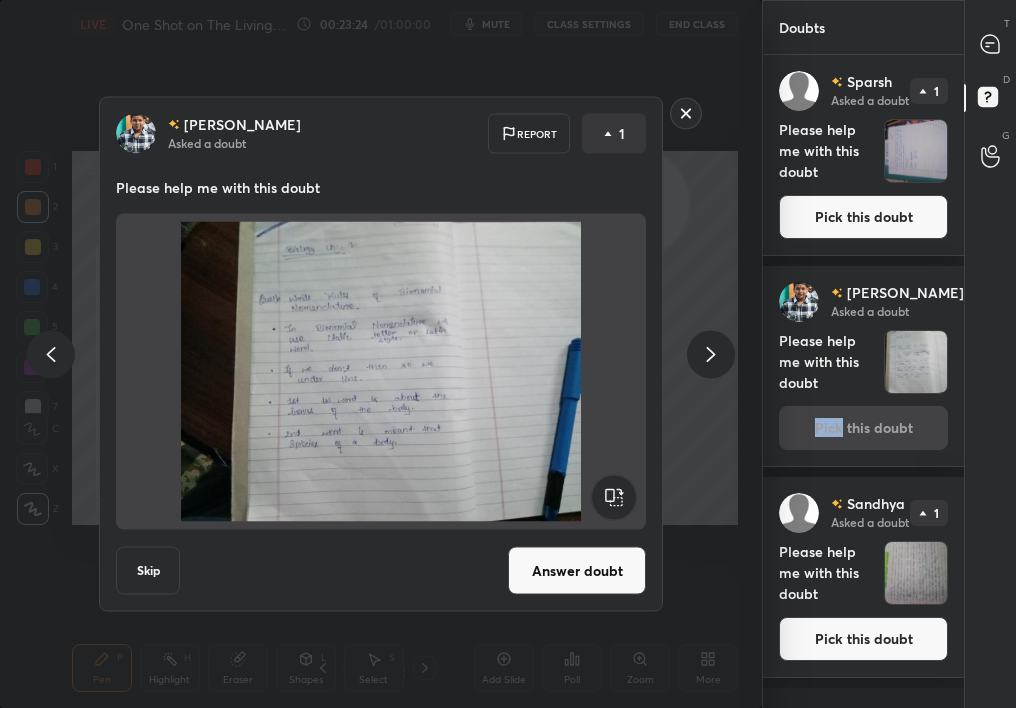 click on "Answer doubt" at bounding box center (577, 571) 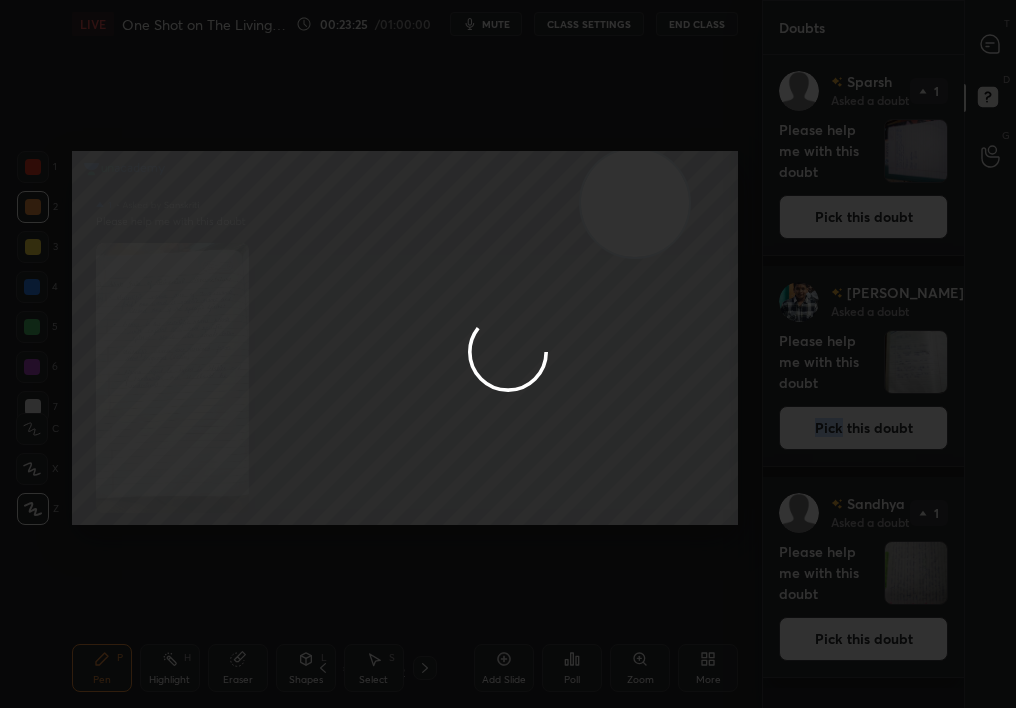 click at bounding box center [508, 354] 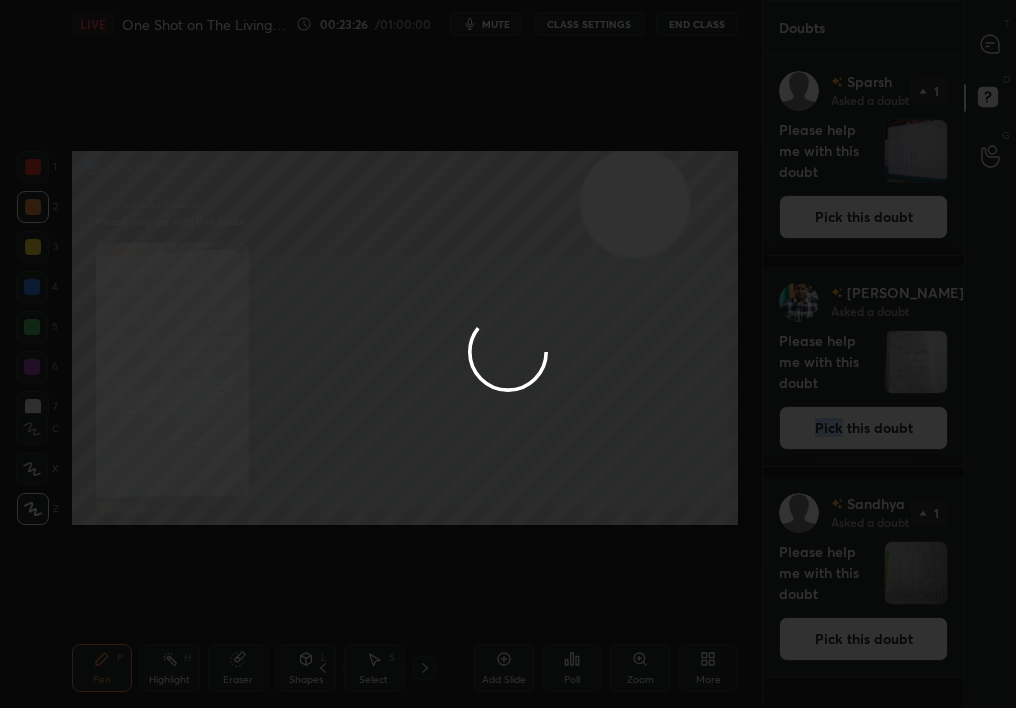 click at bounding box center [508, 354] 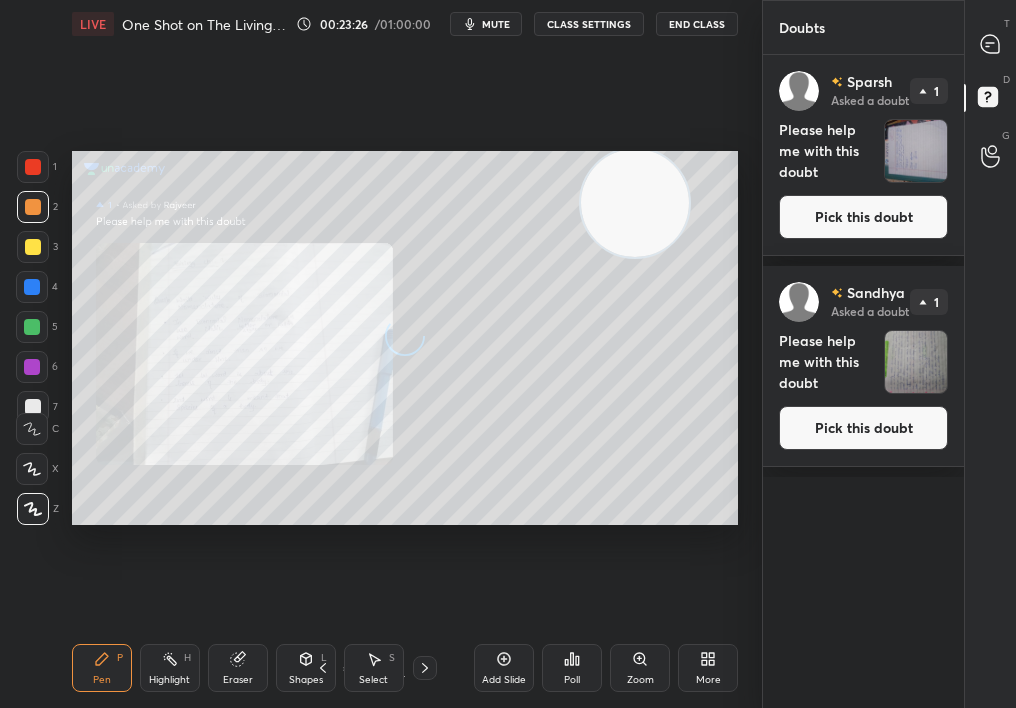 click on "Pick this doubt" at bounding box center [863, 217] 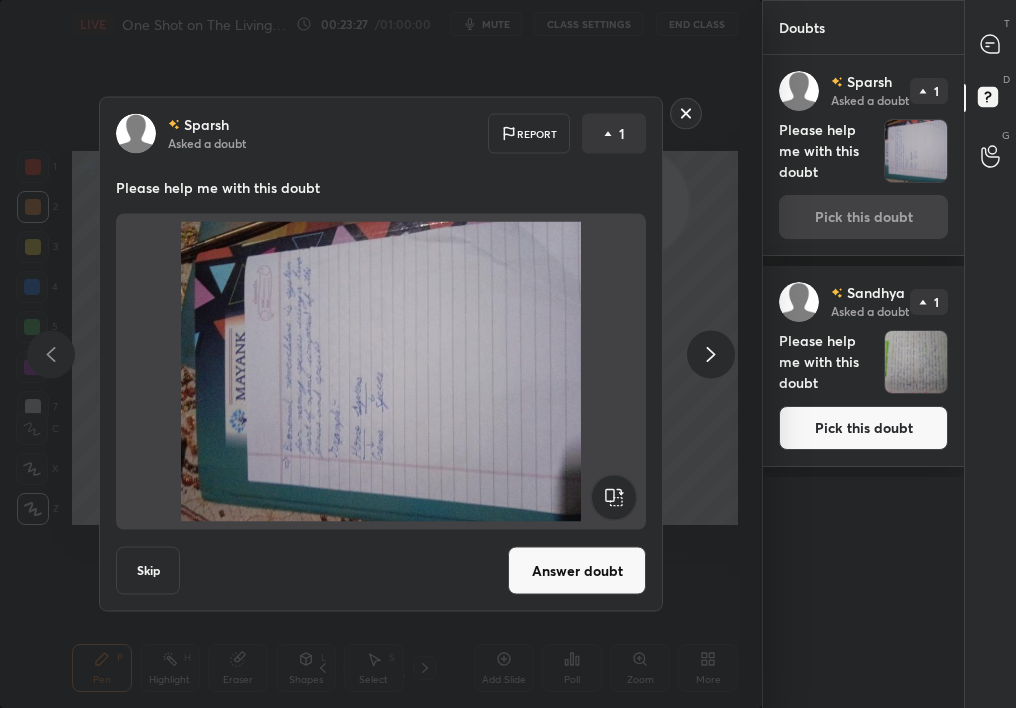 click on "Answer doubt" at bounding box center [577, 571] 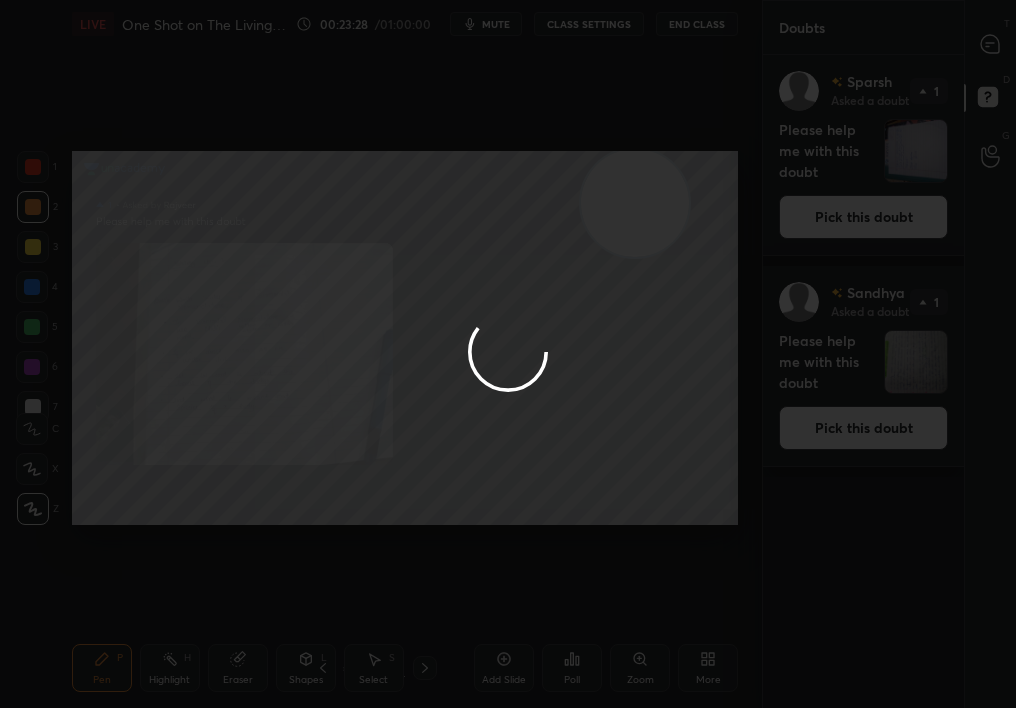 click at bounding box center [508, 354] 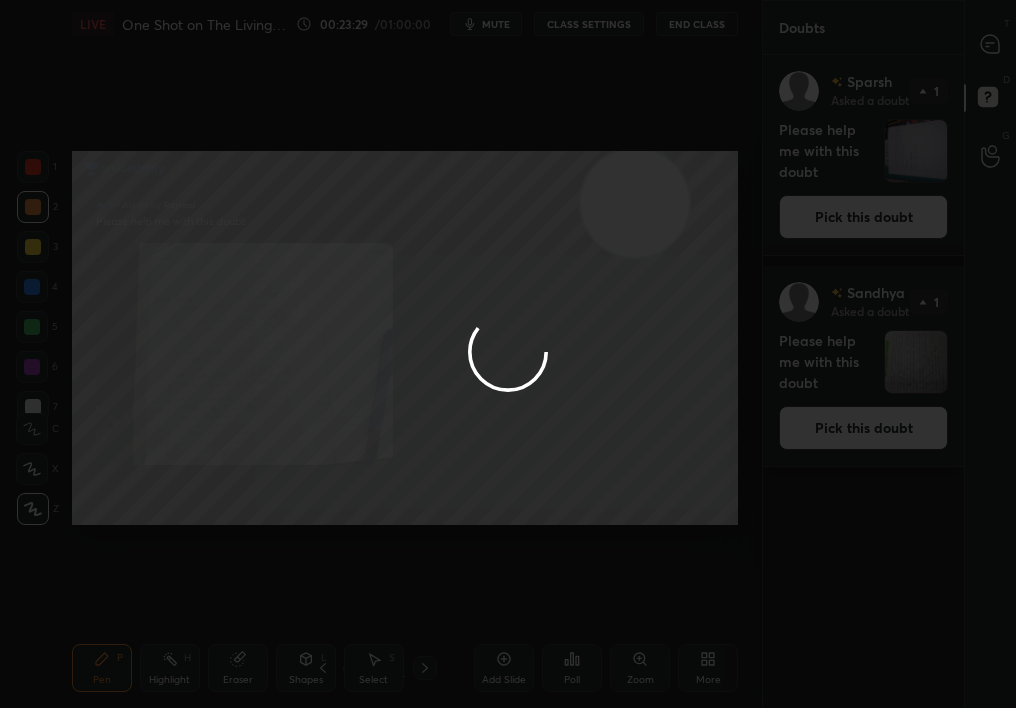 click at bounding box center (508, 354) 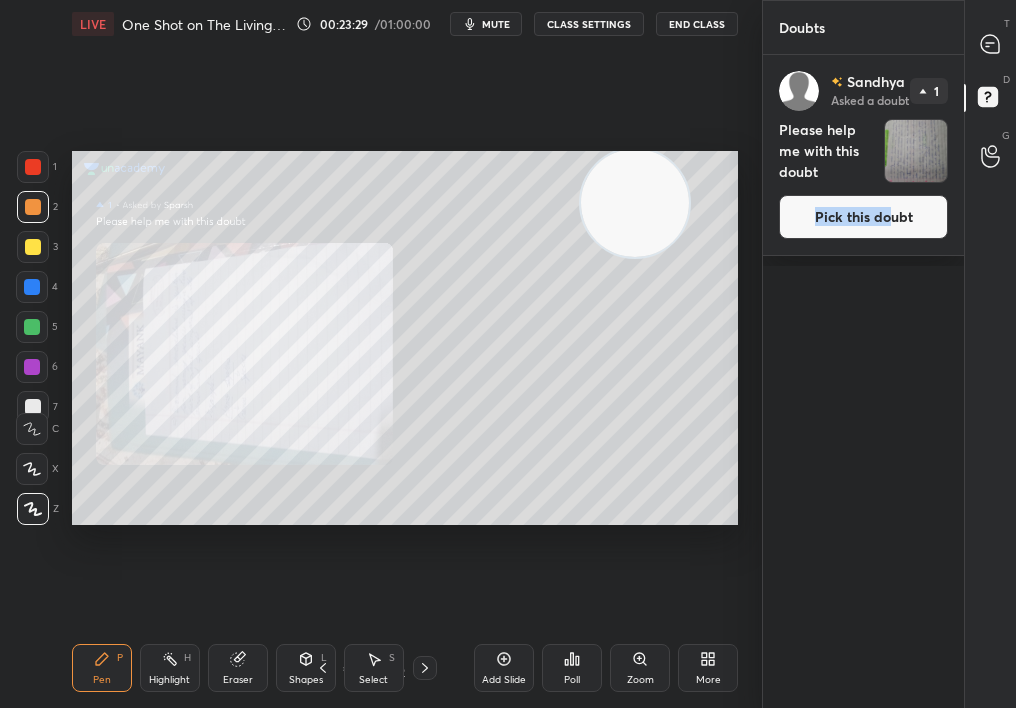 click on "Pick this doubt" at bounding box center [863, 217] 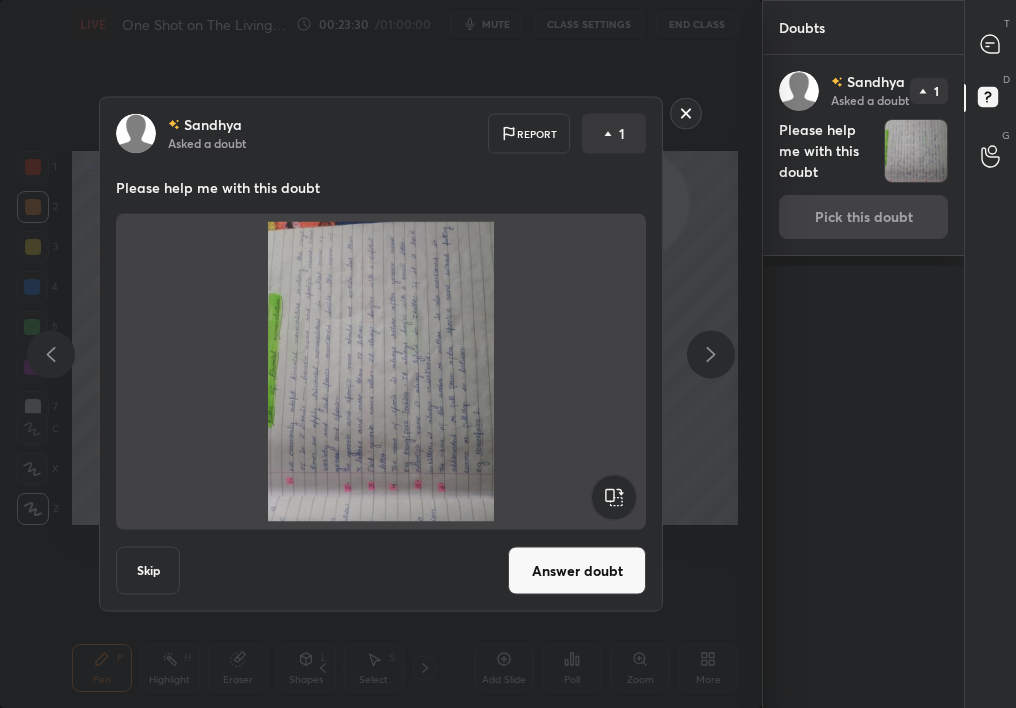 click on "[PERSON_NAME] Asked a doubt Report 1 Please help me with this doubt Skip Answer doubt" at bounding box center [381, 354] 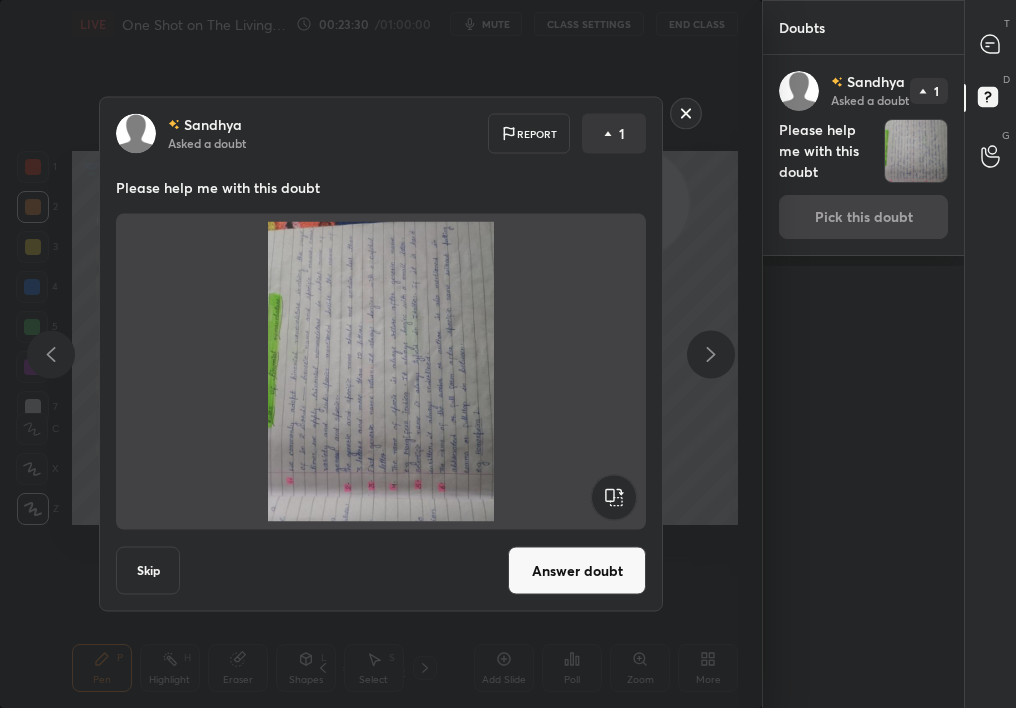 click 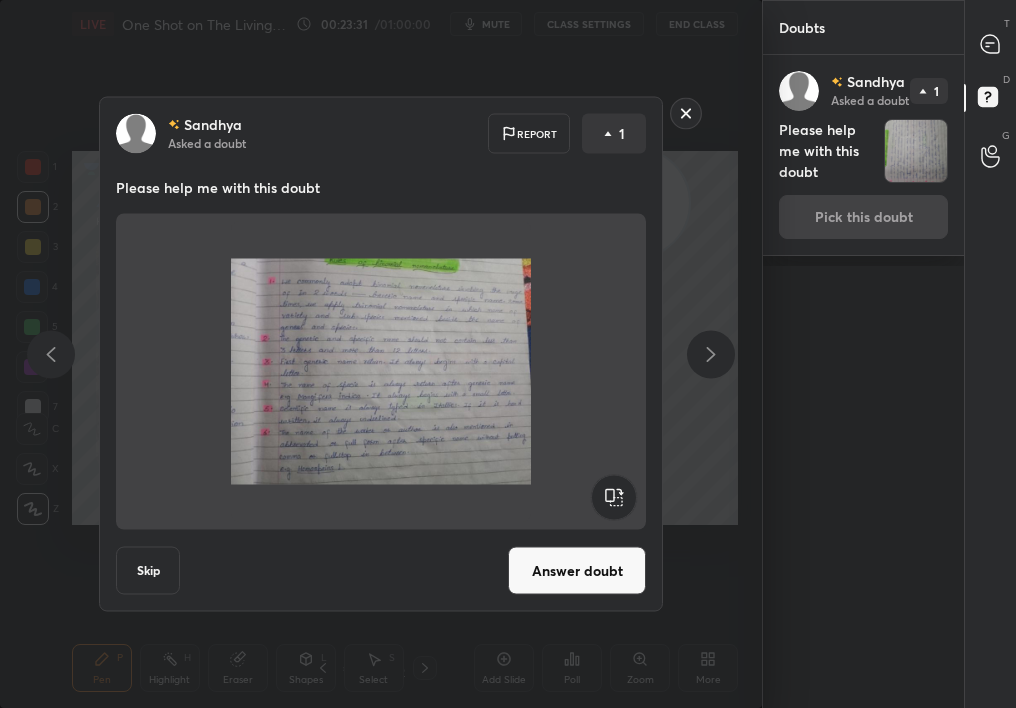click on "[PERSON_NAME] Asked a doubt Report 1 Please help me with this doubt Skip Answer doubt" at bounding box center [381, 354] 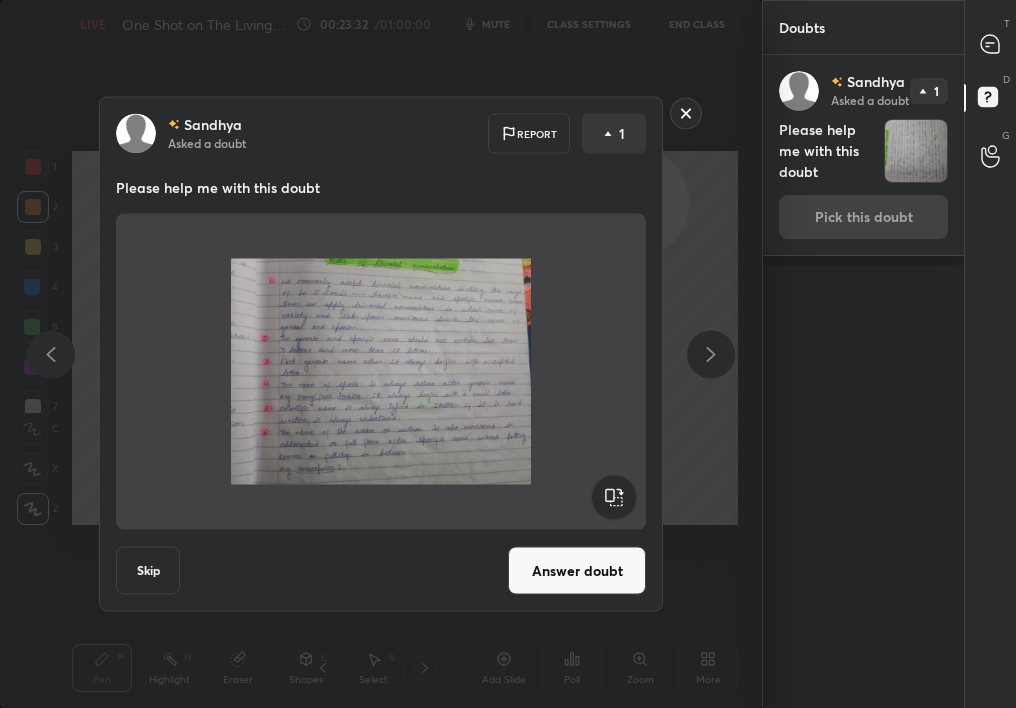 click on "Answer doubt" at bounding box center [577, 571] 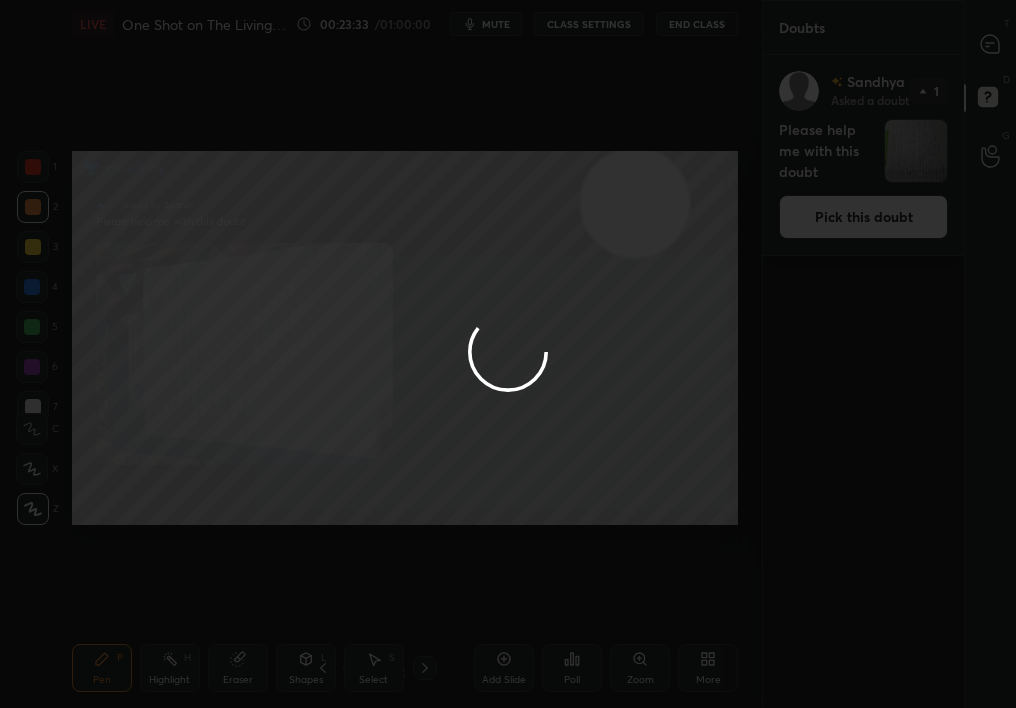 click at bounding box center [508, 354] 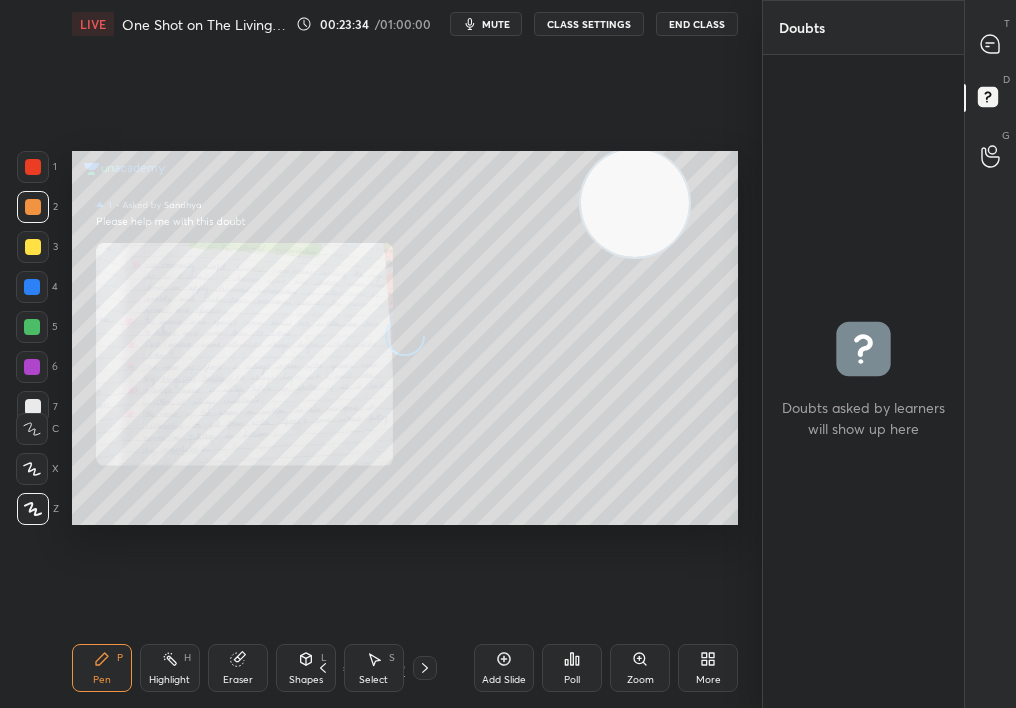 click on "T Messages (T)" at bounding box center (990, 44) 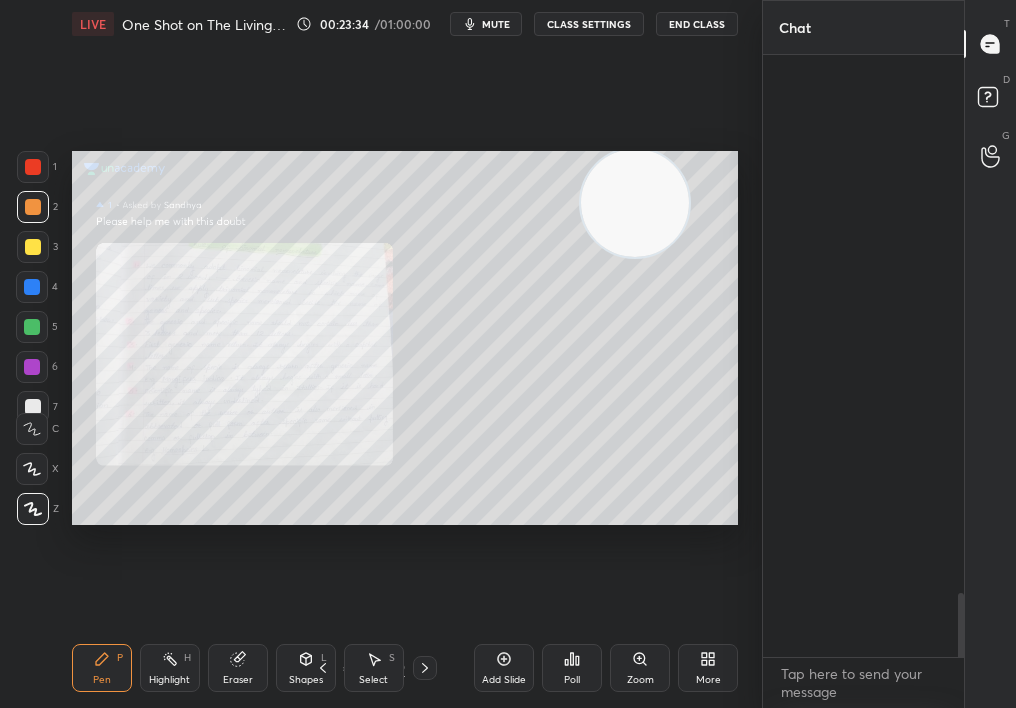 scroll, scrollTop: 5427, scrollLeft: 0, axis: vertical 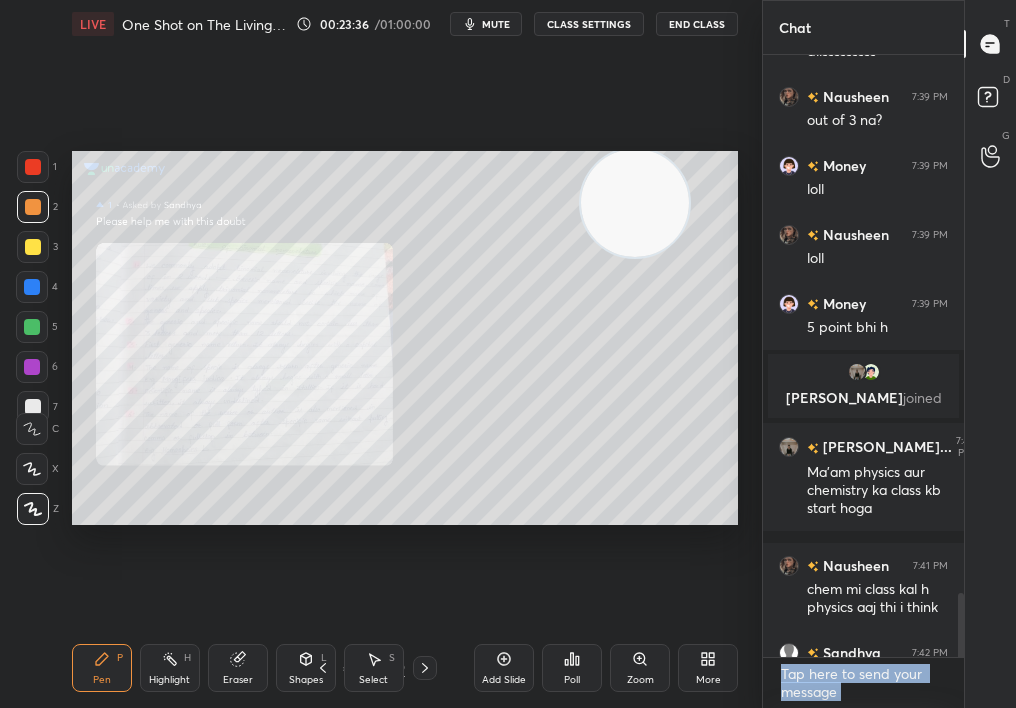 drag, startPoint x: 971, startPoint y: 657, endPoint x: 979, endPoint y: 699, distance: 42.755116 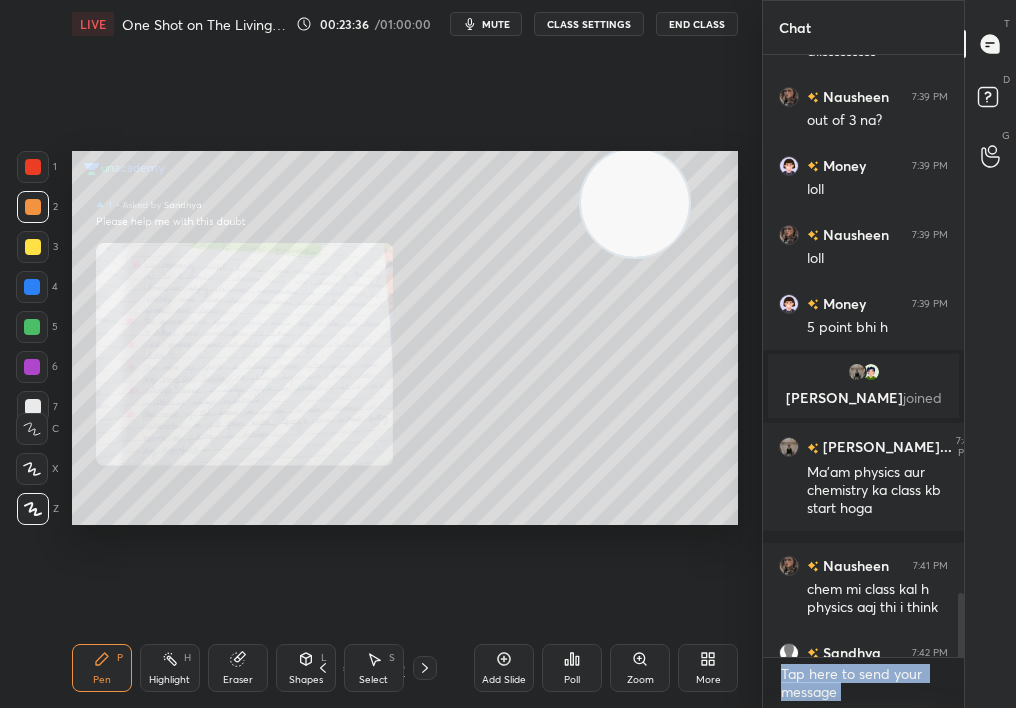 click on "Chat Ariyan 7:38 PM Mam mera dekhlijeye Money 7:38 PM diisssssssss Nausheen 7:39 PM out of 3 na? Money 7:39 PM [PERSON_NAME] 7:39 PM loll Money 7:39 PM 5 point bhi h [PERSON_NAME], [PERSON_NAME]  joined [PERSON_NAME]... 7:40 PM [PERSON_NAME] physics aur chemistry ka class kb start hoga Nausheen 7:41 PM chem mi class kal h physics aaj thi i think [PERSON_NAME] 7:42 PM Mam plss mara JUMP TO LATEST Enable hand raising Enable raise hand to speak to learners. Once enabled, chat will be turned off temporarily. Enable x   Doubts asked by learners will show up here NEW DOUBTS ASKED No one has raised a hand yet Can't raise hand Looks like educator just invited you to speak. Please wait before you can raise your hand again. Got it T Messages (T) D Doubts (D) G Raise Hand (G)" at bounding box center (889, 354) 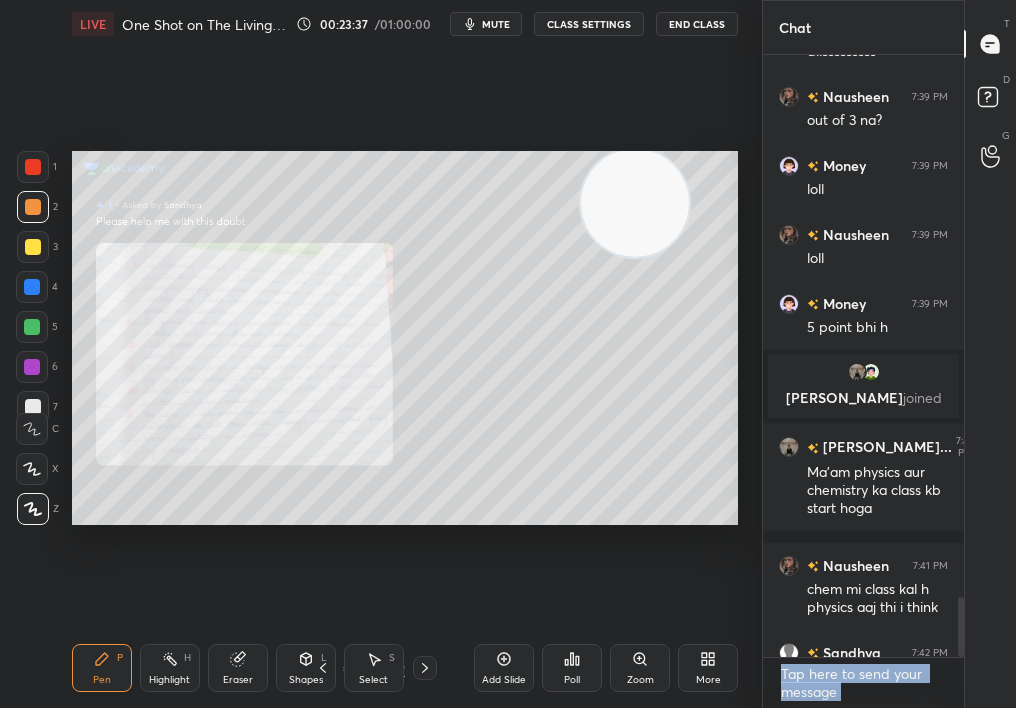 scroll, scrollTop: 5469, scrollLeft: 0, axis: vertical 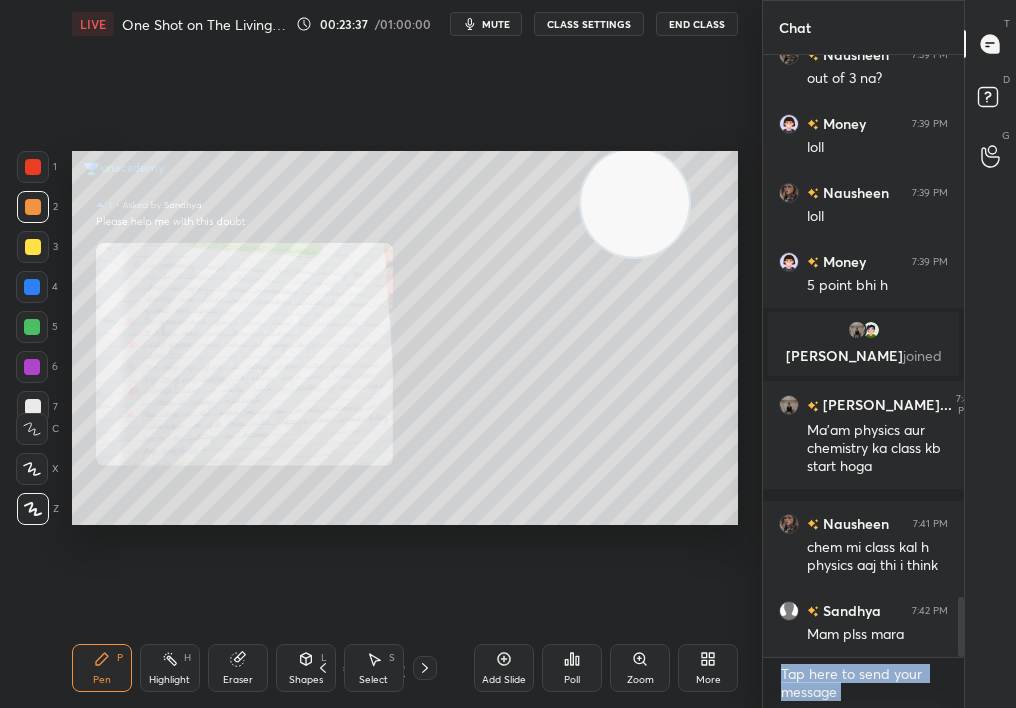 drag, startPoint x: 965, startPoint y: 679, endPoint x: 968, endPoint y: 707, distance: 28.160255 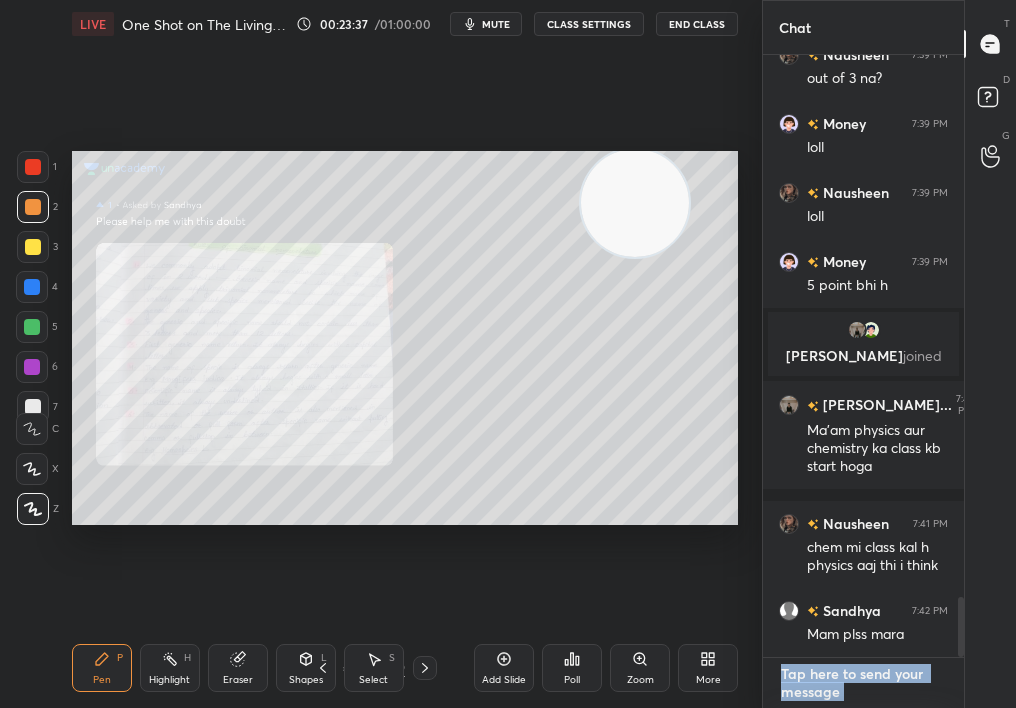 click at bounding box center (863, 683) 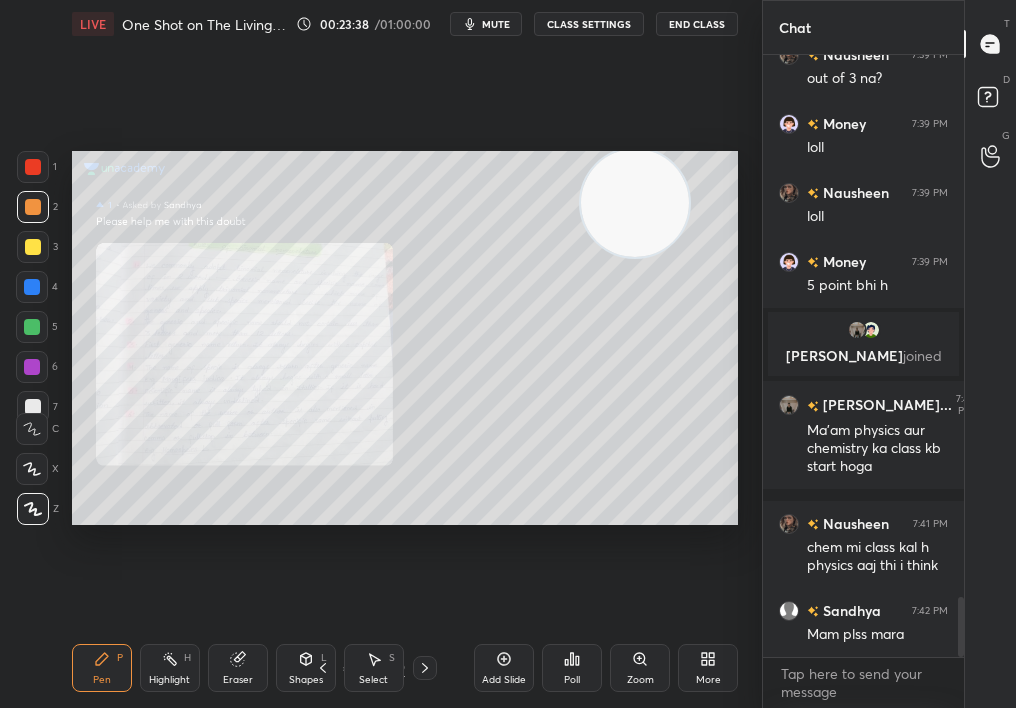 click on "Zoom" at bounding box center (640, 668) 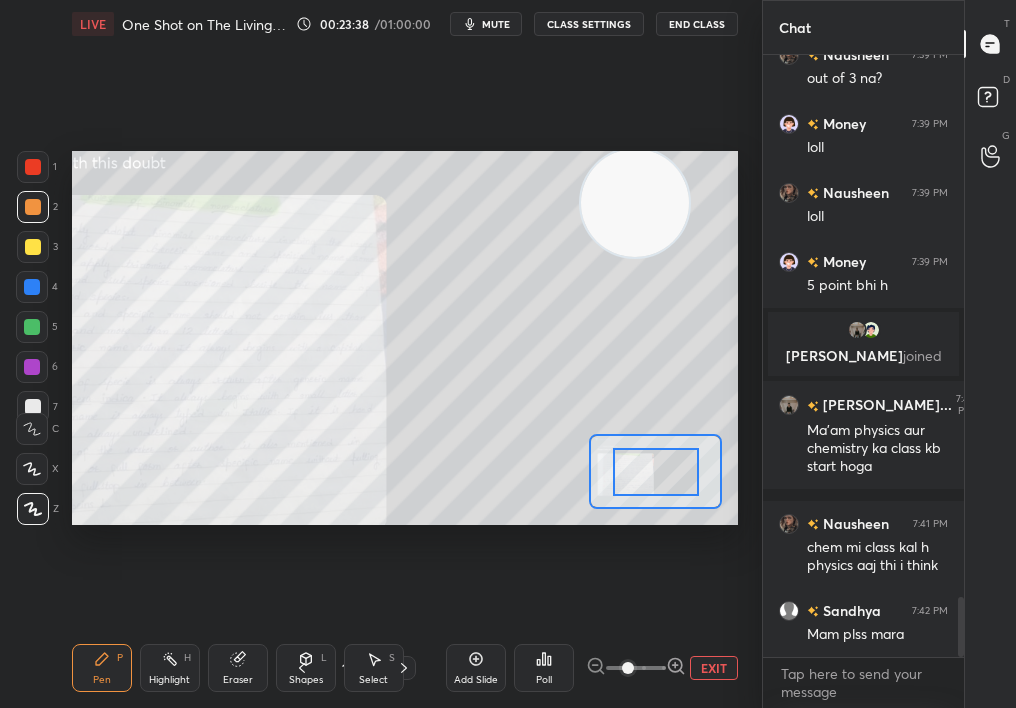 click at bounding box center [628, 668] 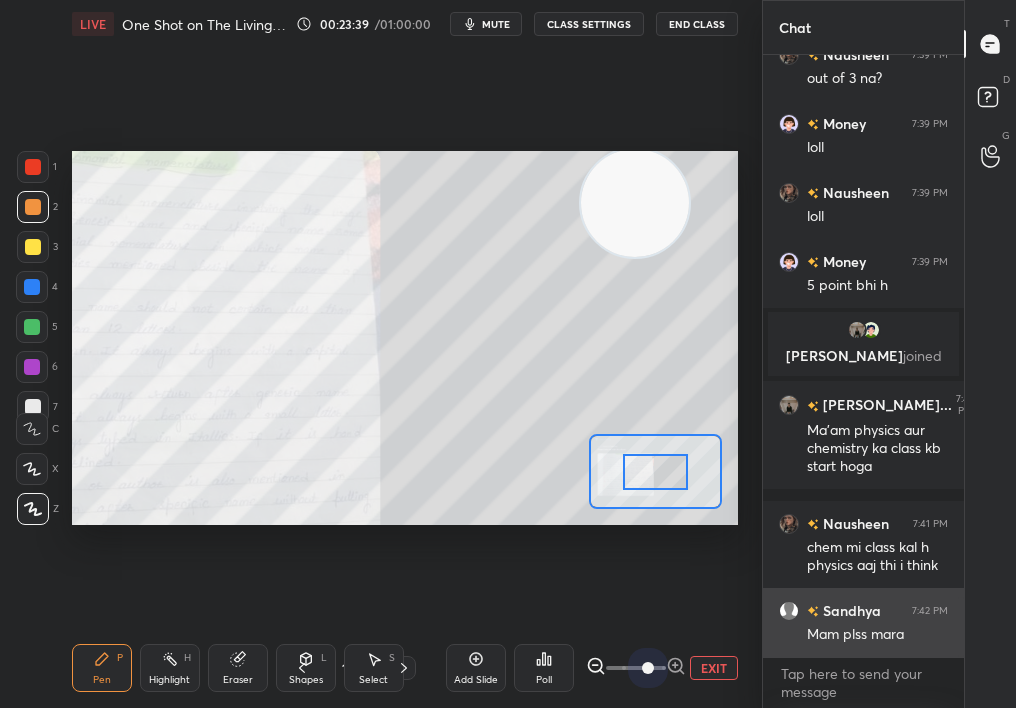 drag, startPoint x: 625, startPoint y: 672, endPoint x: 780, endPoint y: 652, distance: 156.285 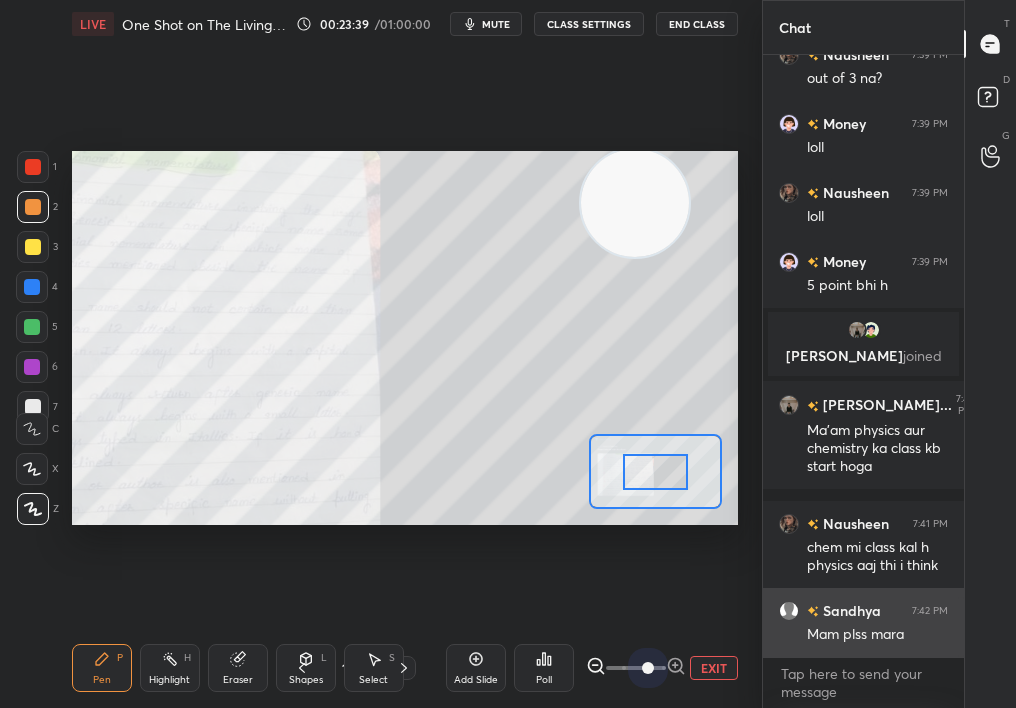 click on "1 2 3 4 5 6 7 C X Z C X Z E E Erase all   H H LIVE One Shot on The Living World 00:23:39 /  01:00:00 mute CLASS SETTINGS End Class Setting up your live class Poll for   secs No correct answer Start poll Back One Shot on The Living World • L1 of Crash Course on Diversity of Living Organisms [MEDICAL_DATA][PERSON_NAME] Pen P Highlight H Eraser Shapes L Select S 19 / 19 Add Slide Poll EXIT Chat Money 7:38 PM diisssssssss Nausheen 7:39 PM out of 3 na? Money 7:39 PM [PERSON_NAME] 7:39 PM loll Money 7:39 PM 5 point bhi h [PERSON_NAME], [PERSON_NAME]  joined [PERSON_NAME]... 7:40 PM [PERSON_NAME] physics aur chemistry ka class kb start hoga Nausheen 7:41 PM chem mi class kal h physics aaj thi i think [PERSON_NAME] 7:42 PM Mam plss mara JUMP TO LATEST Enable hand raising Enable raise hand to speak to learners. Once enabled, chat will be turned off temporarily. Enable x   Doubts asked by learners will show up here NEW DOUBTS ASKED No one has raised a hand yet Can't raise hand Got it T Messages (T) D Doubts (D) G Raise Hand (G) Report an issue Buffering ​" at bounding box center (508, 354) 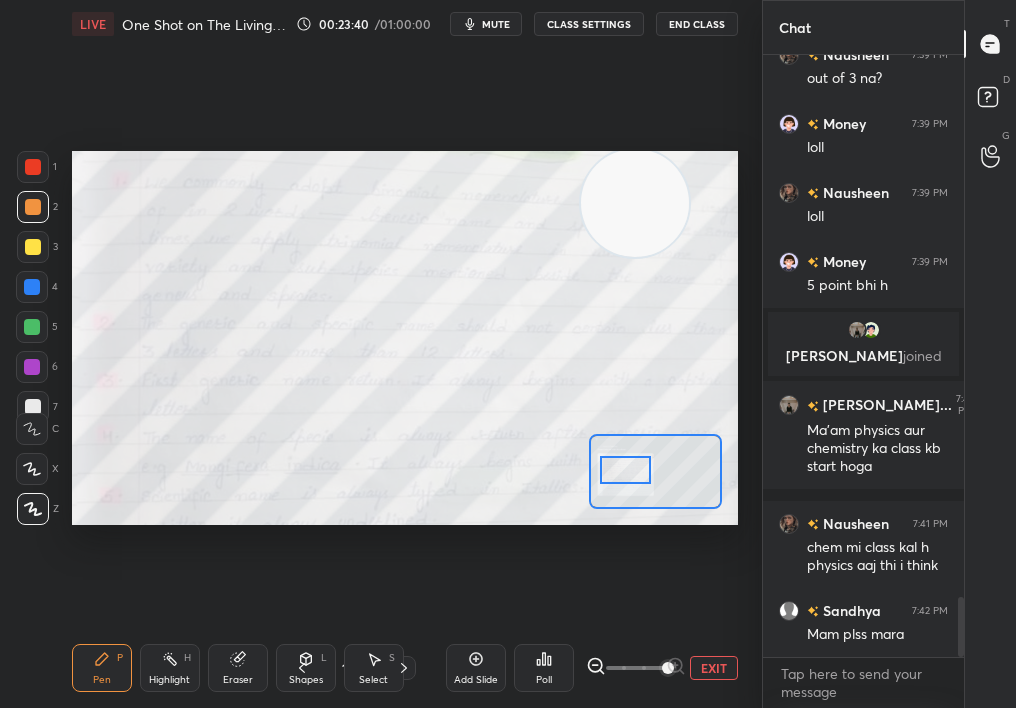 drag, startPoint x: 674, startPoint y: 476, endPoint x: 647, endPoint y: 472, distance: 27.294687 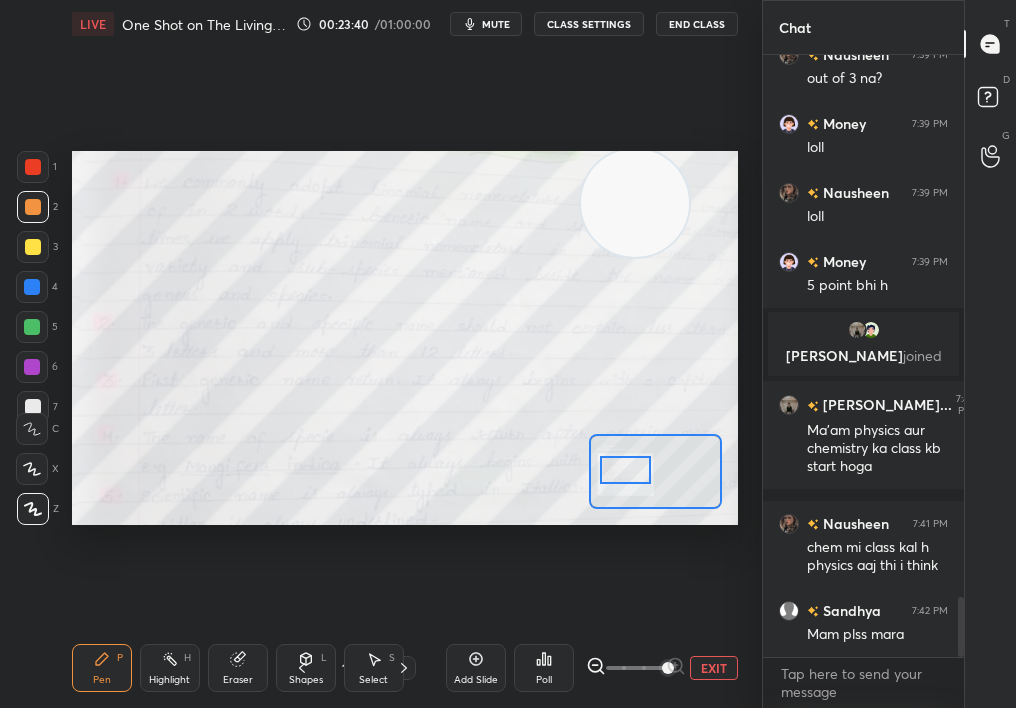 click at bounding box center [626, 470] 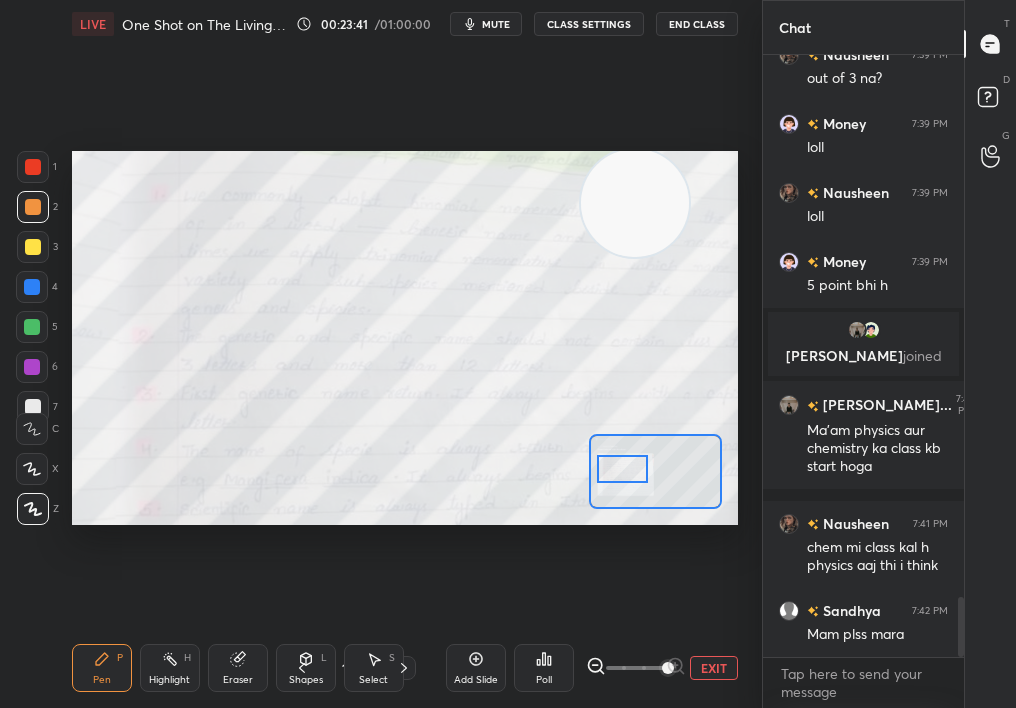click at bounding box center [636, 668] 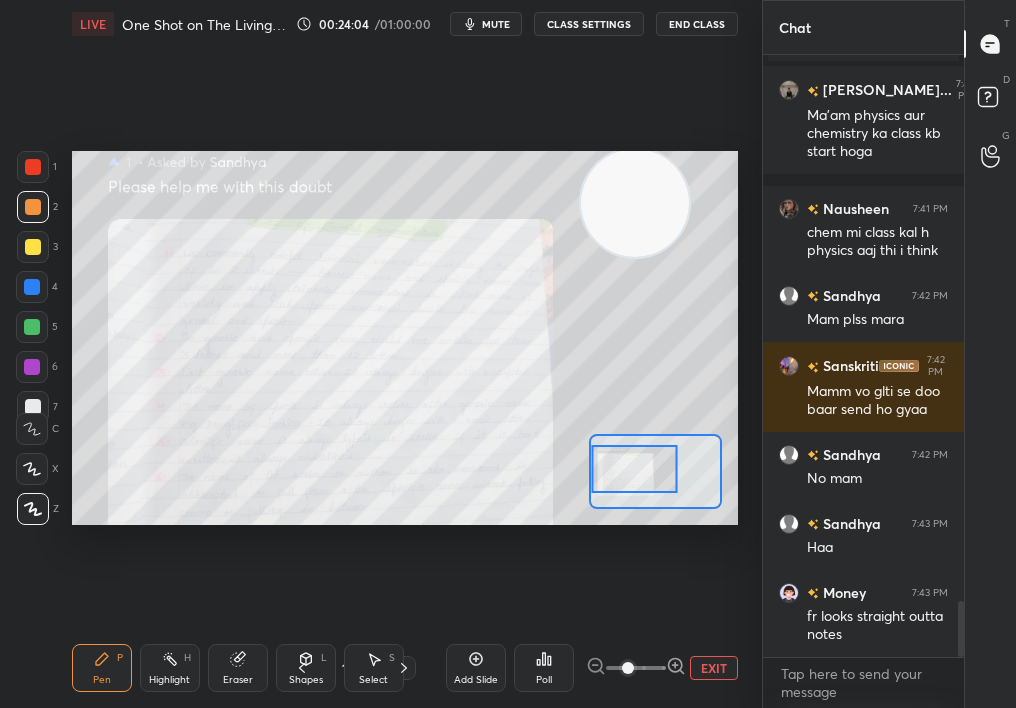 scroll, scrollTop: 5853, scrollLeft: 0, axis: vertical 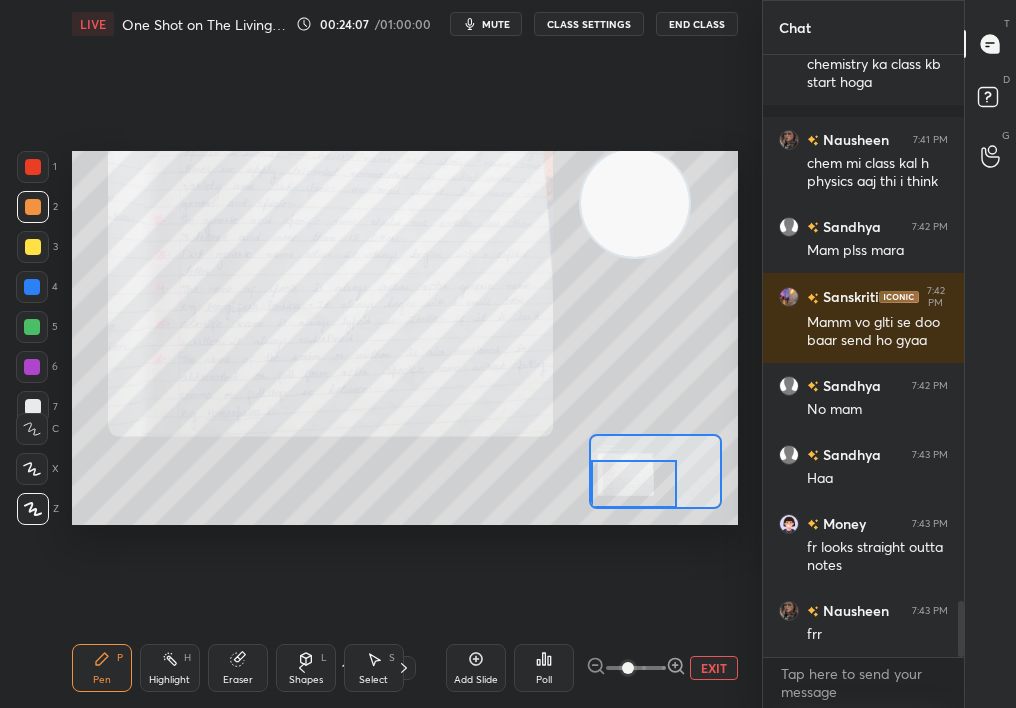 drag, startPoint x: 634, startPoint y: 471, endPoint x: 617, endPoint y: 487, distance: 23.345236 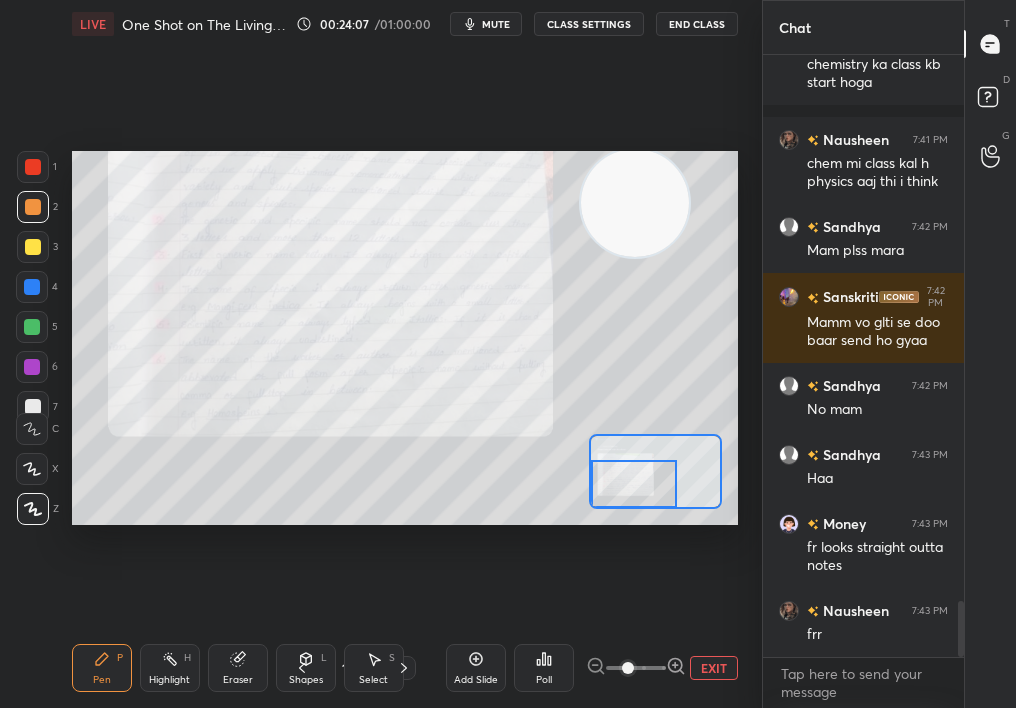 click at bounding box center (634, 483) 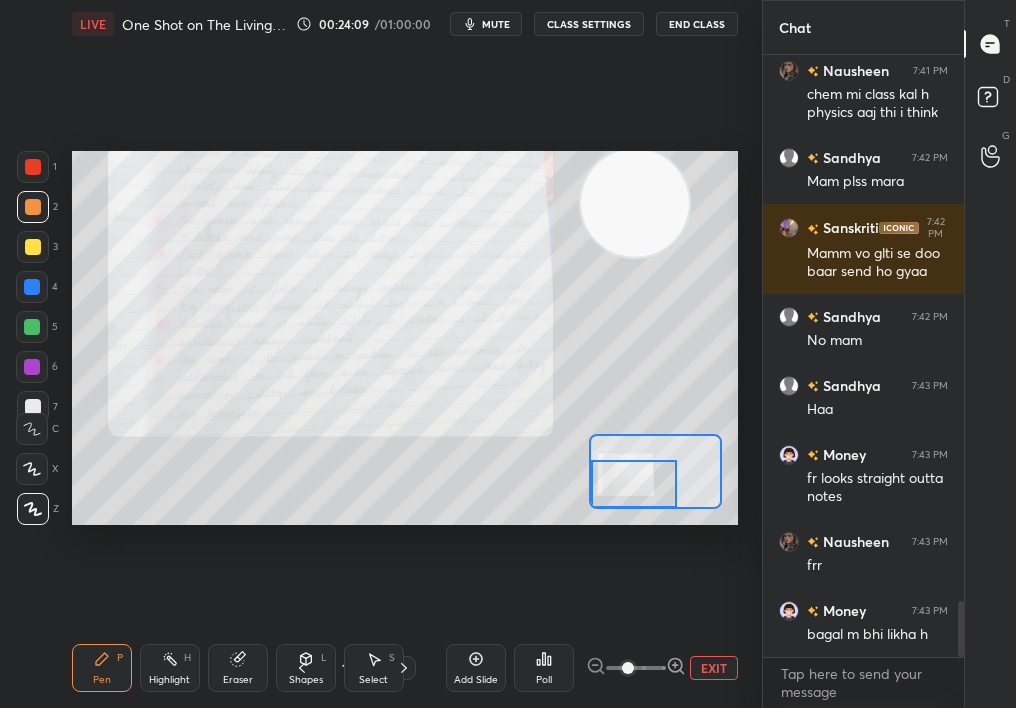 scroll, scrollTop: 5991, scrollLeft: 0, axis: vertical 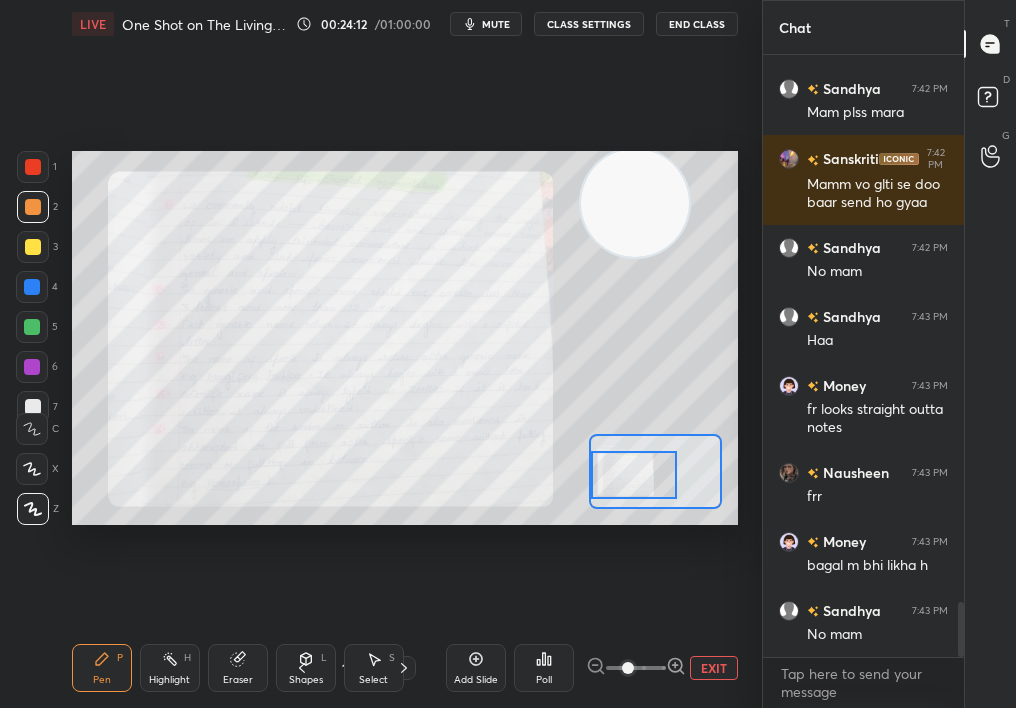 drag, startPoint x: 661, startPoint y: 476, endPoint x: 654, endPoint y: 465, distance: 13.038404 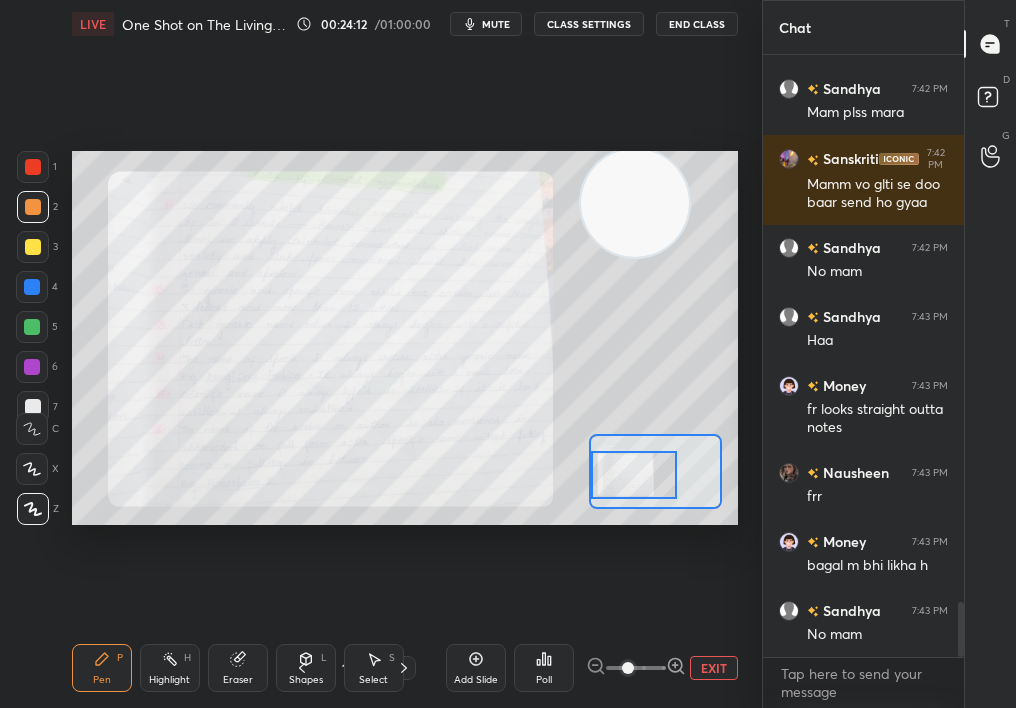 click at bounding box center (634, 474) 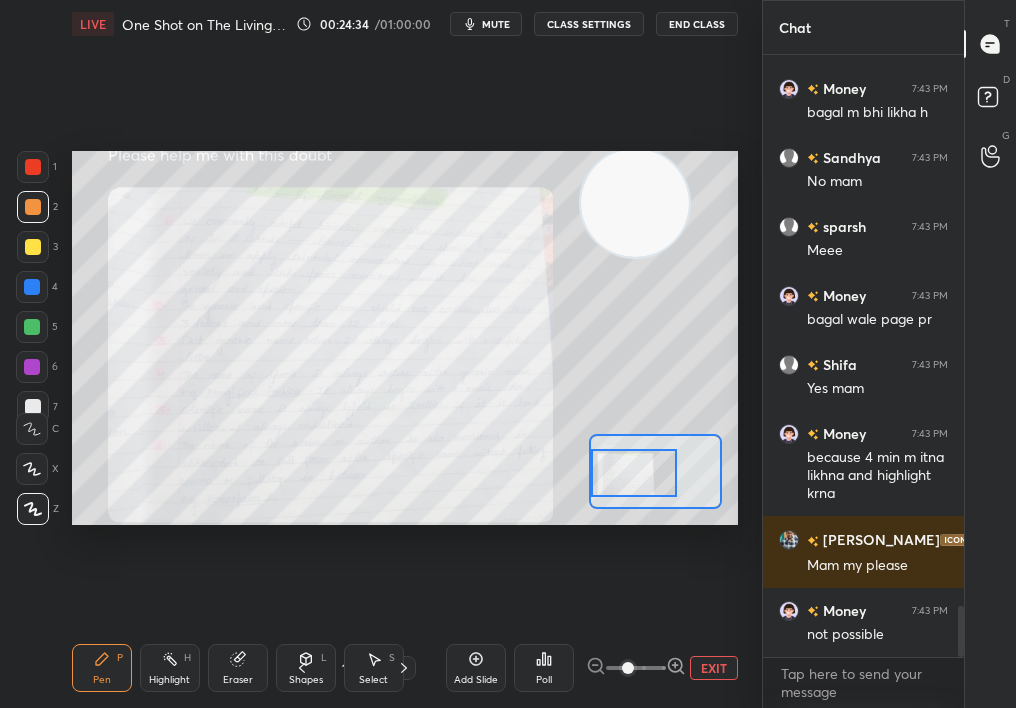 scroll, scrollTop: 6513, scrollLeft: 0, axis: vertical 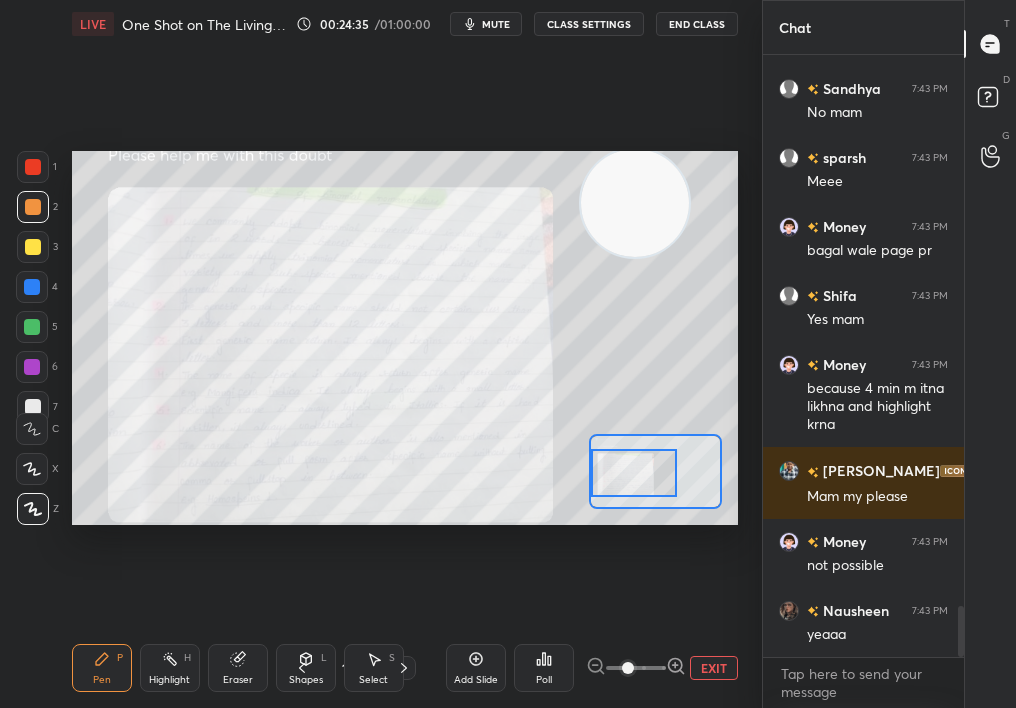 click on "Setting up your live class Poll for   secs No correct answer Start poll" at bounding box center (405, 338) 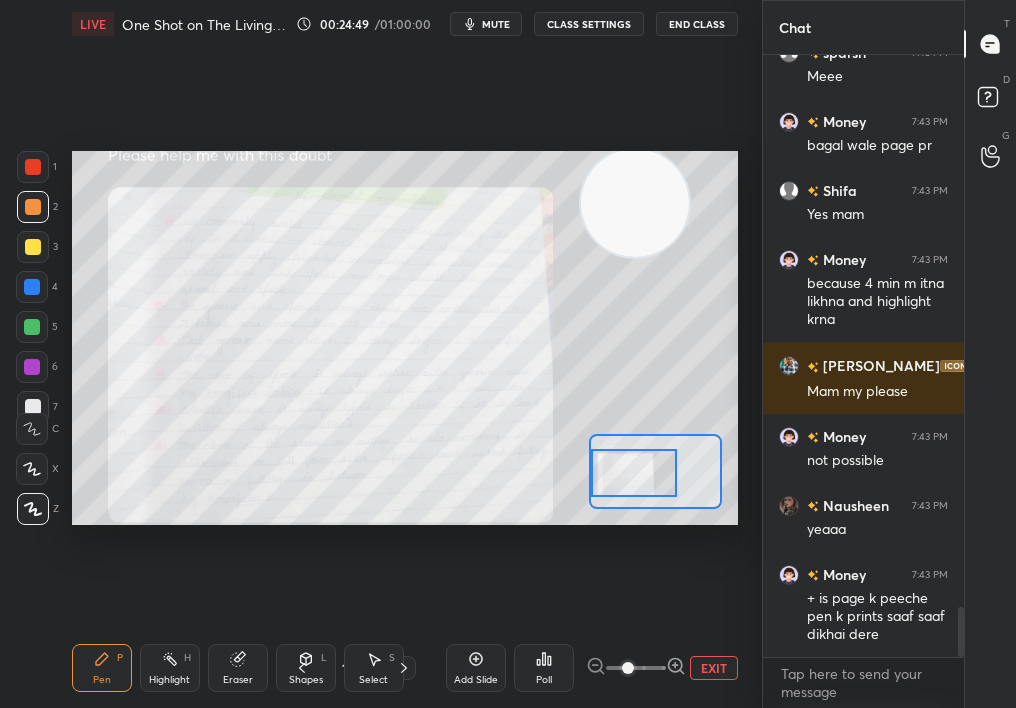 scroll, scrollTop: 6723, scrollLeft: 0, axis: vertical 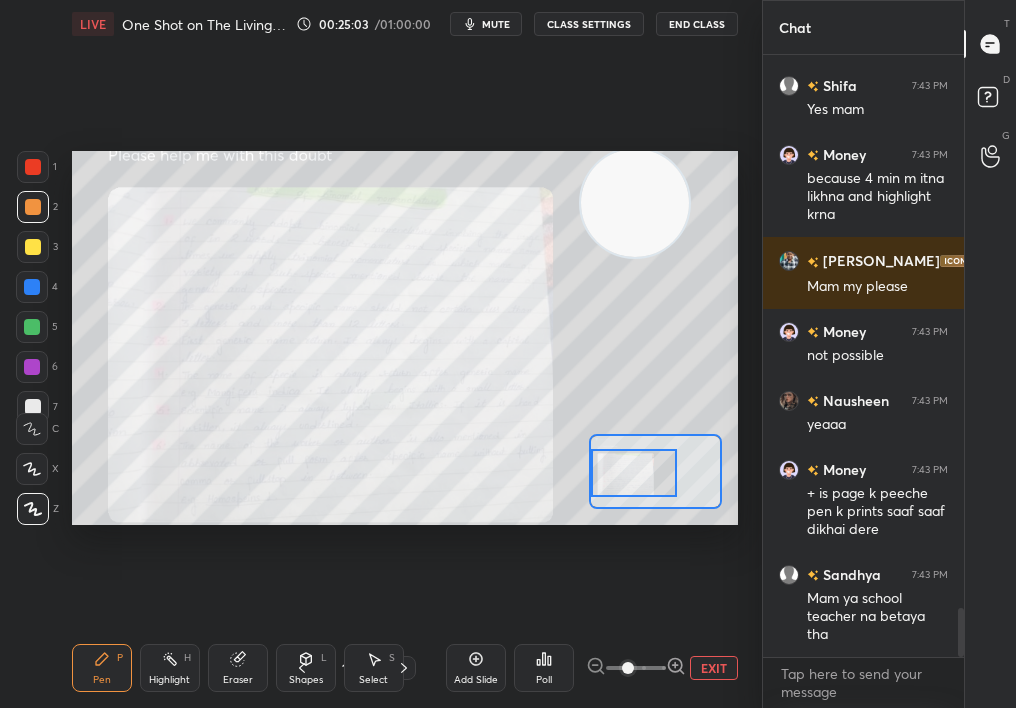 click on "Eraser" at bounding box center (238, 668) 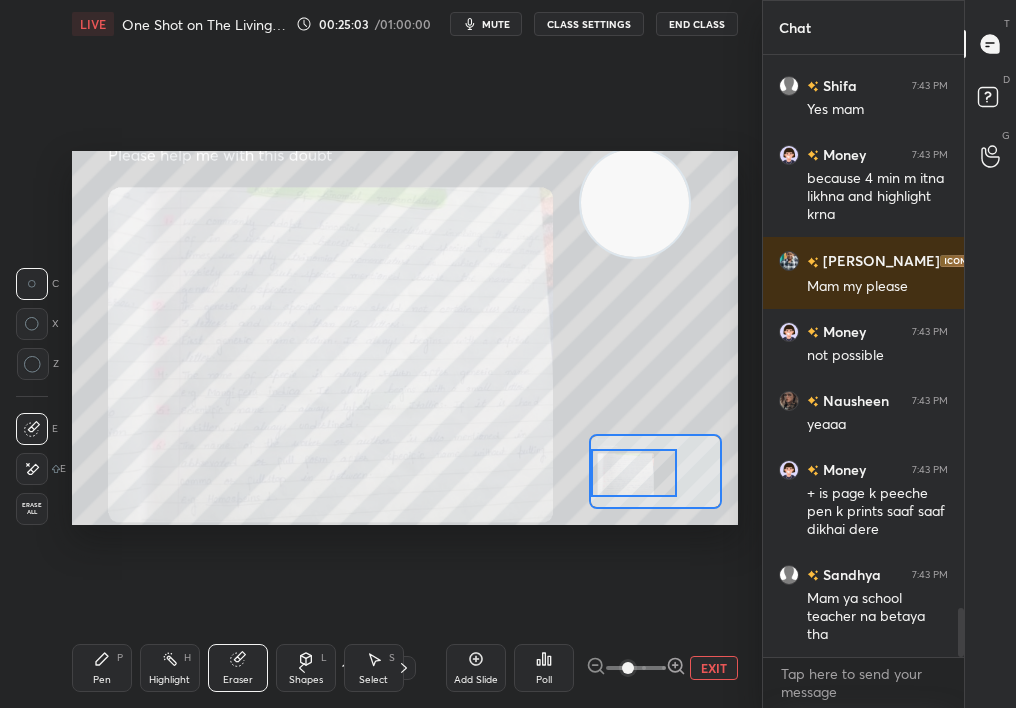 click on "Pen P Highlight H Eraser Shapes L Select S" at bounding box center (165, 668) 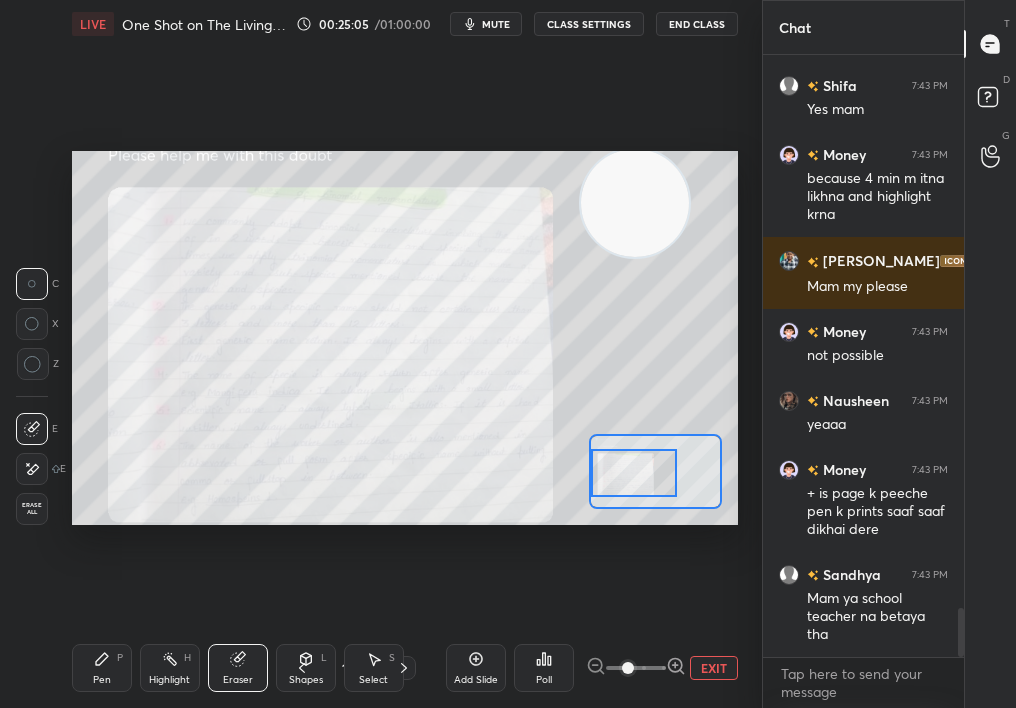 click on "Pen P Highlight H Eraser Shapes L Select S 19 / 19 Add Slide Poll EXIT" at bounding box center [405, 668] 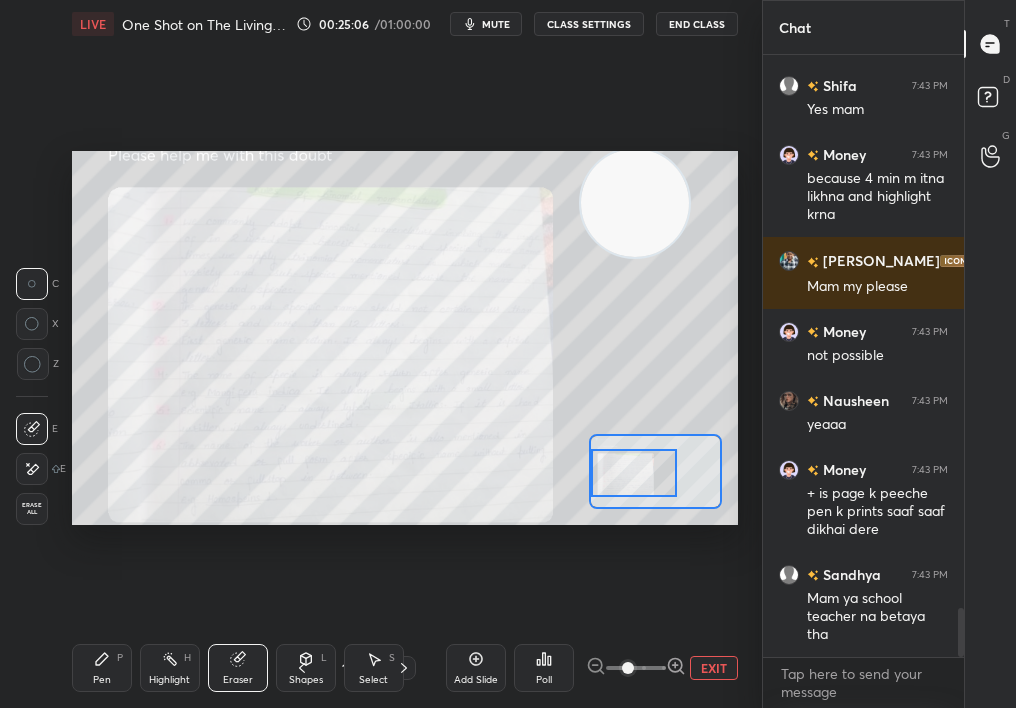 click on "Pen P" at bounding box center (102, 668) 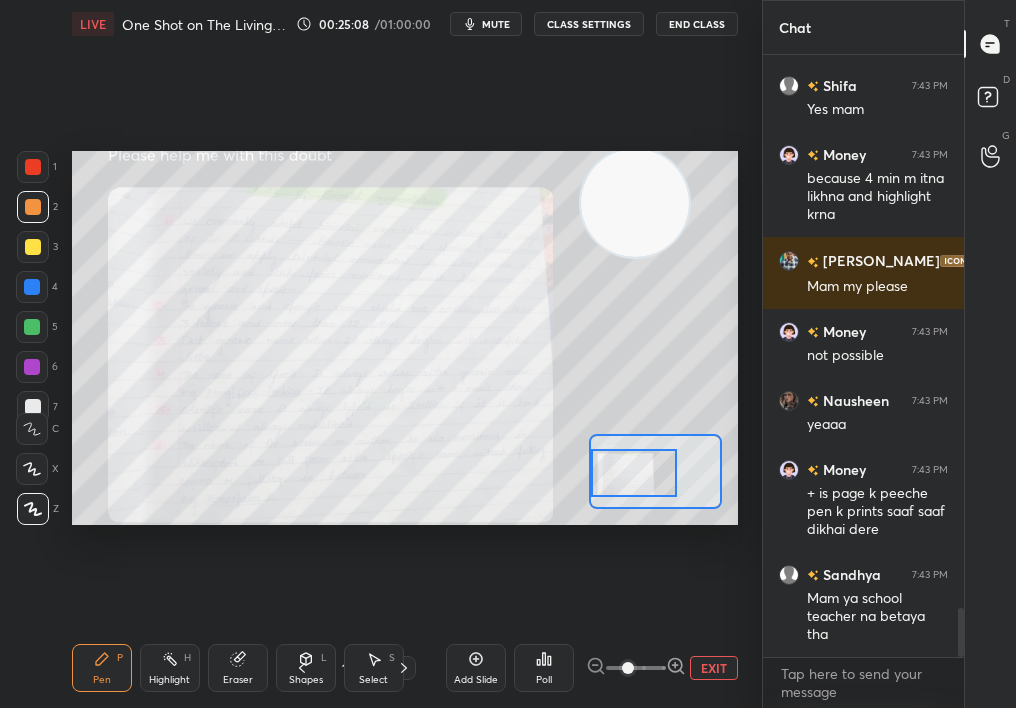 click on "Setting up your live class Poll for   secs No correct answer Start poll" at bounding box center [405, 338] 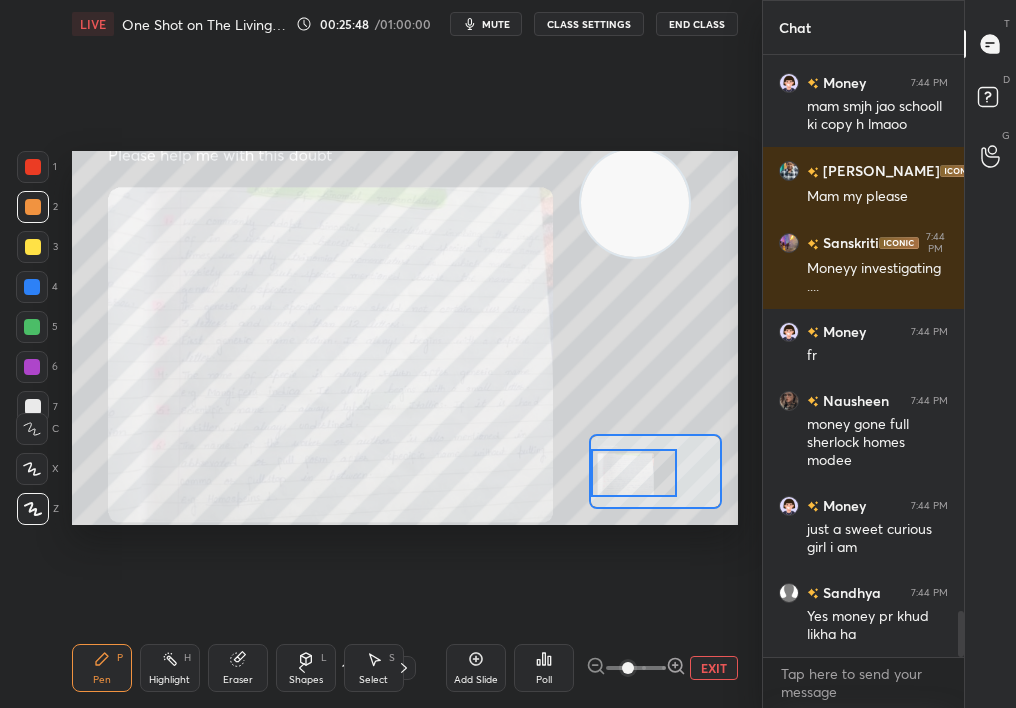 scroll, scrollTop: 7392, scrollLeft: 0, axis: vertical 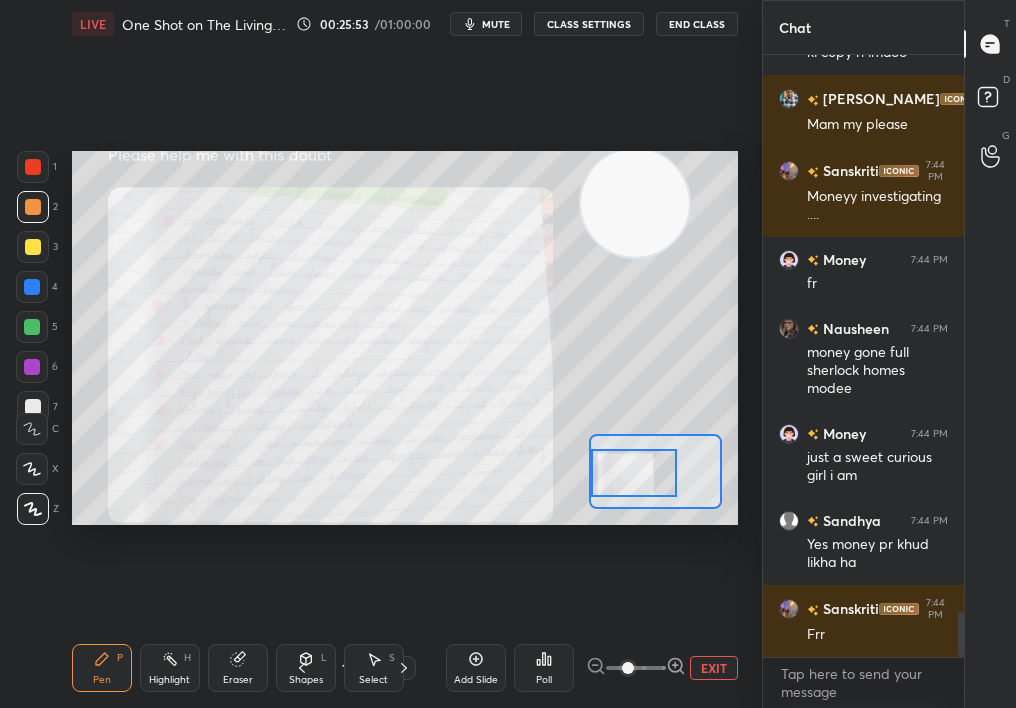 click at bounding box center [634, 472] 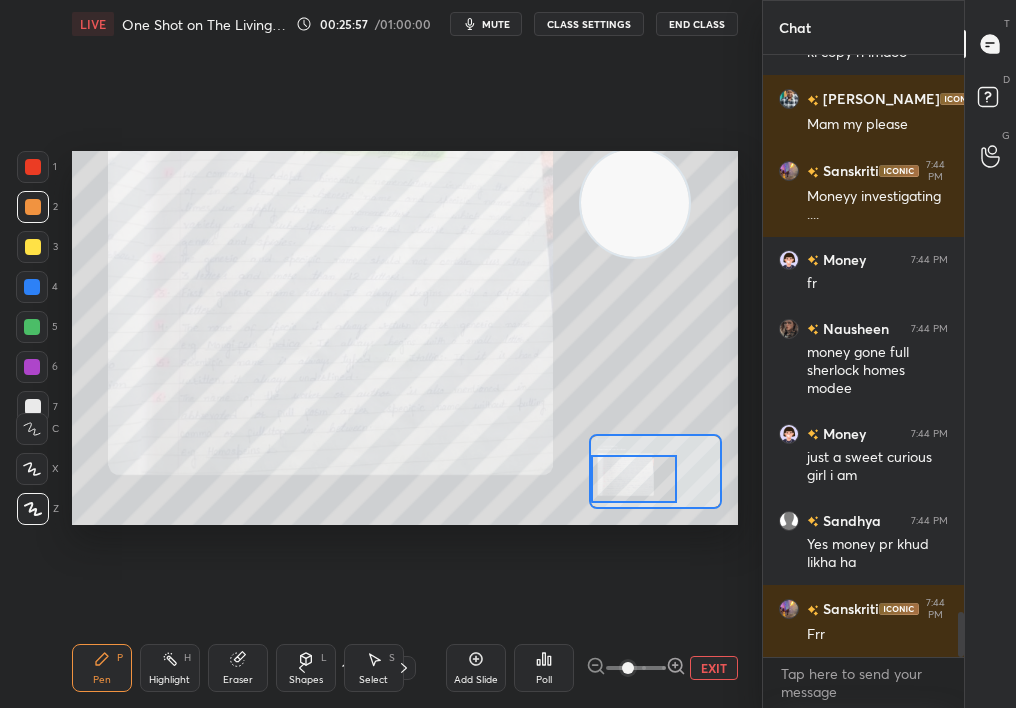 scroll, scrollTop: 7479, scrollLeft: 0, axis: vertical 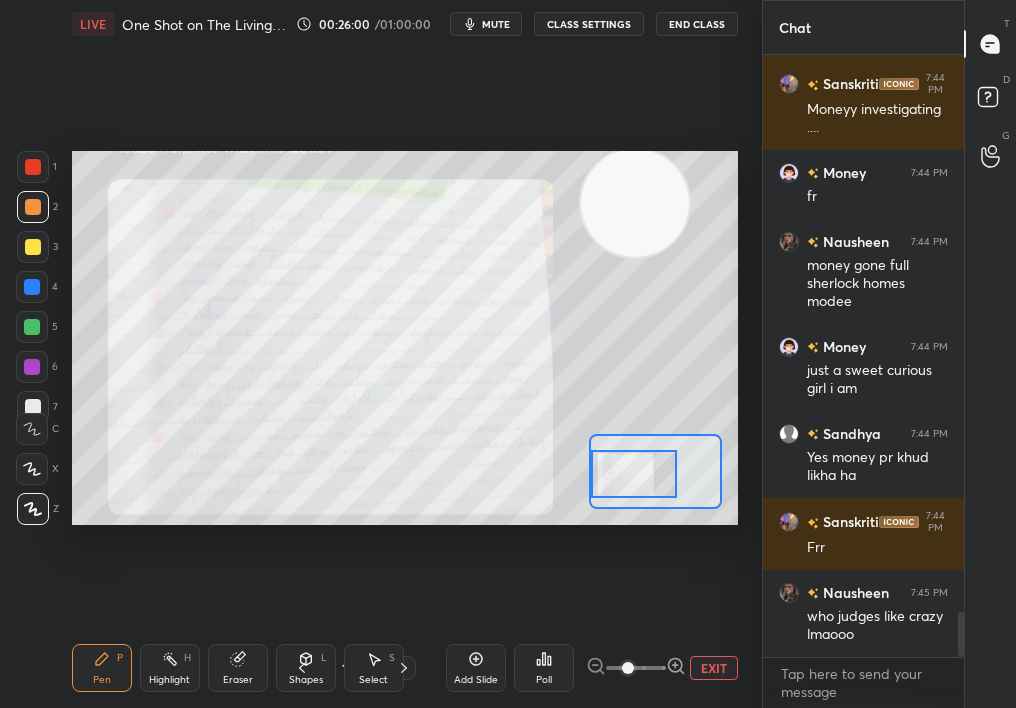 drag, startPoint x: 604, startPoint y: 470, endPoint x: 593, endPoint y: 473, distance: 11.401754 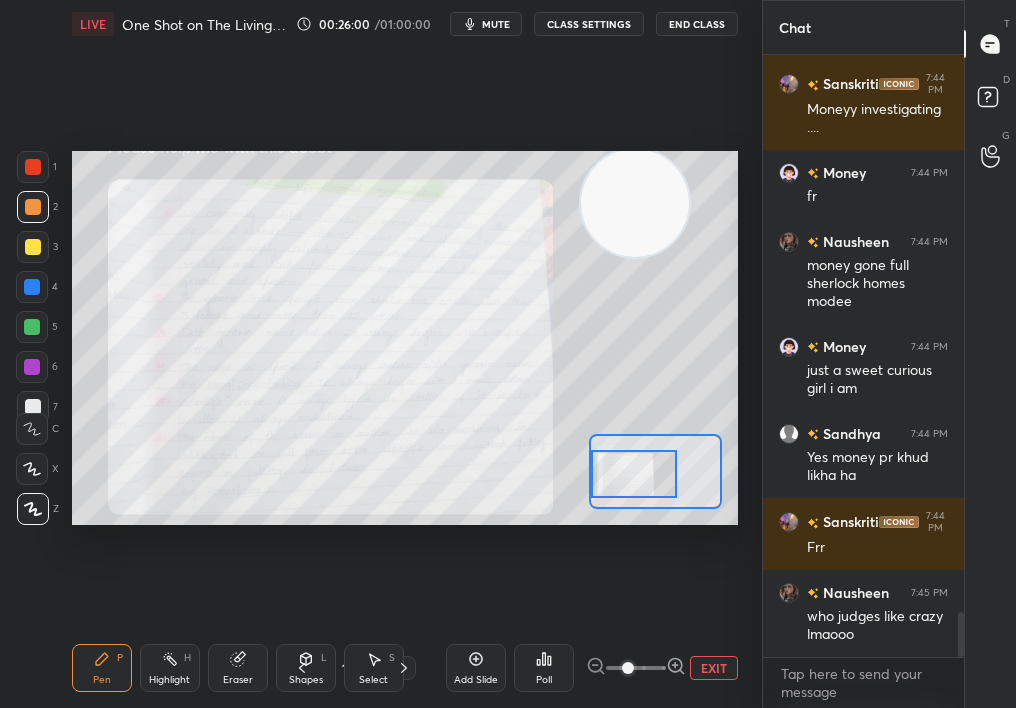 click at bounding box center (634, 473) 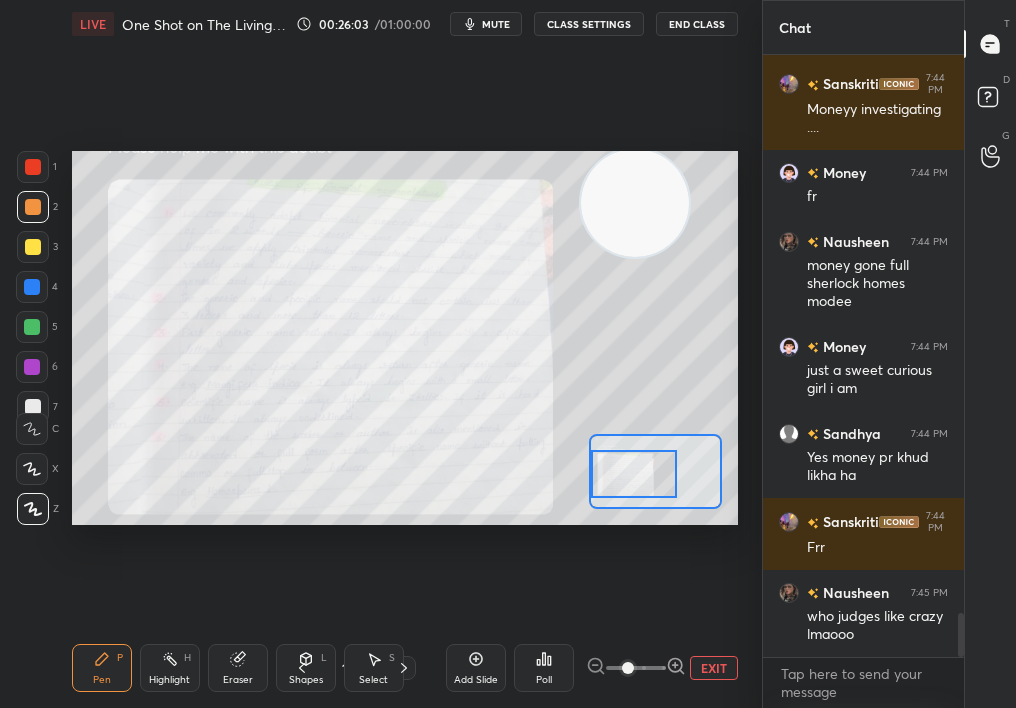 scroll, scrollTop: 7548, scrollLeft: 0, axis: vertical 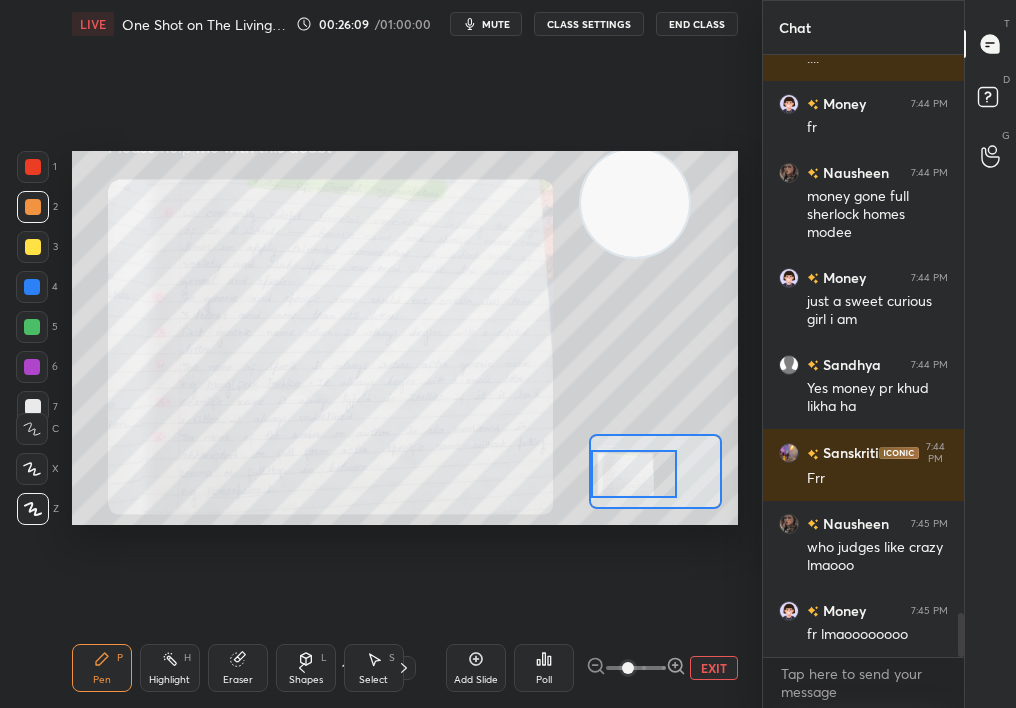 click at bounding box center (33, 167) 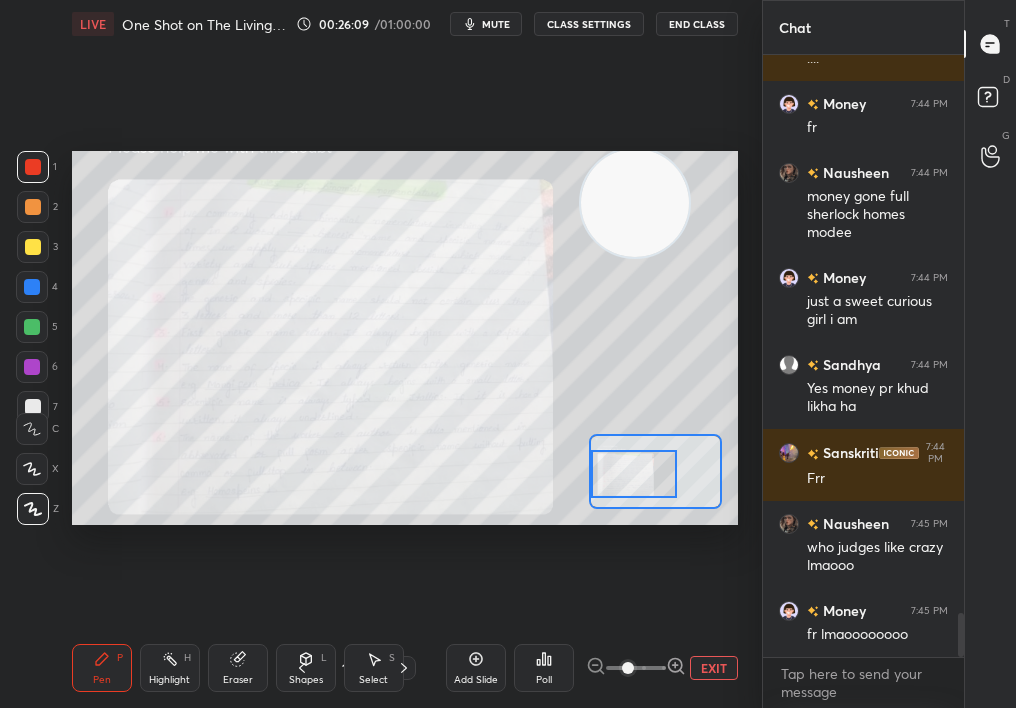 click at bounding box center [33, 167] 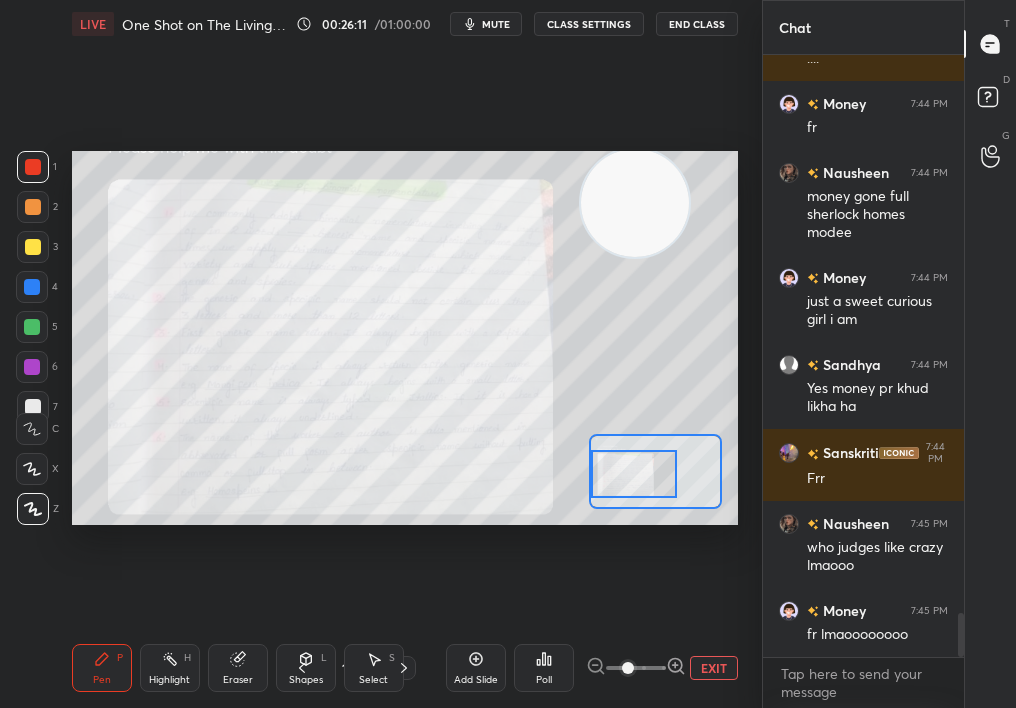 drag, startPoint x: 968, startPoint y: 626, endPoint x: 963, endPoint y: 610, distance: 16.763054 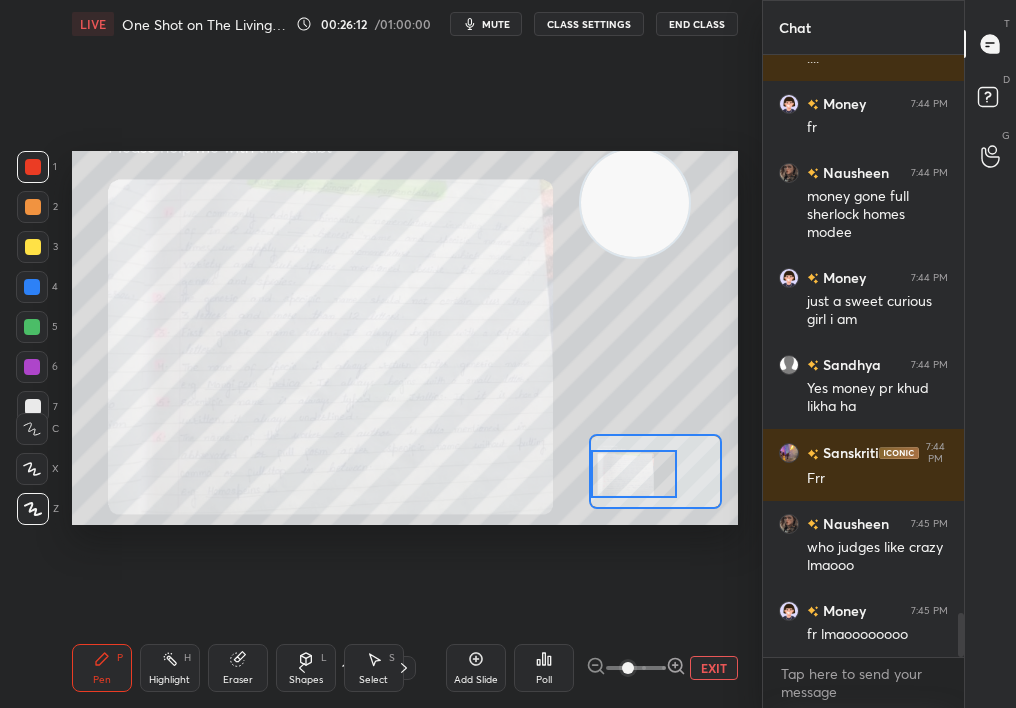 click on "Chat [PERSON_NAME] 7:44 PM Mam my please Sanskriti 7:44 PM Moneyy investigating .... Money 7:44 PM fr [PERSON_NAME] 7:44 PM money gone full sherlock homes modee Money 7:44 PM just a sweet curious girl i am Sandhya 7:44 PM Yes money pr khud likha ha Sanskriti 7:44 PM Frr Nausheen 7:45 PM who judges like crazy lmaooo Money 7:45 PM fr lmaoooooooo JUMP TO LATEST Enable hand raising Enable raise hand to speak to learners. Once enabled, chat will be turned off temporarily. Enable x   Doubts asked by learners will show up here NEW DOUBTS ASKED No one has raised a hand yet Can't raise hand Looks like educator just invited you to speak. Please wait before you can raise your hand again. Got it T Messages (T) D Doubts (D) G Raise Hand (G)" at bounding box center (889, 354) 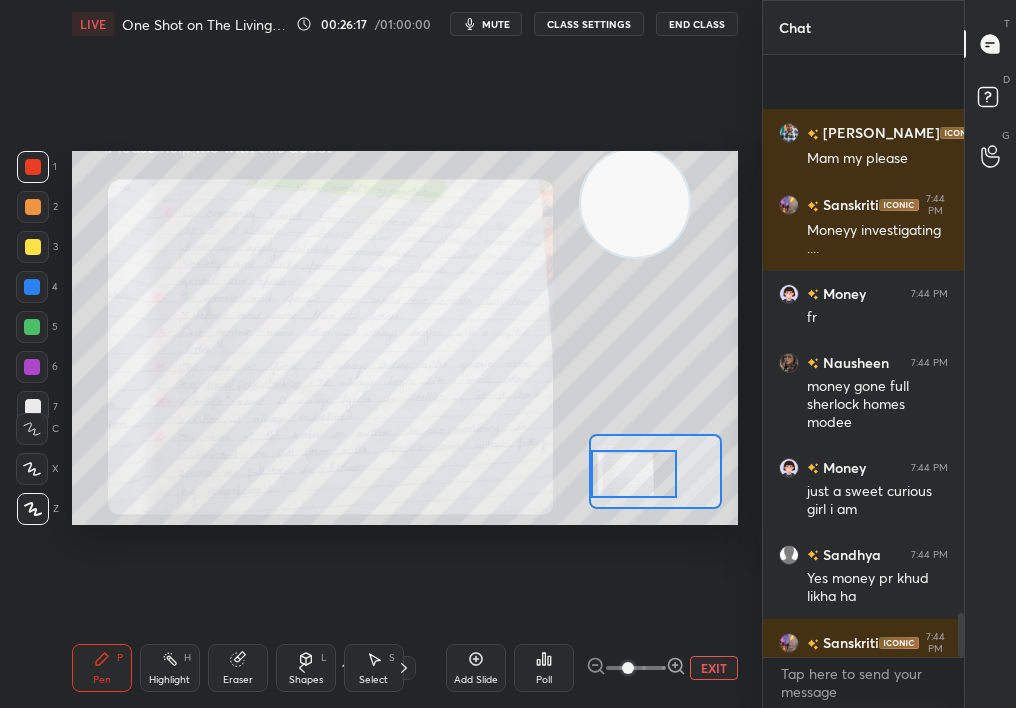 scroll, scrollTop: 7548, scrollLeft: 0, axis: vertical 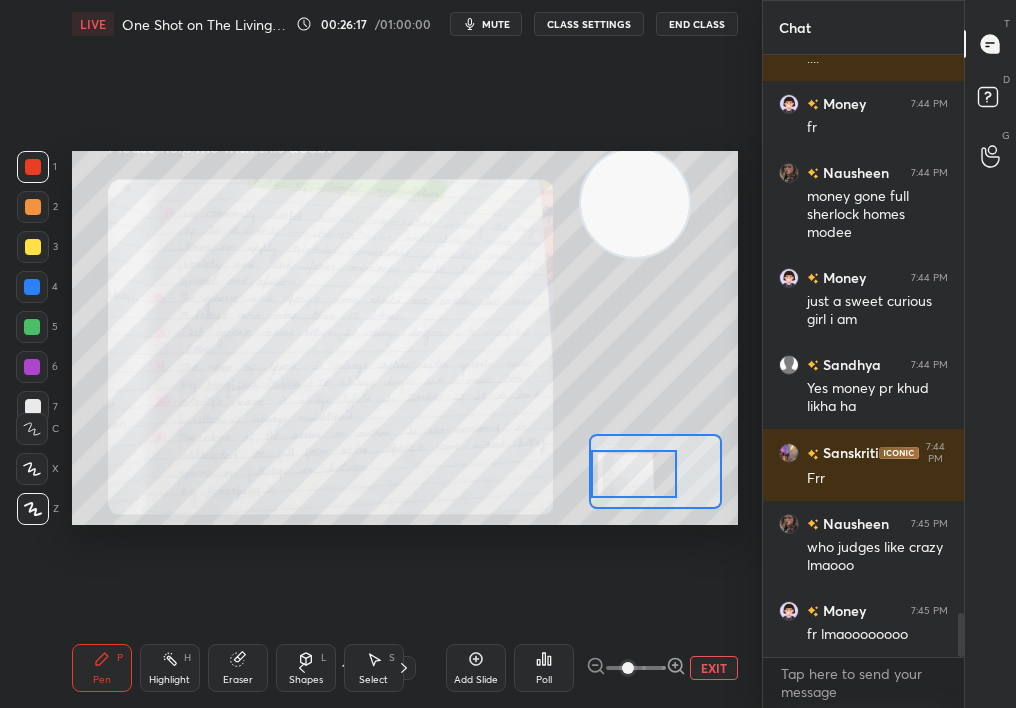 drag, startPoint x: 960, startPoint y: 619, endPoint x: 960, endPoint y: 665, distance: 46 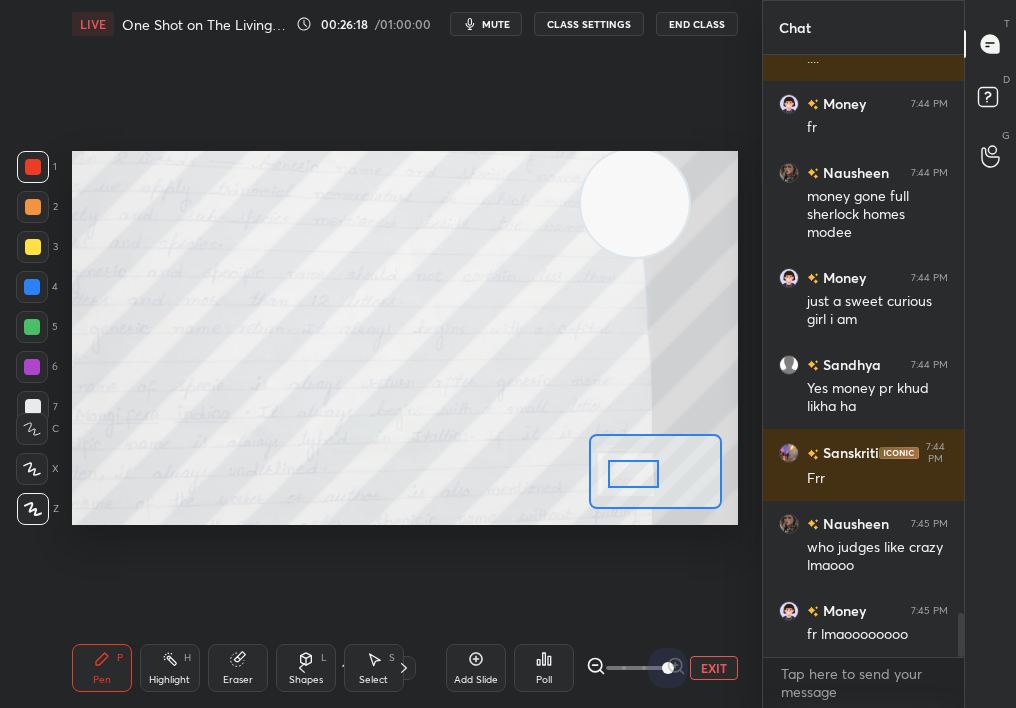 drag, startPoint x: 701, startPoint y: 650, endPoint x: 745, endPoint y: 625, distance: 50.606323 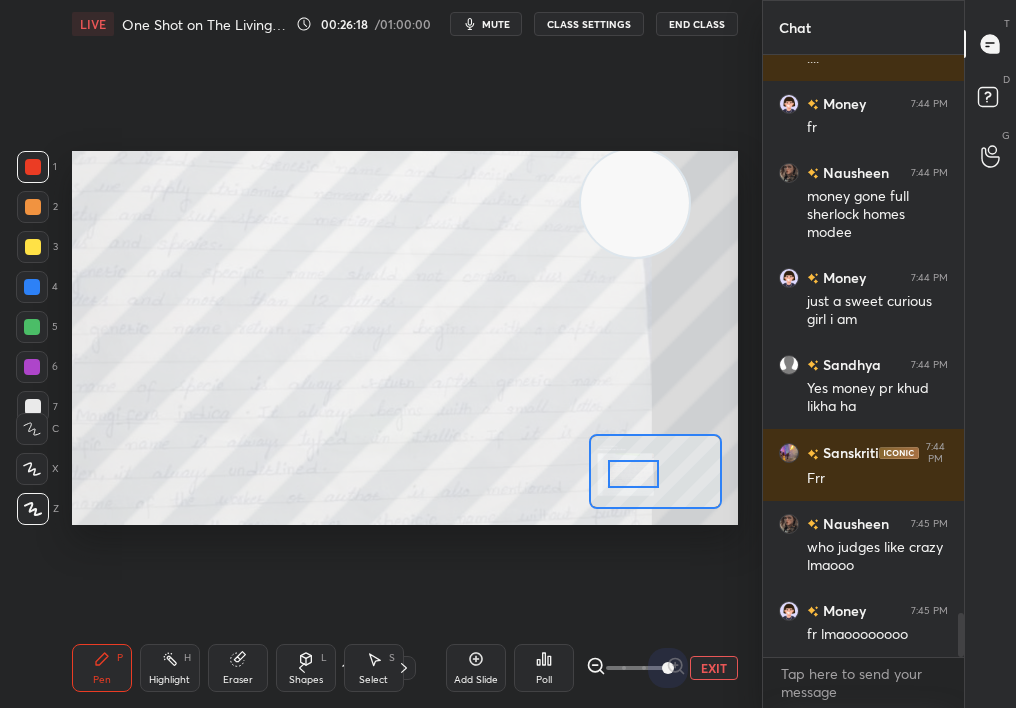 click on "1 2 3 4 5 6 7 C X Z C X Z E E Erase all   H H LIVE One Shot on The Living World 00:26:18 /  01:00:00 mute CLASS SETTINGS End Class Setting up your live class Poll for   secs No correct answer Start poll Back One Shot on The Living World • L1 of Crash Course on Diversity of Living Organisms [MEDICAL_DATA][PERSON_NAME] Pen P Highlight H Eraser Shapes L Select S 19 / 19 Add Slide Poll EXIT" at bounding box center [381, 354] 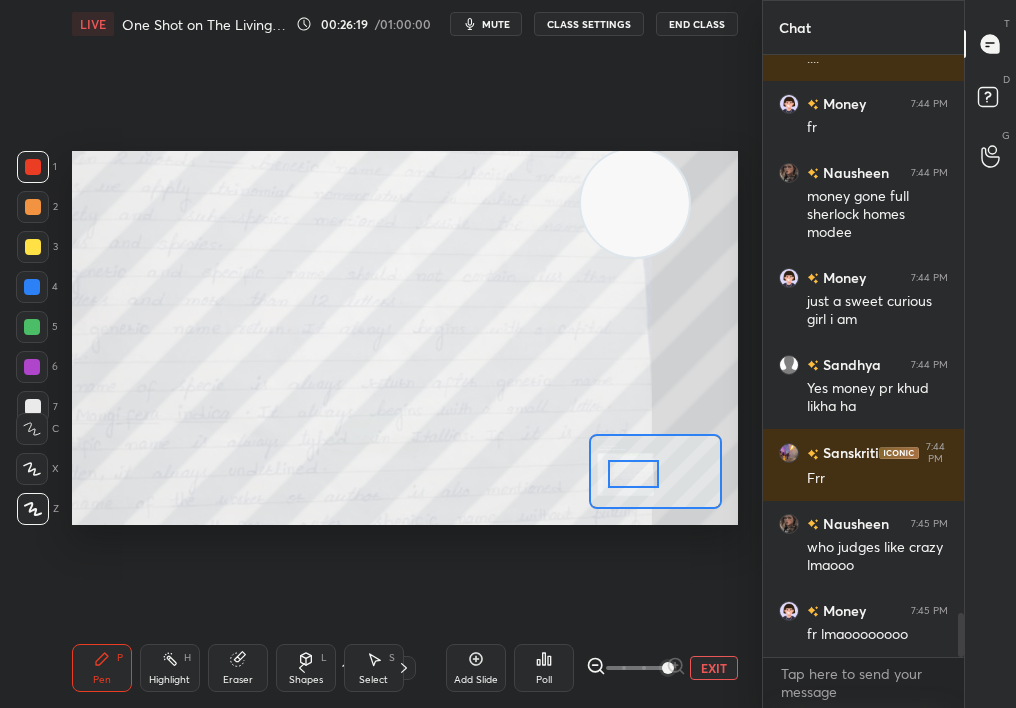 scroll, scrollTop: 7620, scrollLeft: 0, axis: vertical 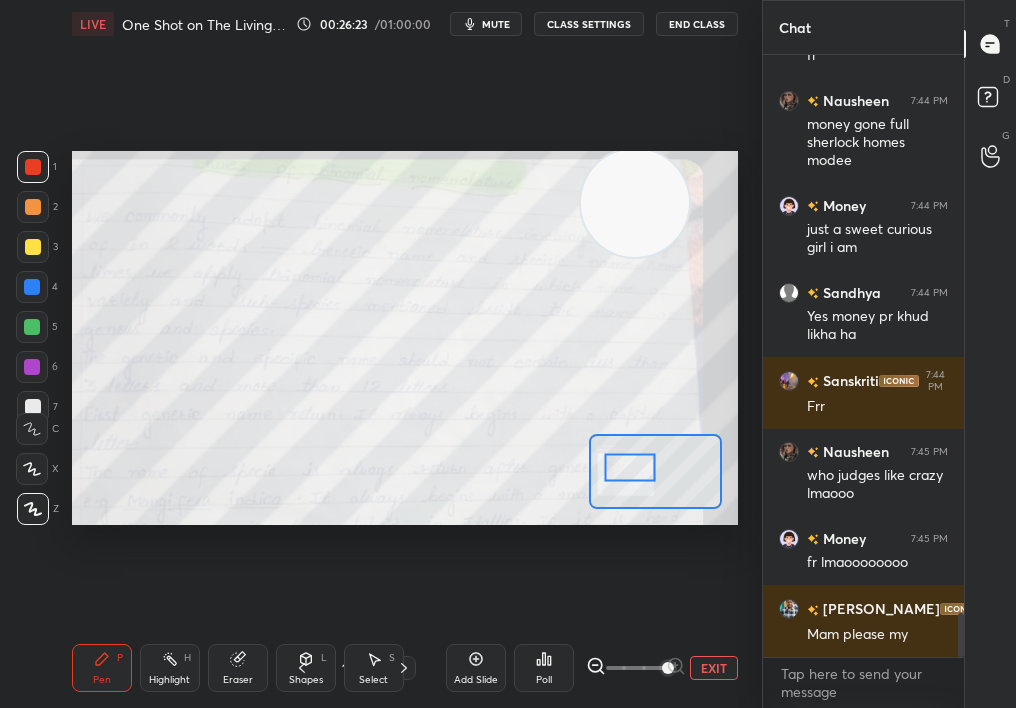 click at bounding box center [630, 467] 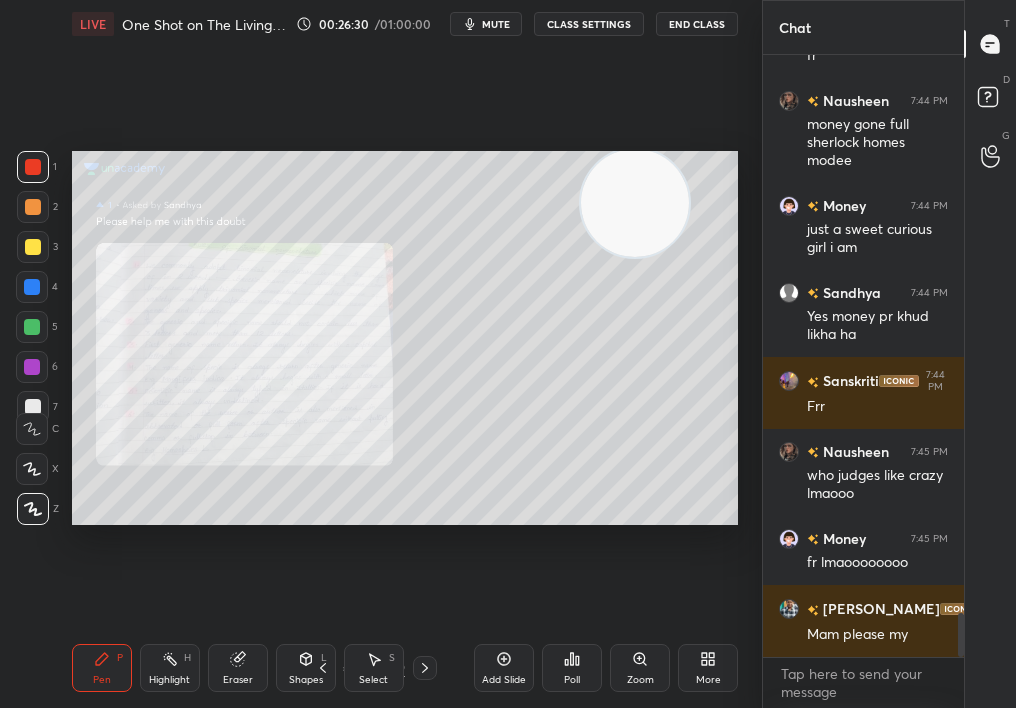 scroll, scrollTop: 7689, scrollLeft: 0, axis: vertical 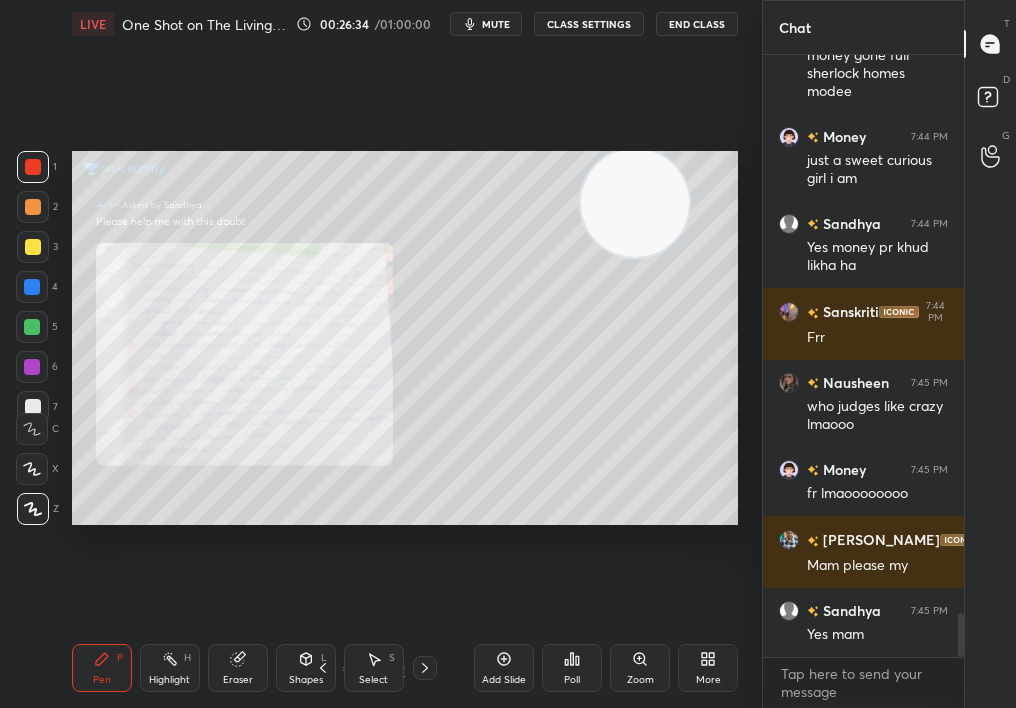 click on "Shapes L" at bounding box center [306, 668] 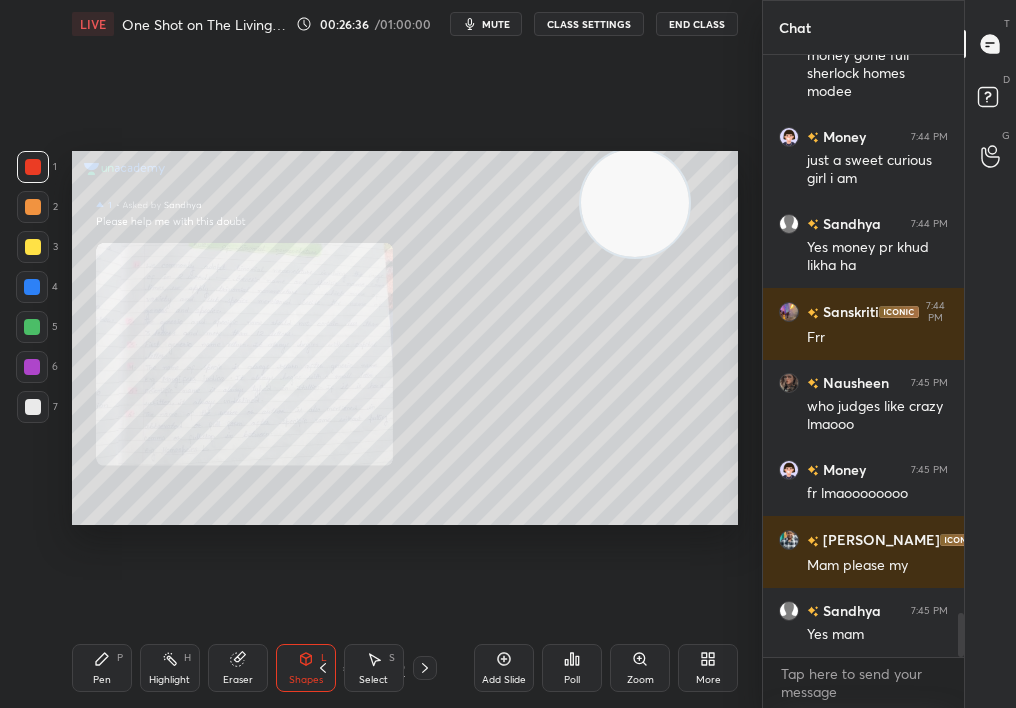 click on "Pen P Highlight H Eraser Shapes L Select S 19 / 19 Add Slide Poll Zoom More" at bounding box center [405, 668] 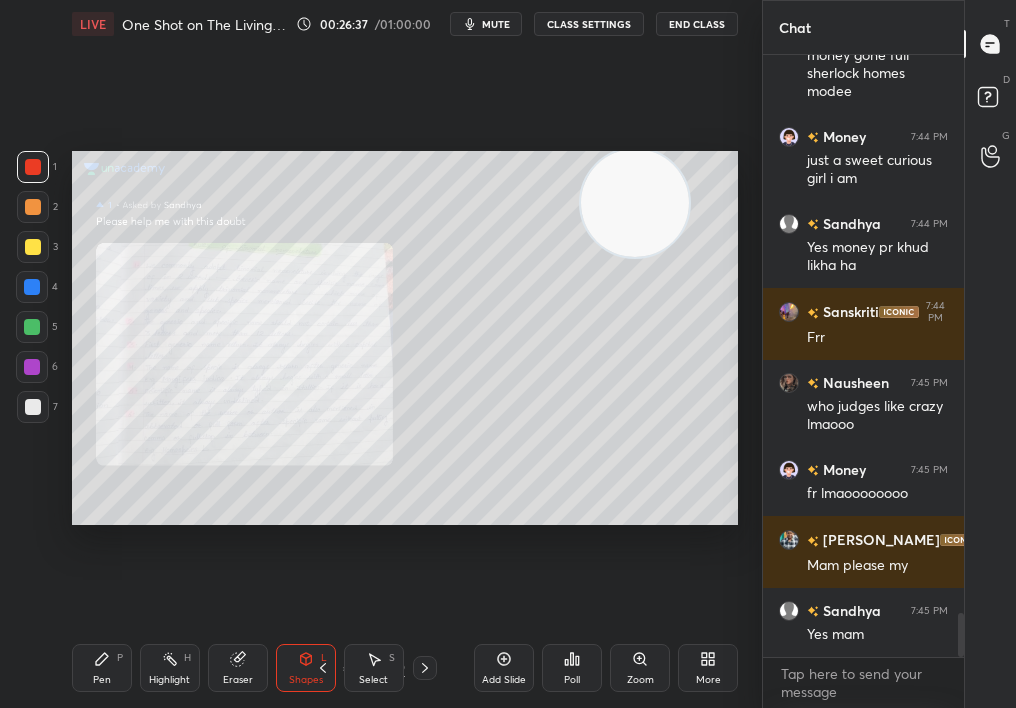 click 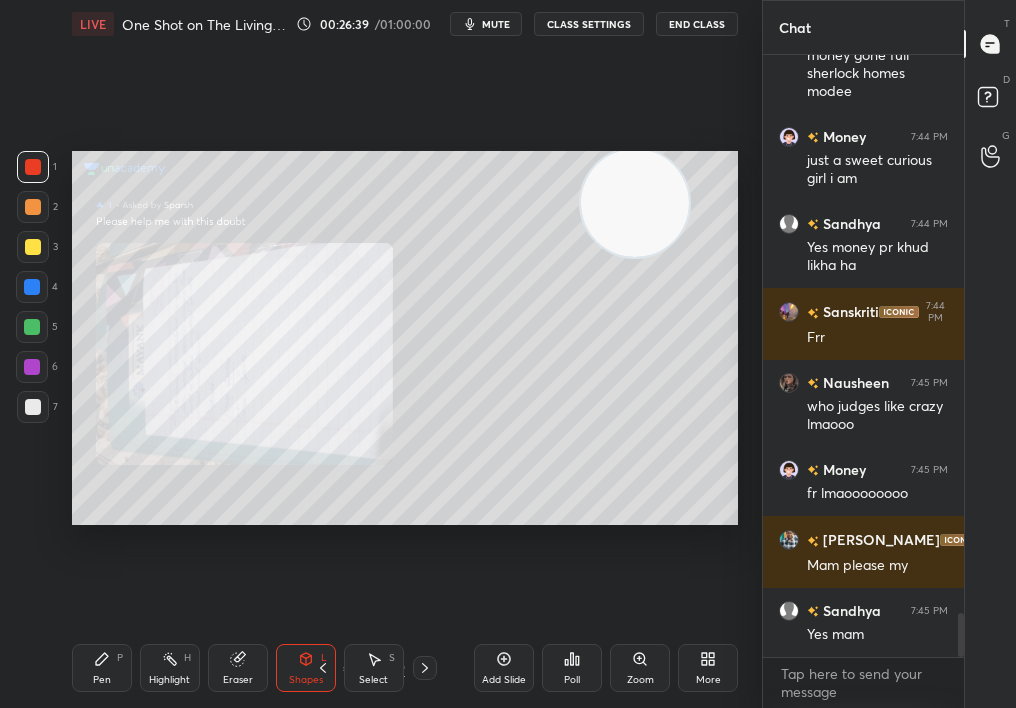 click on "Zoom" at bounding box center (640, 668) 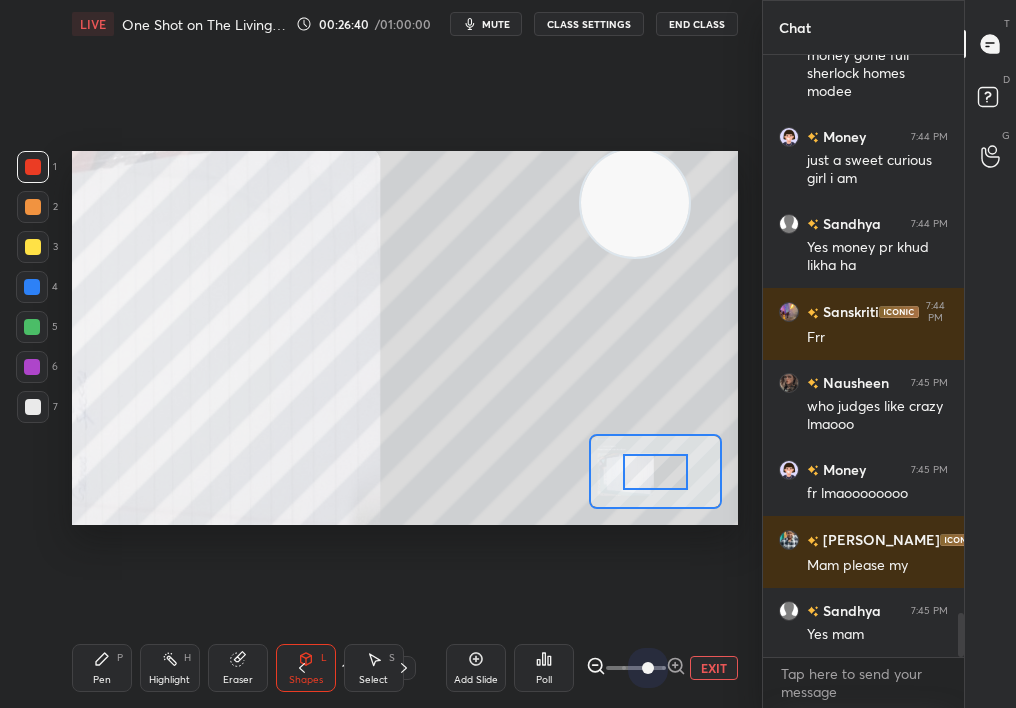 drag, startPoint x: 637, startPoint y: 665, endPoint x: 685, endPoint y: 655, distance: 49.0306 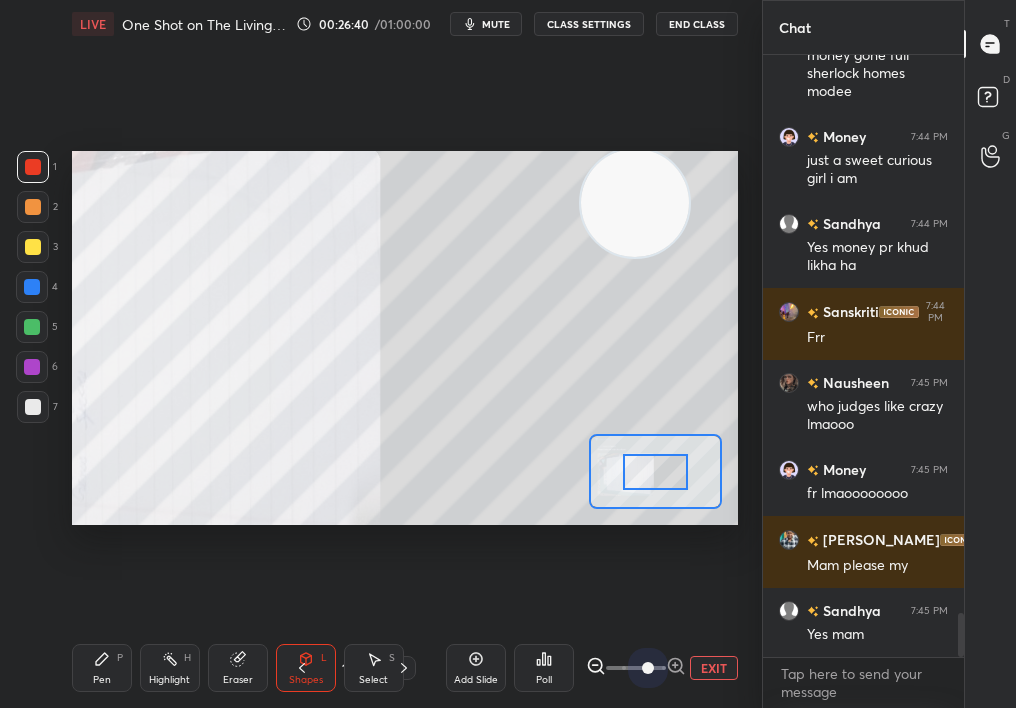 click on "Add Slide Poll EXIT" at bounding box center (592, 668) 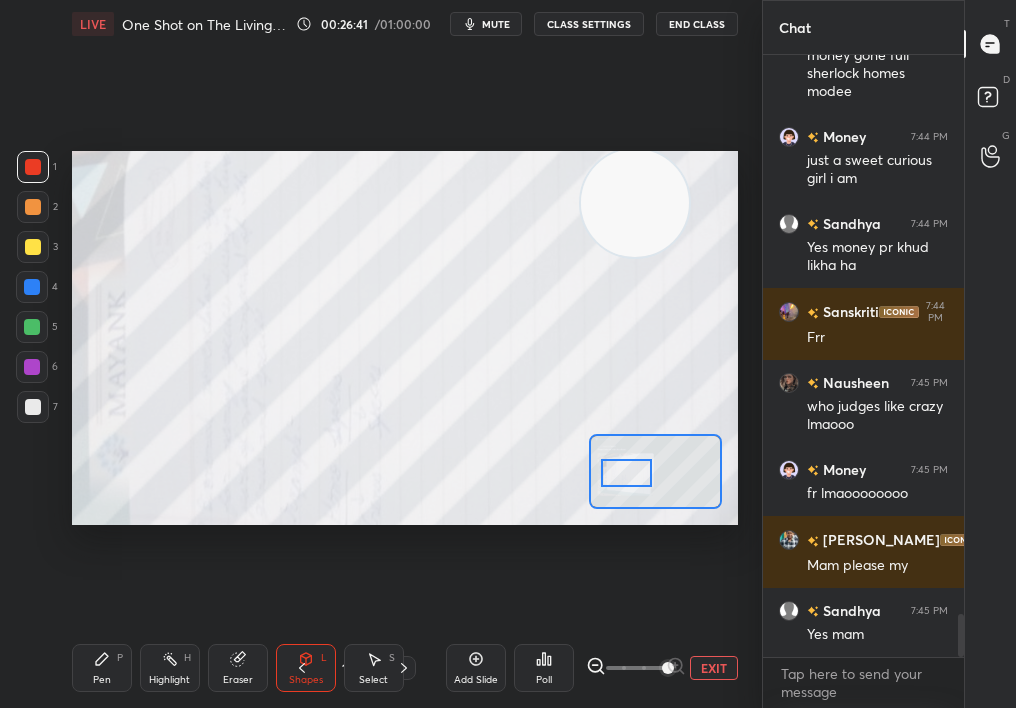 scroll, scrollTop: 7797, scrollLeft: 0, axis: vertical 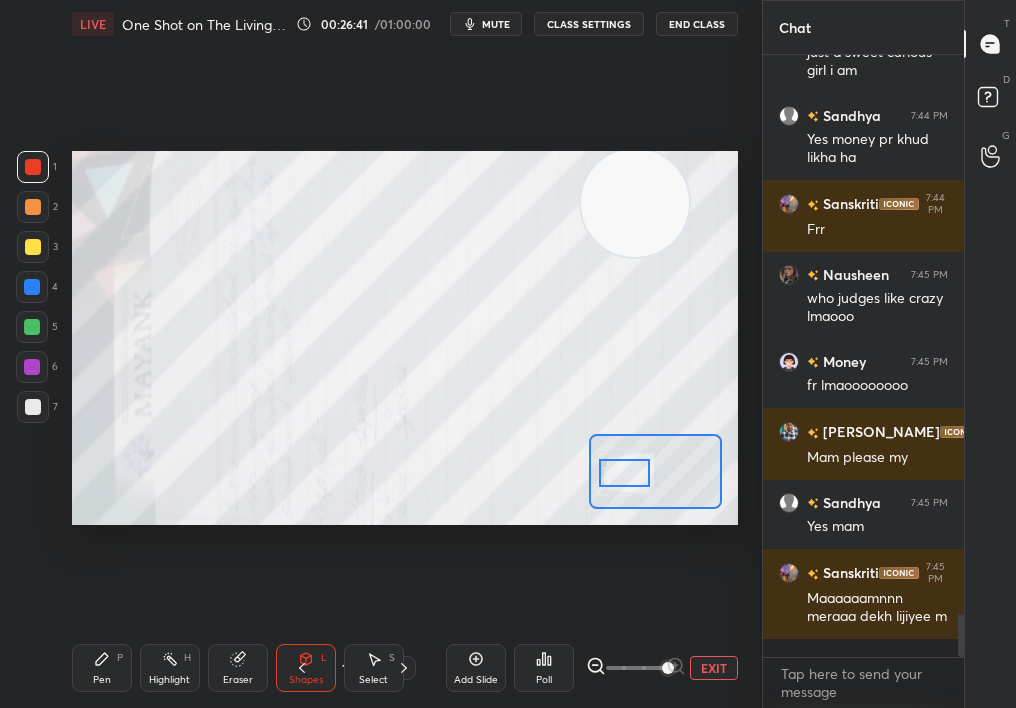 drag, startPoint x: 655, startPoint y: 472, endPoint x: 638, endPoint y: 473, distance: 17.029387 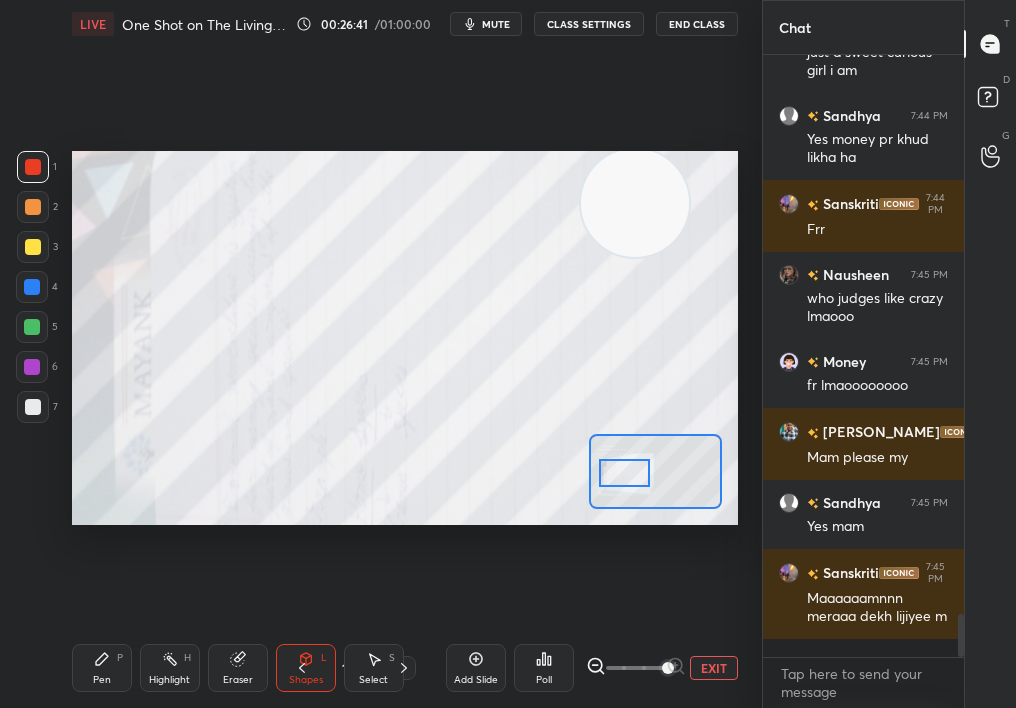 click at bounding box center (625, 473) 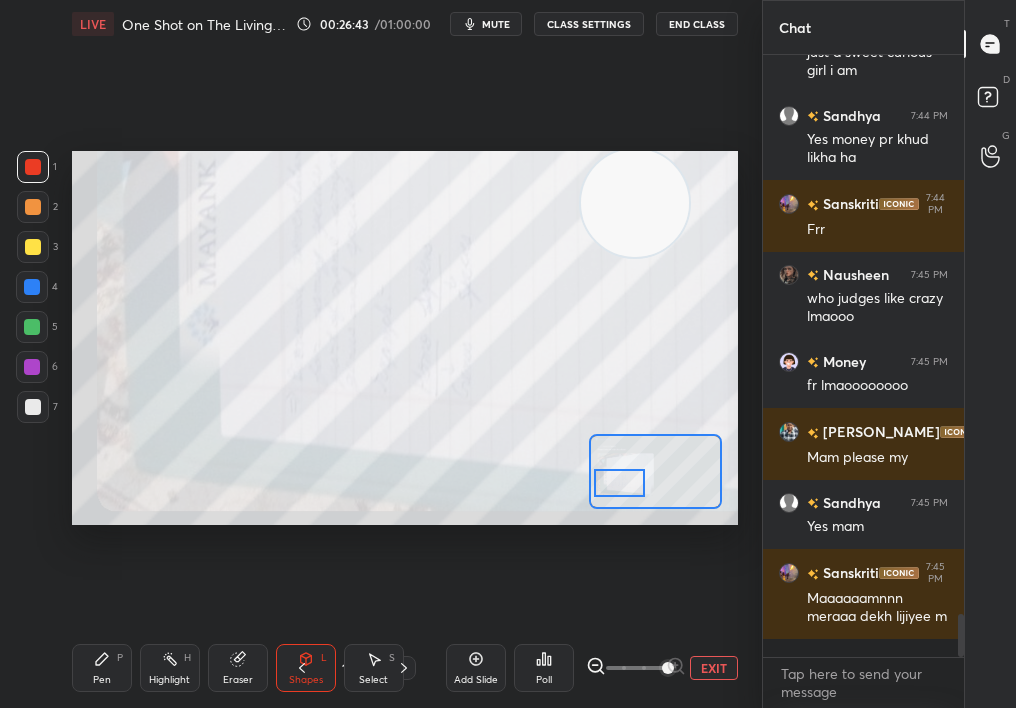 drag, startPoint x: 618, startPoint y: 462, endPoint x: 618, endPoint y: 484, distance: 22 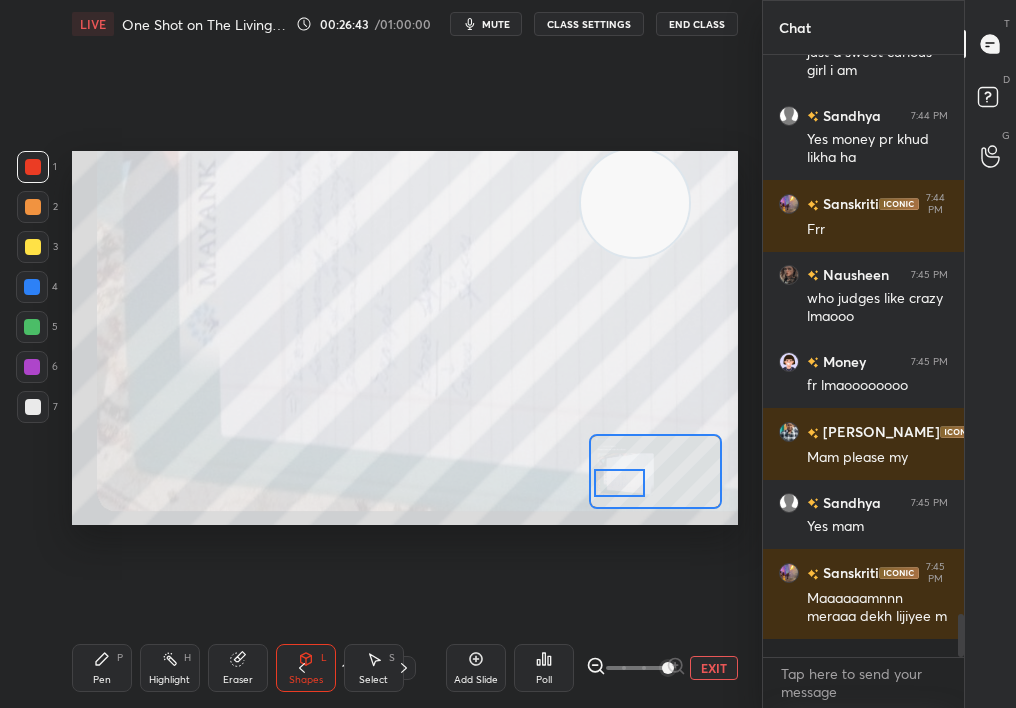 click at bounding box center [620, 483] 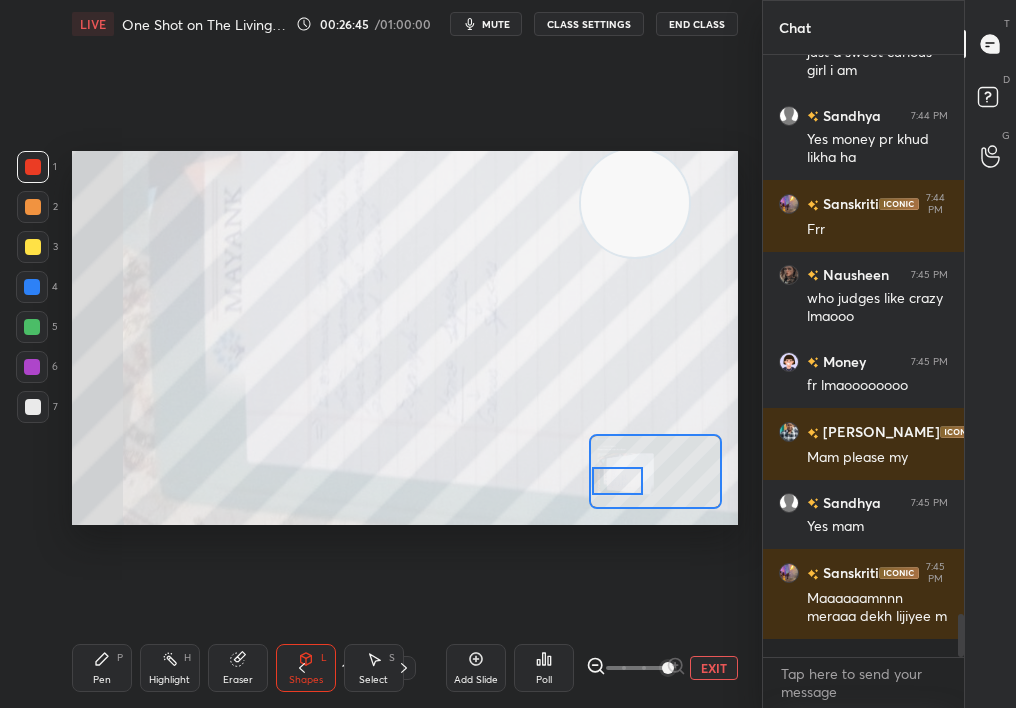 scroll, scrollTop: 7866, scrollLeft: 0, axis: vertical 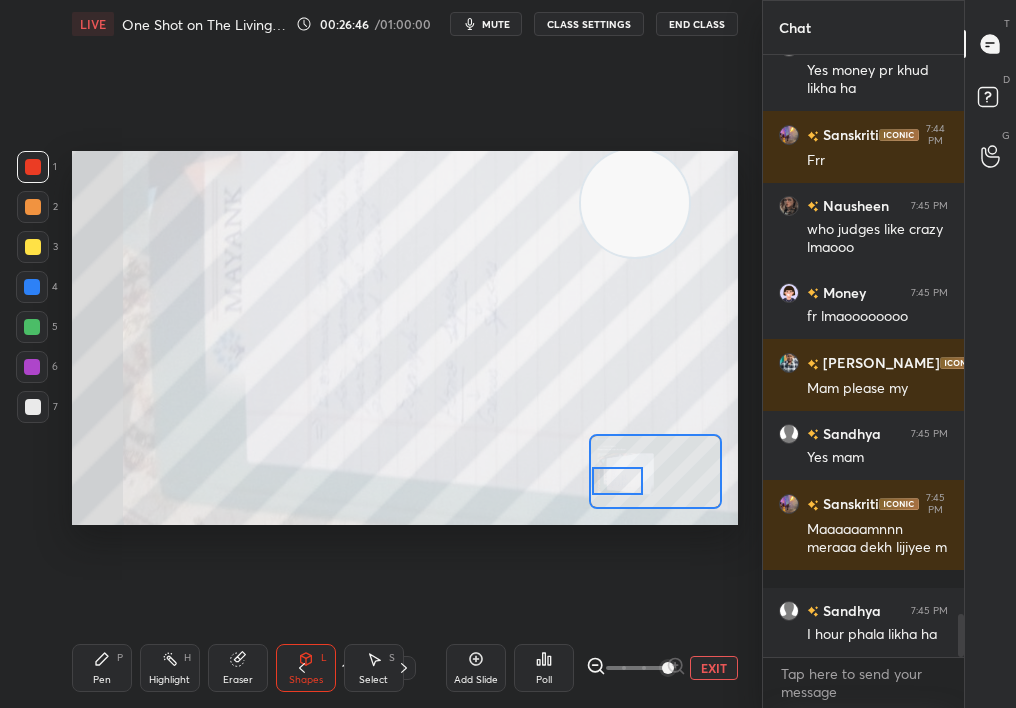 click on "Pen P Highlight H Eraser Shapes L Select S" at bounding box center [165, 668] 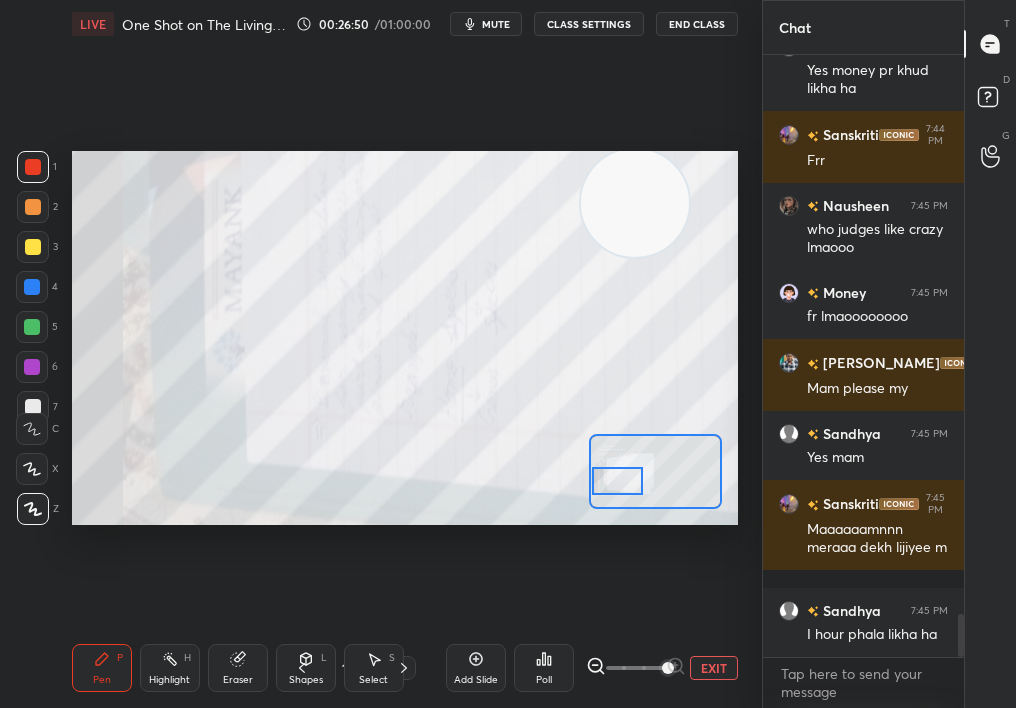 click on "Setting up your live class Poll for   secs No correct answer Start poll" at bounding box center (405, 338) 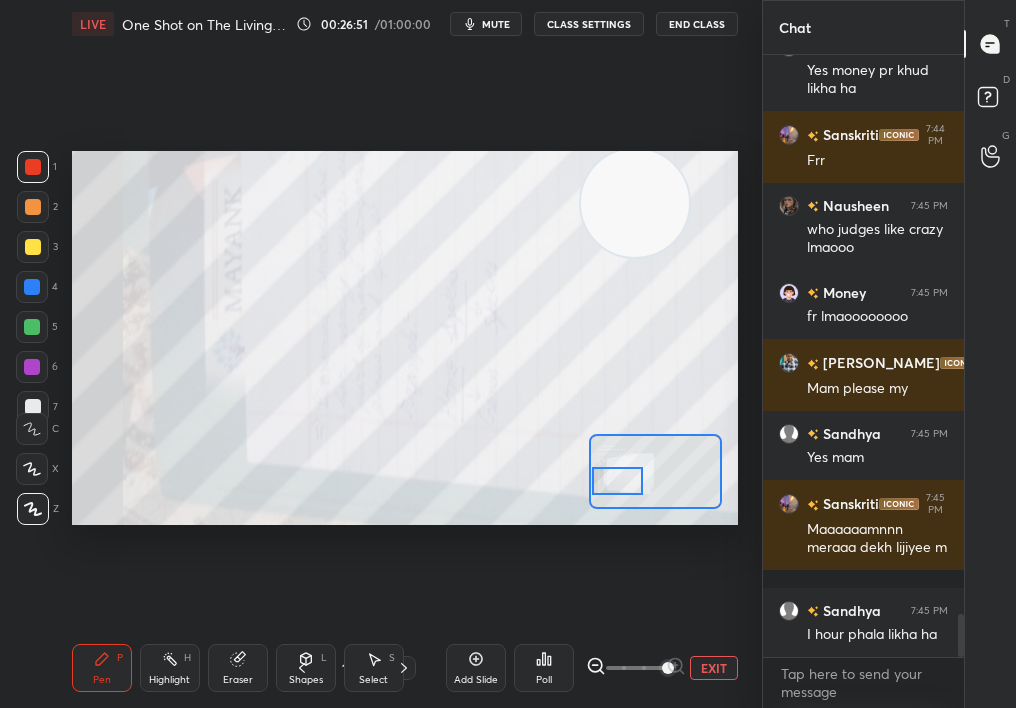 click on "EXIT" at bounding box center (714, 668) 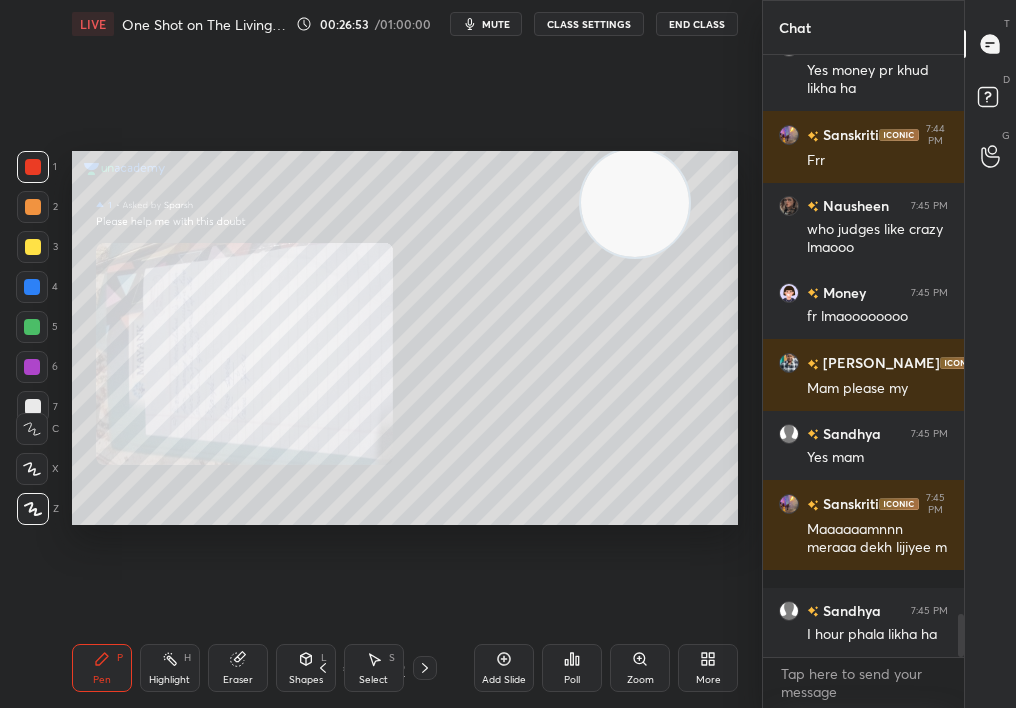 click 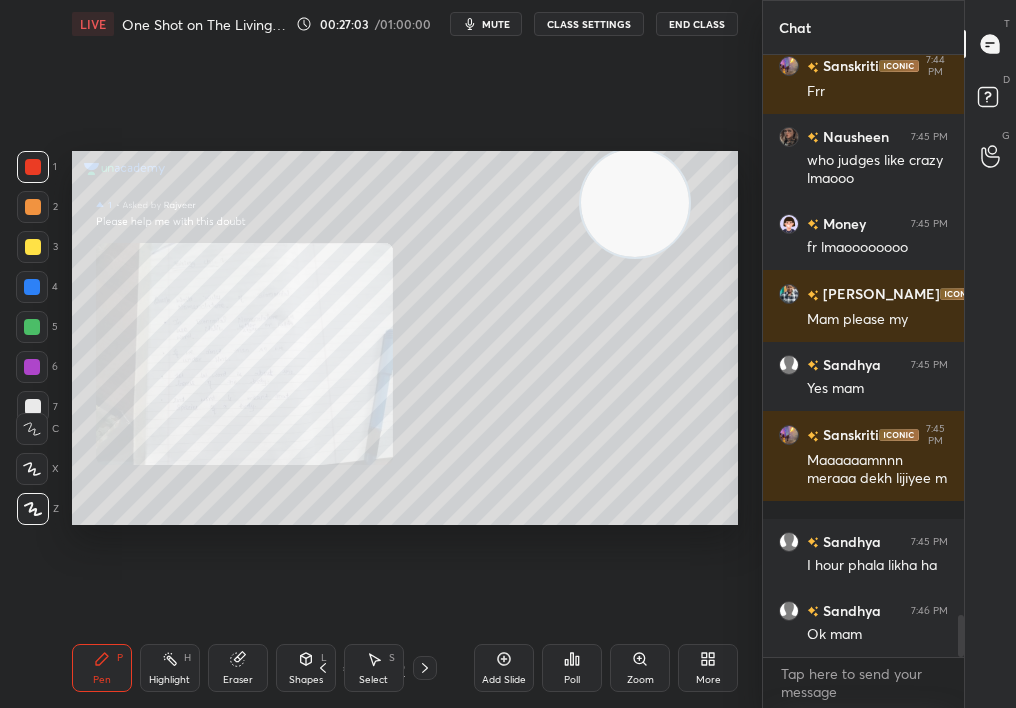 scroll, scrollTop: 8007, scrollLeft: 0, axis: vertical 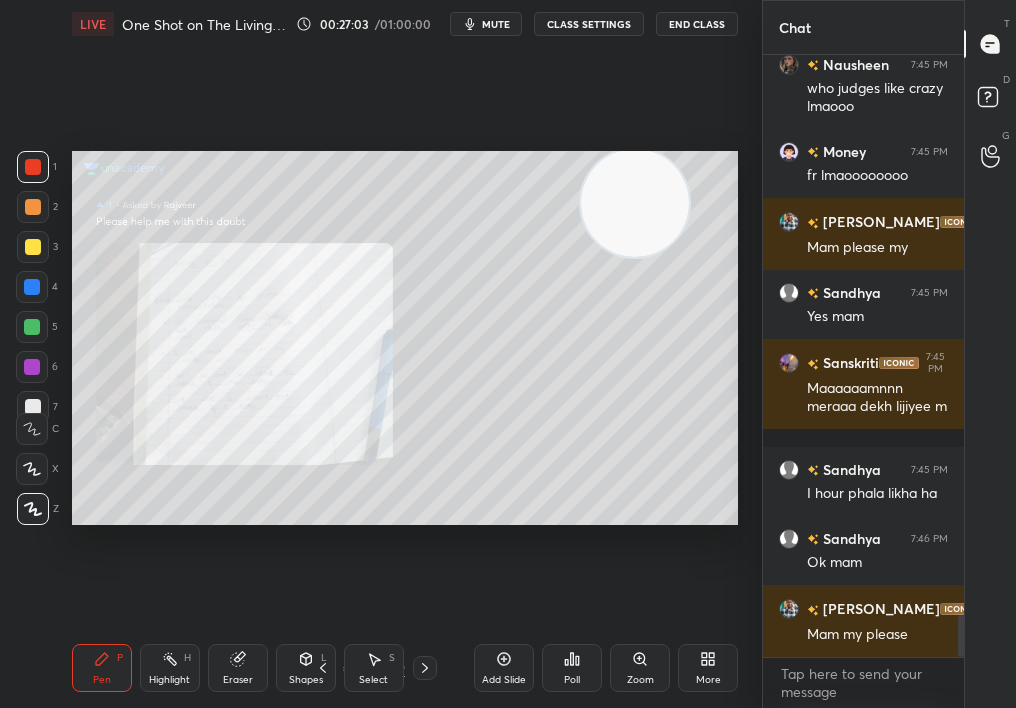 click on "Add Slide Poll Zoom More" at bounding box center (606, 668) 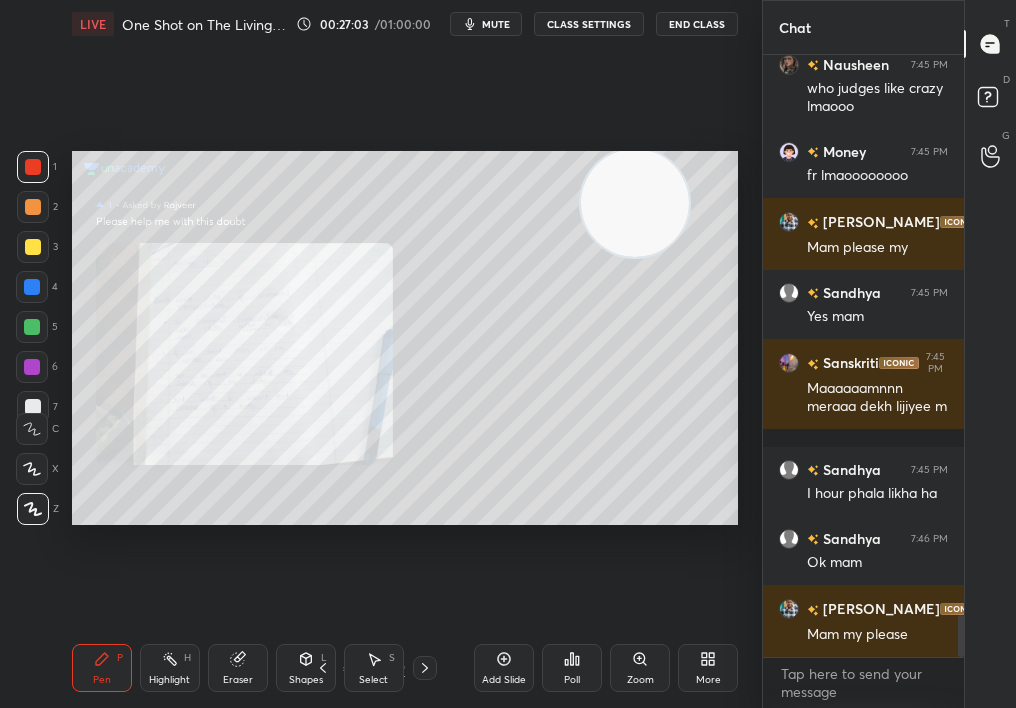 click on "Add Slide Poll Zoom More" at bounding box center (606, 668) 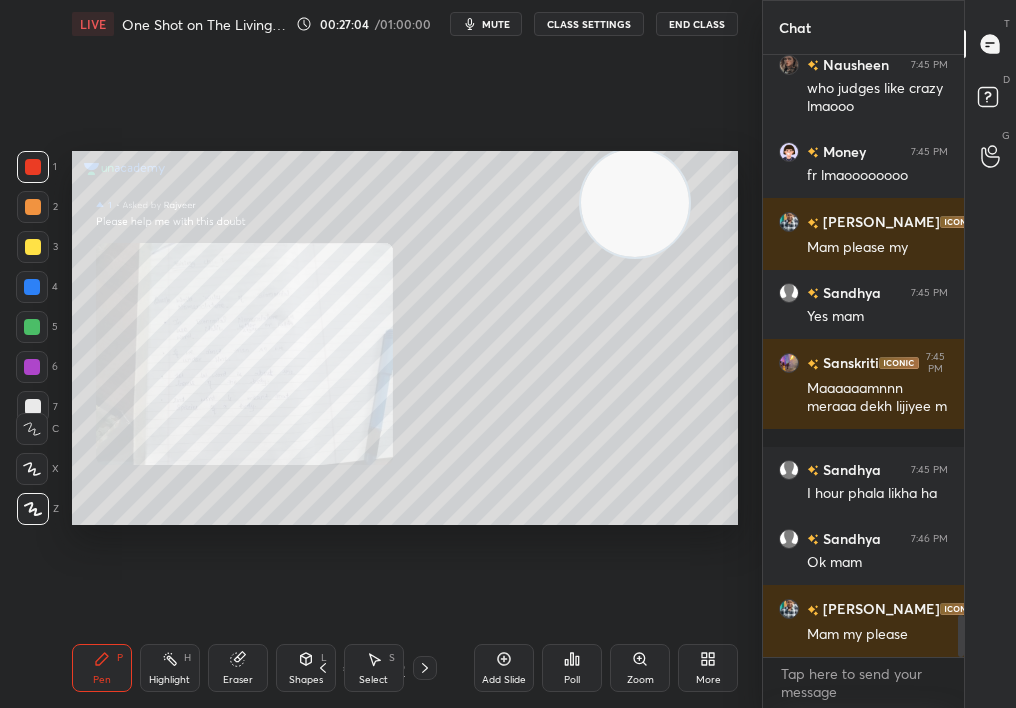 click on "Zoom" at bounding box center (640, 668) 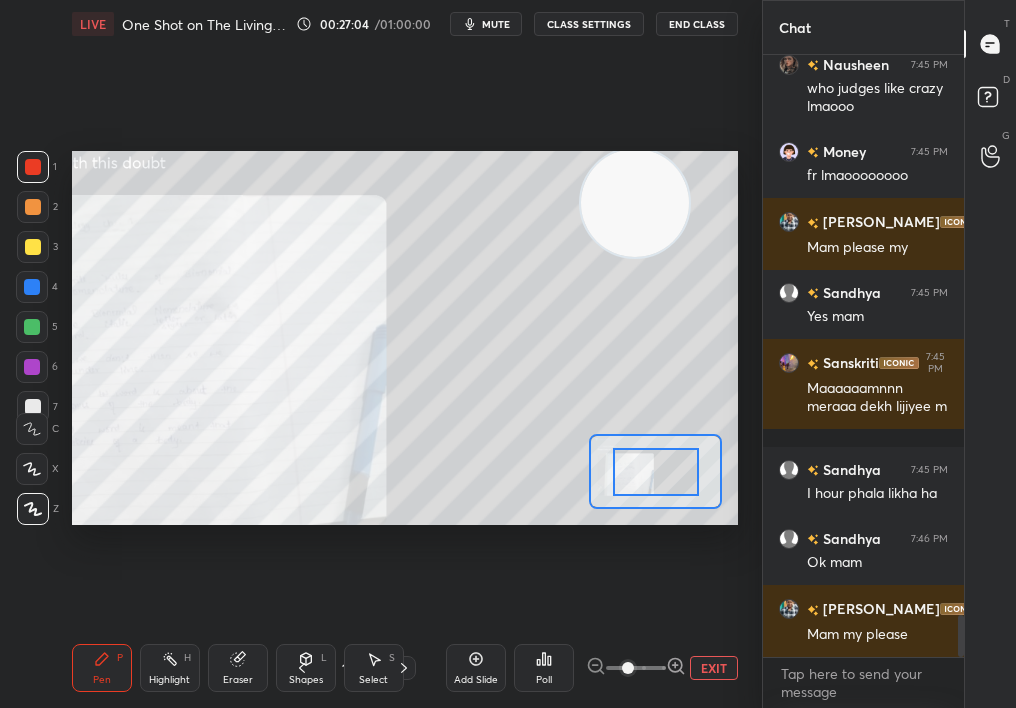 click at bounding box center (628, 668) 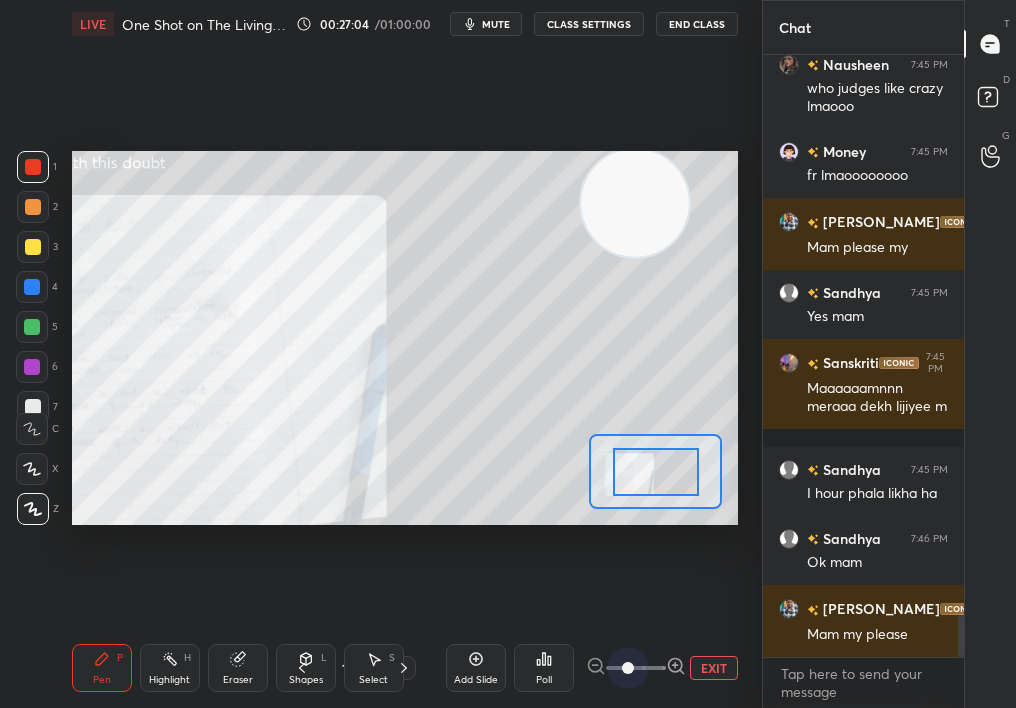 drag, startPoint x: 633, startPoint y: 666, endPoint x: 717, endPoint y: 653, distance: 85 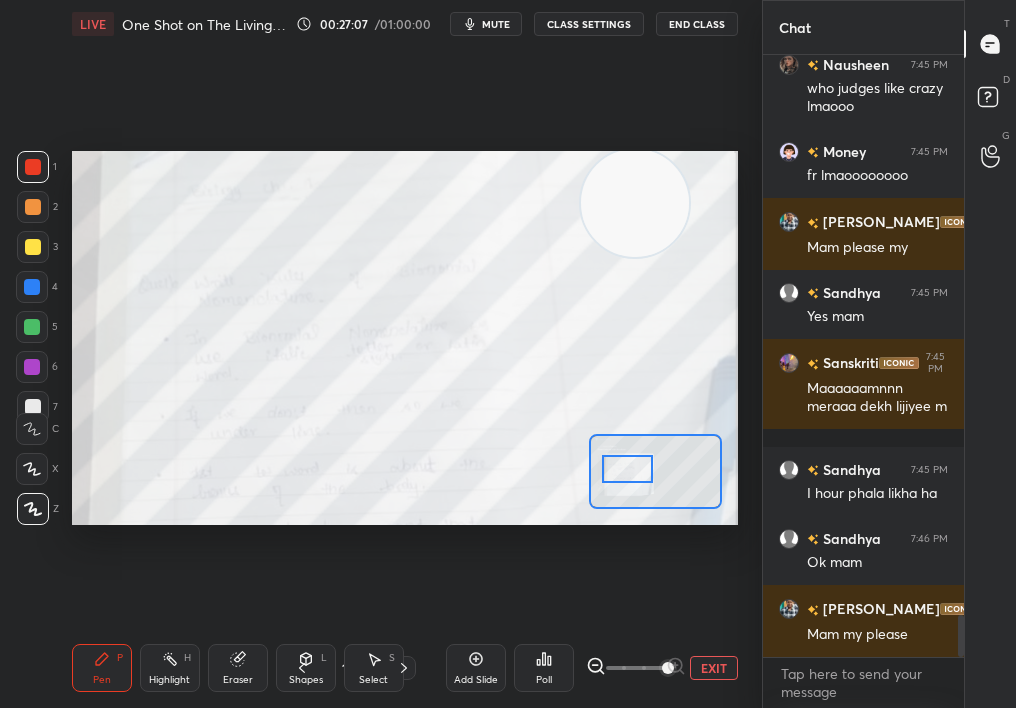 drag, startPoint x: 637, startPoint y: 469, endPoint x: 634, endPoint y: 482, distance: 13.341664 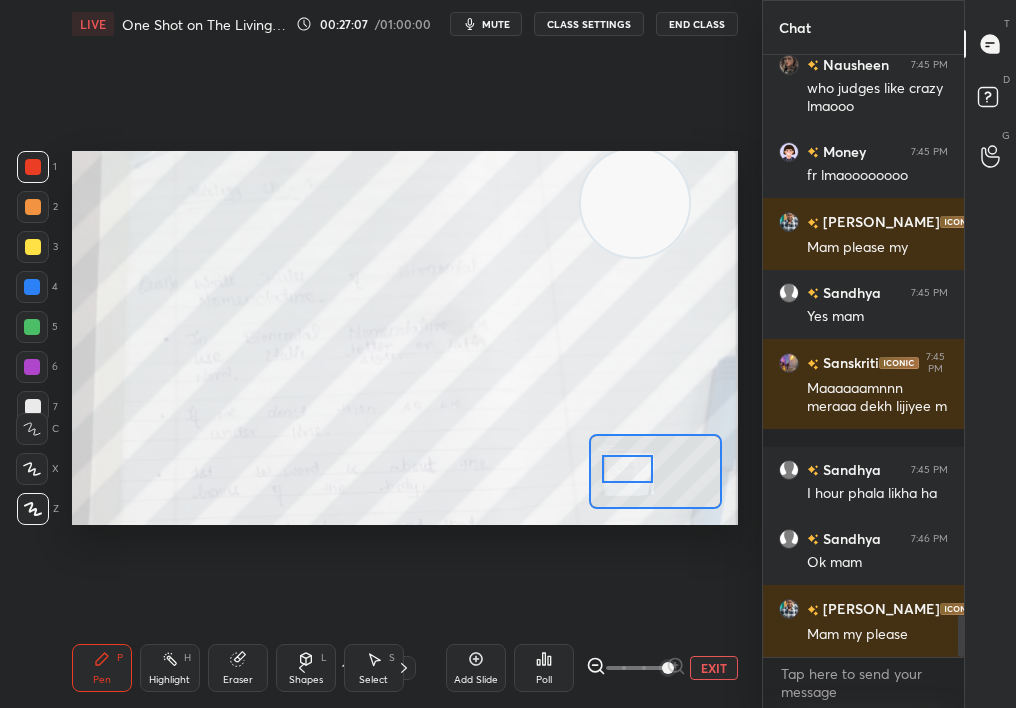 click at bounding box center [628, 469] 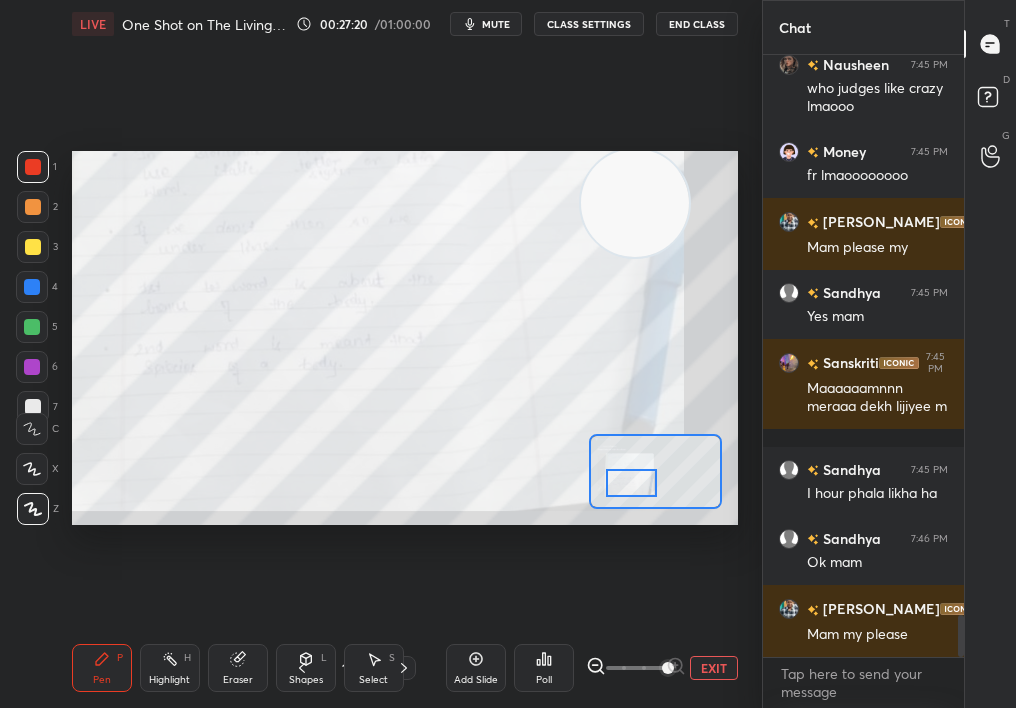 drag, startPoint x: 618, startPoint y: 472, endPoint x: 621, endPoint y: 487, distance: 15.297058 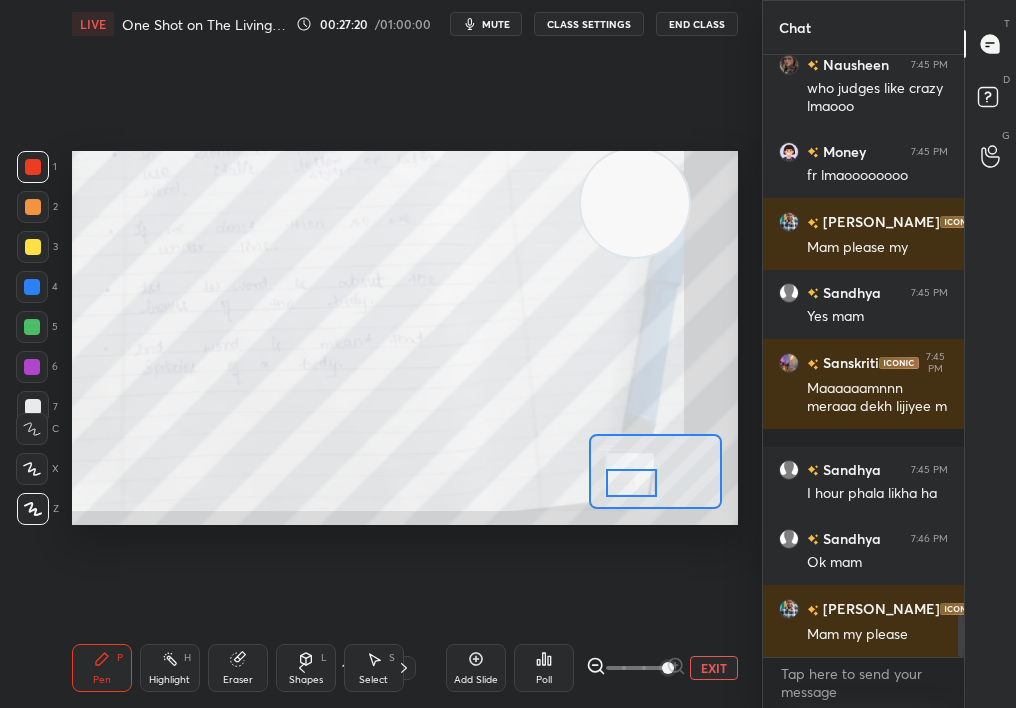 click at bounding box center [632, 483] 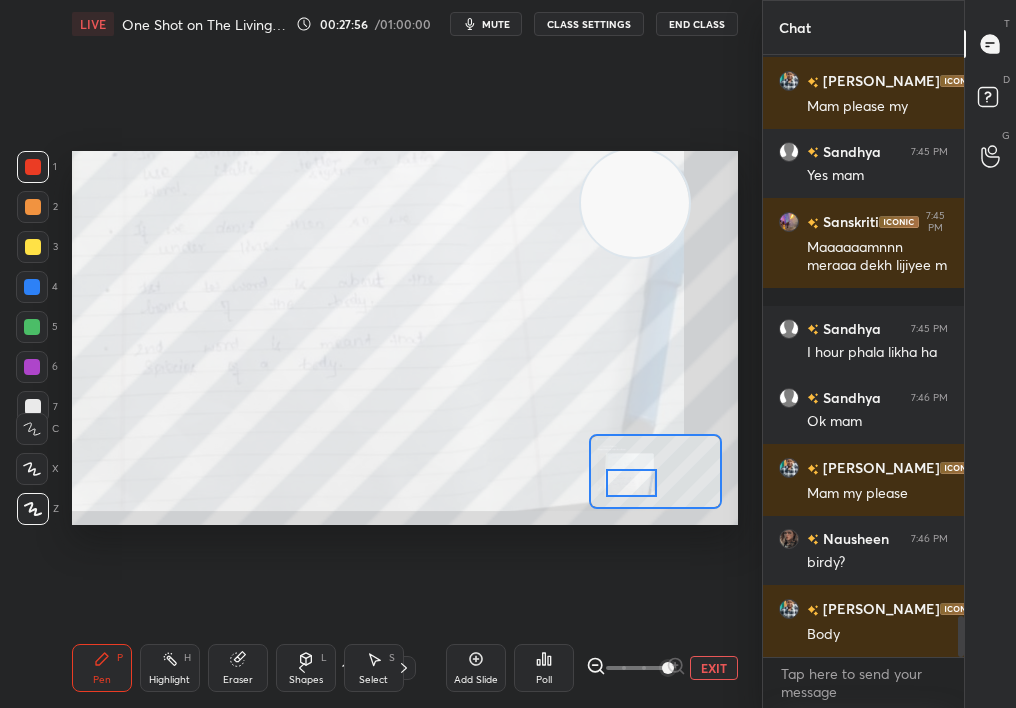 scroll, scrollTop: 8220, scrollLeft: 0, axis: vertical 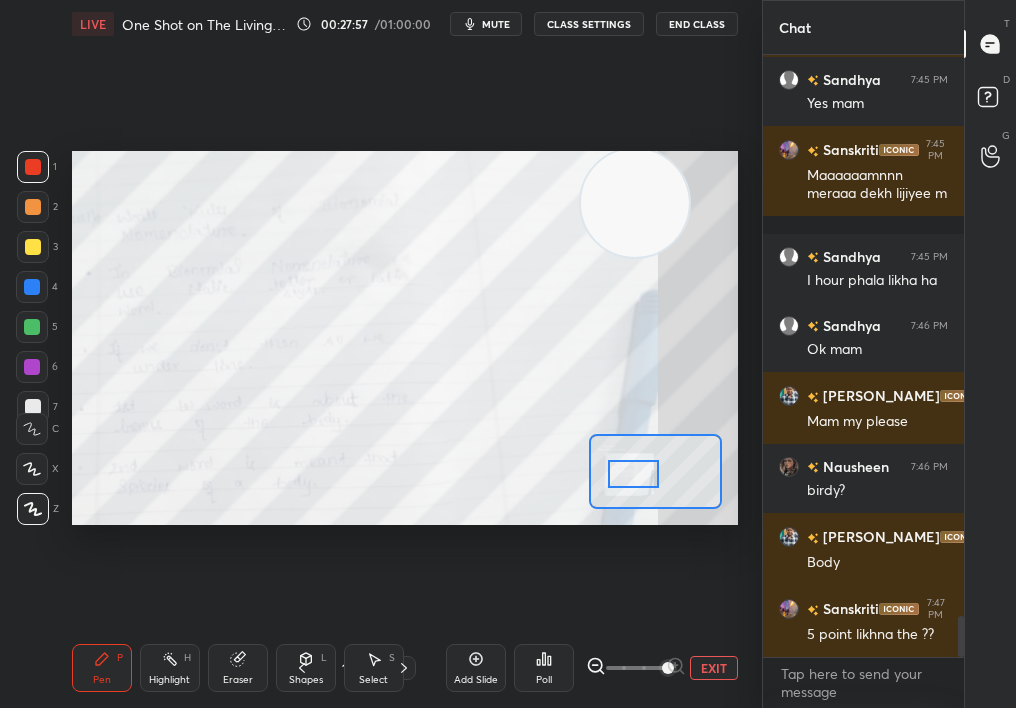 click at bounding box center (634, 474) 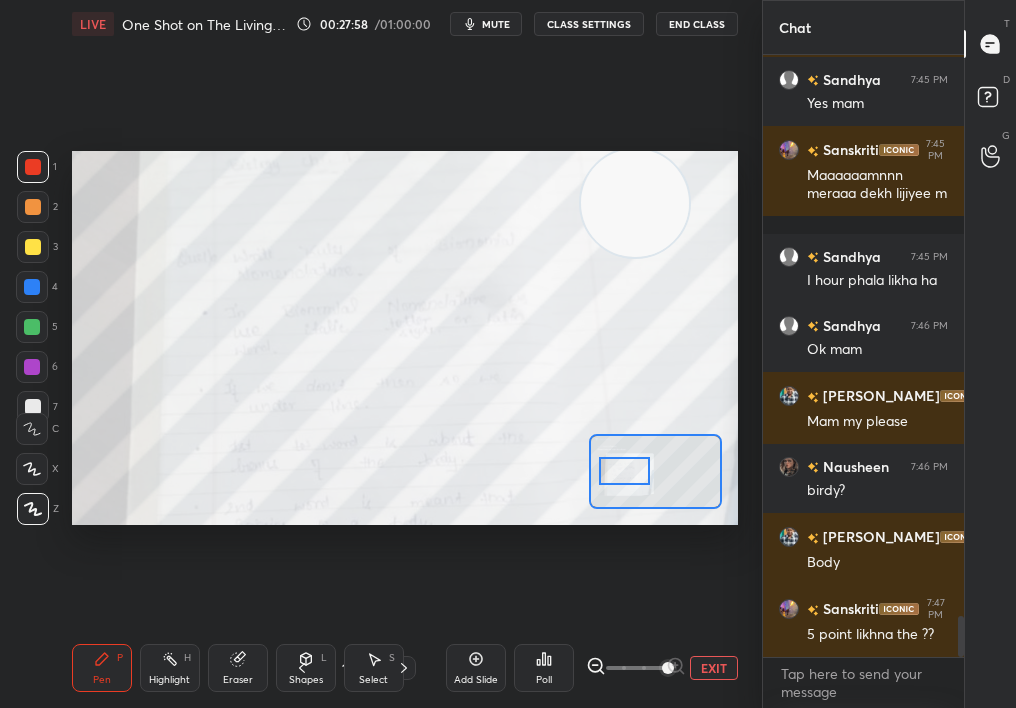 click at bounding box center (625, 471) 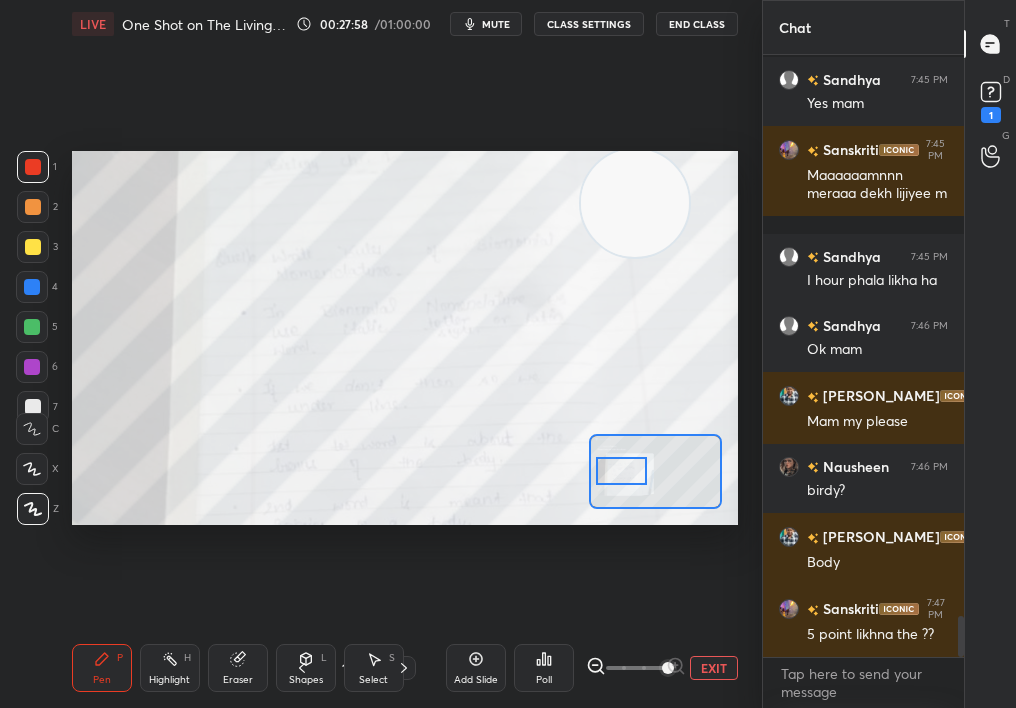 scroll, scrollTop: 8322, scrollLeft: 0, axis: vertical 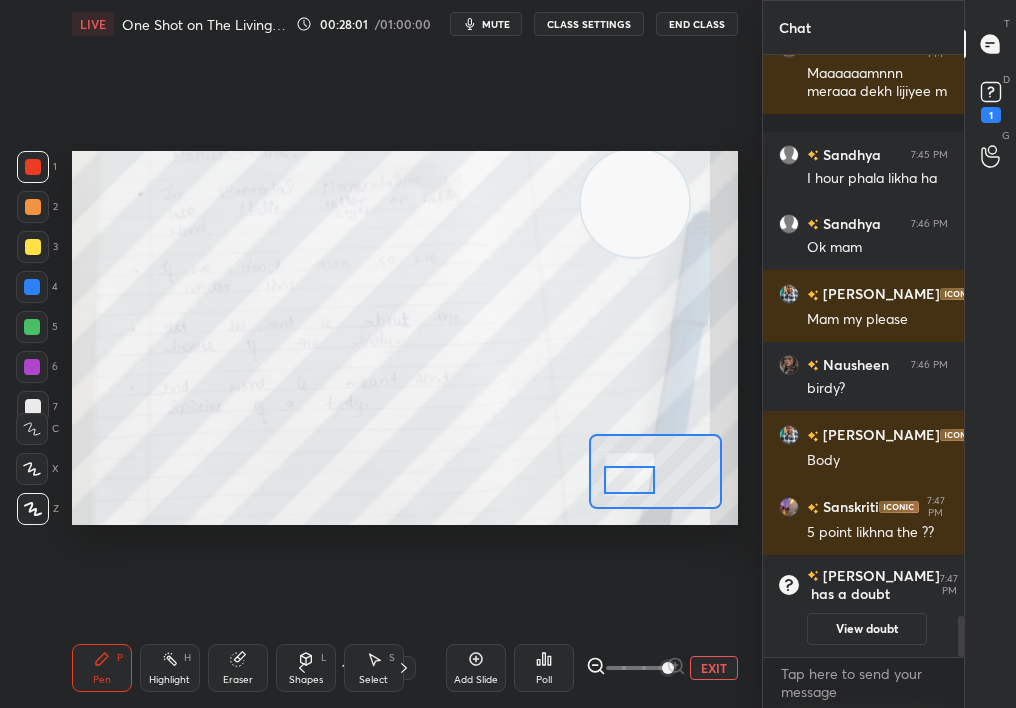 click at bounding box center [630, 480] 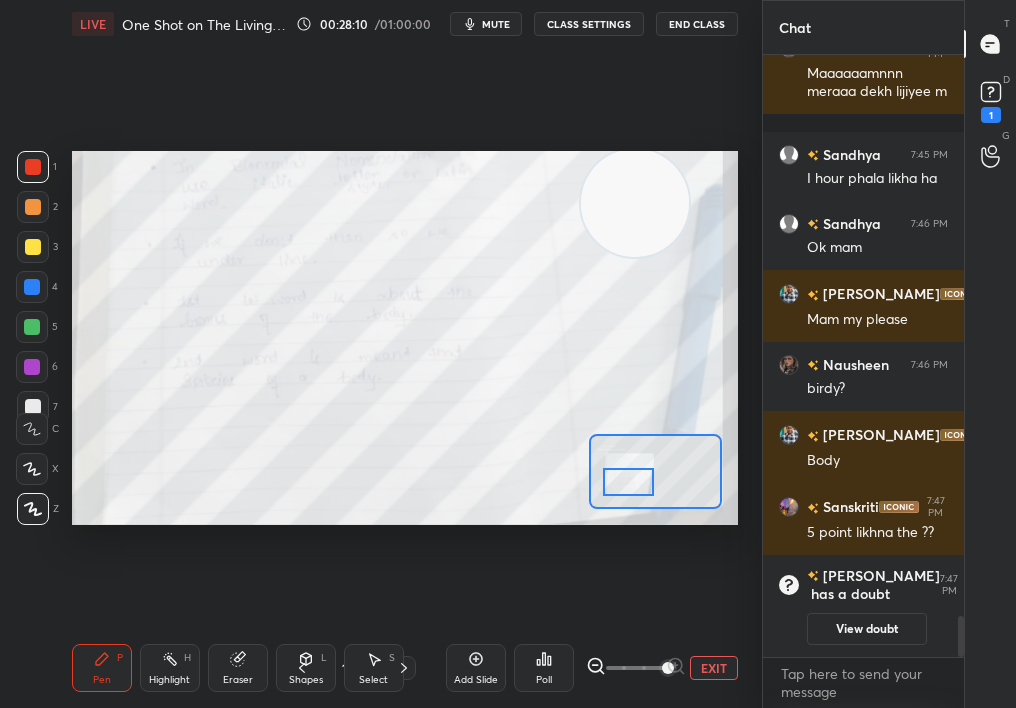 click at bounding box center (33, 207) 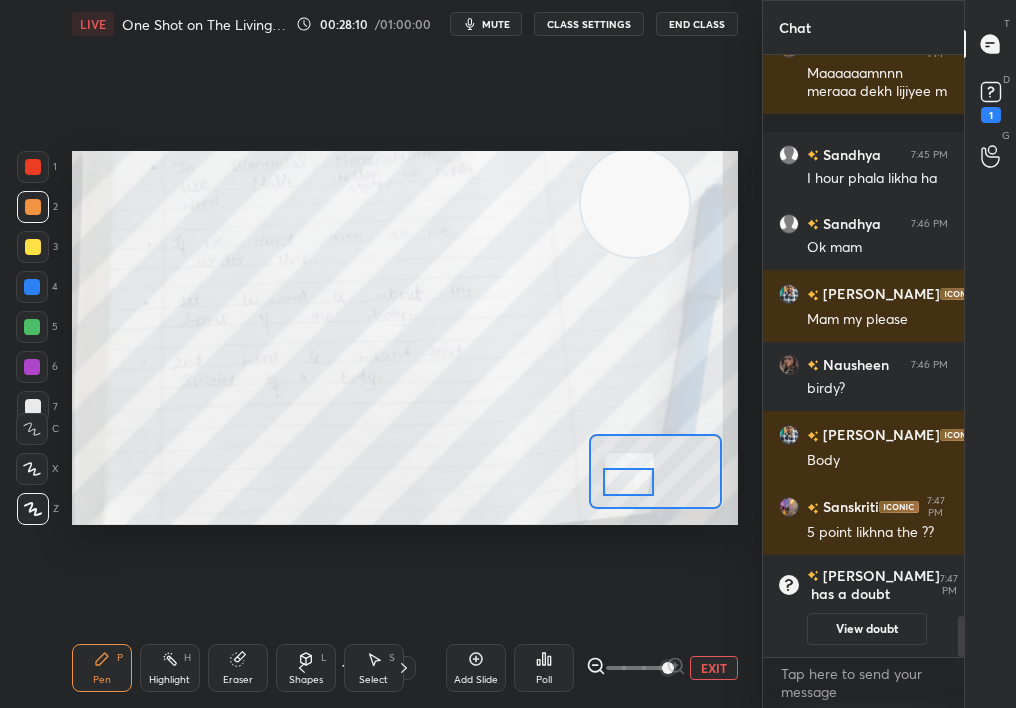 click at bounding box center (33, 207) 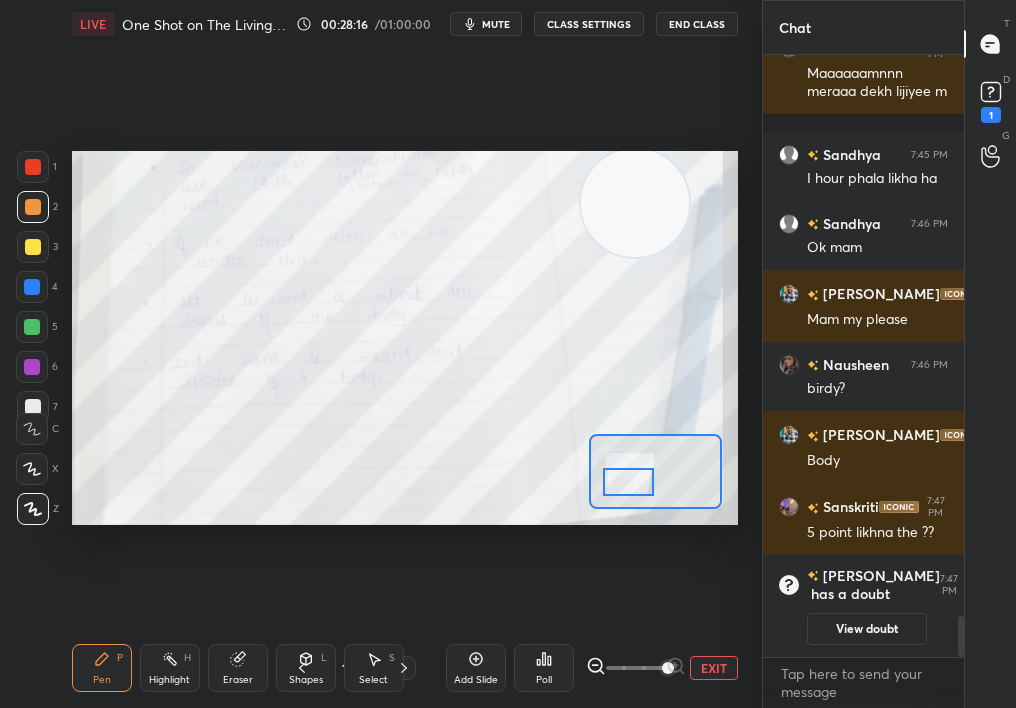 scroll, scrollTop: 6847, scrollLeft: 0, axis: vertical 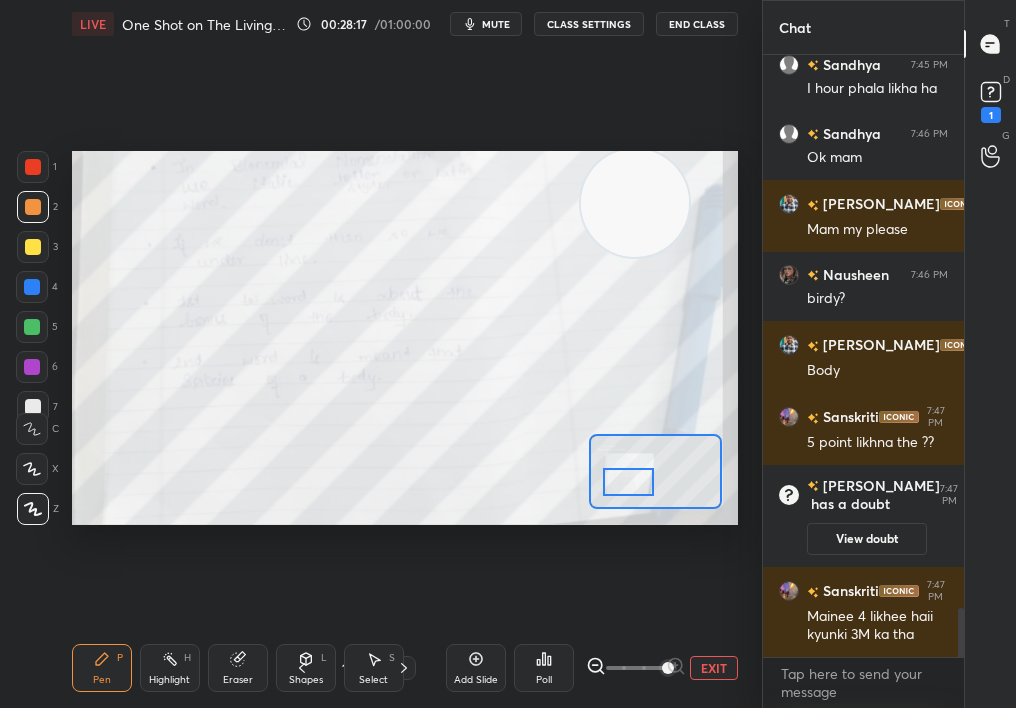 click at bounding box center (32, 367) 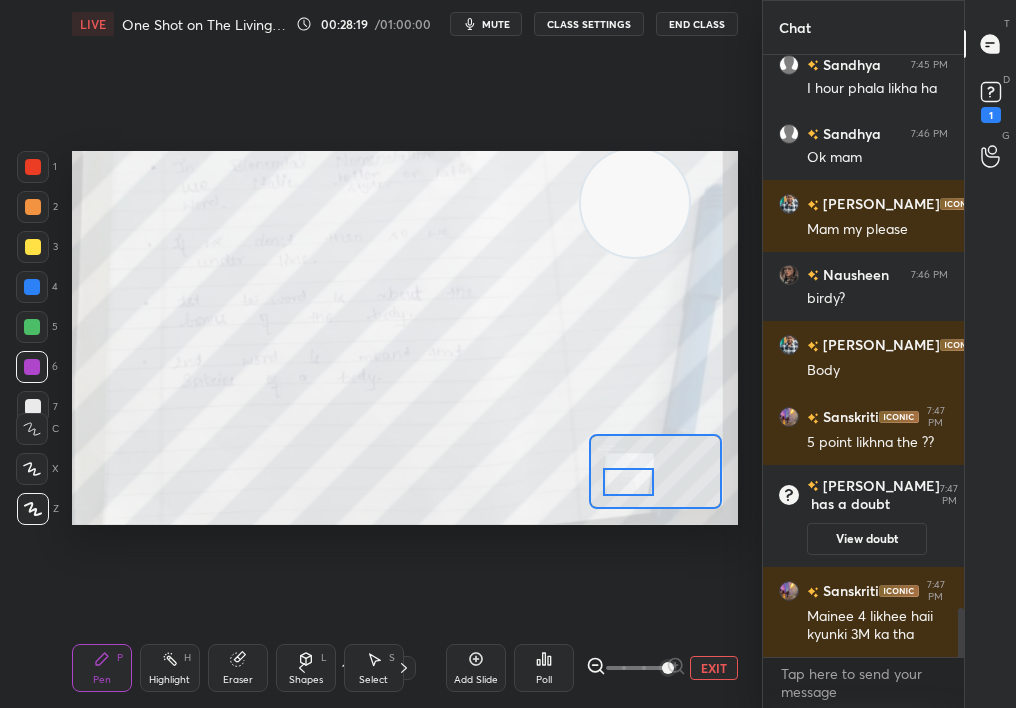 click on "Add Slide Poll EXIT" at bounding box center (592, 668) 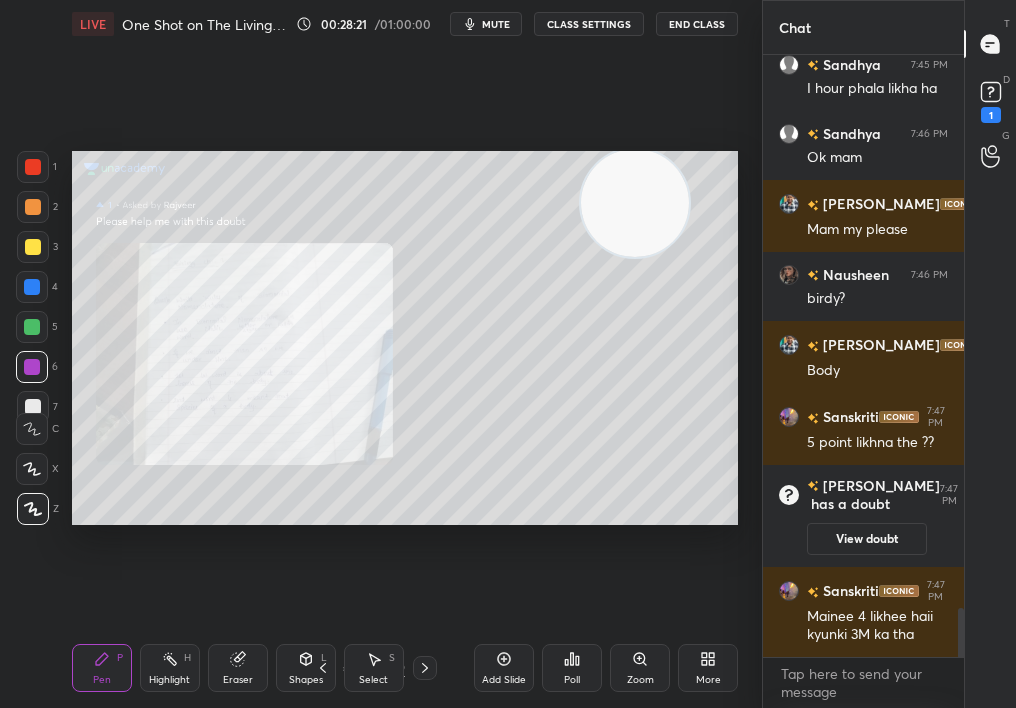 click 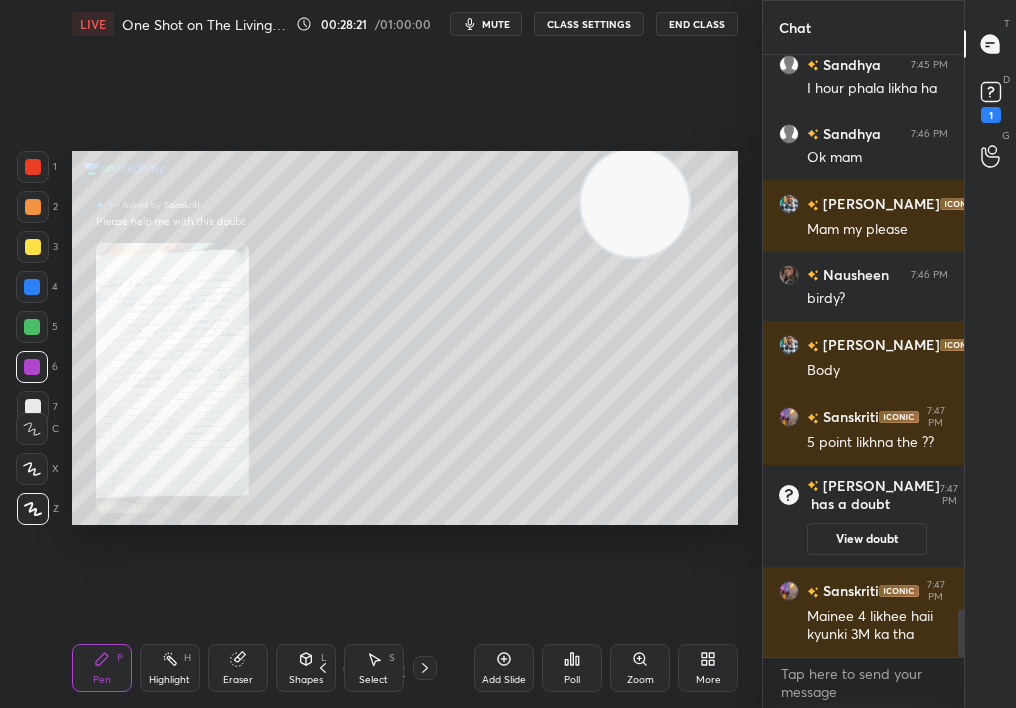 scroll, scrollTop: 6970, scrollLeft: 0, axis: vertical 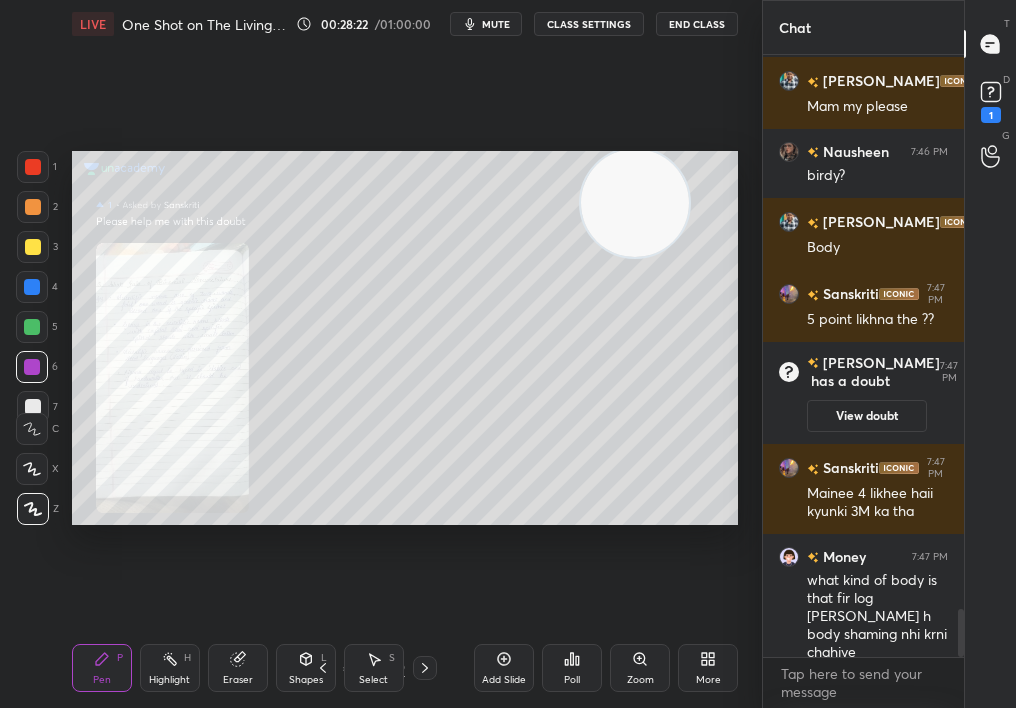 click 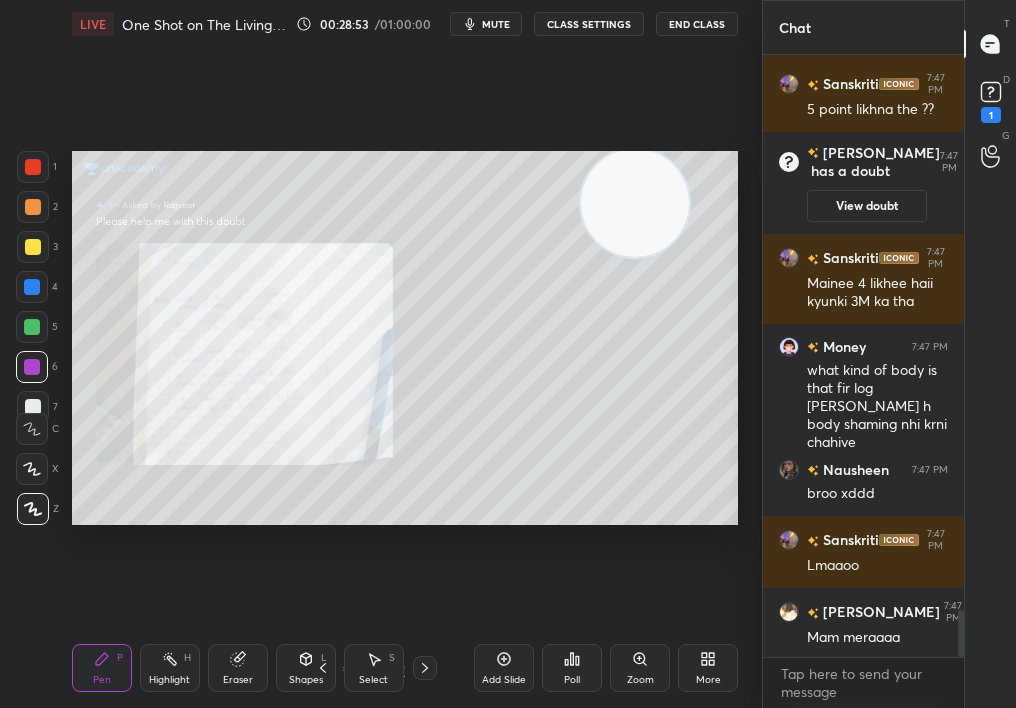scroll, scrollTop: 7228, scrollLeft: 0, axis: vertical 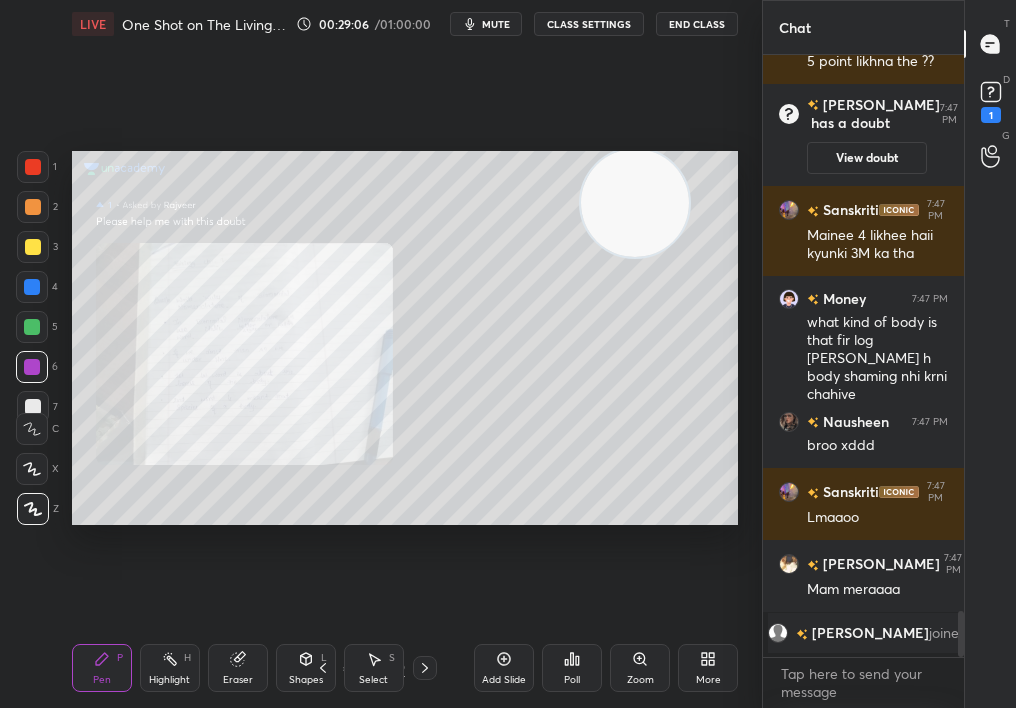 click 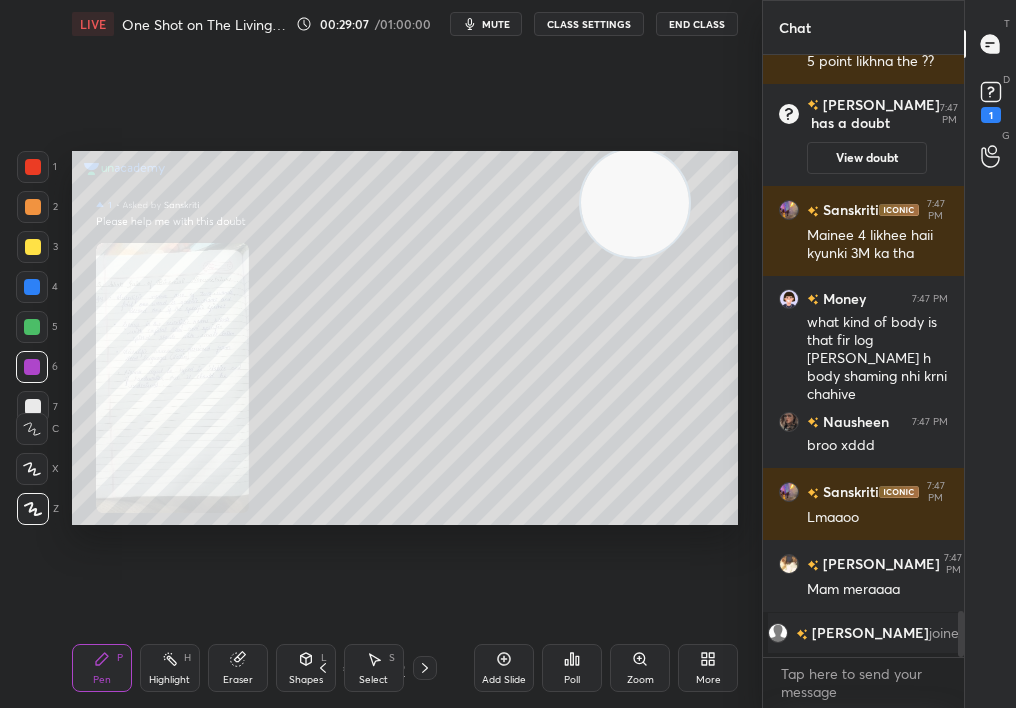 click on "Zoom" at bounding box center (640, 668) 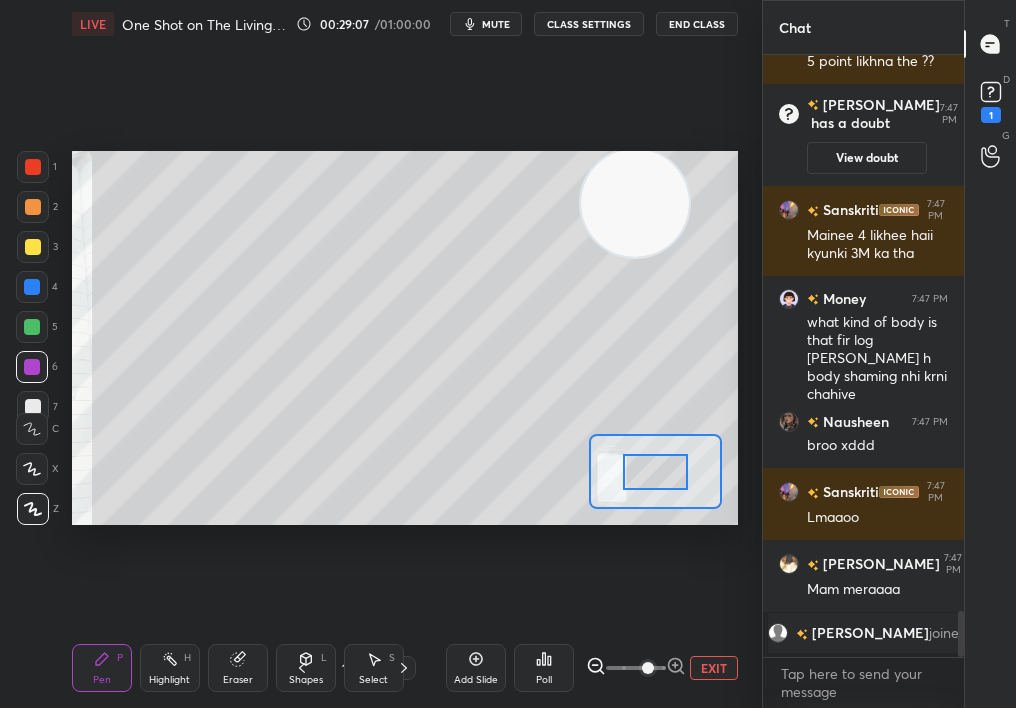 click at bounding box center (648, 668) 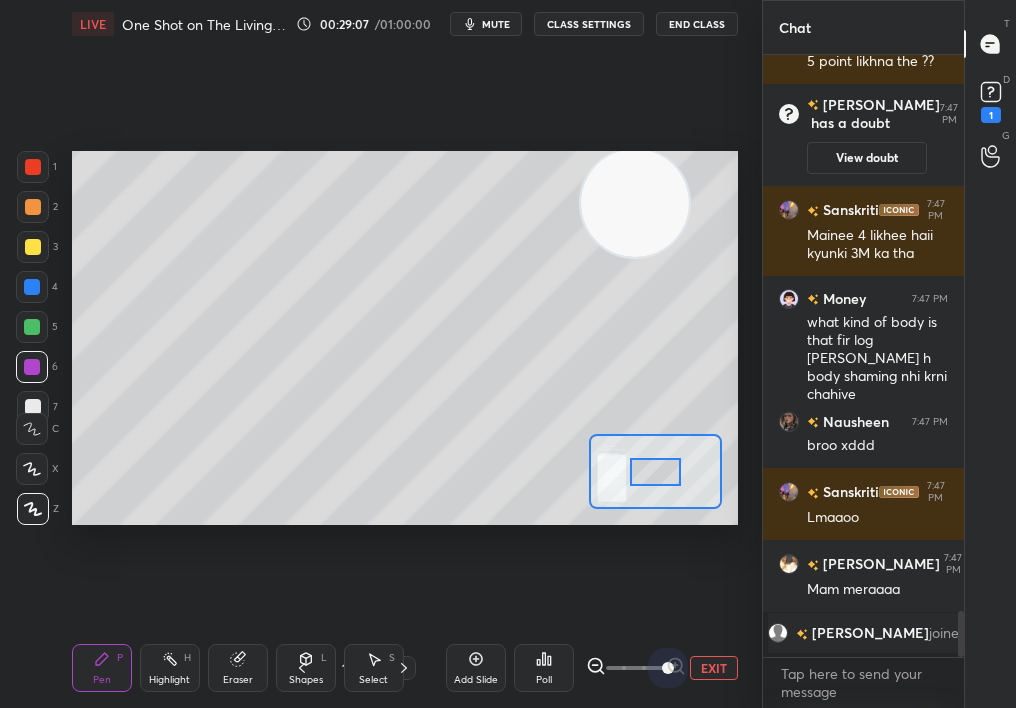 drag, startPoint x: 649, startPoint y: 668, endPoint x: 737, endPoint y: 652, distance: 89.44272 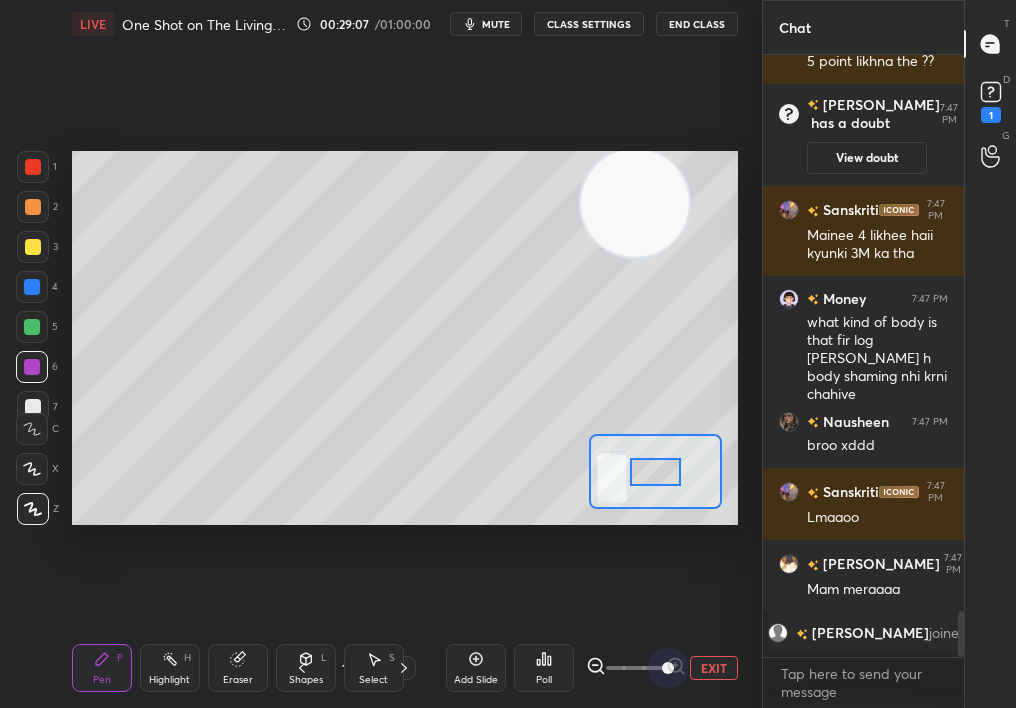 click on "Add Slide Poll EXIT" at bounding box center [592, 668] 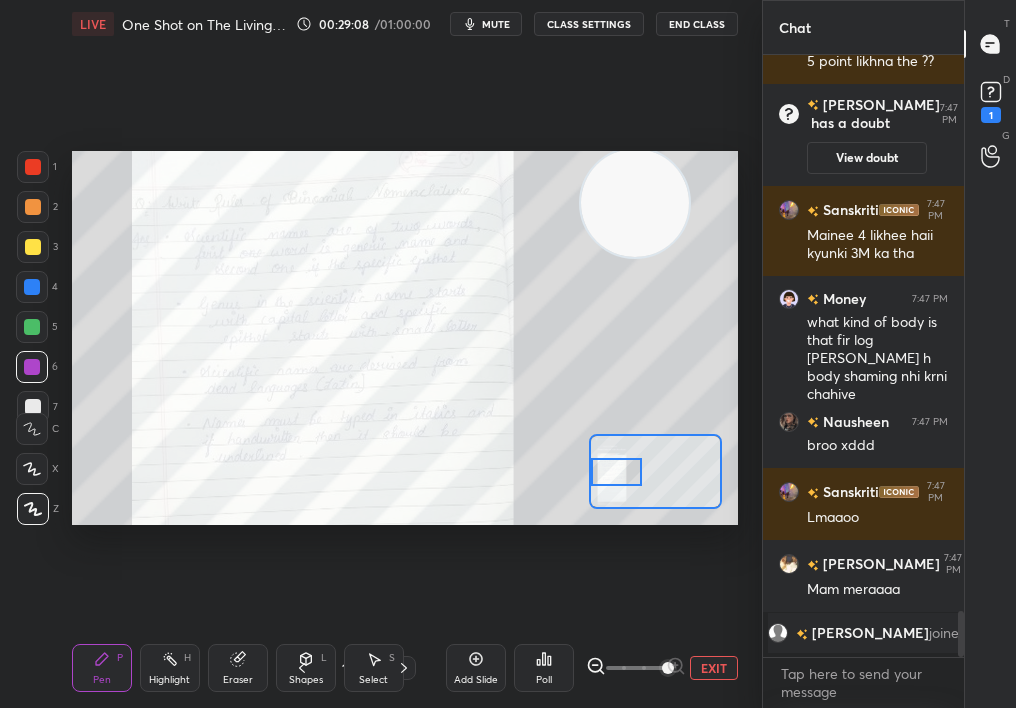 drag, startPoint x: 646, startPoint y: 463, endPoint x: 603, endPoint y: 467, distance: 43.185646 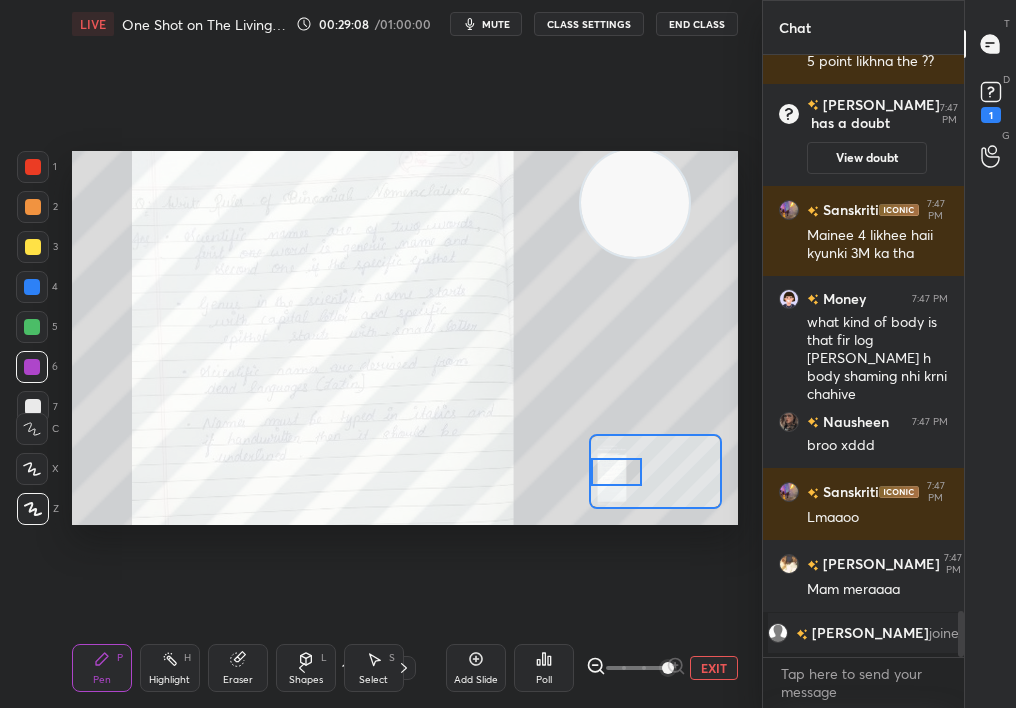 click at bounding box center [617, 472] 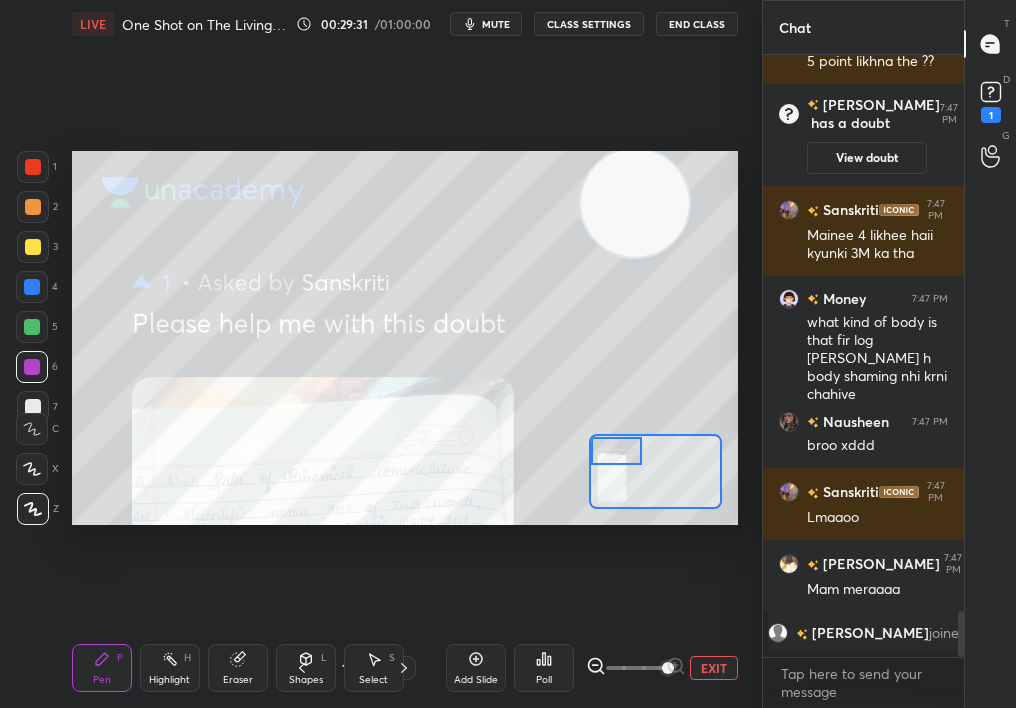 drag, startPoint x: 632, startPoint y: 462, endPoint x: 625, endPoint y: 450, distance: 13.892444 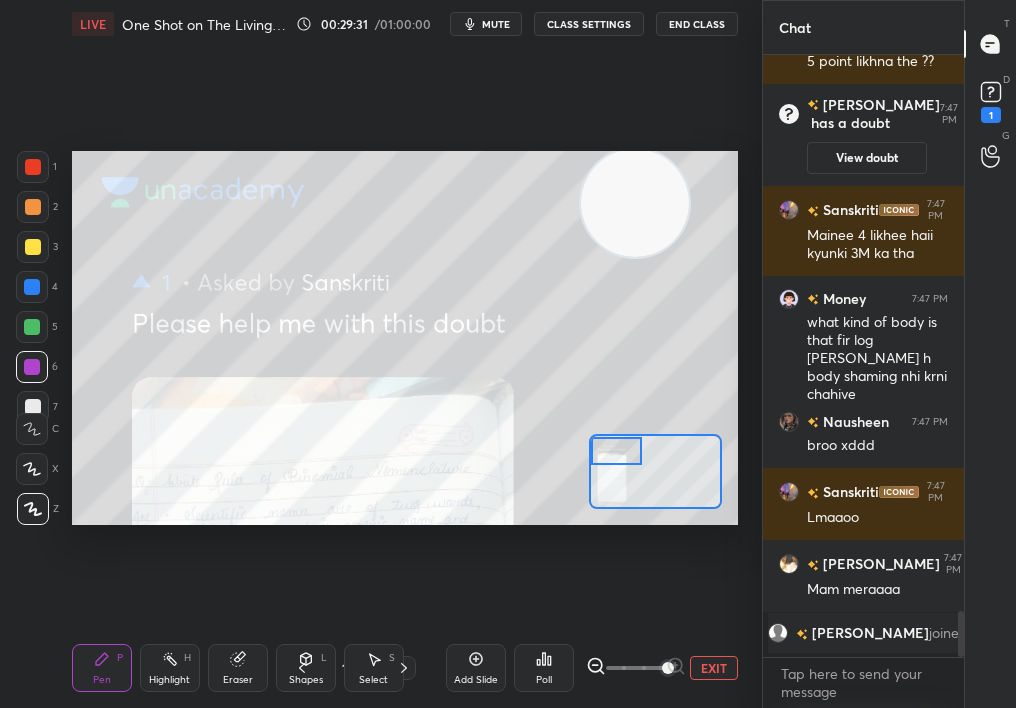 click at bounding box center [617, 451] 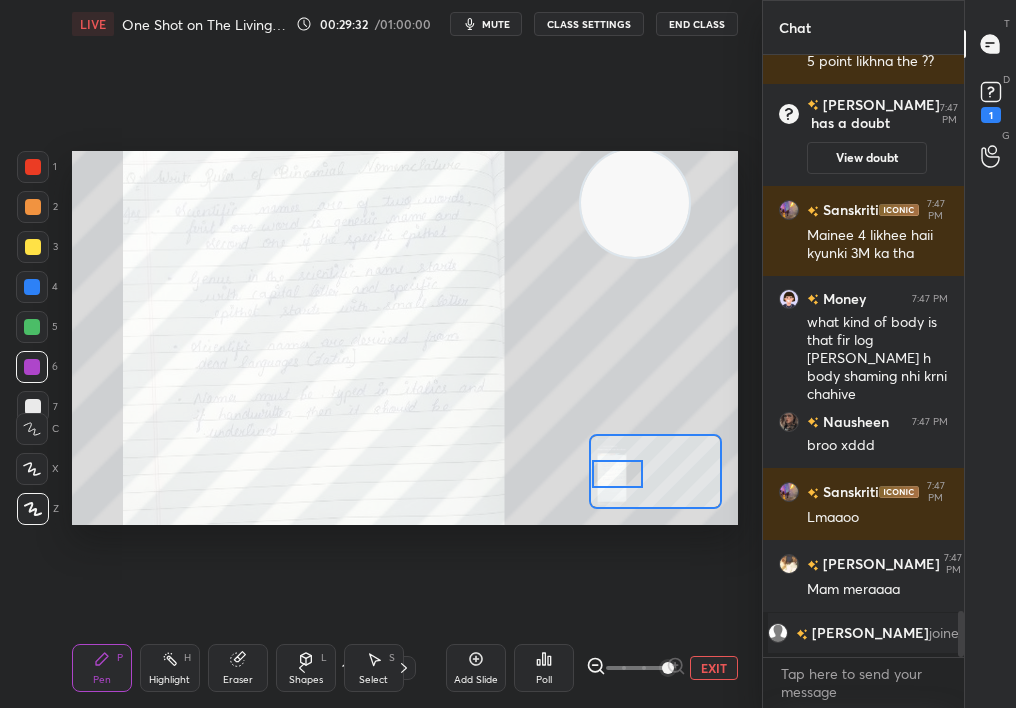 drag, startPoint x: 594, startPoint y: 467, endPoint x: 596, endPoint y: 482, distance: 15.132746 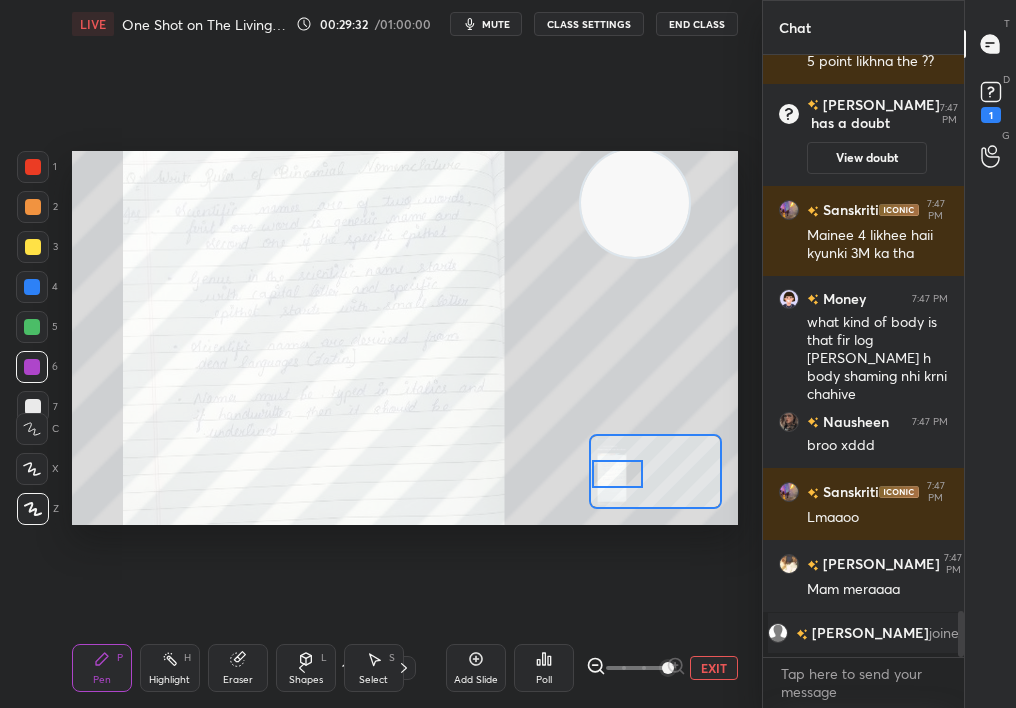 click at bounding box center [618, 474] 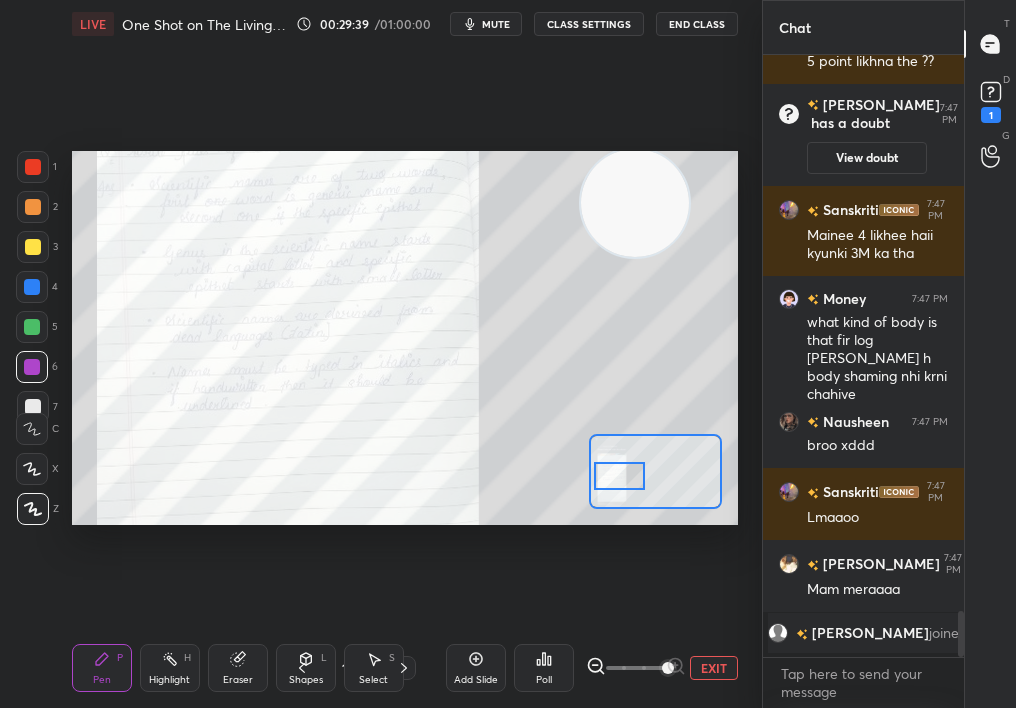 click on "EXIT" at bounding box center [714, 668] 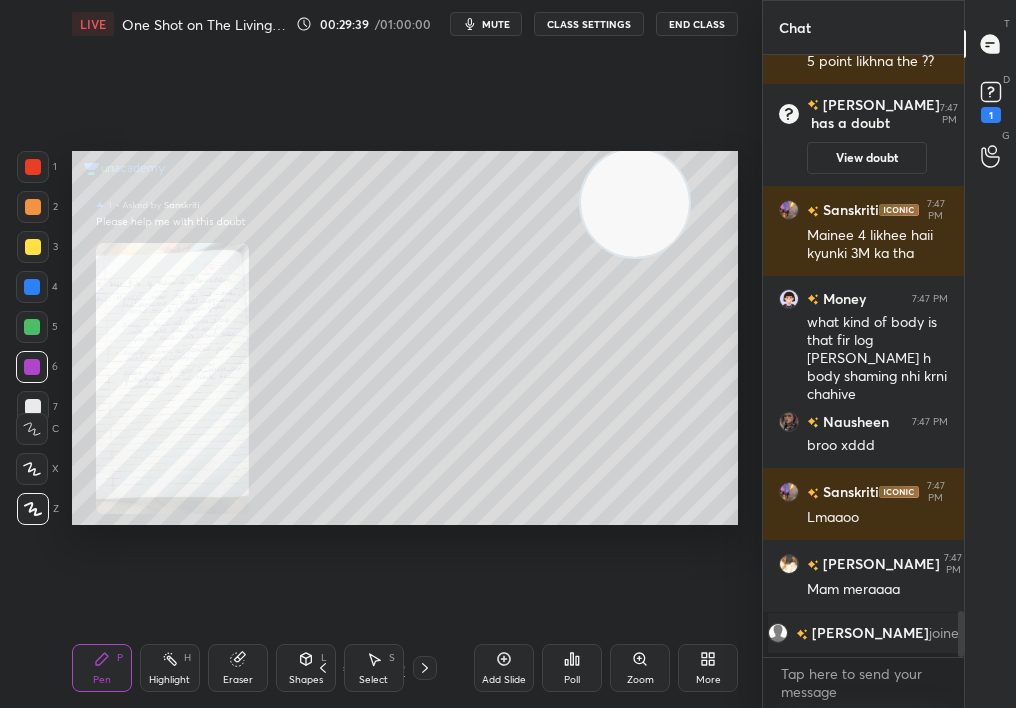 click on "Shapes" at bounding box center [306, 680] 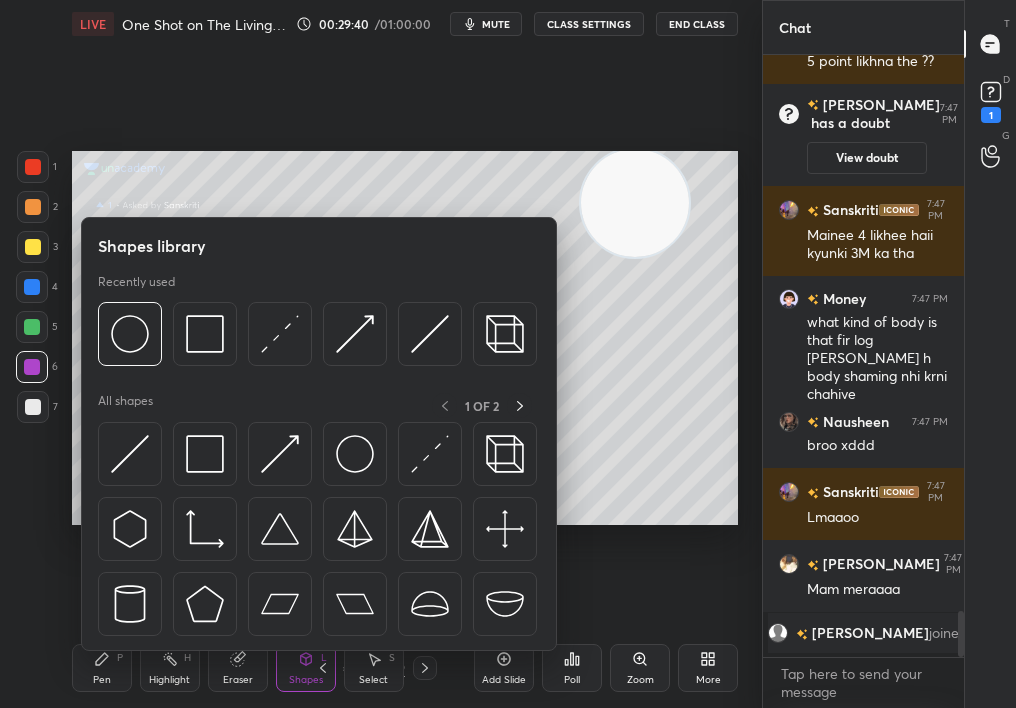click 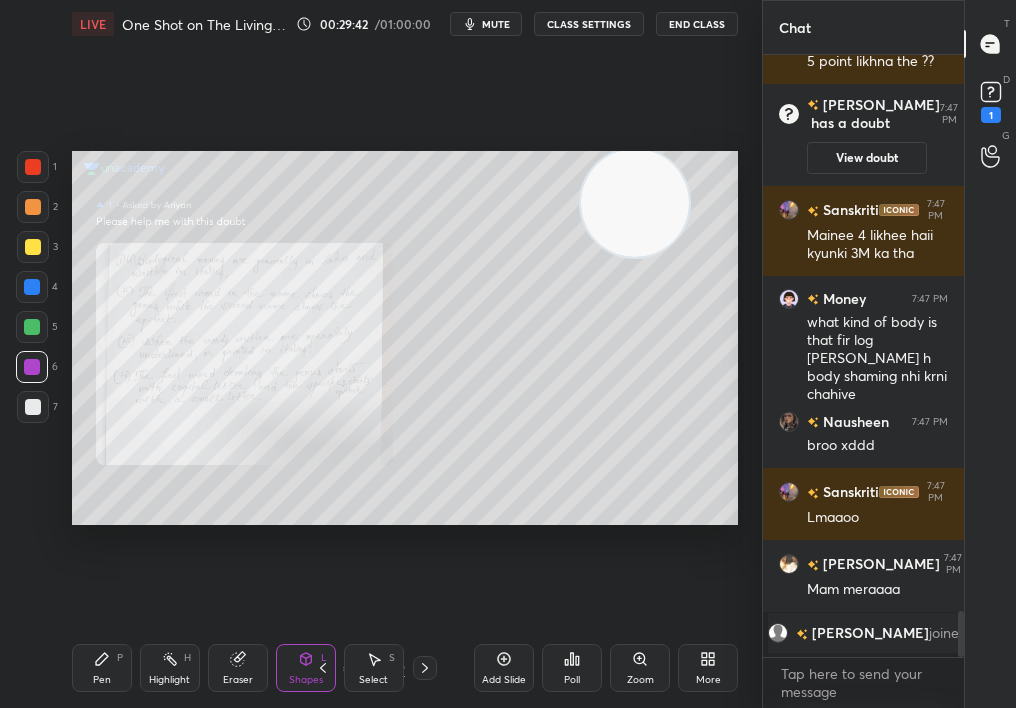 click on "Zoom" at bounding box center [640, 668] 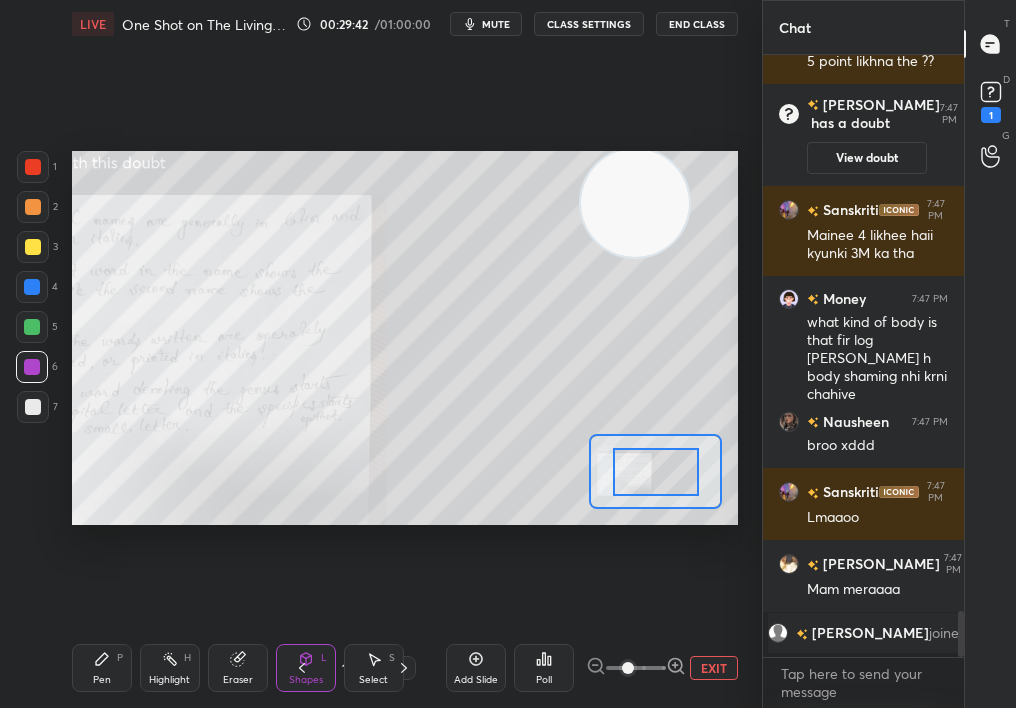click at bounding box center (628, 668) 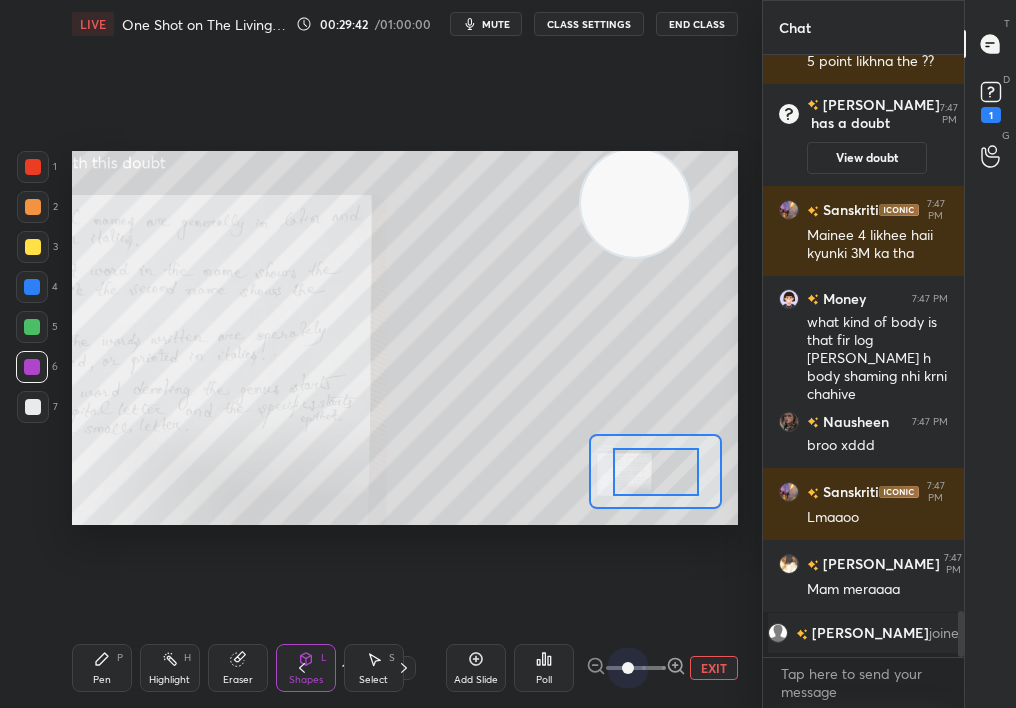 drag, startPoint x: 625, startPoint y: 676, endPoint x: 692, endPoint y: 677, distance: 67.00746 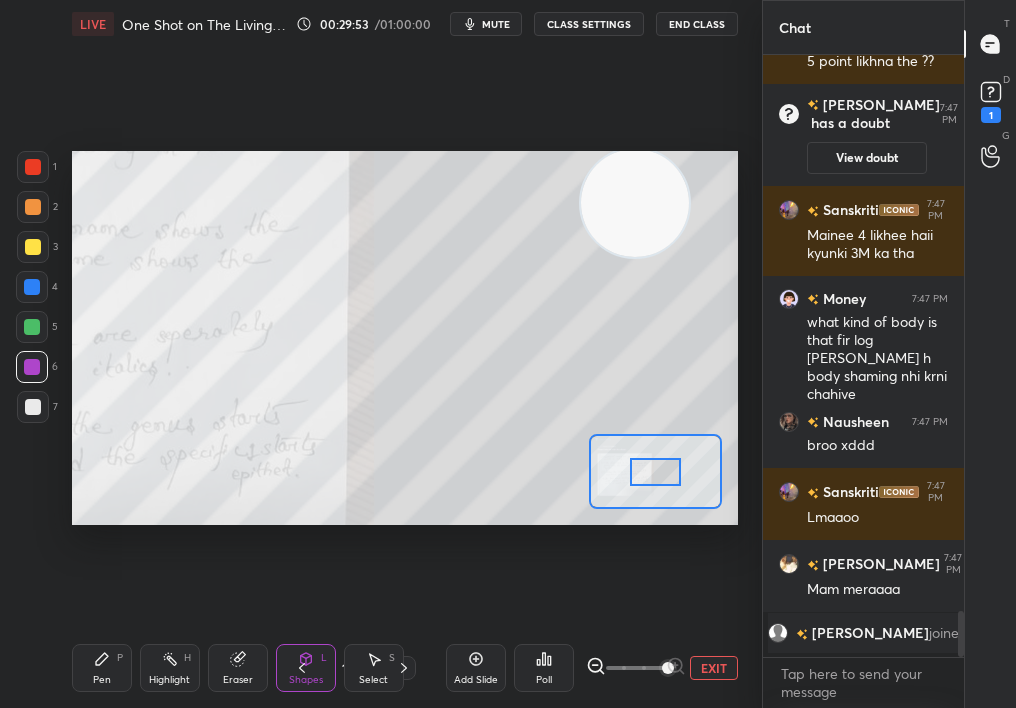 scroll, scrollTop: 7017, scrollLeft: 0, axis: vertical 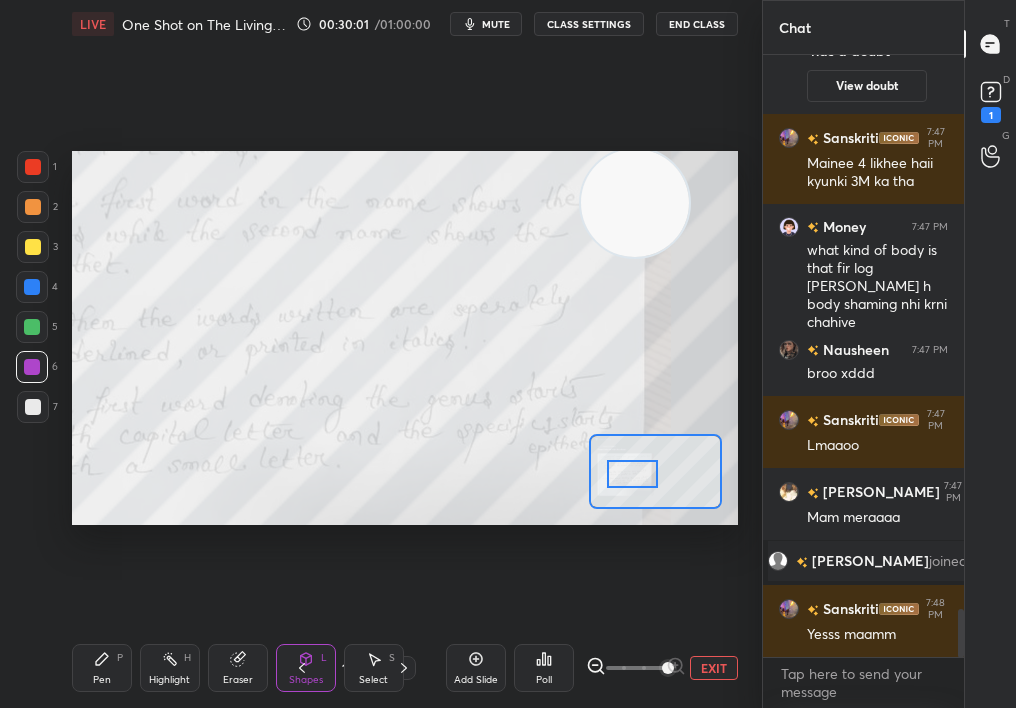 drag, startPoint x: 649, startPoint y: 474, endPoint x: 632, endPoint y: 474, distance: 17 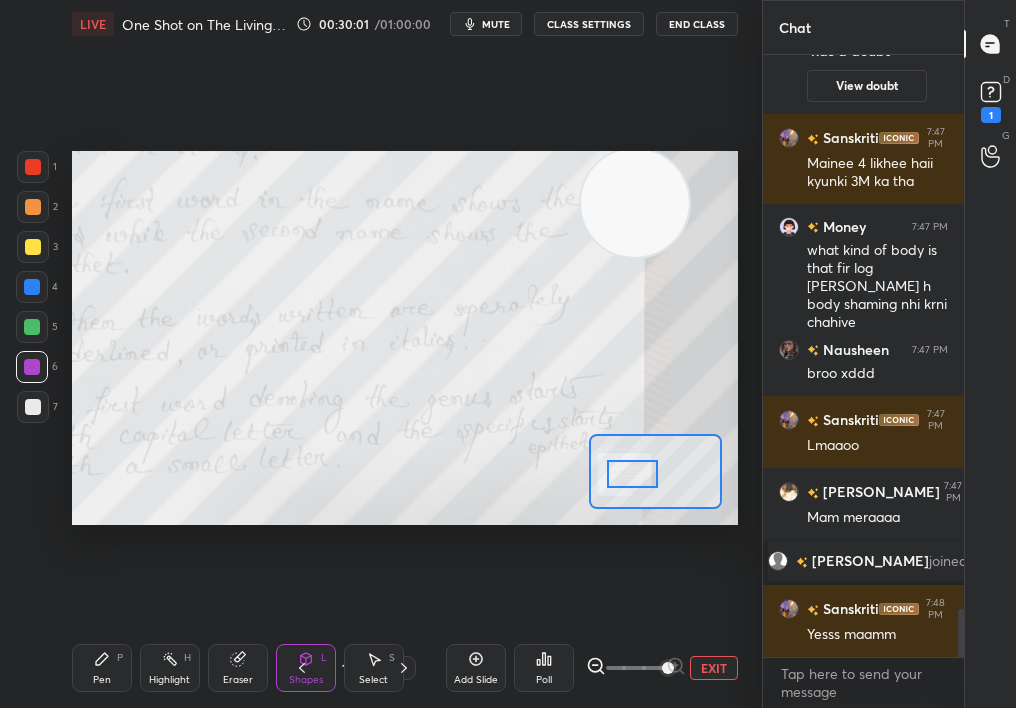 click at bounding box center (633, 474) 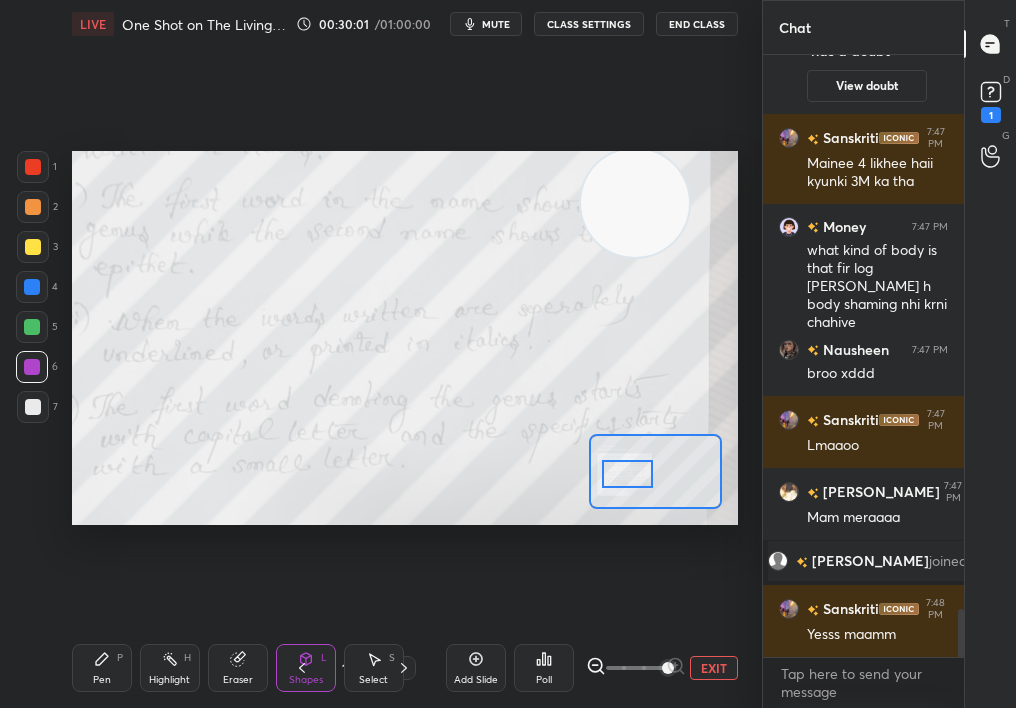 click at bounding box center (636, 668) 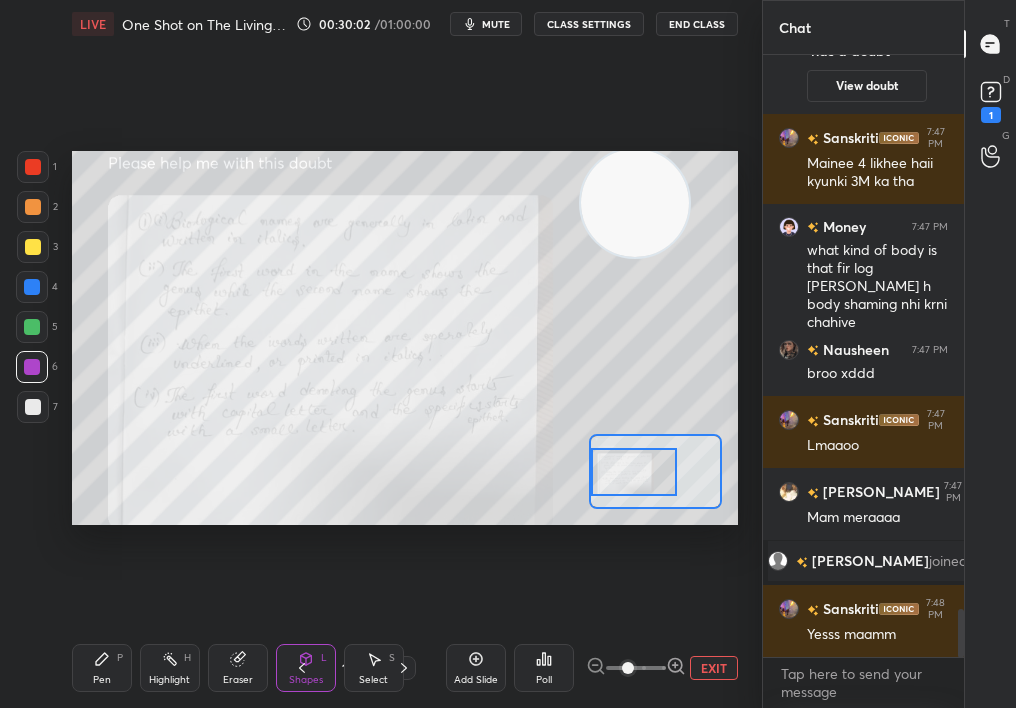 click at bounding box center (634, 471) 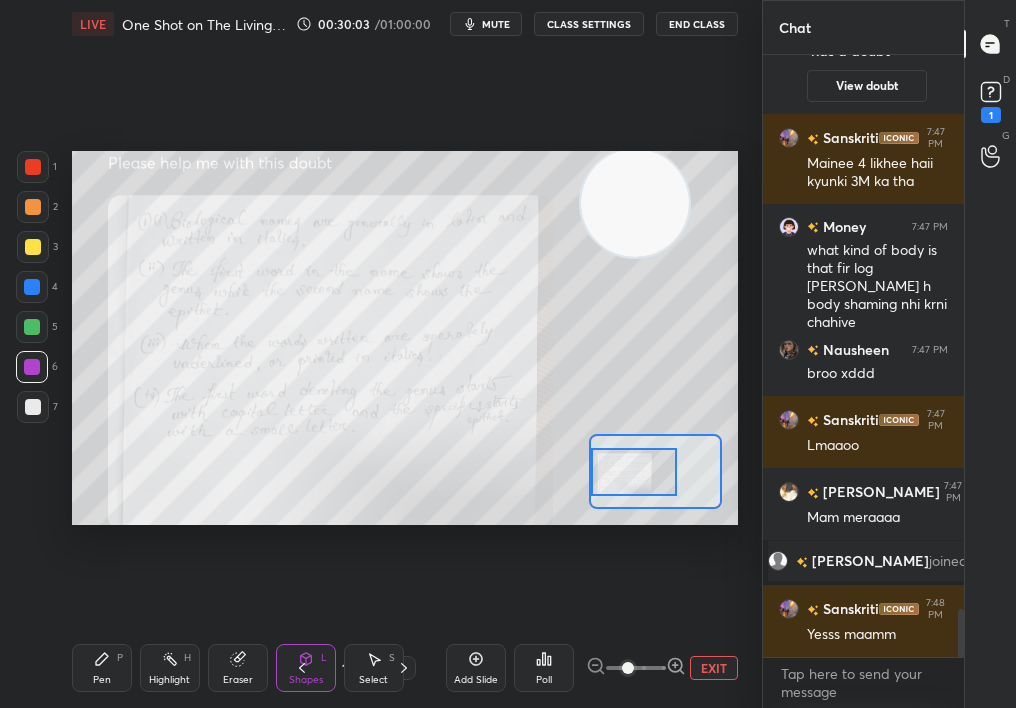 click 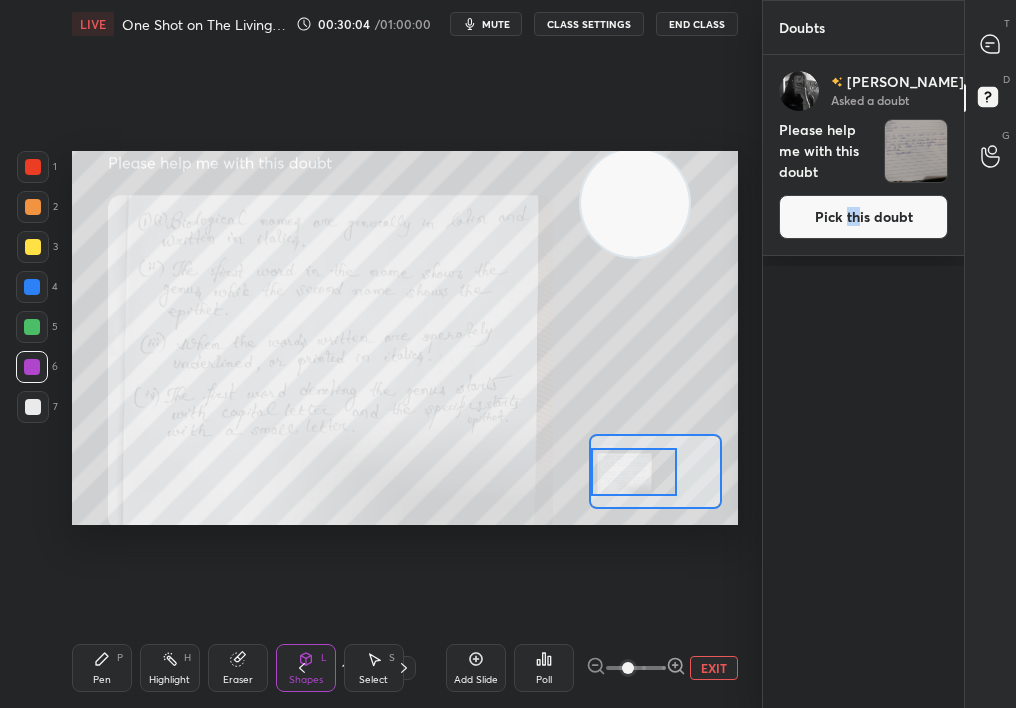 click on "Pick this doubt" at bounding box center [863, 217] 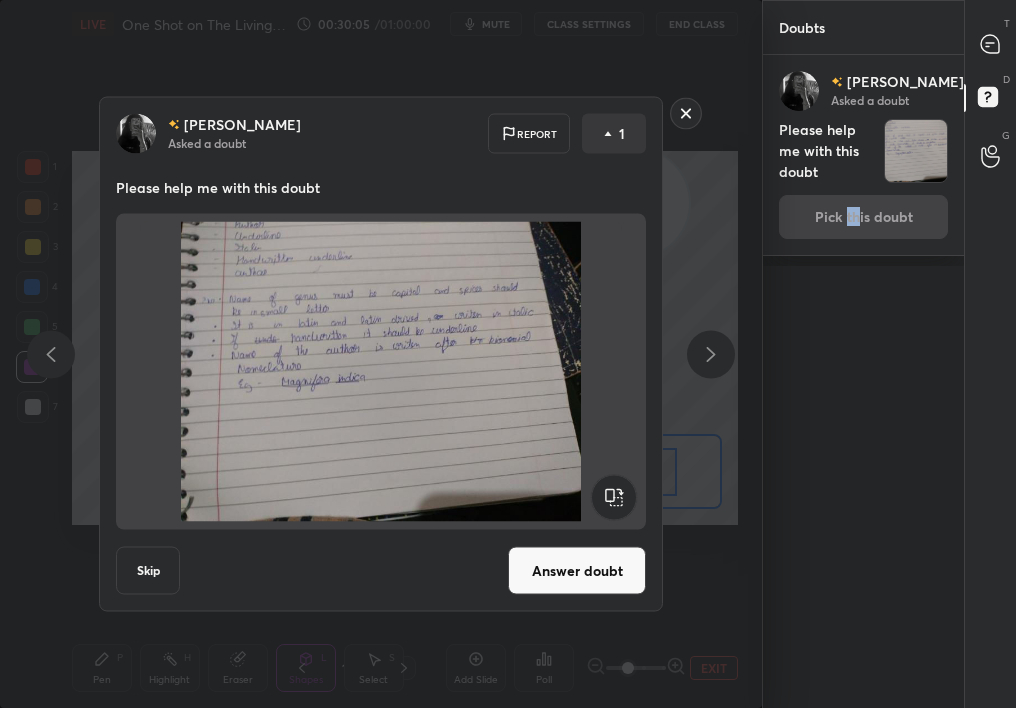 click 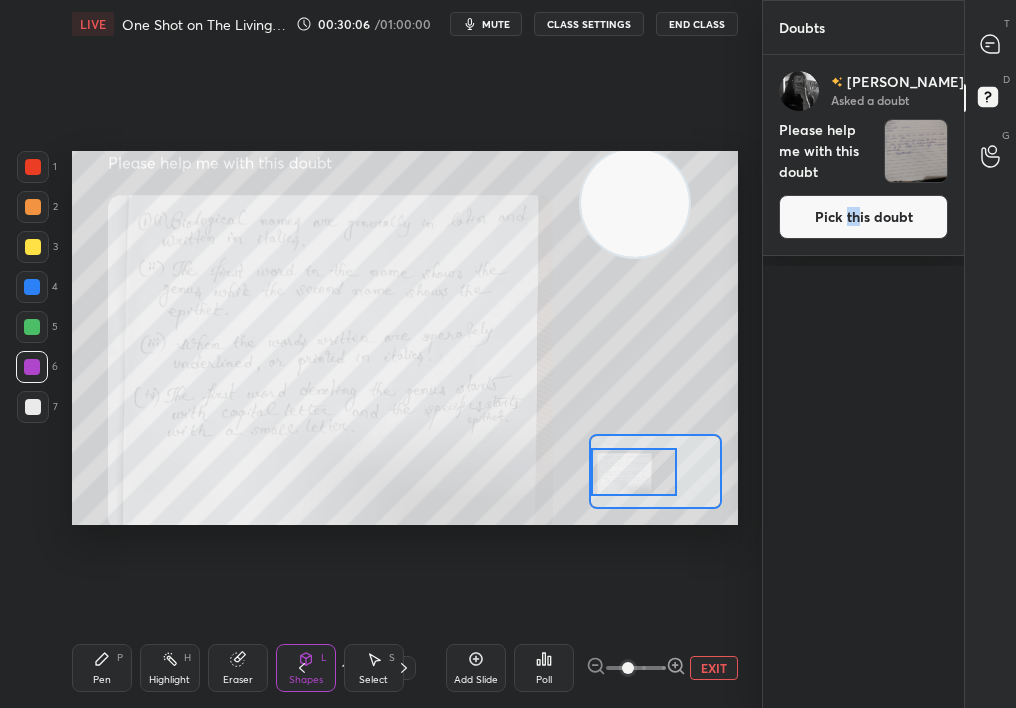 click at bounding box center (991, 44) 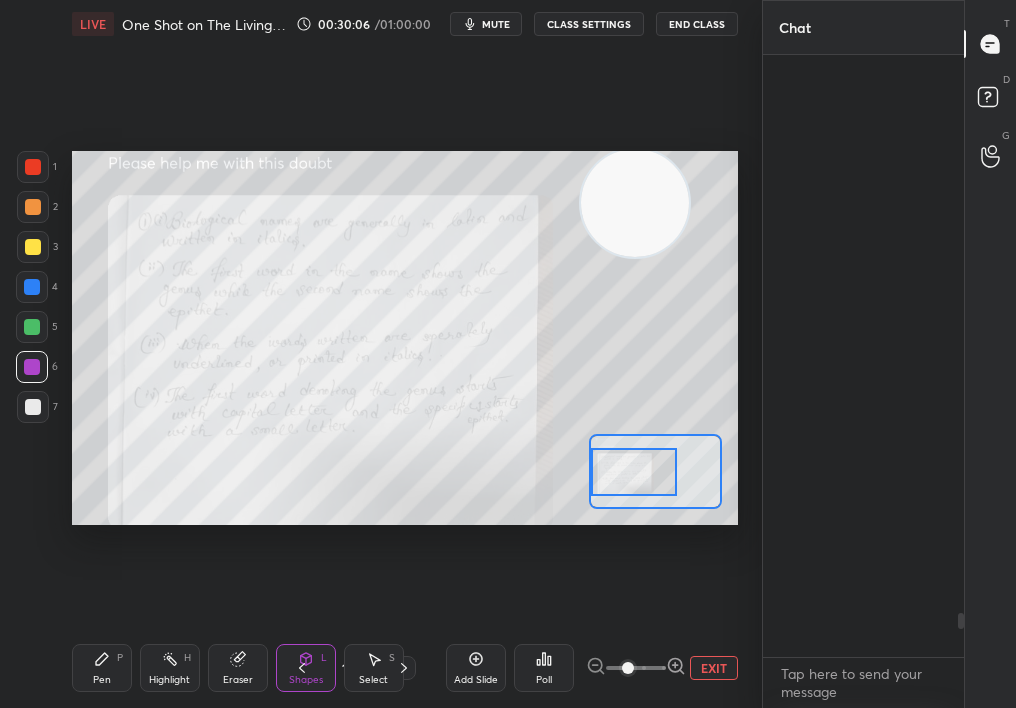 scroll, scrollTop: 7654, scrollLeft: 0, axis: vertical 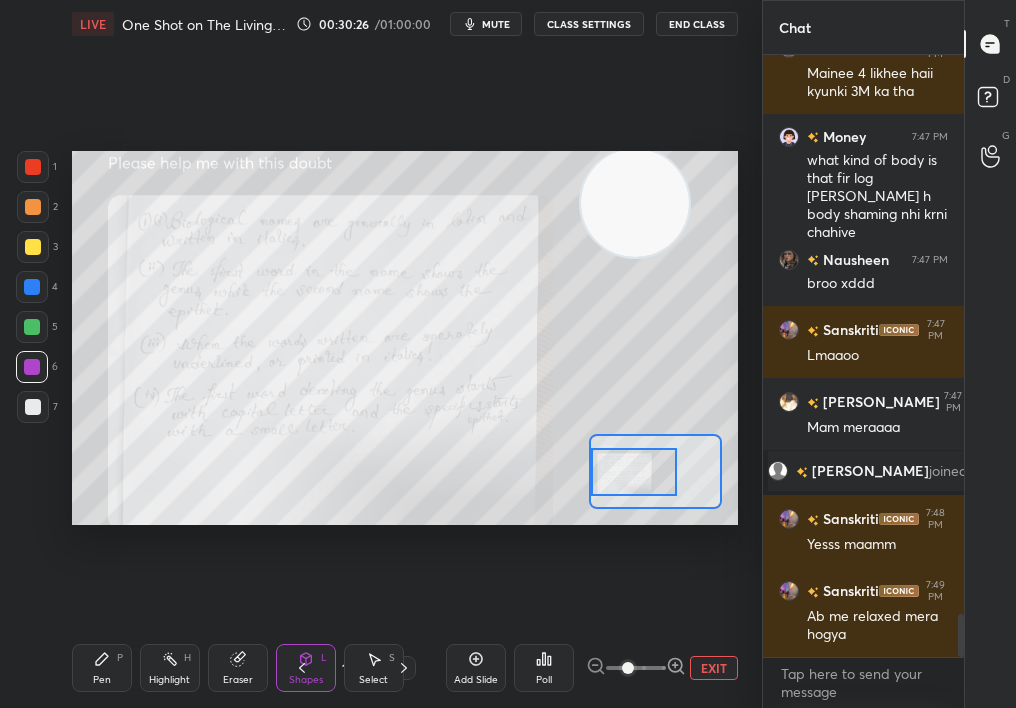 click on "Pen" at bounding box center (102, 680) 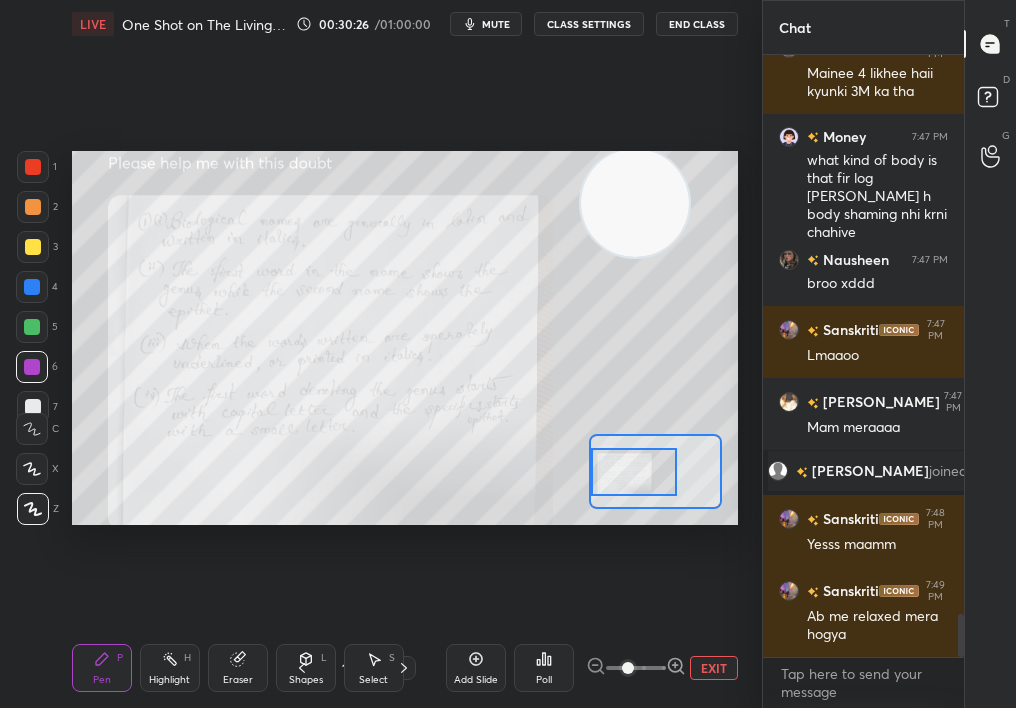 drag, startPoint x: 127, startPoint y: 650, endPoint x: 139, endPoint y: 636, distance: 18.439089 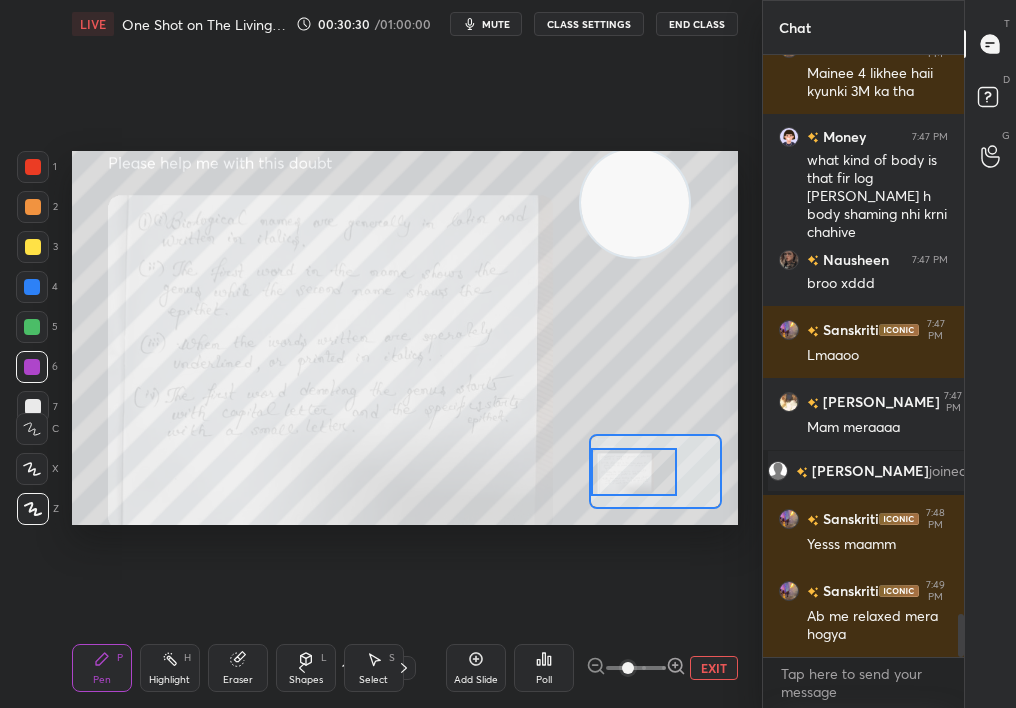scroll, scrollTop: 7813, scrollLeft: 0, axis: vertical 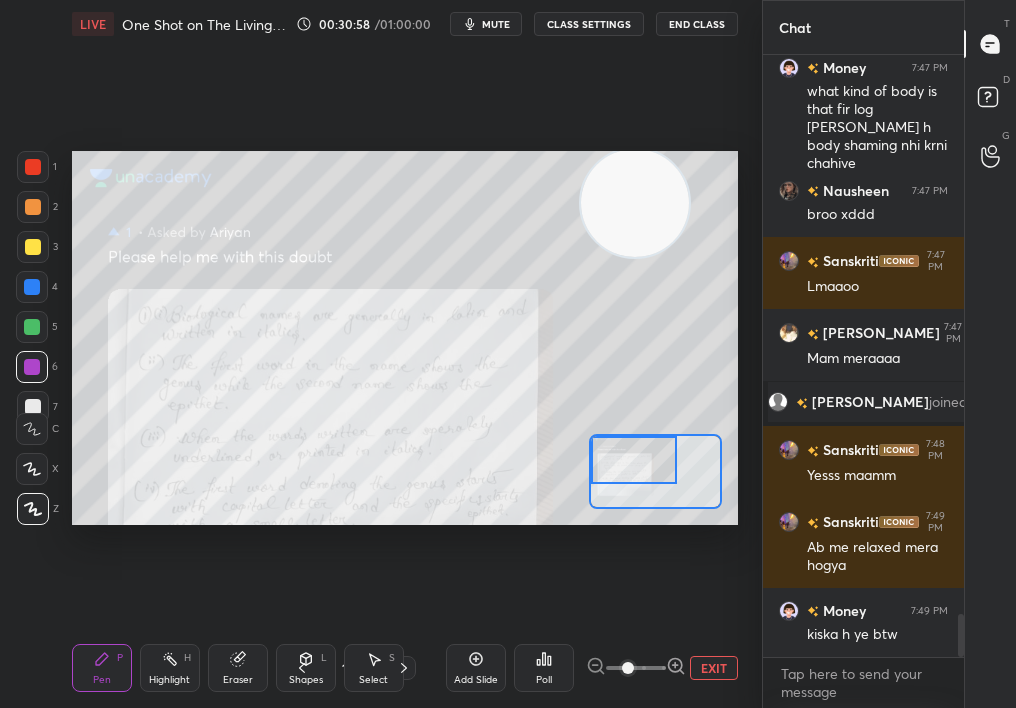 drag, startPoint x: 672, startPoint y: 471, endPoint x: 692, endPoint y: 452, distance: 27.58623 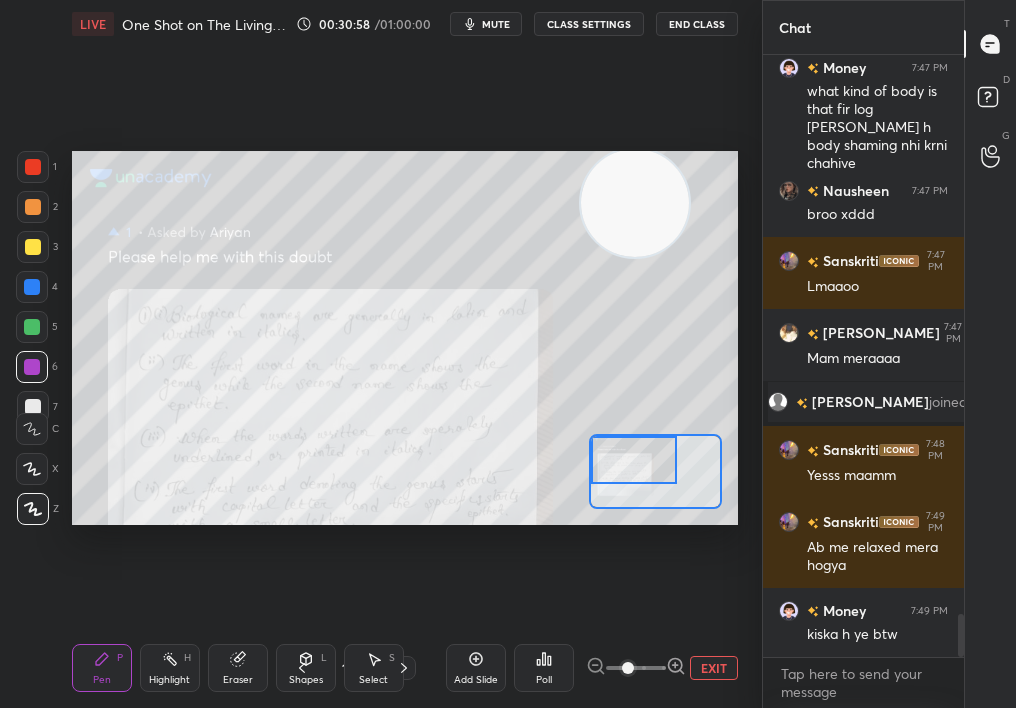 click at bounding box center (634, 459) 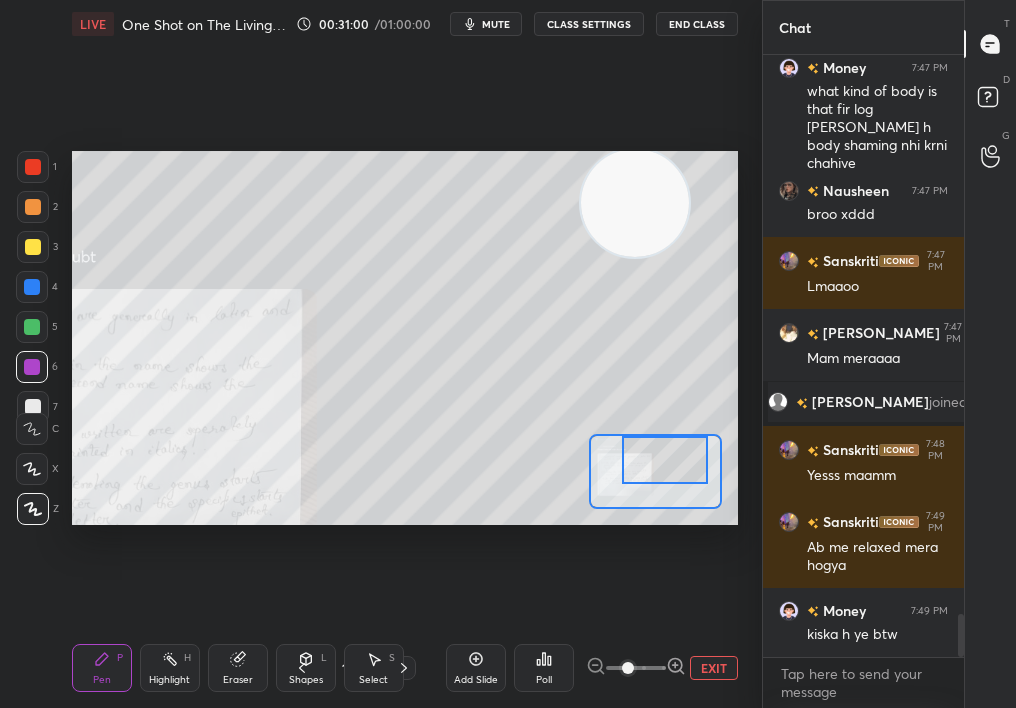 click at bounding box center [33, 207] 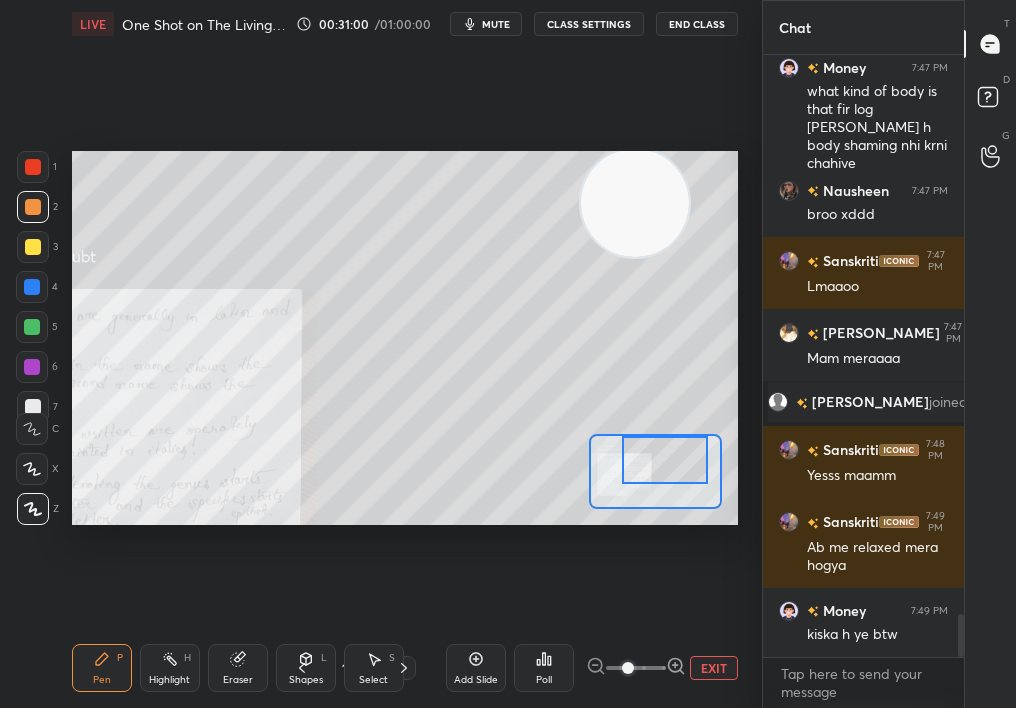 click at bounding box center [33, 167] 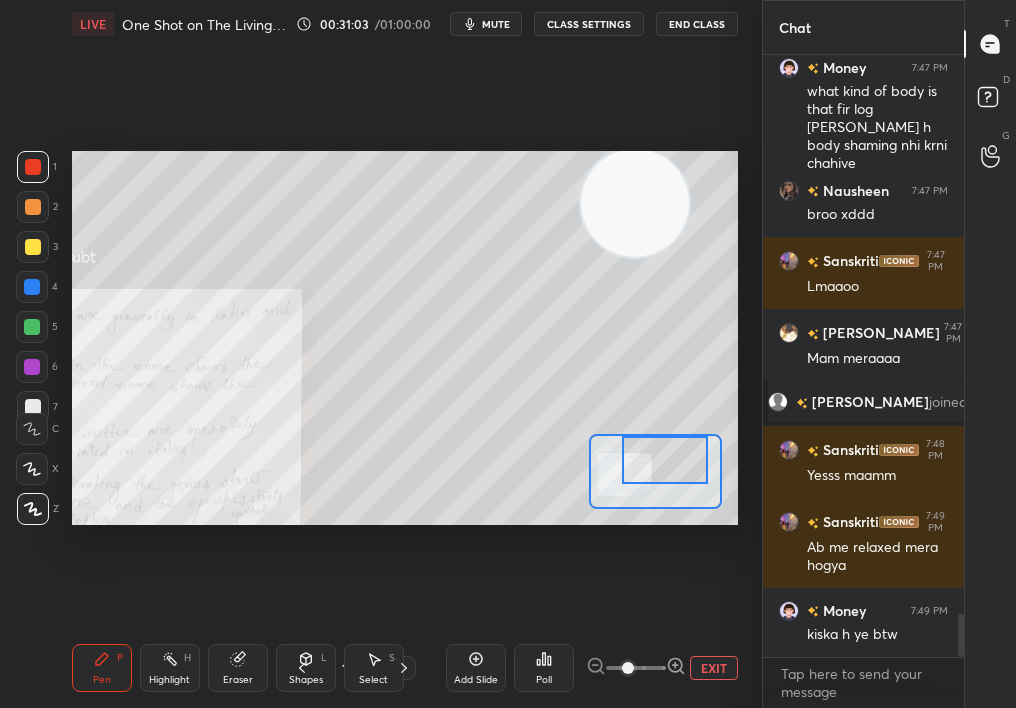 scroll, scrollTop: 7885, scrollLeft: 0, axis: vertical 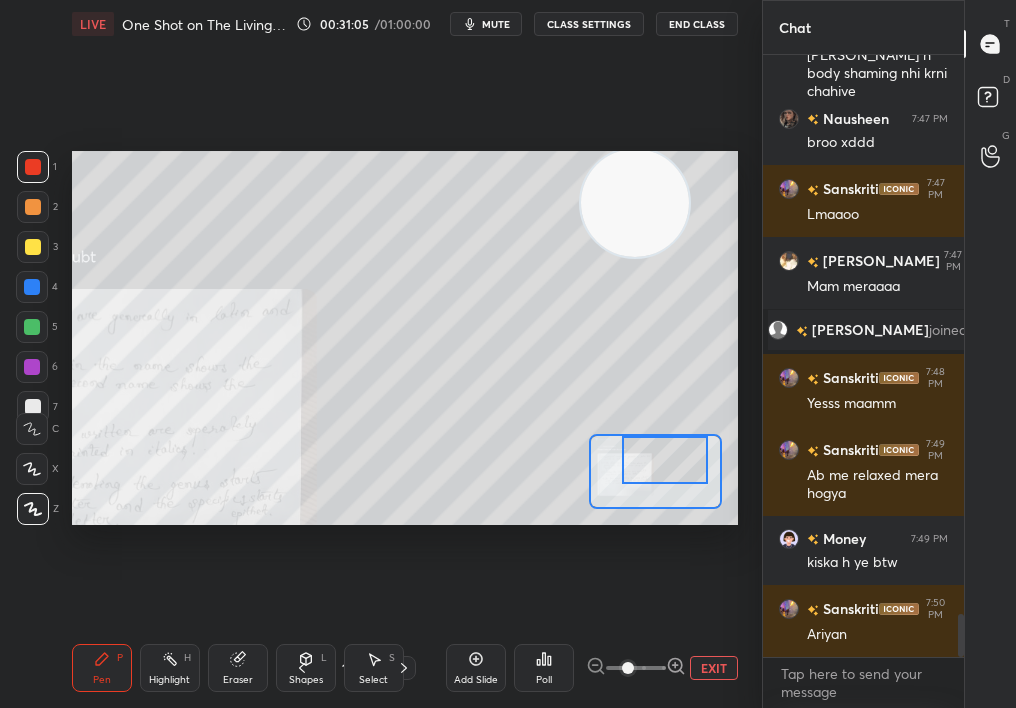 click on "EXIT" at bounding box center [714, 668] 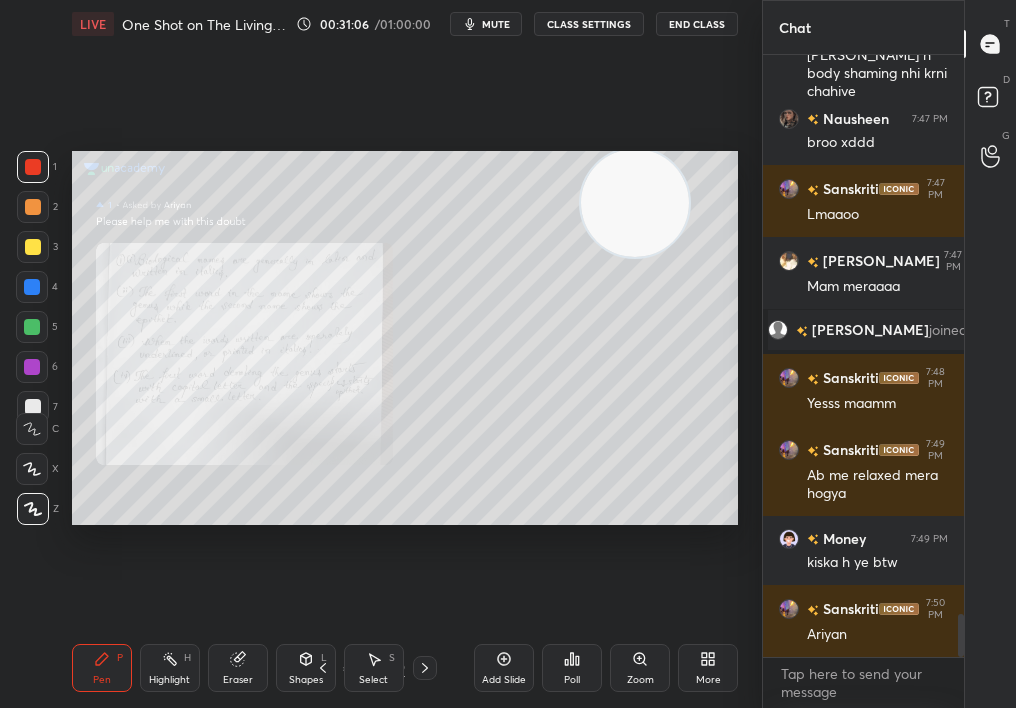 click 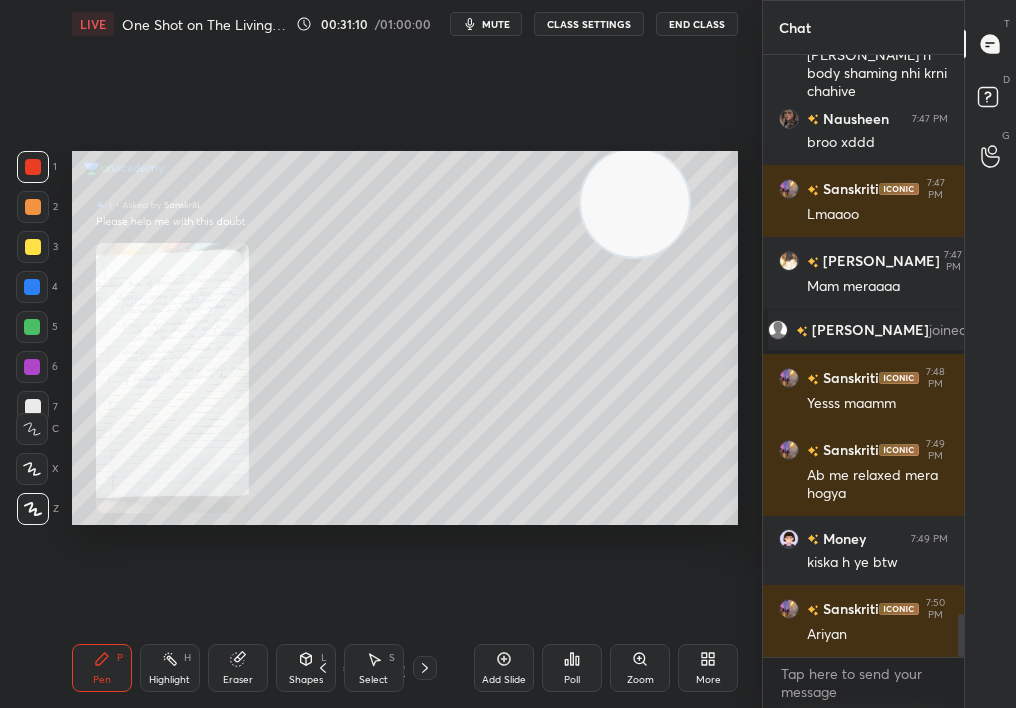 click 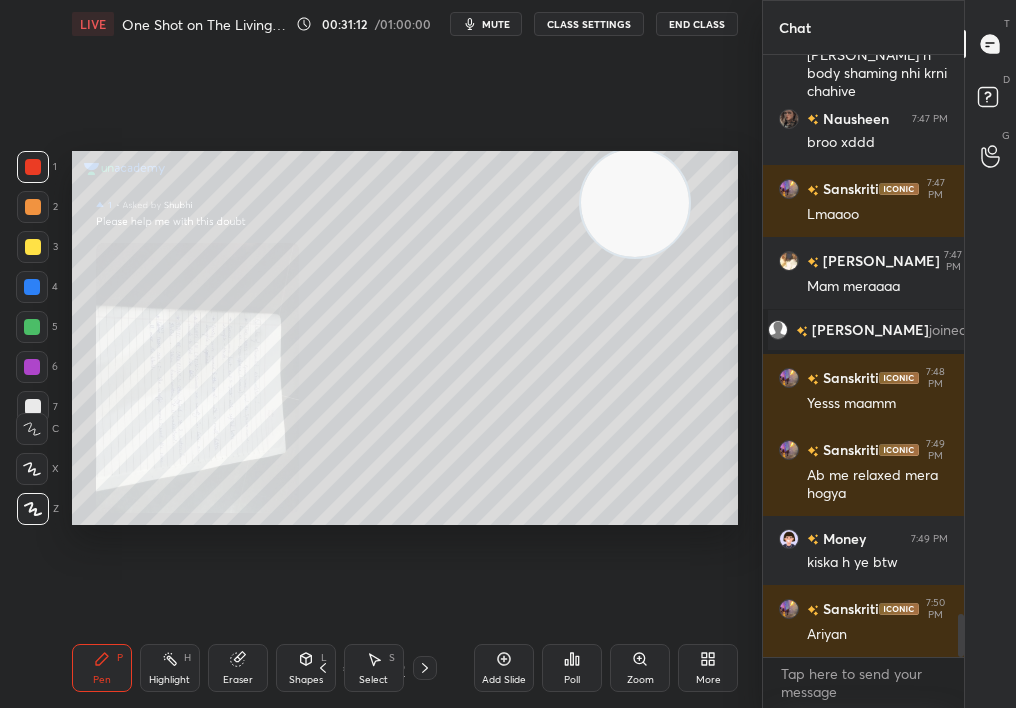 click on "Zoom" at bounding box center (640, 668) 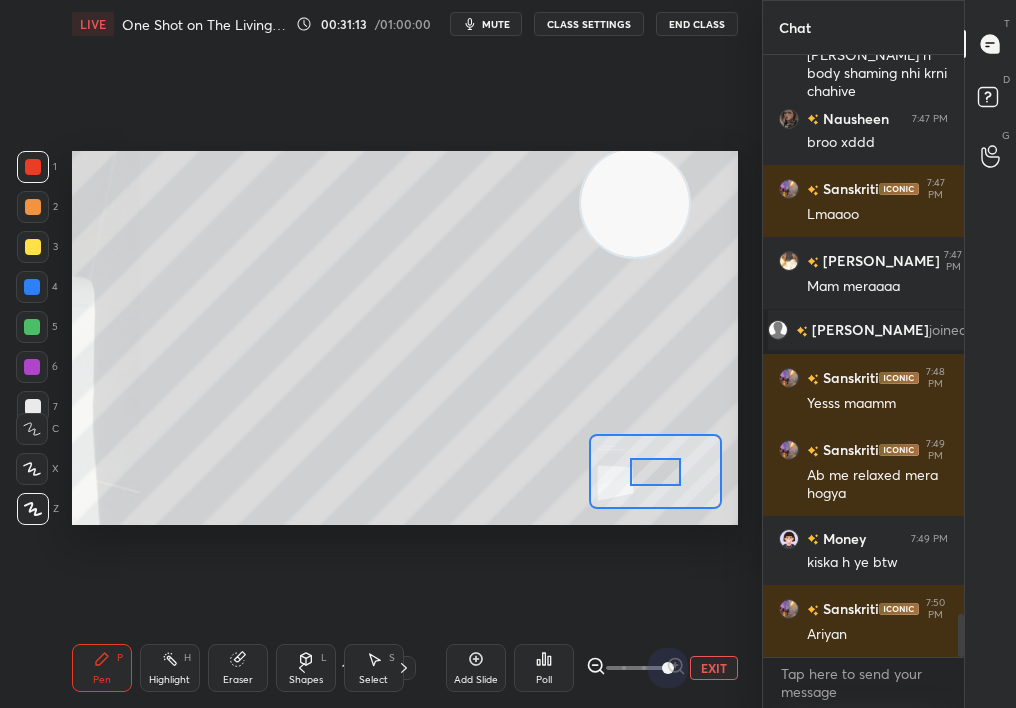 drag, startPoint x: 673, startPoint y: 664, endPoint x: 712, endPoint y: 630, distance: 51.739735 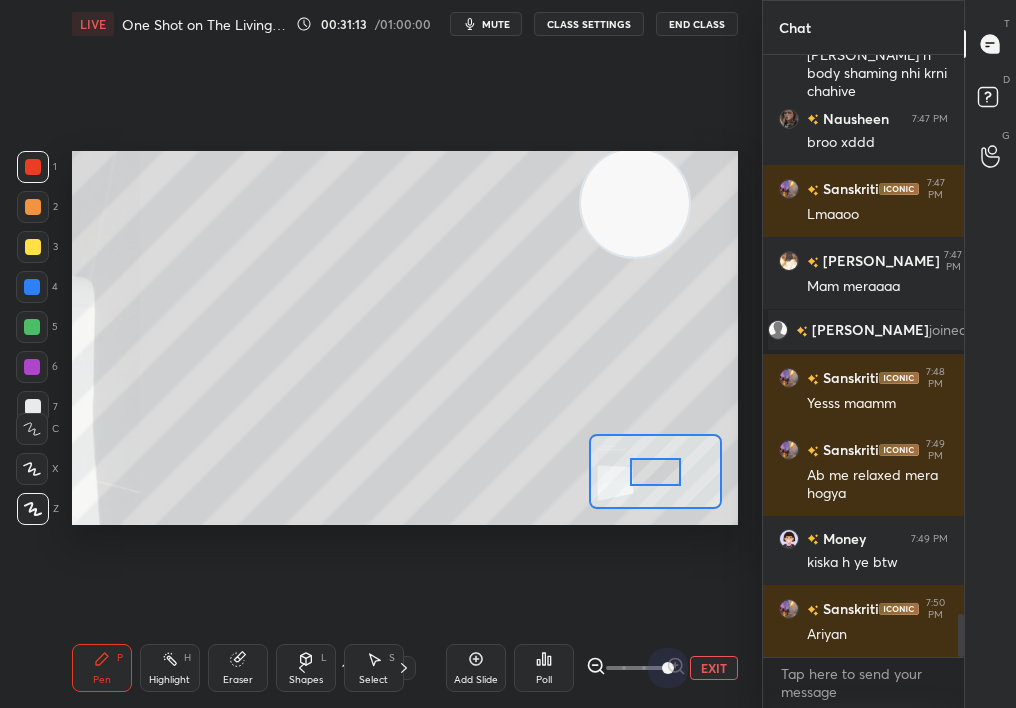 click on "Add Slide Poll EXIT" at bounding box center [592, 668] 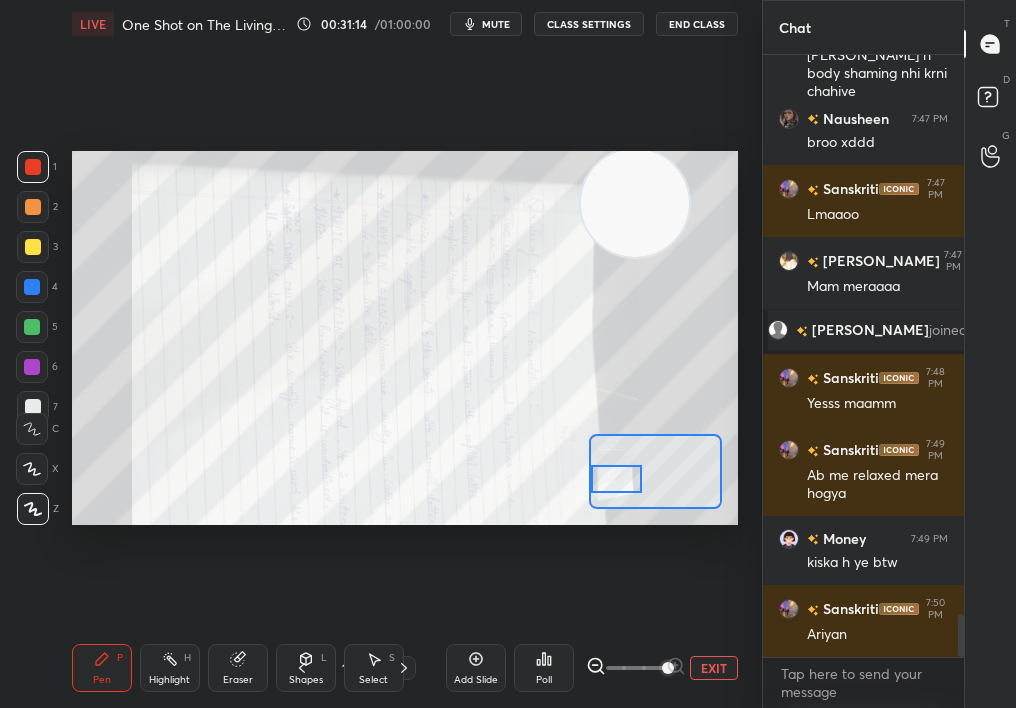 drag, startPoint x: 650, startPoint y: 471, endPoint x: 603, endPoint y: 480, distance: 47.853943 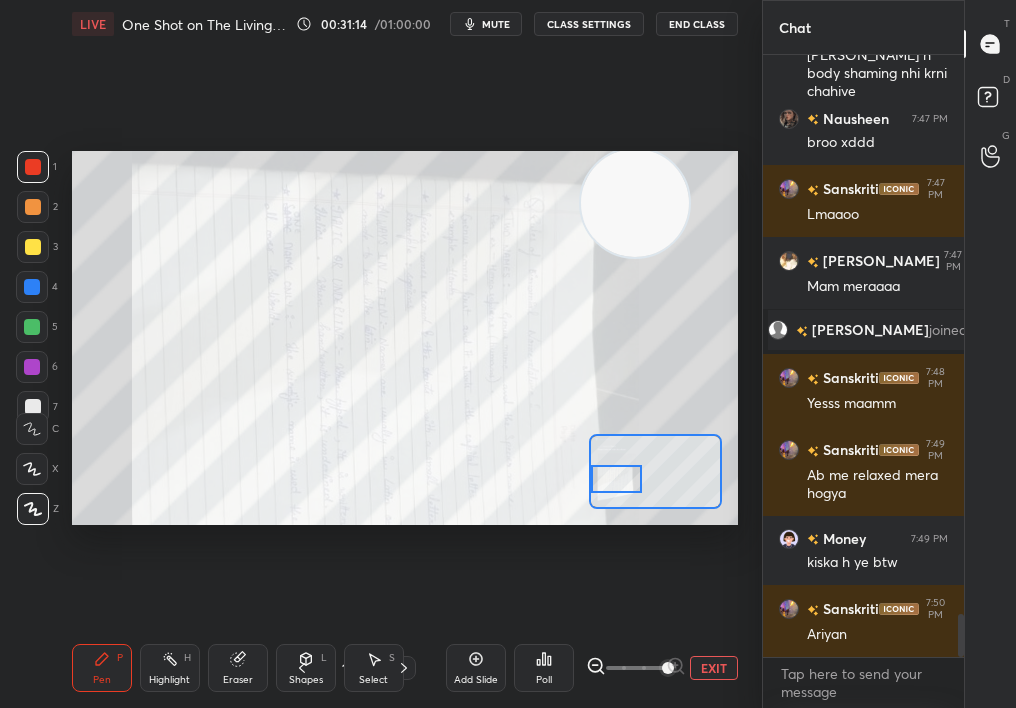 click at bounding box center (617, 479) 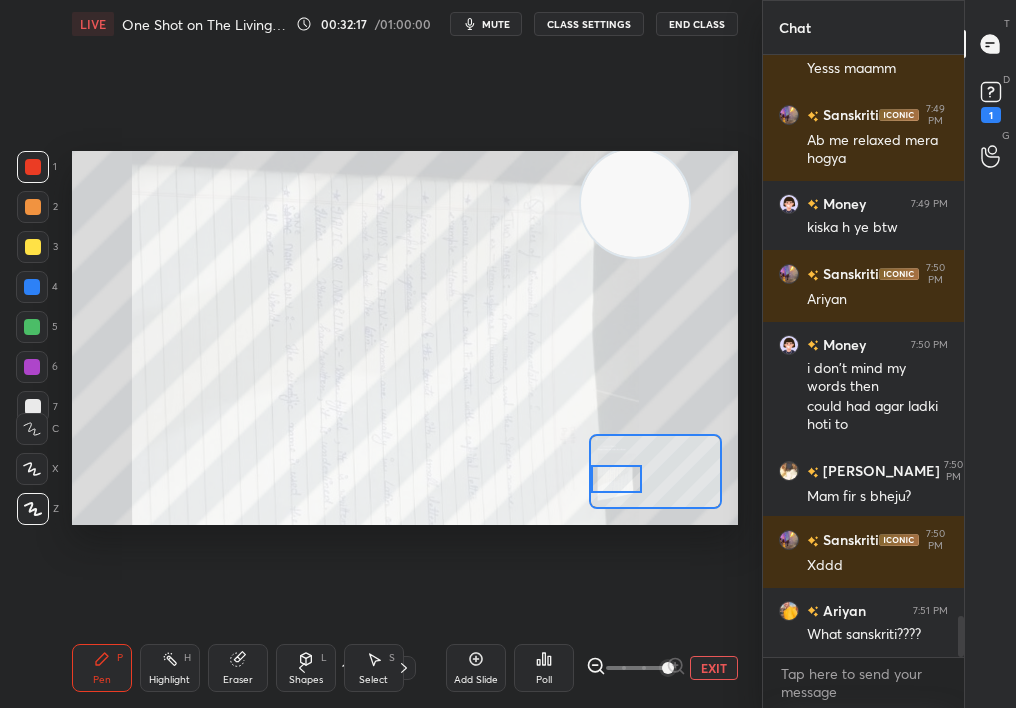 scroll, scrollTop: 8322, scrollLeft: 0, axis: vertical 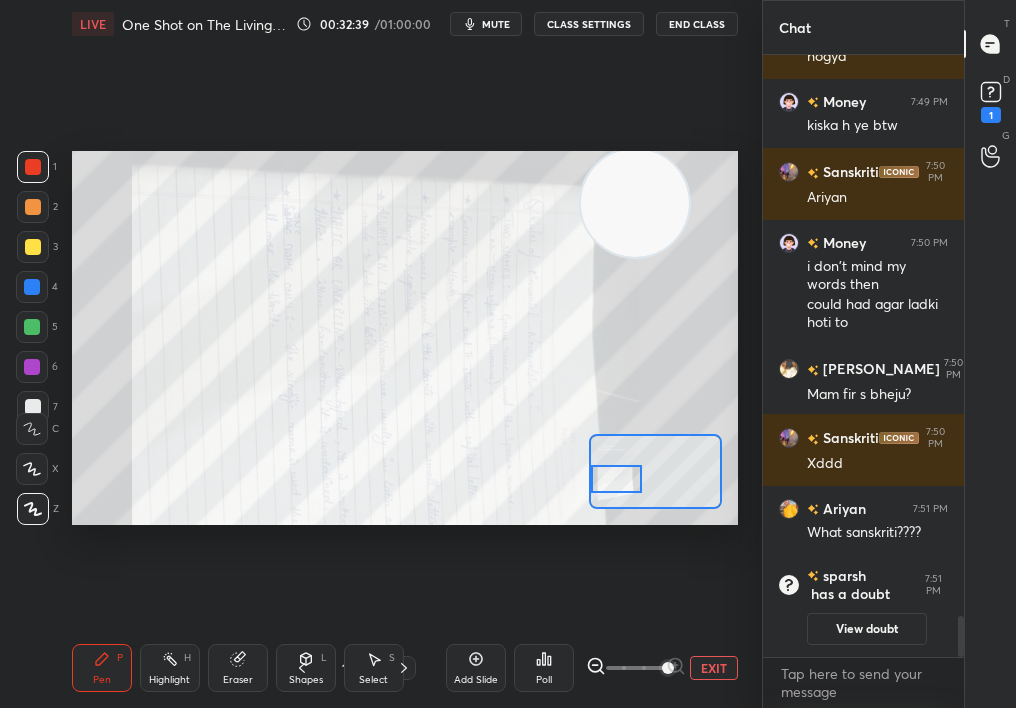 drag, startPoint x: 349, startPoint y: 529, endPoint x: 388, endPoint y: 566, distance: 53.75872 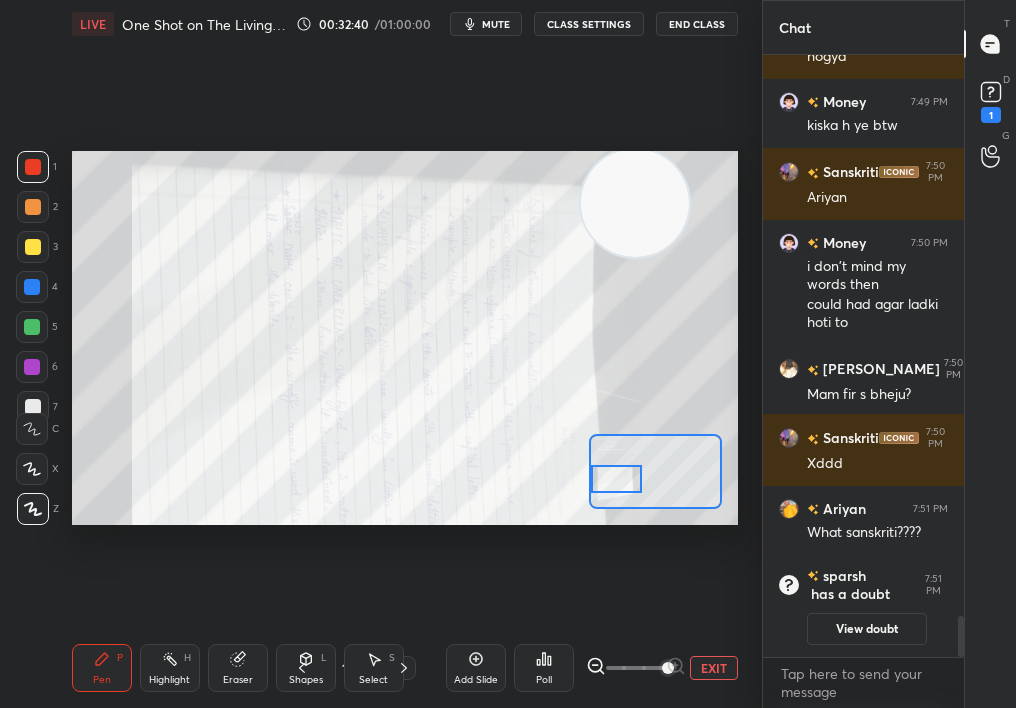 drag, startPoint x: 369, startPoint y: 527, endPoint x: 402, endPoint y: 553, distance: 42.0119 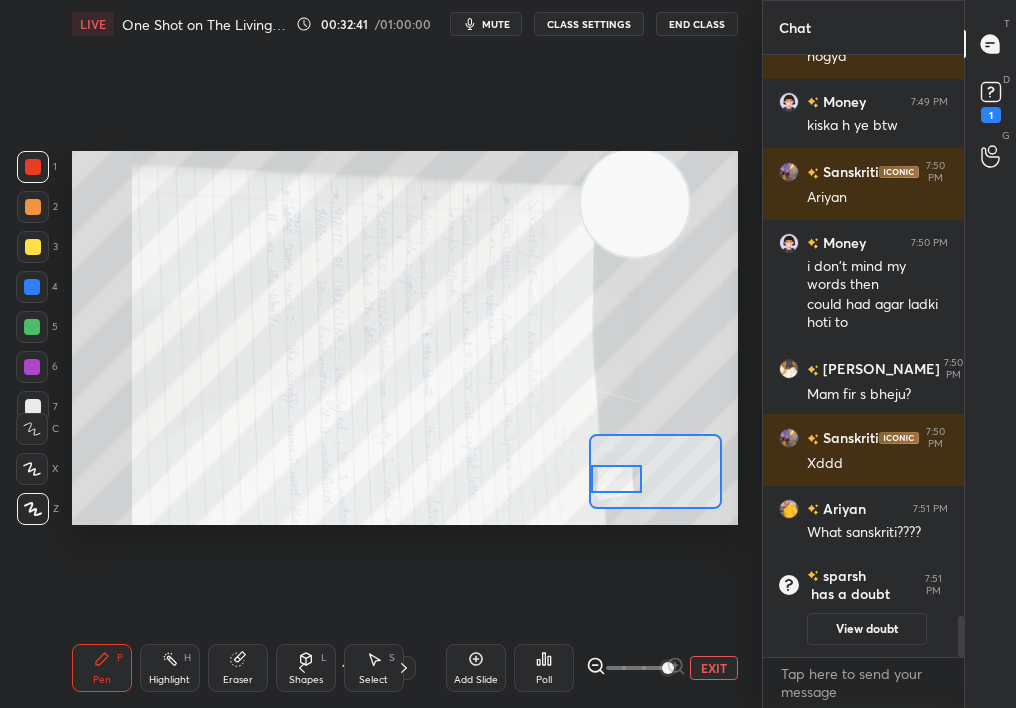 click on "Setting up your live class Poll for   secs No correct answer Start poll" at bounding box center [405, 338] 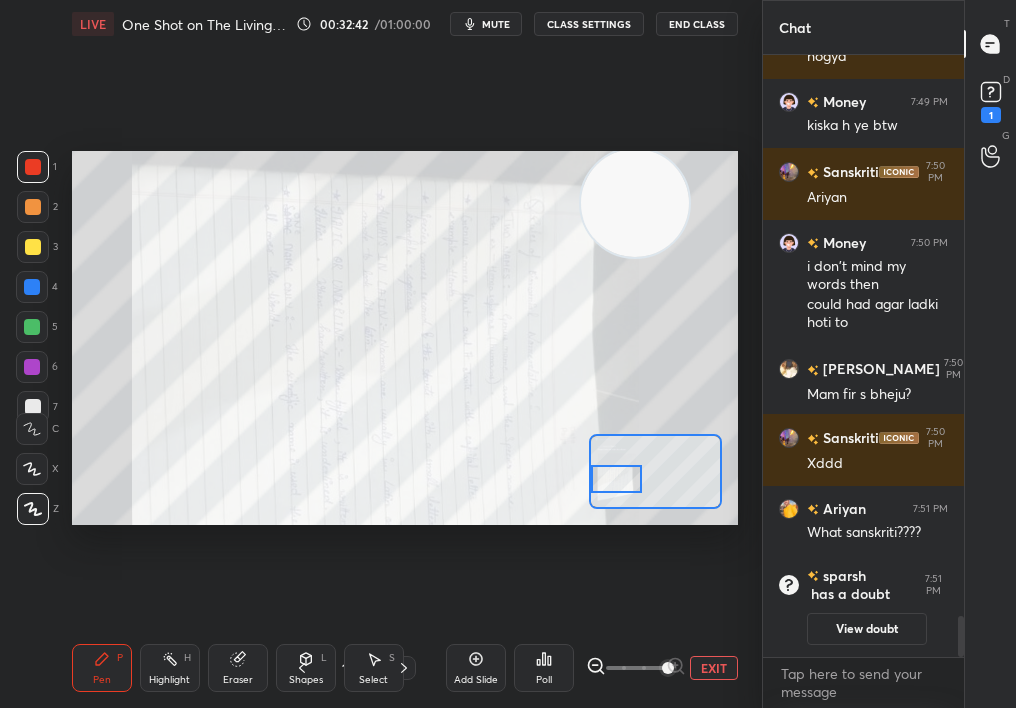 scroll, scrollTop: 7540, scrollLeft: 0, axis: vertical 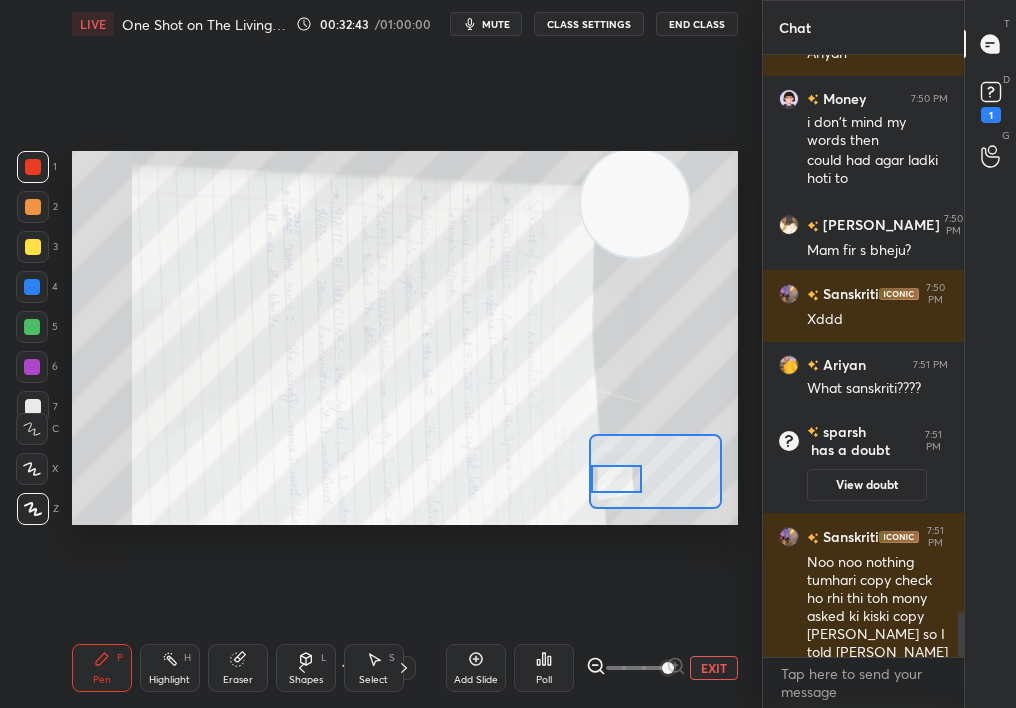 click on "Setting up your live class Poll for   secs No correct answer Start poll" at bounding box center [405, 338] 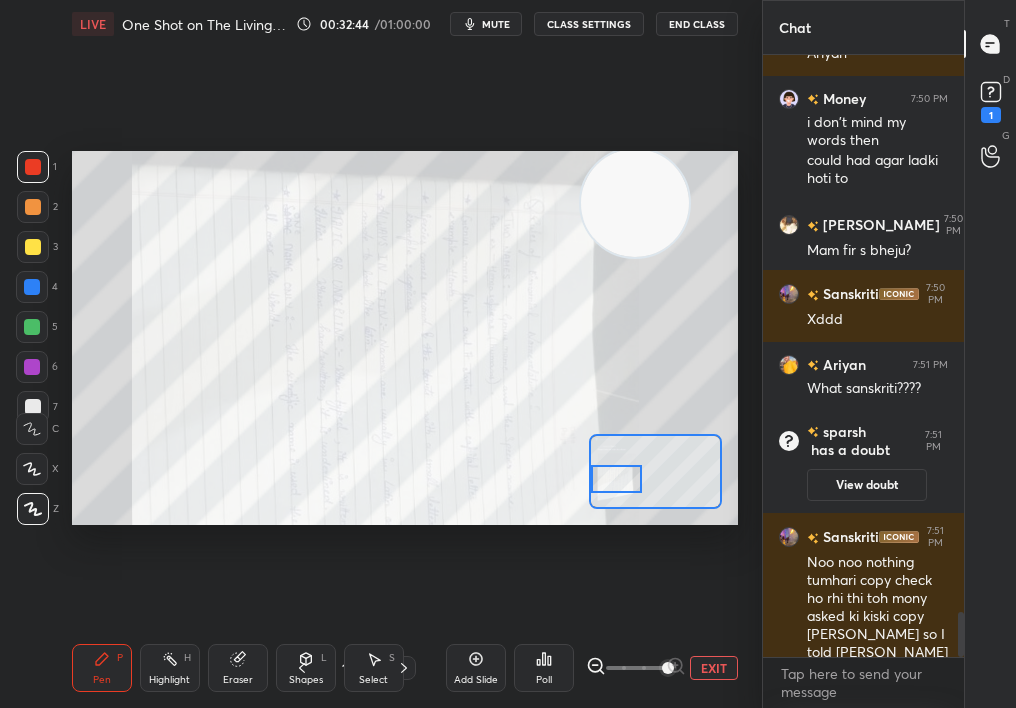 click at bounding box center (33, 207) 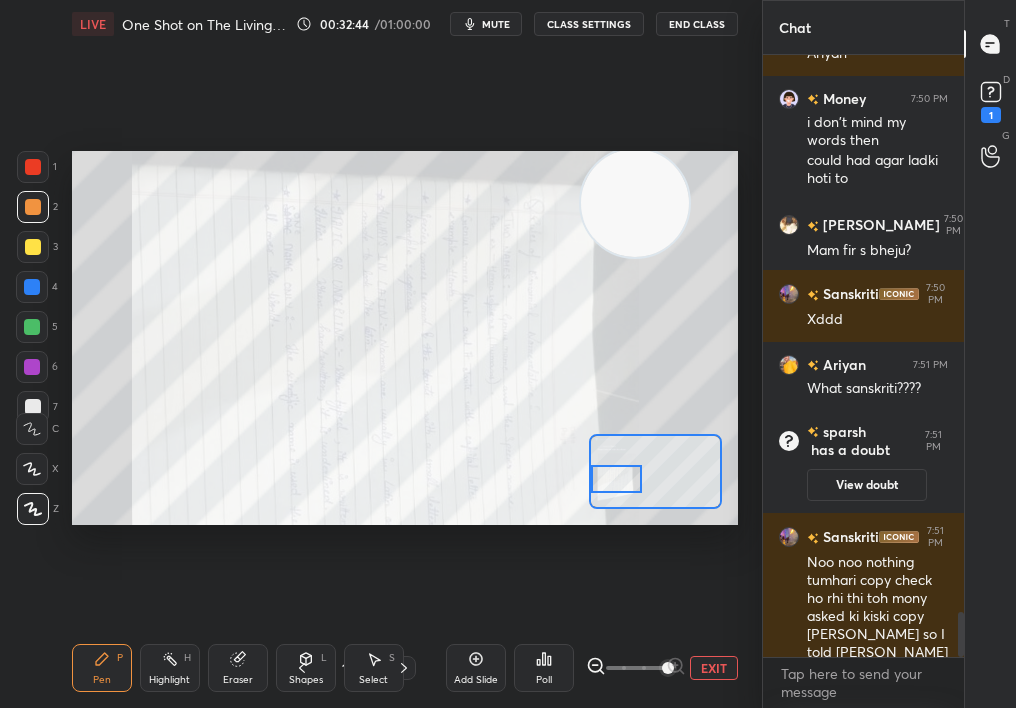 click at bounding box center (33, 207) 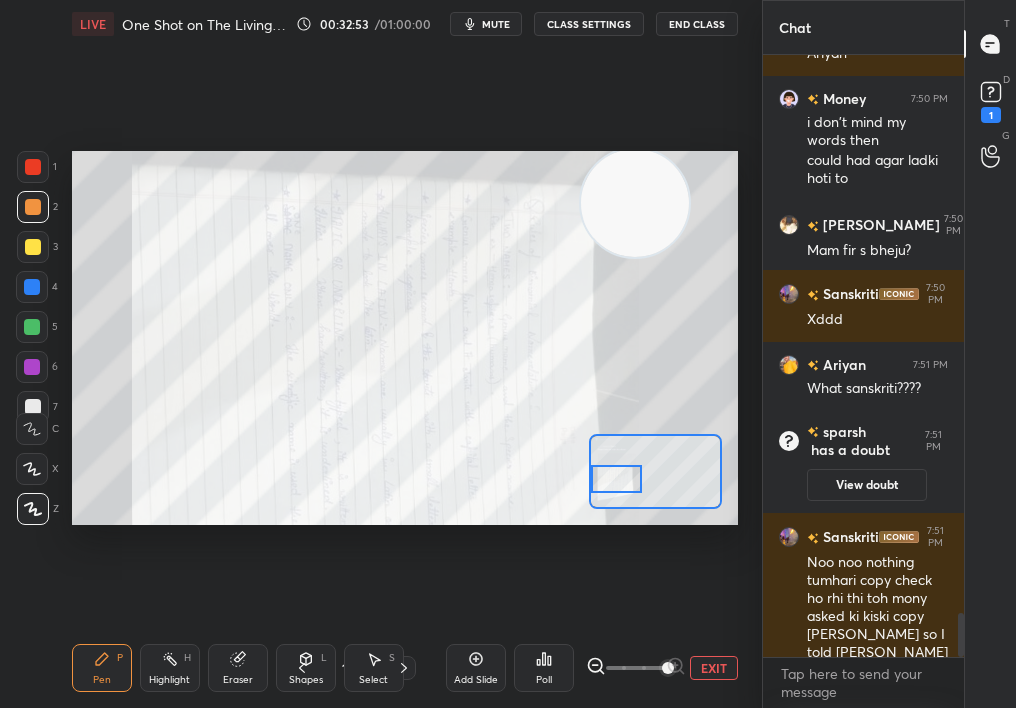 scroll, scrollTop: 7560, scrollLeft: 0, axis: vertical 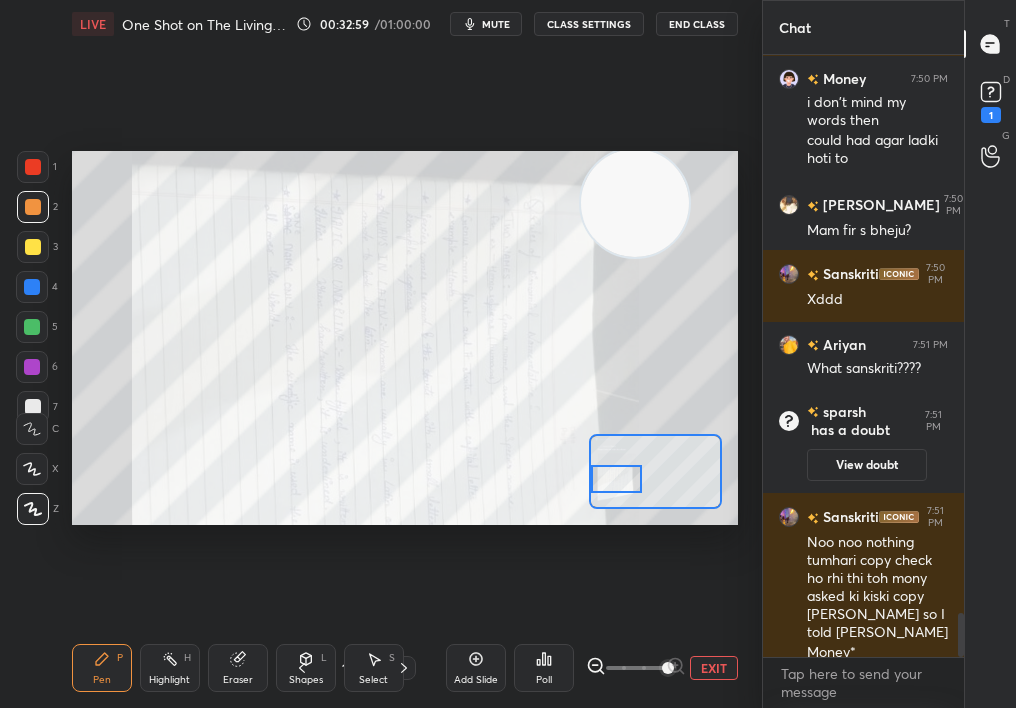 click on "Setting up your live class Poll for   secs No correct answer Start poll" at bounding box center (405, 338) 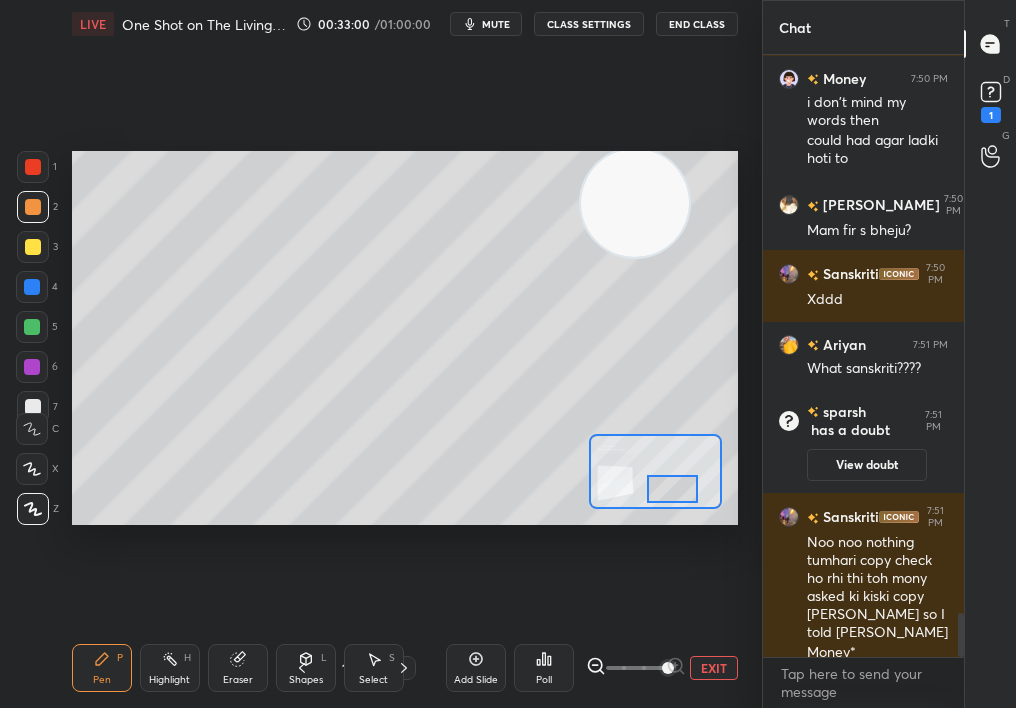 drag, startPoint x: 665, startPoint y: 484, endPoint x: 680, endPoint y: 487, distance: 15.297058 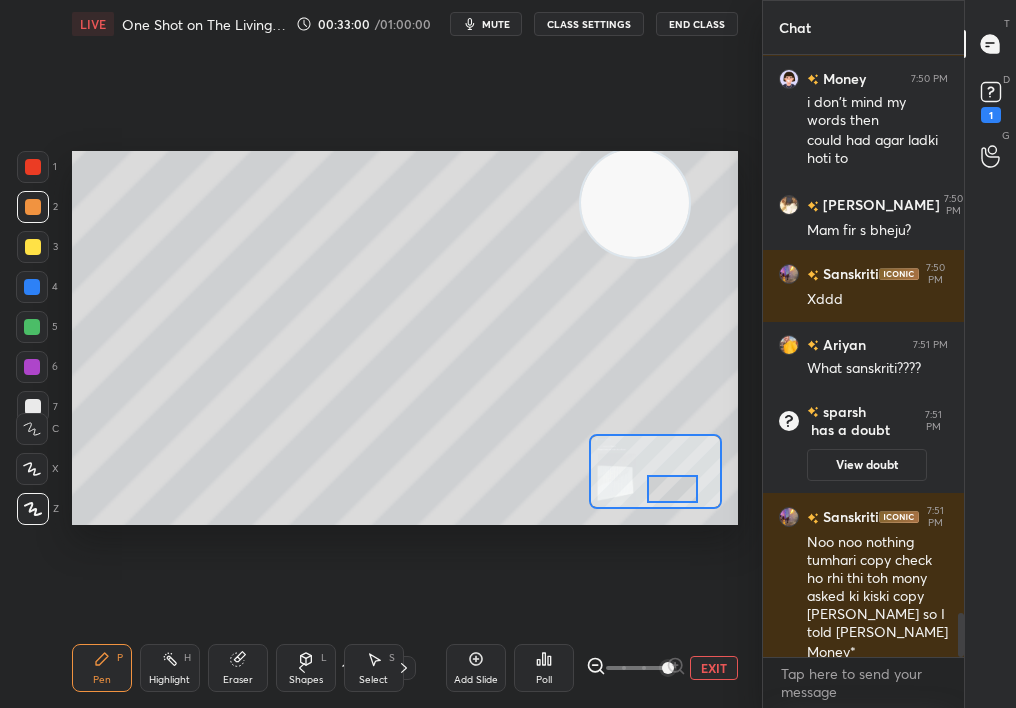 click at bounding box center [673, 489] 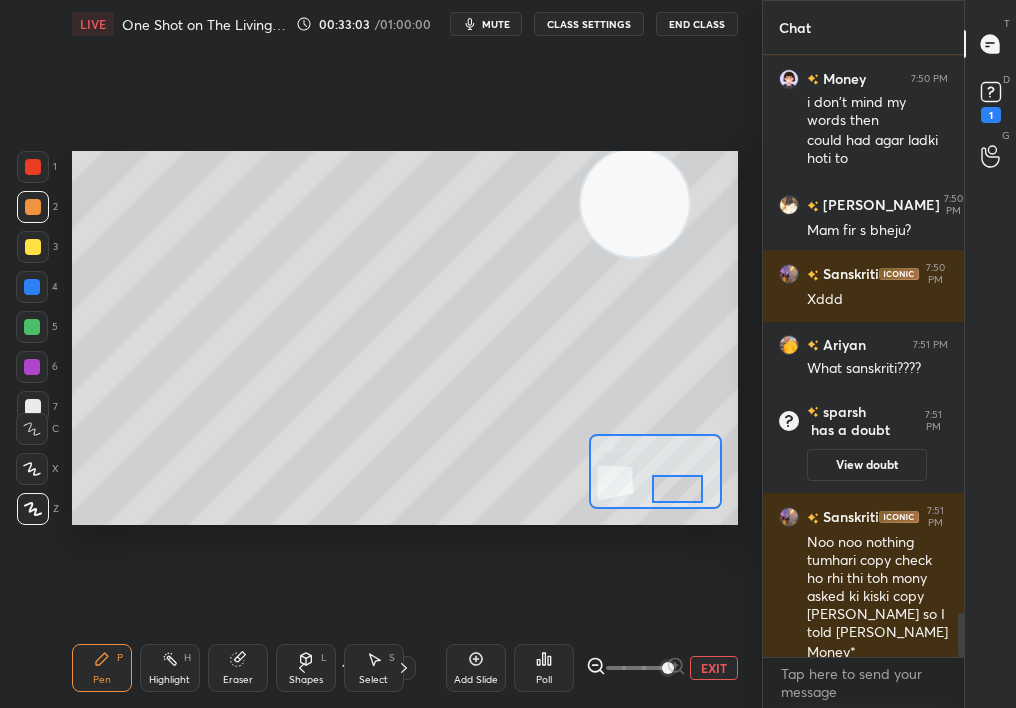 scroll, scrollTop: 7629, scrollLeft: 0, axis: vertical 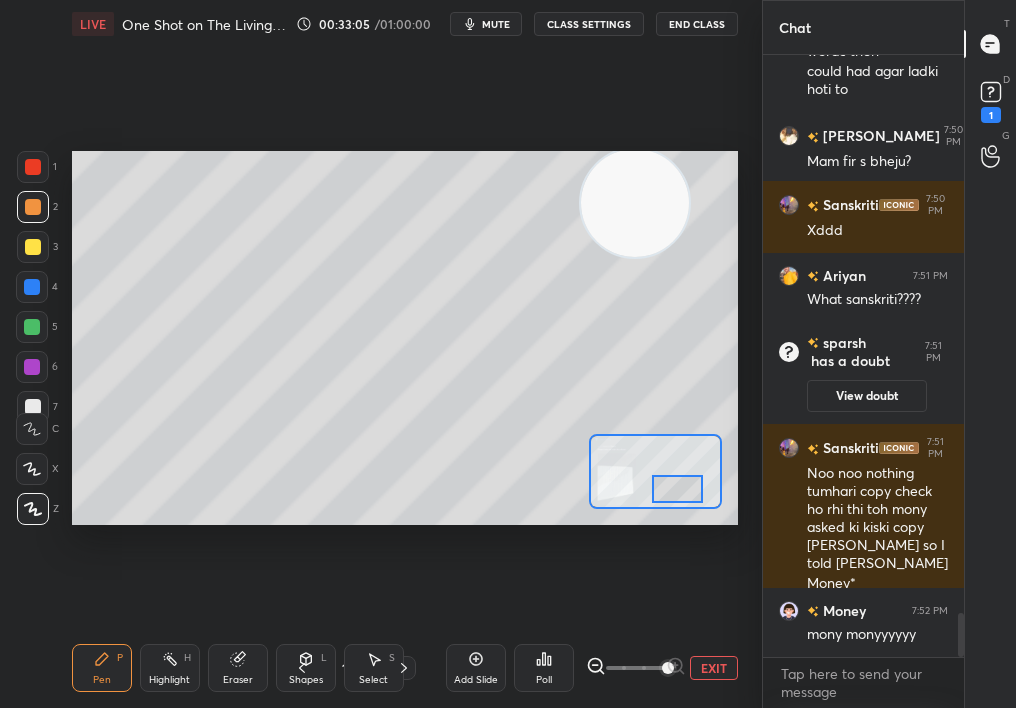 click on "EXIT" at bounding box center (714, 668) 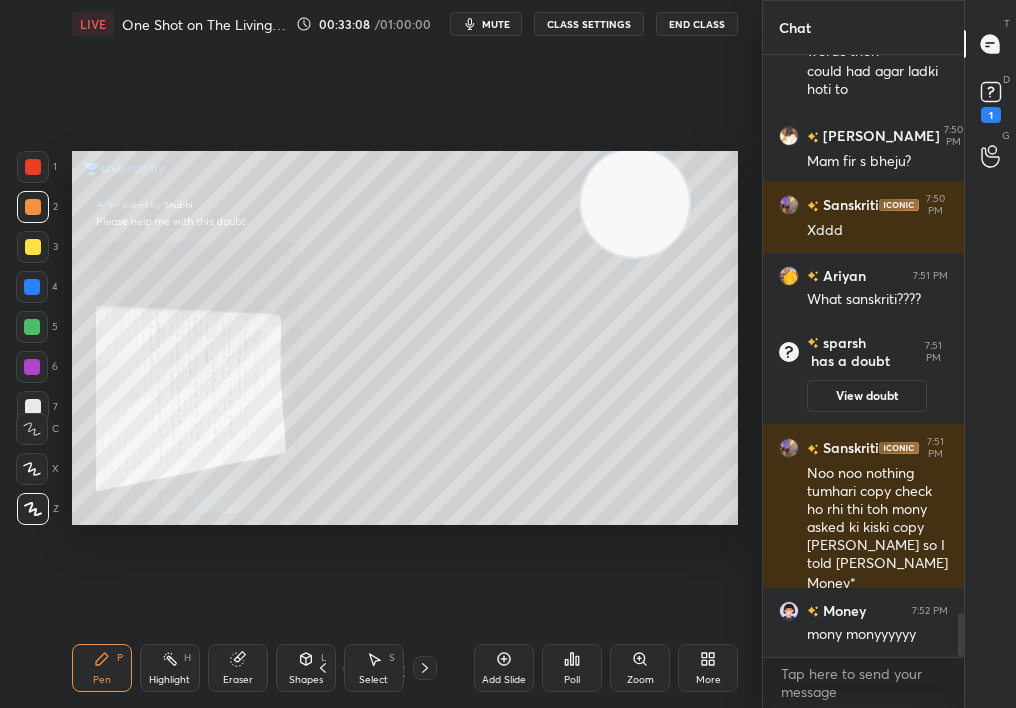 click 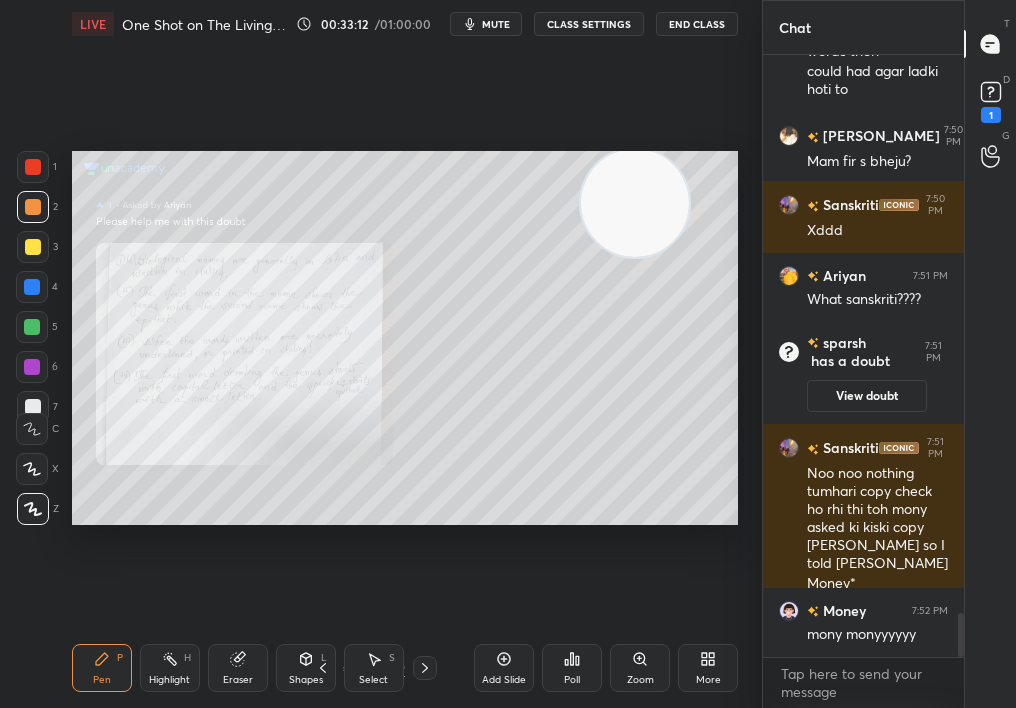 click 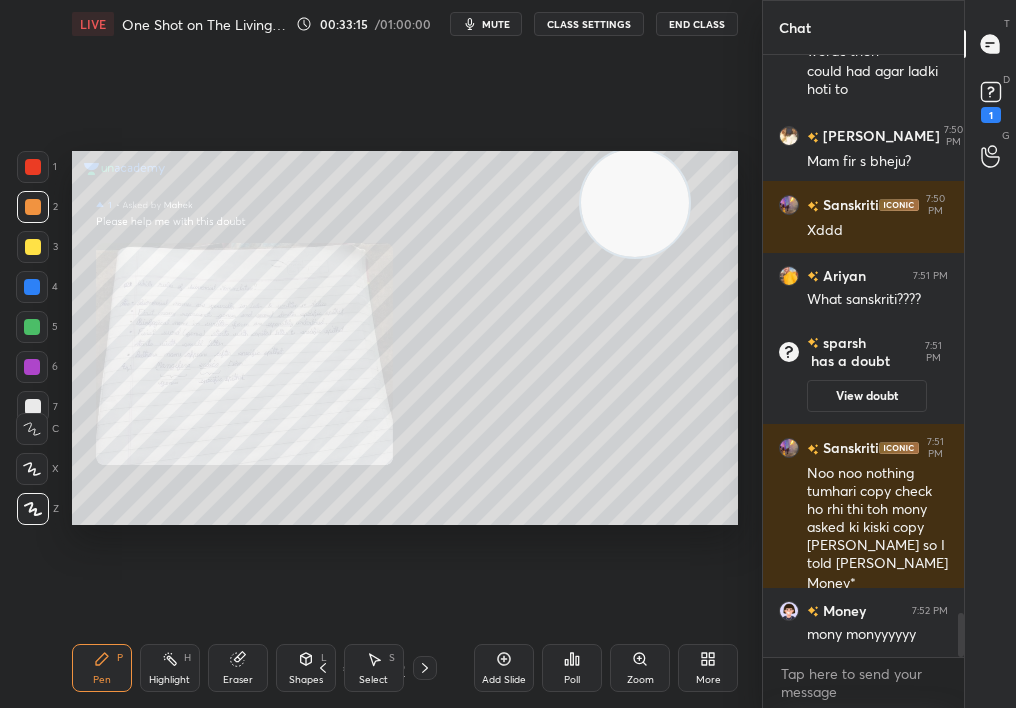 click on "Zoom" at bounding box center (640, 680) 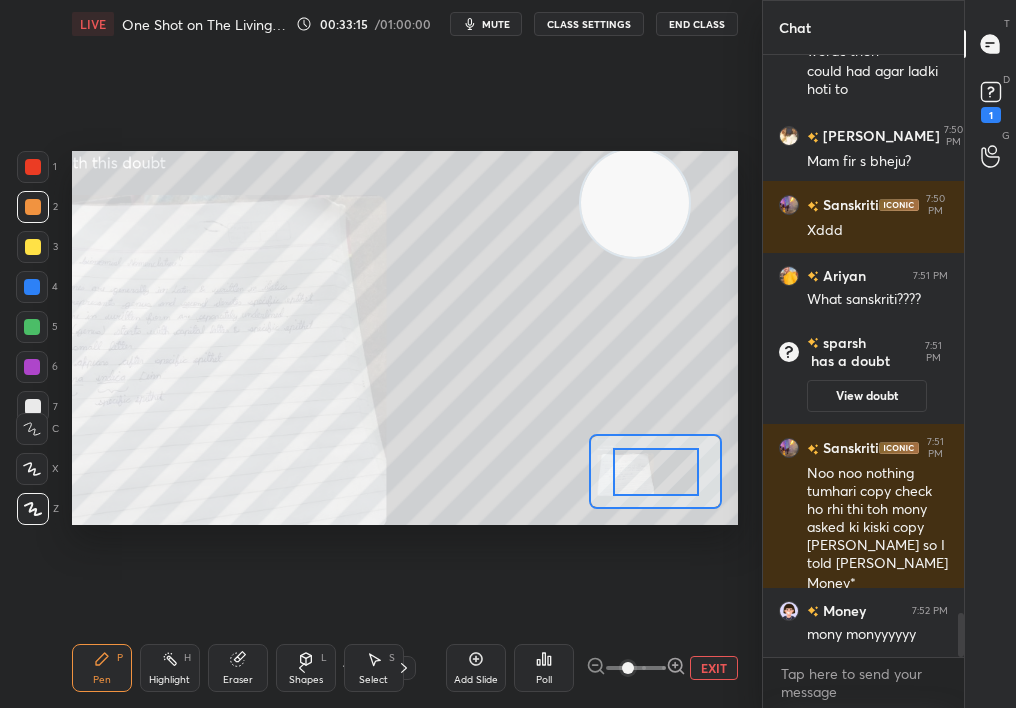 click at bounding box center (628, 668) 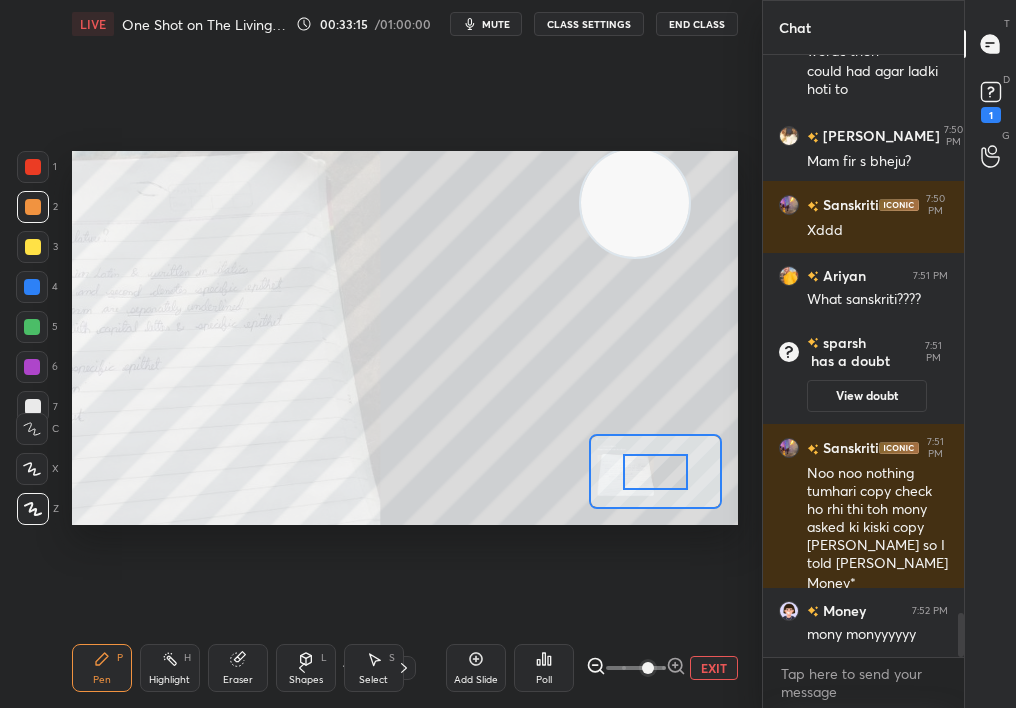 click on "EXIT" at bounding box center [662, 668] 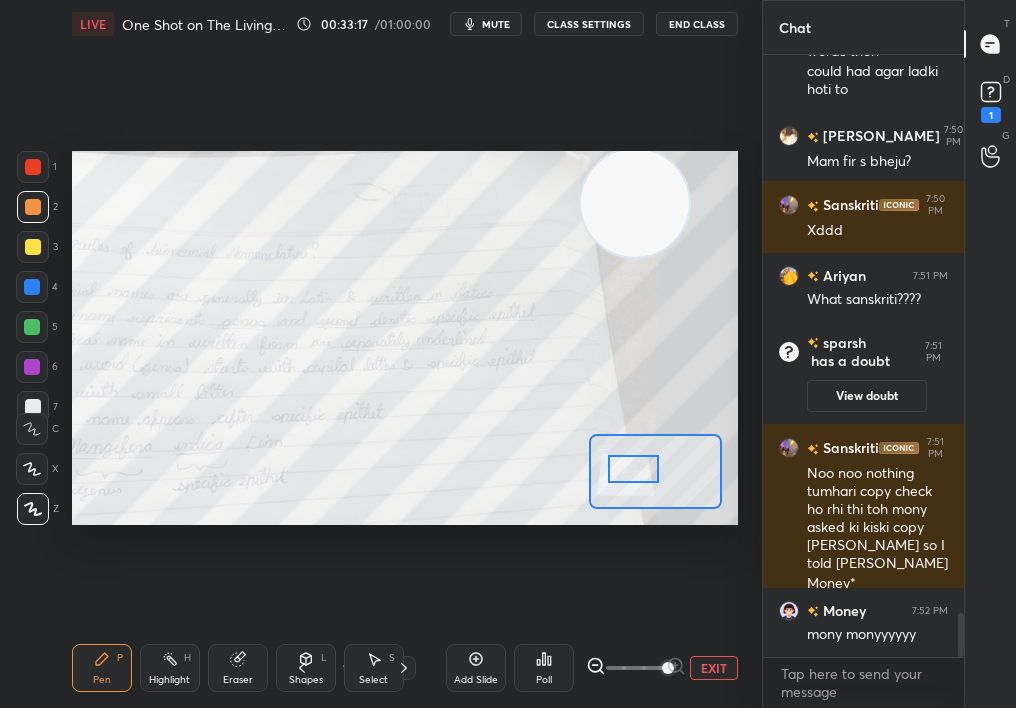 drag, startPoint x: 656, startPoint y: 470, endPoint x: 644, endPoint y: 472, distance: 12.165525 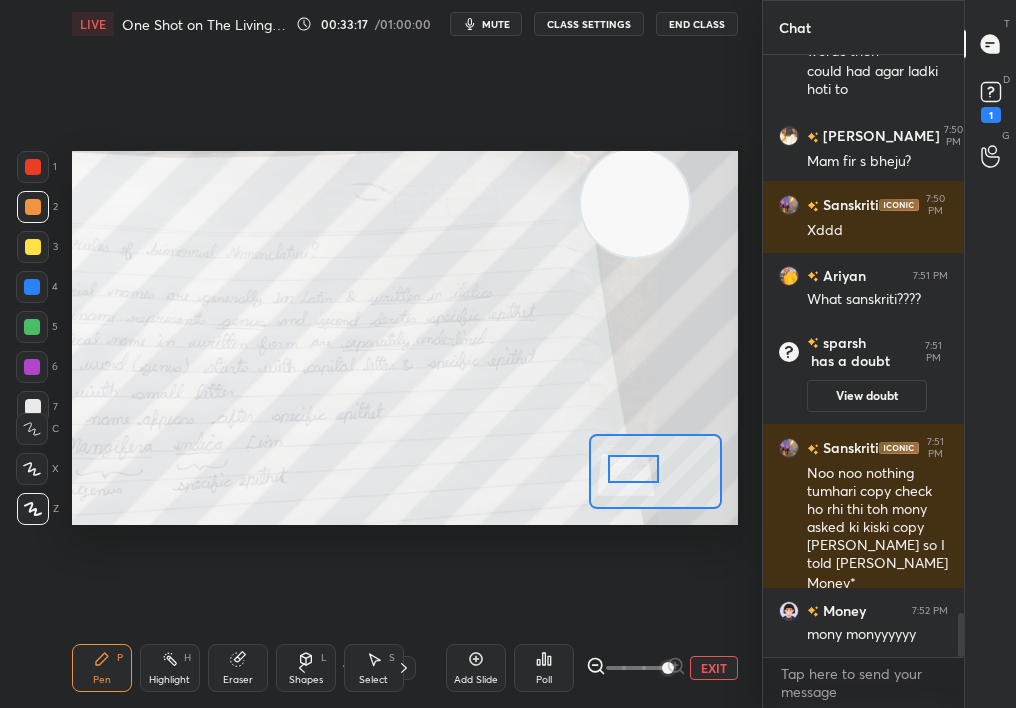 click at bounding box center (634, 469) 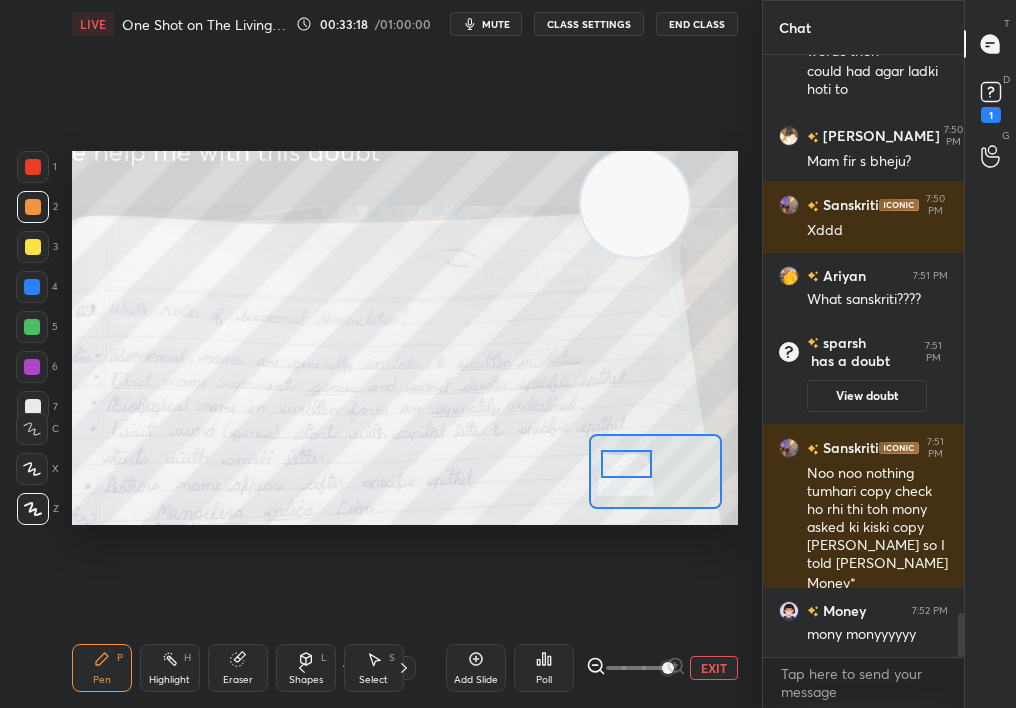 click at bounding box center [627, 464] 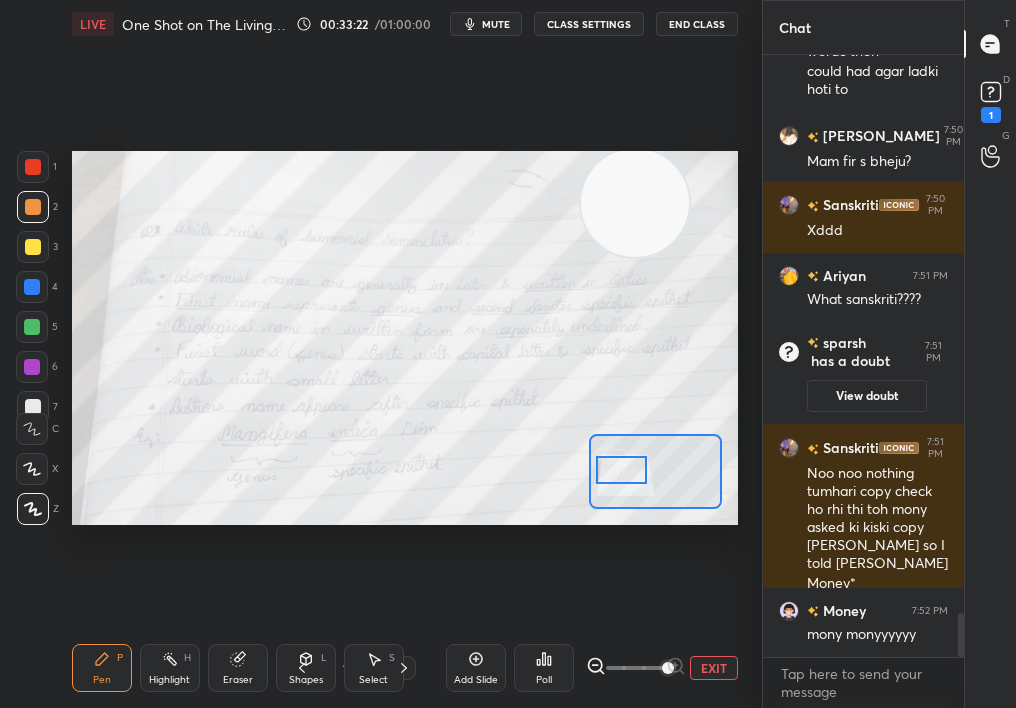scroll, scrollTop: 7698, scrollLeft: 0, axis: vertical 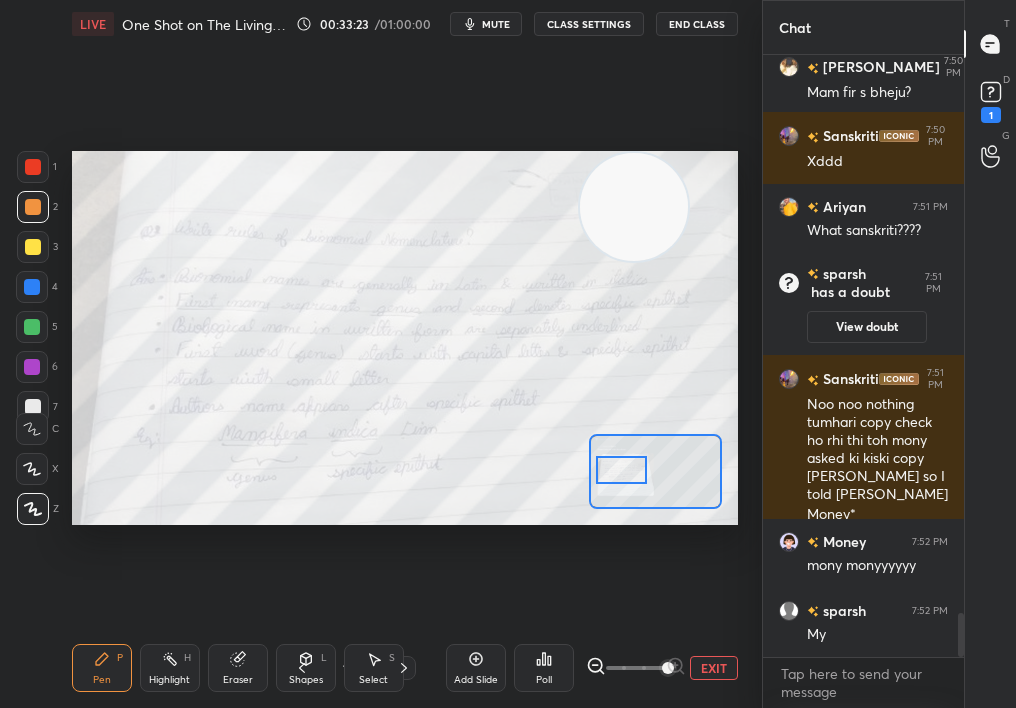 drag, startPoint x: 665, startPoint y: 210, endPoint x: 684, endPoint y: 127, distance: 85.146935 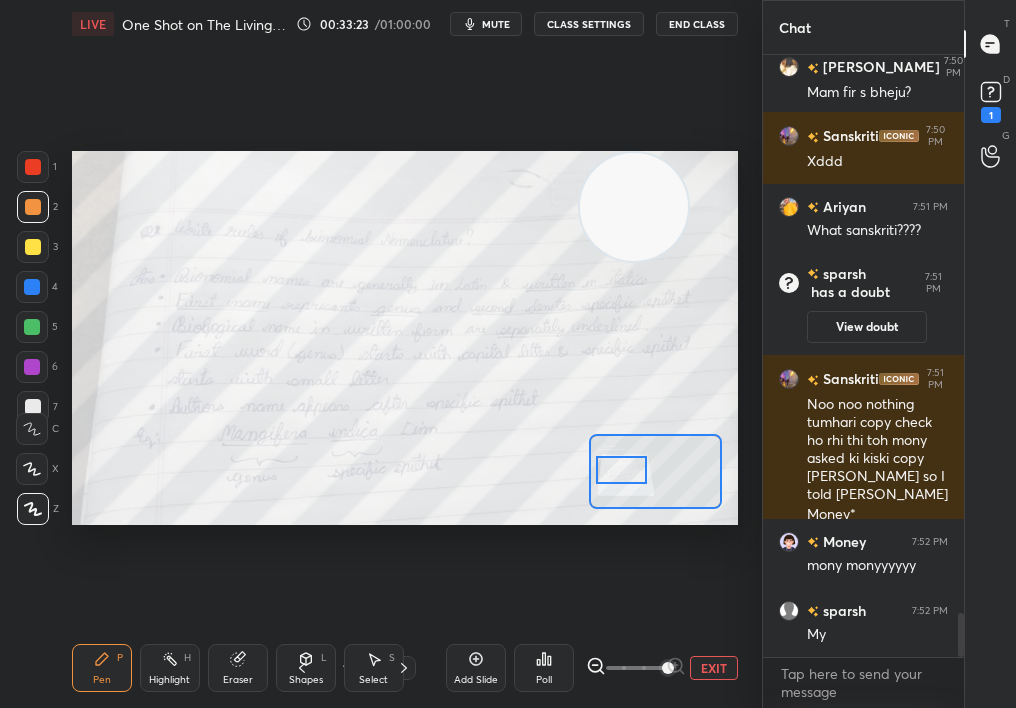 click on "Setting up your live class Poll for   secs No correct answer Start poll" at bounding box center [405, 338] 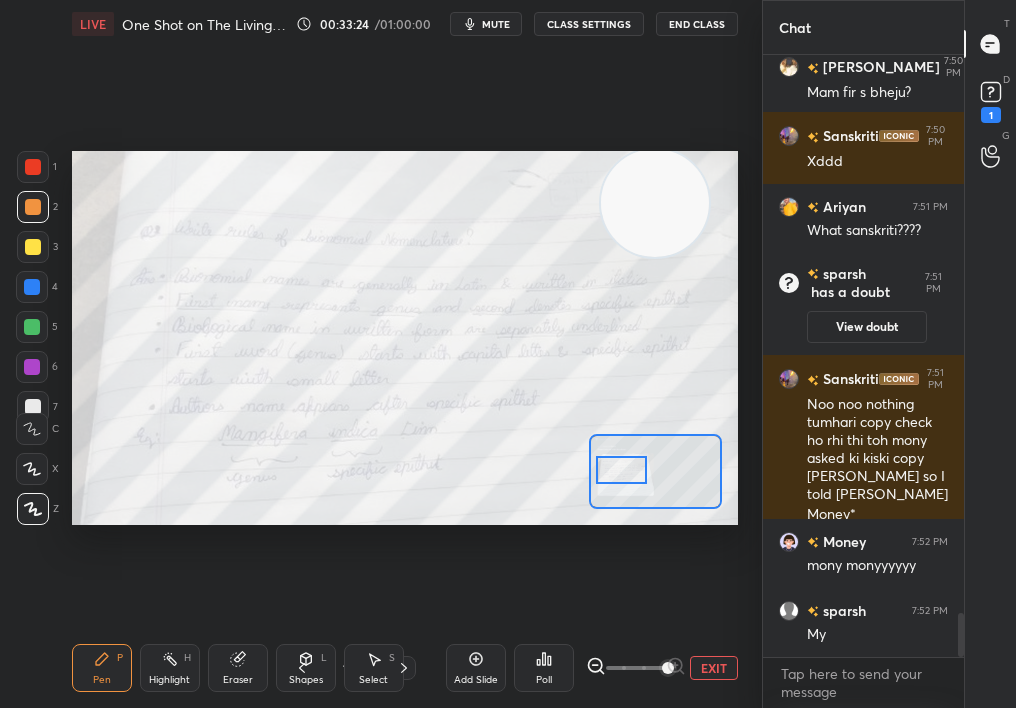 click on "Setting up your live class Poll for   secs No correct answer Start poll" at bounding box center [405, 338] 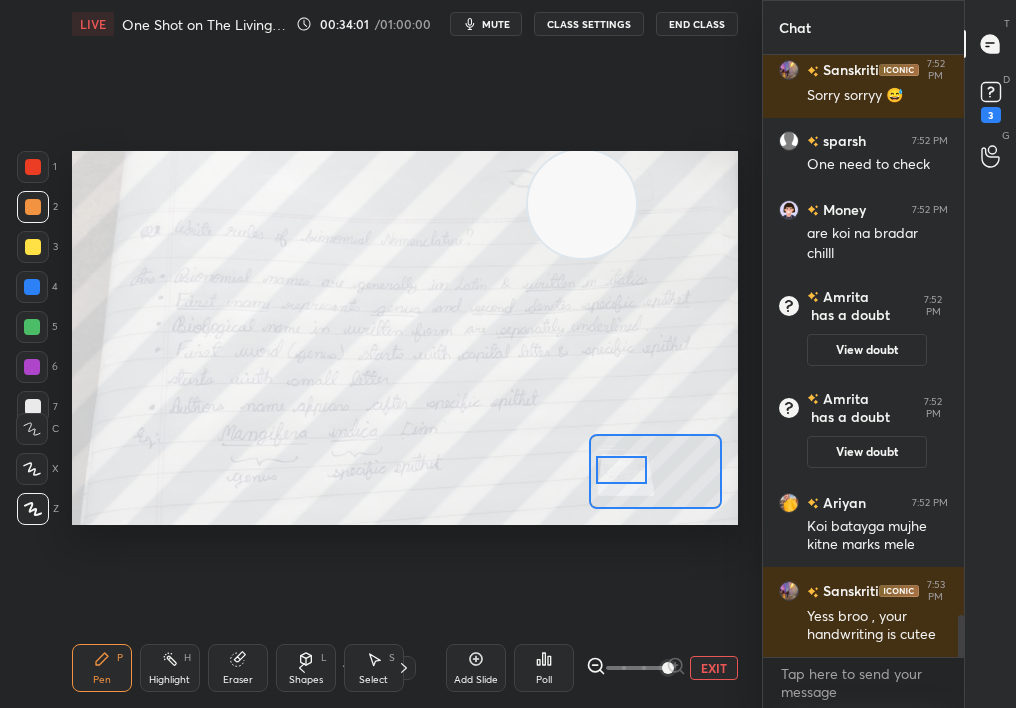 scroll, scrollTop: 8087, scrollLeft: 0, axis: vertical 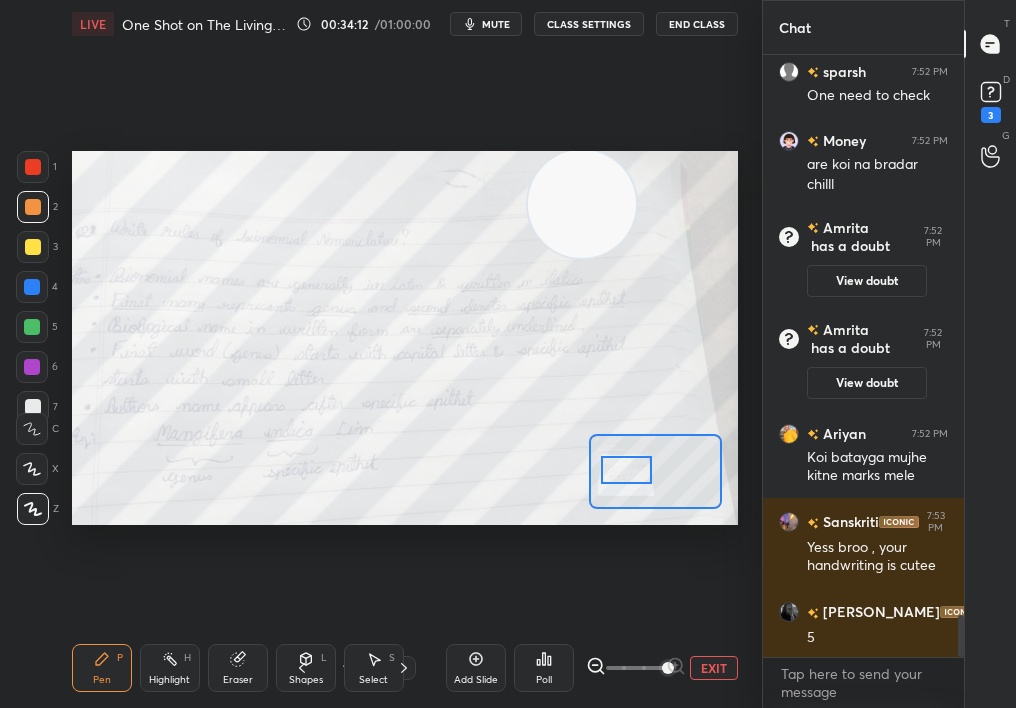 click at bounding box center (627, 470) 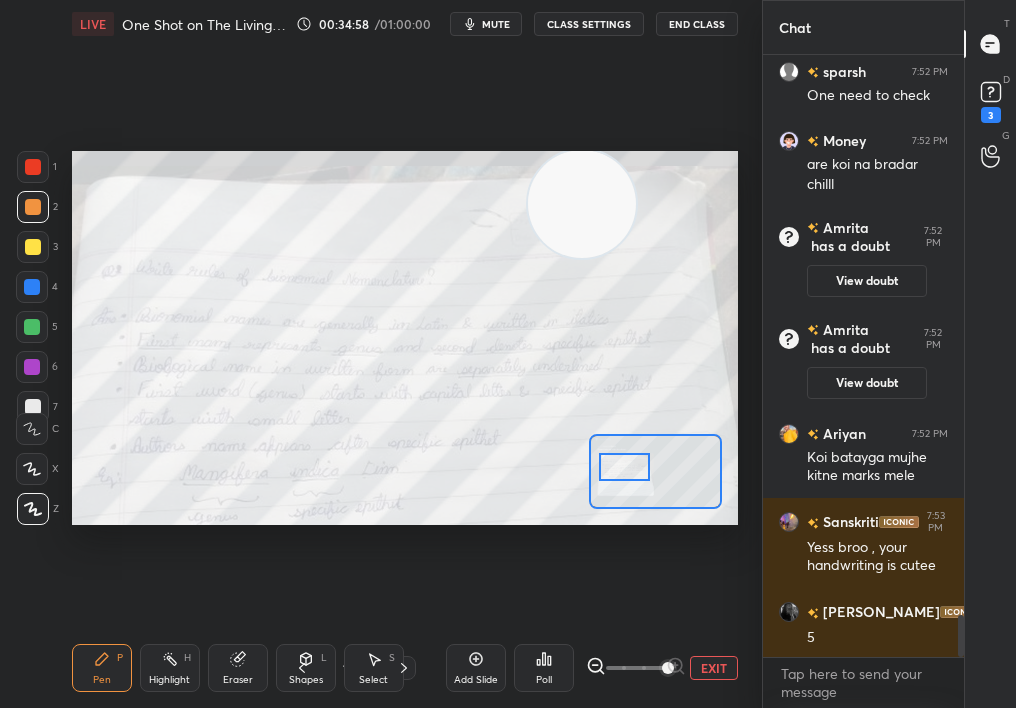 click at bounding box center [625, 467] 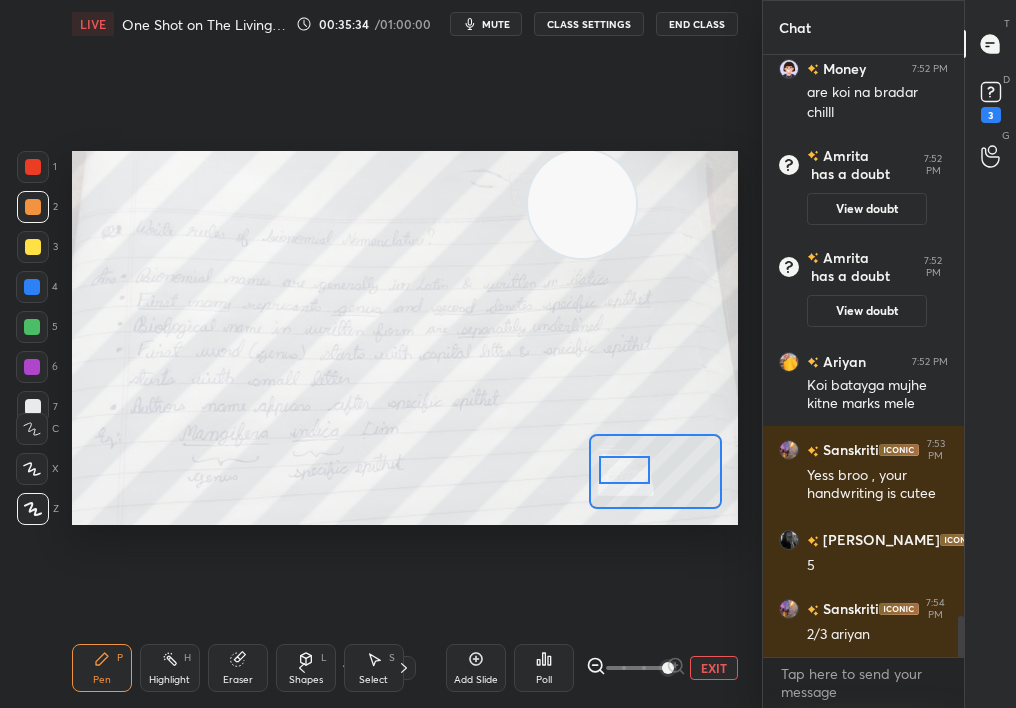 scroll, scrollTop: 8209, scrollLeft: 0, axis: vertical 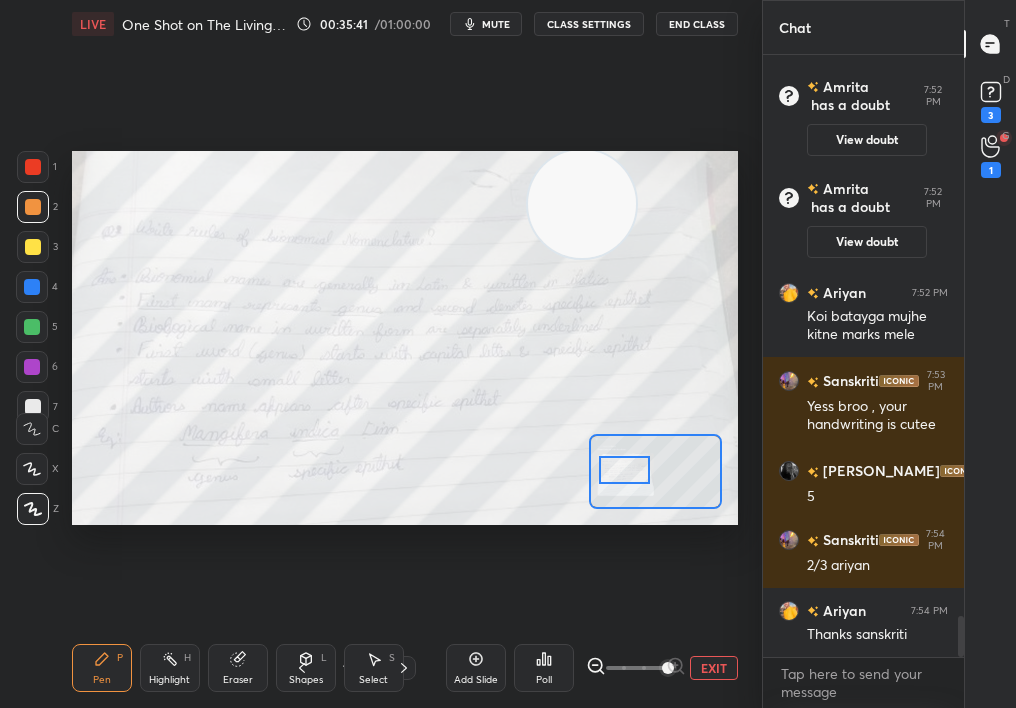 click at bounding box center (33, 167) 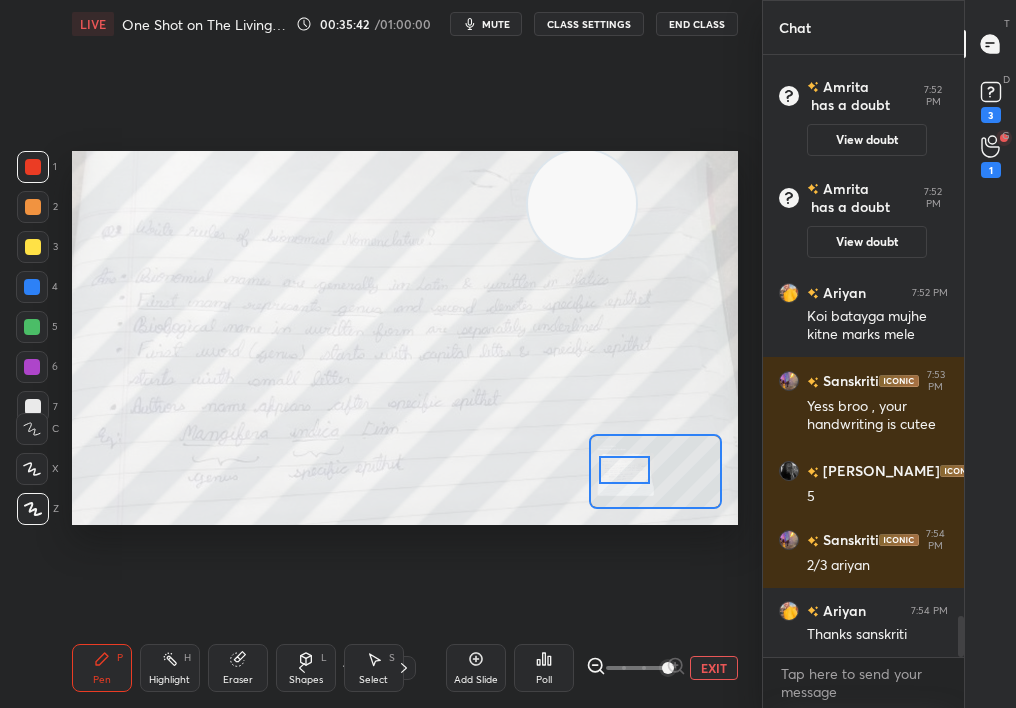 click on "Setting up your live class Poll for   secs No correct answer Start poll" at bounding box center (405, 338) 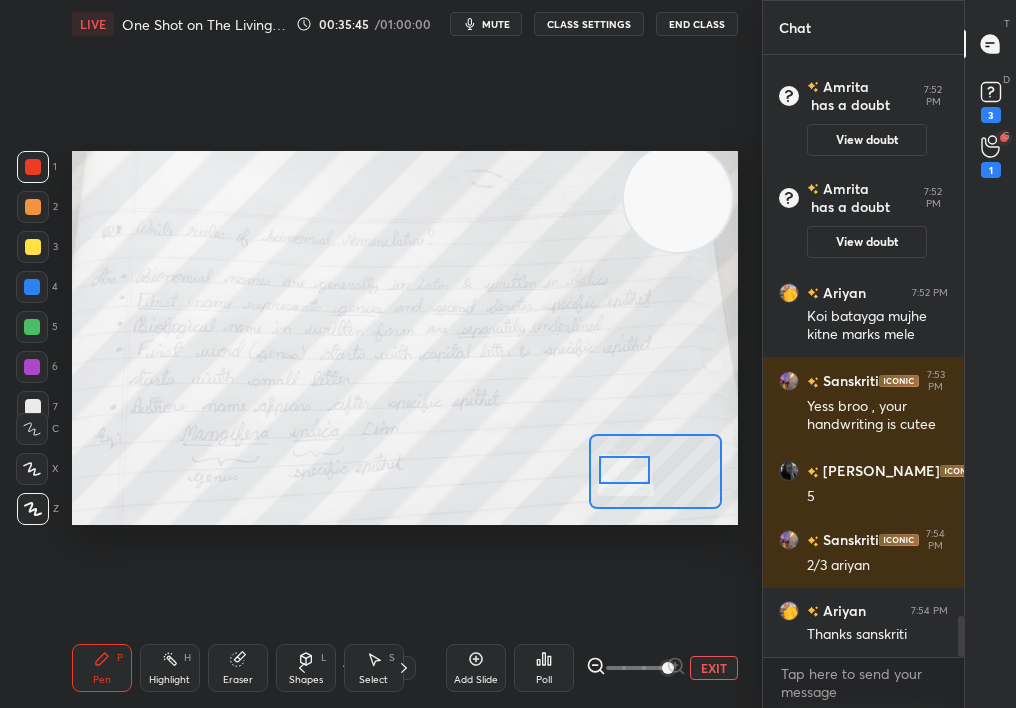 scroll, scrollTop: 8296, scrollLeft: 0, axis: vertical 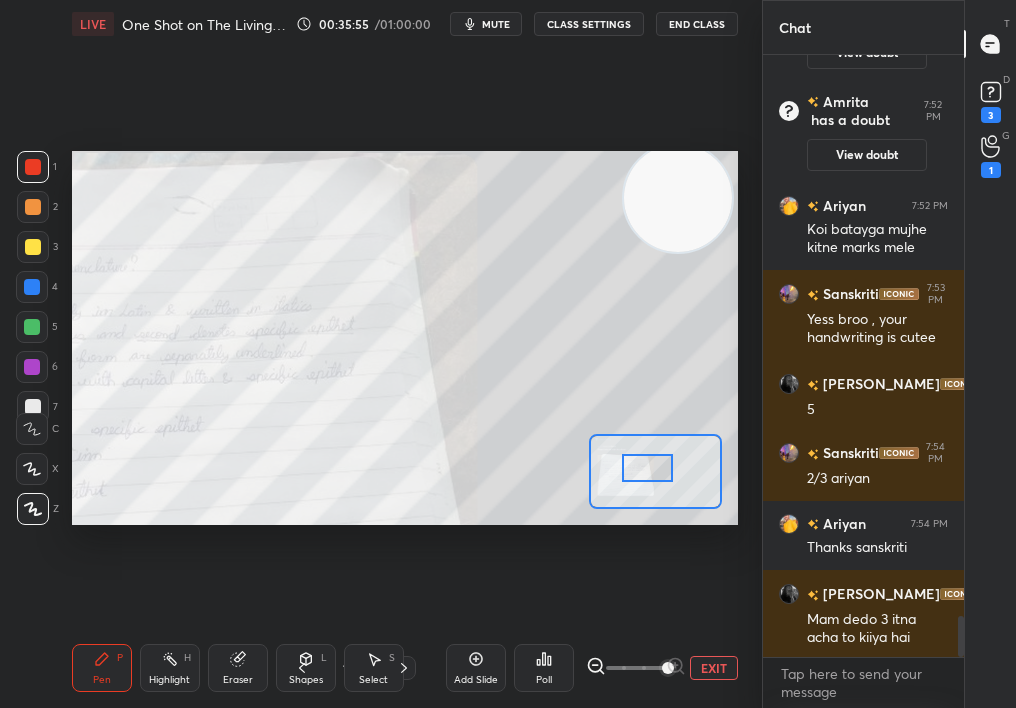drag, startPoint x: 637, startPoint y: 479, endPoint x: 650, endPoint y: 476, distance: 13.341664 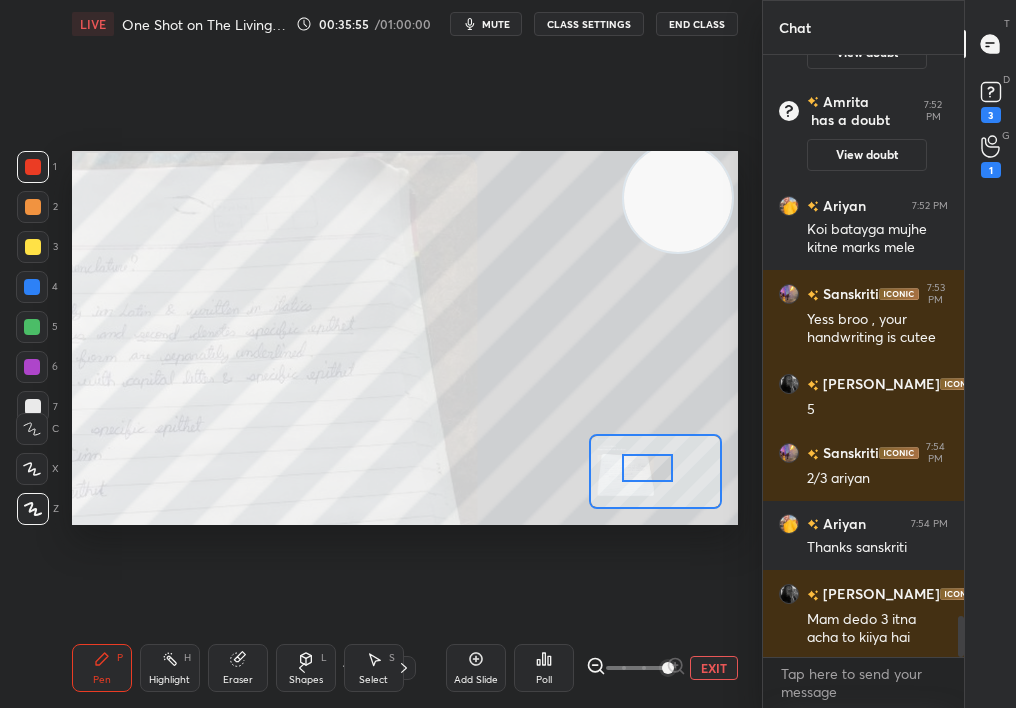 click at bounding box center (648, 468) 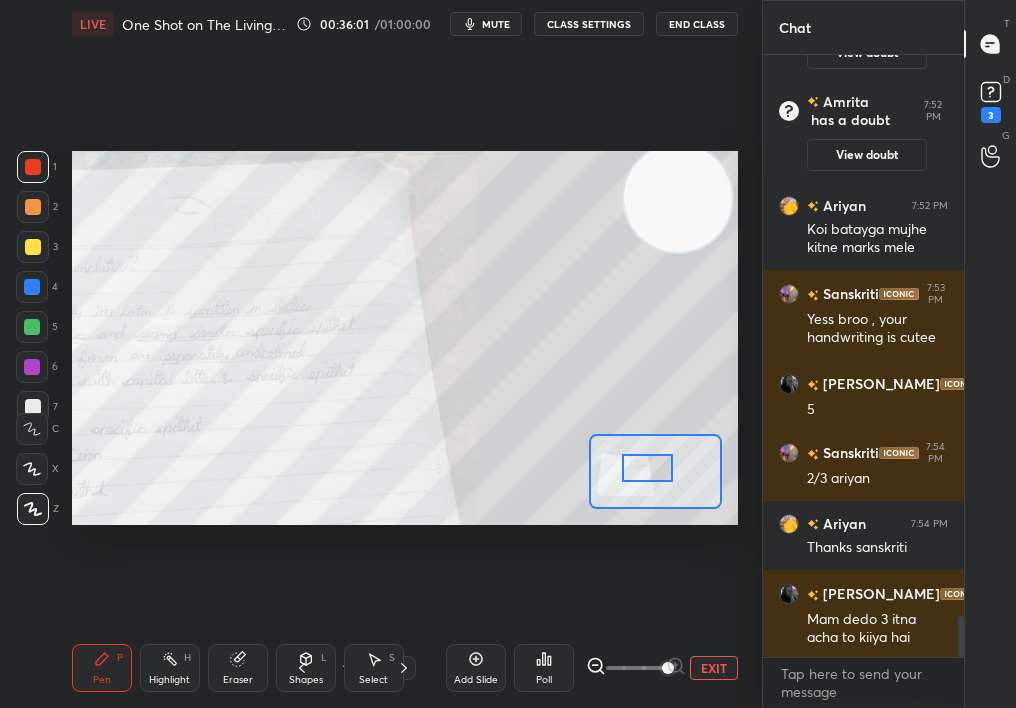 click on "Add Slide Poll EXIT" at bounding box center [592, 668] 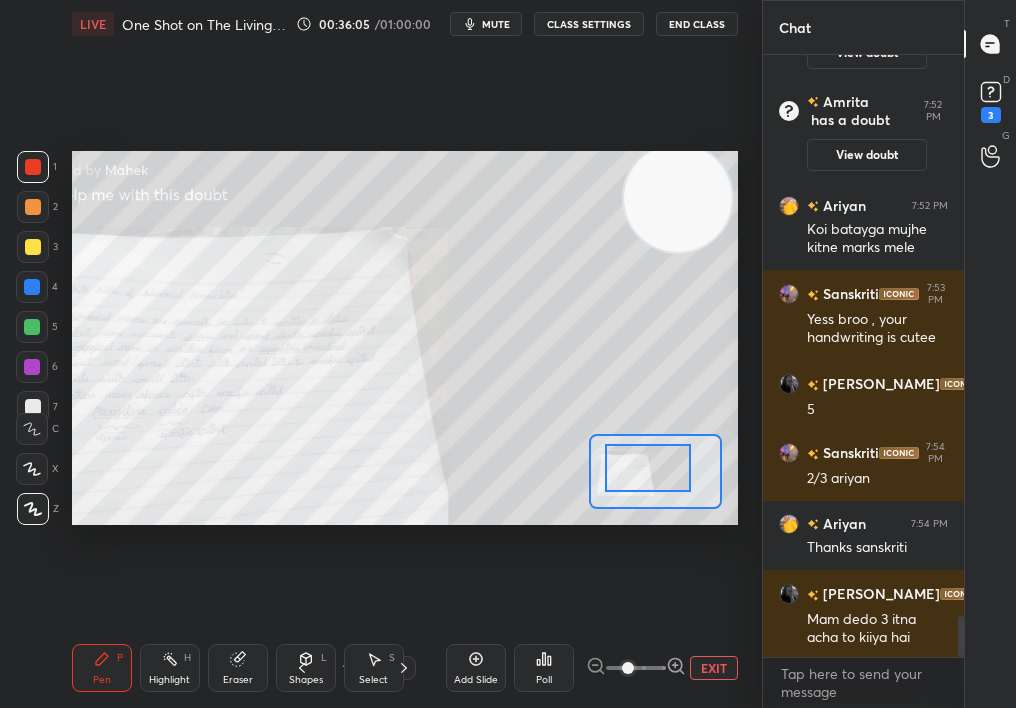 click on "LIVE One Shot on The Living World 00:36:05 /  01:00:00 mute CLASS SETTINGS End Class Setting up your live class Poll for   secs No correct answer Start poll Back One Shot on The Living World • L1 of Crash Course on Diversity of Living Organisms [MEDICAL_DATA][PERSON_NAME] Pen P Highlight H Eraser Shapes L Select S 11 / 19 Add Slide Poll EXIT" at bounding box center (405, 354) 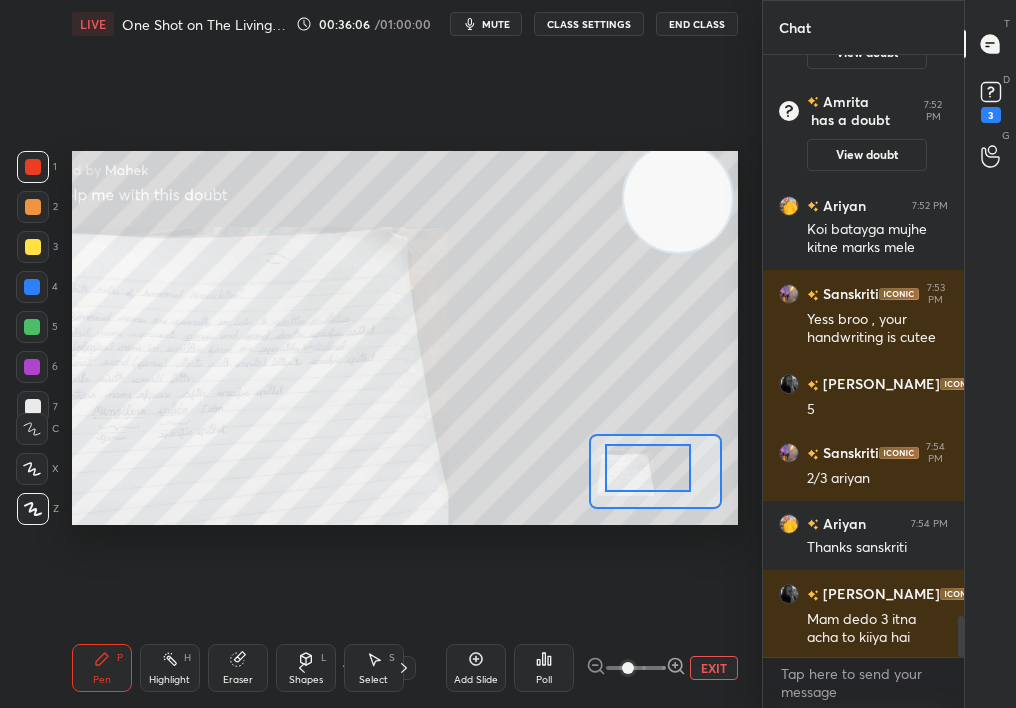 click on "Add Slide Poll EXIT" at bounding box center (592, 668) 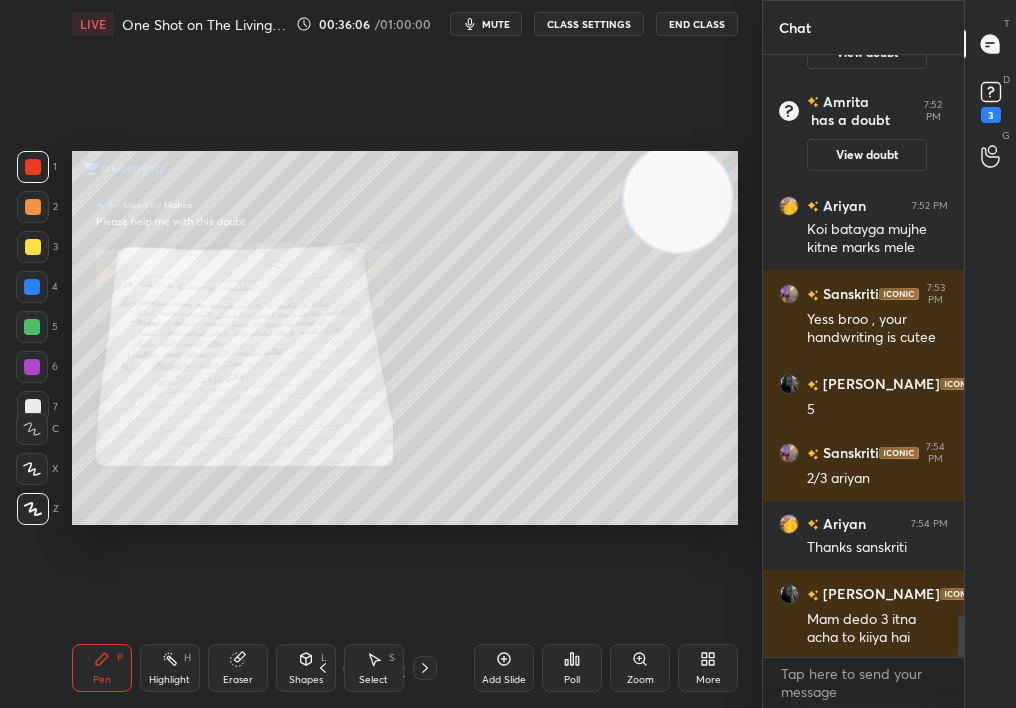 scroll, scrollTop: 8368, scrollLeft: 0, axis: vertical 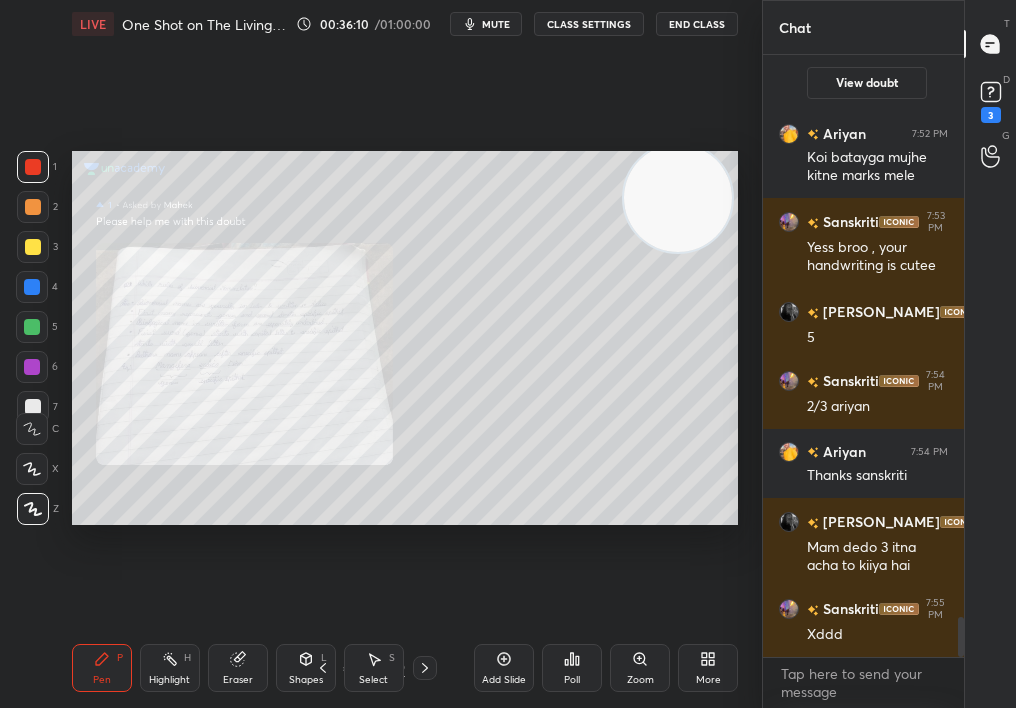 click on "Eraser" at bounding box center [238, 668] 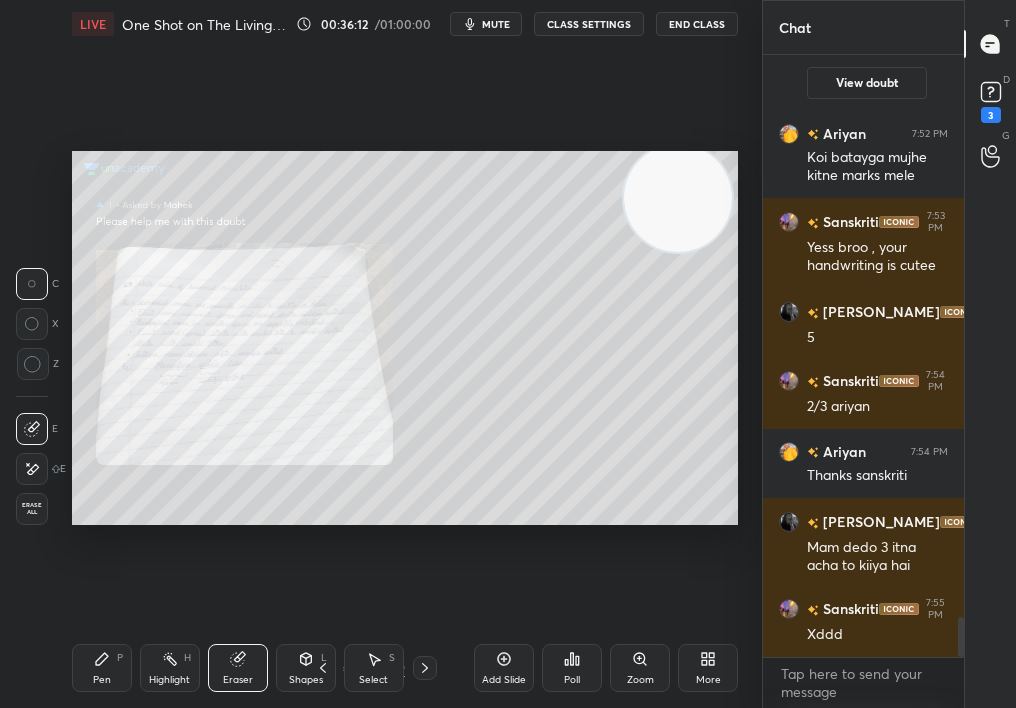 click on "Pen P" at bounding box center (102, 668) 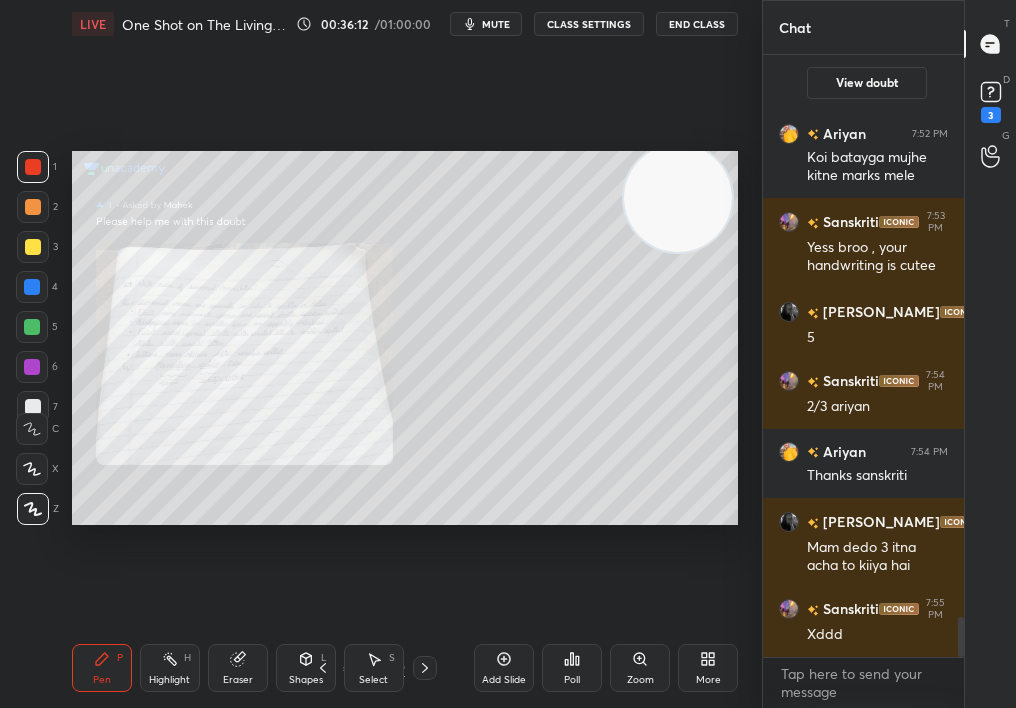 click on "Pen P" at bounding box center [102, 668] 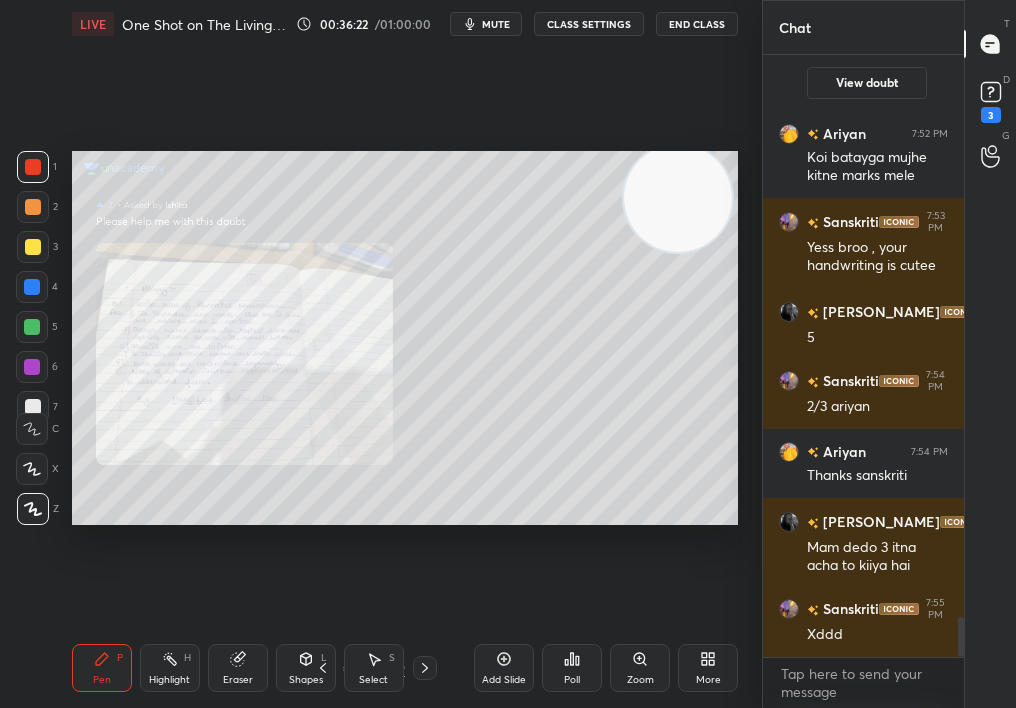 click on "Pen P Highlight H Eraser Shapes L Select S 10 / 19 Add Slide Poll Zoom More" at bounding box center (405, 668) 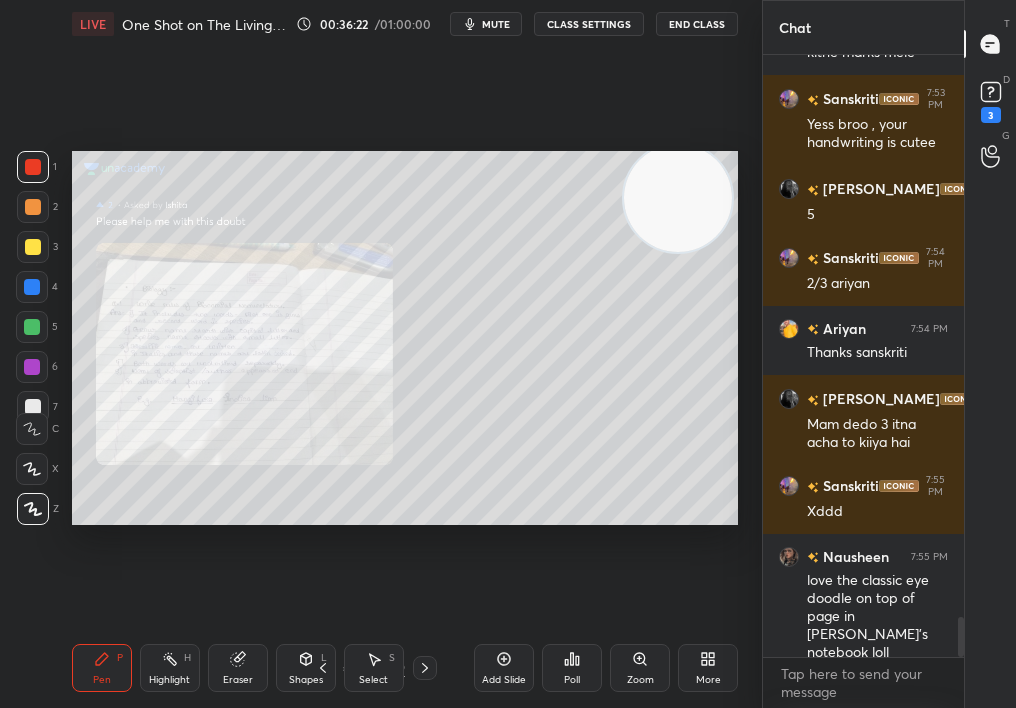 click 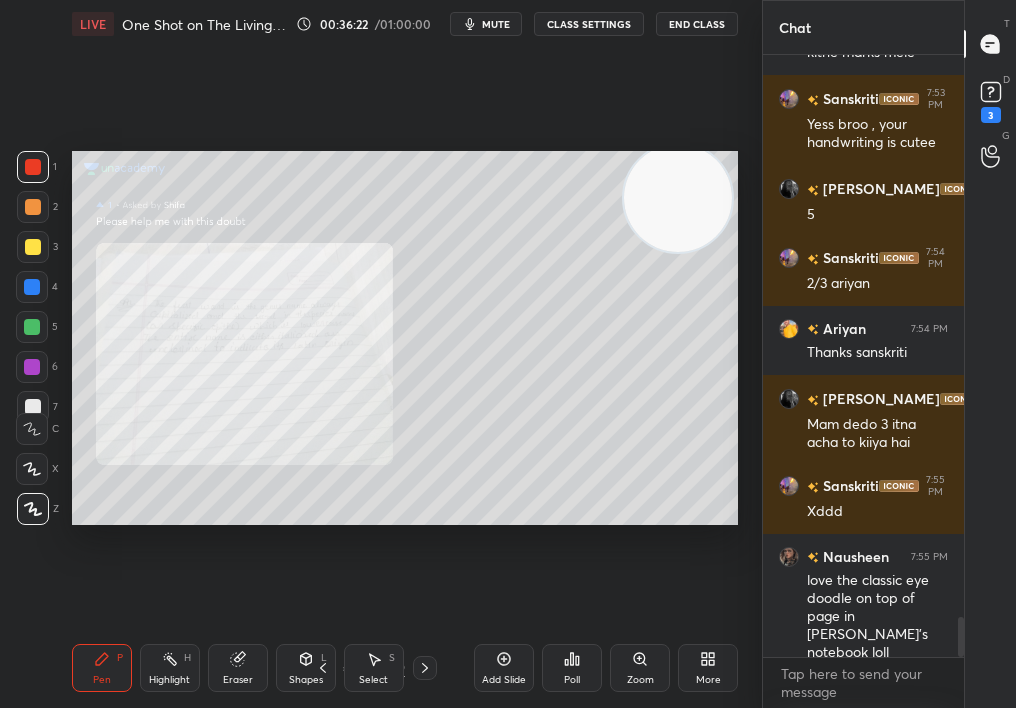 click 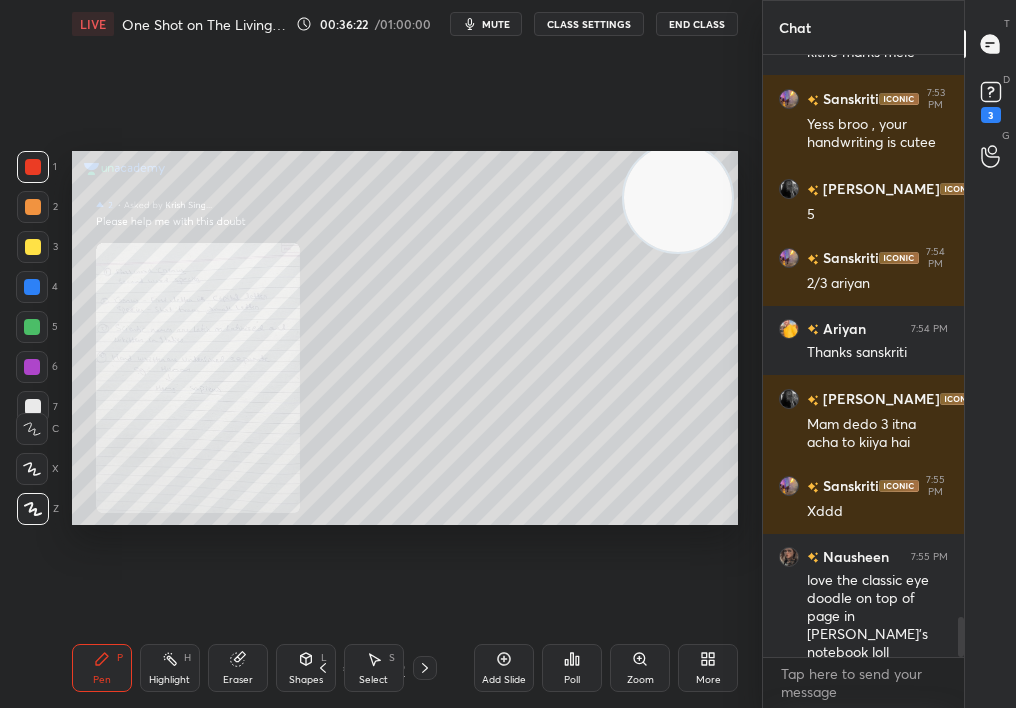 click 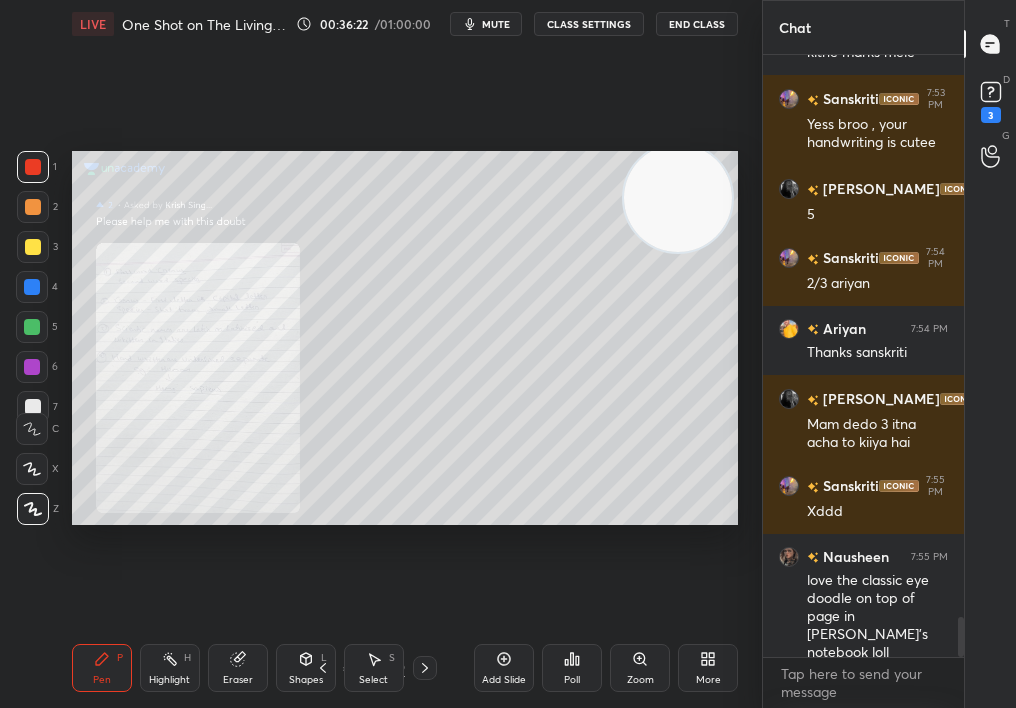 click on "Shapes L" at bounding box center (306, 668) 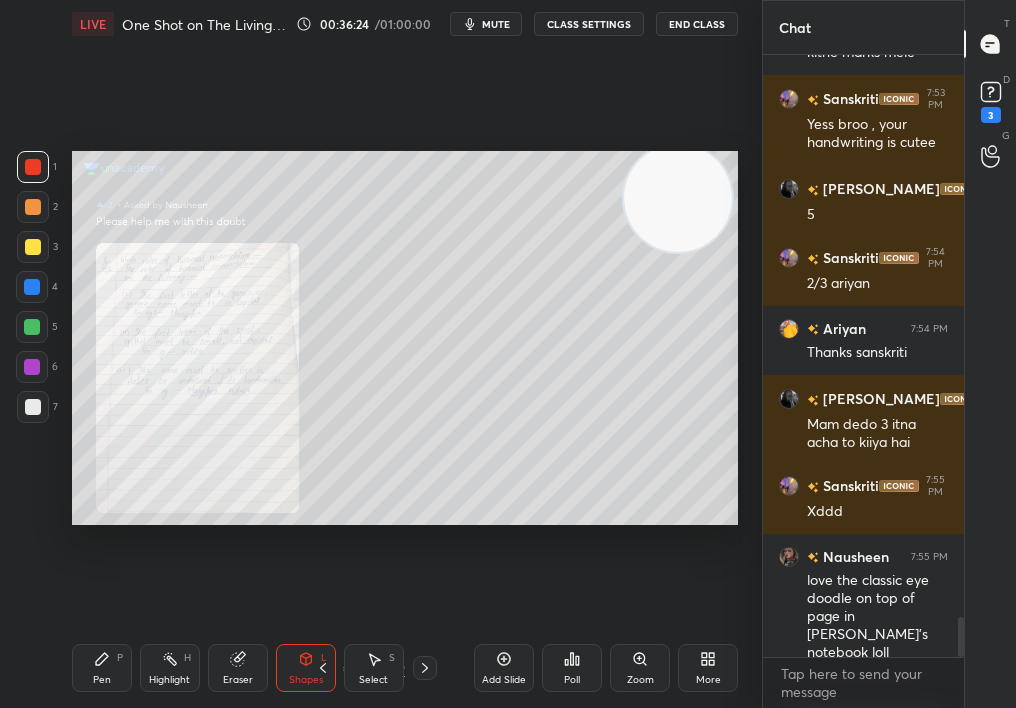 click 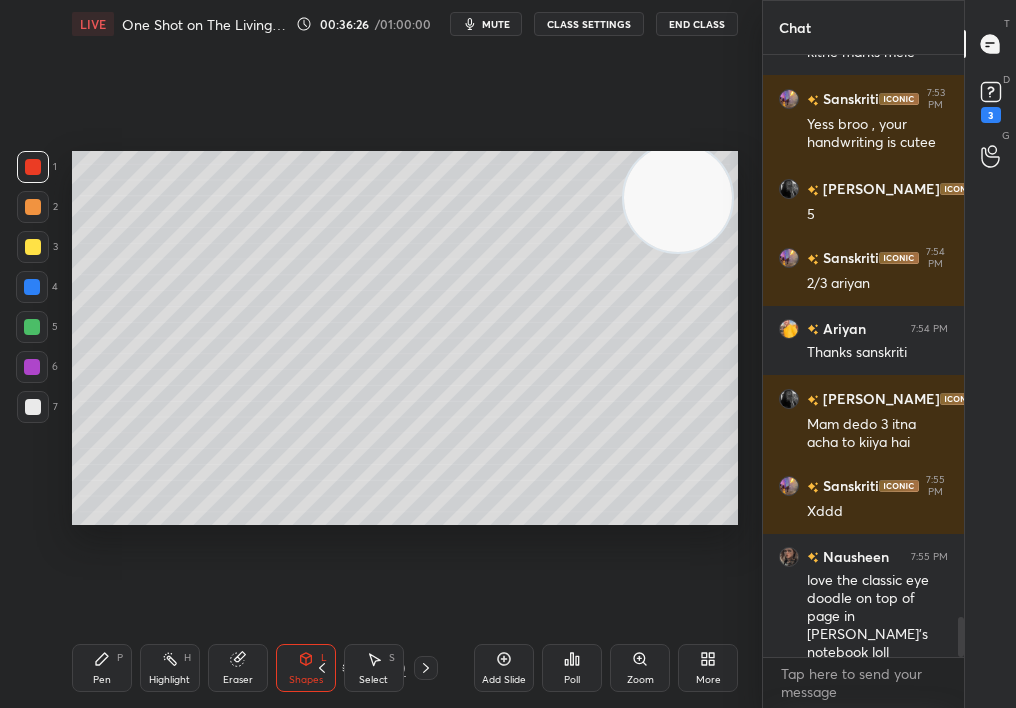click at bounding box center [33, 247] 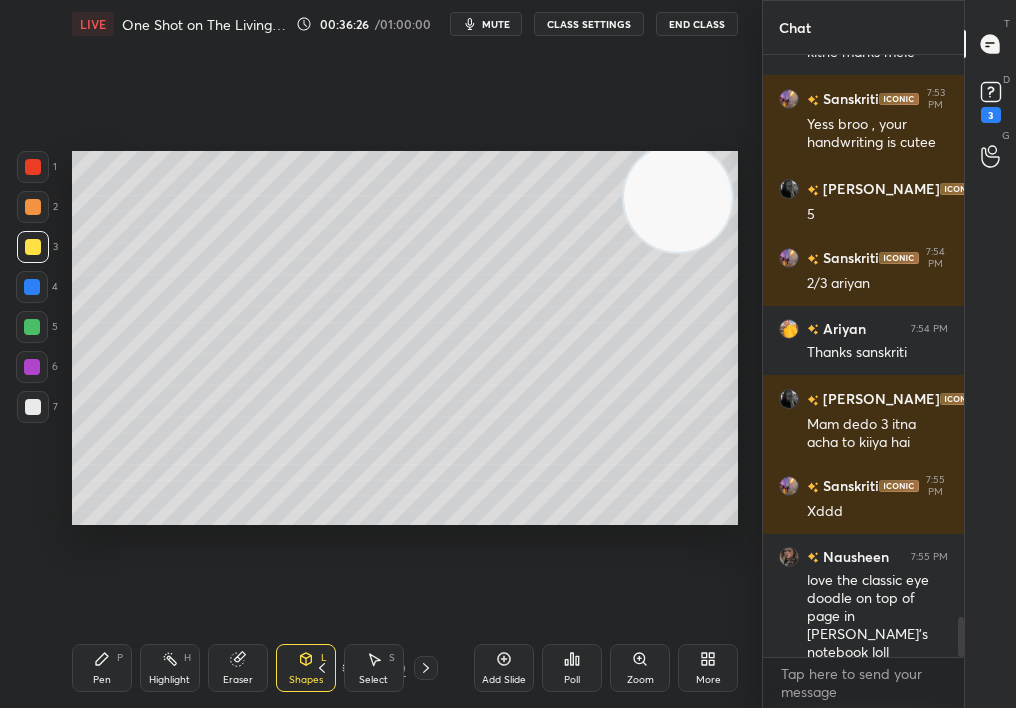 click at bounding box center (33, 247) 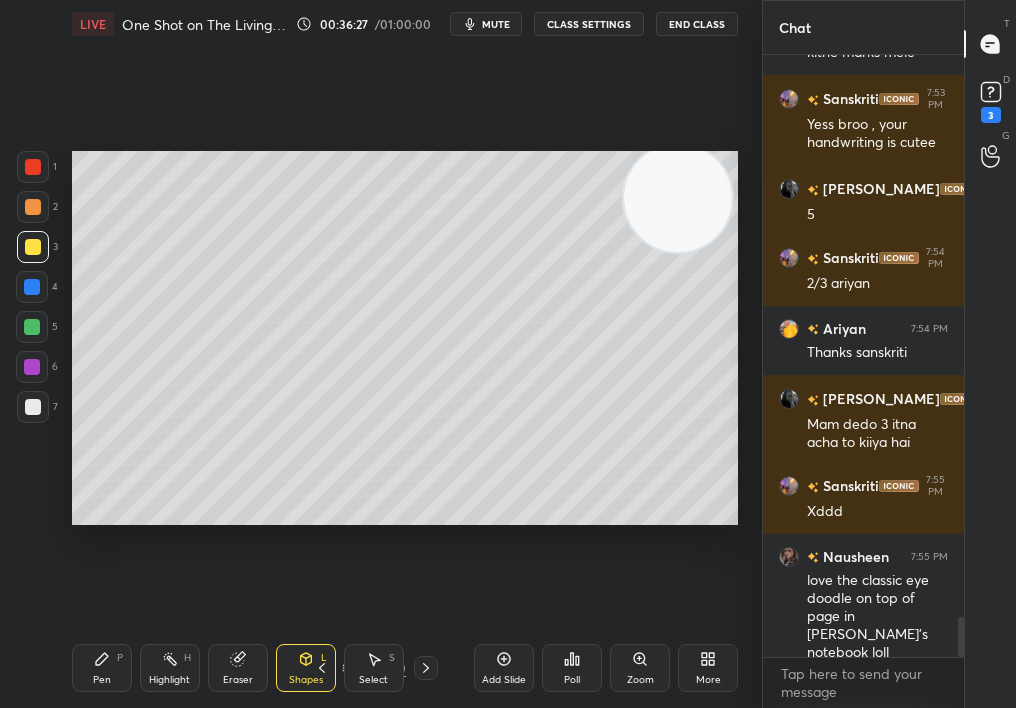 click on "Add Slide" at bounding box center (504, 668) 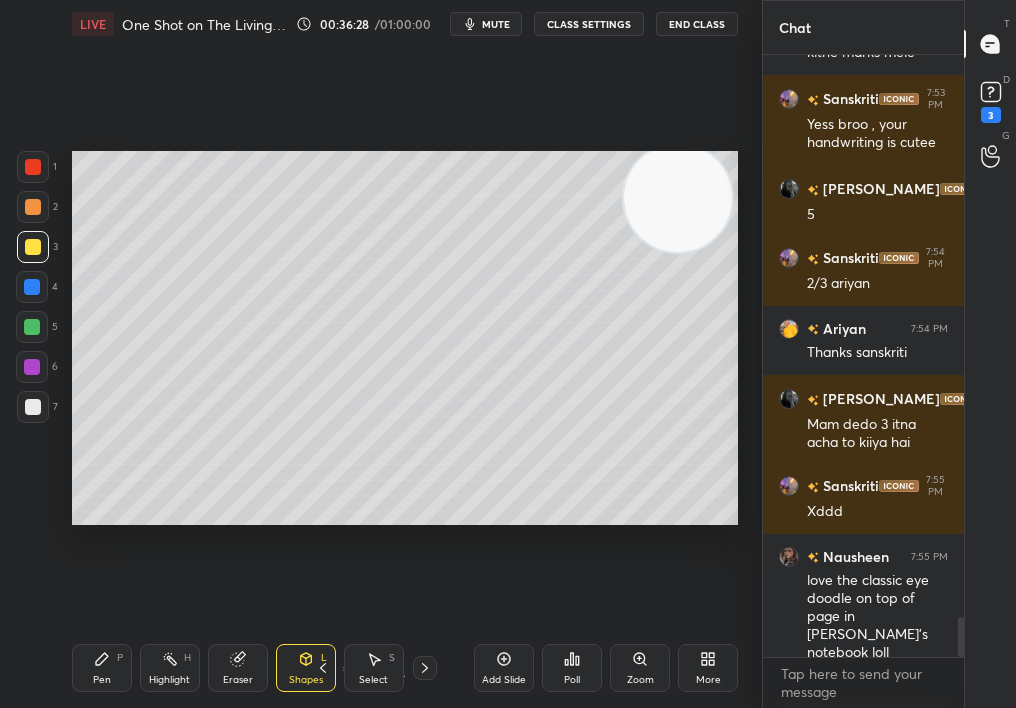 click on "Add Slide" at bounding box center (504, 668) 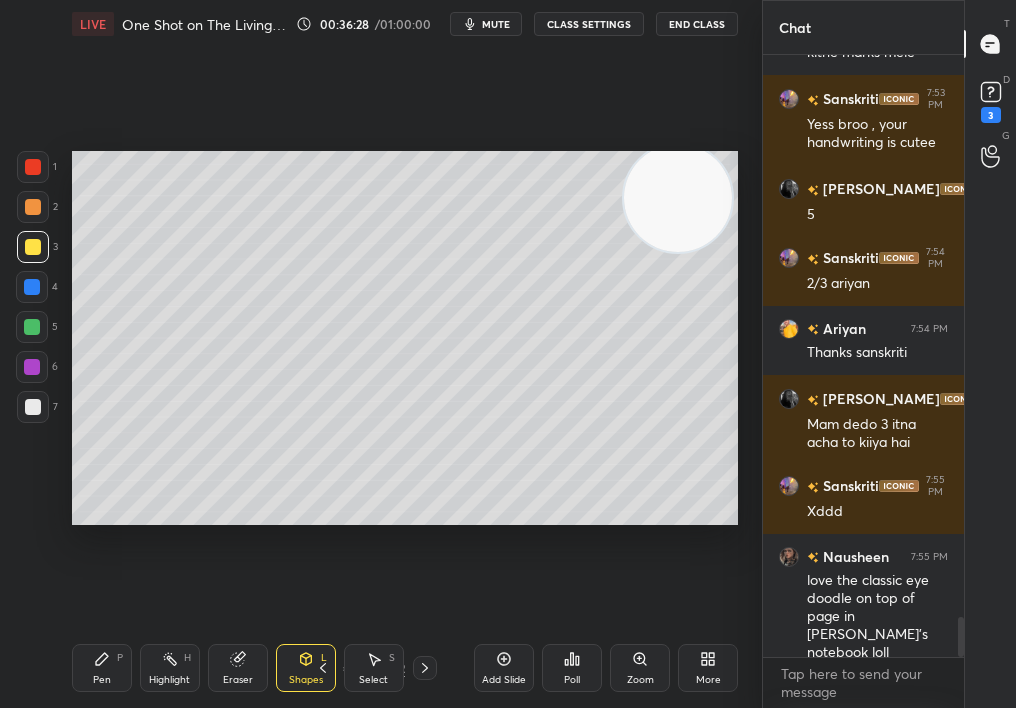 click on "Add Slide" at bounding box center (504, 668) 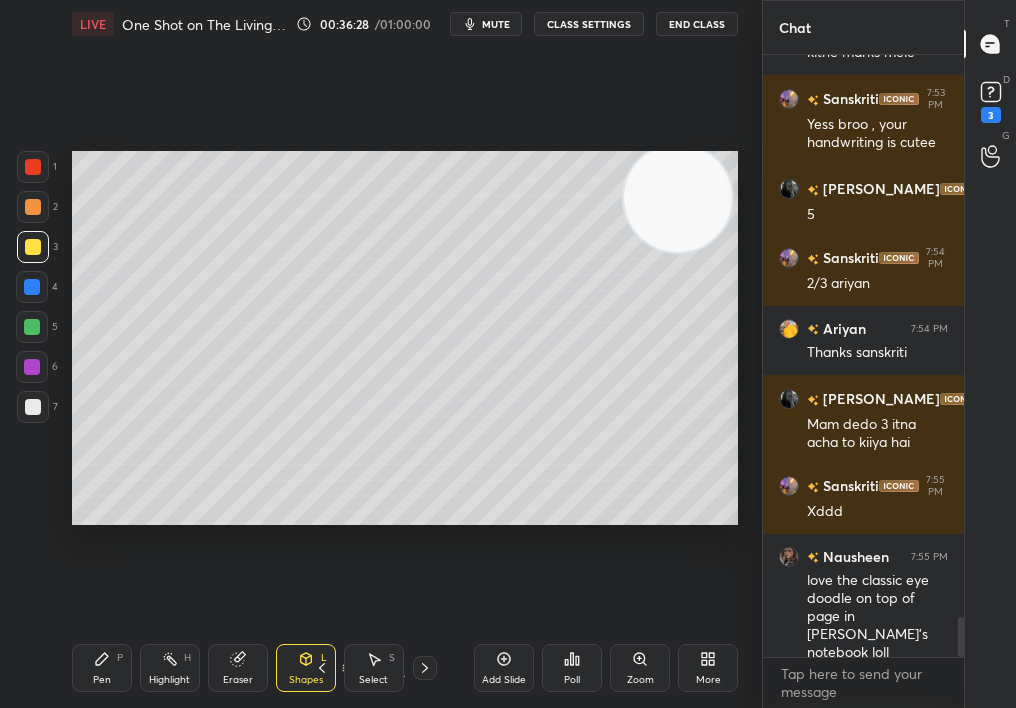click on "Add Slide" at bounding box center [504, 668] 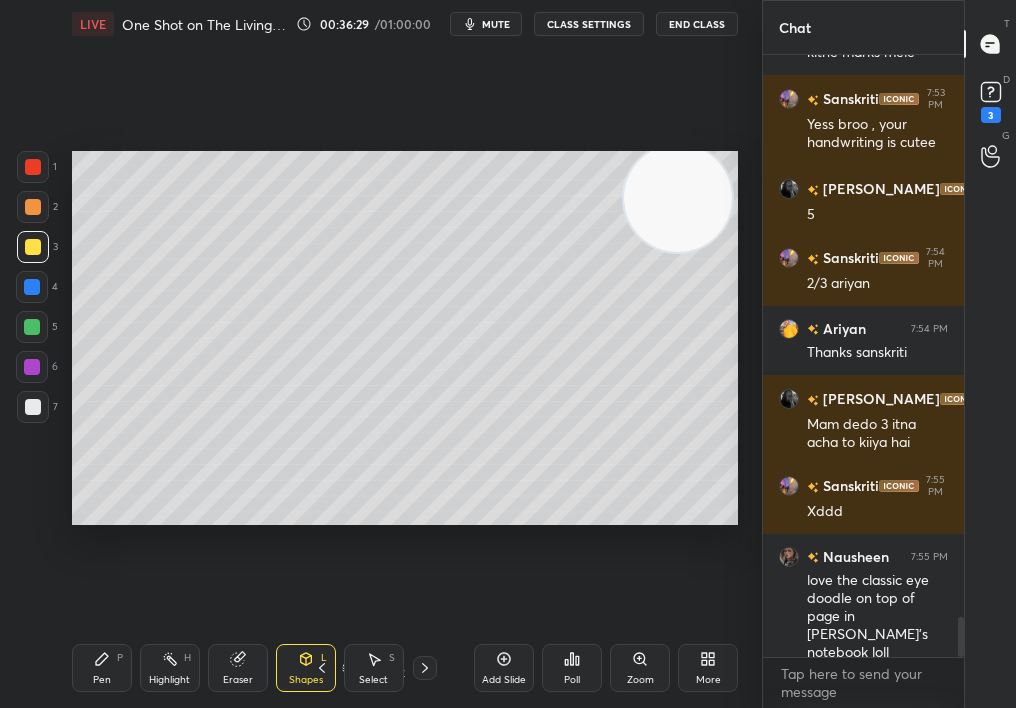 click on "More" at bounding box center (708, 668) 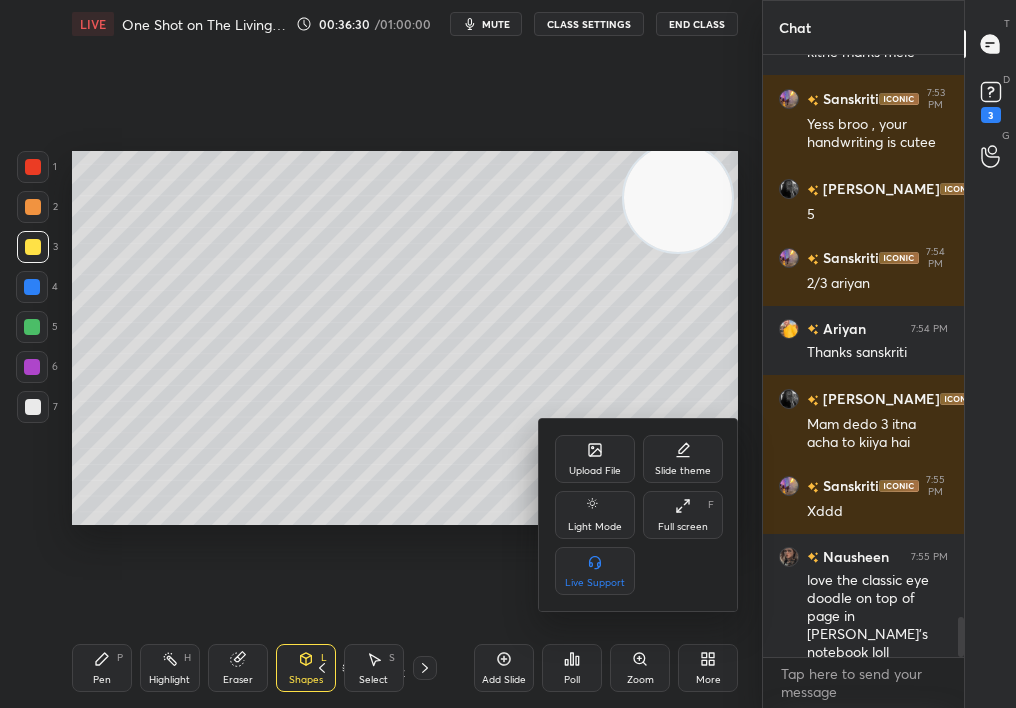 click on "Slide theme" at bounding box center [683, 459] 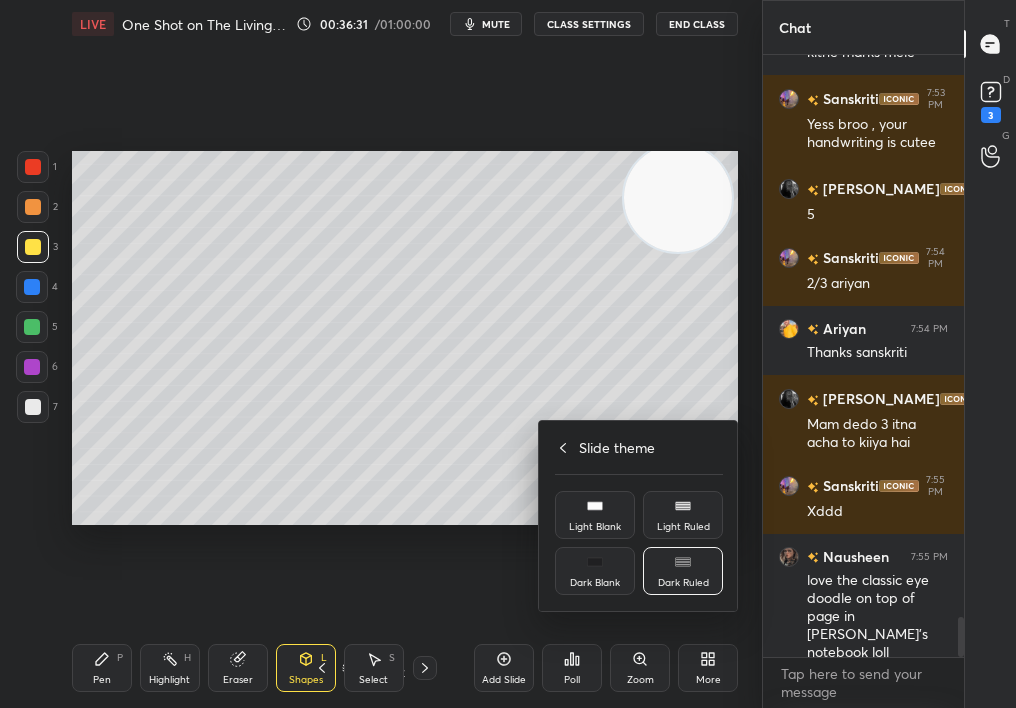 click on "Dark Blank" at bounding box center [595, 571] 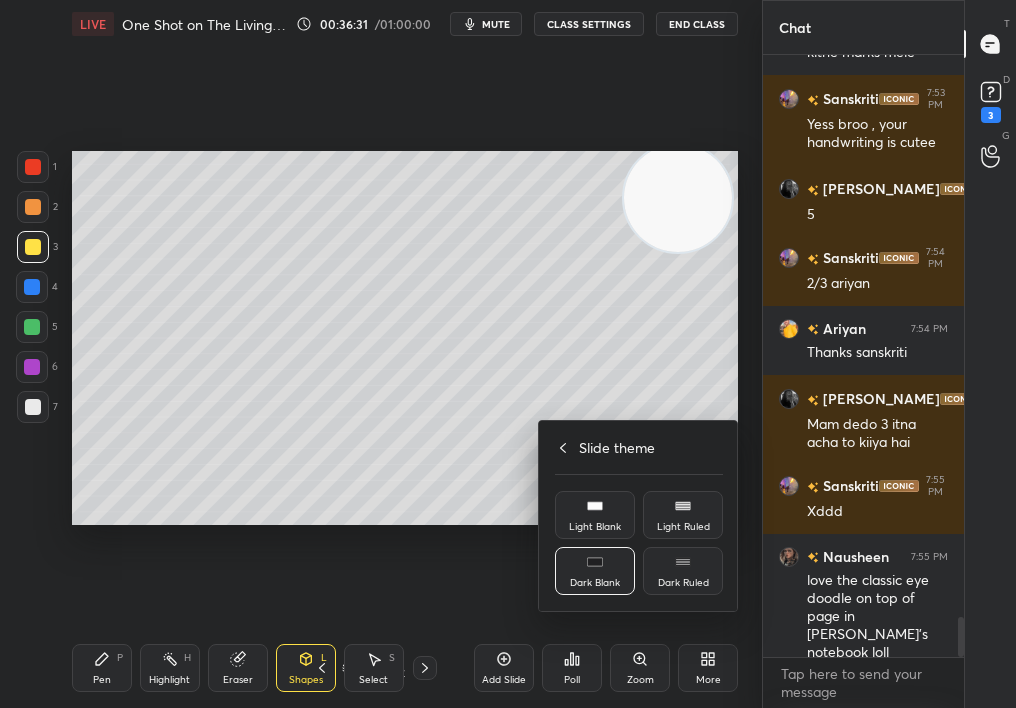 click at bounding box center [508, 354] 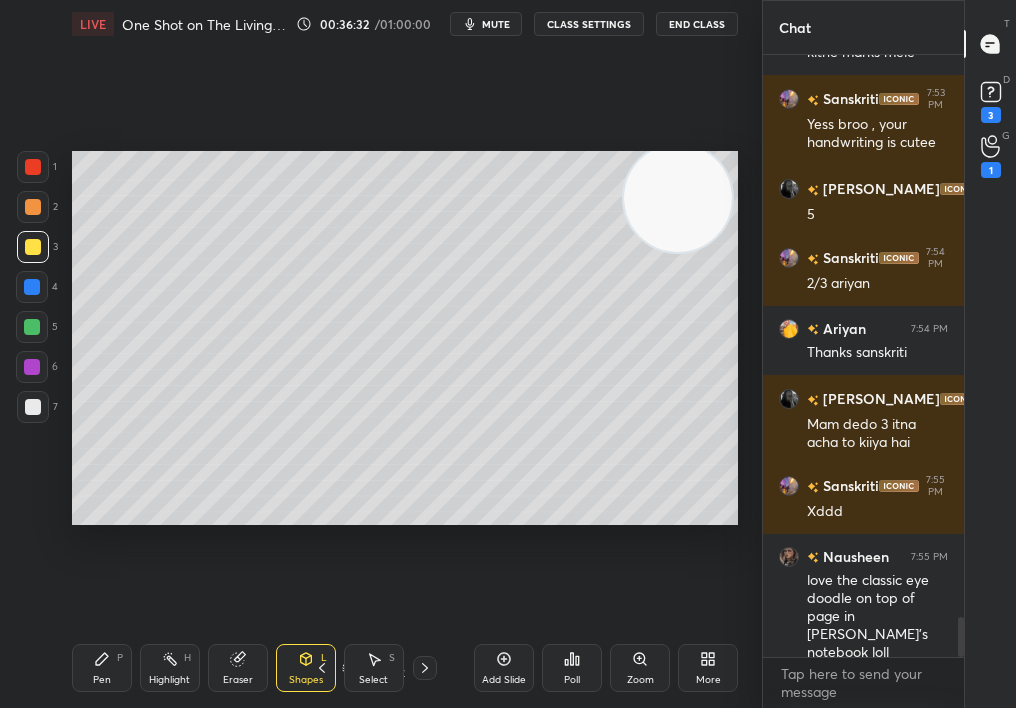 click on "Add Slide" at bounding box center [504, 668] 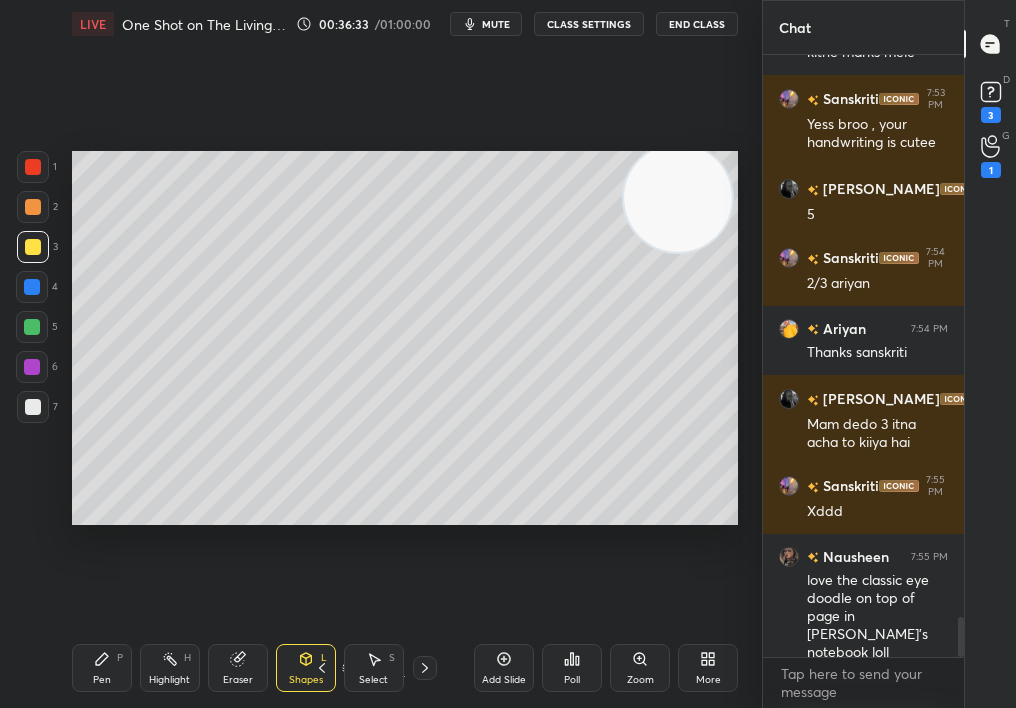 click on "Pen P" at bounding box center (102, 668) 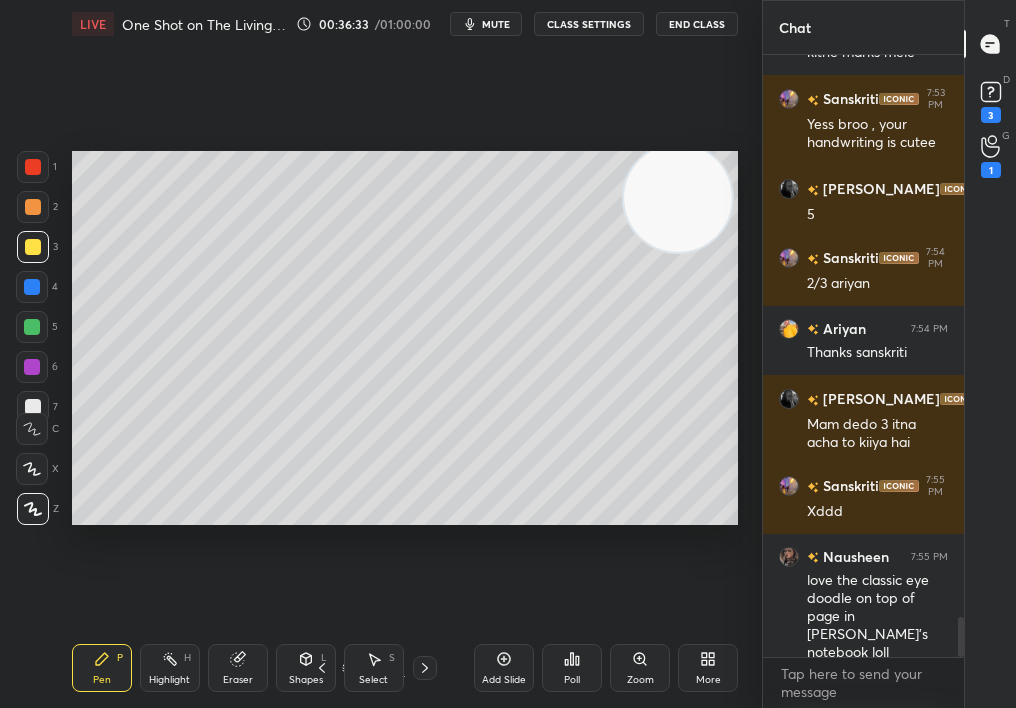 click on "Pen P" at bounding box center (102, 668) 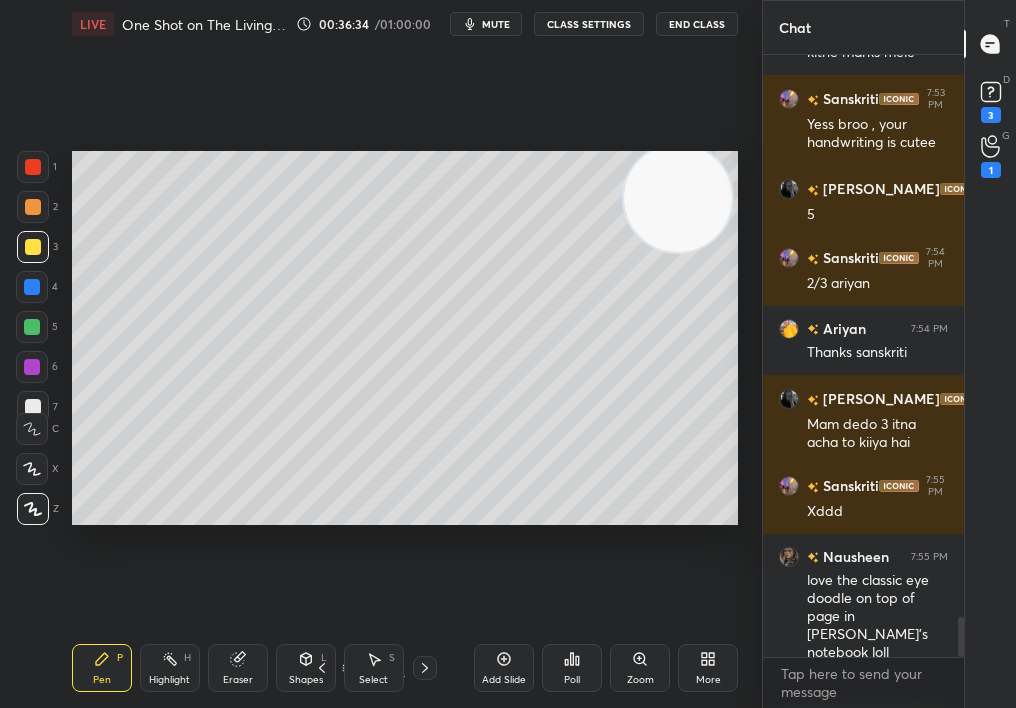 click at bounding box center [33, 509] 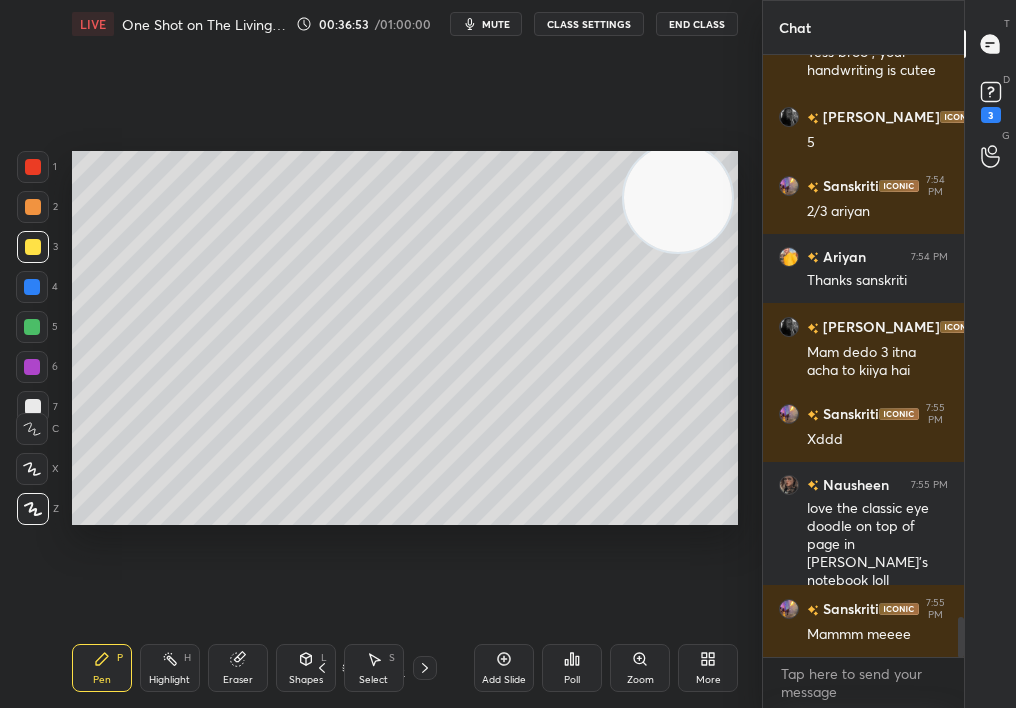 scroll, scrollTop: 8484, scrollLeft: 0, axis: vertical 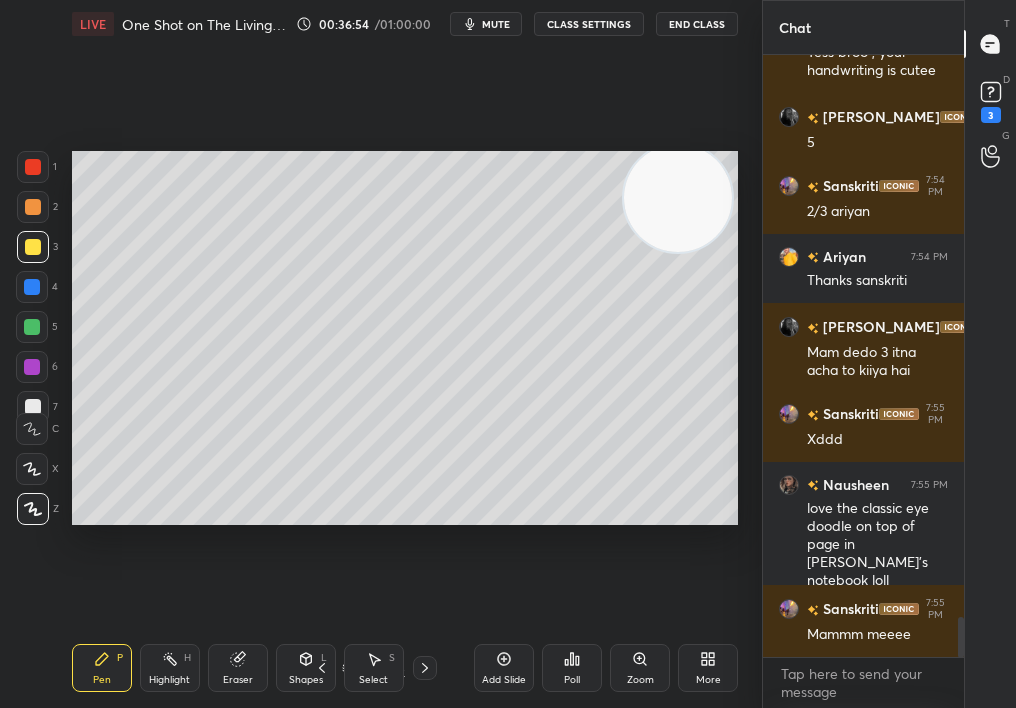 click at bounding box center (33, 167) 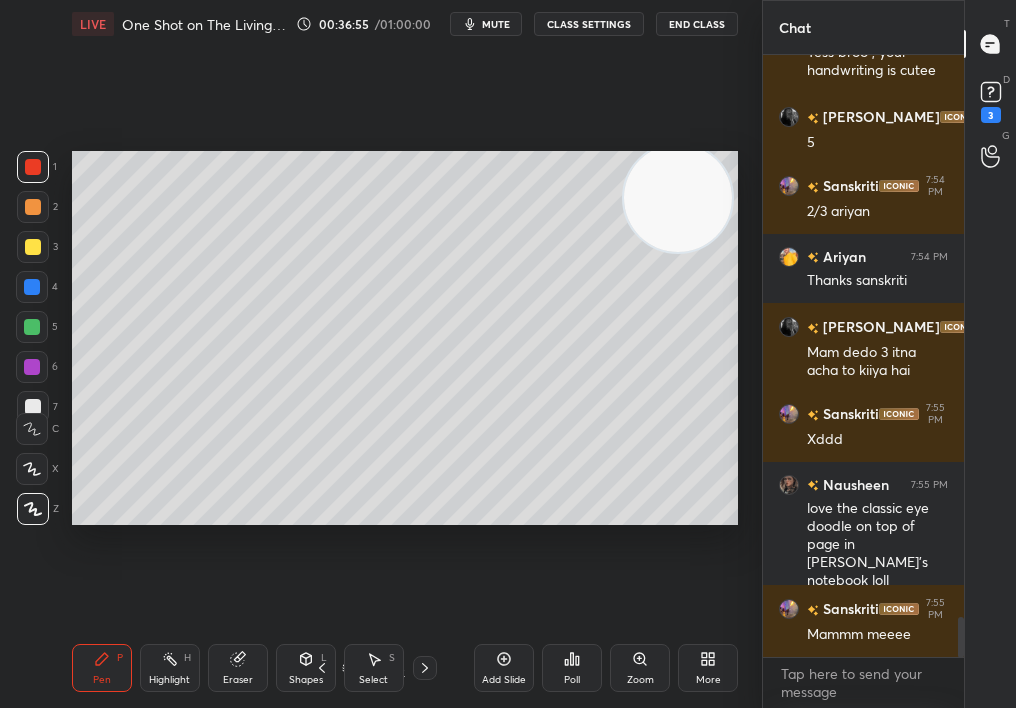 click at bounding box center (33, 509) 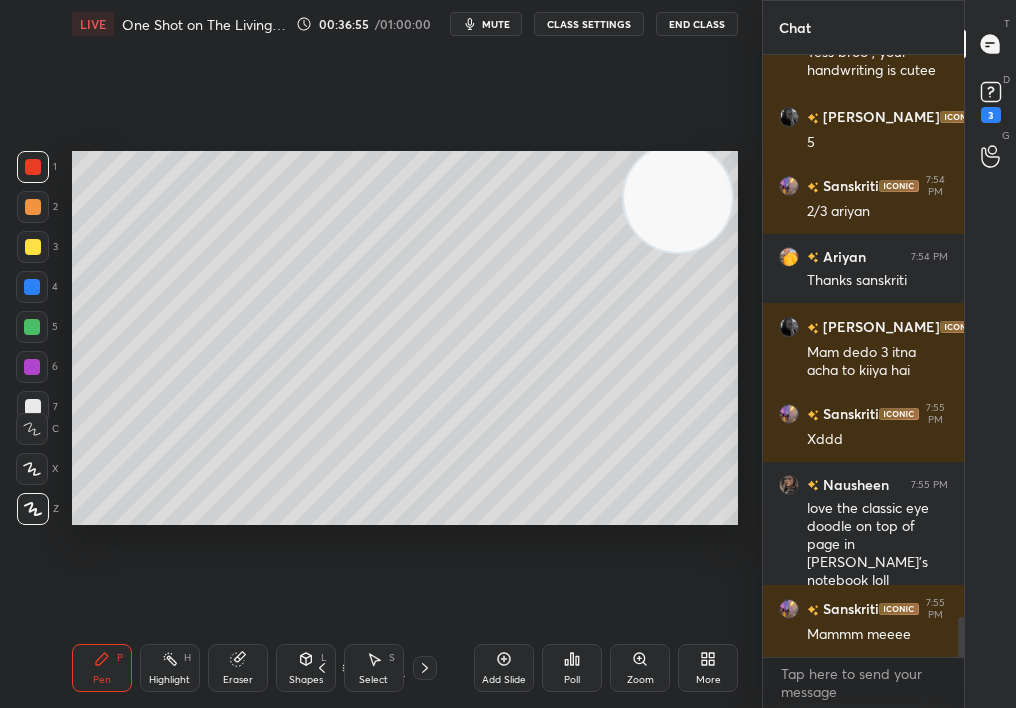 click at bounding box center [33, 509] 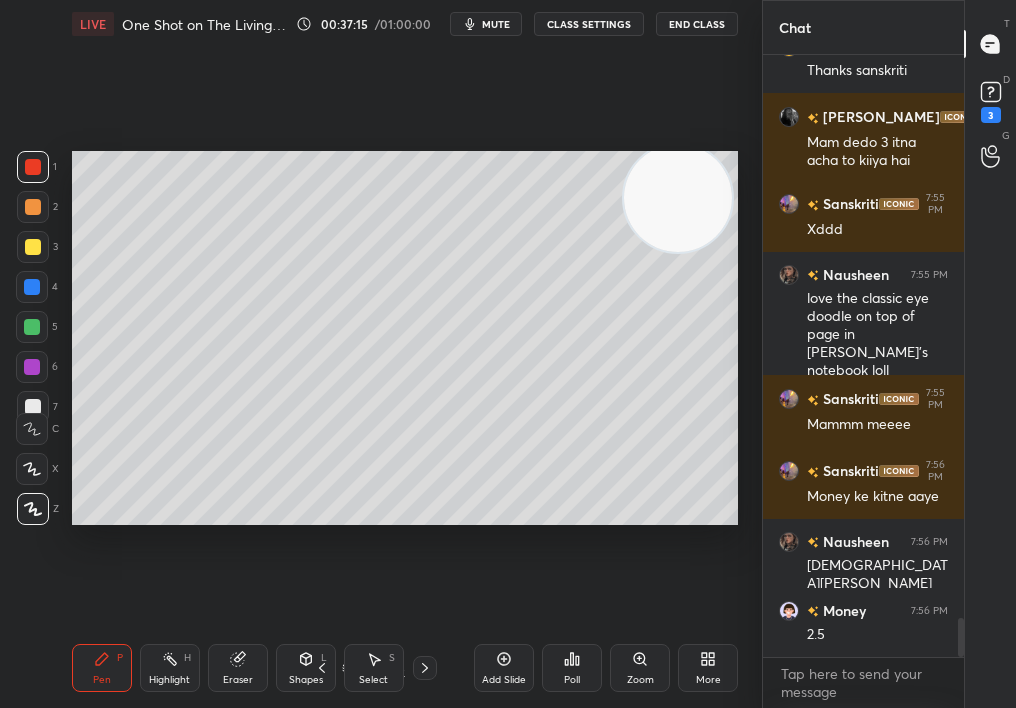 scroll, scrollTop: 8766, scrollLeft: 0, axis: vertical 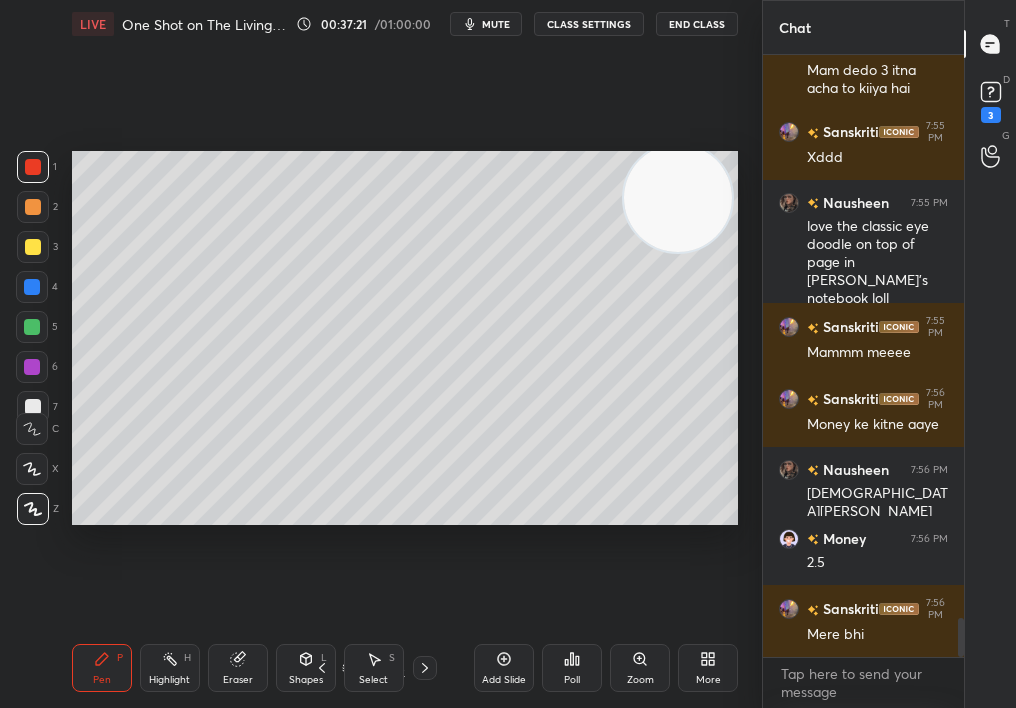 click at bounding box center [33, 247] 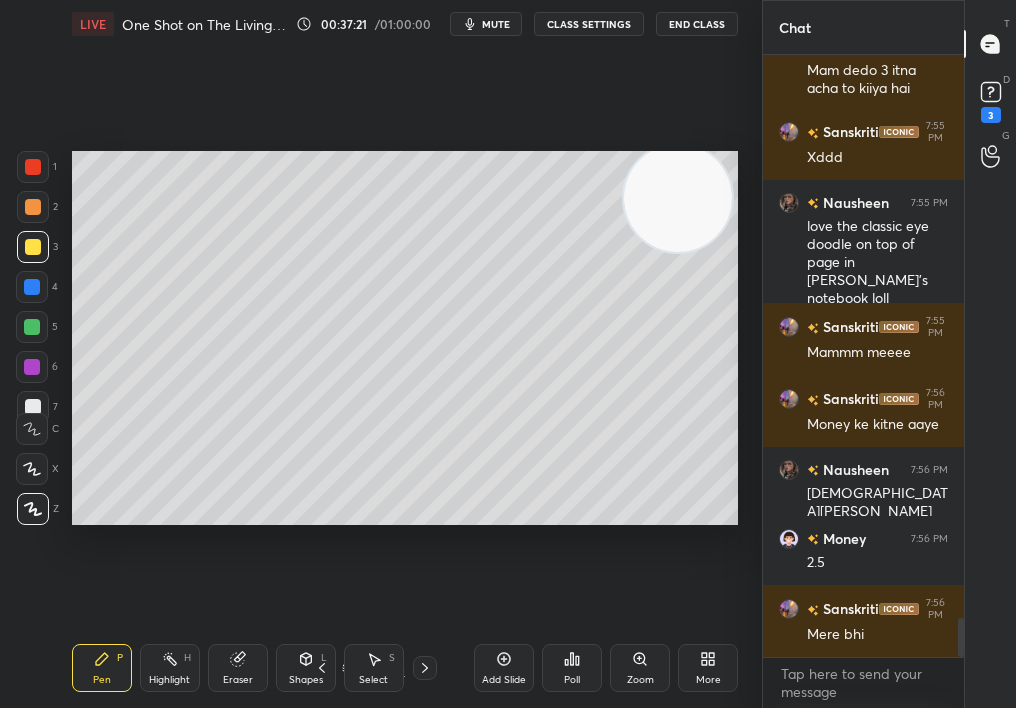 click at bounding box center [33, 247] 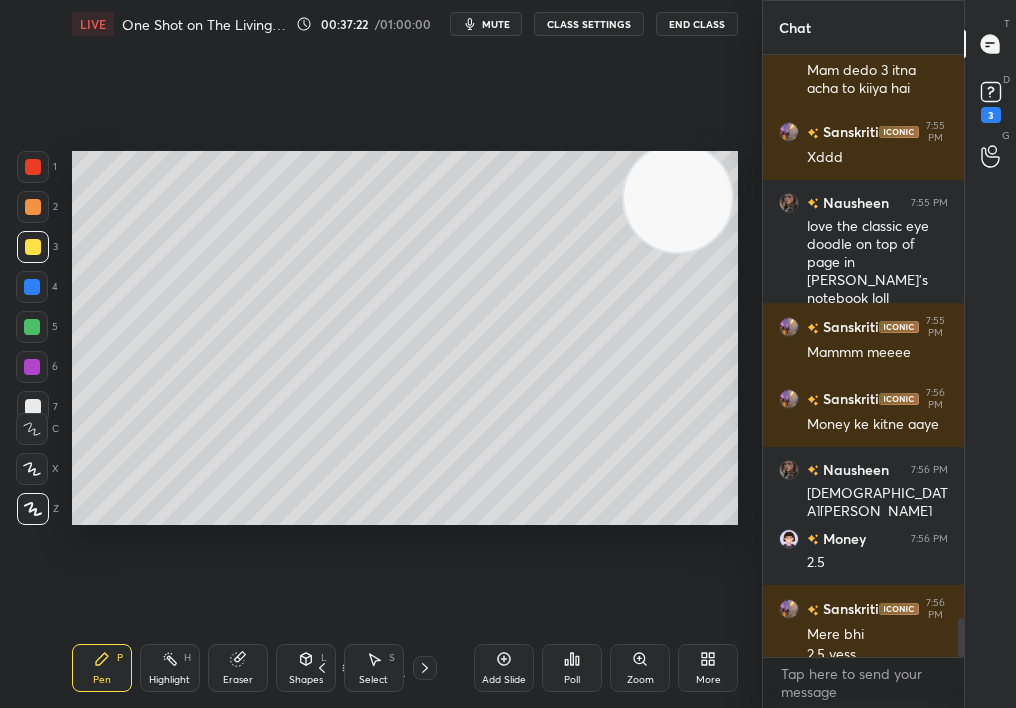scroll, scrollTop: 8786, scrollLeft: 0, axis: vertical 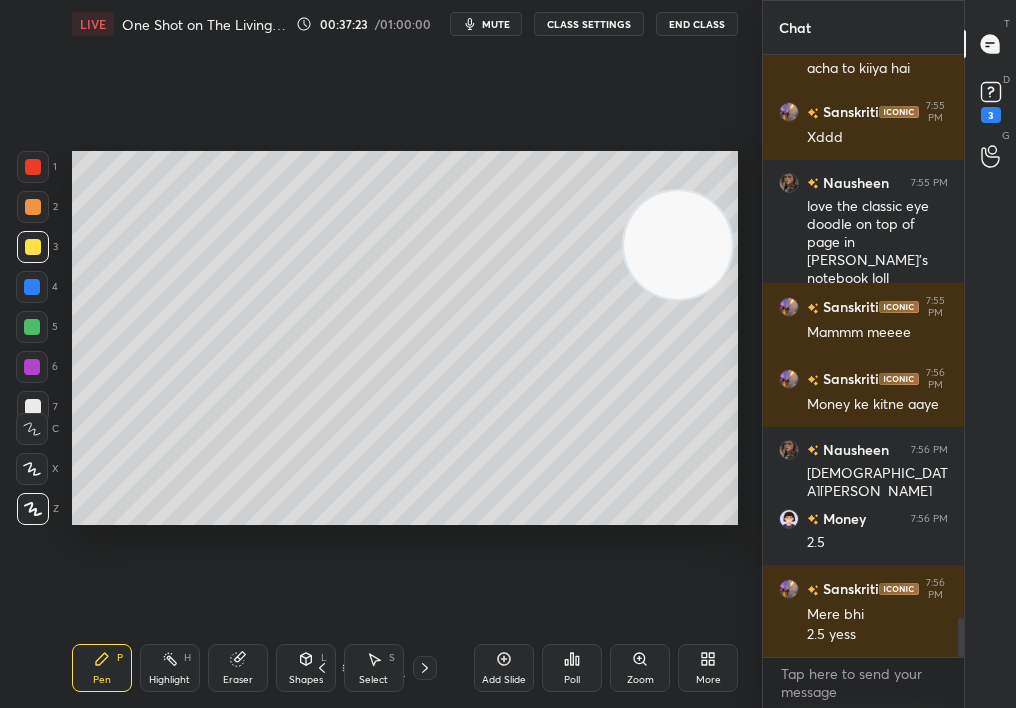 drag, startPoint x: 641, startPoint y: 259, endPoint x: 632, endPoint y: 411, distance: 152.26622 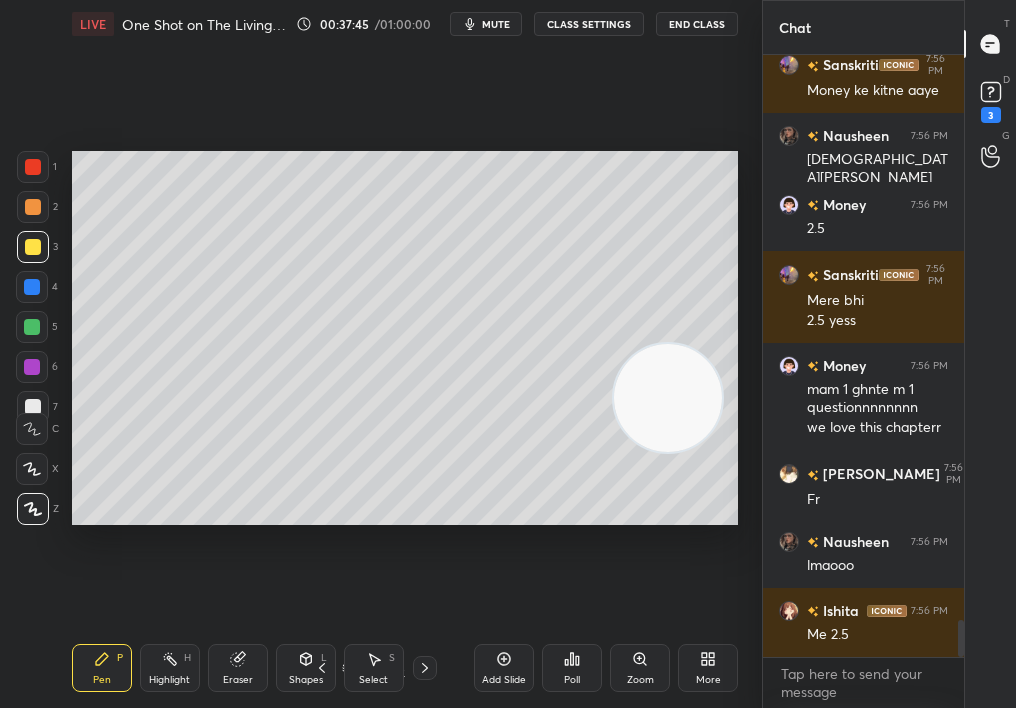 scroll, scrollTop: 9169, scrollLeft: 0, axis: vertical 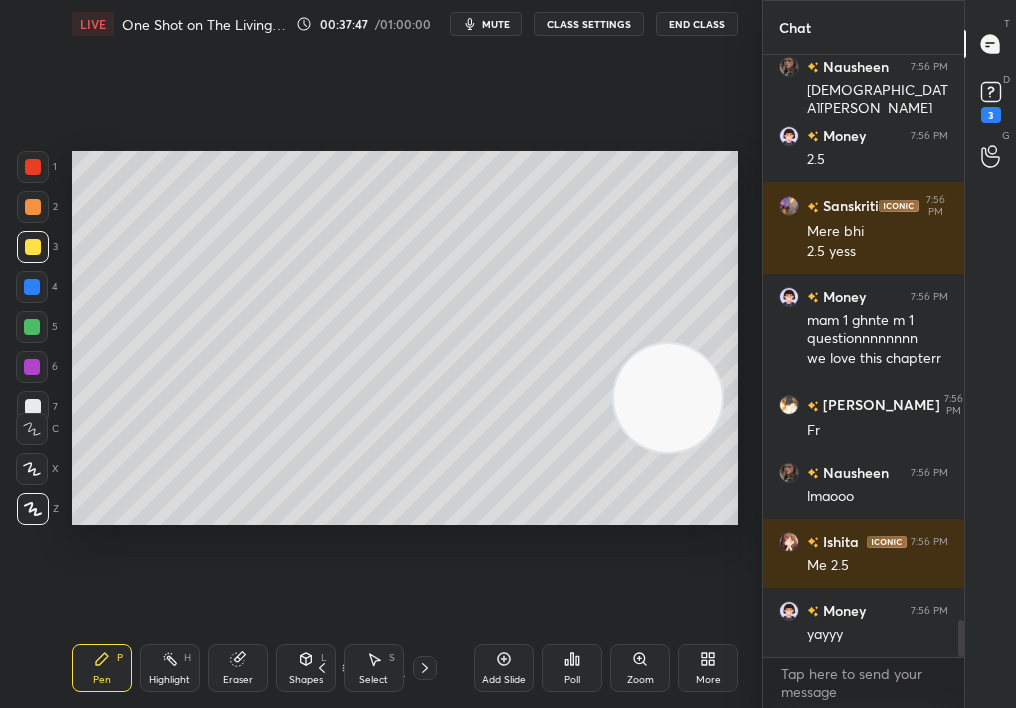 click at bounding box center [33, 207] 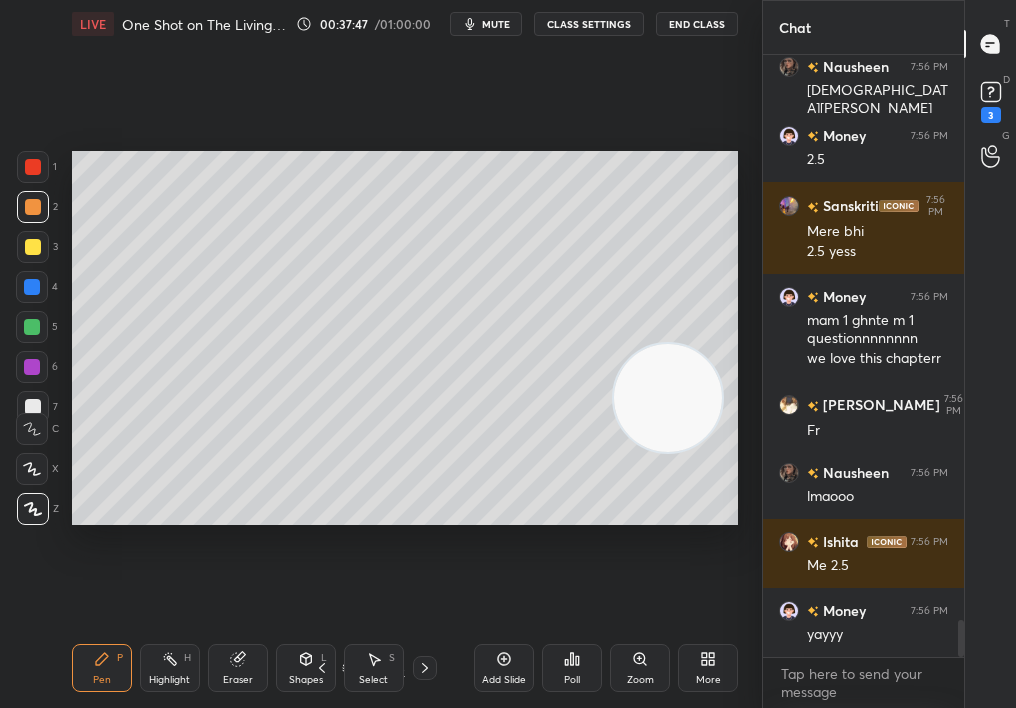 click at bounding box center (33, 207) 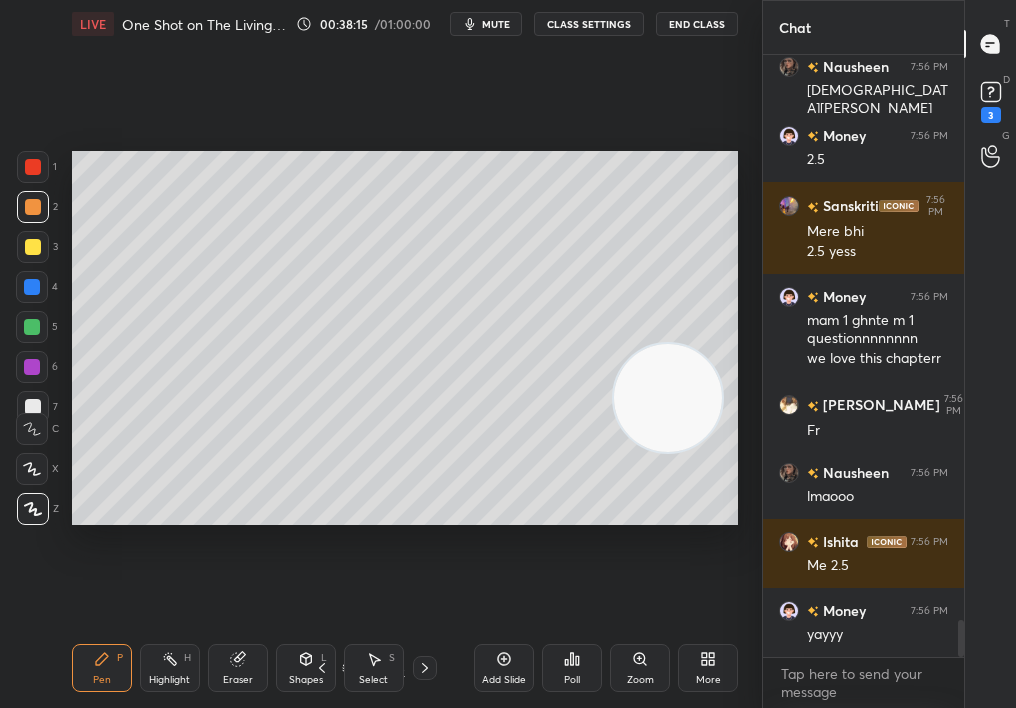 scroll, scrollTop: 9238, scrollLeft: 0, axis: vertical 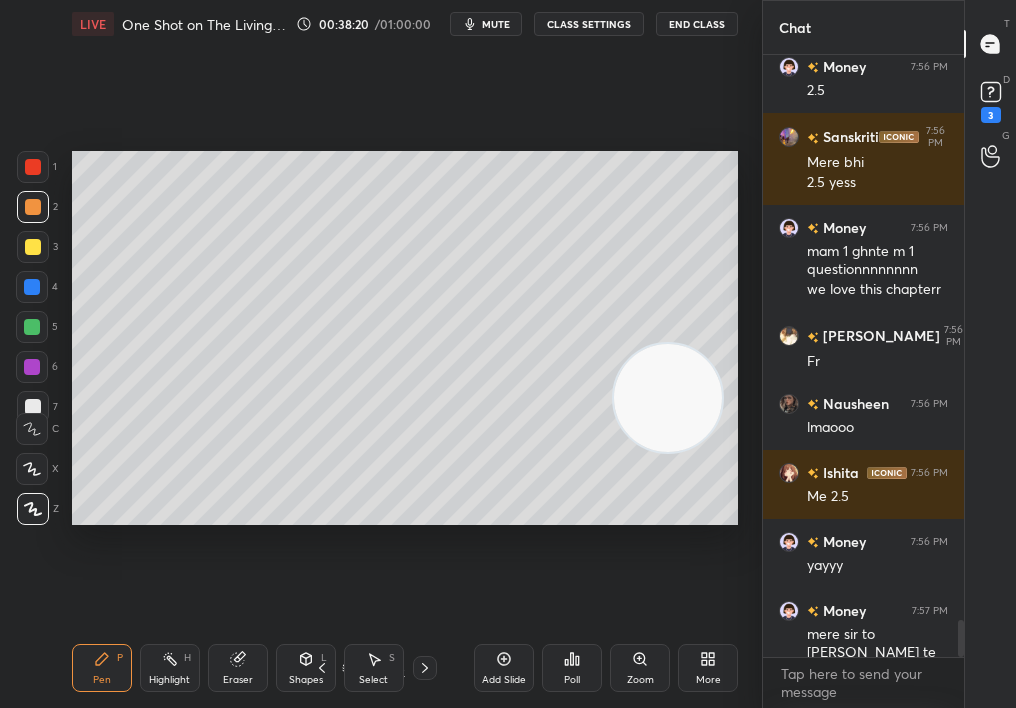 click on "3" at bounding box center (991, 100) 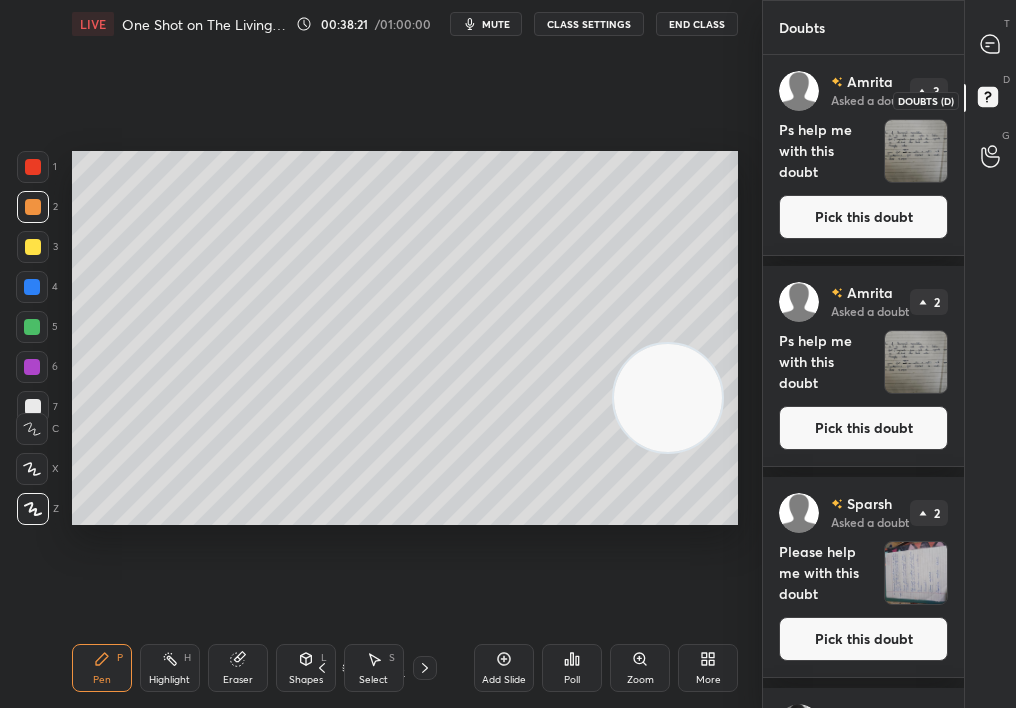 click on "Pick this doubt" at bounding box center (863, 217) 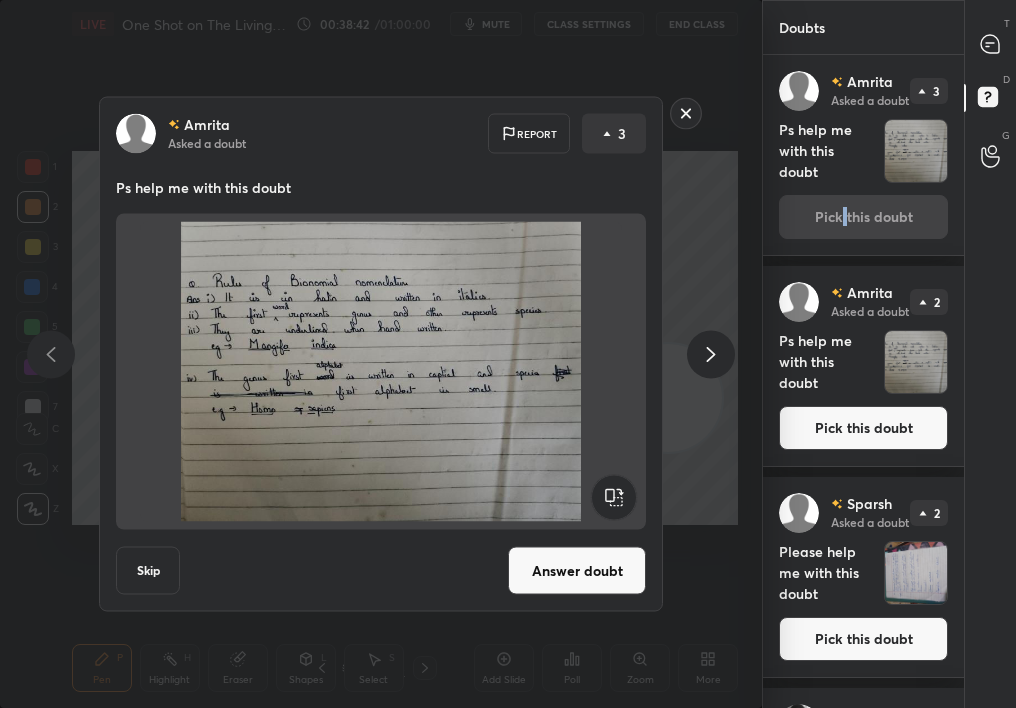 click 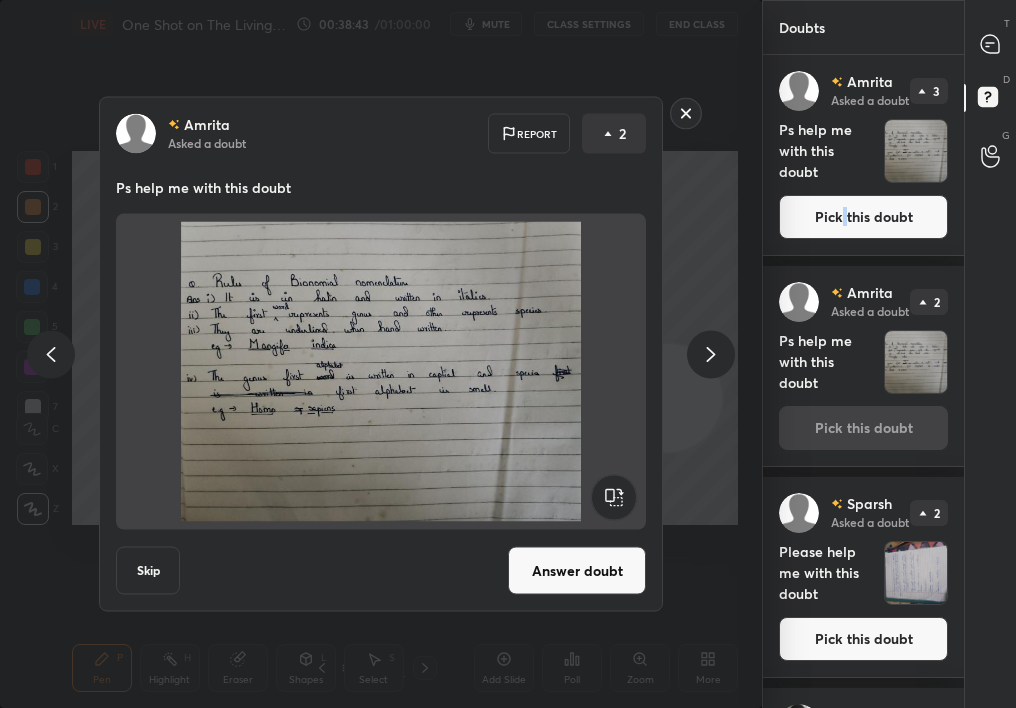 click at bounding box center [711, 354] 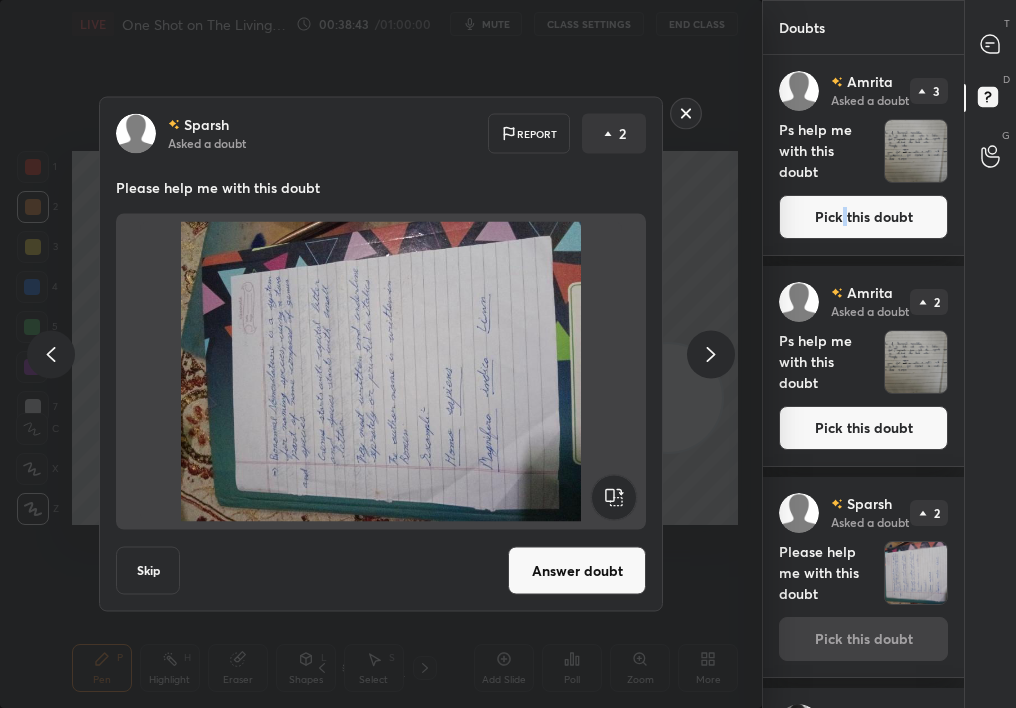 click 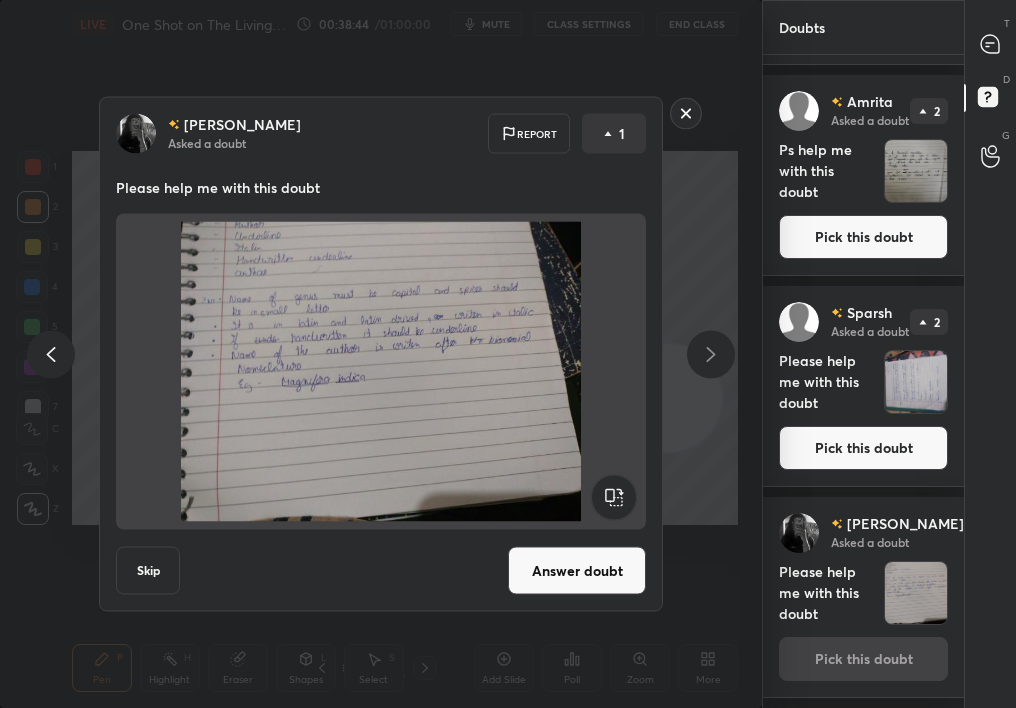 click 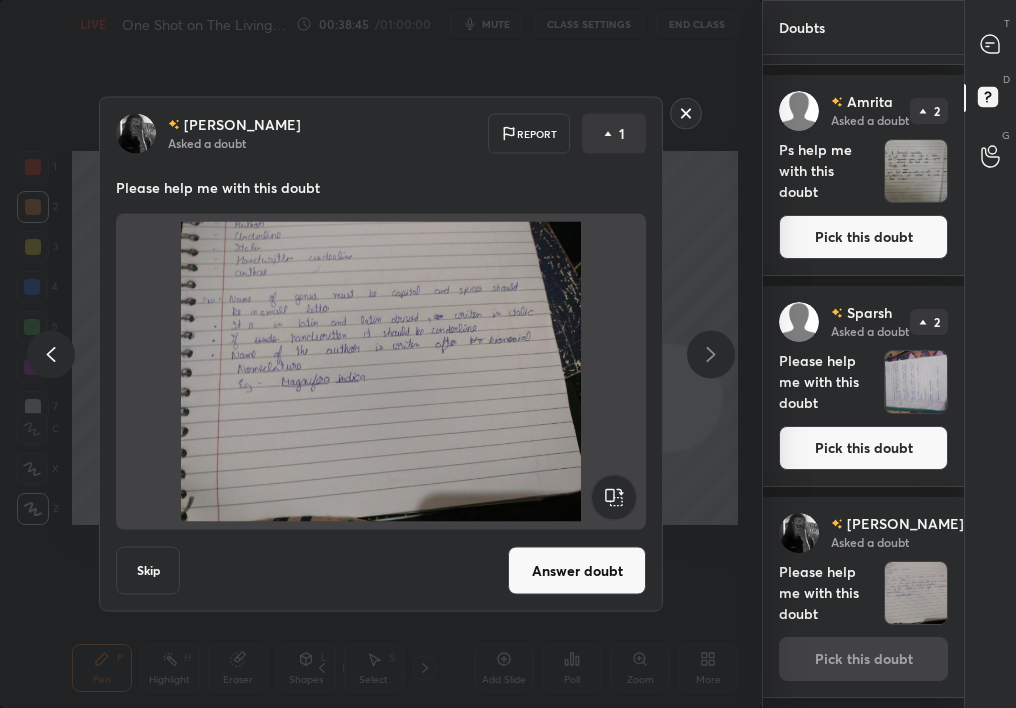 click 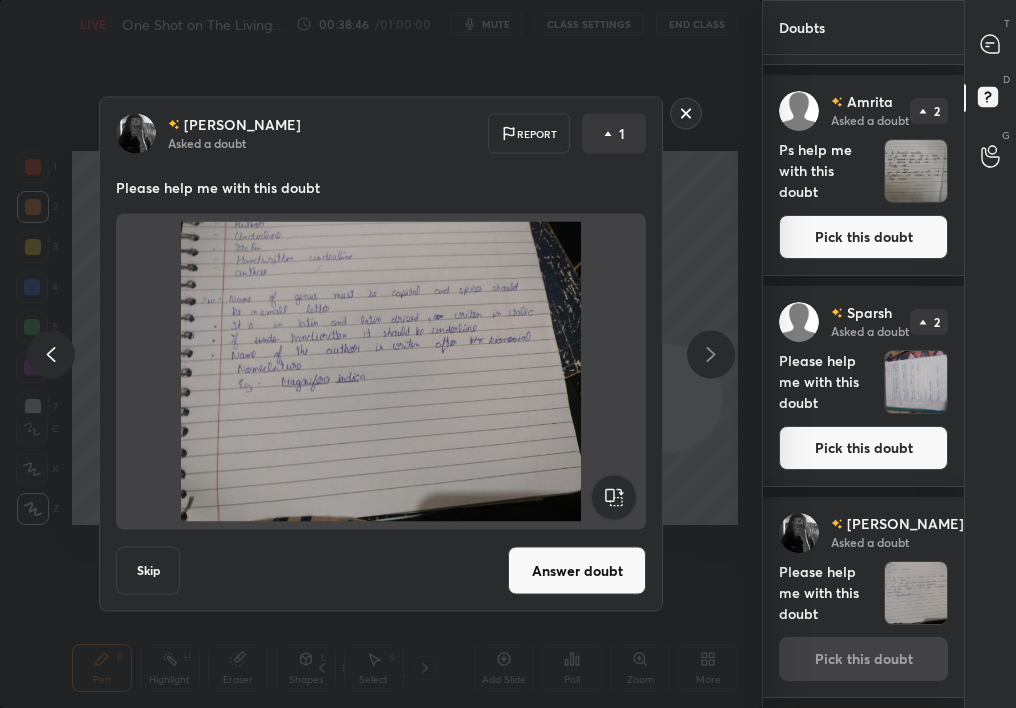 click 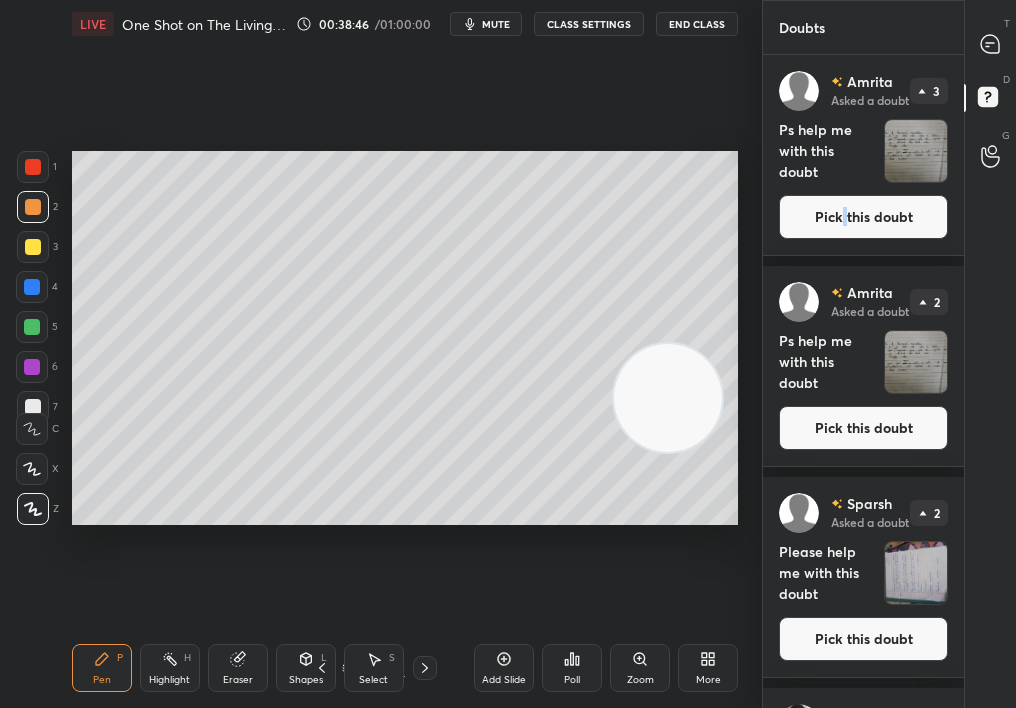 click at bounding box center [991, 44] 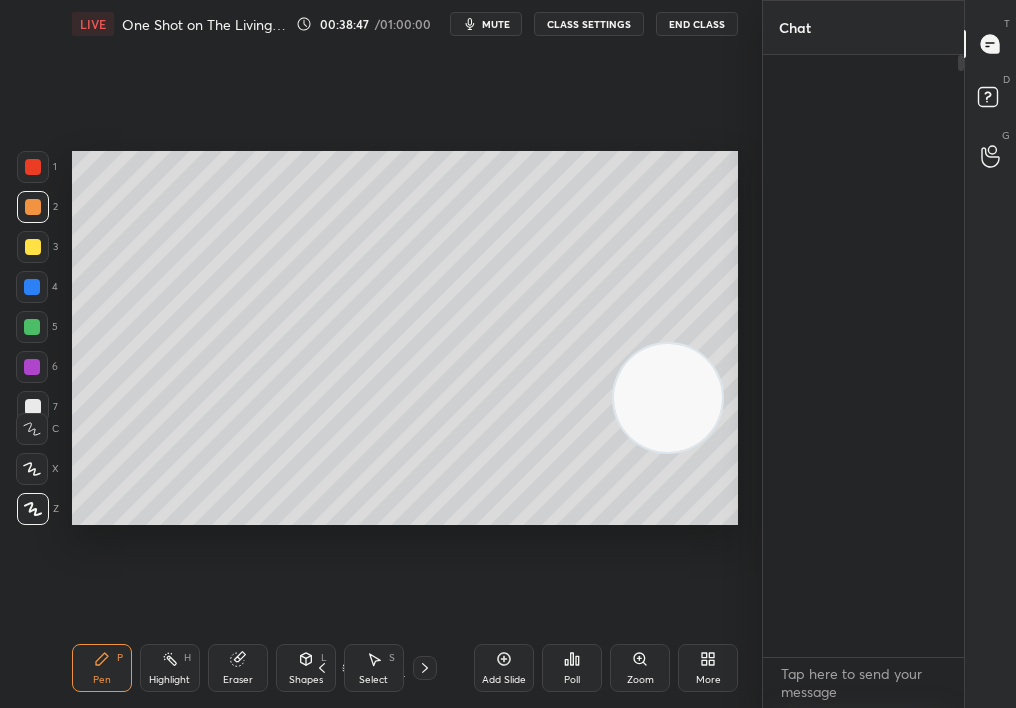 scroll, scrollTop: 9895, scrollLeft: 0, axis: vertical 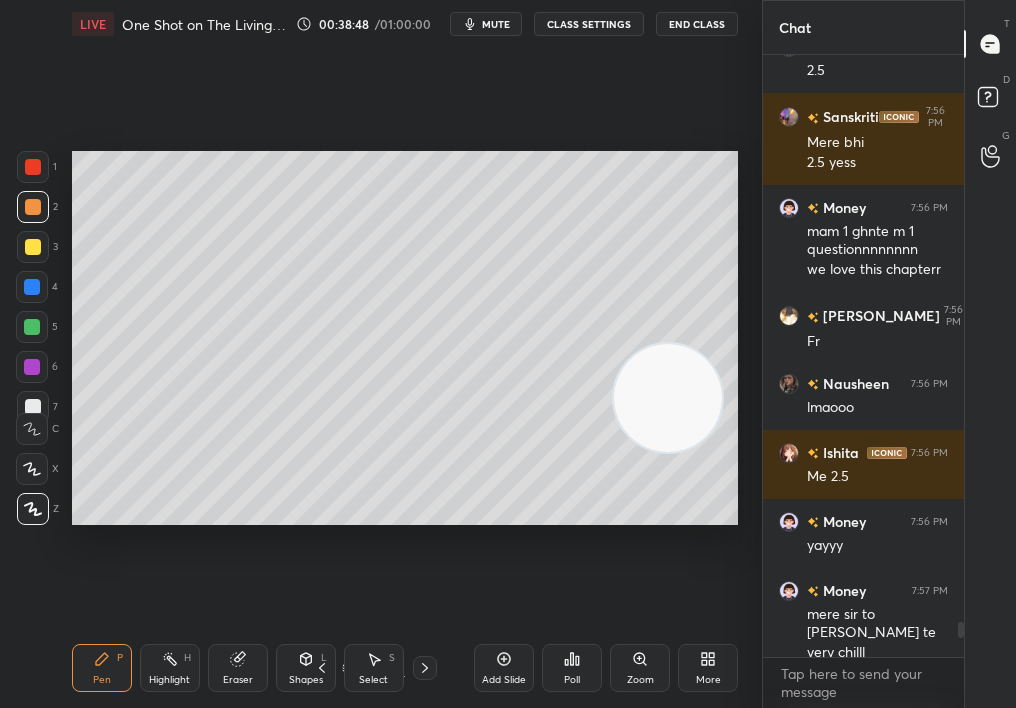 click on "Add Slide" at bounding box center (504, 668) 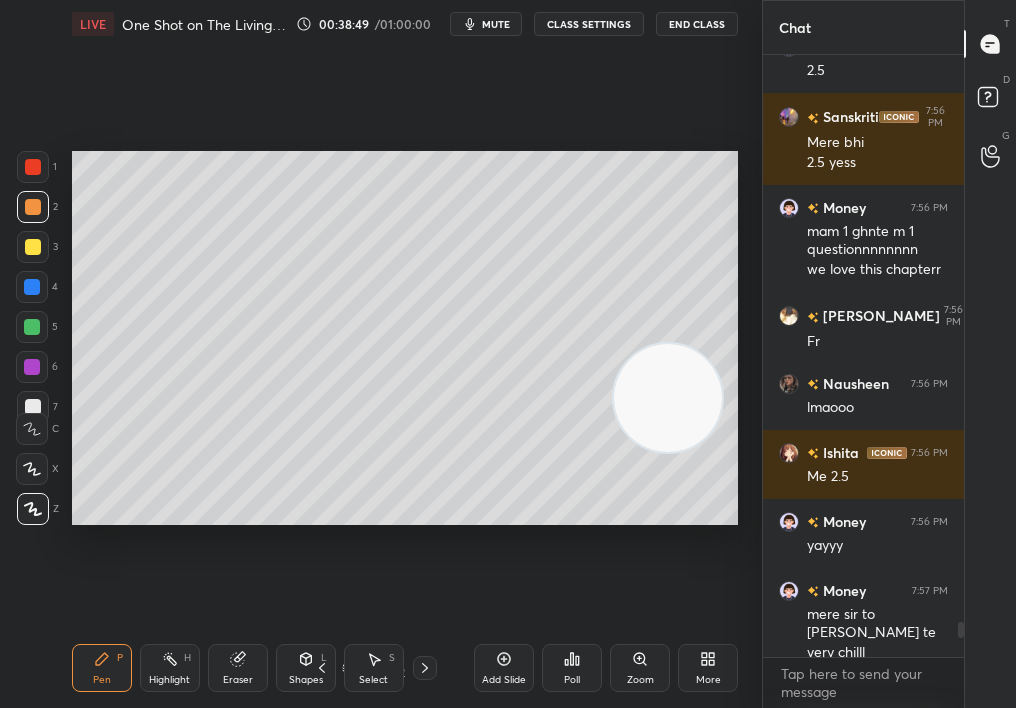 click 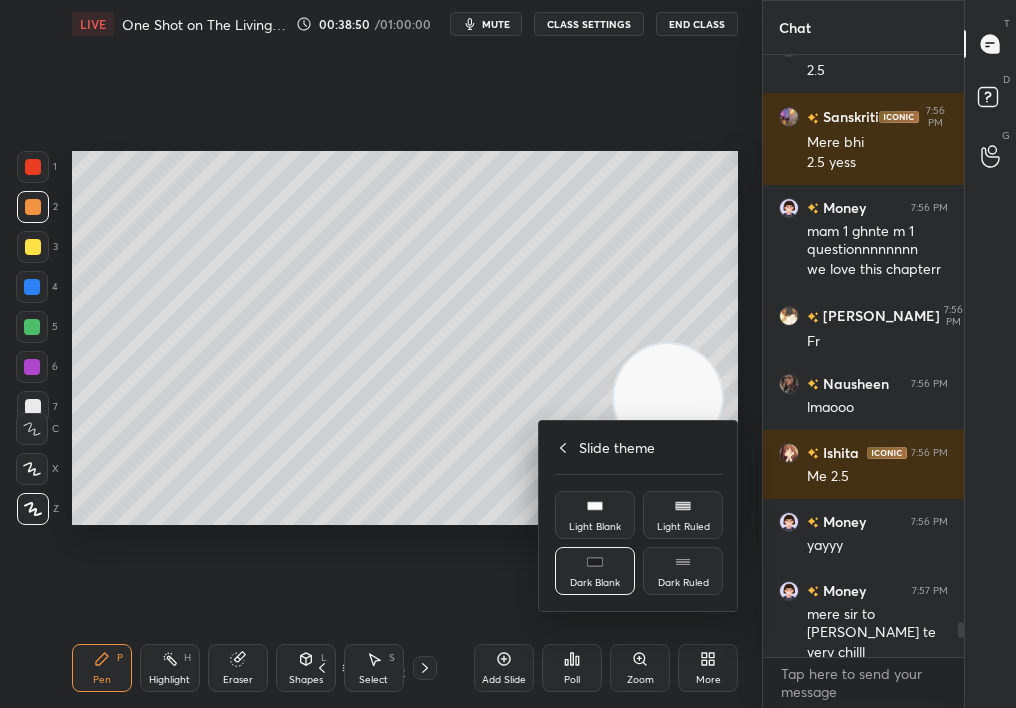 click on "Light Ruled" at bounding box center [683, 515] 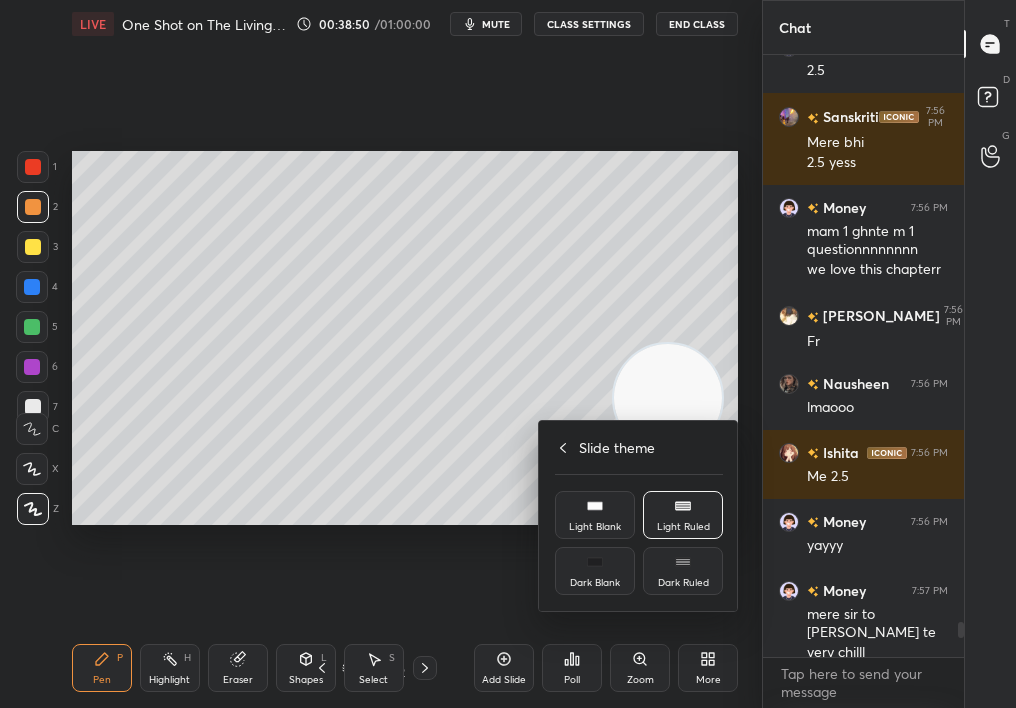 click on "Dark Ruled" at bounding box center [683, 571] 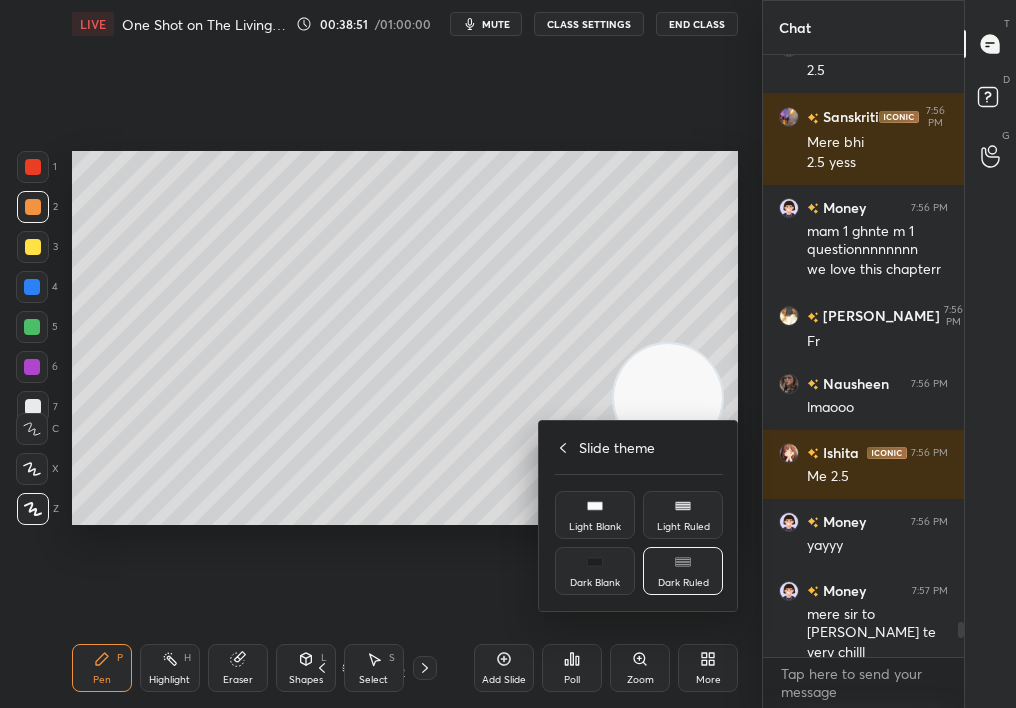 click on "Dark Ruled" at bounding box center [683, 571] 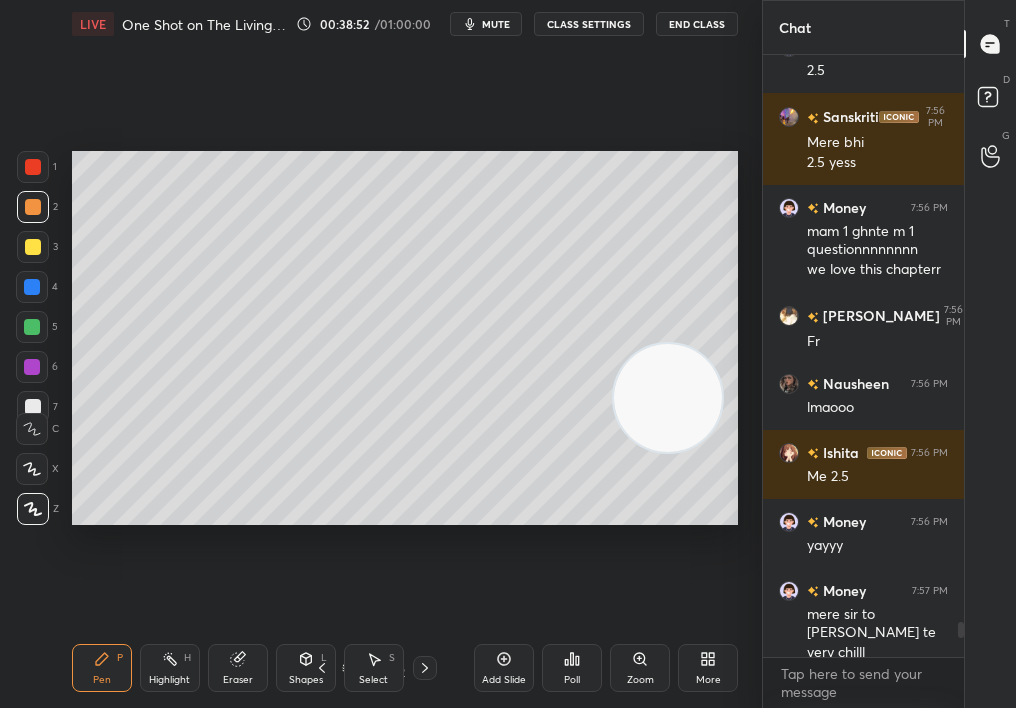 click 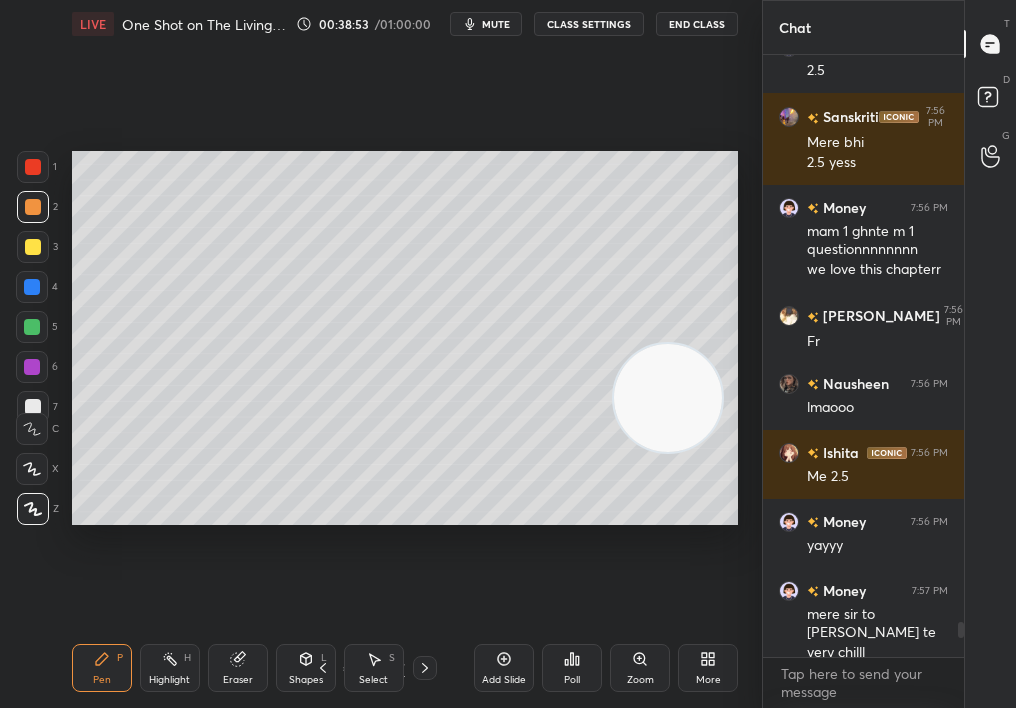 click on "Poll" at bounding box center [572, 668] 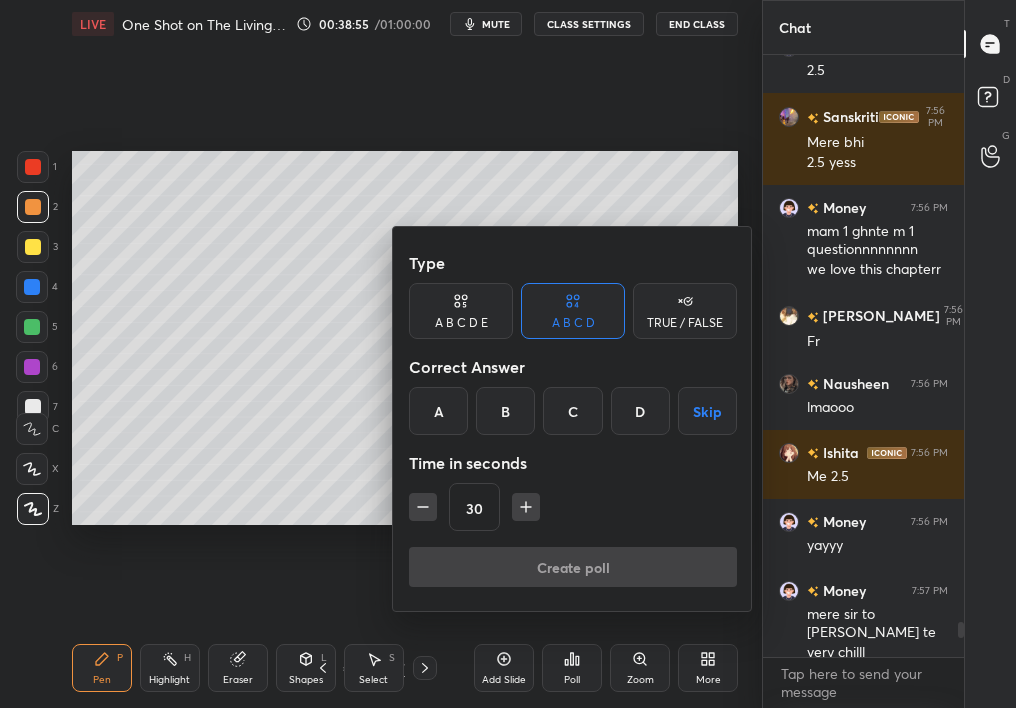 click on "TRUE / FALSE" at bounding box center [685, 311] 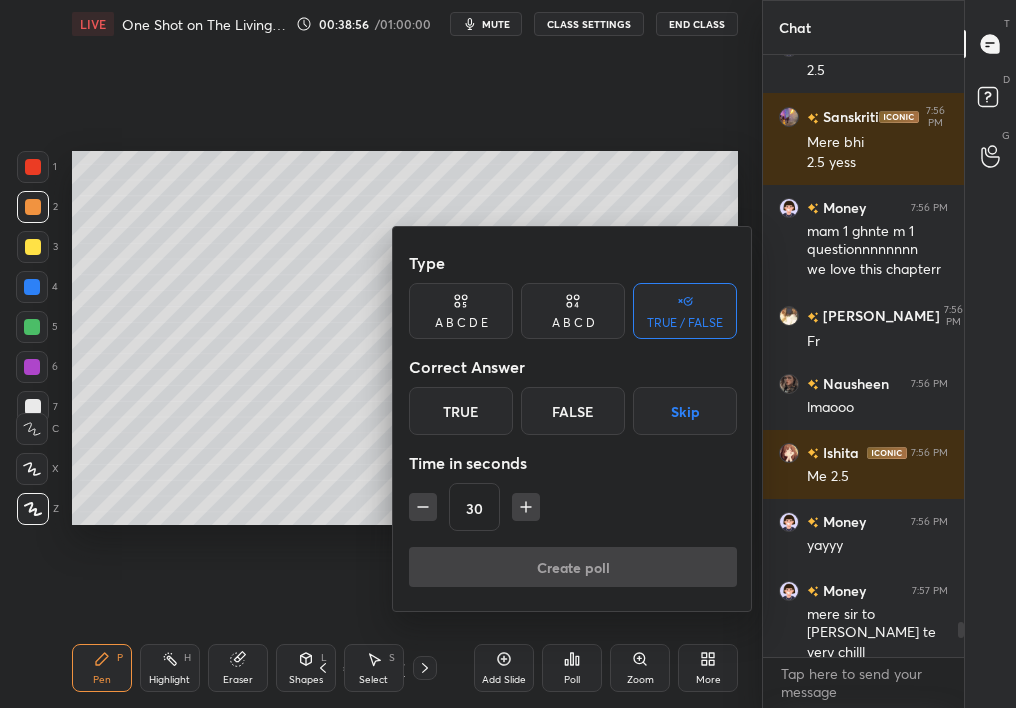 click on "True" at bounding box center (461, 411) 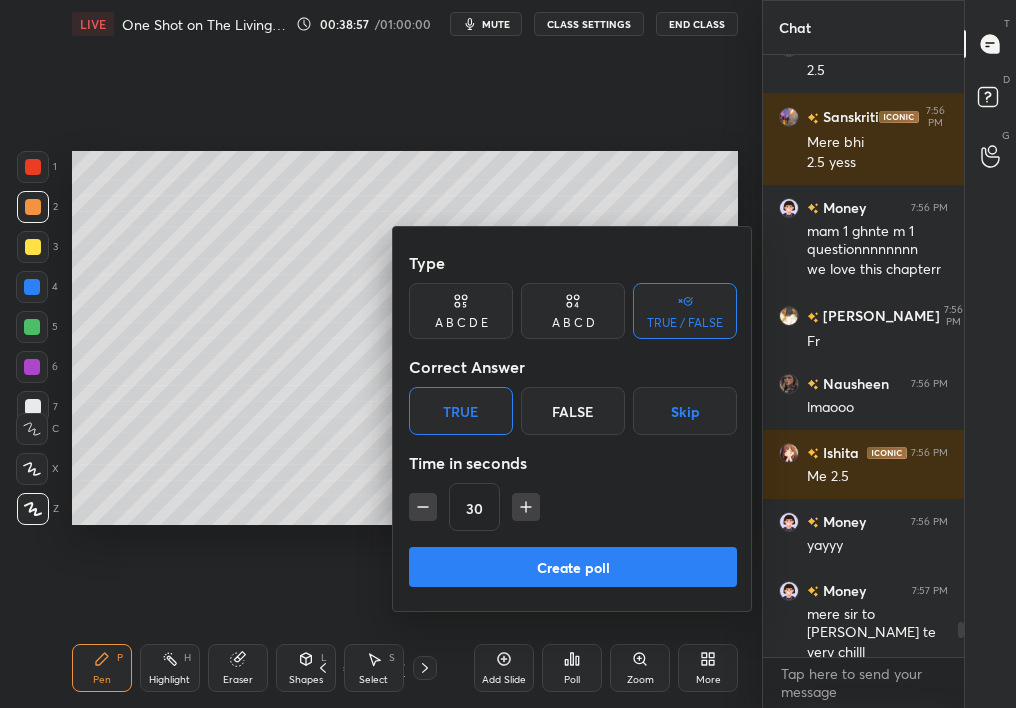 click on "Create poll" at bounding box center (573, 567) 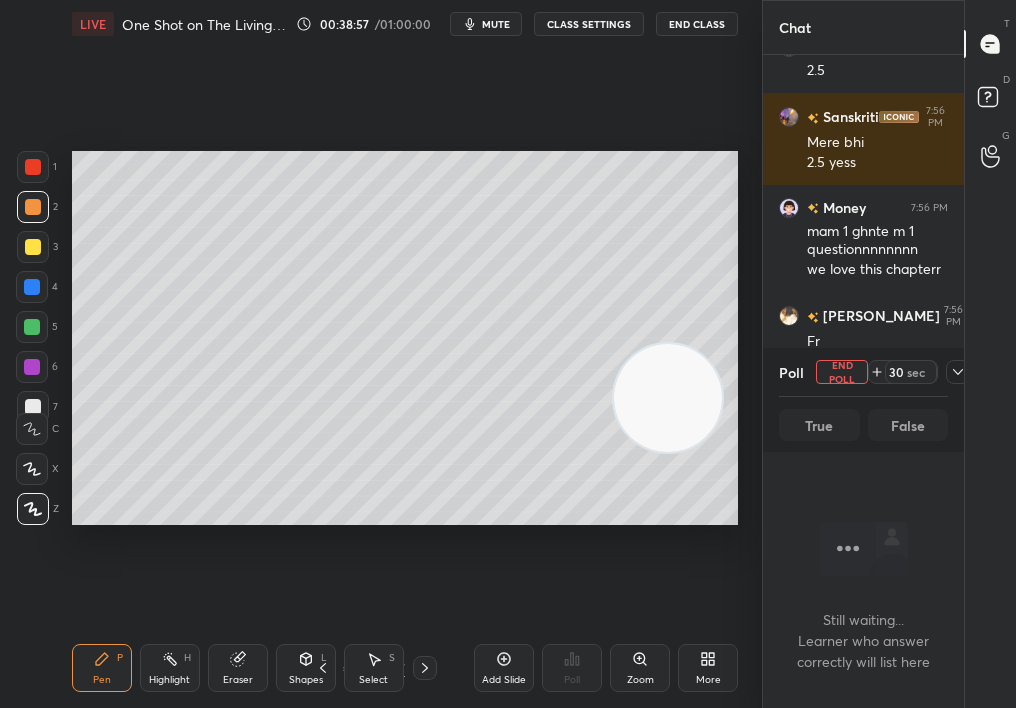 scroll, scrollTop: 516, scrollLeft: 195, axis: both 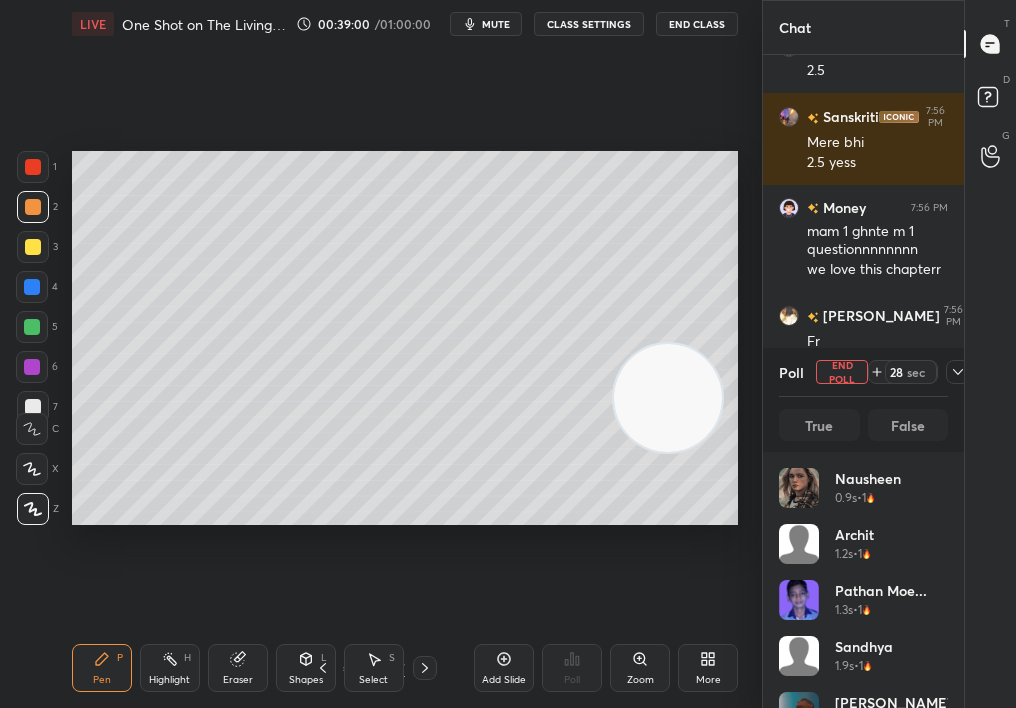 click on "Zoom" at bounding box center (640, 680) 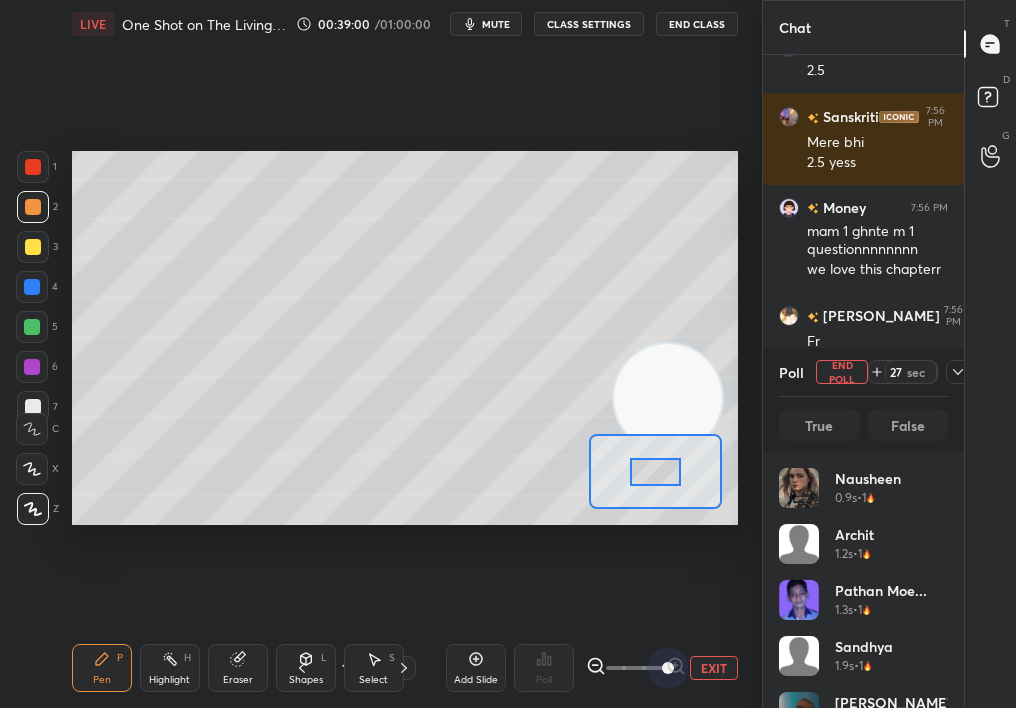 click on "EXIT" at bounding box center (662, 668) 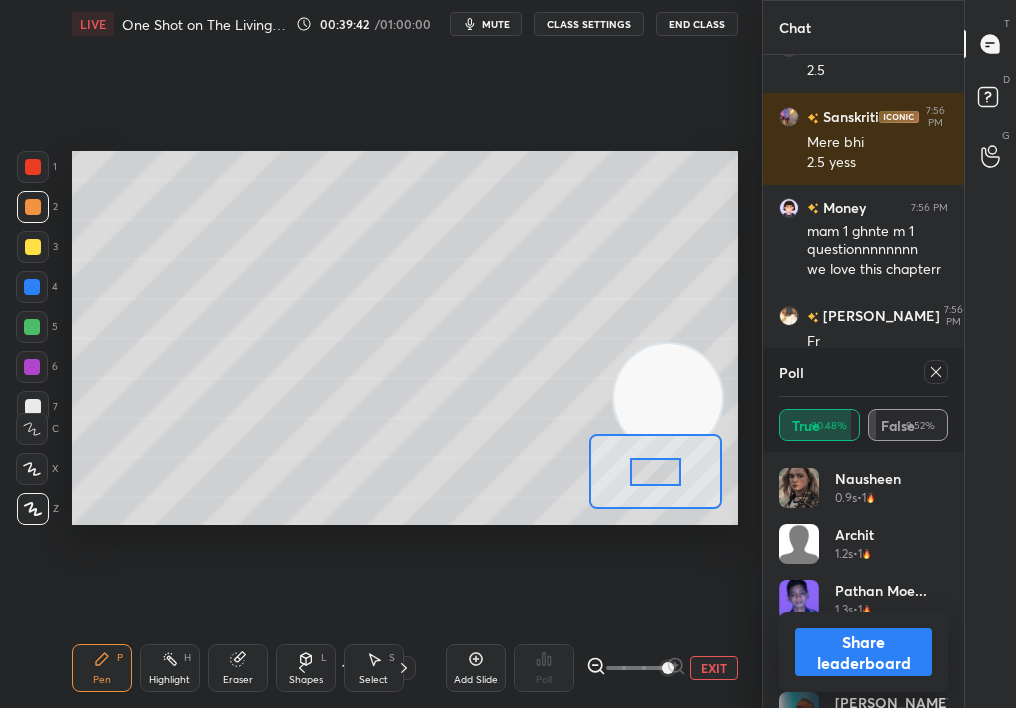 click on "Poll True 90.48% False 9.52%" at bounding box center [863, 400] 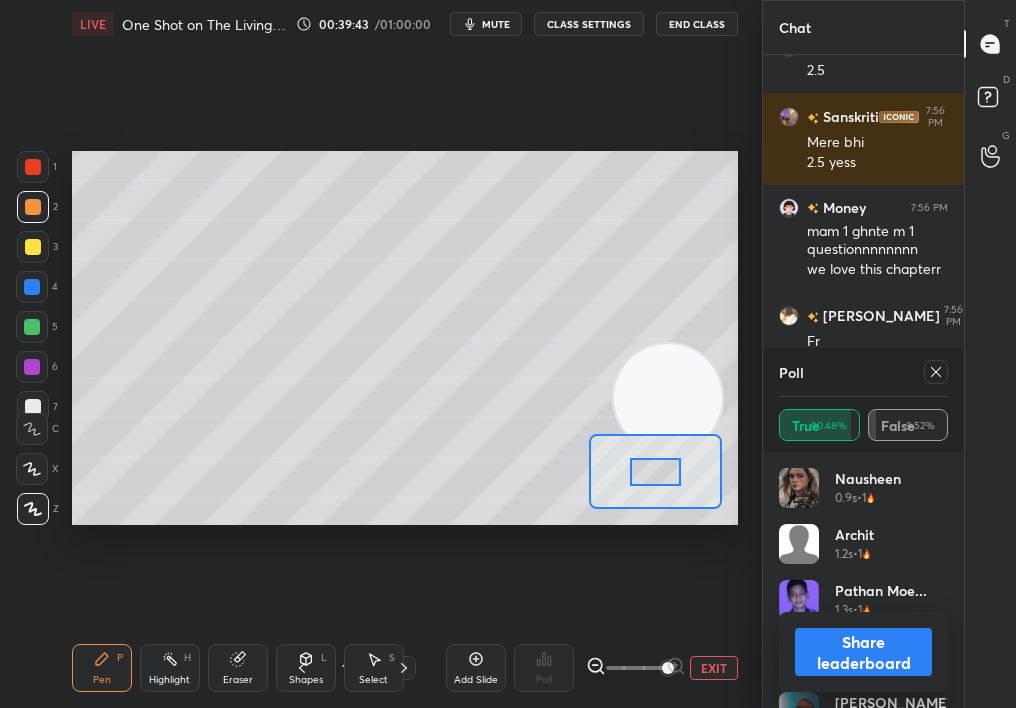 click on "Poll True 90.48% False 9.52%" at bounding box center (863, 400) 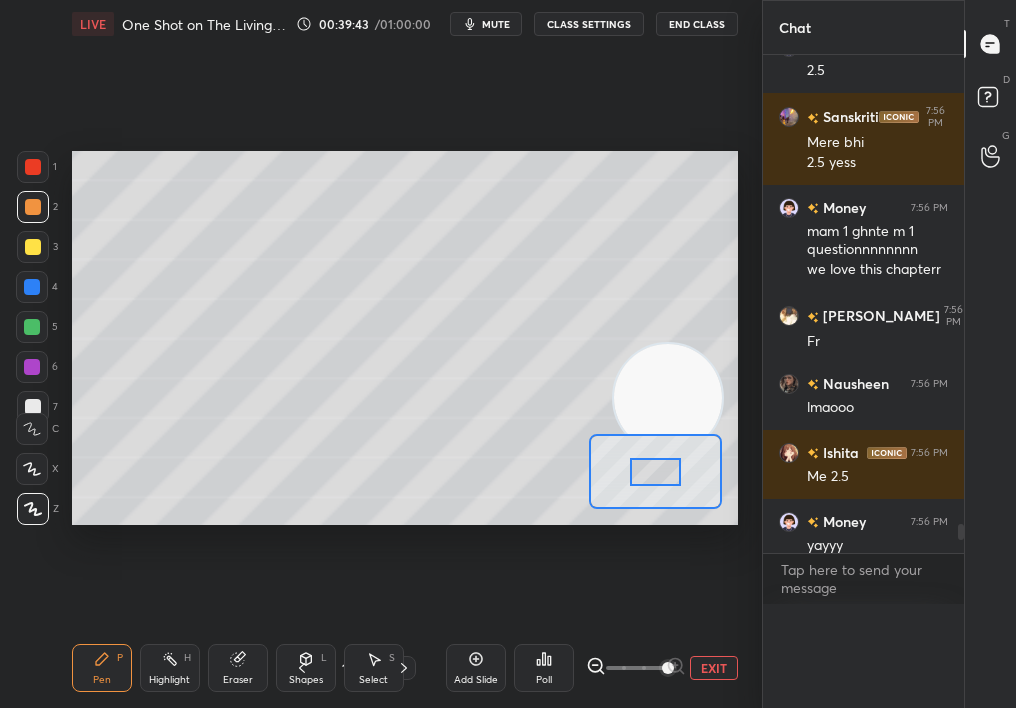 scroll, scrollTop: 0, scrollLeft: 0, axis: both 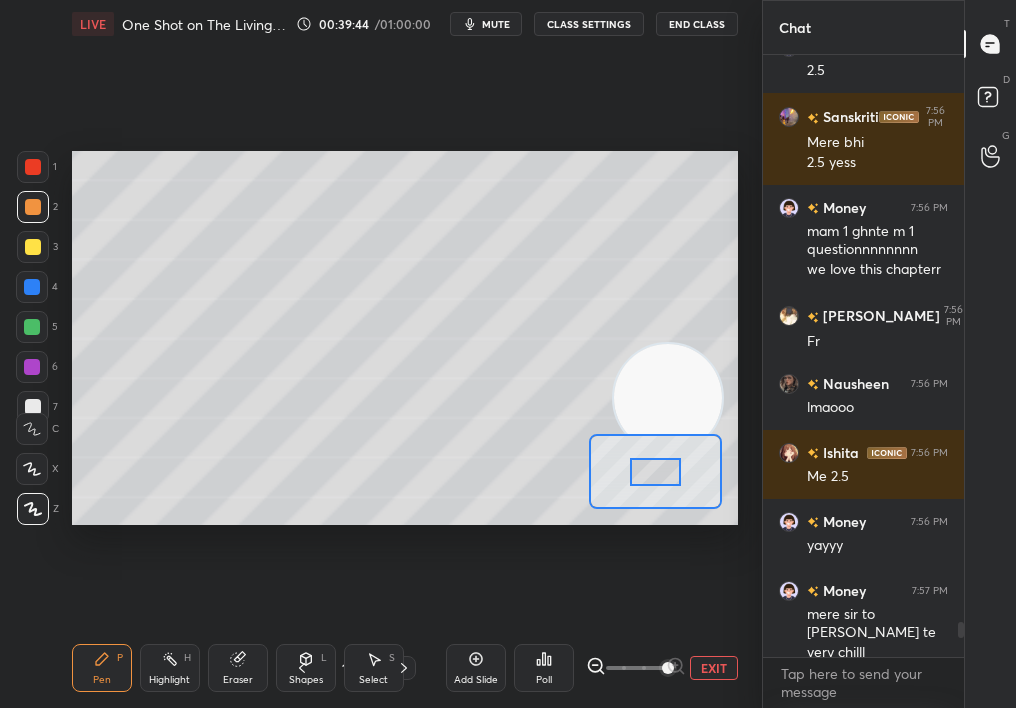 click on "Poll" at bounding box center (544, 668) 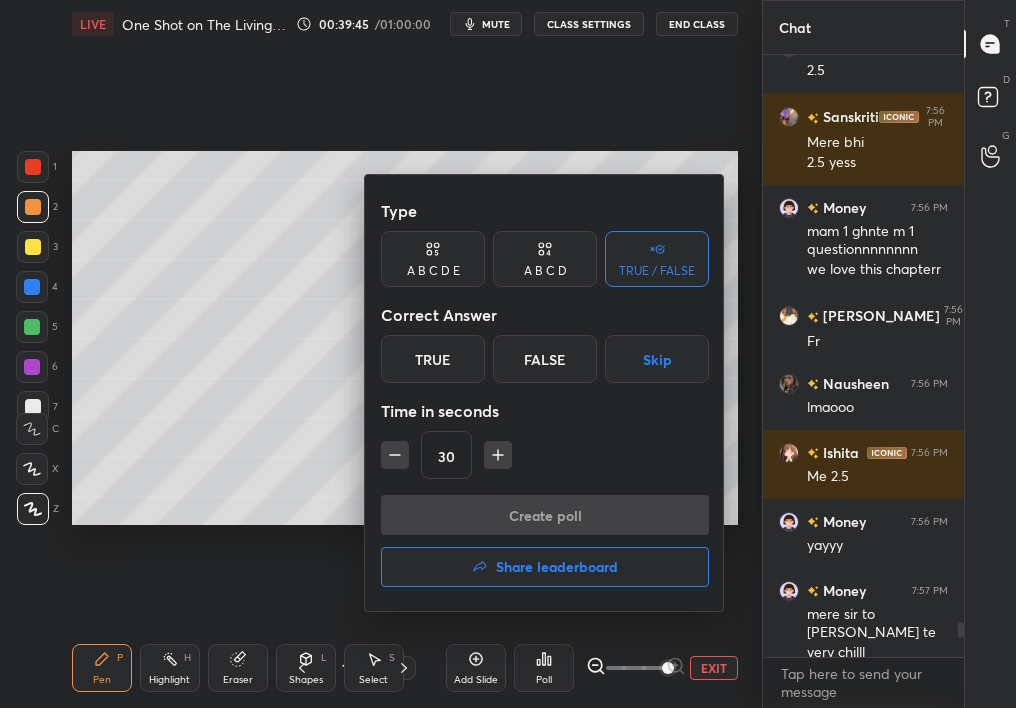 click on "False" at bounding box center (545, 359) 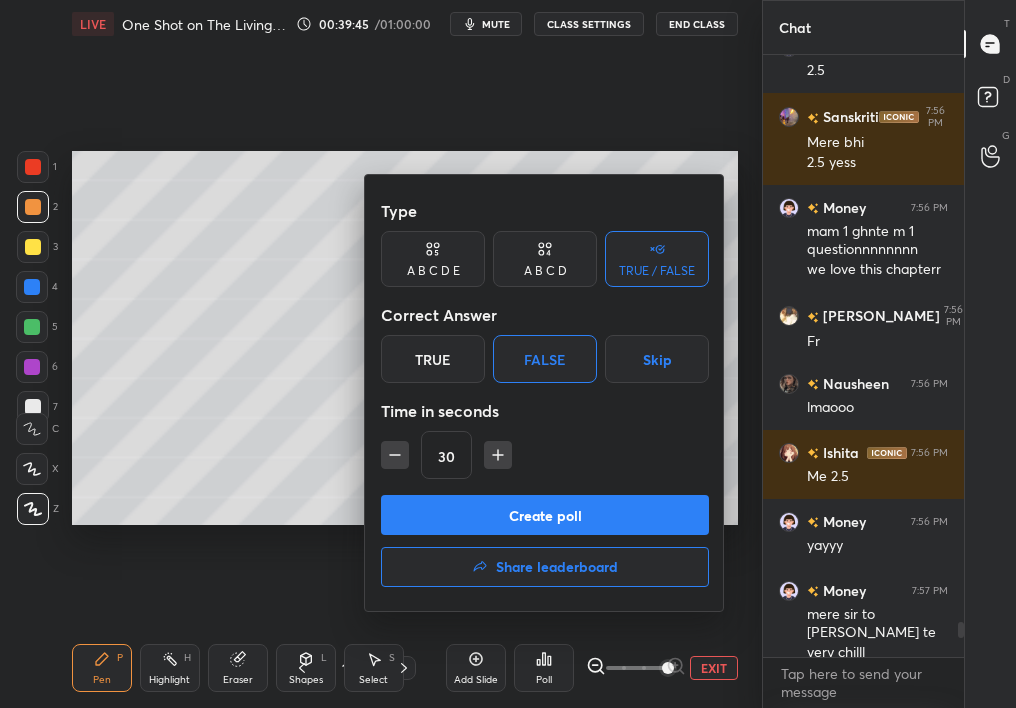 click on "Create poll" at bounding box center [545, 515] 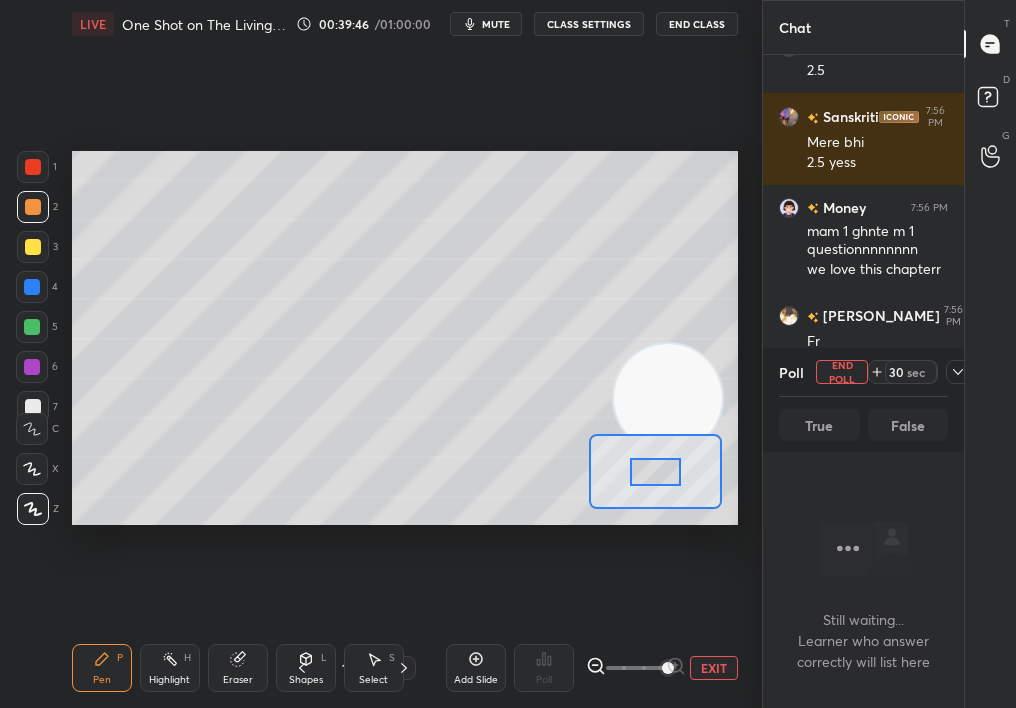 scroll, scrollTop: 516, scrollLeft: 195, axis: both 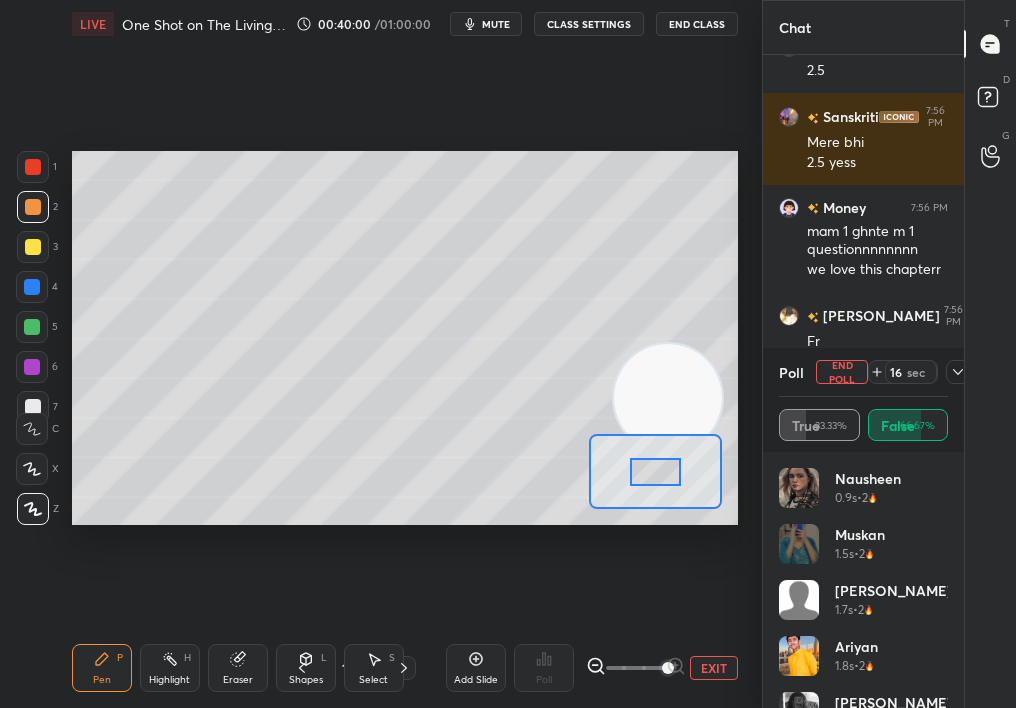 click on "T Messages (T) D Doubts (D) G Raise Hand (G)" at bounding box center (990, 354) 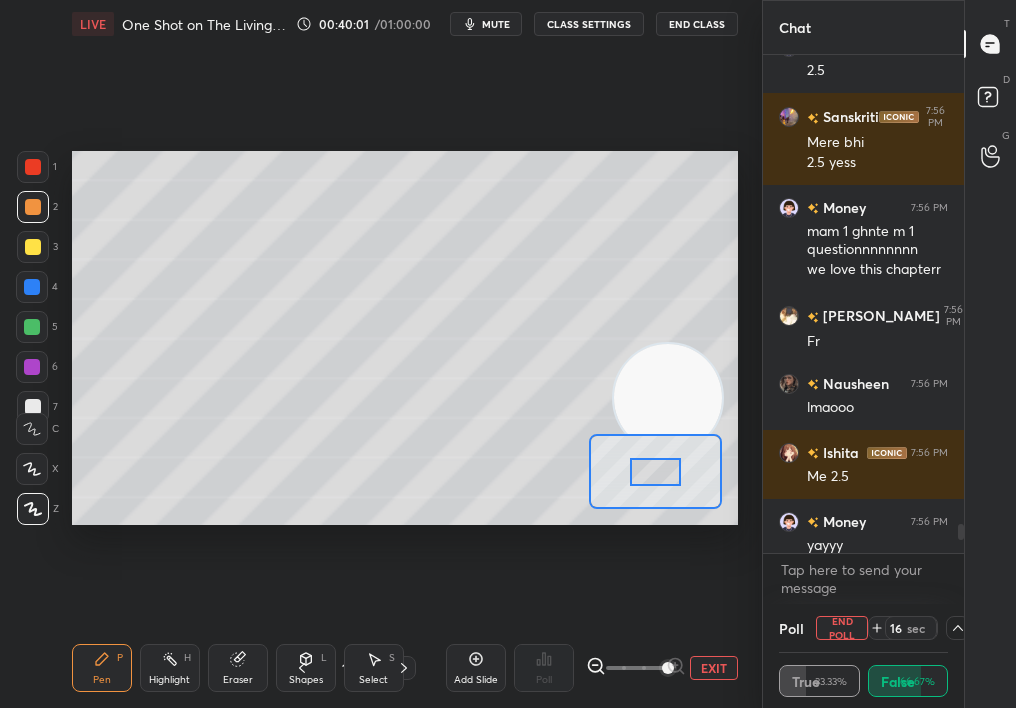 scroll, scrollTop: 1, scrollLeft: 7, axis: both 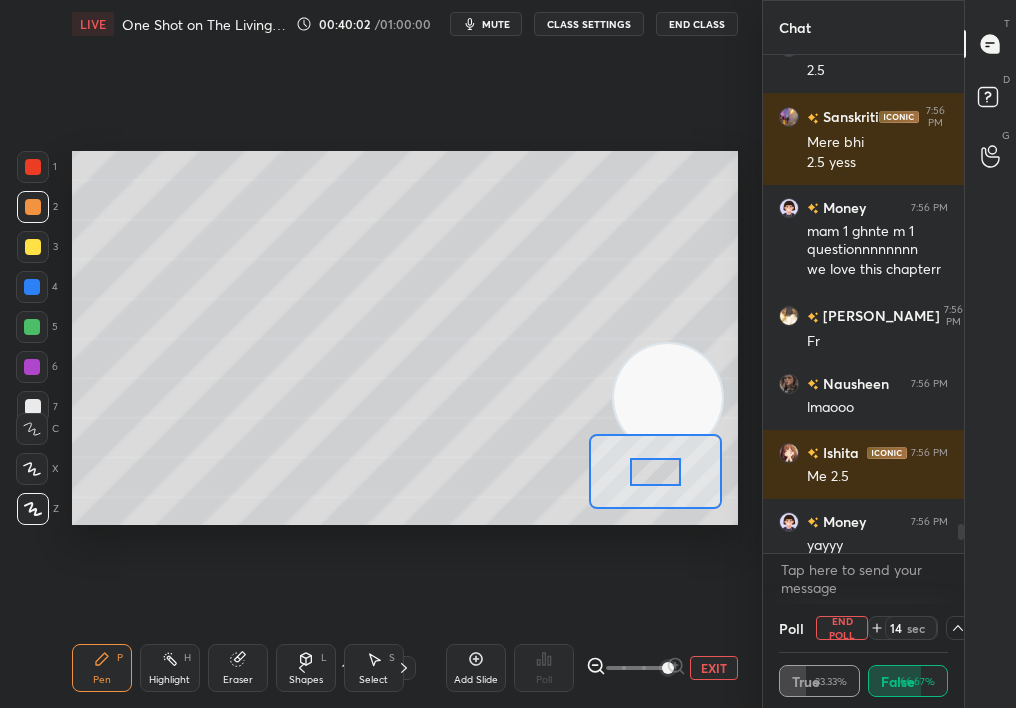 click on "End Poll" at bounding box center [842, 628] 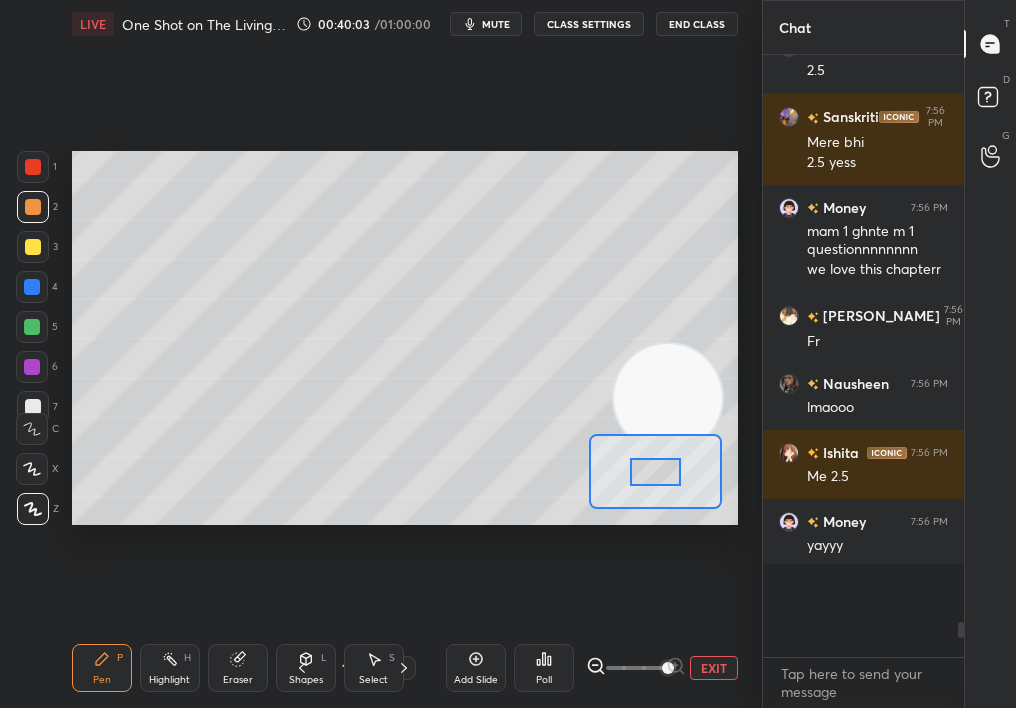 scroll, scrollTop: 0, scrollLeft: 1, axis: horizontal 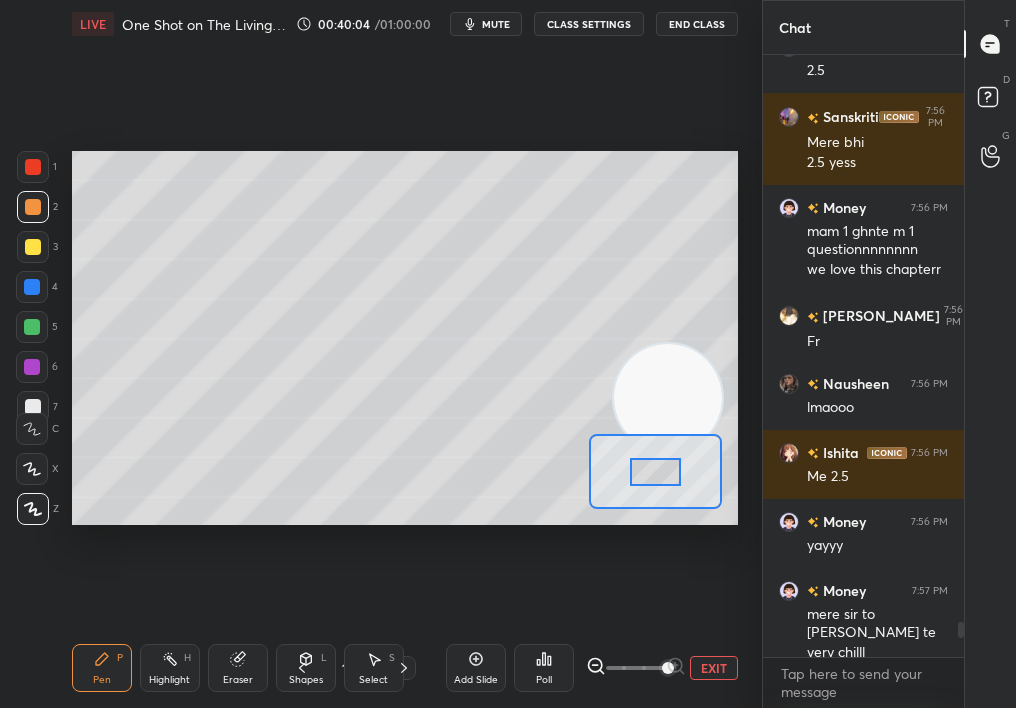 click at bounding box center [32, 327] 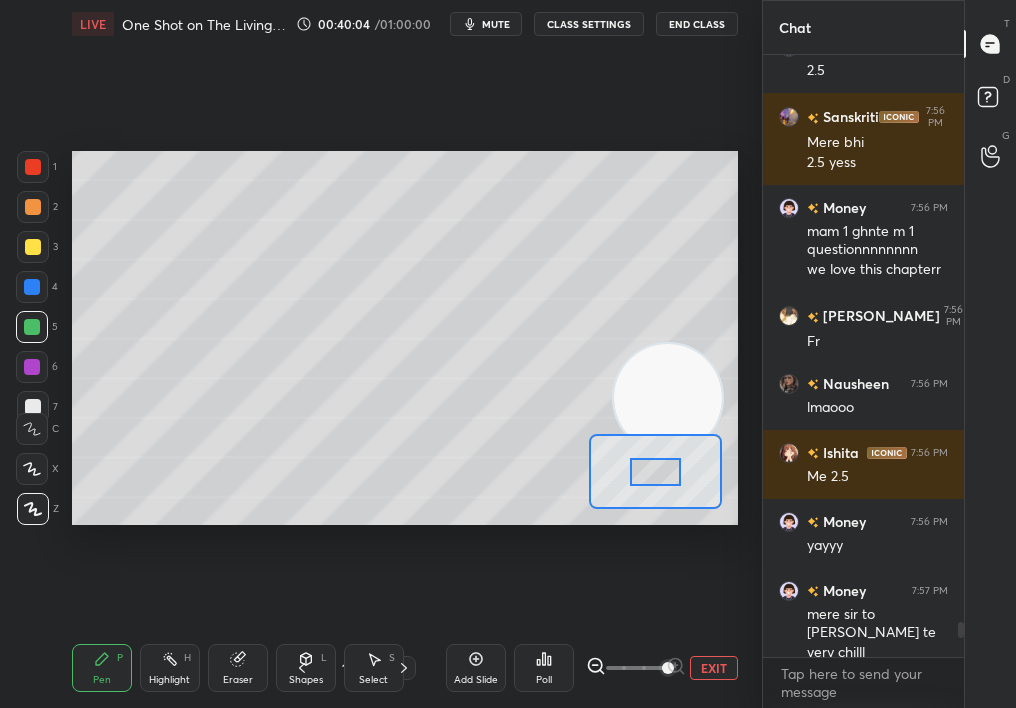 click at bounding box center (32, 327) 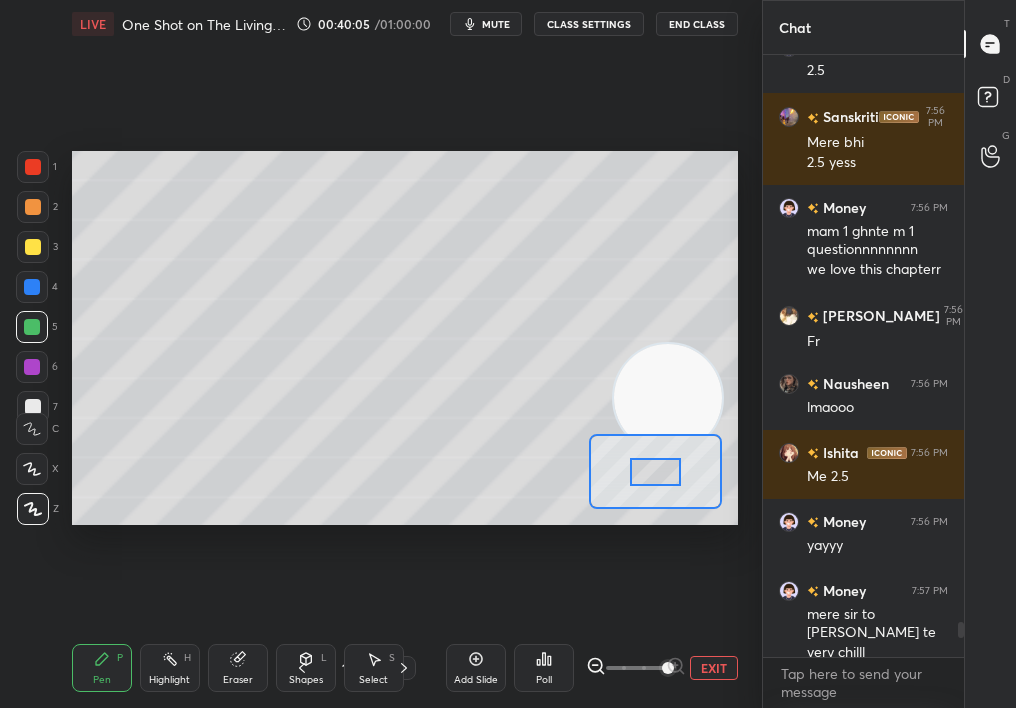 click at bounding box center [32, 327] 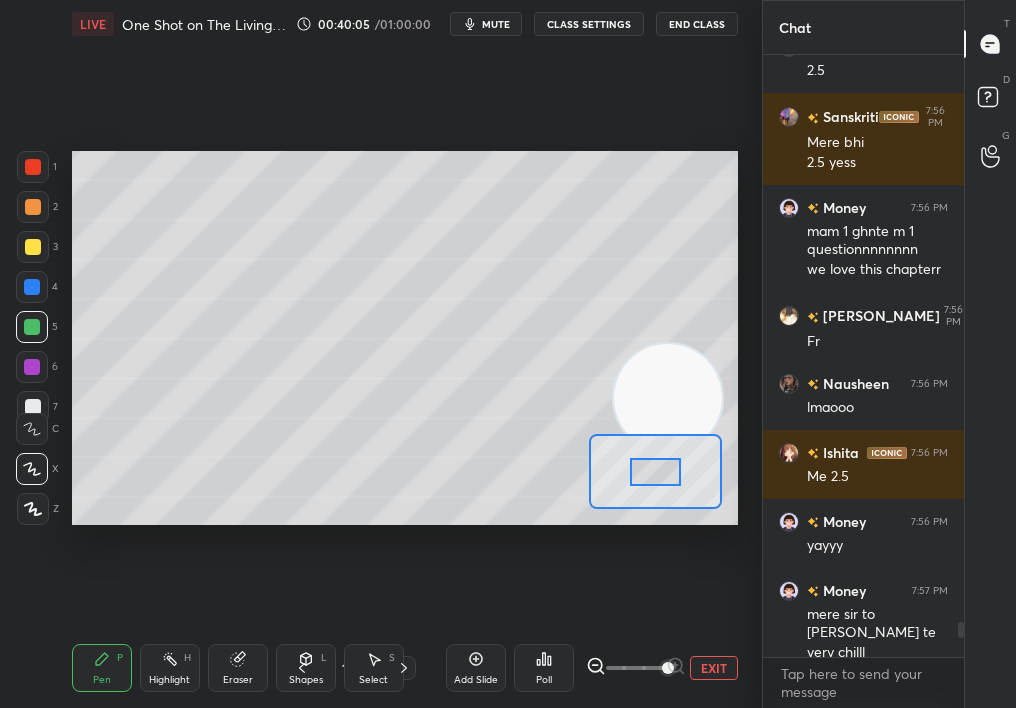 click at bounding box center [32, 469] 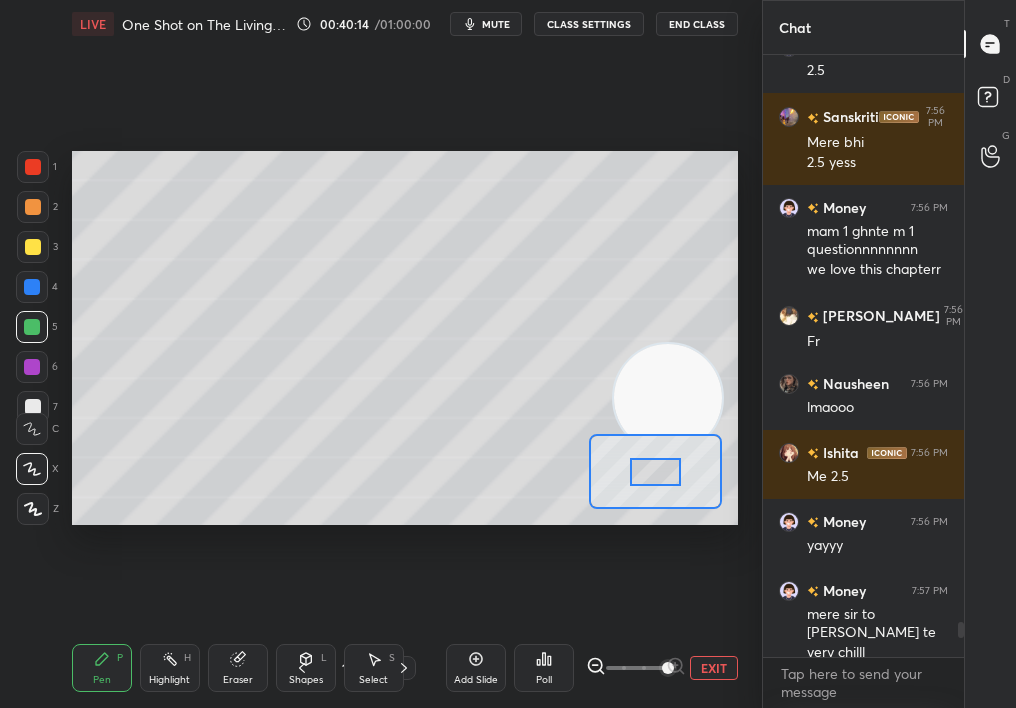 click 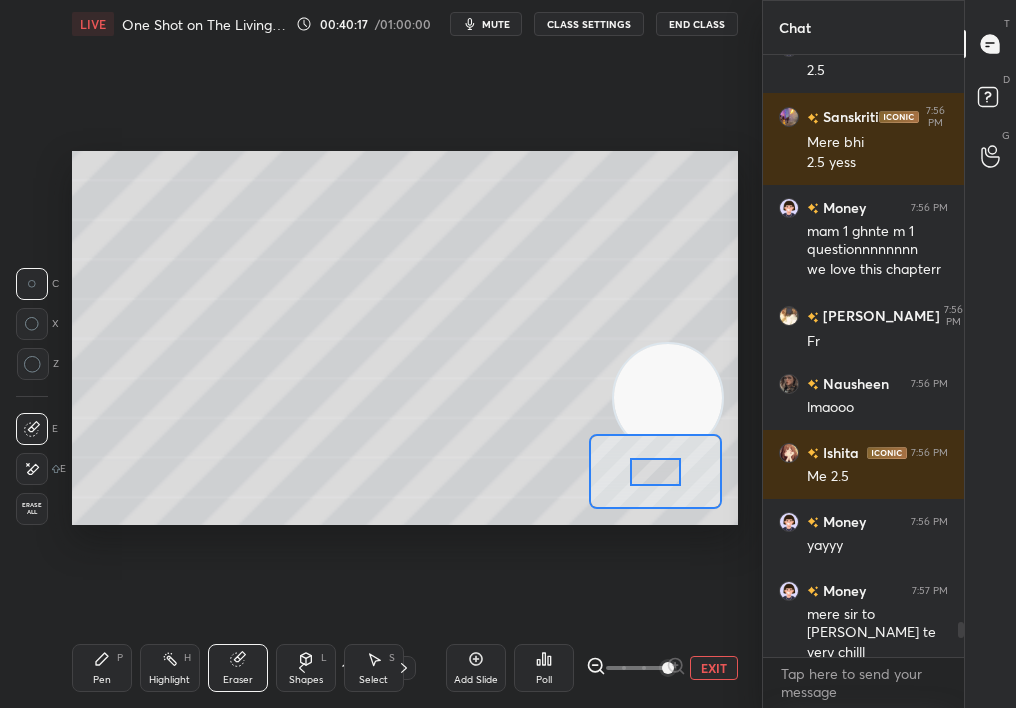 click on "Pen P" at bounding box center (102, 668) 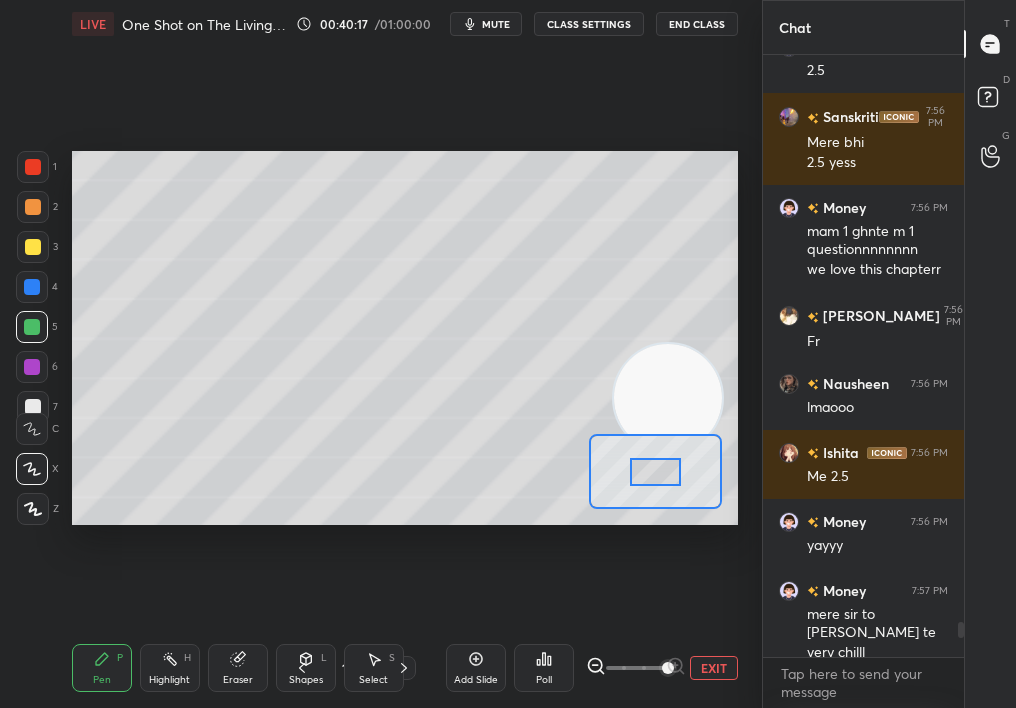 click on "Pen P" at bounding box center (102, 668) 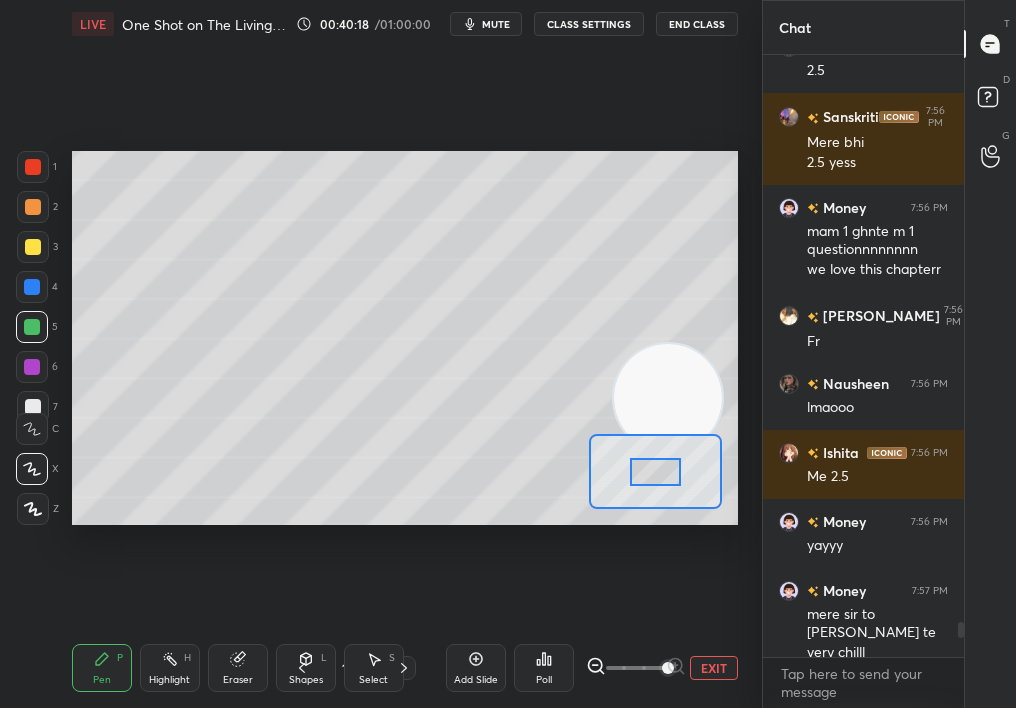 click on "C X Z" at bounding box center (37, 465) 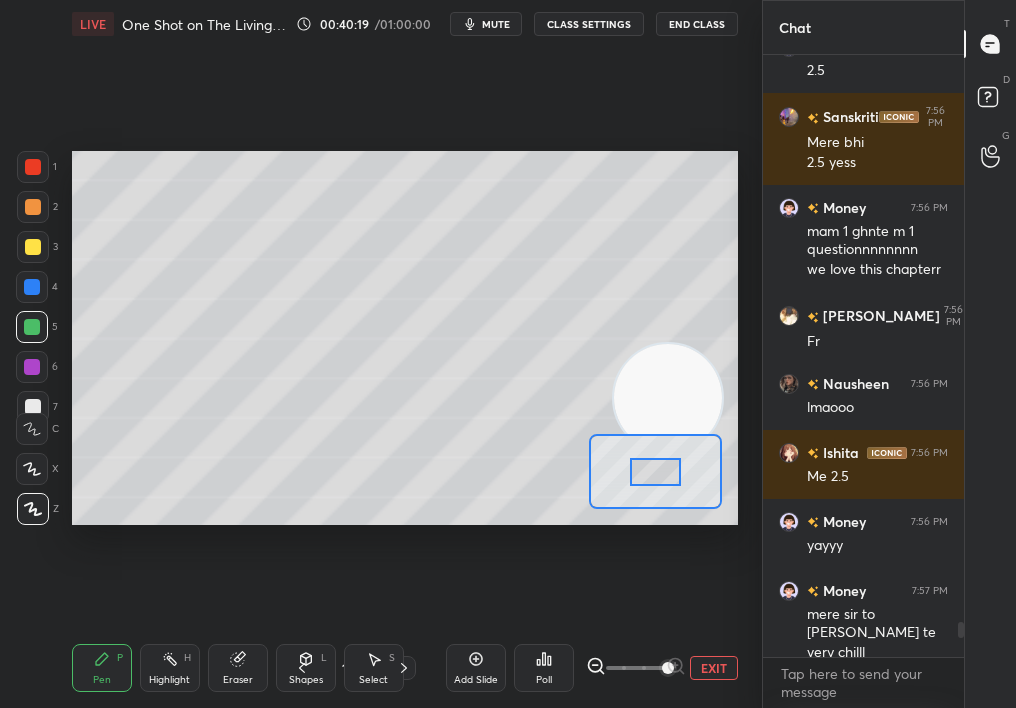 click at bounding box center [33, 167] 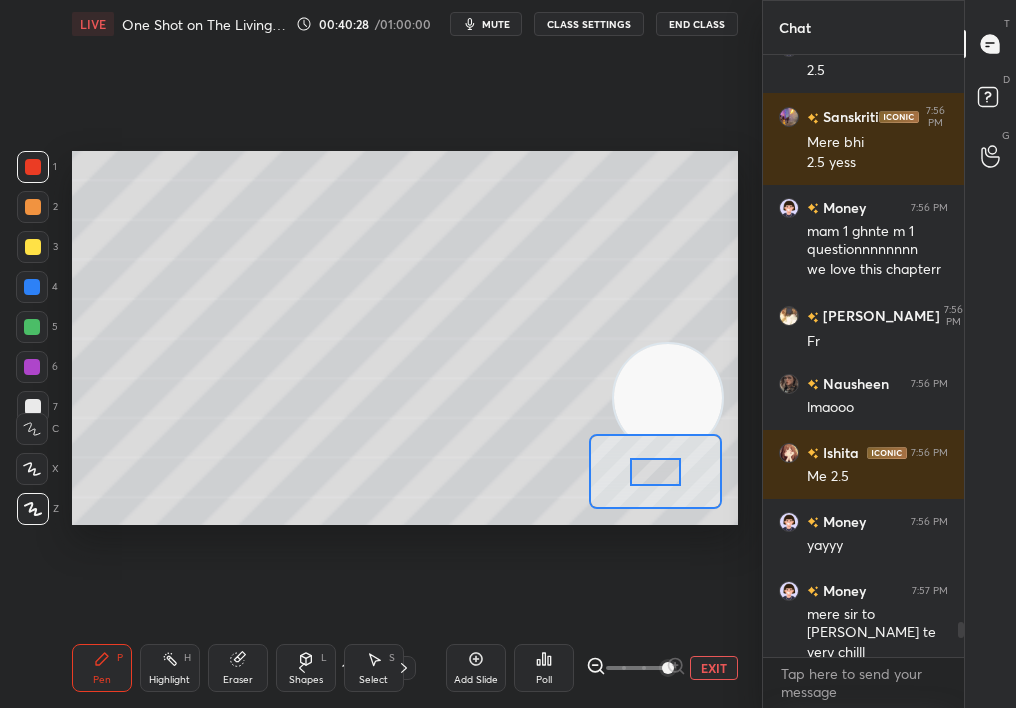 click on "C X Z" at bounding box center [37, 465] 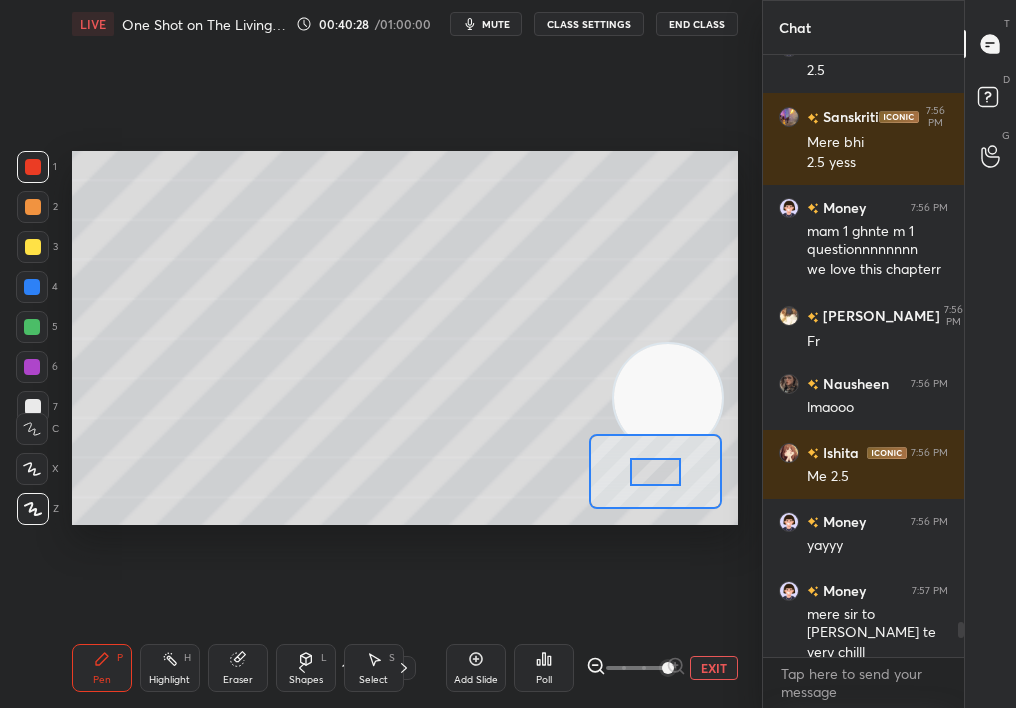 click at bounding box center [32, 429] 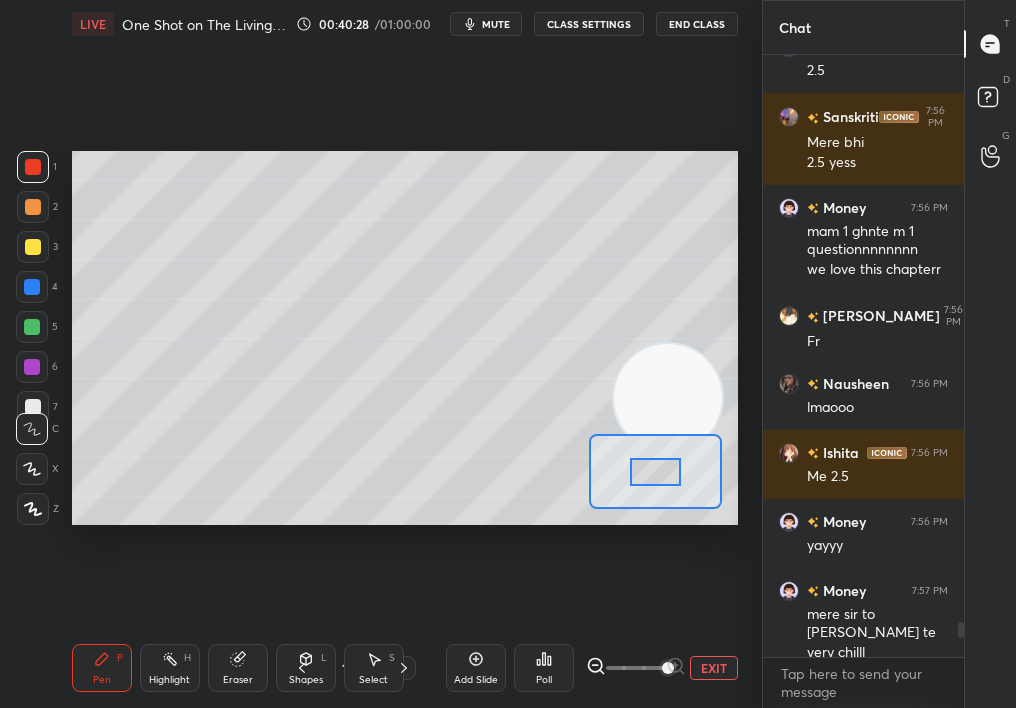 click 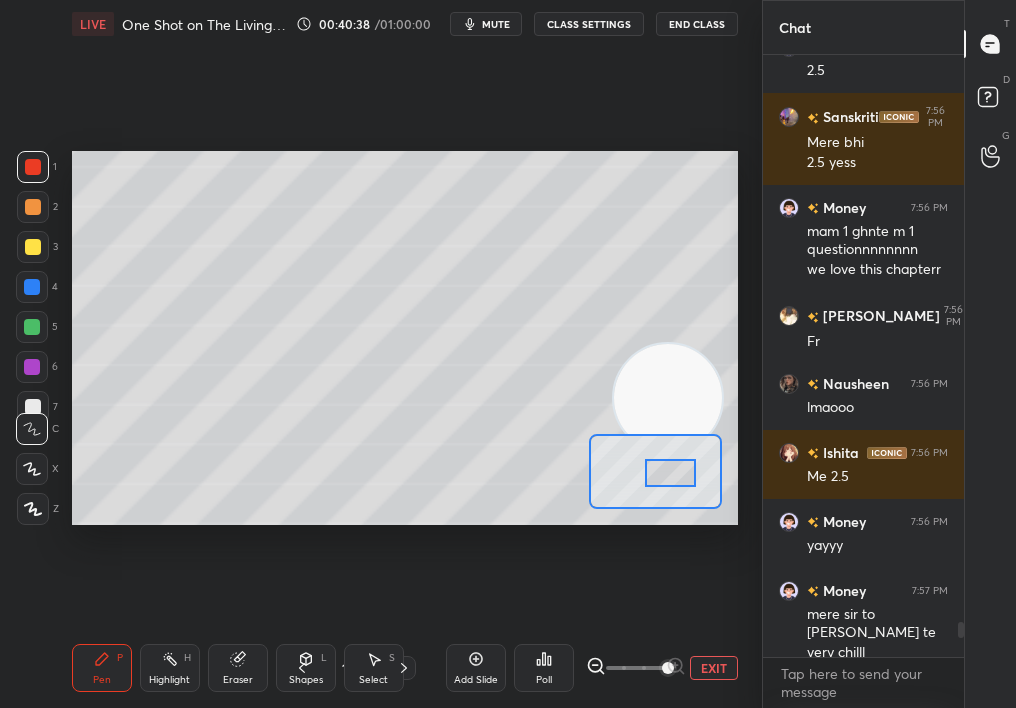 drag, startPoint x: 661, startPoint y: 466, endPoint x: 676, endPoint y: 467, distance: 15.033297 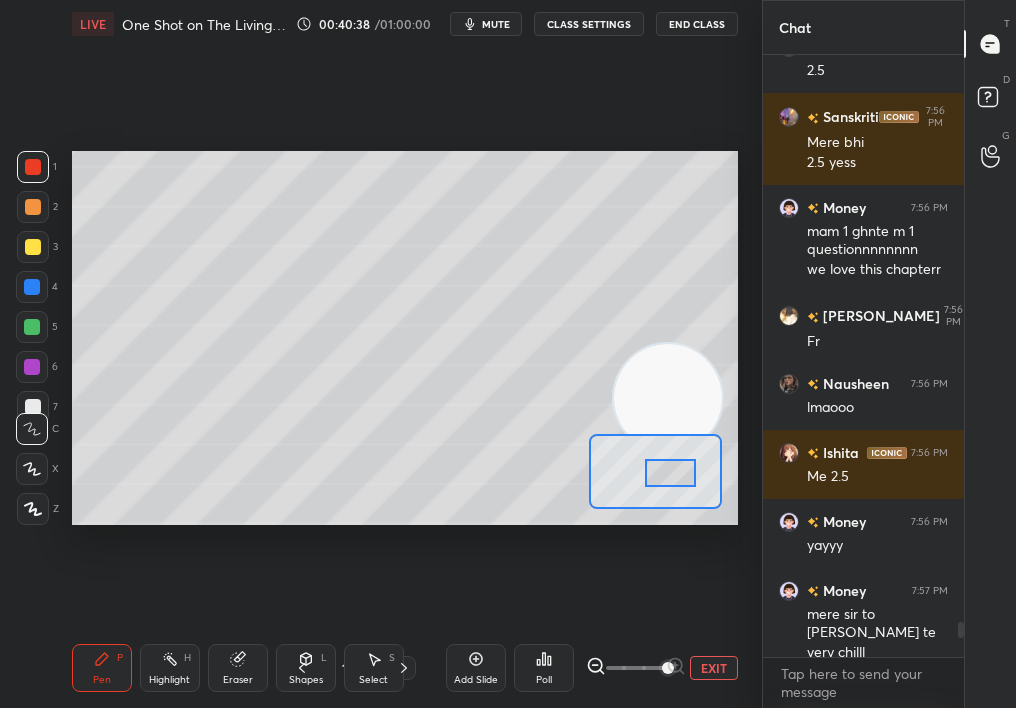 click at bounding box center (671, 473) 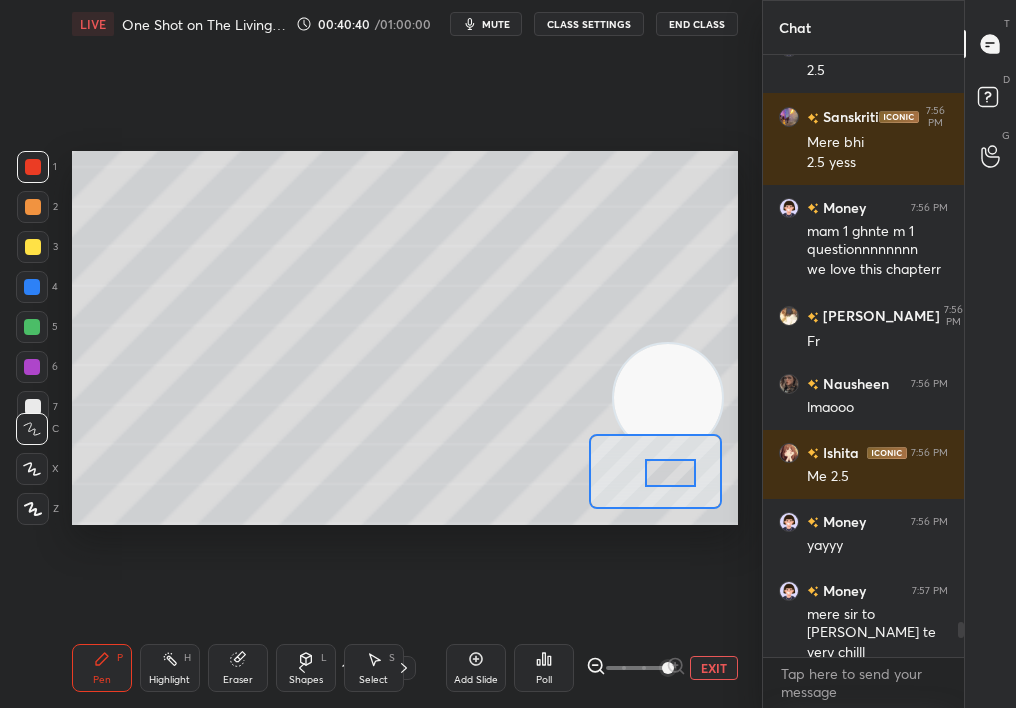 click on "2" at bounding box center (37, 207) 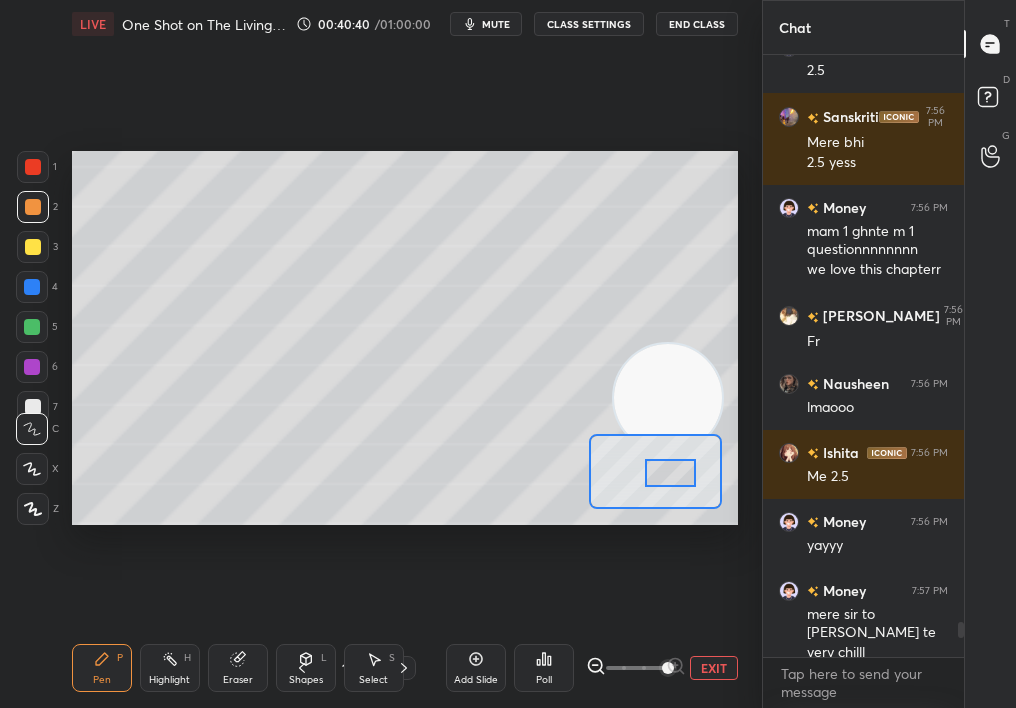 click at bounding box center [33, 207] 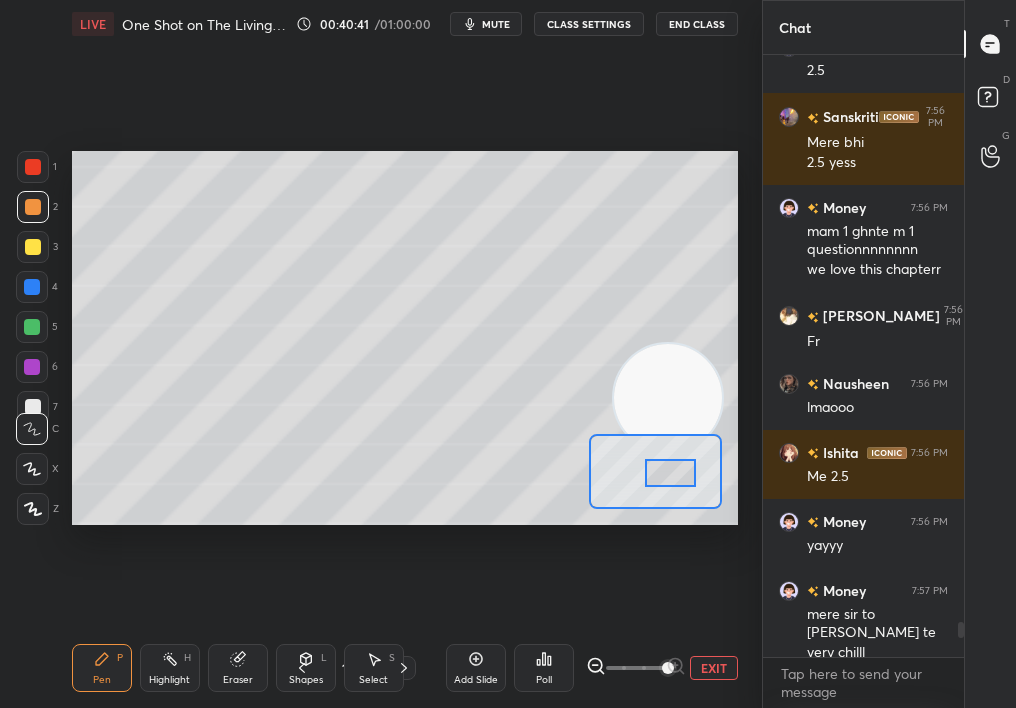 click 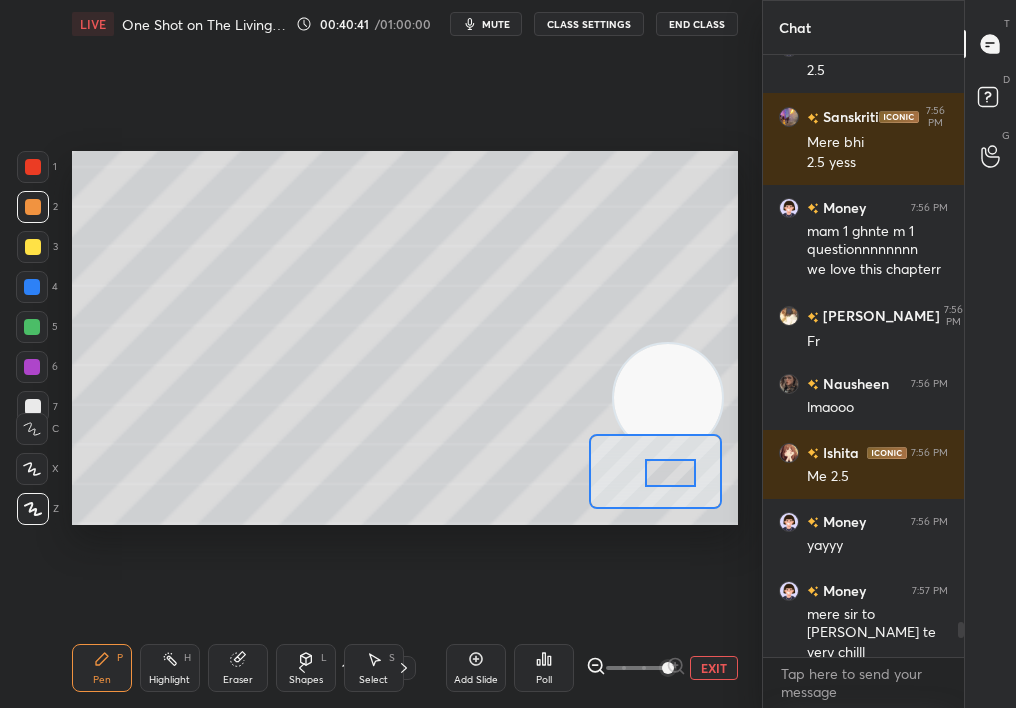 click 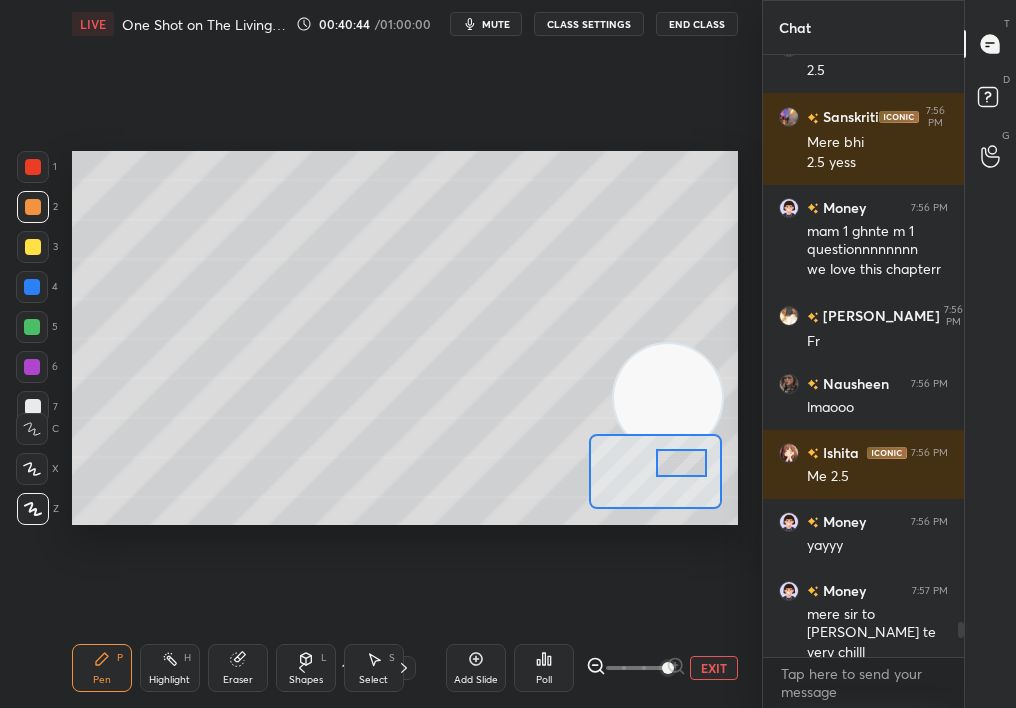 drag, startPoint x: 663, startPoint y: 478, endPoint x: 673, endPoint y: 469, distance: 13.453624 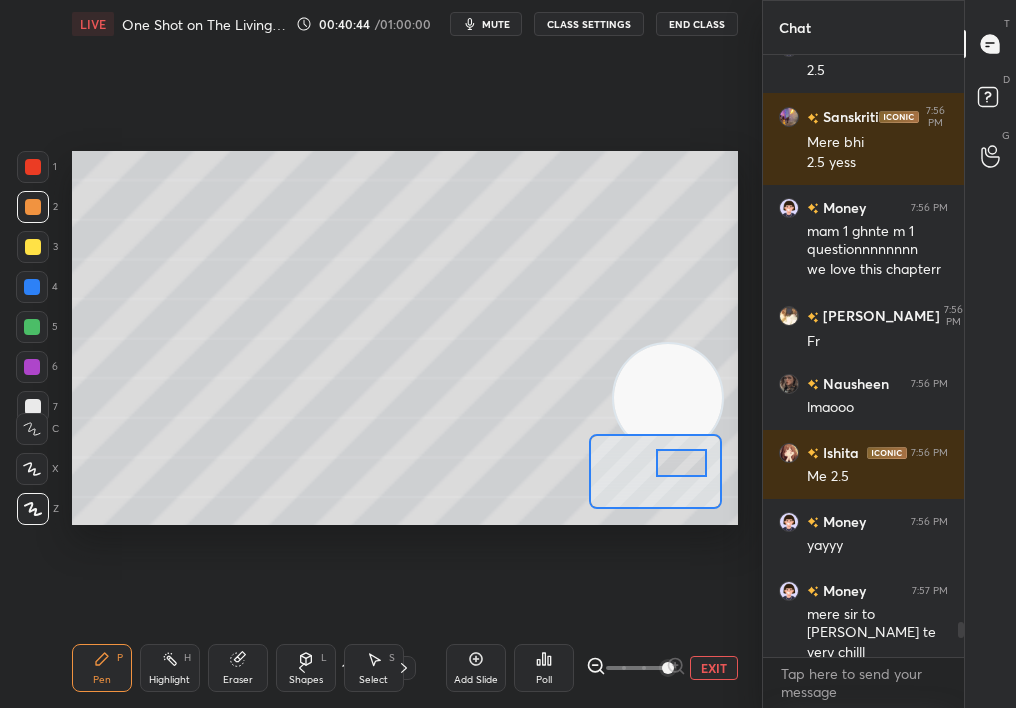 click at bounding box center [682, 463] 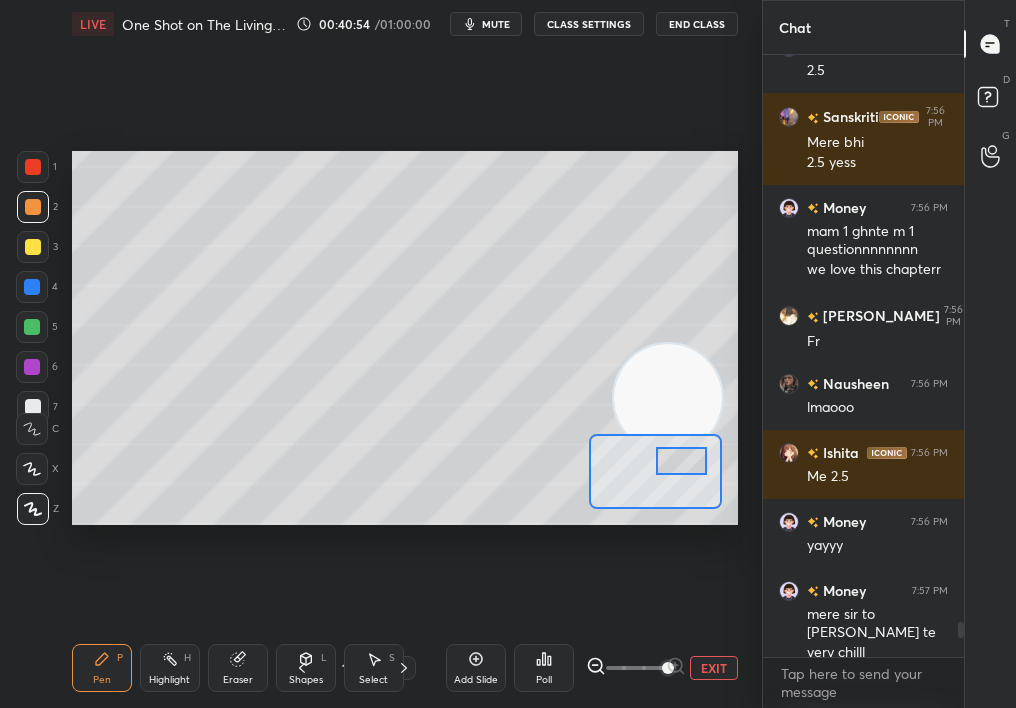 click at bounding box center [668, 398] 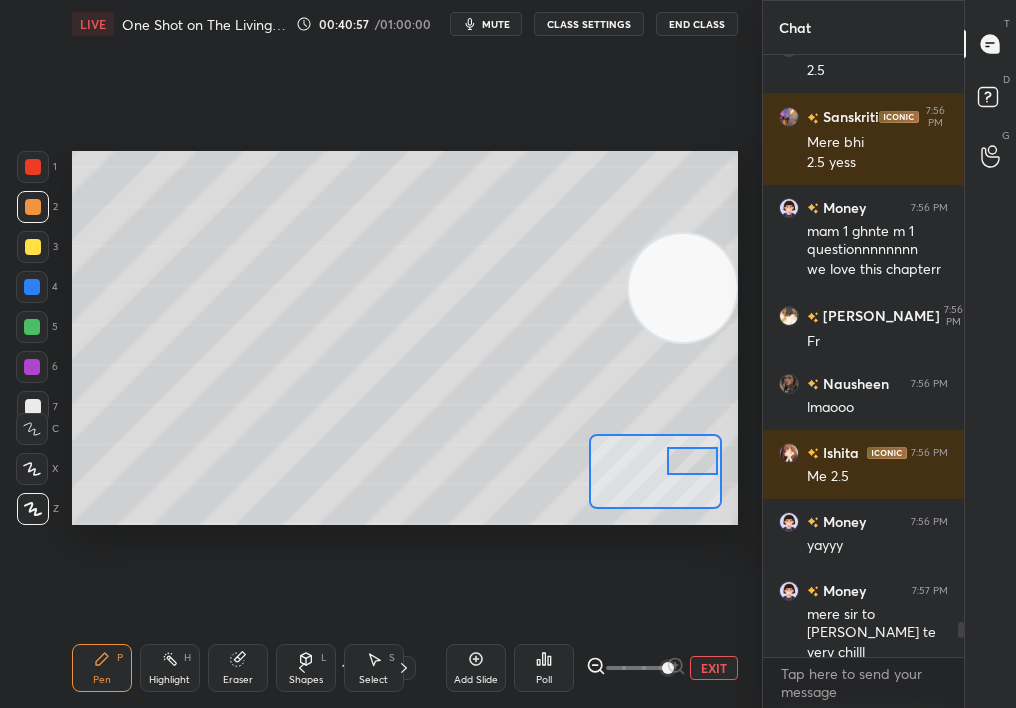click at bounding box center (693, 461) 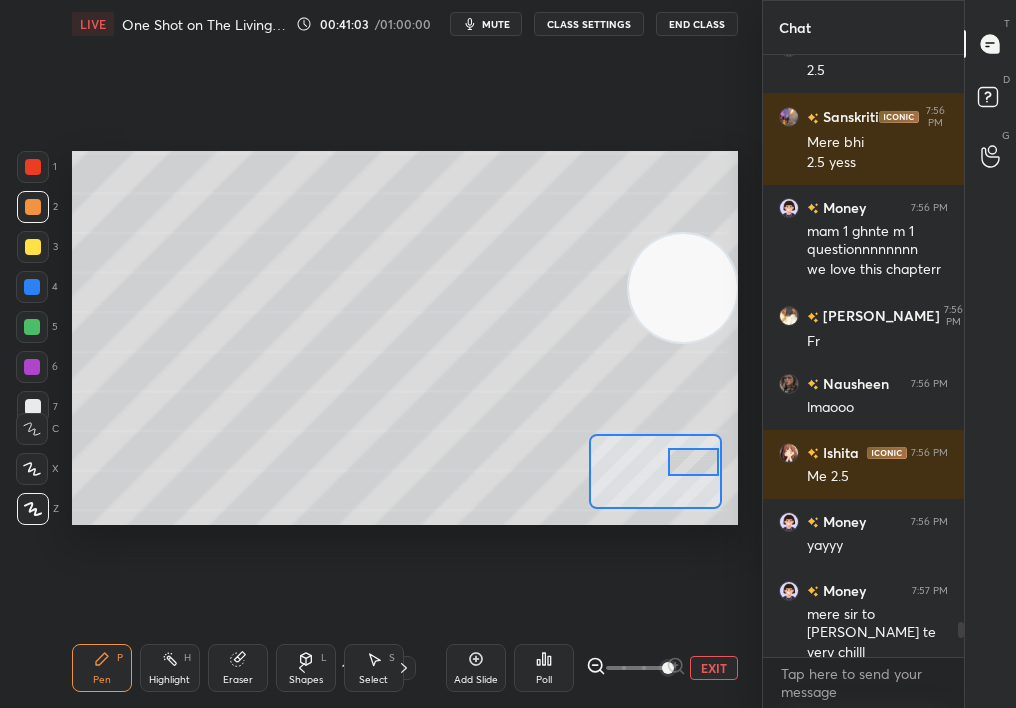 click at bounding box center (694, 462) 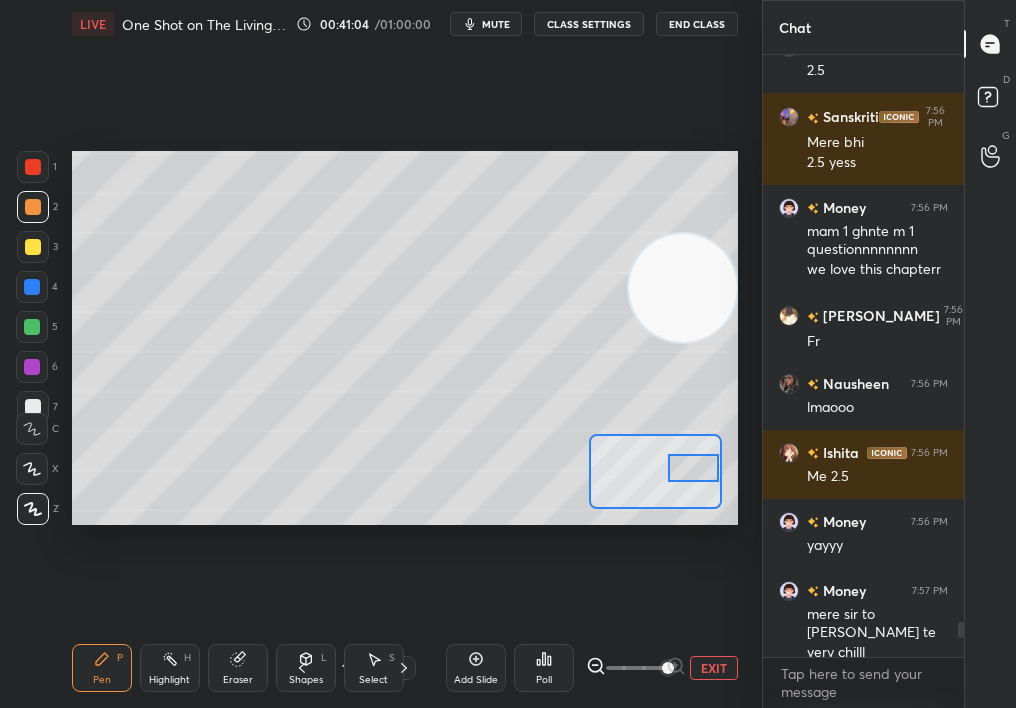 click at bounding box center (32, 429) 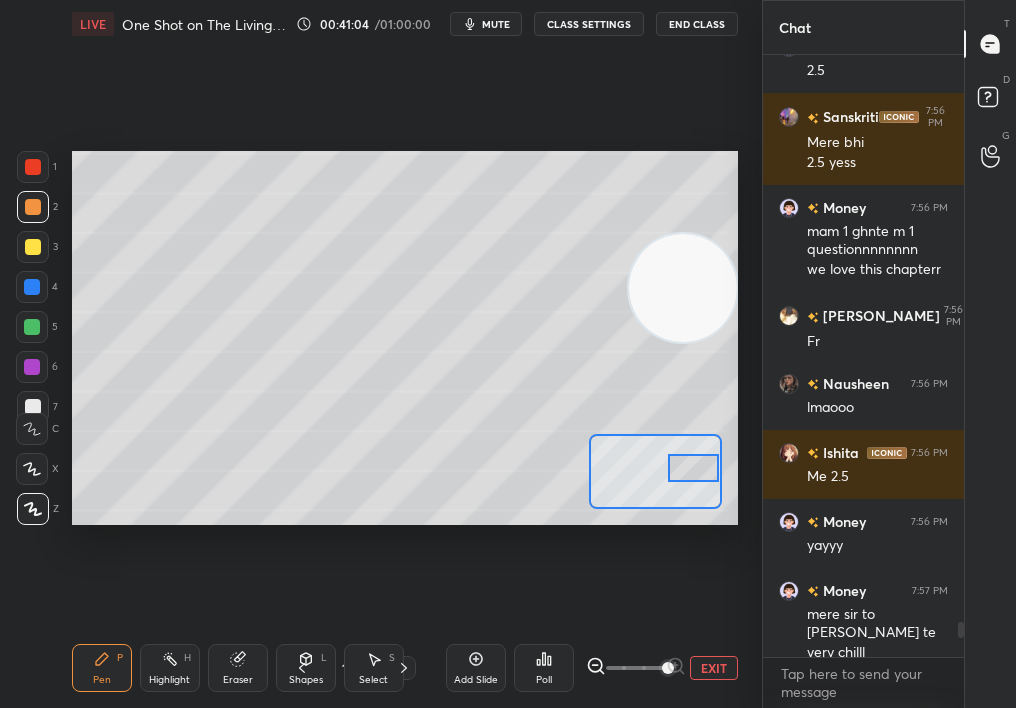 click 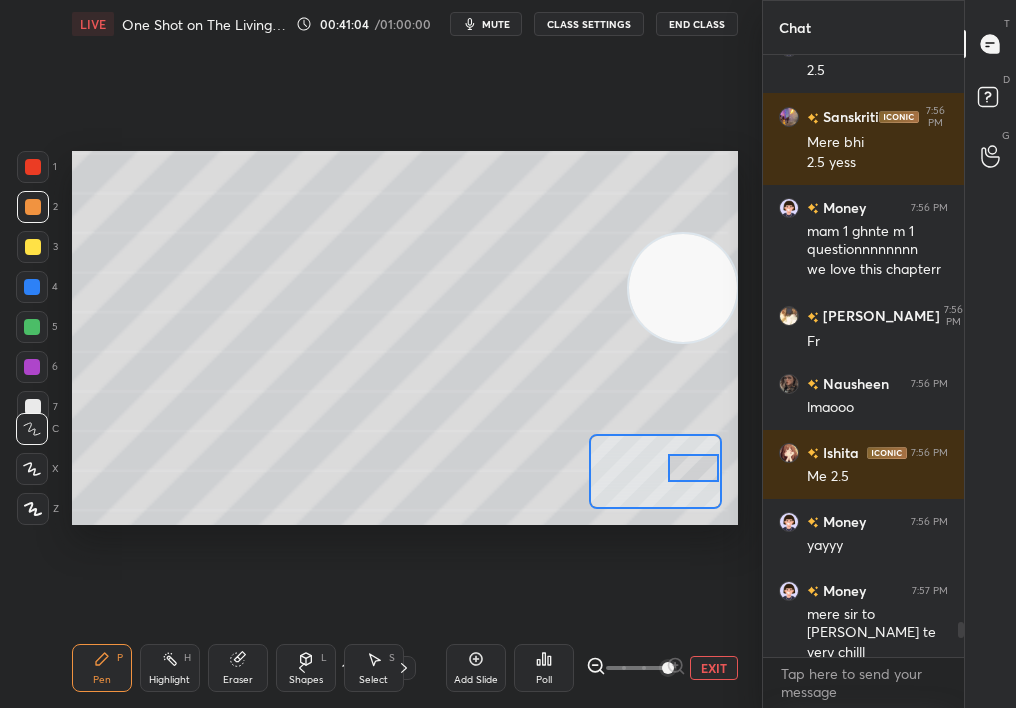 click 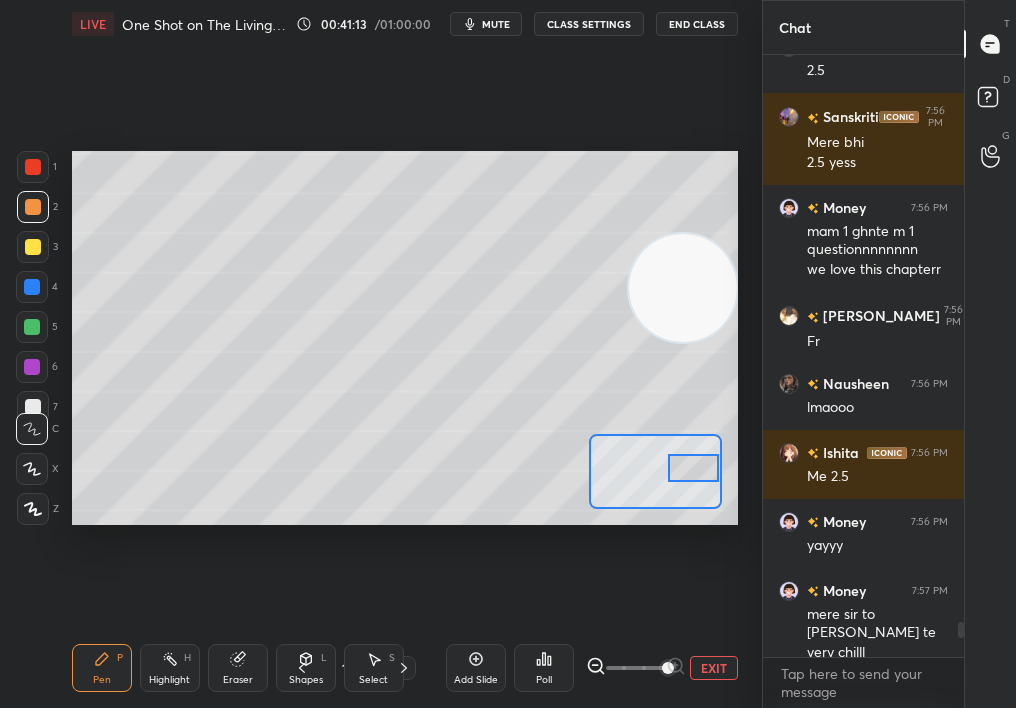 drag, startPoint x: 702, startPoint y: 259, endPoint x: 709, endPoint y: 240, distance: 20.248457 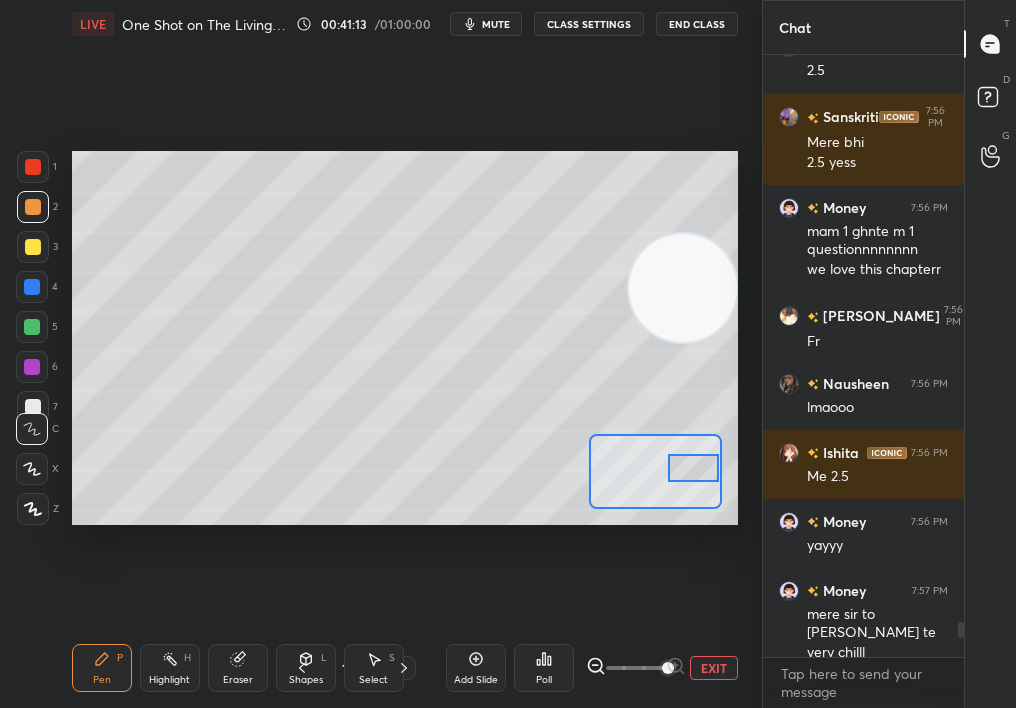 click at bounding box center [683, 288] 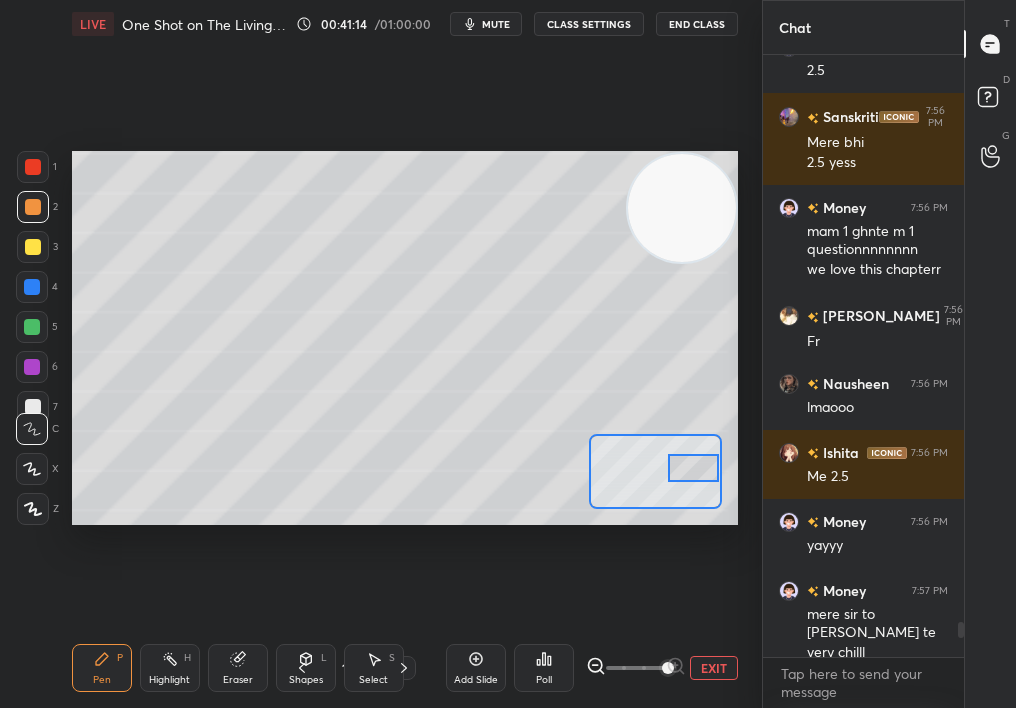 click on "Eraser" at bounding box center [238, 668] 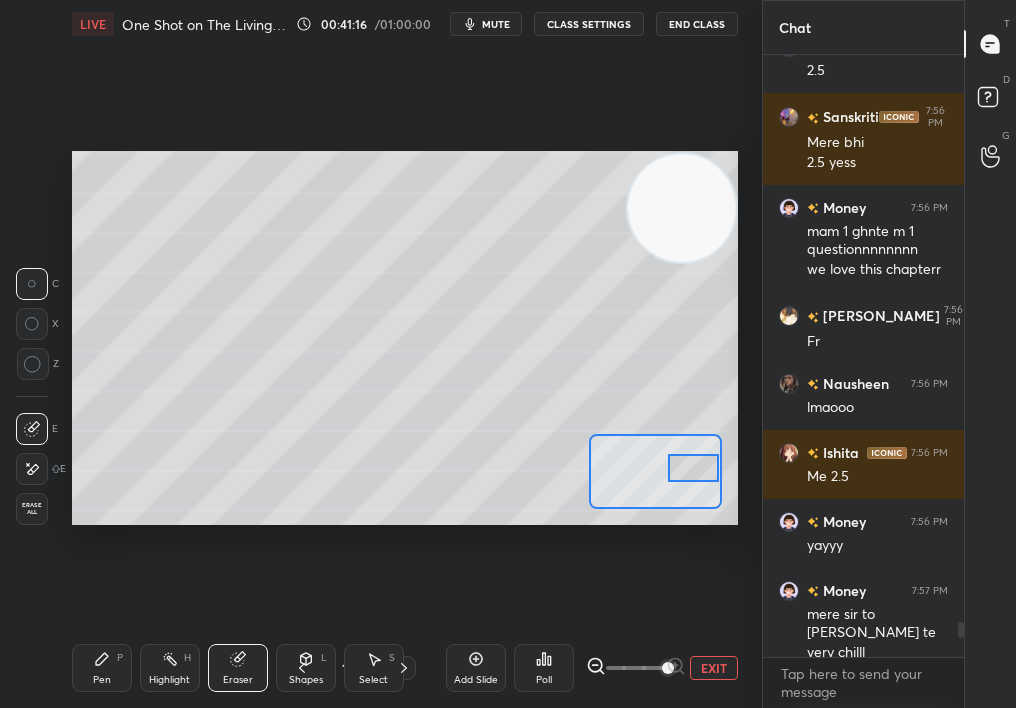 drag, startPoint x: 115, startPoint y: 663, endPoint x: 103, endPoint y: 666, distance: 12.369317 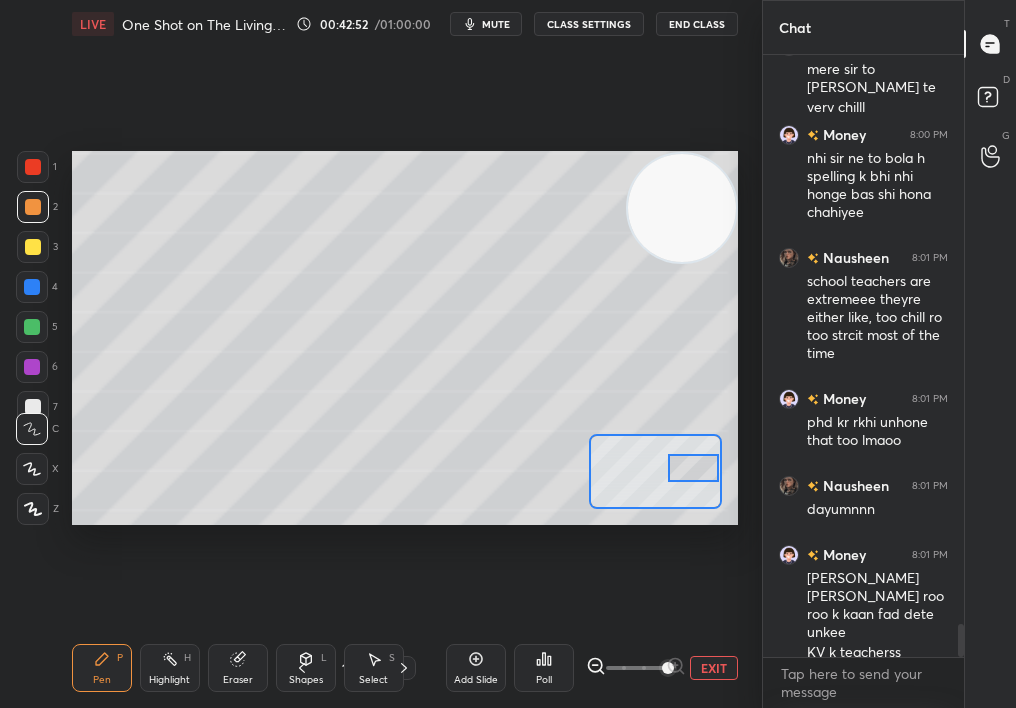 scroll, scrollTop: 10509, scrollLeft: 0, axis: vertical 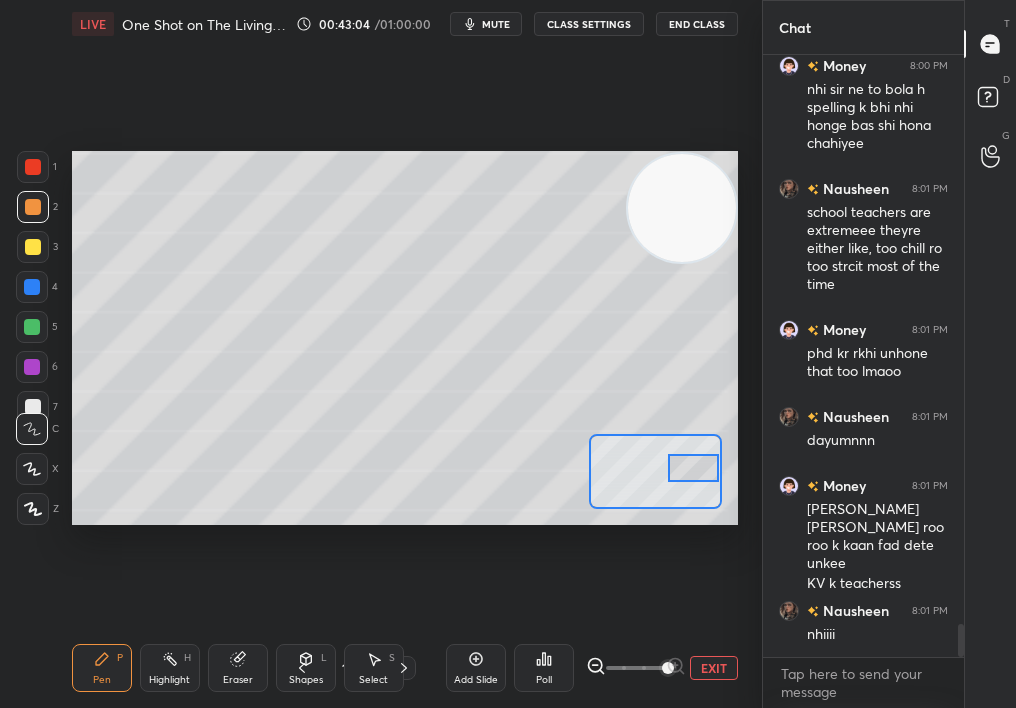 click at bounding box center [32, 327] 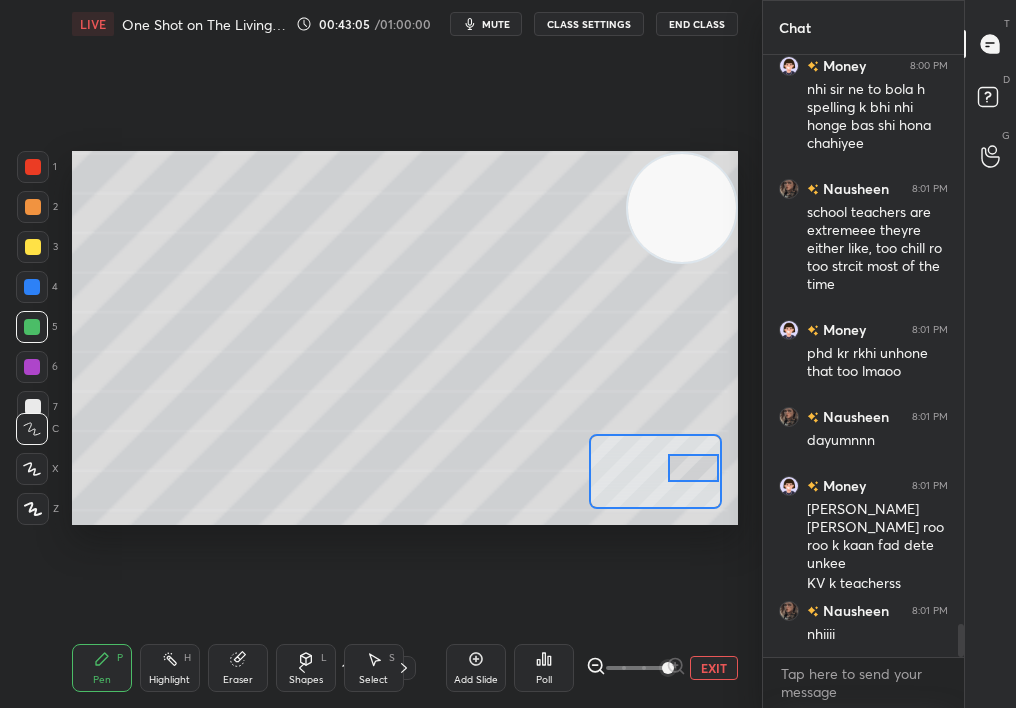 click at bounding box center (32, 327) 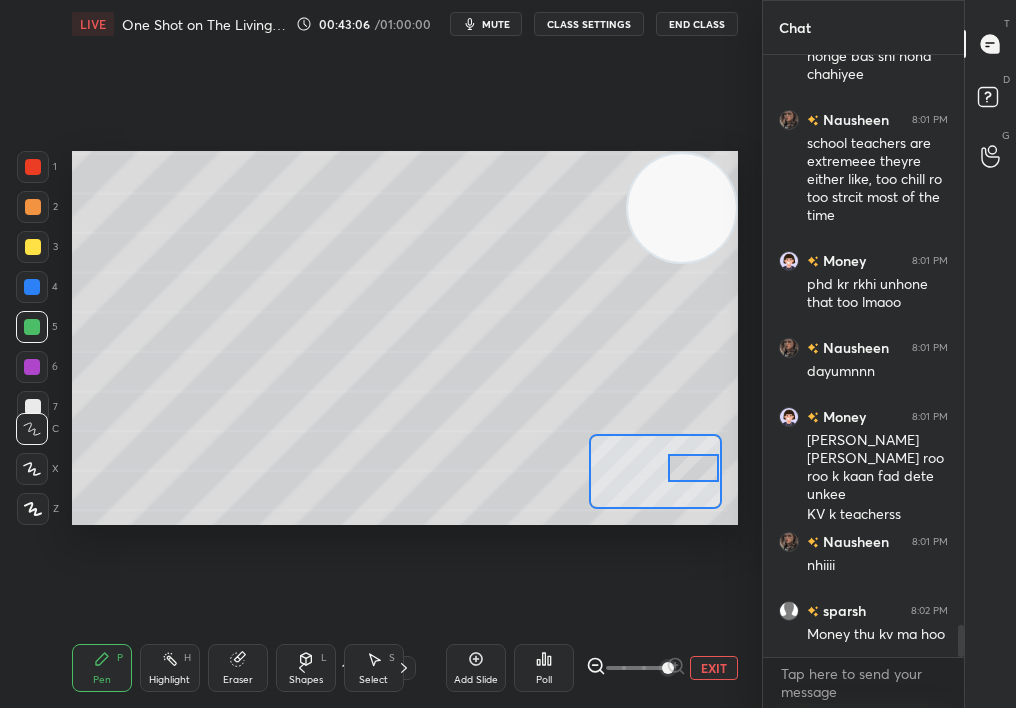 scroll, scrollTop: 10647, scrollLeft: 0, axis: vertical 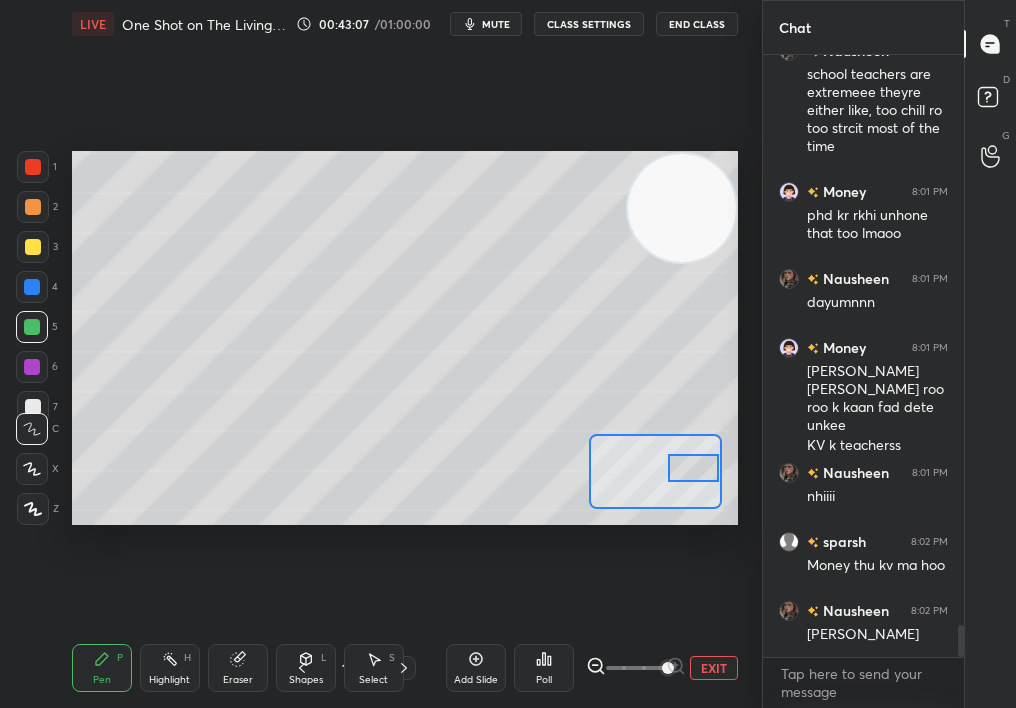 click on "Eraser" at bounding box center (238, 668) 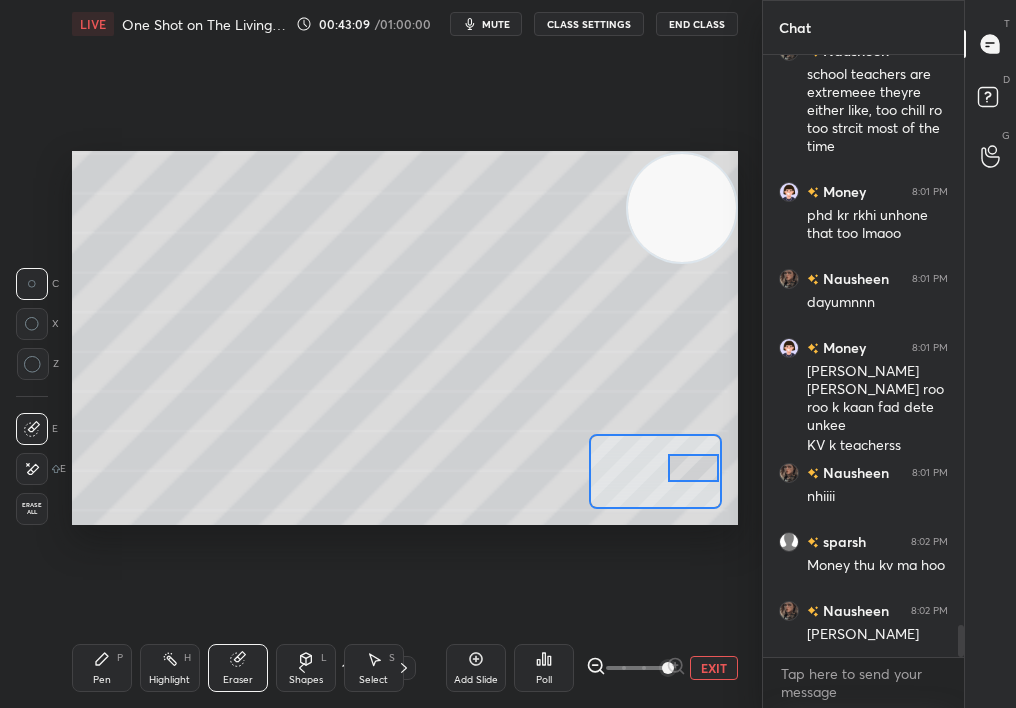 click on "Pen" at bounding box center [102, 680] 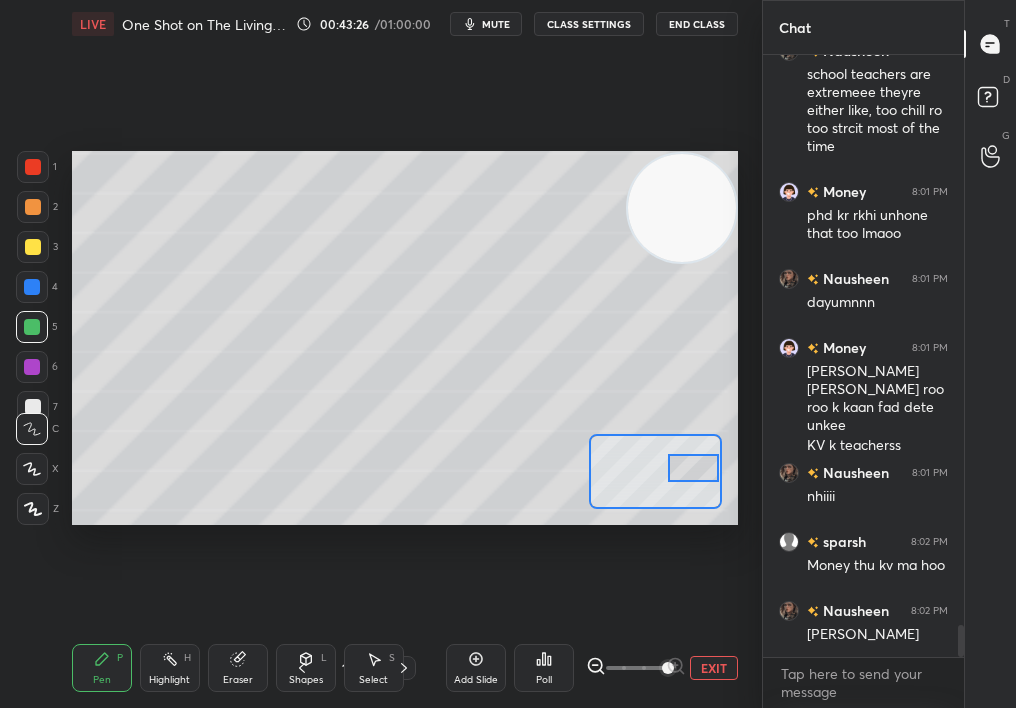 scroll, scrollTop: 10716, scrollLeft: 0, axis: vertical 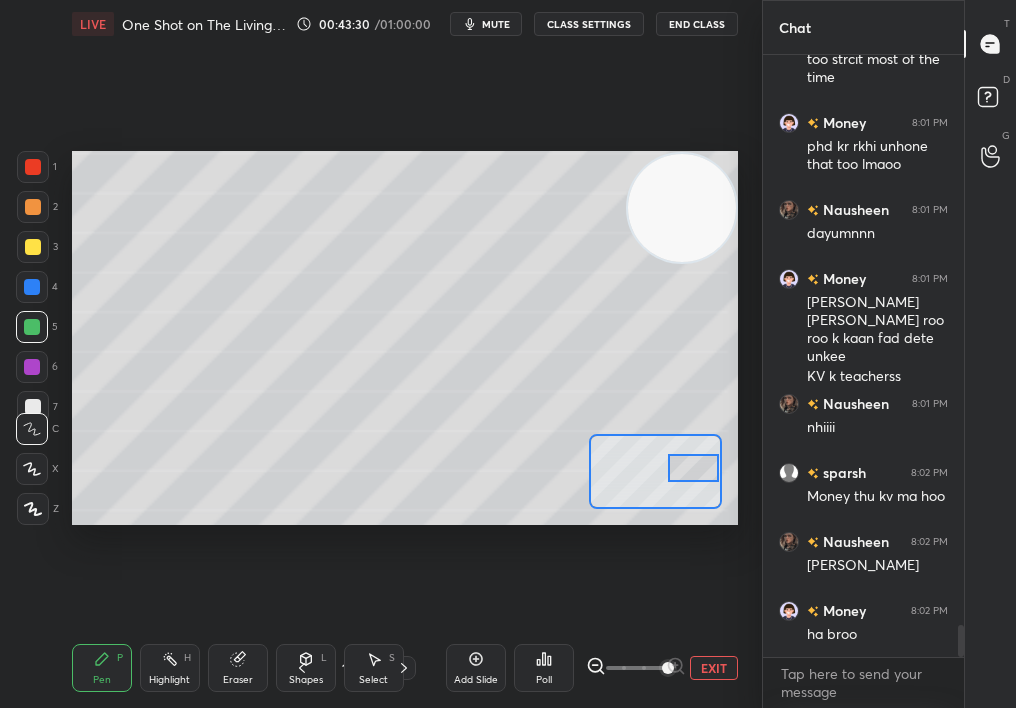 click at bounding box center [33, 247] 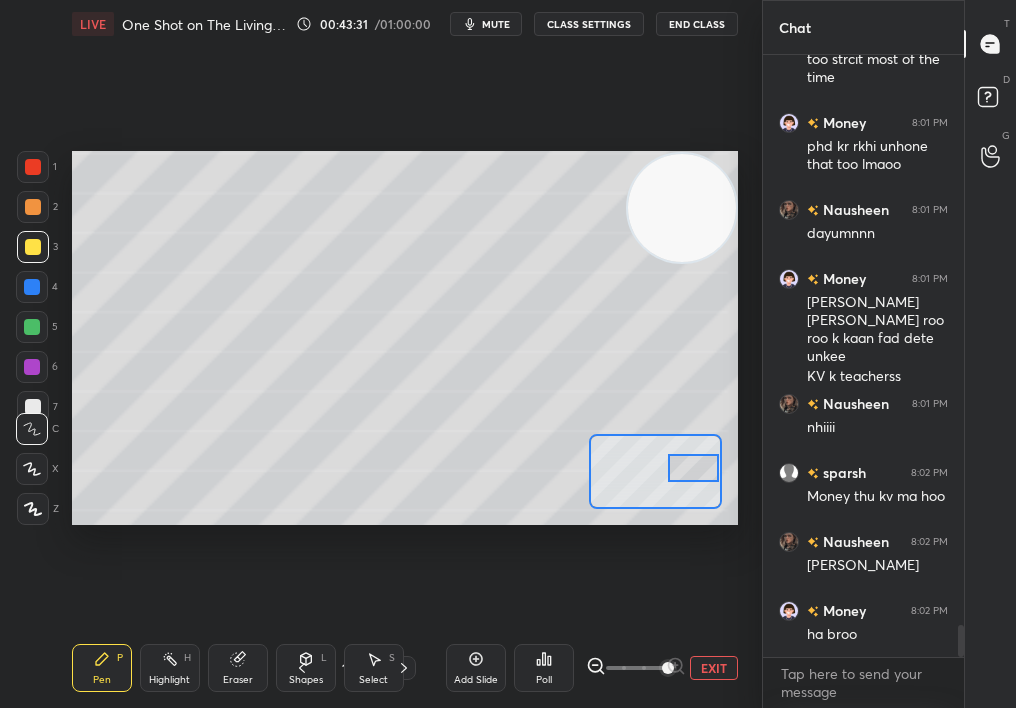 click at bounding box center [33, 247] 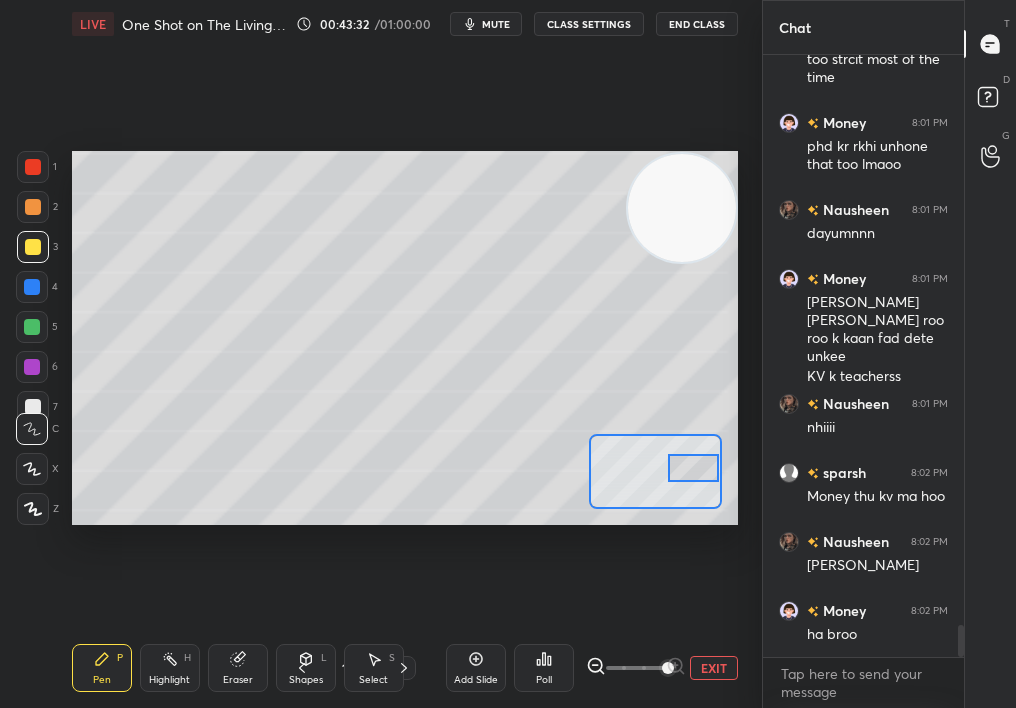 click on "Highlight H" at bounding box center (170, 668) 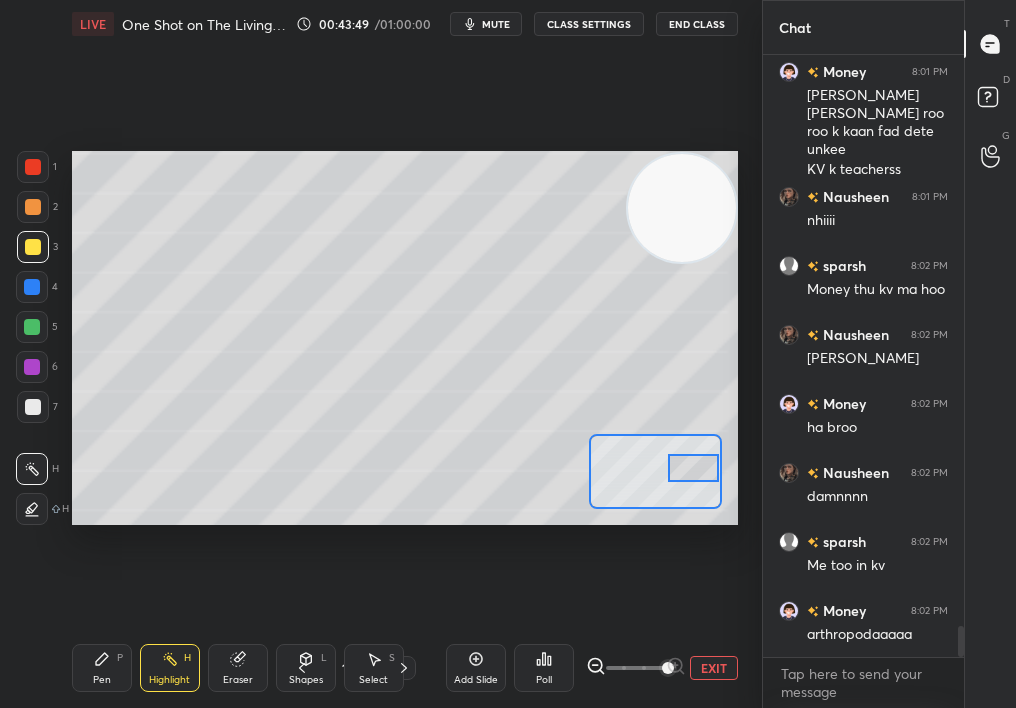 scroll, scrollTop: 10943, scrollLeft: 0, axis: vertical 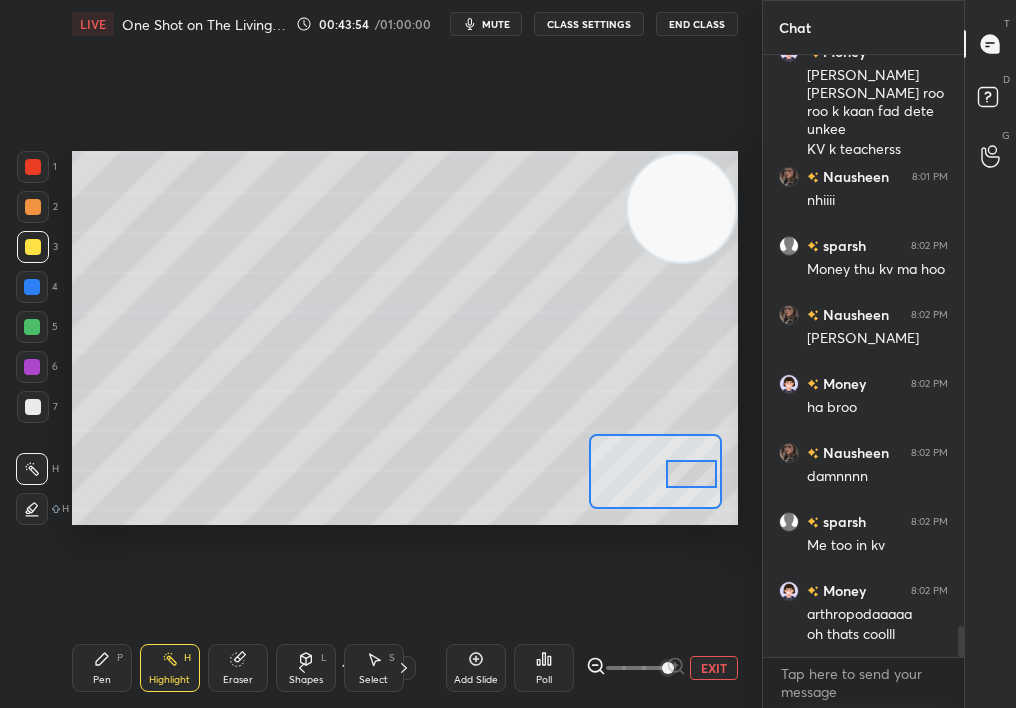 click at bounding box center [692, 474] 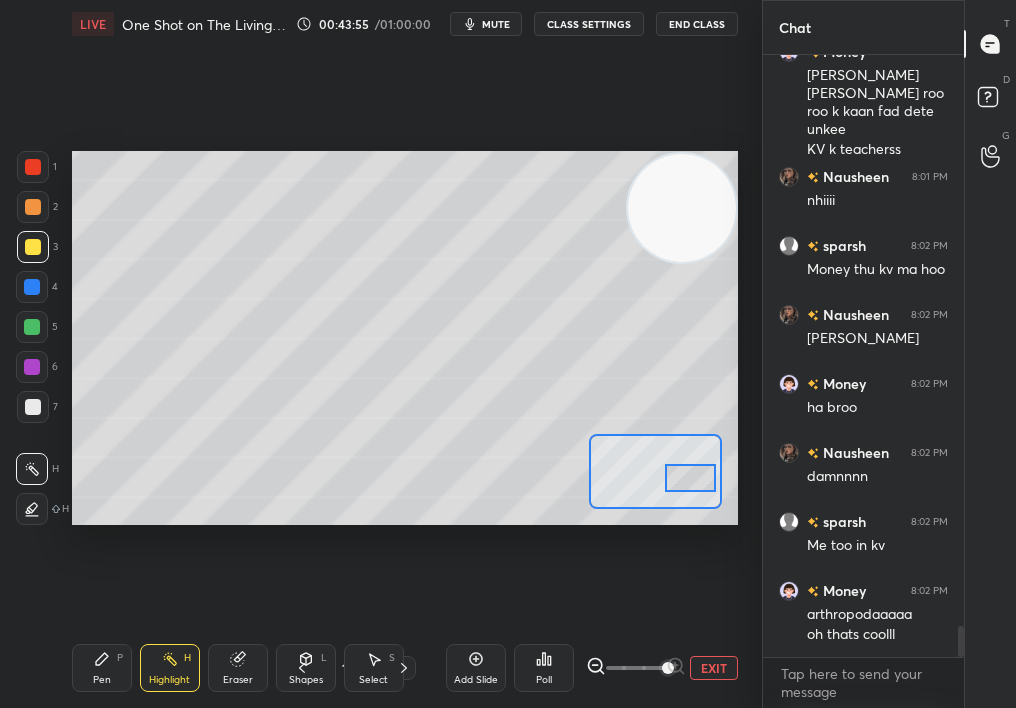click on "Pen P" at bounding box center [102, 668] 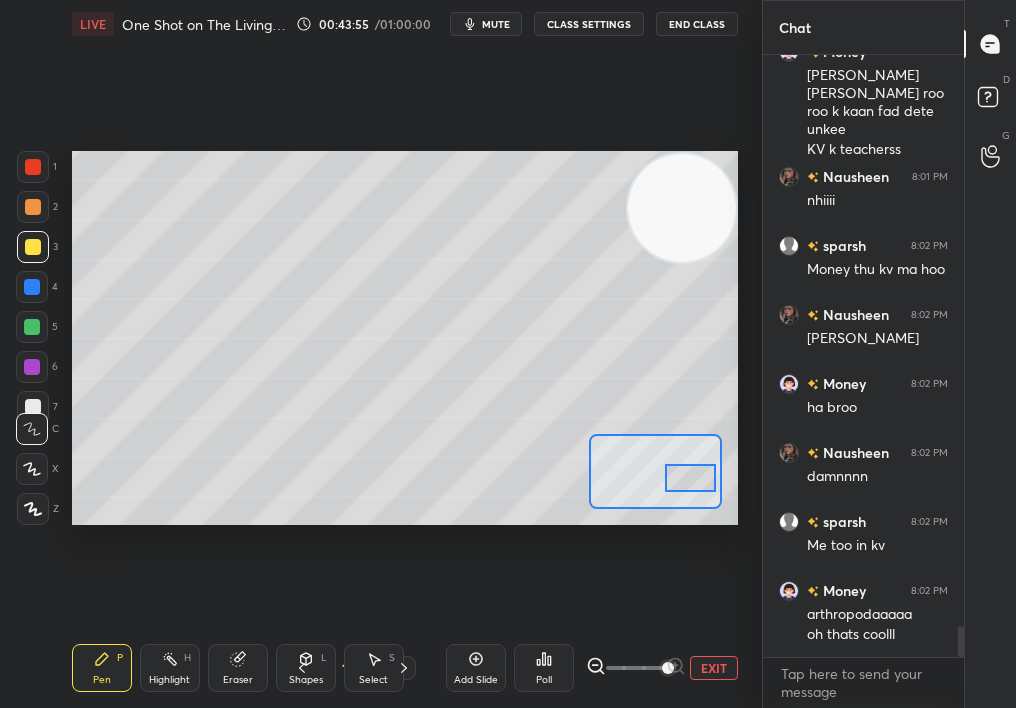 click on "Pen P" at bounding box center (102, 668) 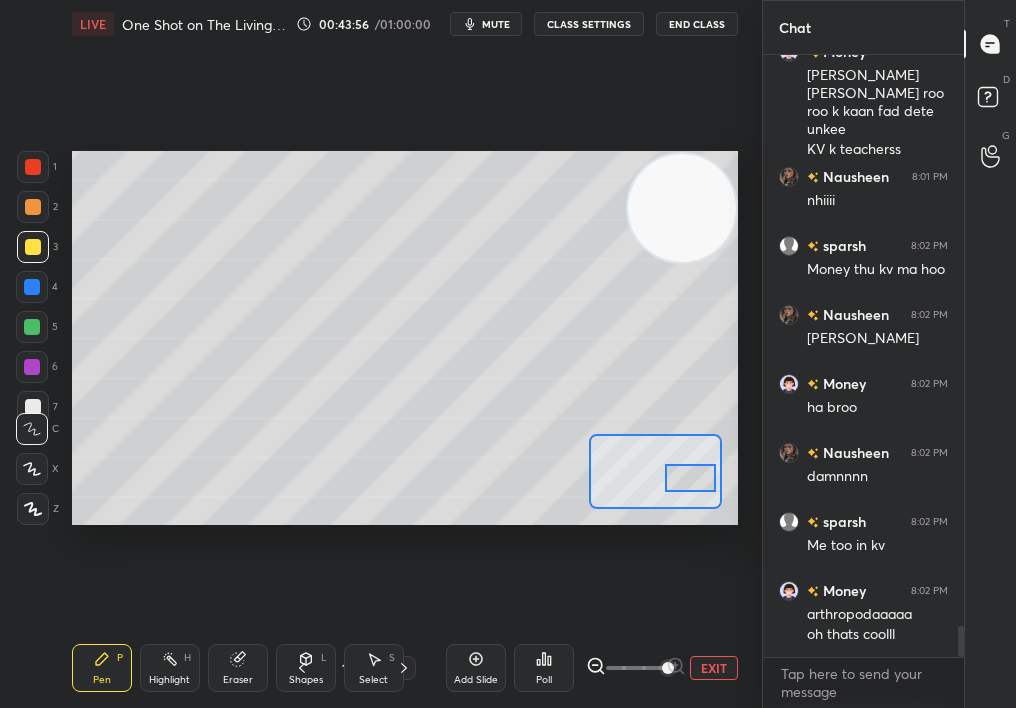 click 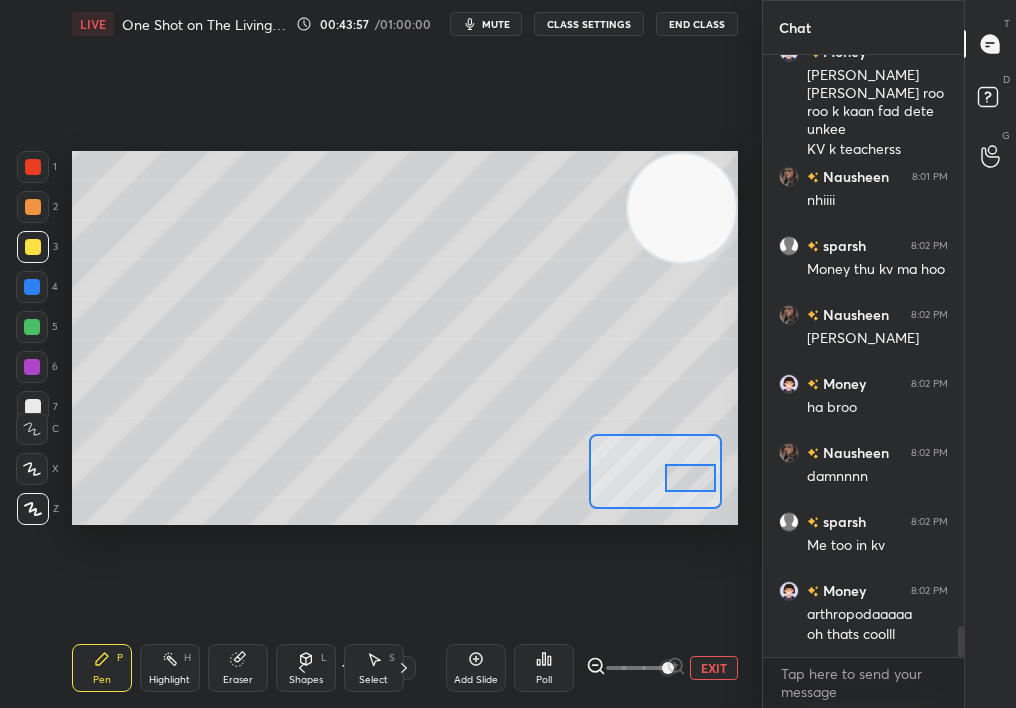 click at bounding box center (636, 668) 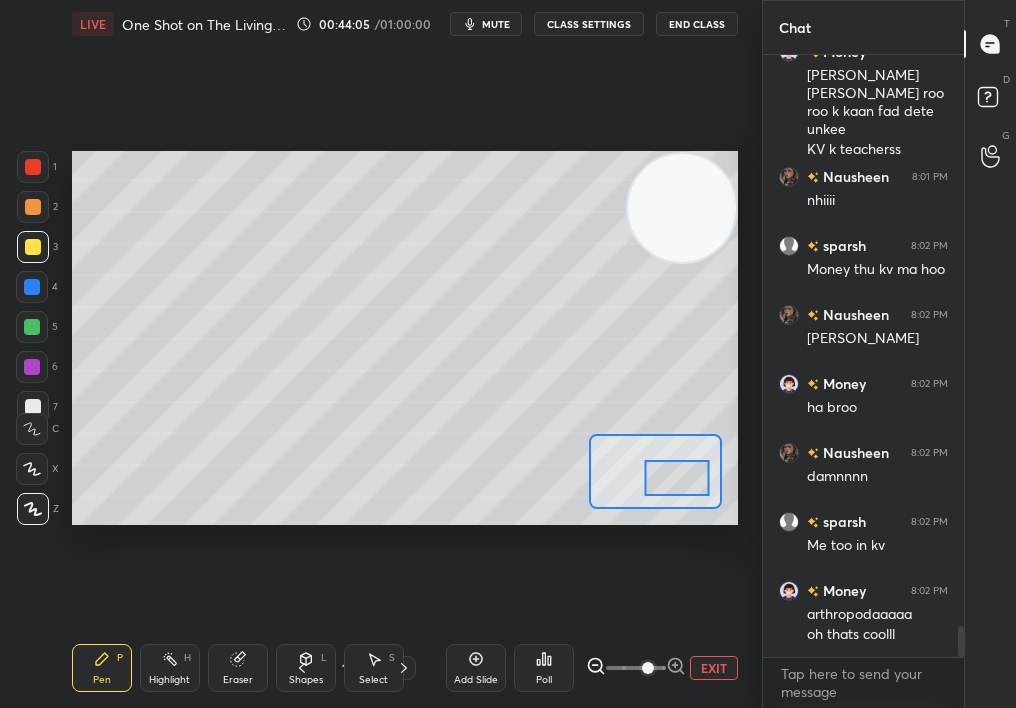 click at bounding box center (636, 668) 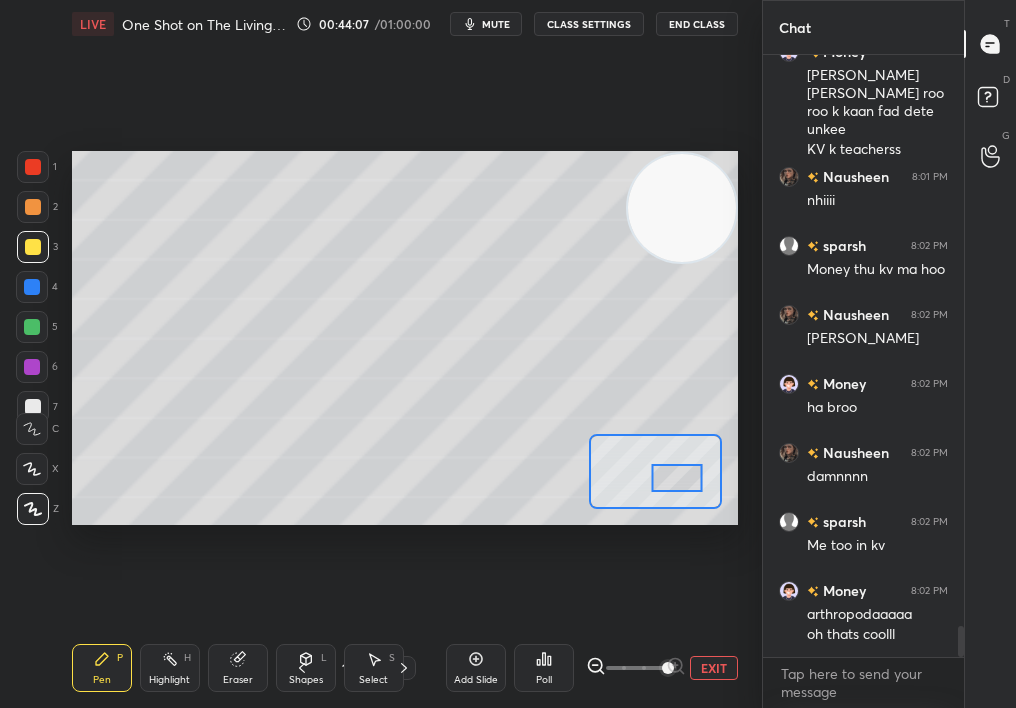 click at bounding box center [677, 478] 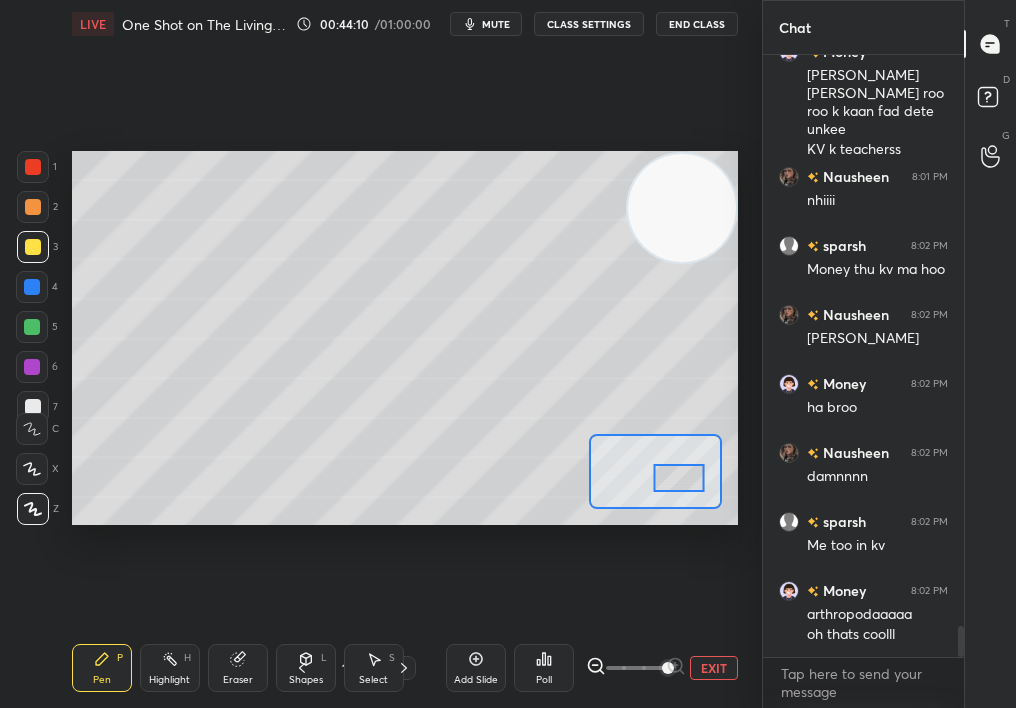 scroll, scrollTop: 11012, scrollLeft: 0, axis: vertical 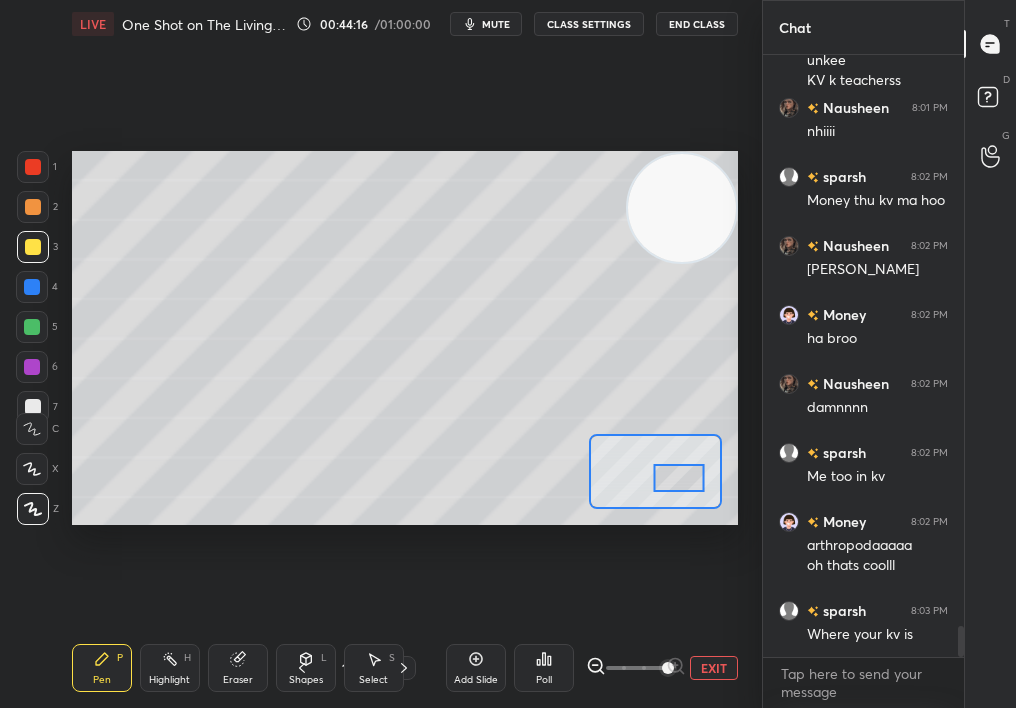 click on "Eraser" at bounding box center [238, 680] 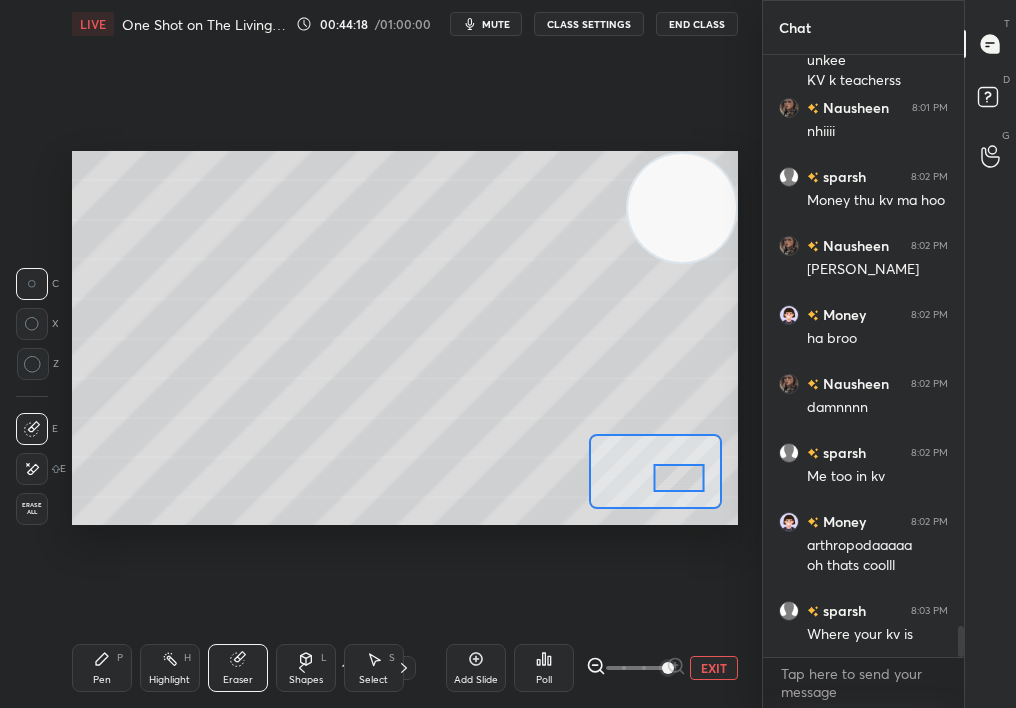 scroll, scrollTop: 11081, scrollLeft: 0, axis: vertical 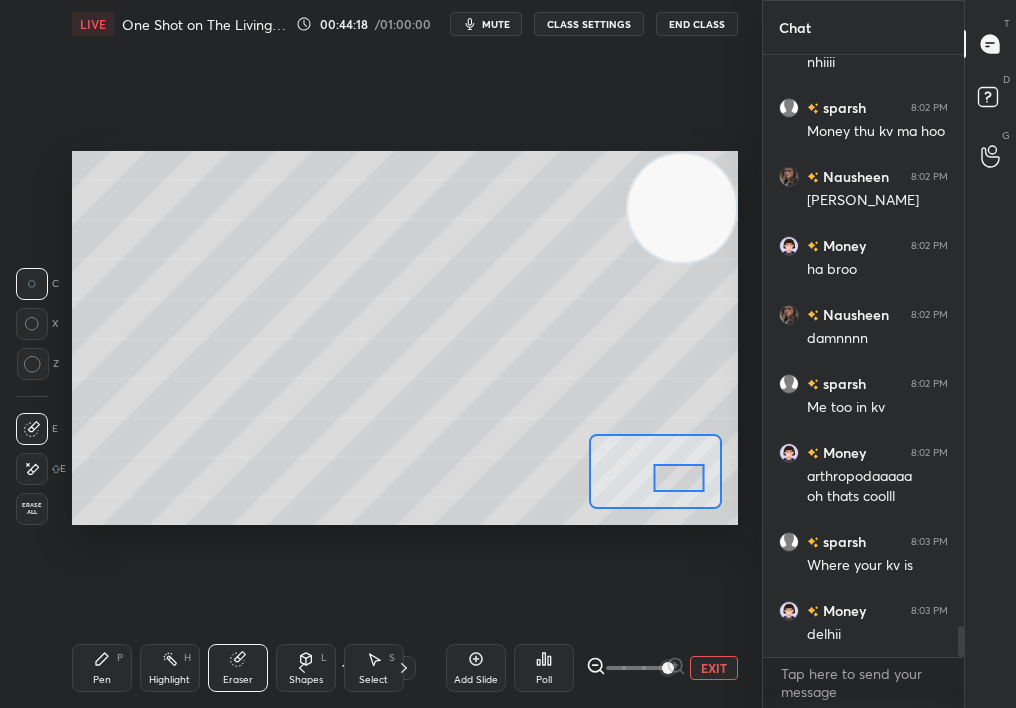 click on "Pen P" at bounding box center (102, 668) 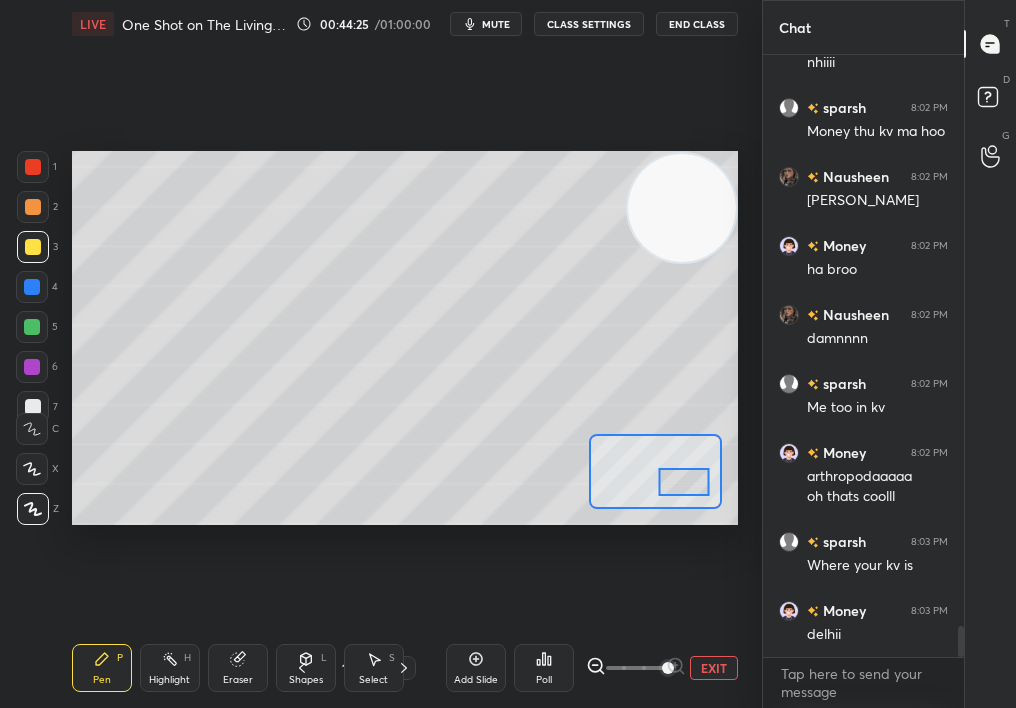 click at bounding box center (684, 482) 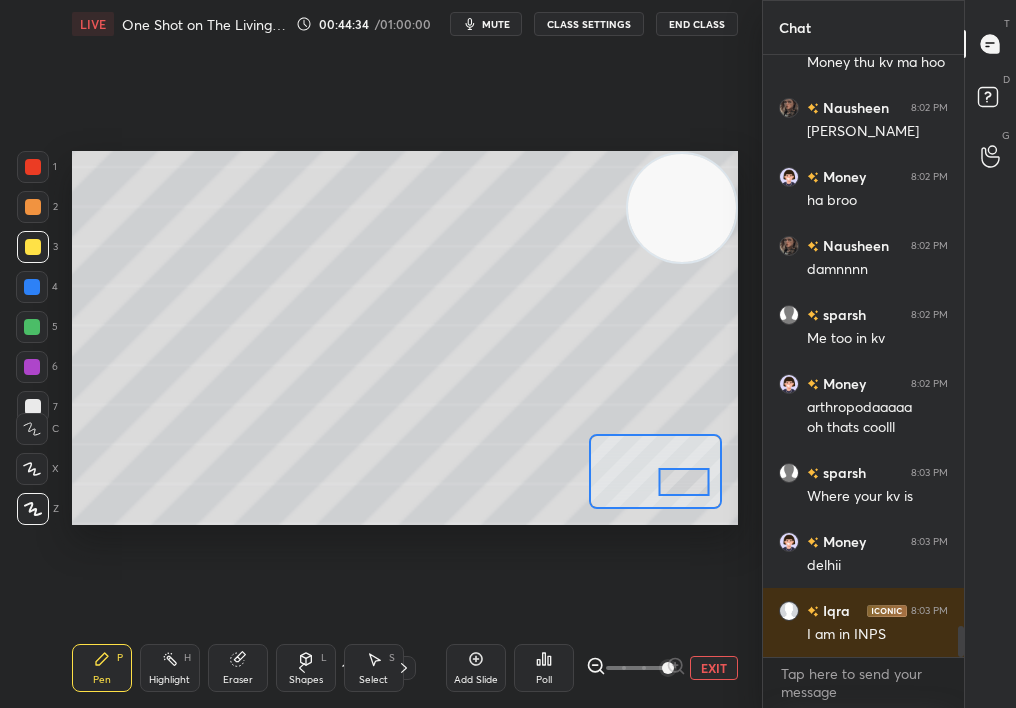 scroll, scrollTop: 11237, scrollLeft: 0, axis: vertical 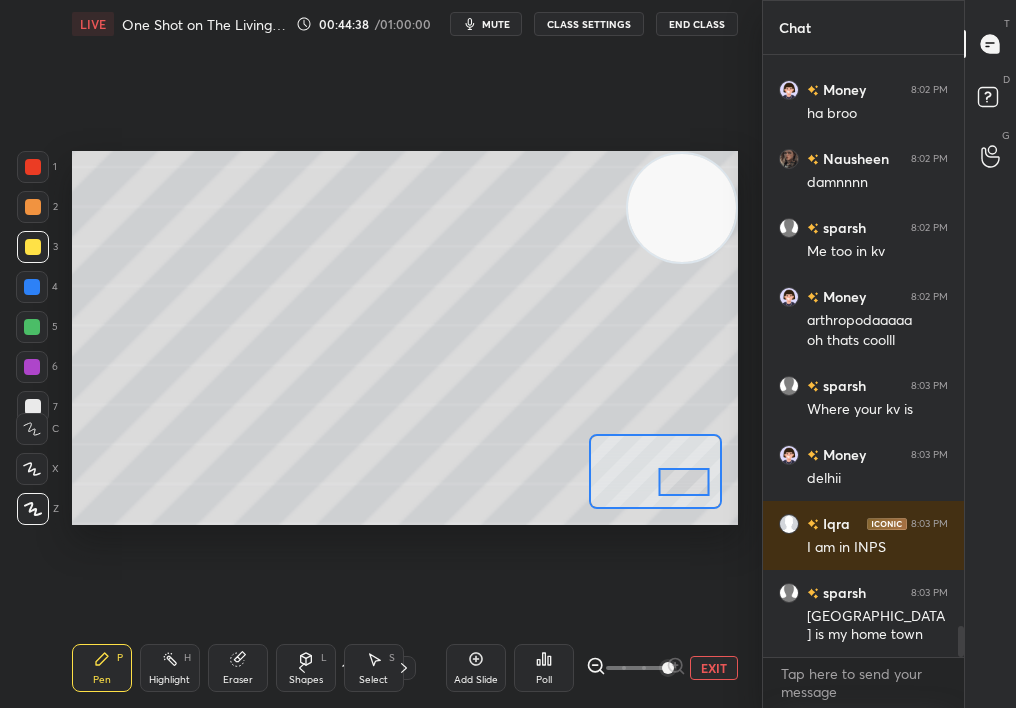 click 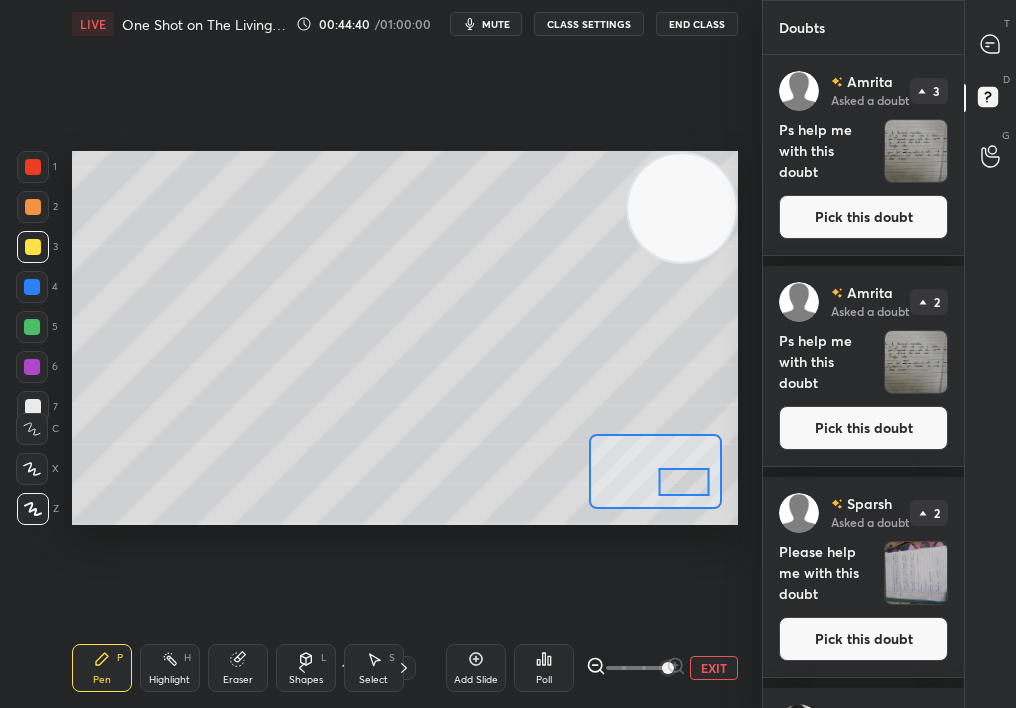 drag, startPoint x: 973, startPoint y: 471, endPoint x: 968, endPoint y: 544, distance: 73.171036 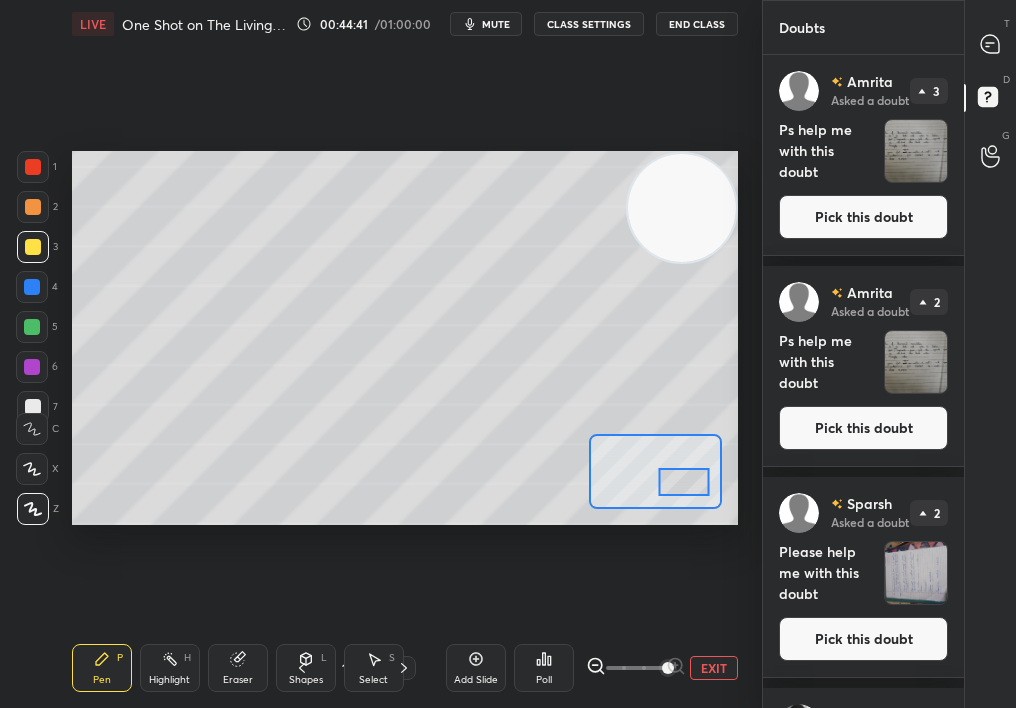 drag, startPoint x: 962, startPoint y: 549, endPoint x: 969, endPoint y: 625, distance: 76.321686 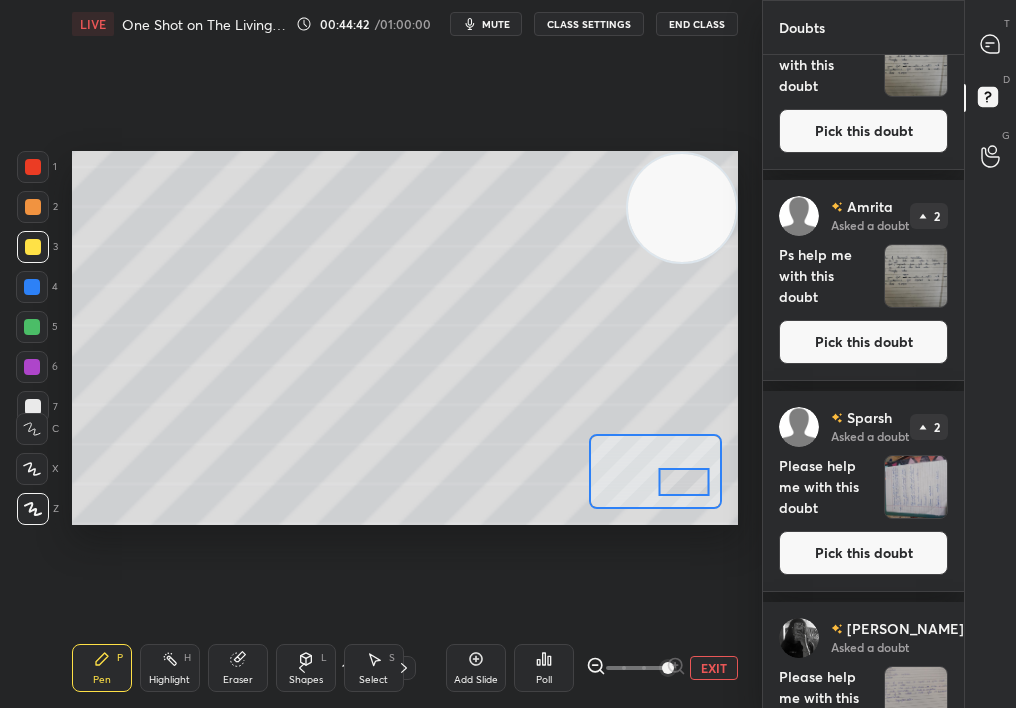 scroll, scrollTop: 191, scrollLeft: 0, axis: vertical 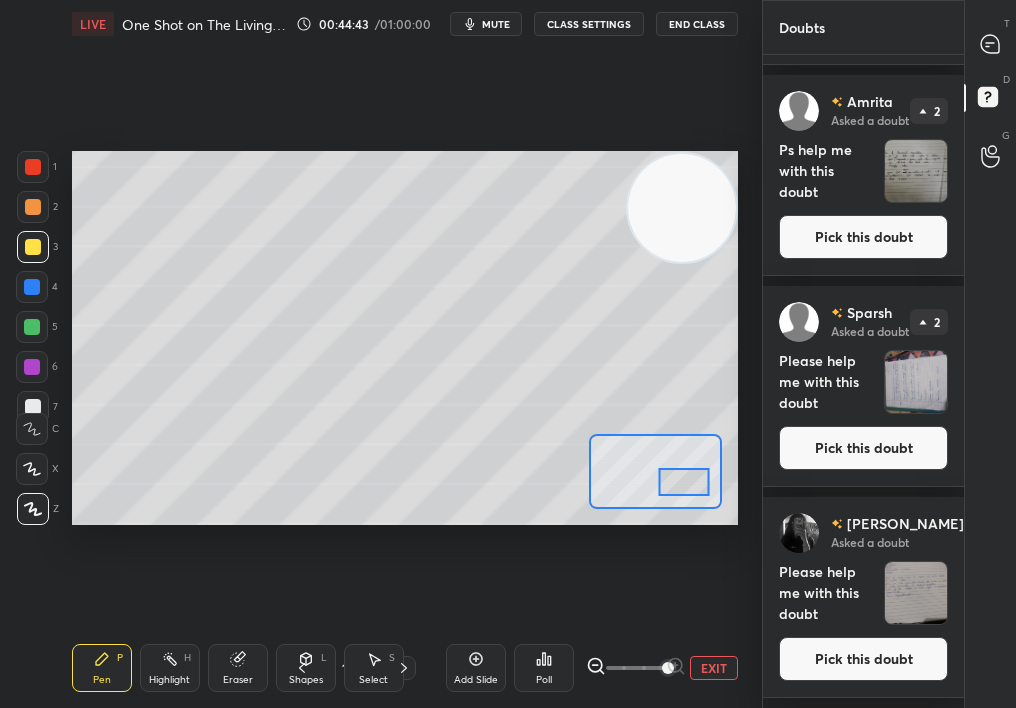 click at bounding box center (991, 44) 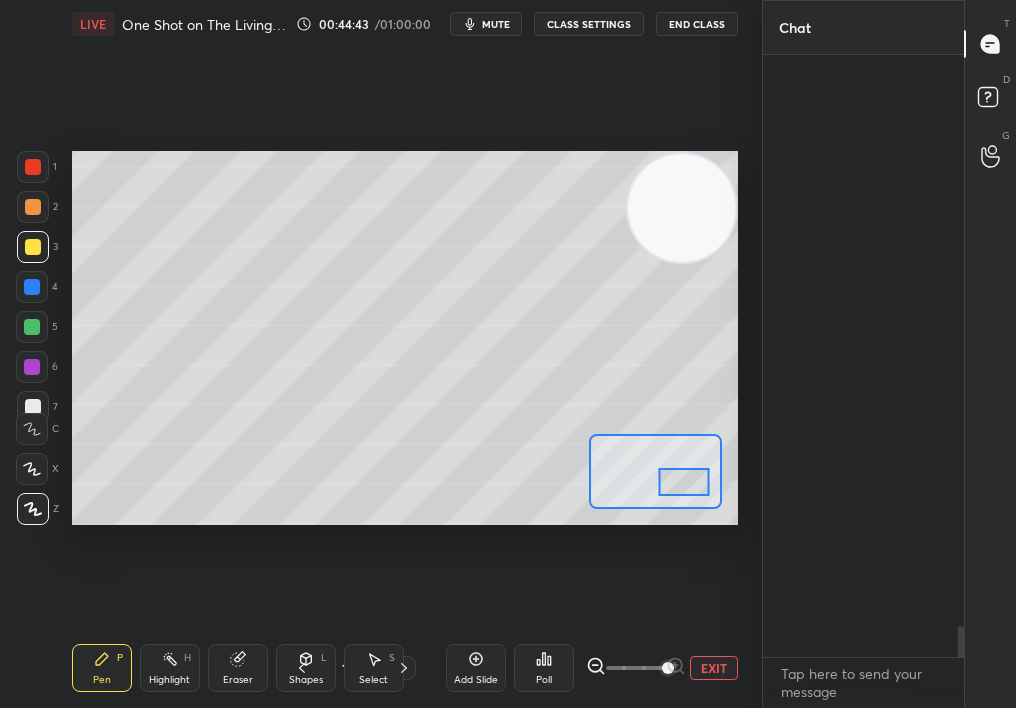 scroll, scrollTop: 11287, scrollLeft: 0, axis: vertical 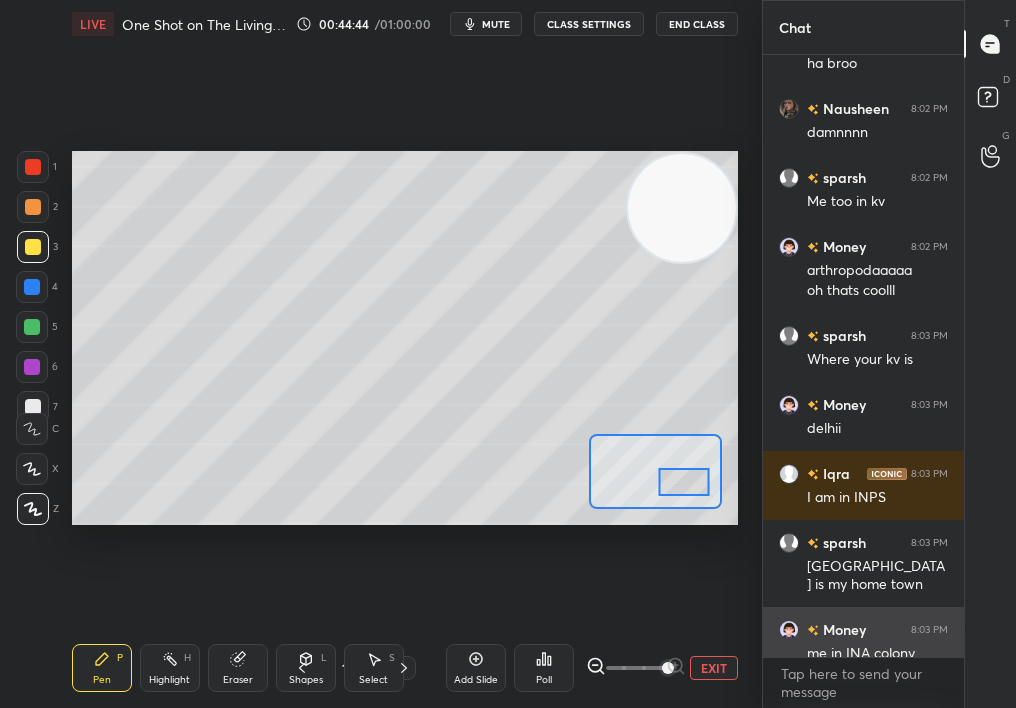 click on "me in INA colony" at bounding box center (877, 654) 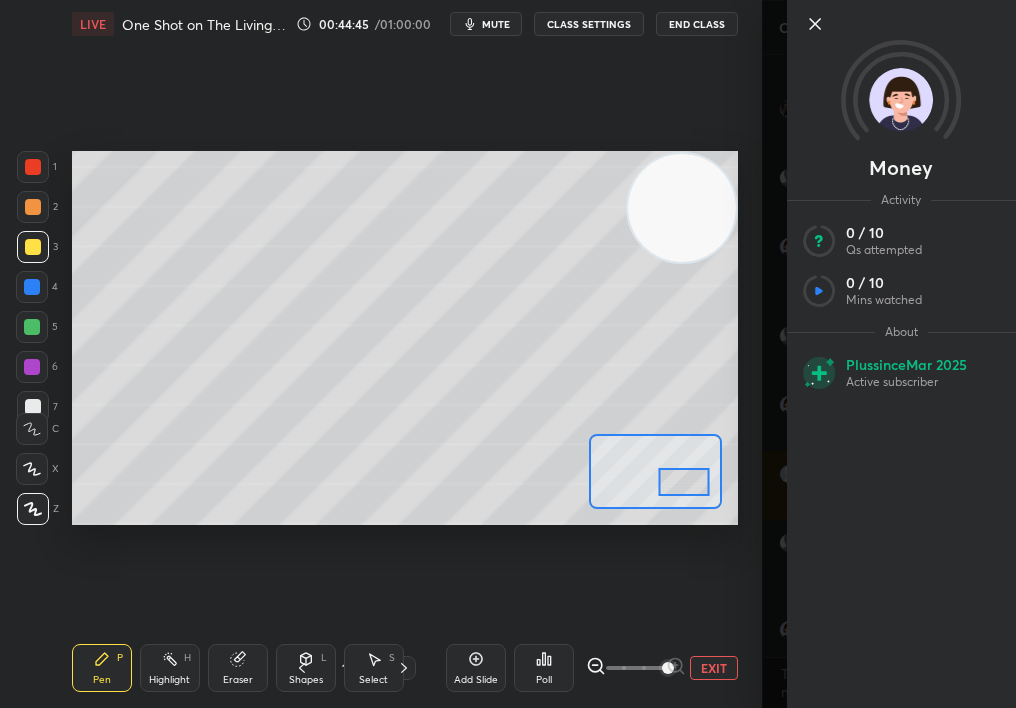 drag, startPoint x: 964, startPoint y: 664, endPoint x: 969, endPoint y: 703, distance: 39.319206 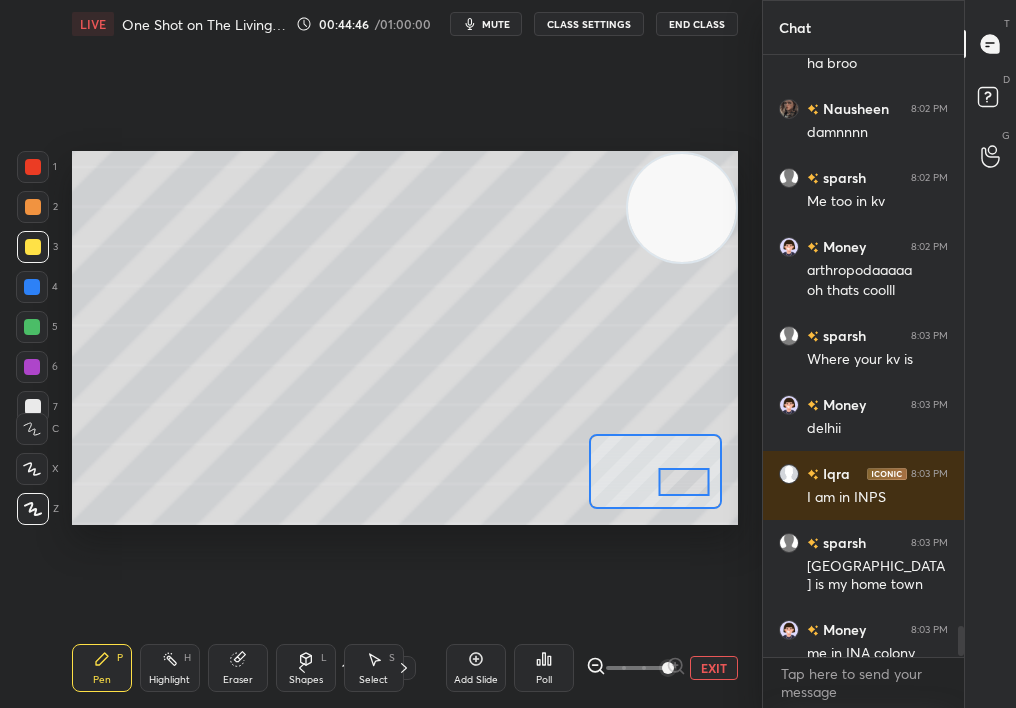 drag, startPoint x: 975, startPoint y: 665, endPoint x: 973, endPoint y: 682, distance: 17.117243 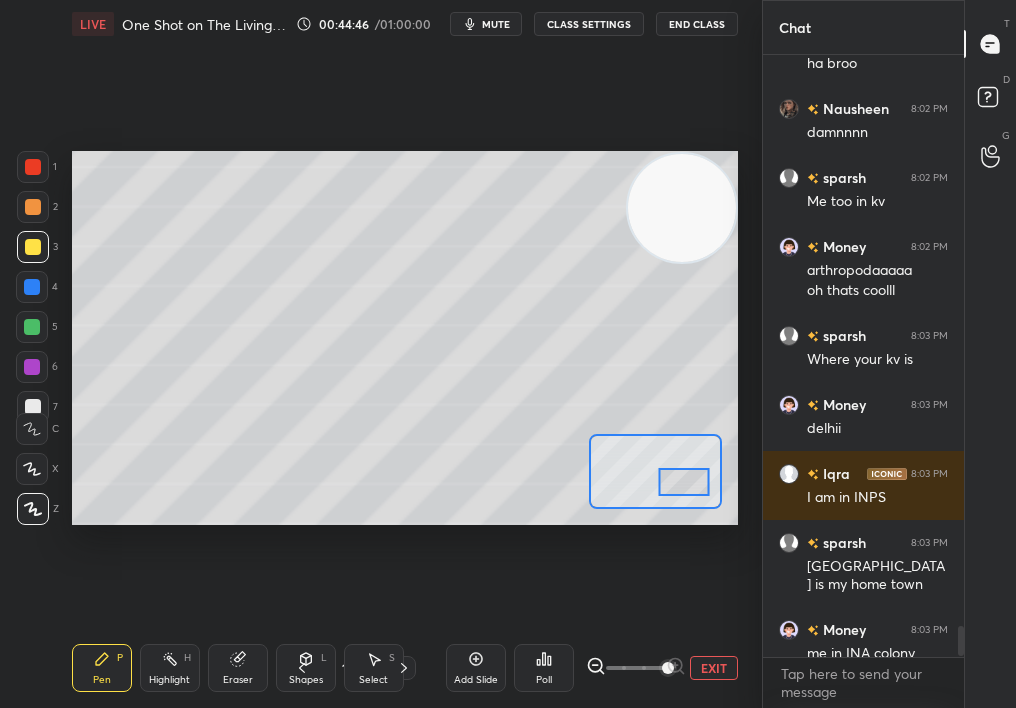 click on "T Messages (T) D Doubts (D) G Raise Hand (G)" at bounding box center (990, 354) 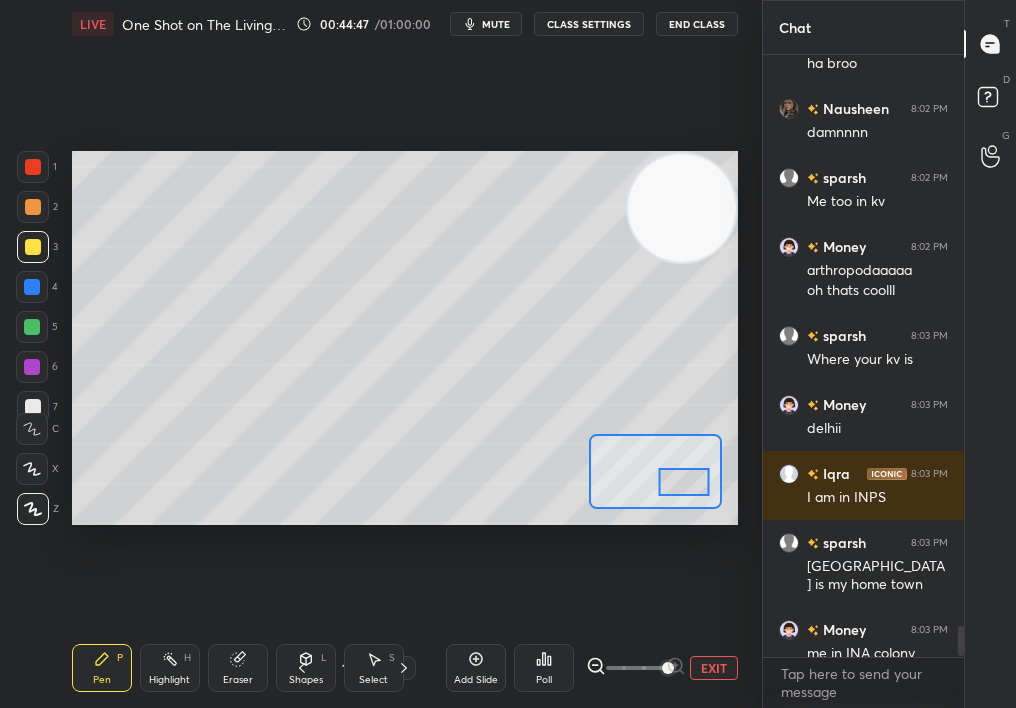 click on "T Messages (T) D Doubts (D) G Raise Hand (G)" at bounding box center [990, 354] 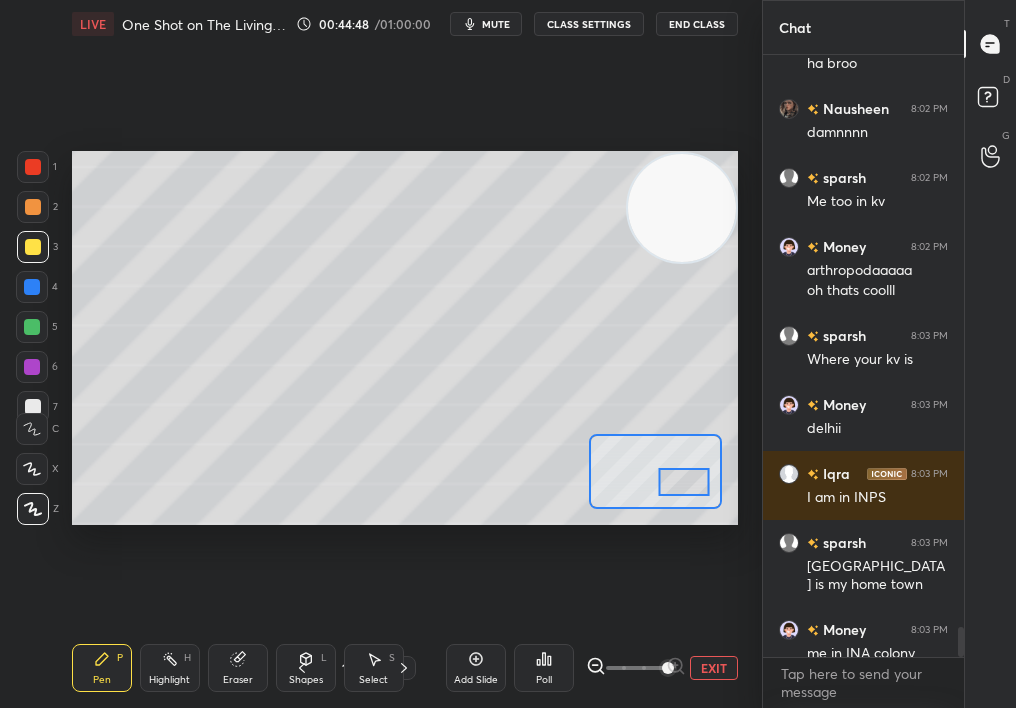 drag, startPoint x: 960, startPoint y: 673, endPoint x: 960, endPoint y: 692, distance: 19 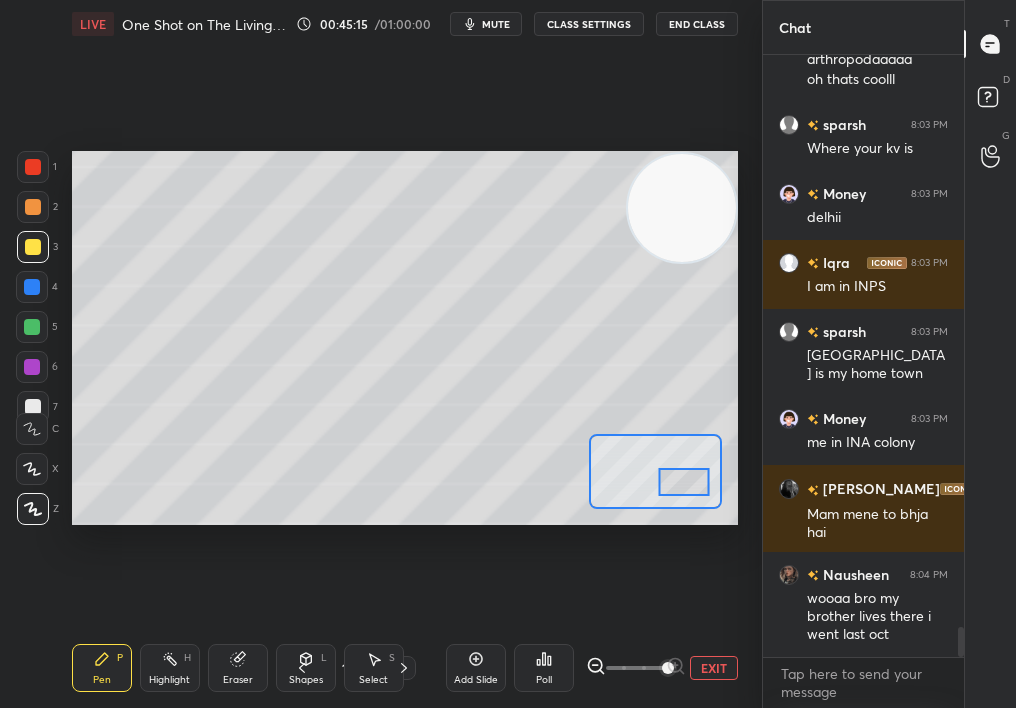 scroll, scrollTop: 11585, scrollLeft: 0, axis: vertical 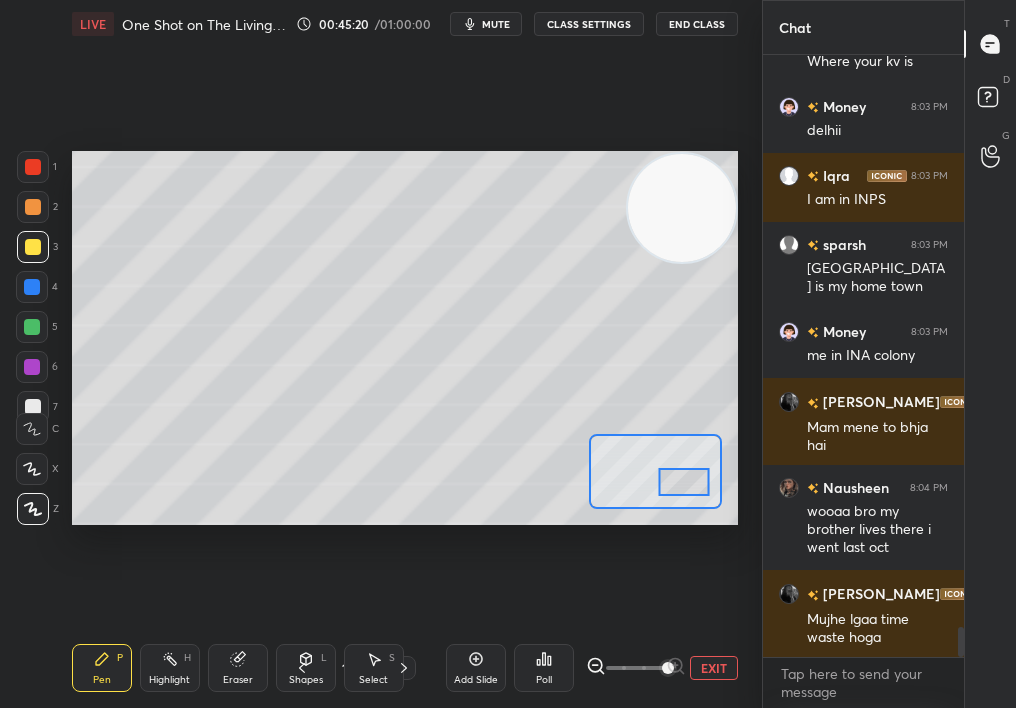 click on "Eraser" at bounding box center (238, 668) 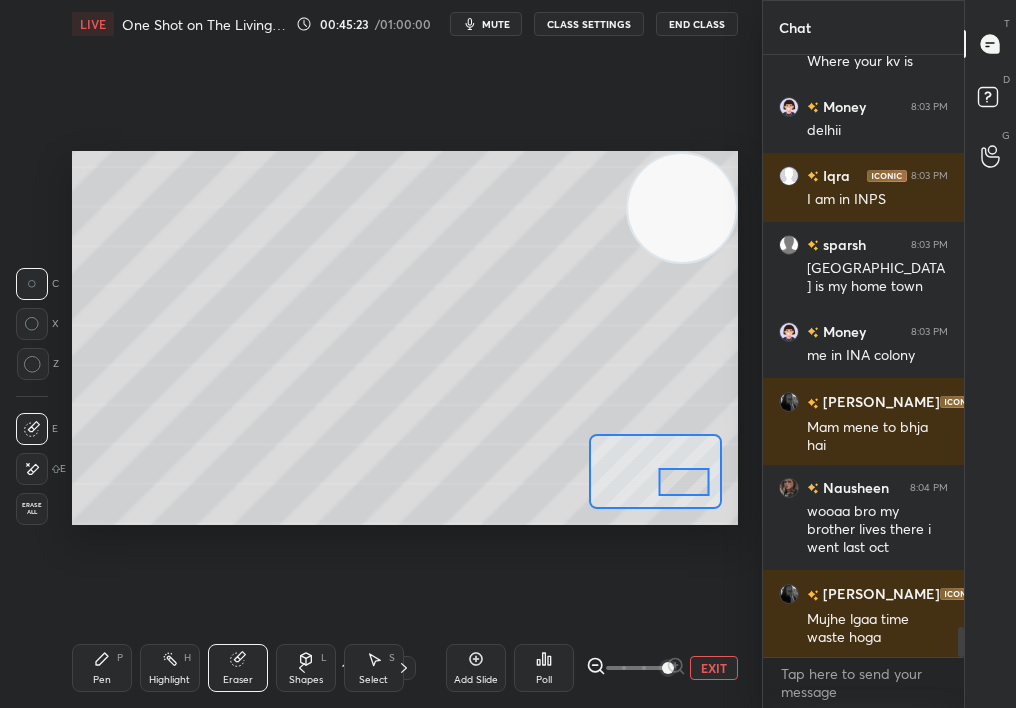 click on "1 2 3 4 5 6 7 C X Z C X Z E E Erase all   H H LIVE One Shot on The Living World 00:45:23 /  01:00:00 mute CLASS SETTINGS End Class Setting up your live class Poll for   secs No correct answer Start poll Back One Shot on The Living World • L1 of Crash Course on Diversity of Living Organisms [MEDICAL_DATA][PERSON_NAME] Pen P Highlight H Eraser Shapes L Select S 15 / 27 Add Slide Poll EXIT" at bounding box center [373, 354] 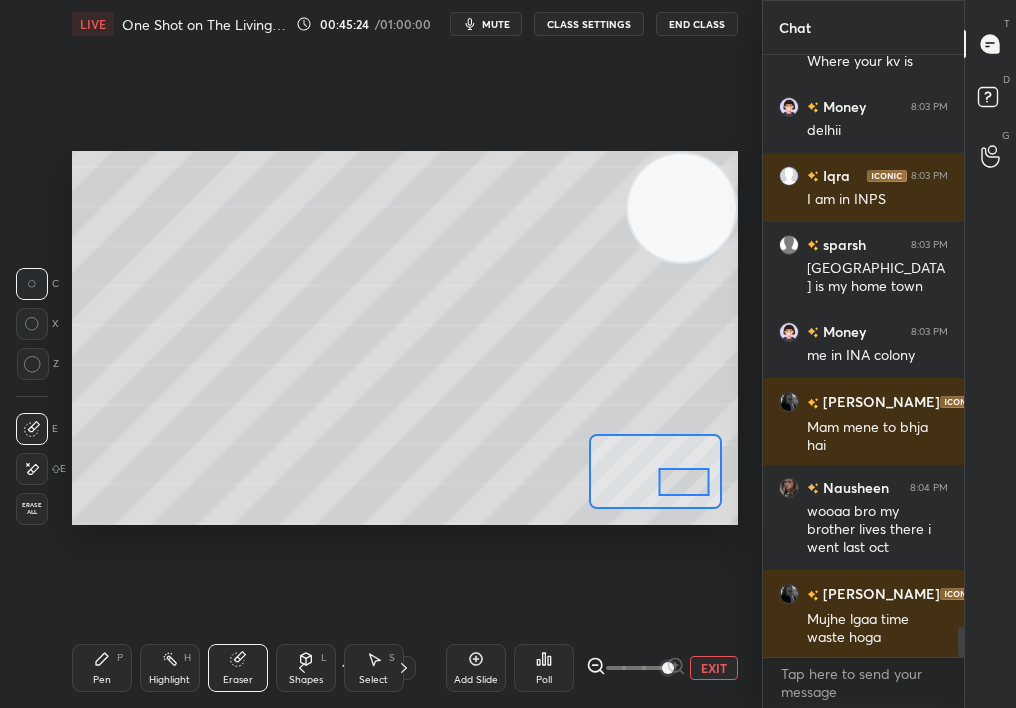 click on "1 2 3 4 5 6 7 C X Z C X Z E E Erase all   H H LIVE One Shot on The Living World 00:45:24 /  01:00:00 mute CLASS SETTINGS End Class Setting up your live class Poll for   secs No correct answer Start poll Back One Shot on The Living World • L1 of Crash Course on Diversity of Living Organisms [MEDICAL_DATA][PERSON_NAME] Pen P Highlight H Eraser Shapes L Select S 15 / 27 Add Slide Poll EXIT" at bounding box center [373, 354] 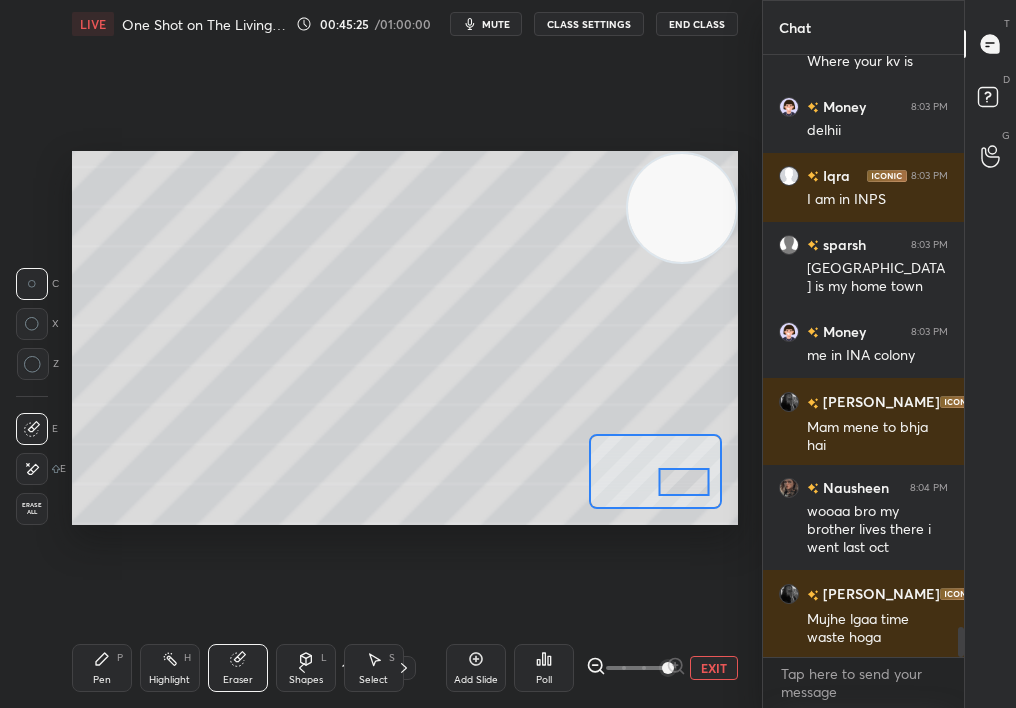 click on "1 2 3 4 5 6 7 C X Z C X Z E E Erase all   H H LIVE One Shot on The Living World 00:45:25 /  01:00:00 mute CLASS SETTINGS End Class Setting up your live class Poll for   secs No correct answer Start poll Back One Shot on The Living World • L1 of Crash Course on Diversity of Living Organisms [MEDICAL_DATA][PERSON_NAME] Pen P Highlight H Eraser Shapes L Select S 15 / 27 Add Slide Poll EXIT" at bounding box center [373, 354] 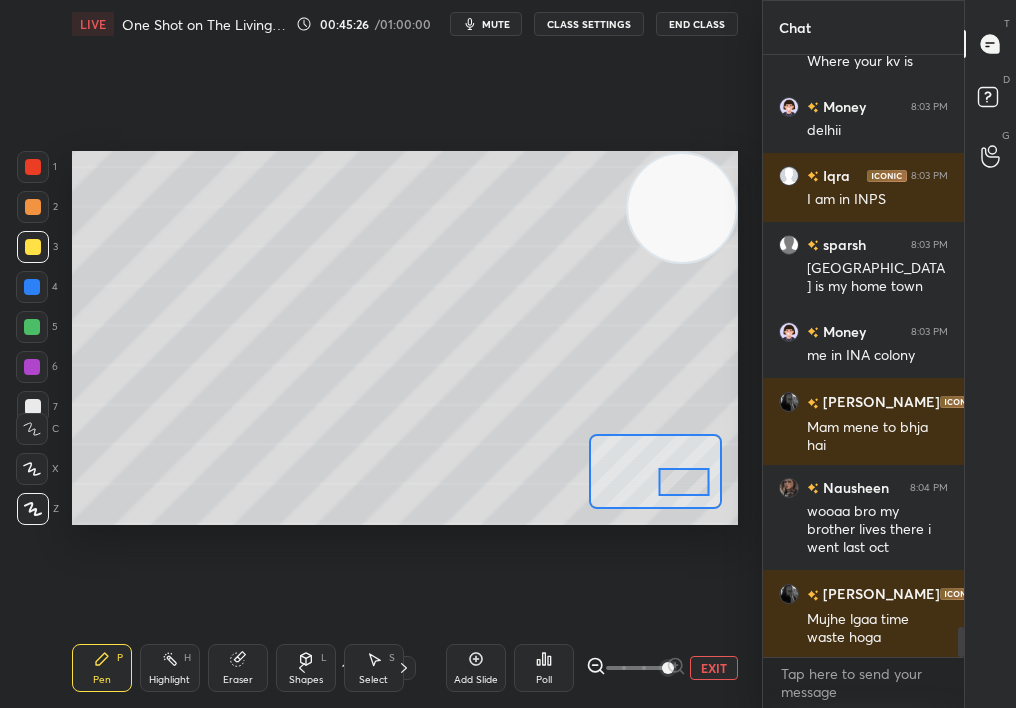 click on "Pen" at bounding box center [102, 680] 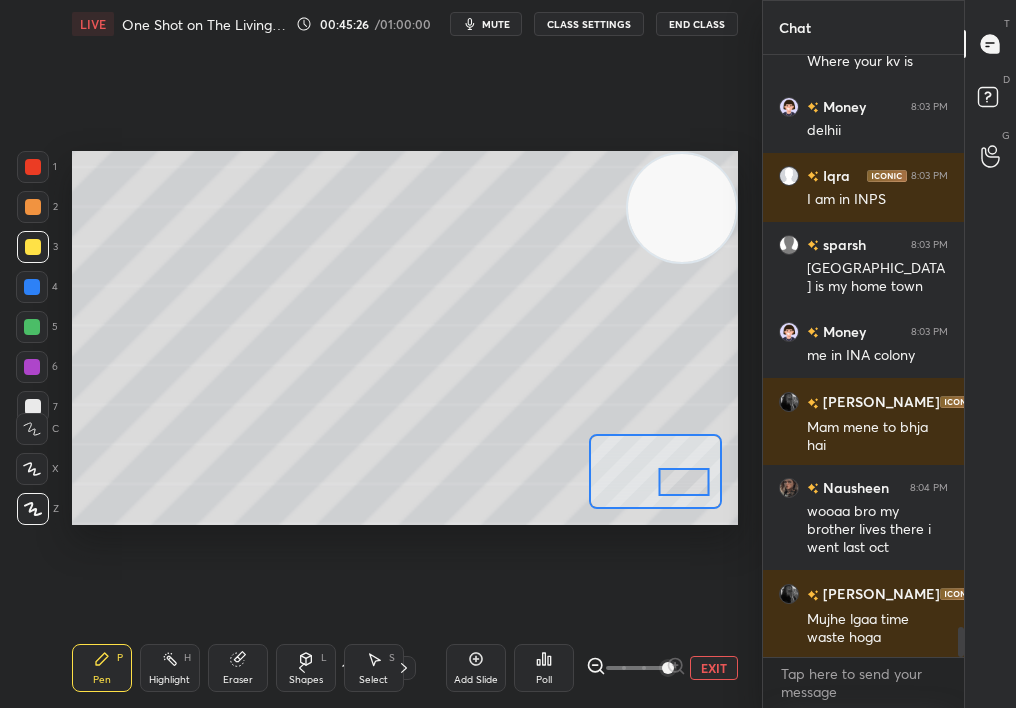 click on "Pen P" at bounding box center [102, 668] 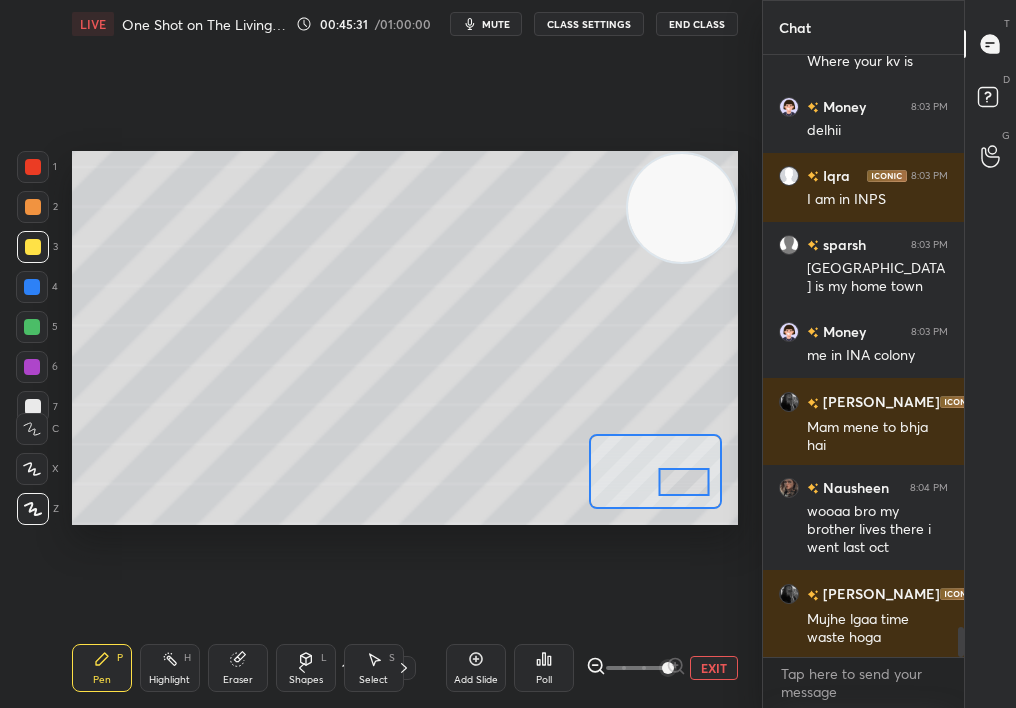scroll, scrollTop: 11654, scrollLeft: 0, axis: vertical 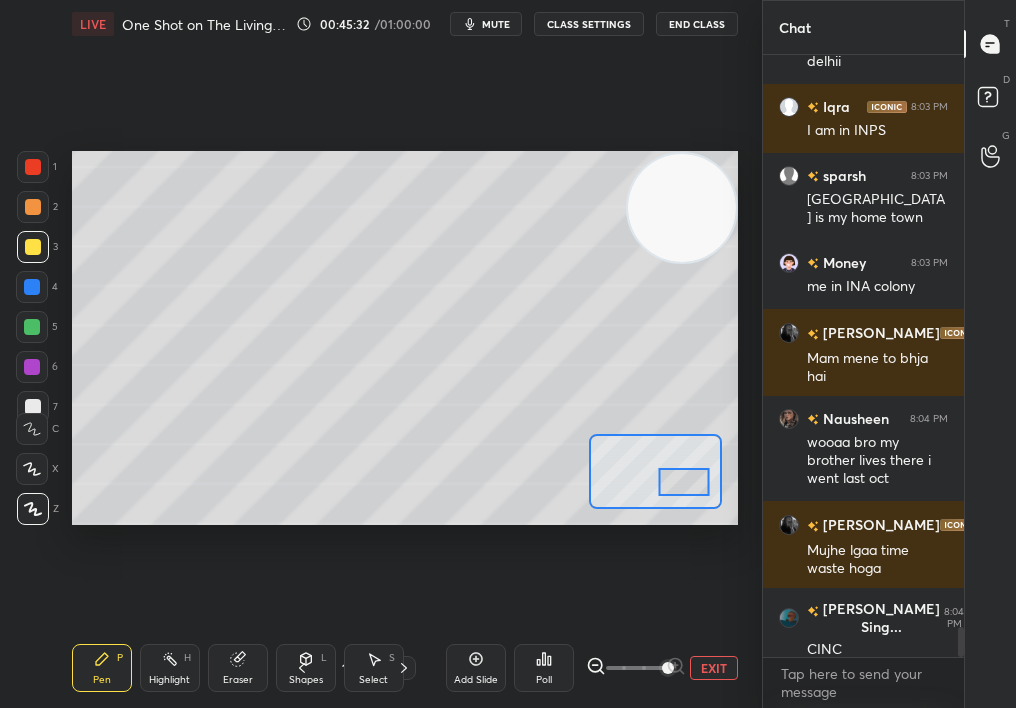 click on "C X Z" at bounding box center [37, 465] 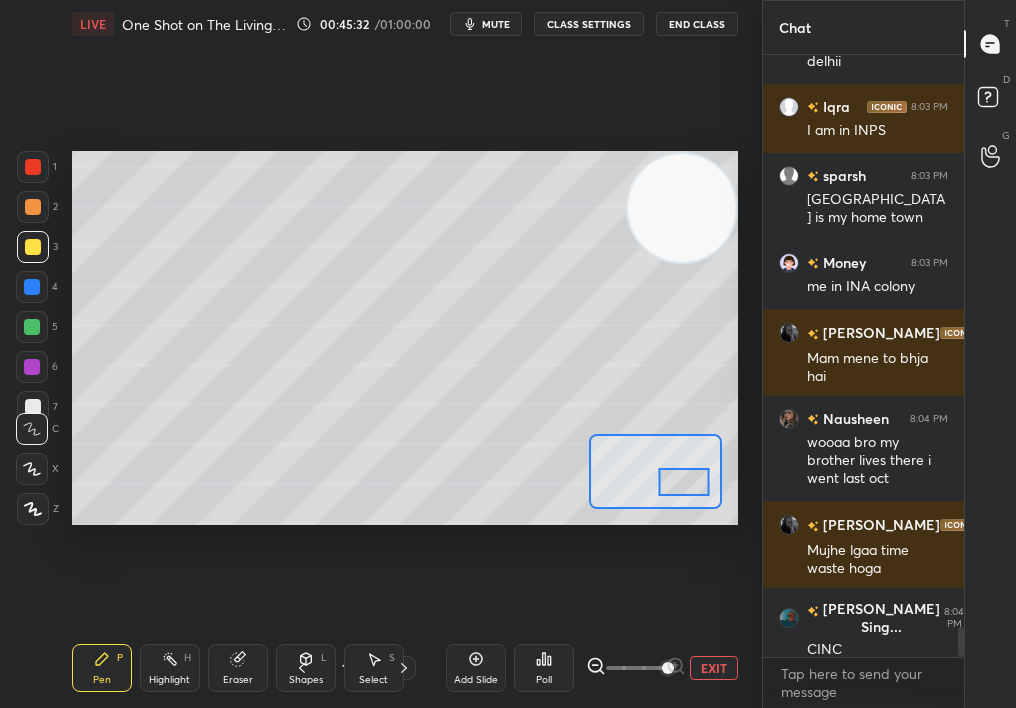 click at bounding box center (32, 429) 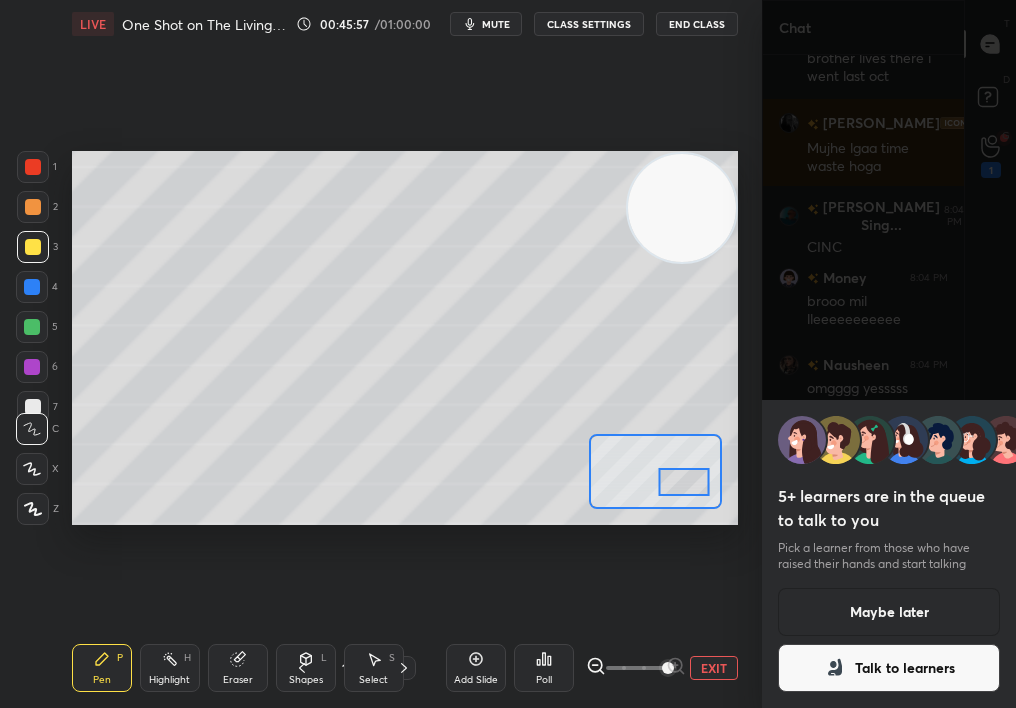 scroll, scrollTop: 12161, scrollLeft: 0, axis: vertical 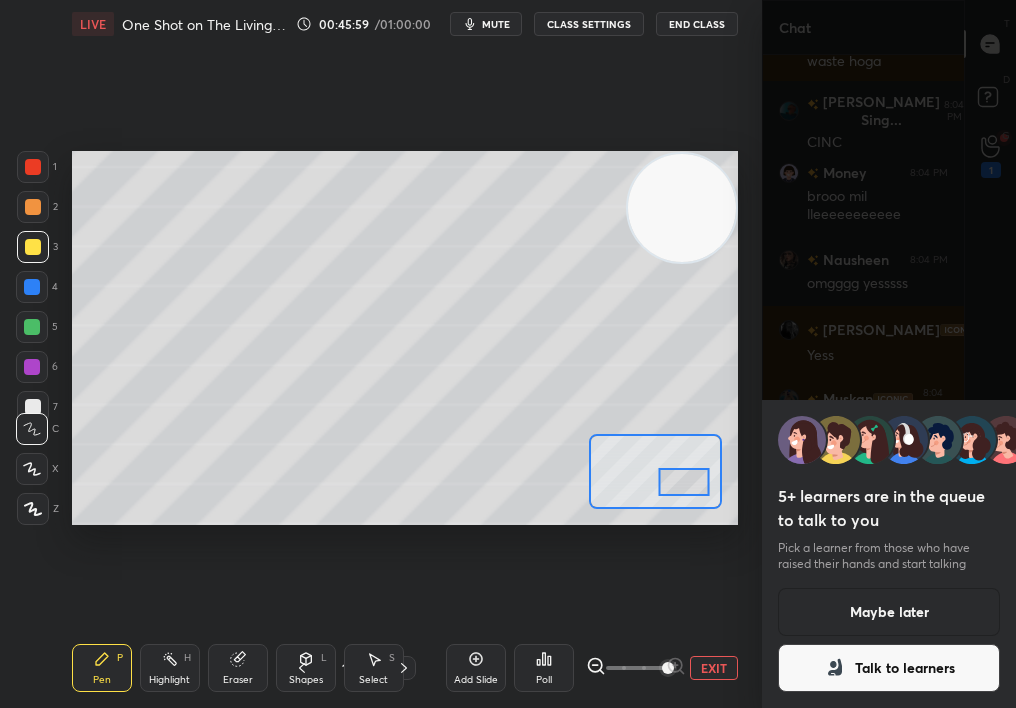 click on "Talk to learners" at bounding box center [889, 668] 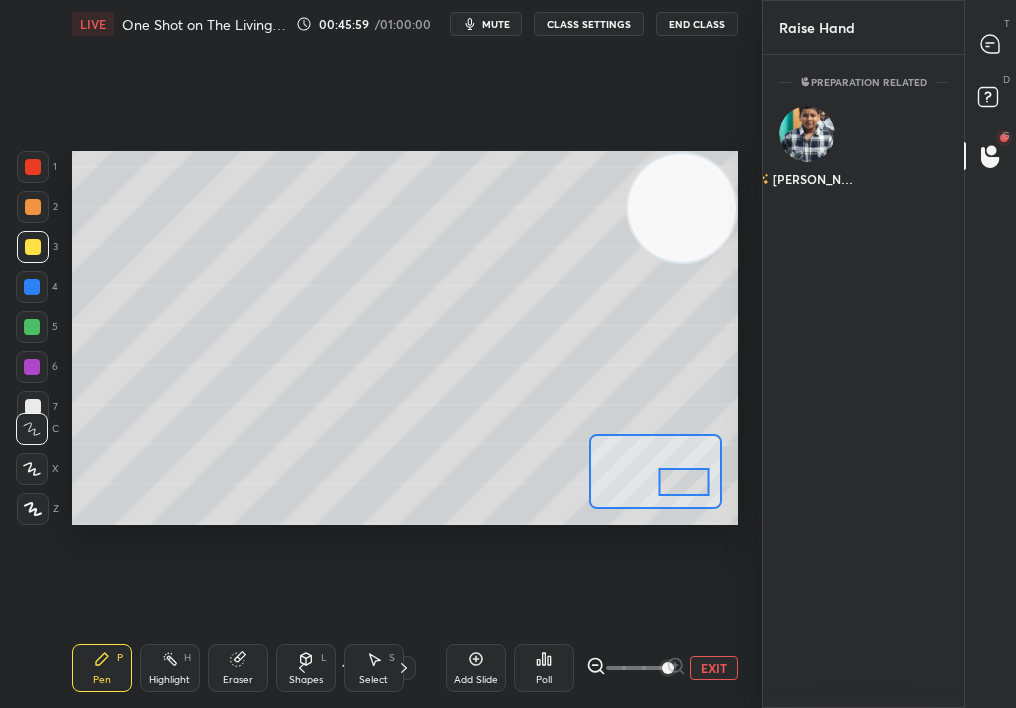 scroll, scrollTop: 647, scrollLeft: 195, axis: both 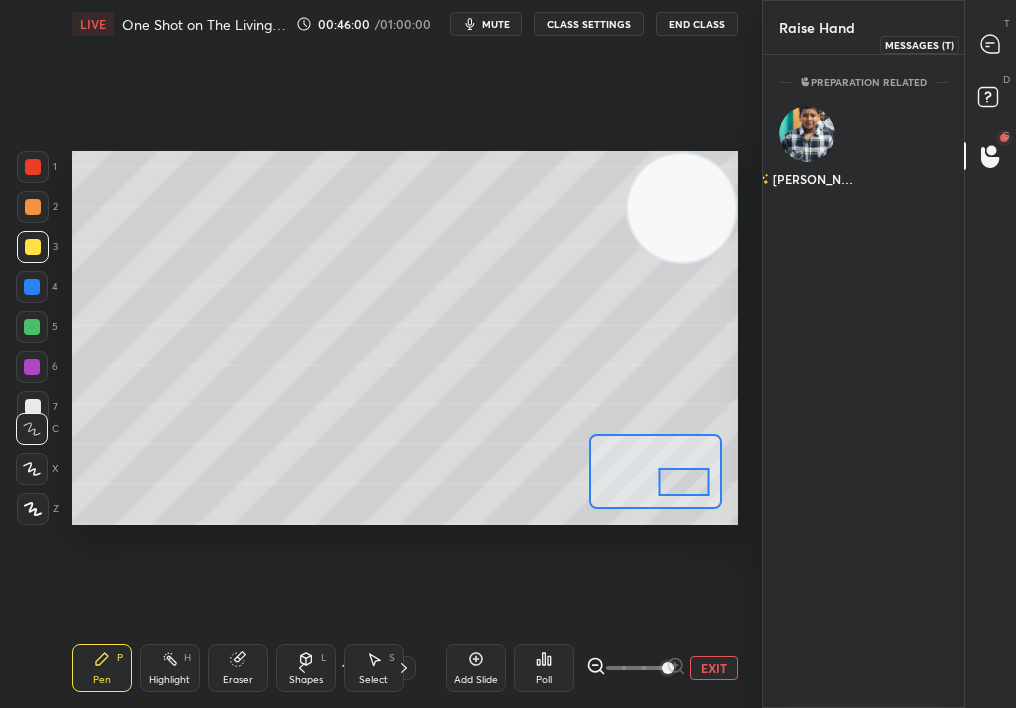 click 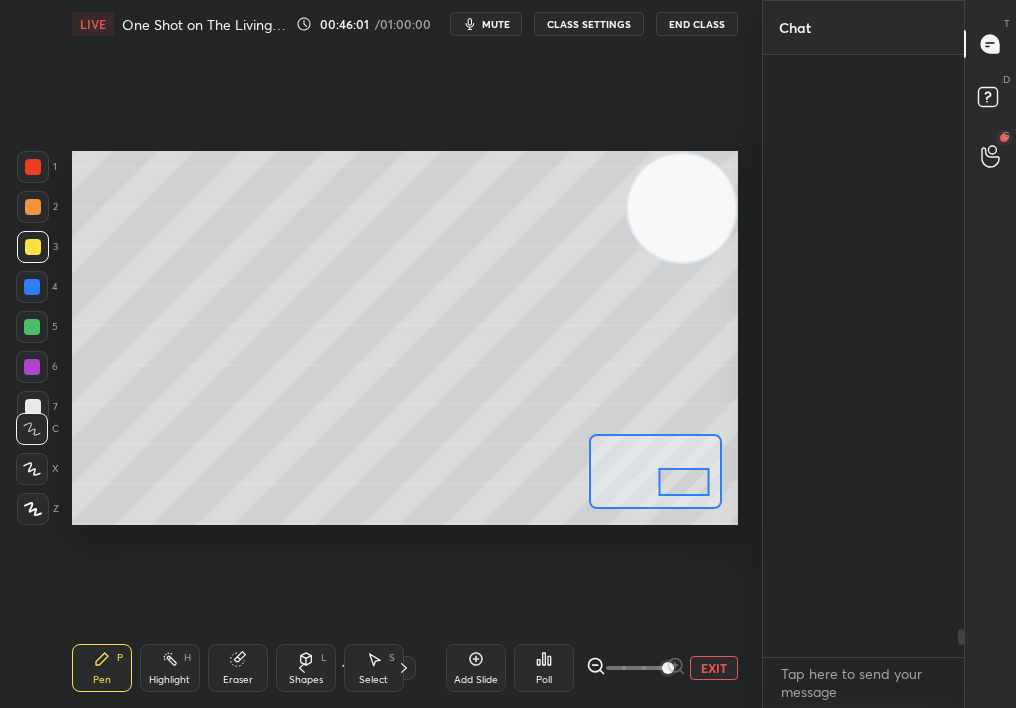 scroll, scrollTop: 12161, scrollLeft: 0, axis: vertical 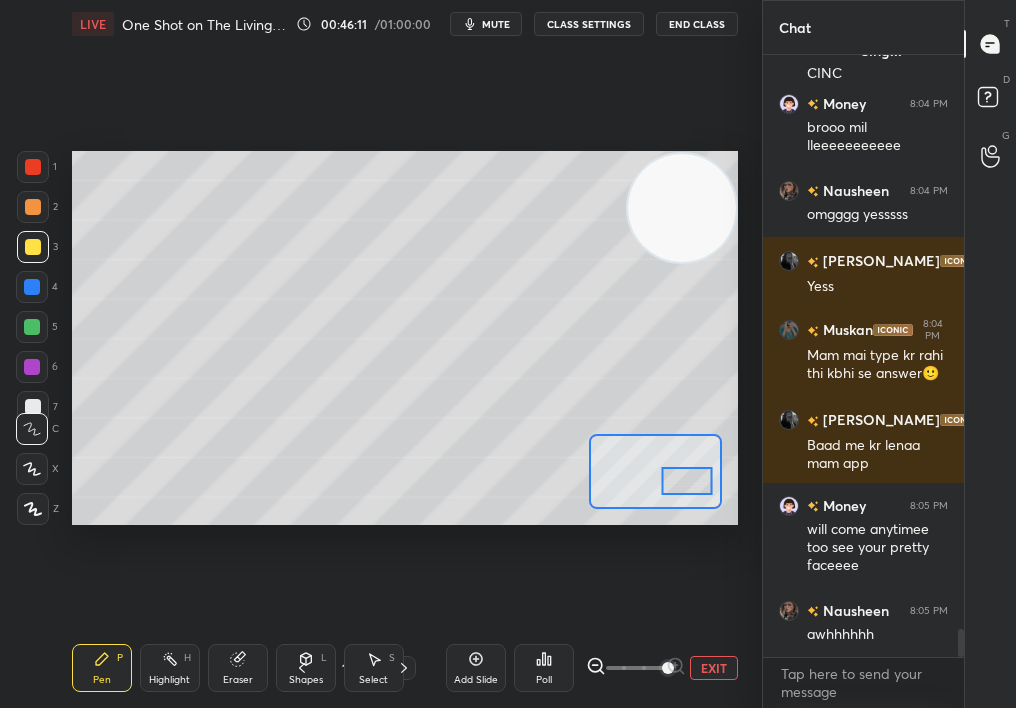 click at bounding box center [687, 481] 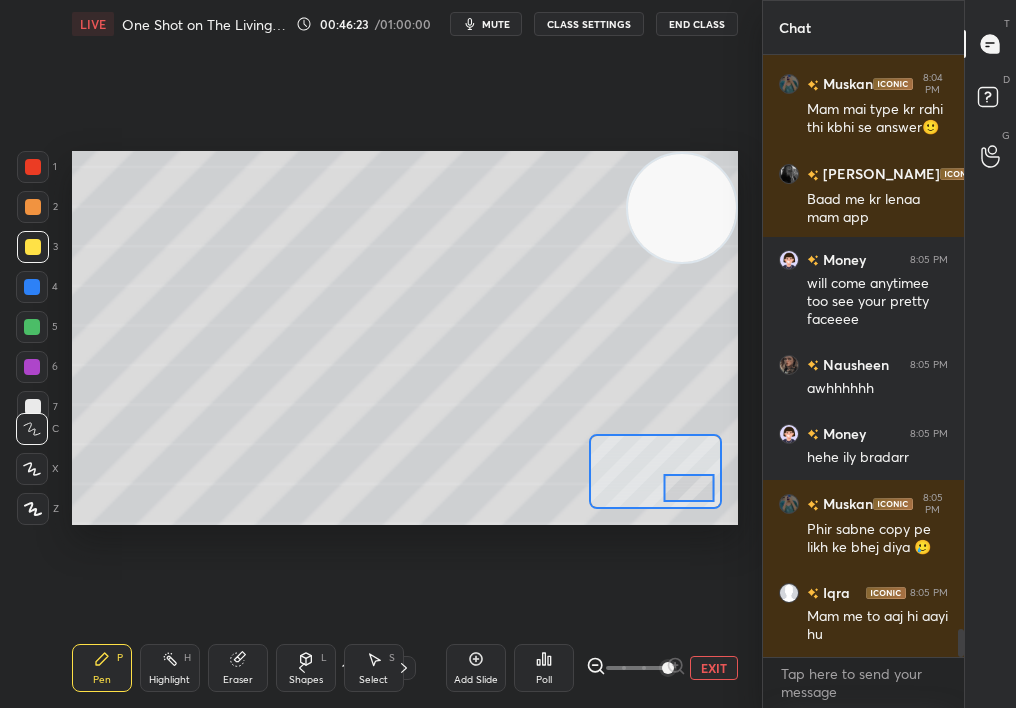 scroll, scrollTop: 12545, scrollLeft: 0, axis: vertical 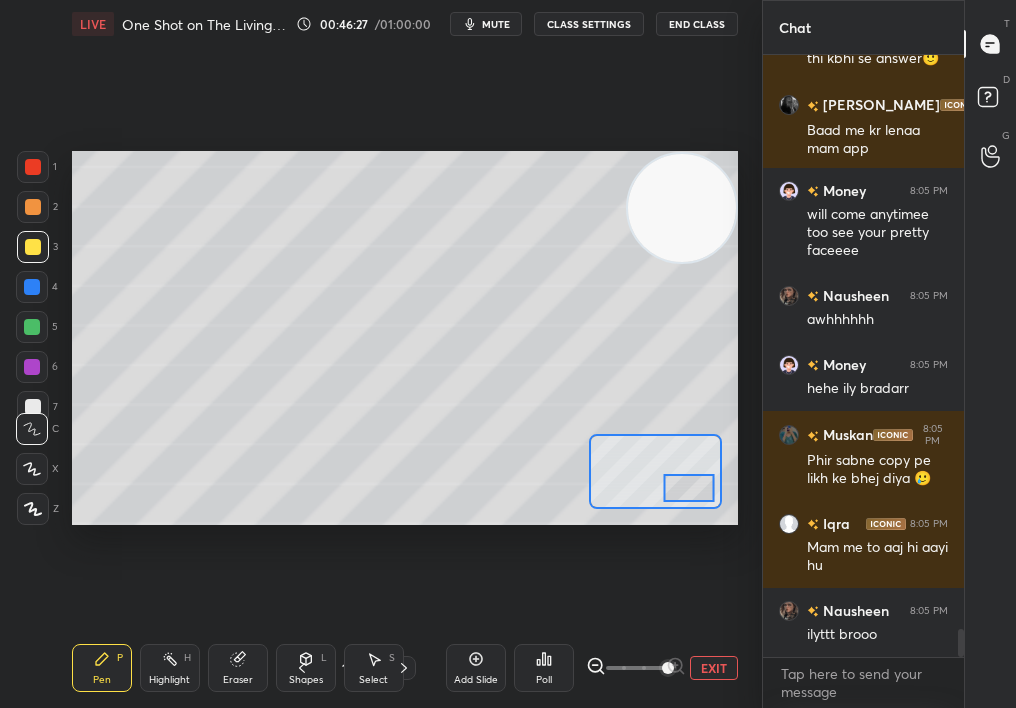 click on "Eraser" at bounding box center [238, 668] 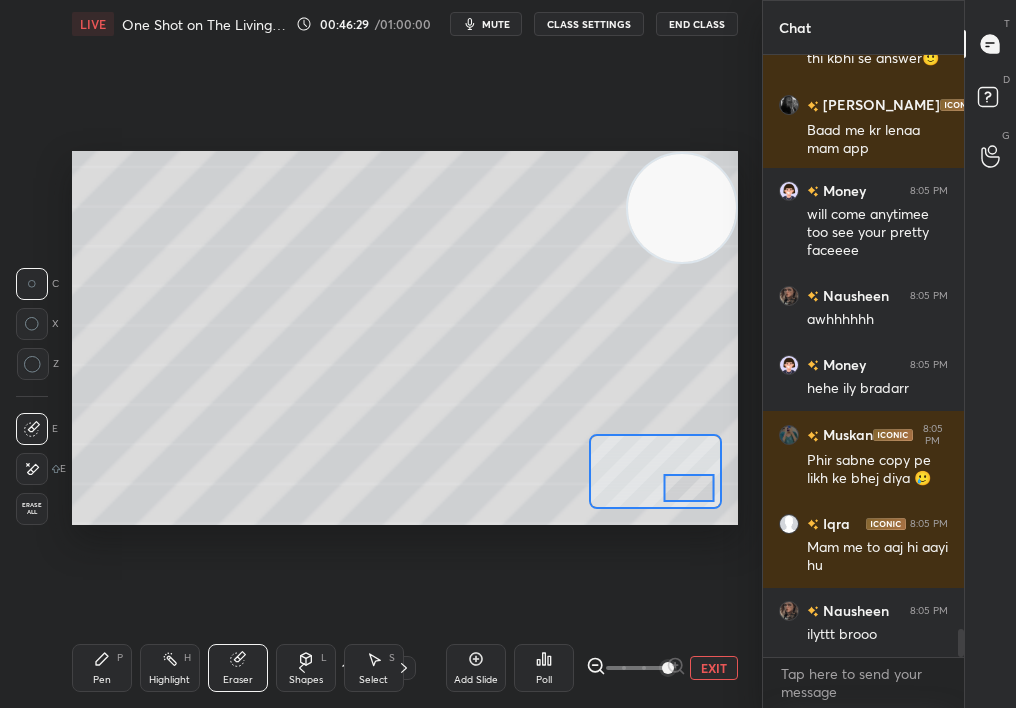 click on "Pen" at bounding box center [102, 680] 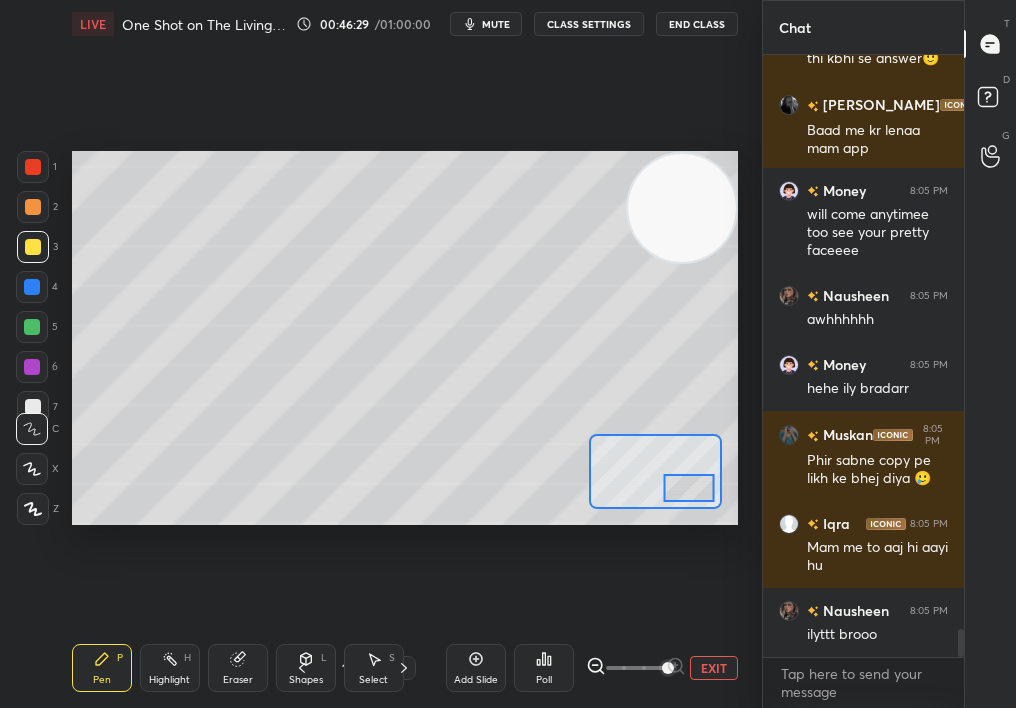 click on "Pen" at bounding box center (102, 680) 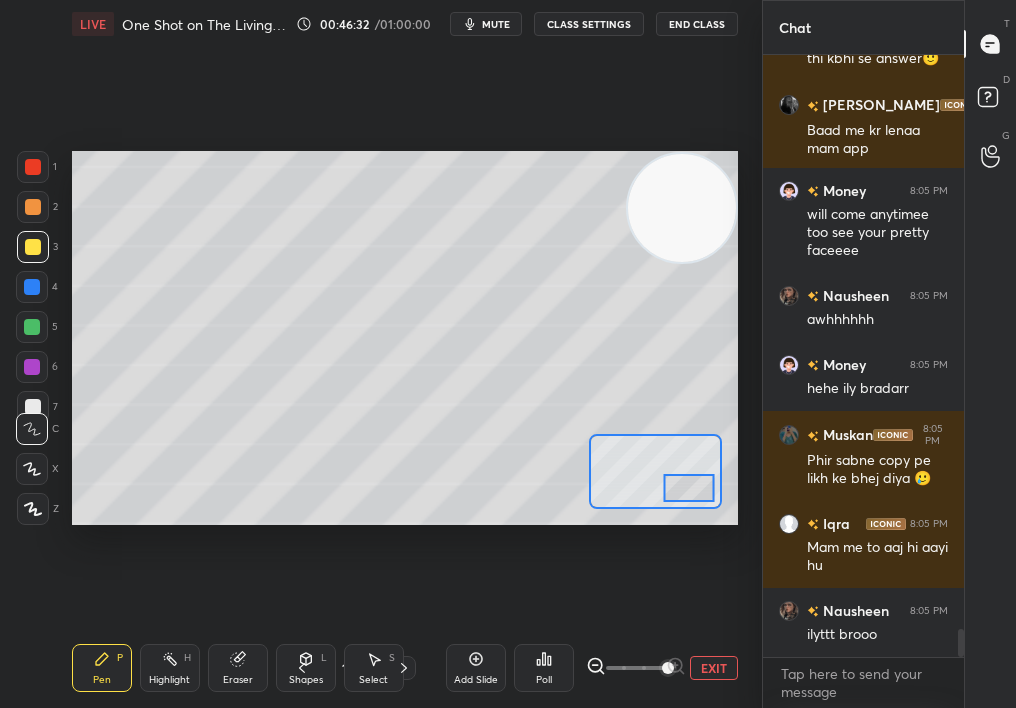 scroll, scrollTop: 12614, scrollLeft: 0, axis: vertical 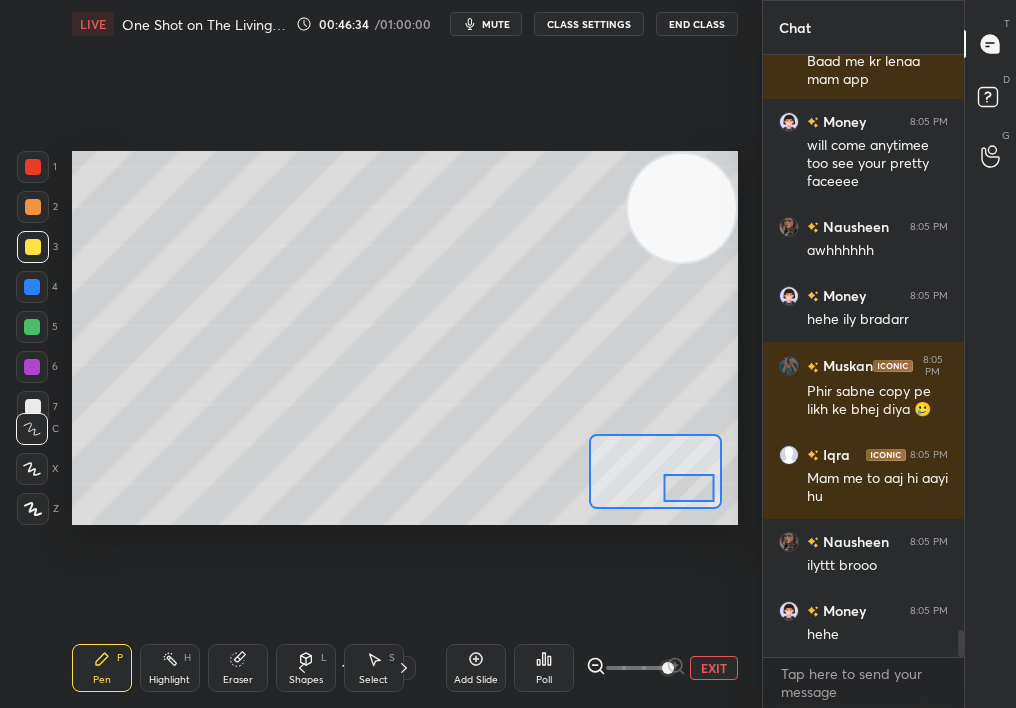 click at bounding box center (32, 469) 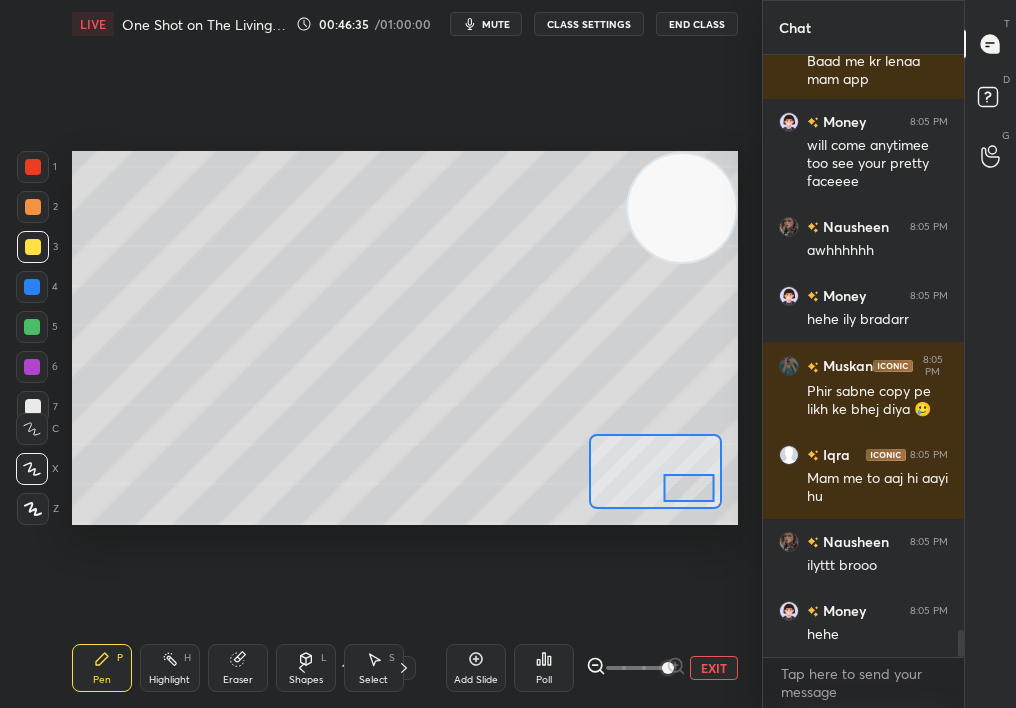 click 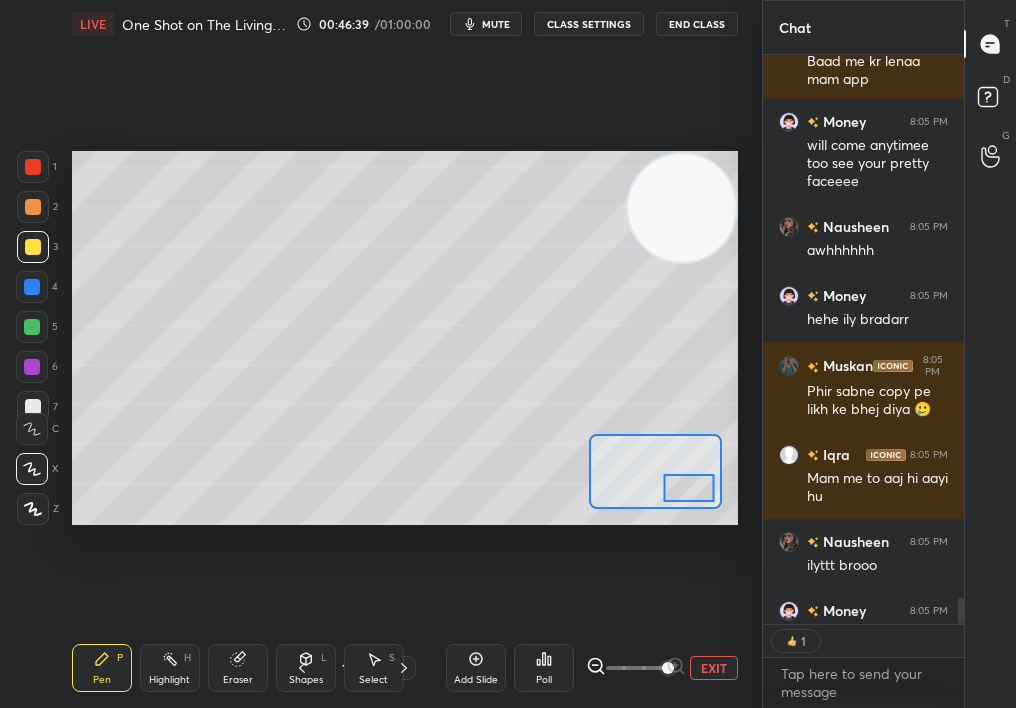 scroll, scrollTop: 563, scrollLeft: 195, axis: both 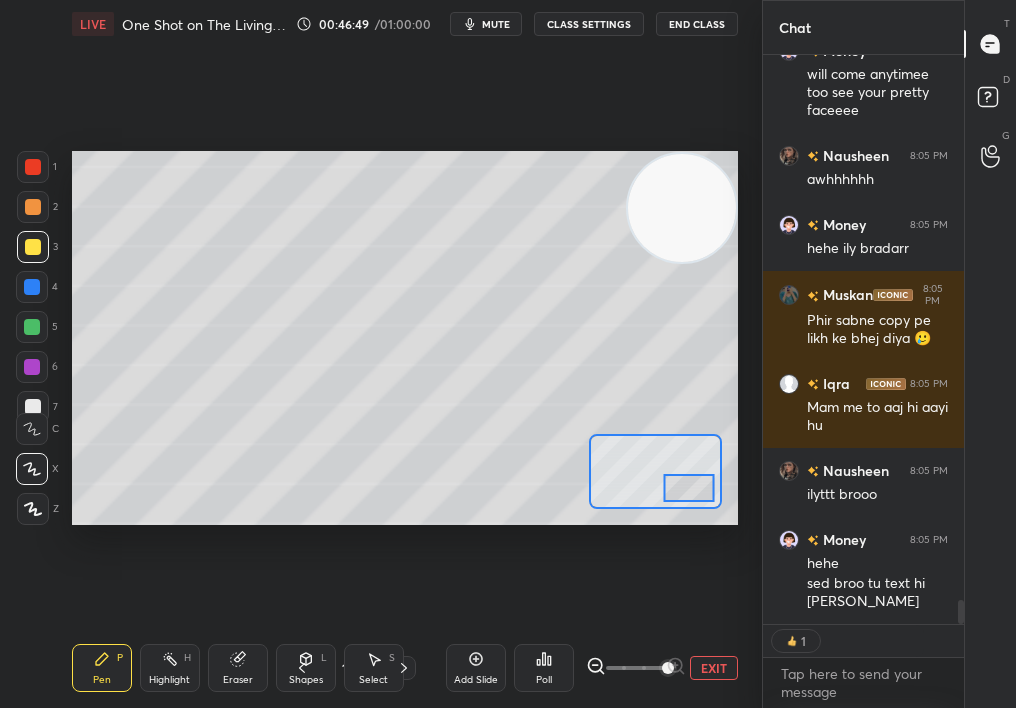 type on "x" 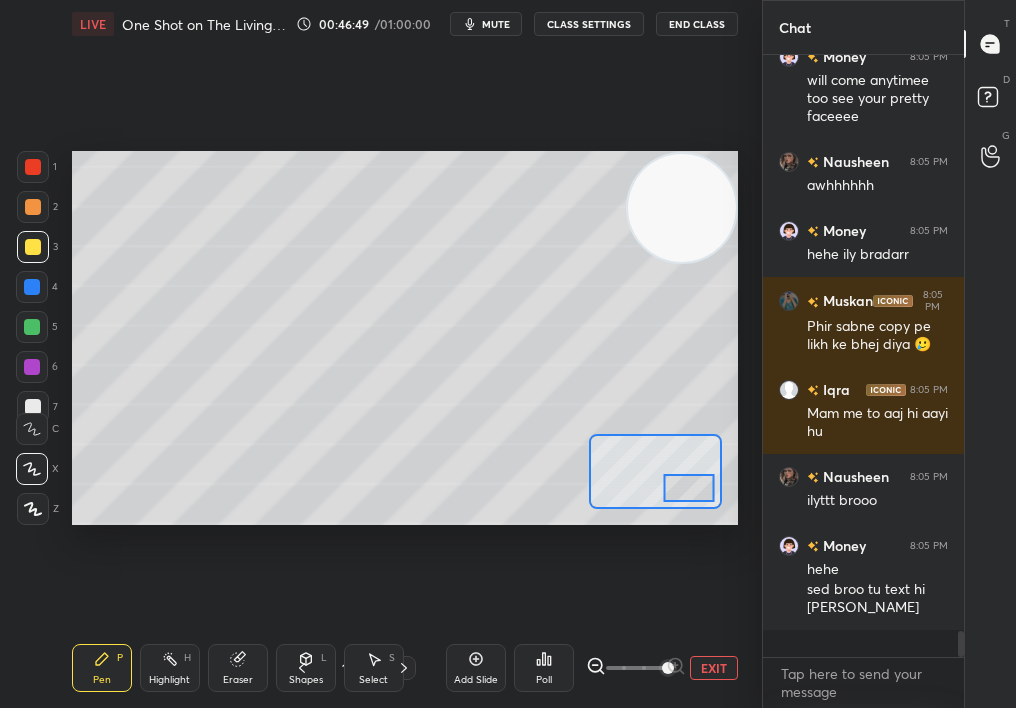 scroll, scrollTop: 7, scrollLeft: 7, axis: both 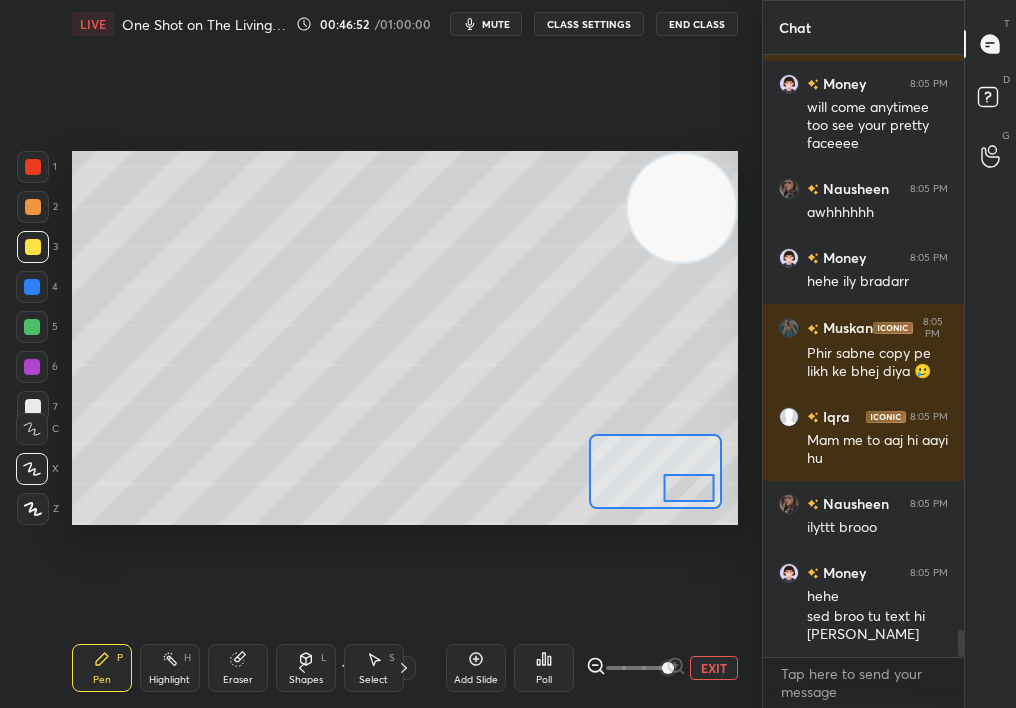 drag, startPoint x: 32, startPoint y: 463, endPoint x: 753, endPoint y: 401, distance: 723.6608 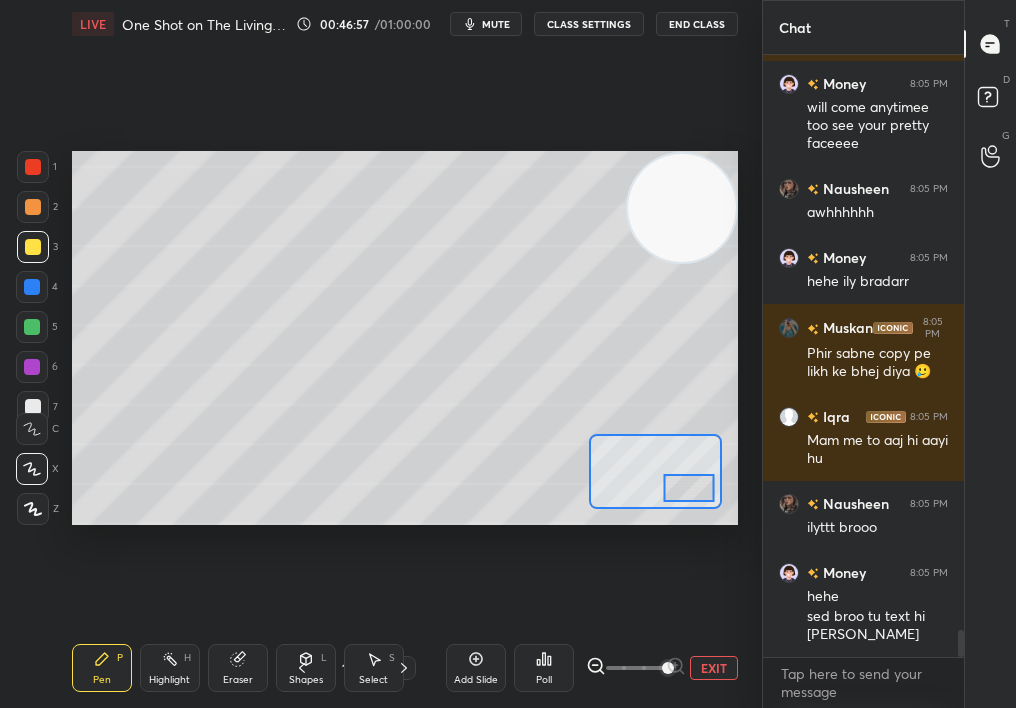 scroll, scrollTop: 12721, scrollLeft: 0, axis: vertical 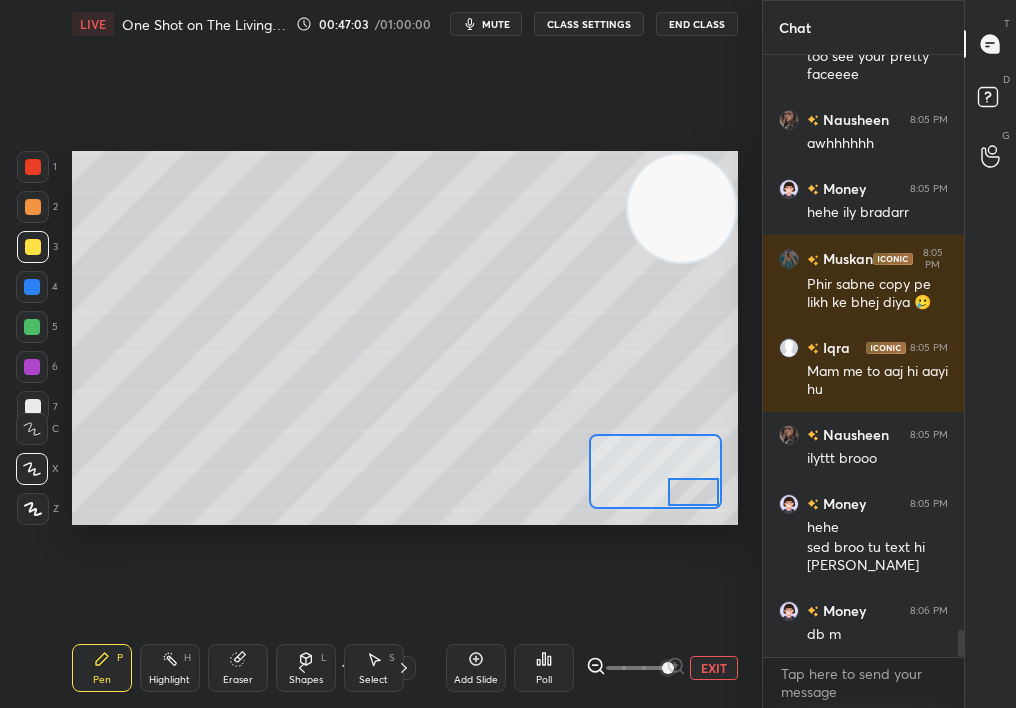 click at bounding box center (694, 492) 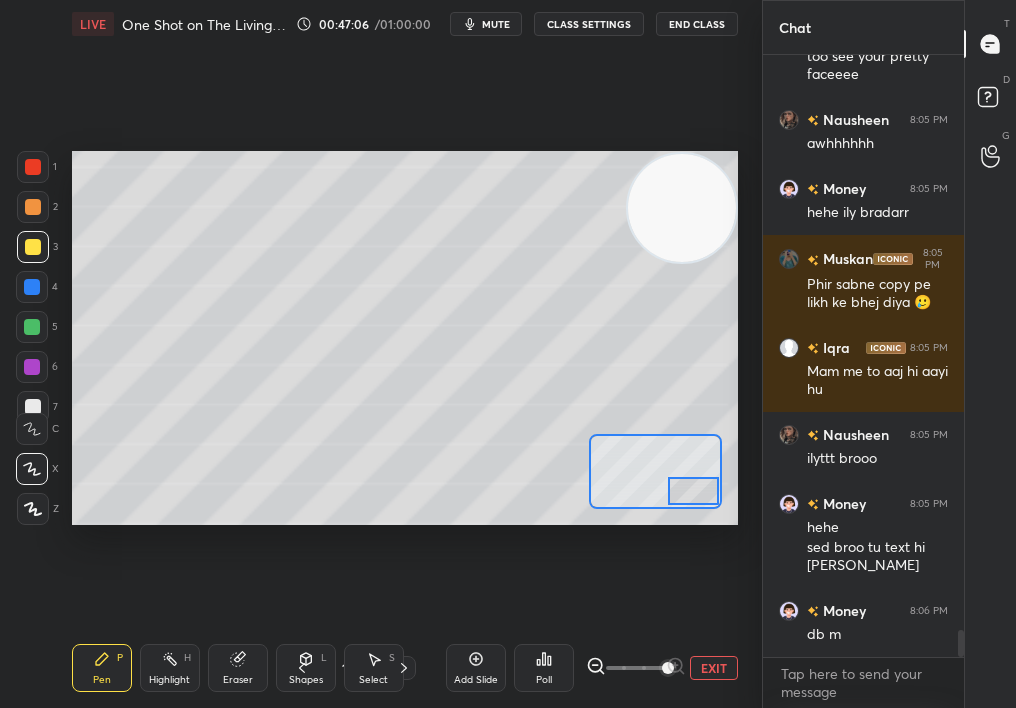 click on "Highlight H" at bounding box center [170, 668] 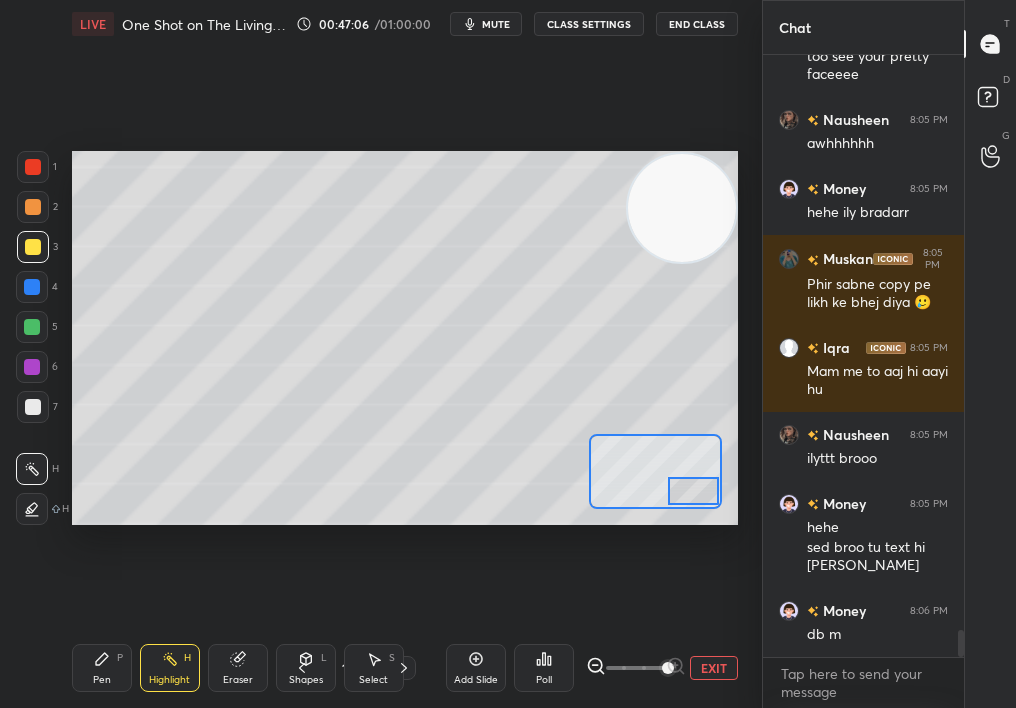 scroll, scrollTop: 12808, scrollLeft: 0, axis: vertical 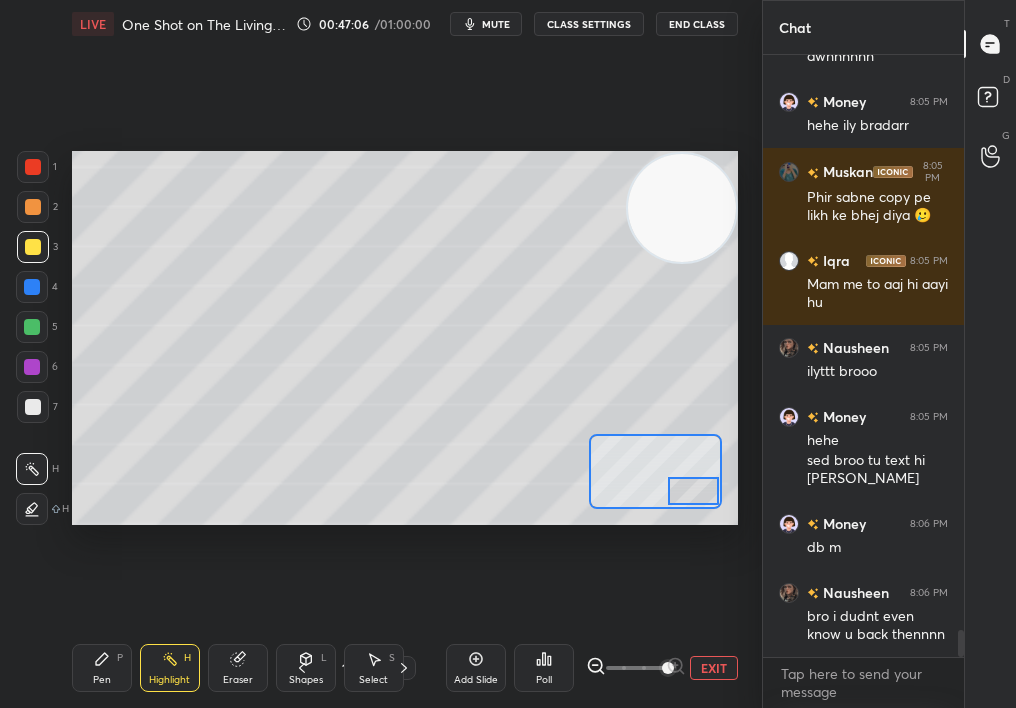 click 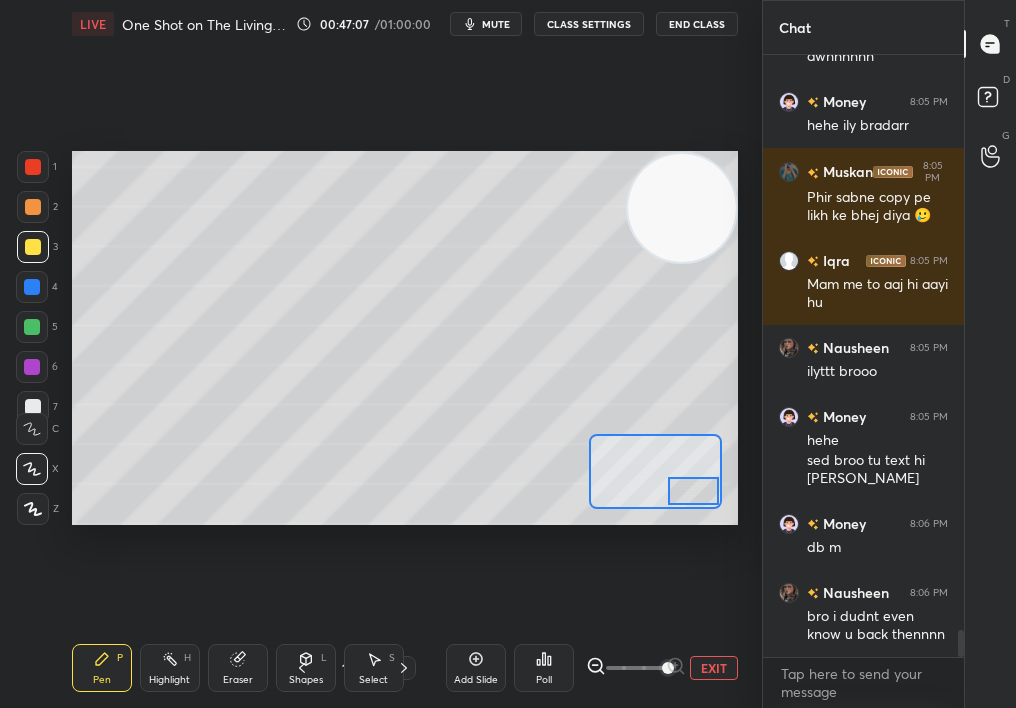click on "Pen P" at bounding box center (102, 668) 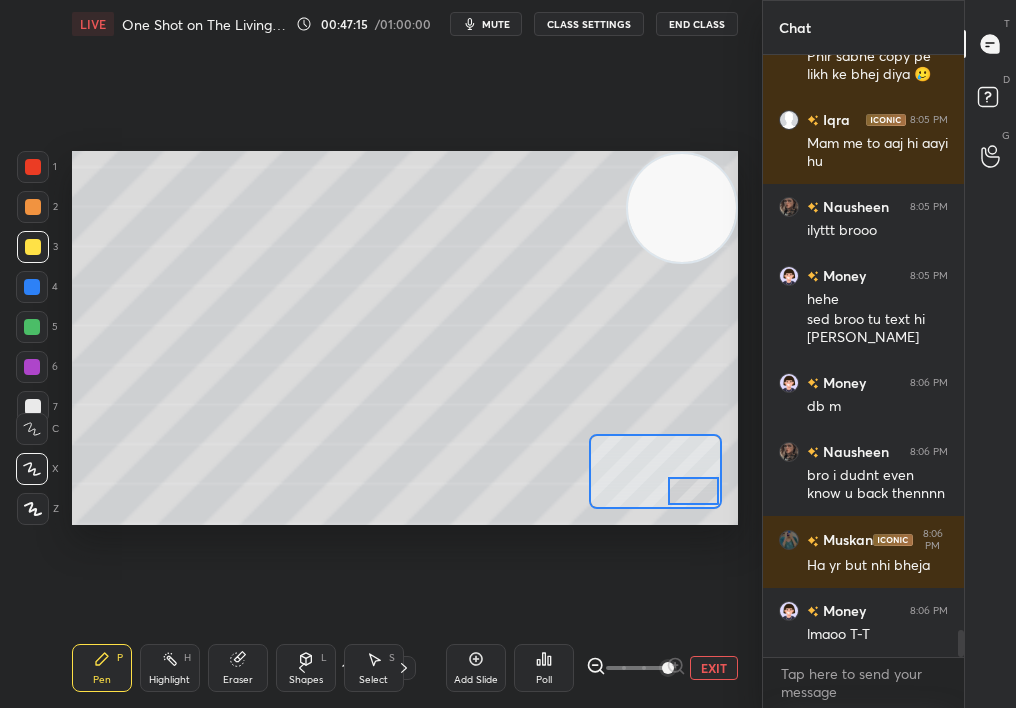 scroll, scrollTop: 13018, scrollLeft: 0, axis: vertical 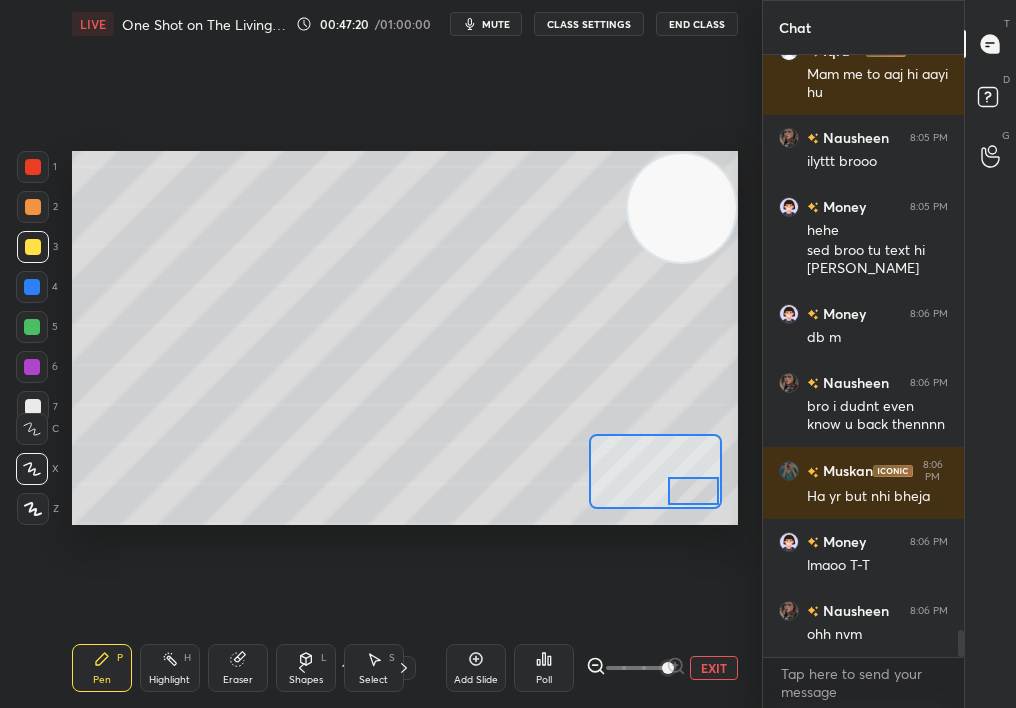 click on "Highlight" at bounding box center (169, 680) 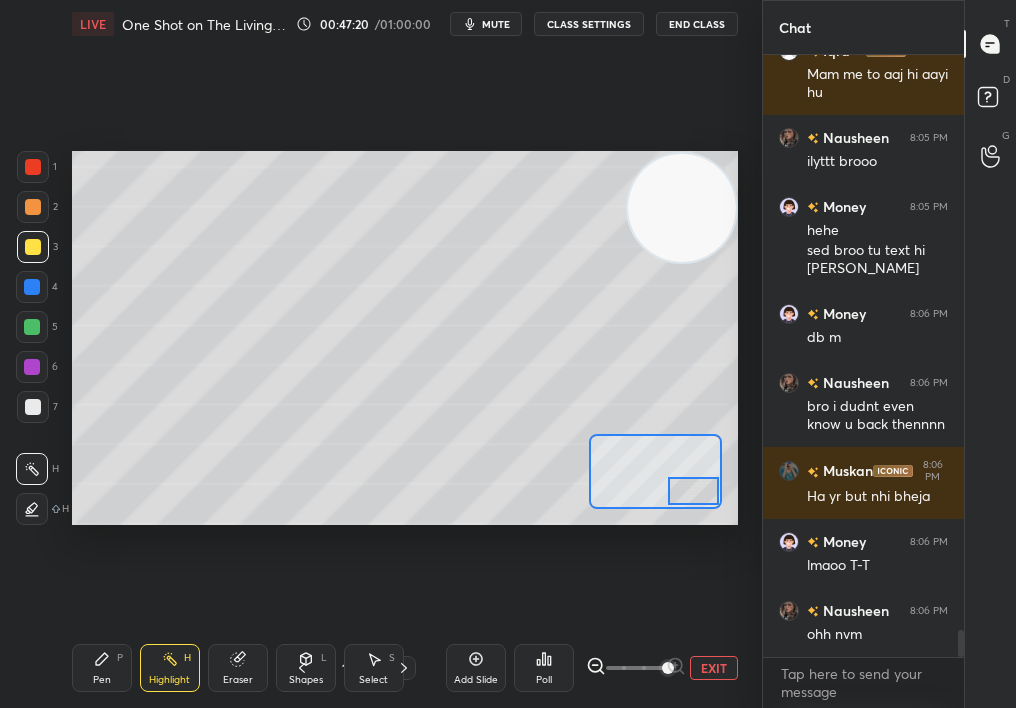 click on "Highlight H" at bounding box center [170, 668] 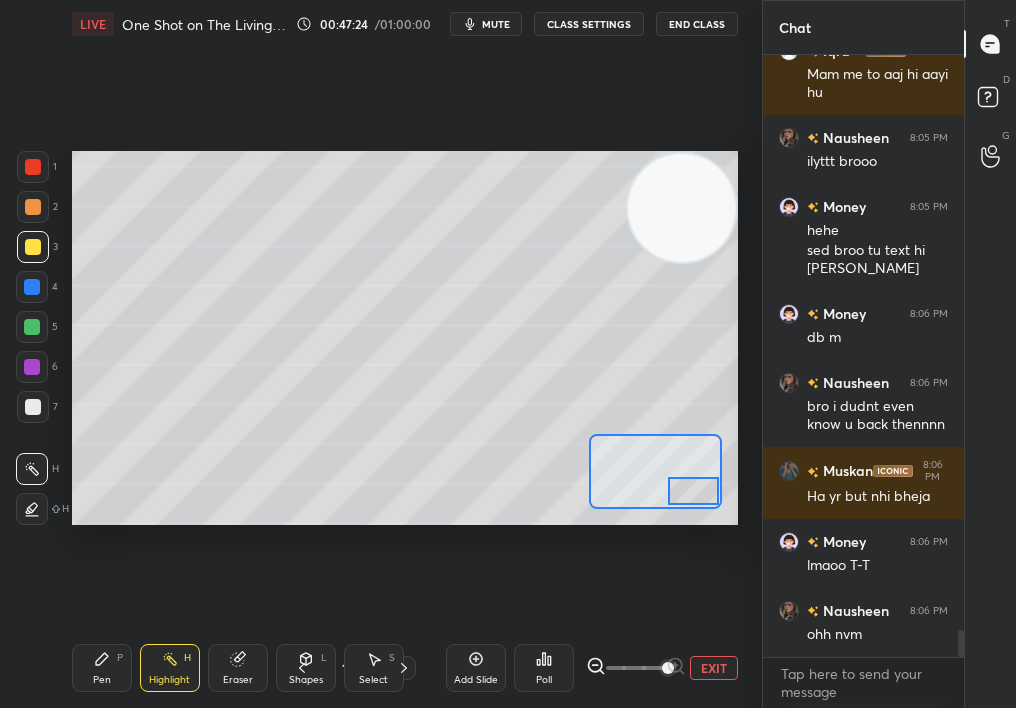 click at bounding box center [32, 327] 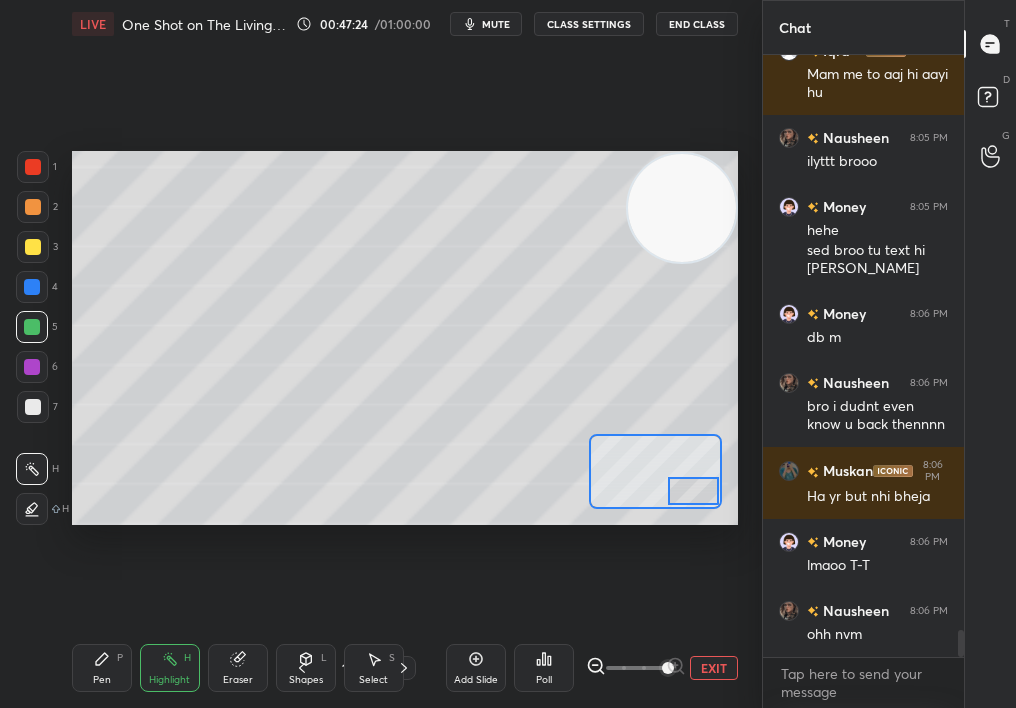 click at bounding box center (32, 327) 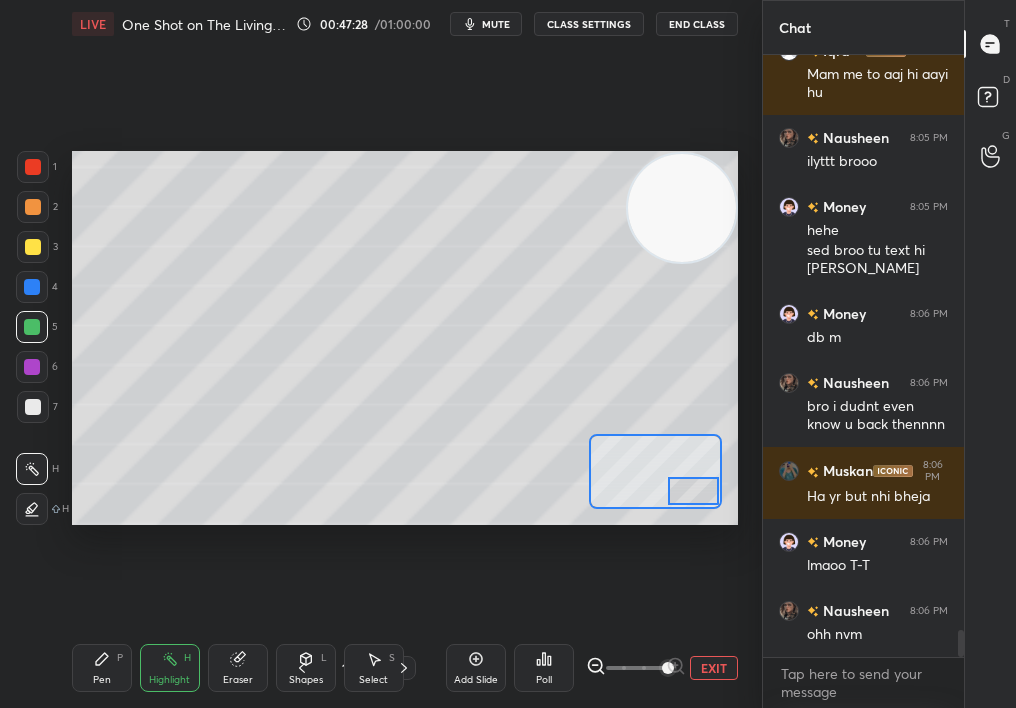 click on "Pen P" at bounding box center (102, 668) 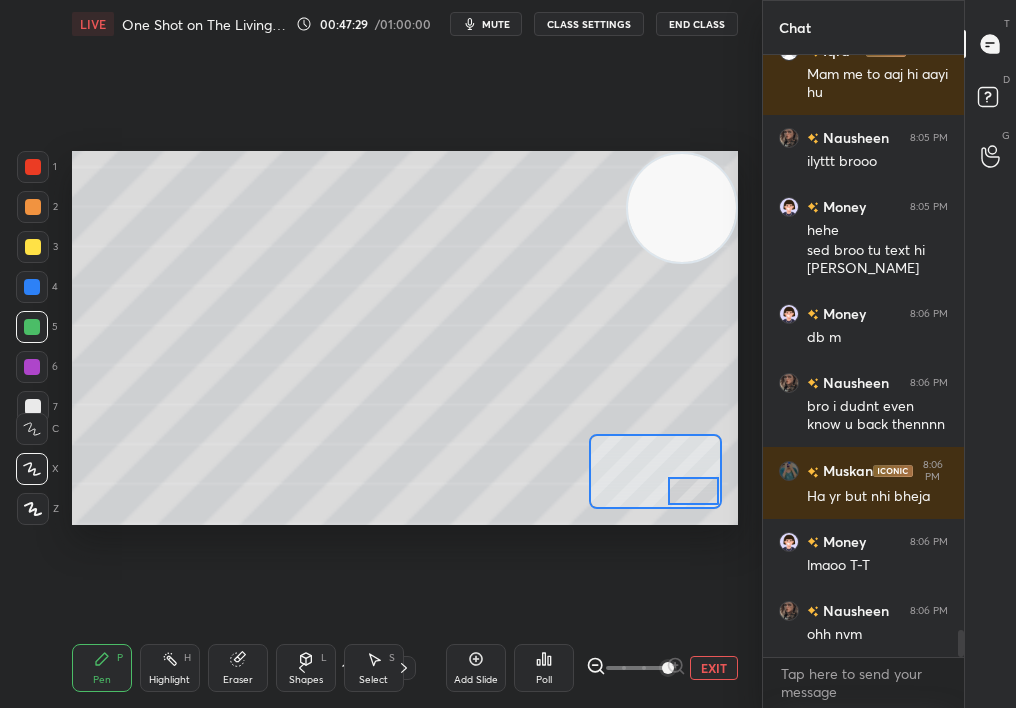 click on "Pen P" at bounding box center (102, 668) 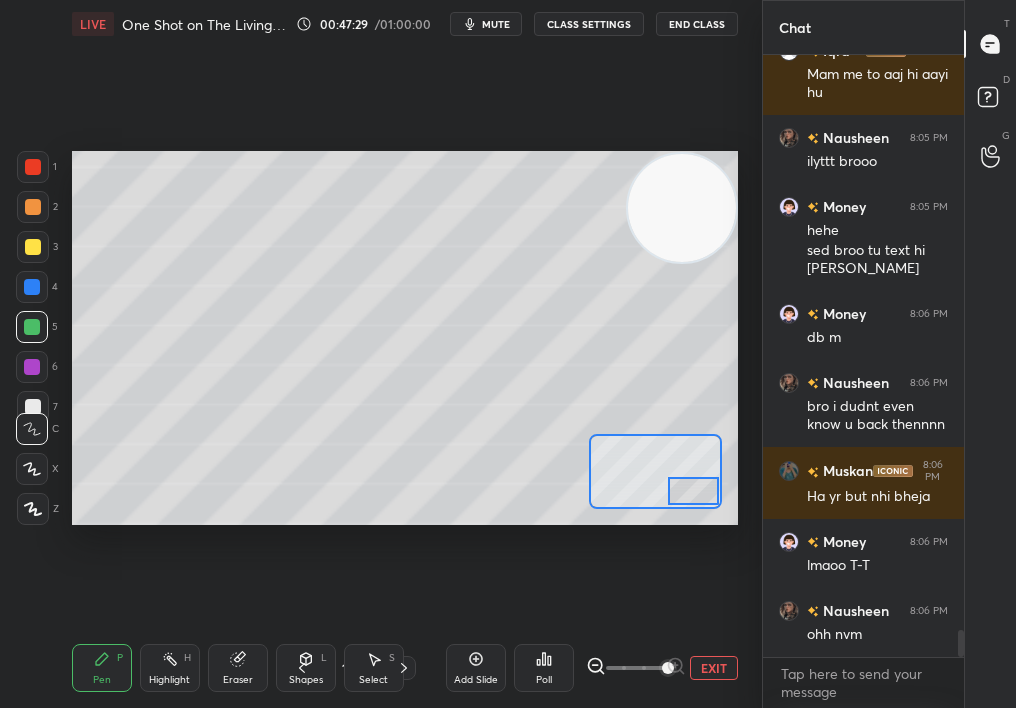 click on "C" at bounding box center (37, 425) 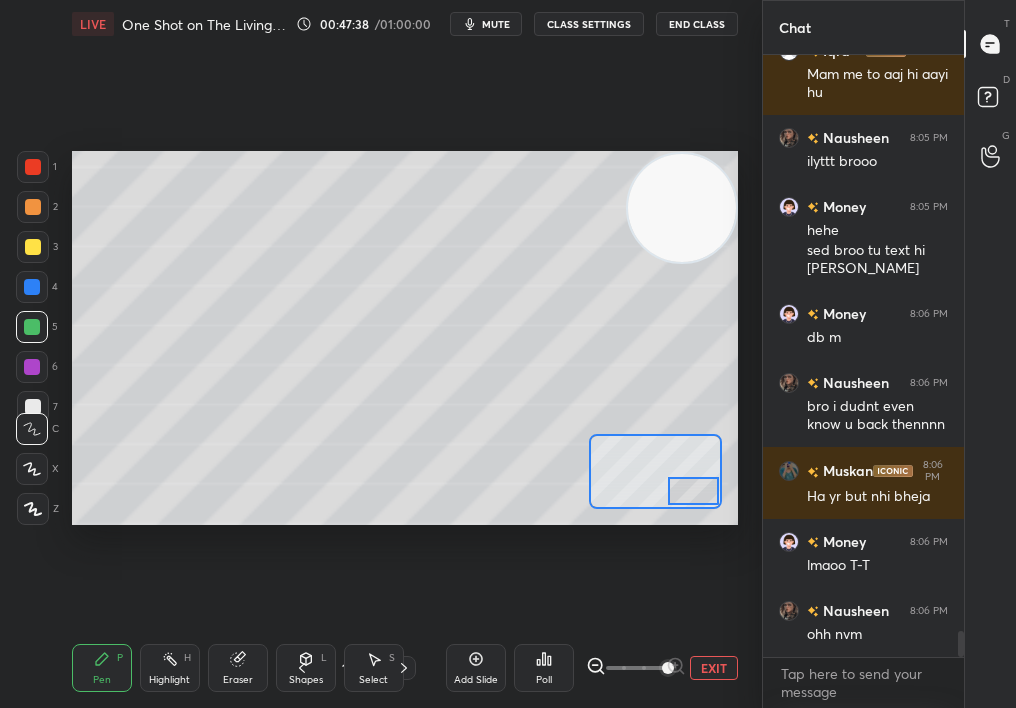 scroll, scrollTop: 13123, scrollLeft: 0, axis: vertical 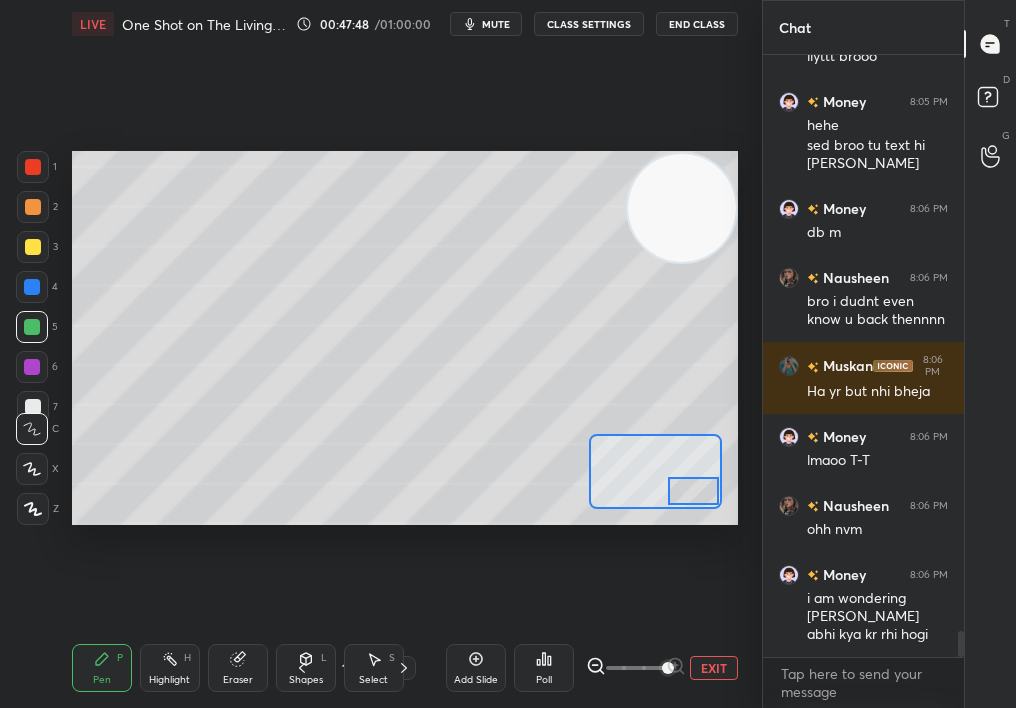 drag, startPoint x: 684, startPoint y: 480, endPoint x: 696, endPoint y: 480, distance: 12 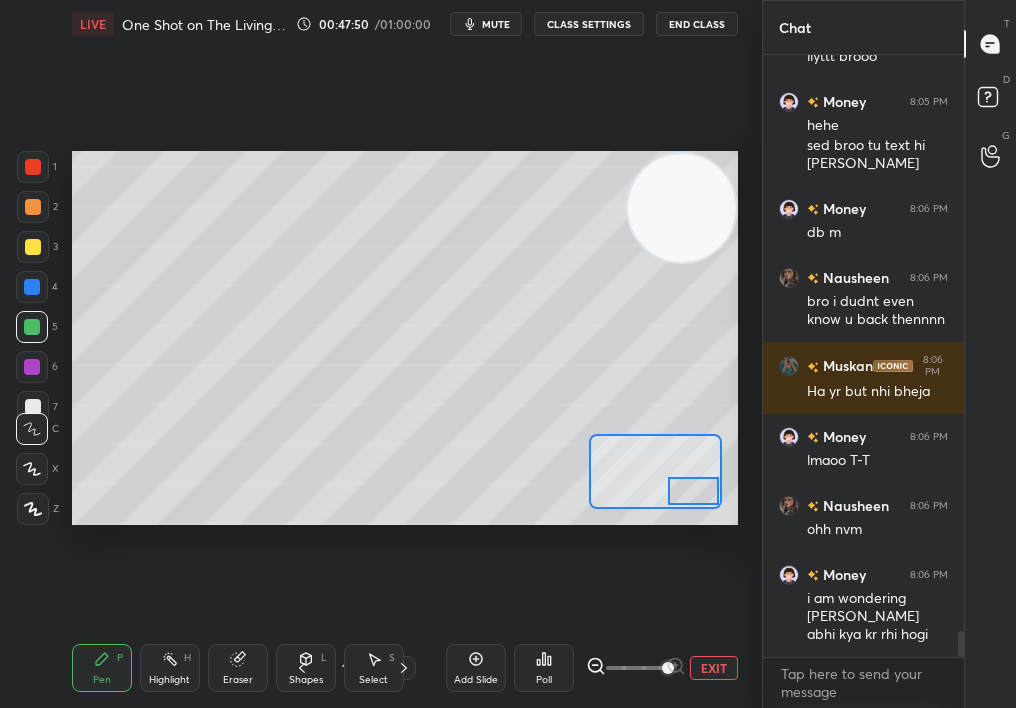 click on "Add Slide Poll EXIT" at bounding box center [592, 668] 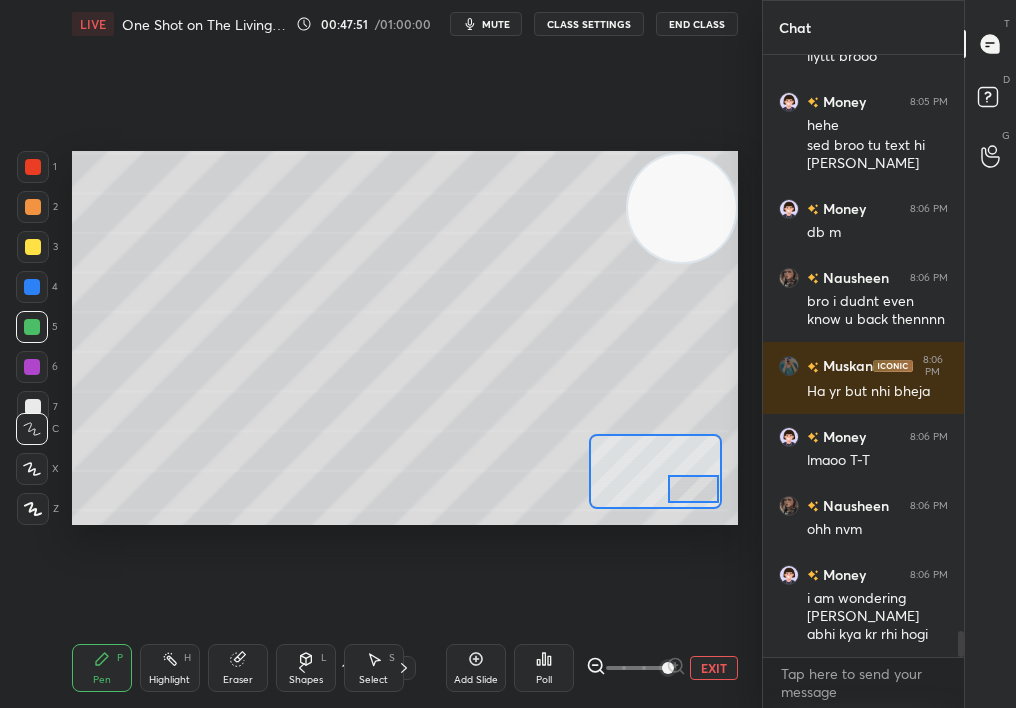 click at bounding box center [694, 489] 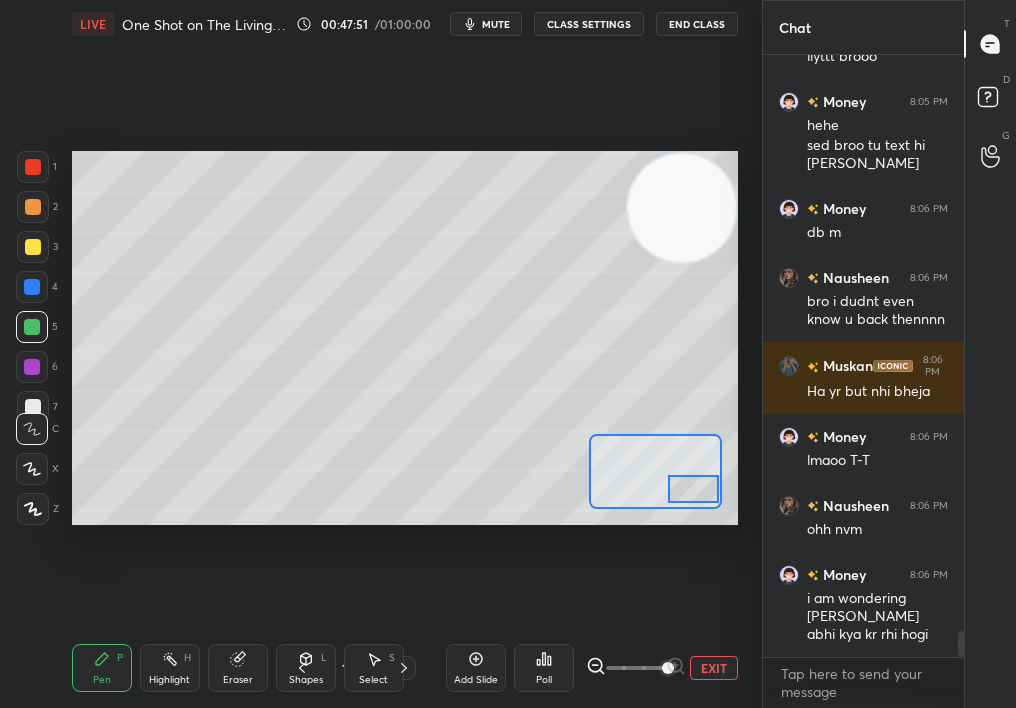 scroll, scrollTop: 13231, scrollLeft: 0, axis: vertical 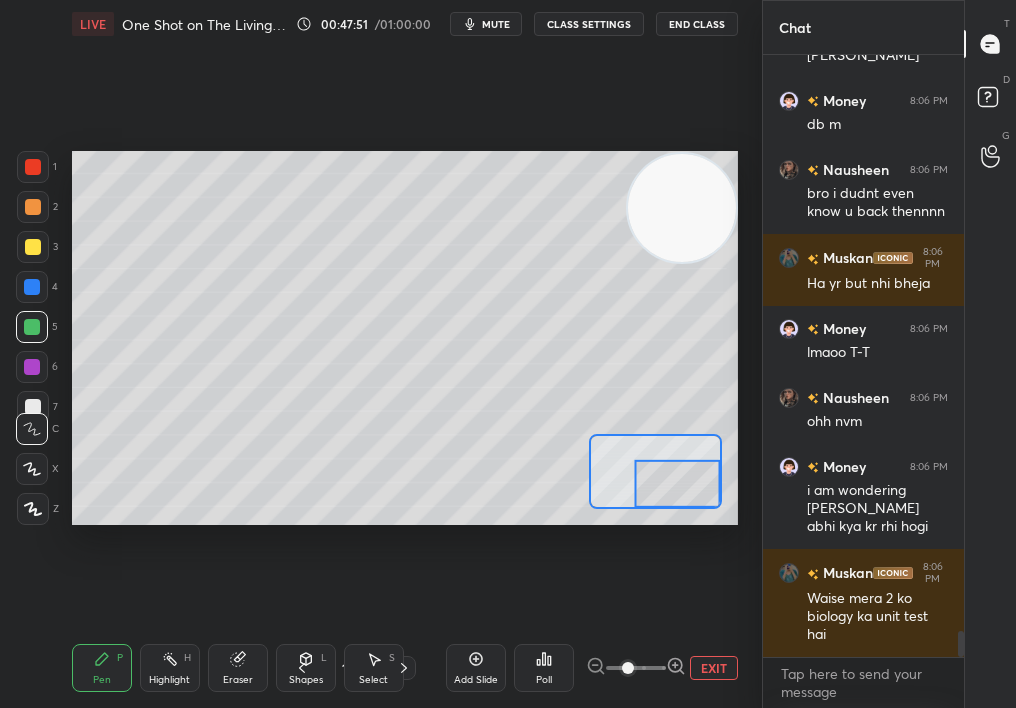 click at bounding box center [636, 668] 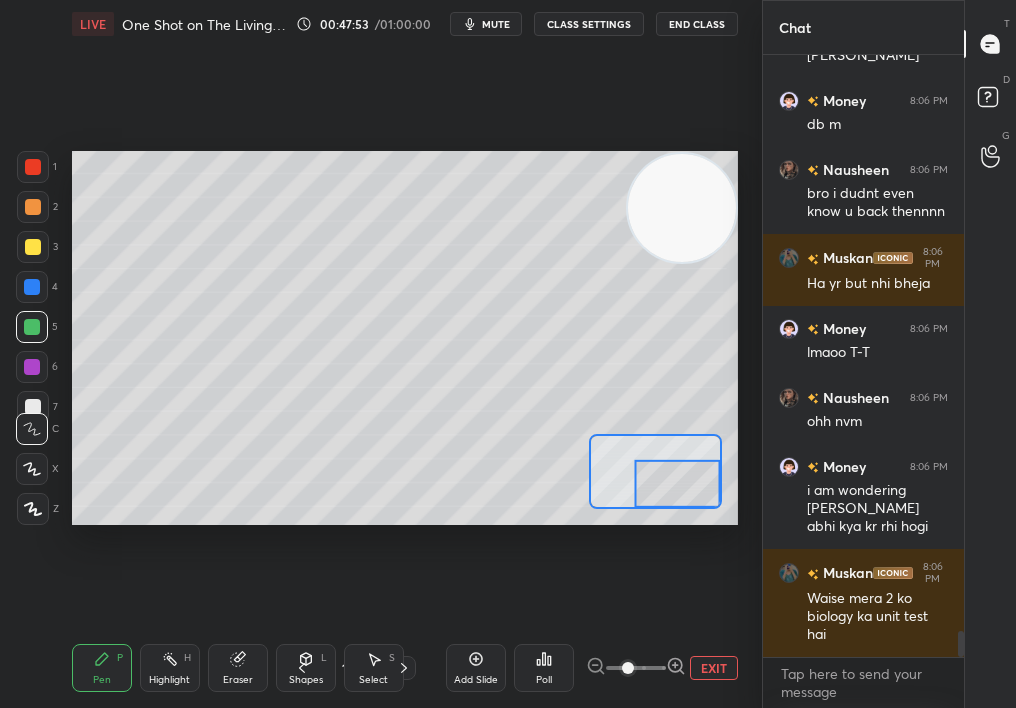 click on "EXIT" at bounding box center [714, 668] 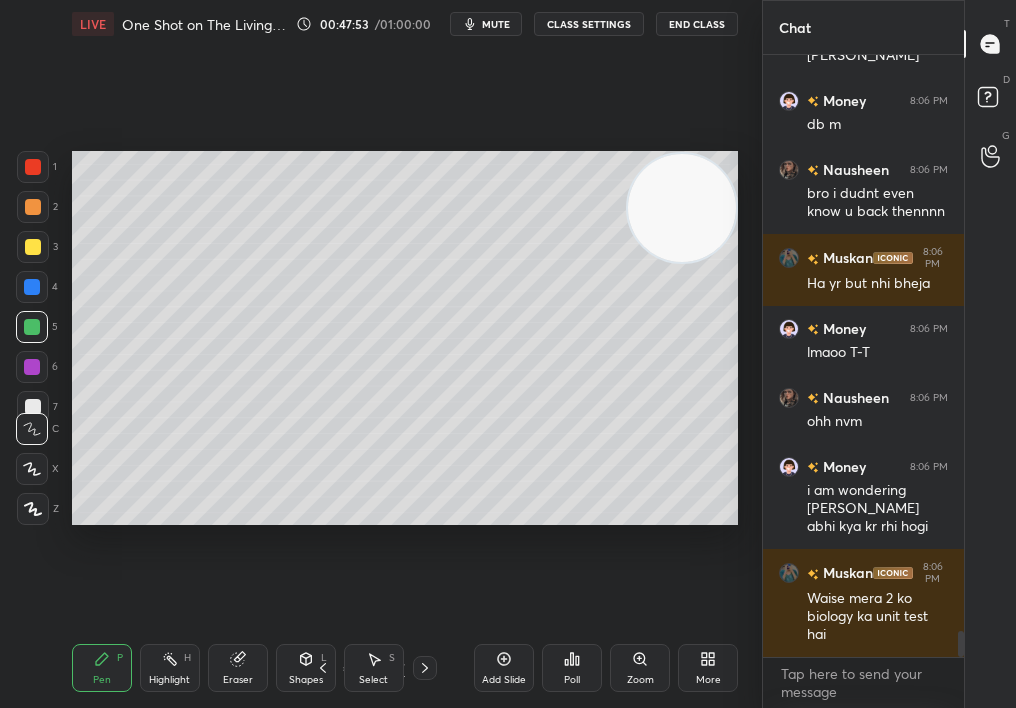 click on "More" at bounding box center (708, 680) 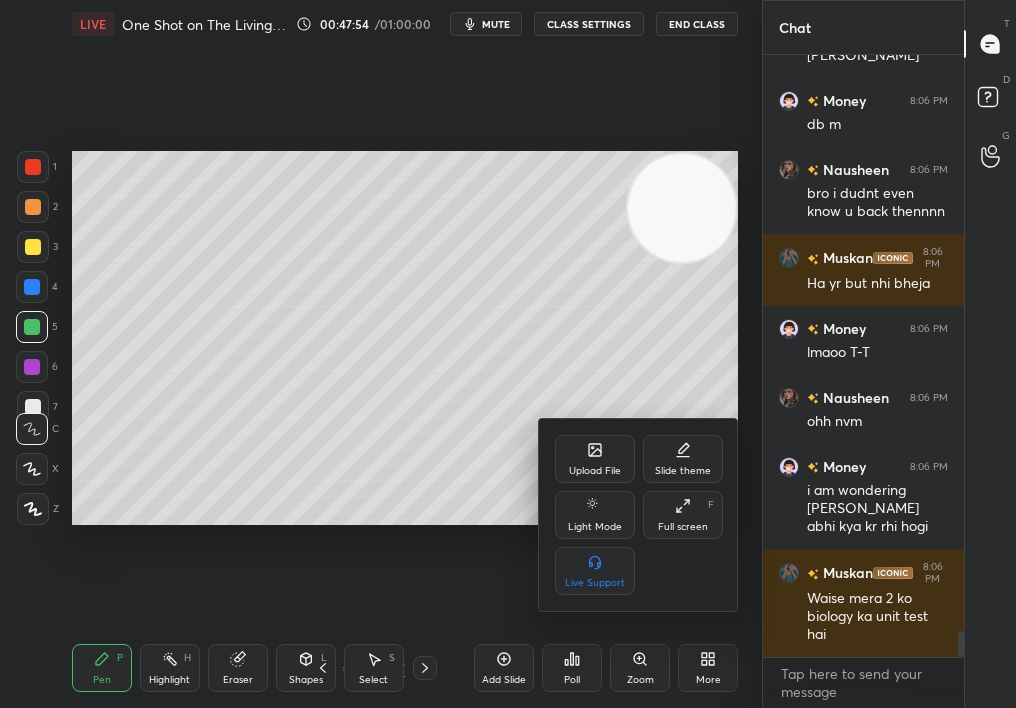 click at bounding box center [508, 354] 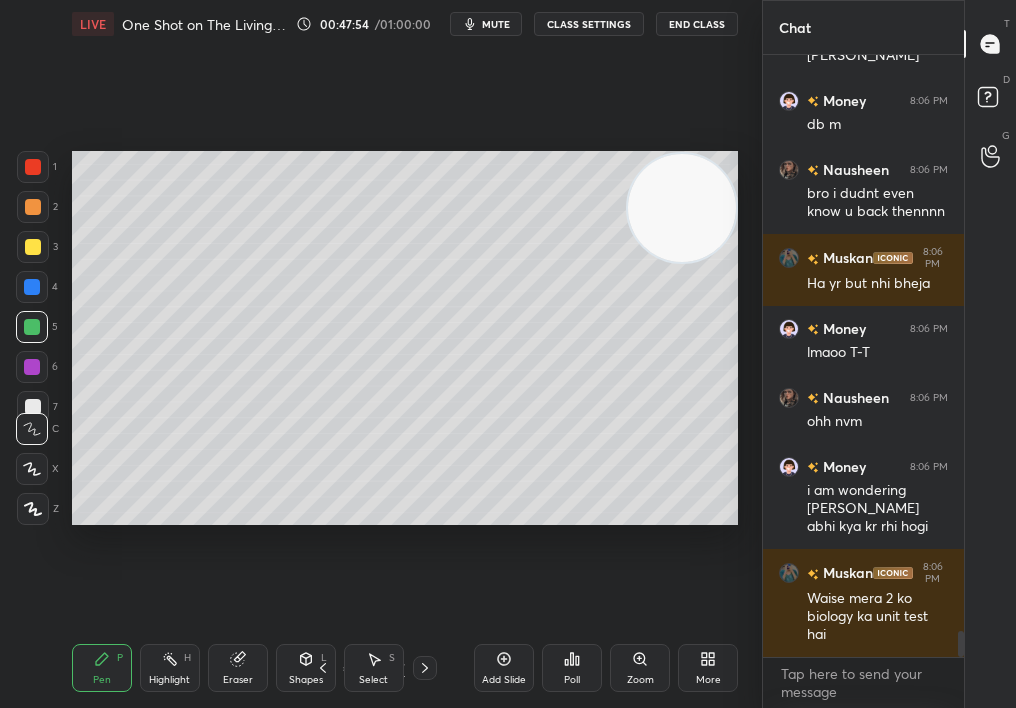 click on "Upload File Slide theme Light Mode Full screen F Live Support" at bounding box center (508, 354) 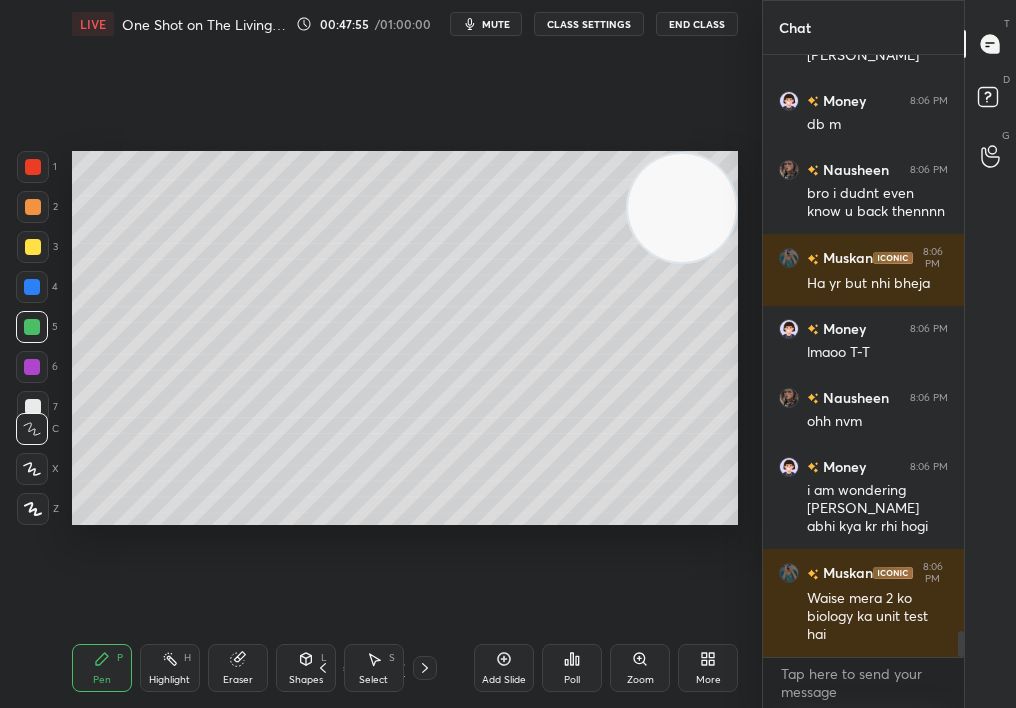 click on "Zoom" at bounding box center [640, 680] 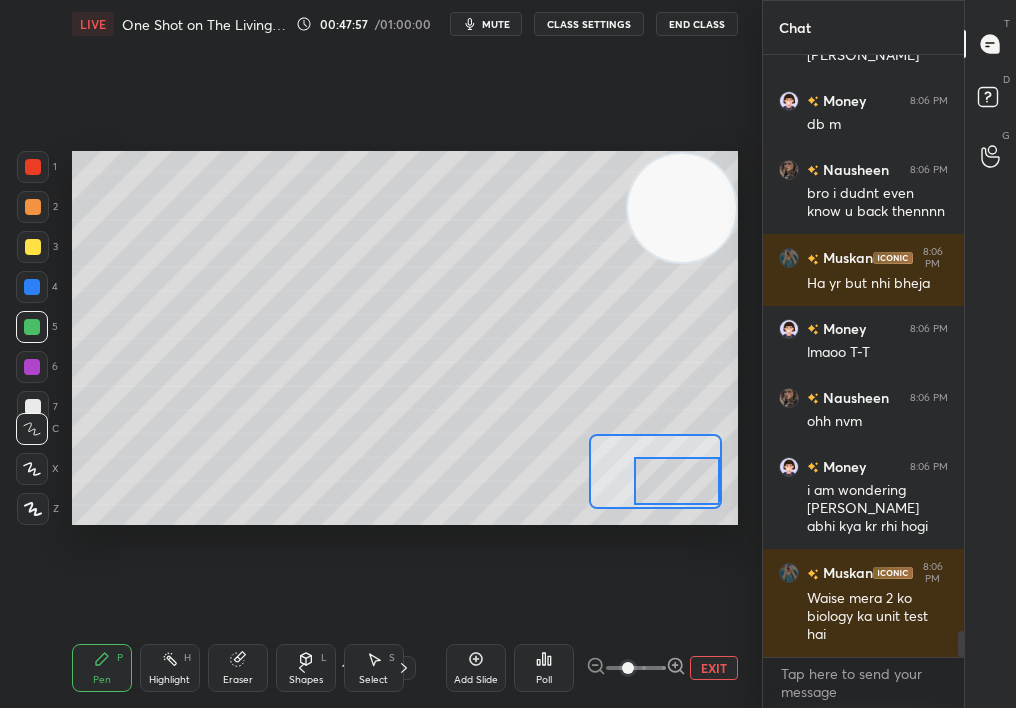 drag, startPoint x: 689, startPoint y: 467, endPoint x: 746, endPoint y: 474, distance: 57.428215 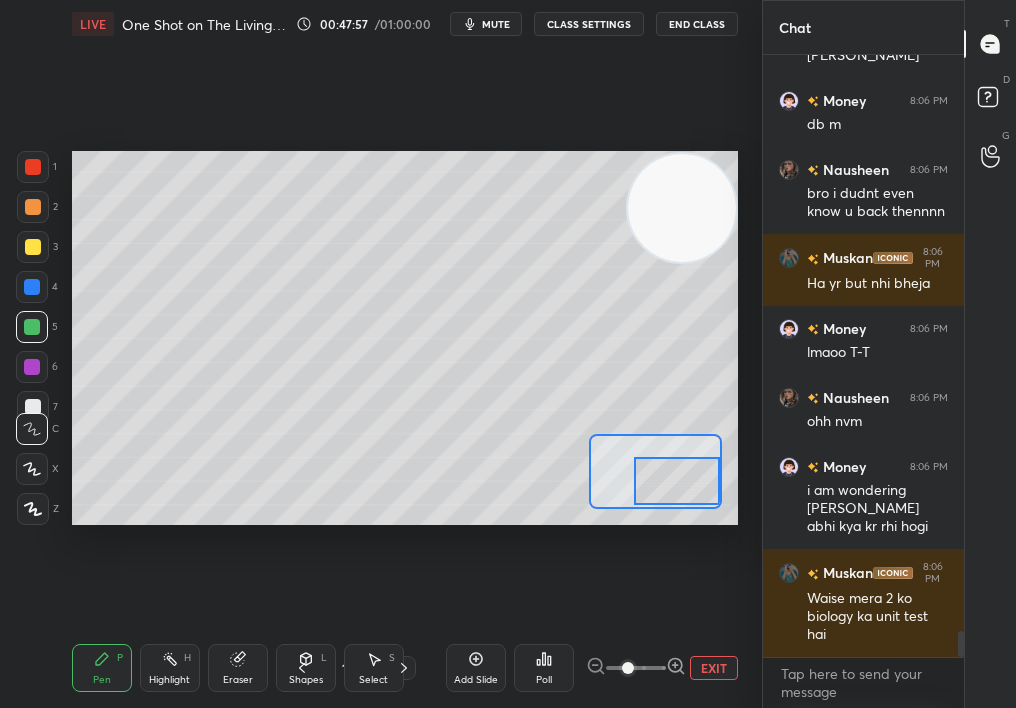 click on "1 2 3 4 5 6 7 C X Z C X Z E E Erase all   H H LIVE One Shot on The Living World 00:47:57 /  01:00:00 mute CLASS SETTINGS End Class Setting up your live class Poll for   secs No correct answer Start poll Back One Shot on The Living World • L1 of Crash Course on Diversity of Living Organisms [MEDICAL_DATA][PERSON_NAME] Pen P Highlight H Eraser Shapes L Select S 15 / 27 Add Slide Poll EXIT" at bounding box center [381, 354] 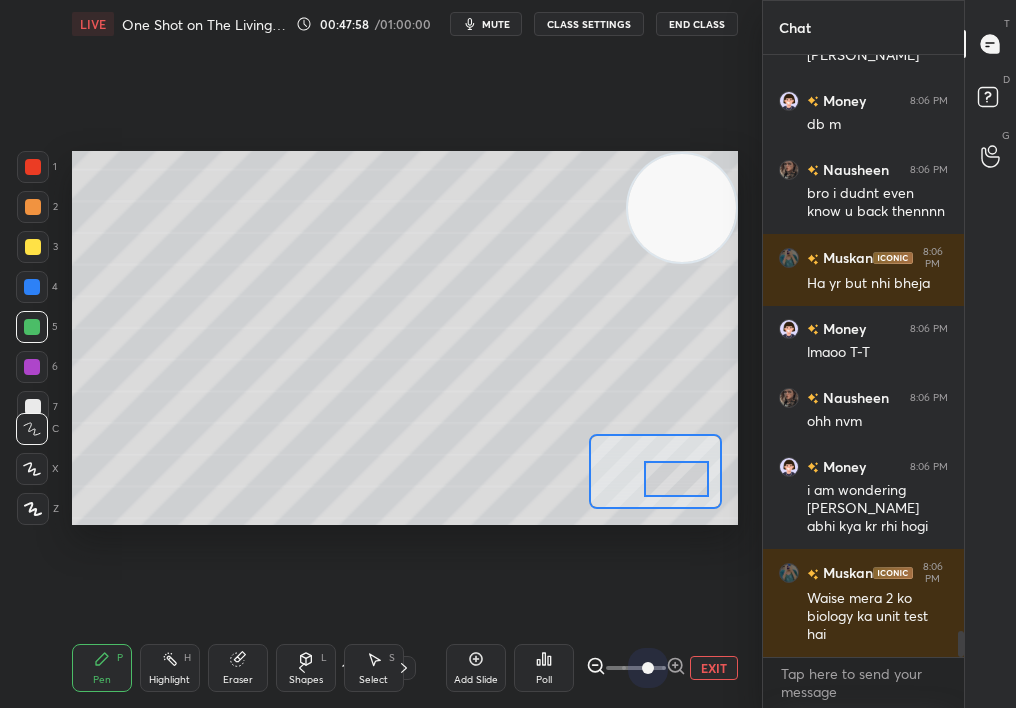 drag, startPoint x: 637, startPoint y: 667, endPoint x: 725, endPoint y: 663, distance: 88.09086 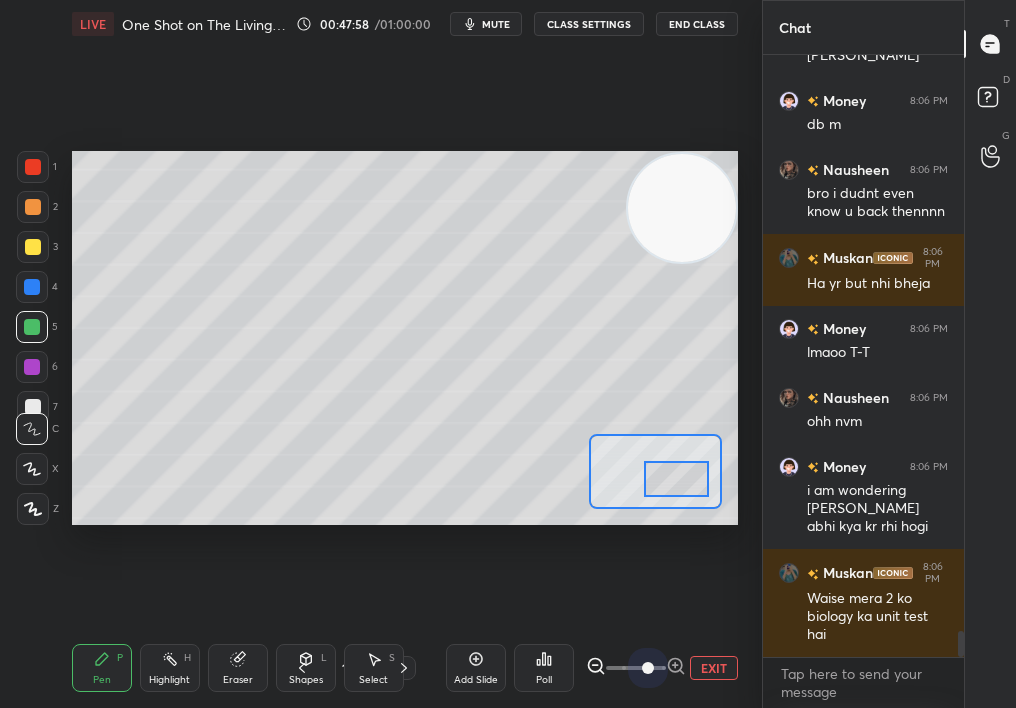 click on "EXIT" at bounding box center [662, 668] 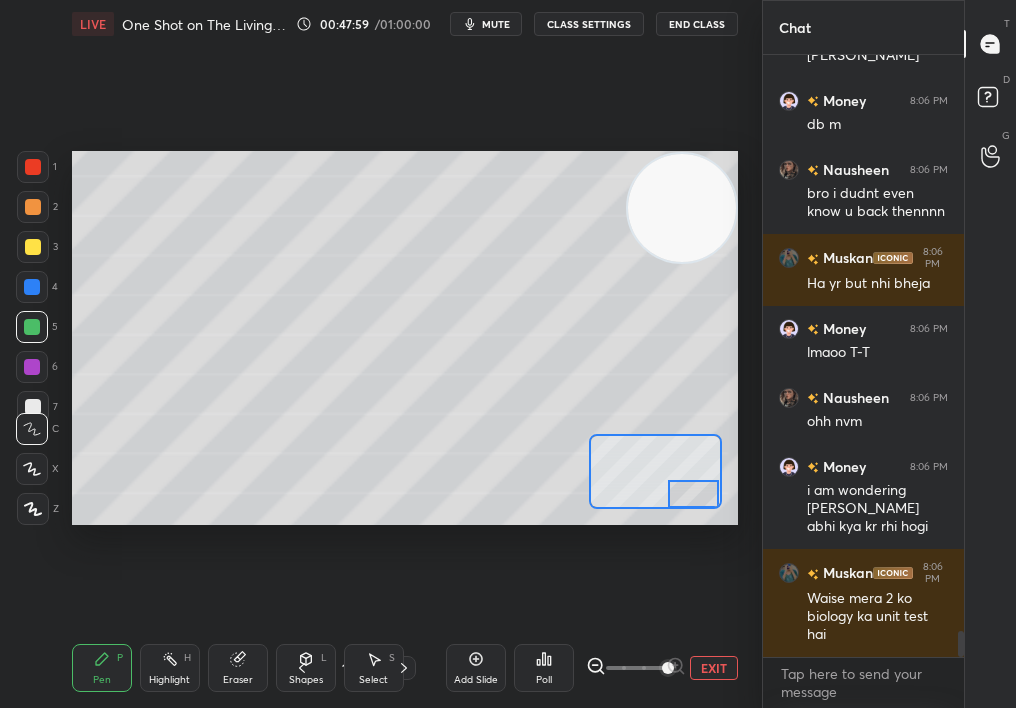 click on "Setting up your live class Poll for   secs No correct answer Start poll" at bounding box center [405, 338] 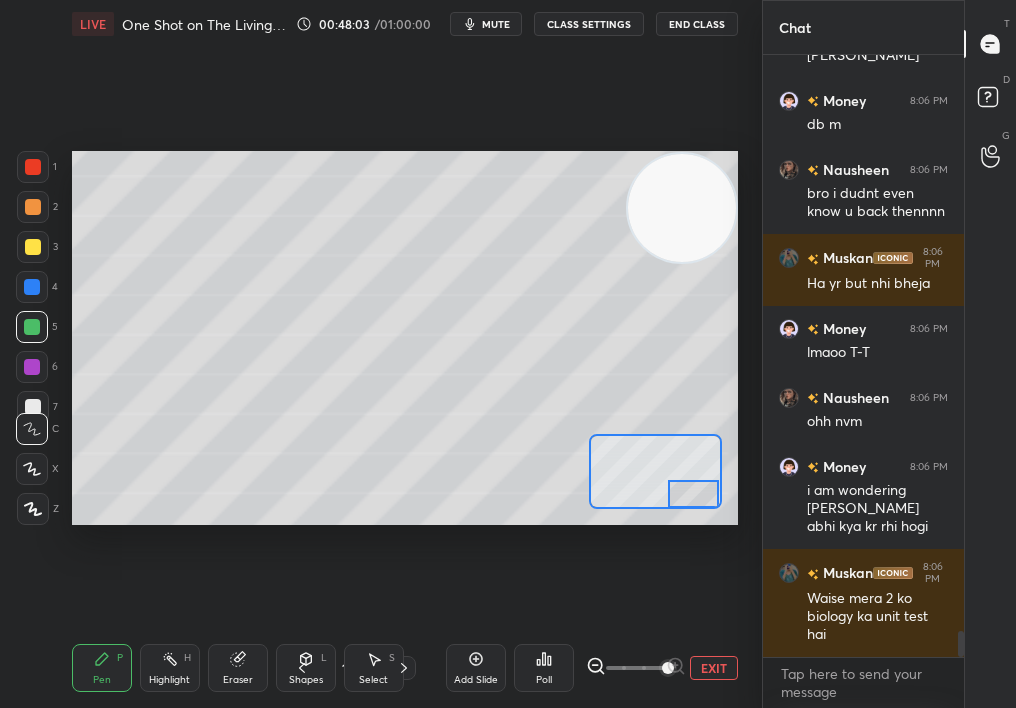 click at bounding box center [33, 247] 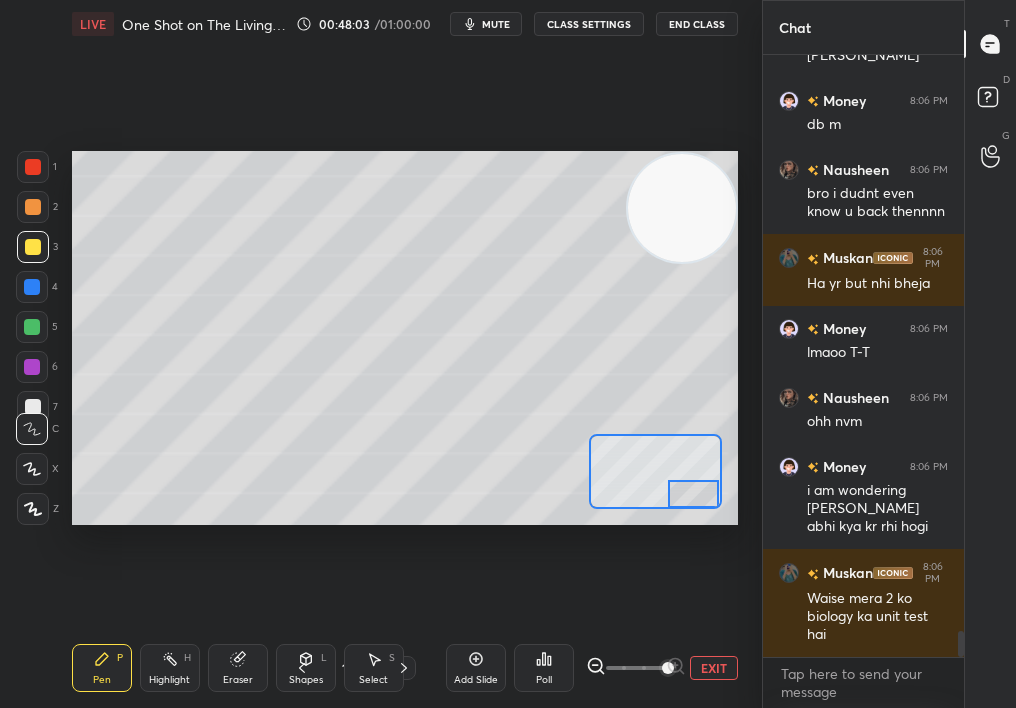 drag, startPoint x: 15, startPoint y: 233, endPoint x: 31, endPoint y: 244, distance: 19.416489 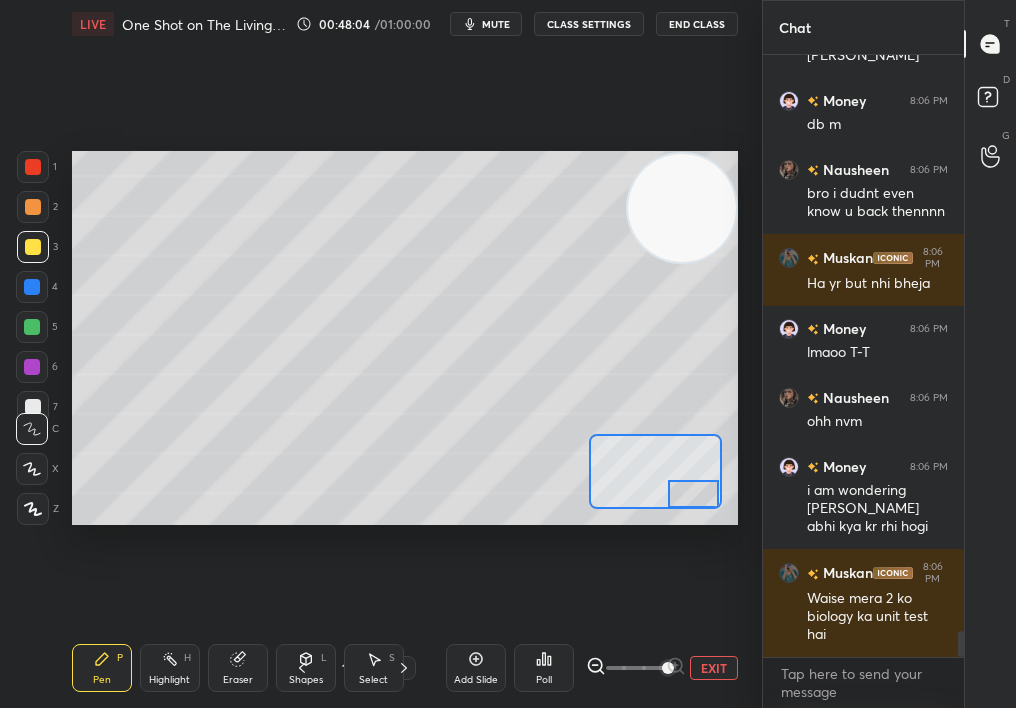 click at bounding box center [33, 247] 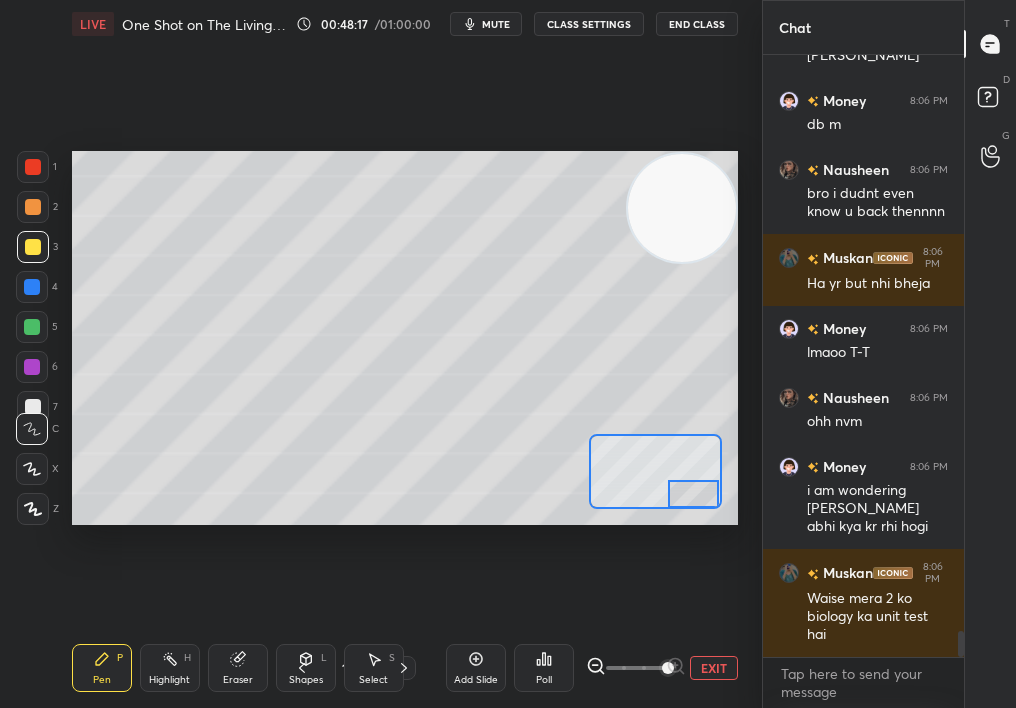 click on "EXIT" at bounding box center [714, 668] 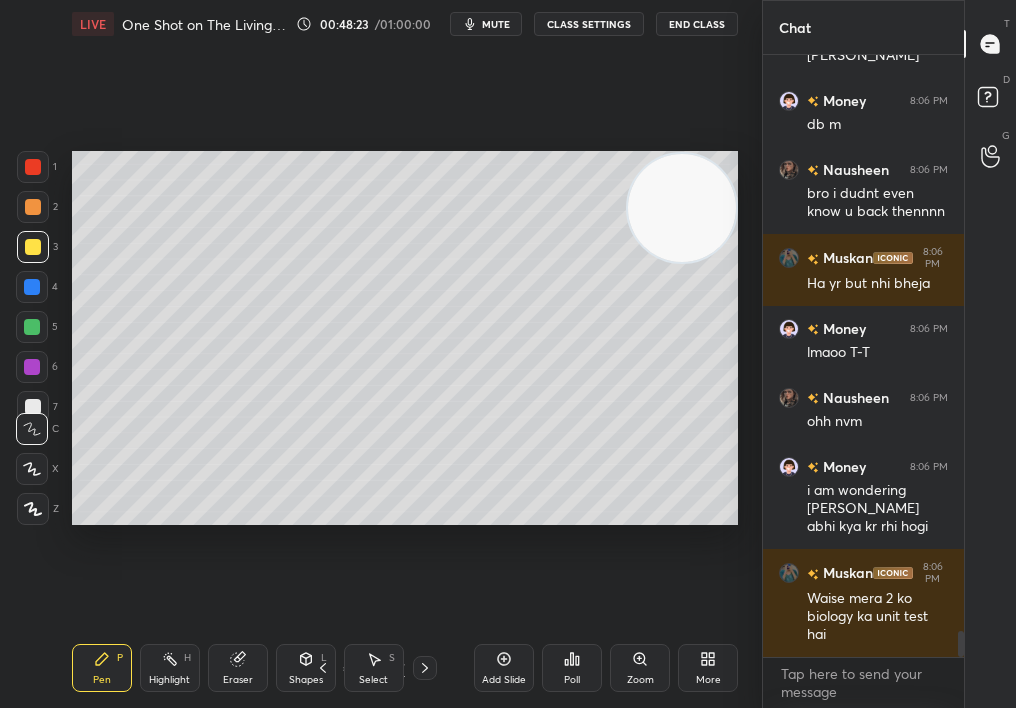 click on "Zoom" at bounding box center [640, 668] 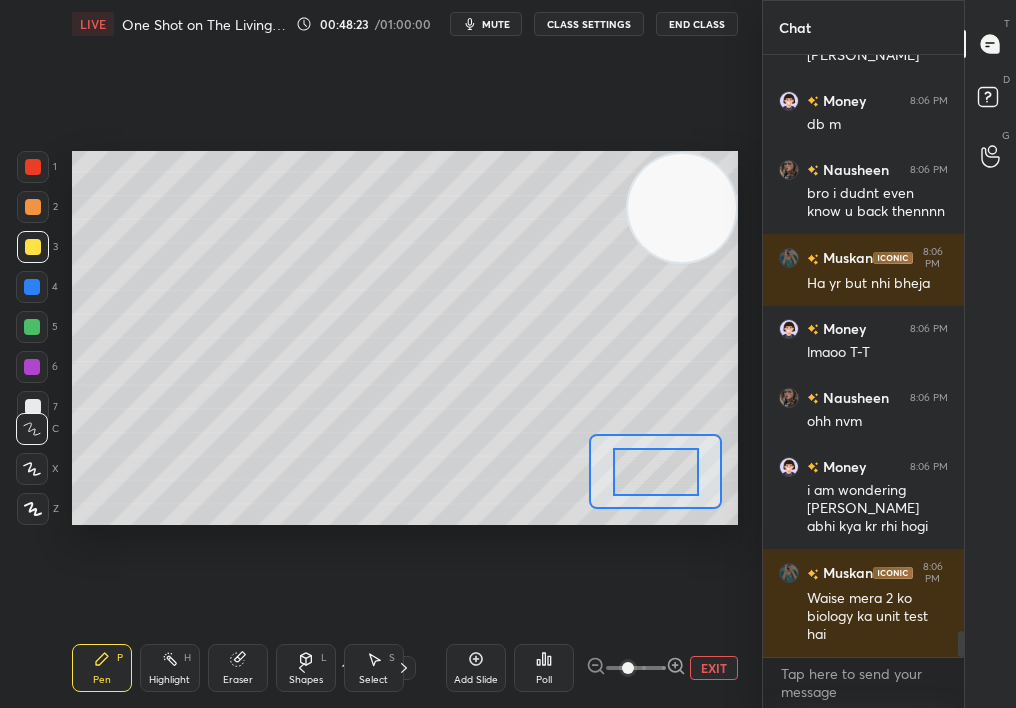 click at bounding box center [628, 668] 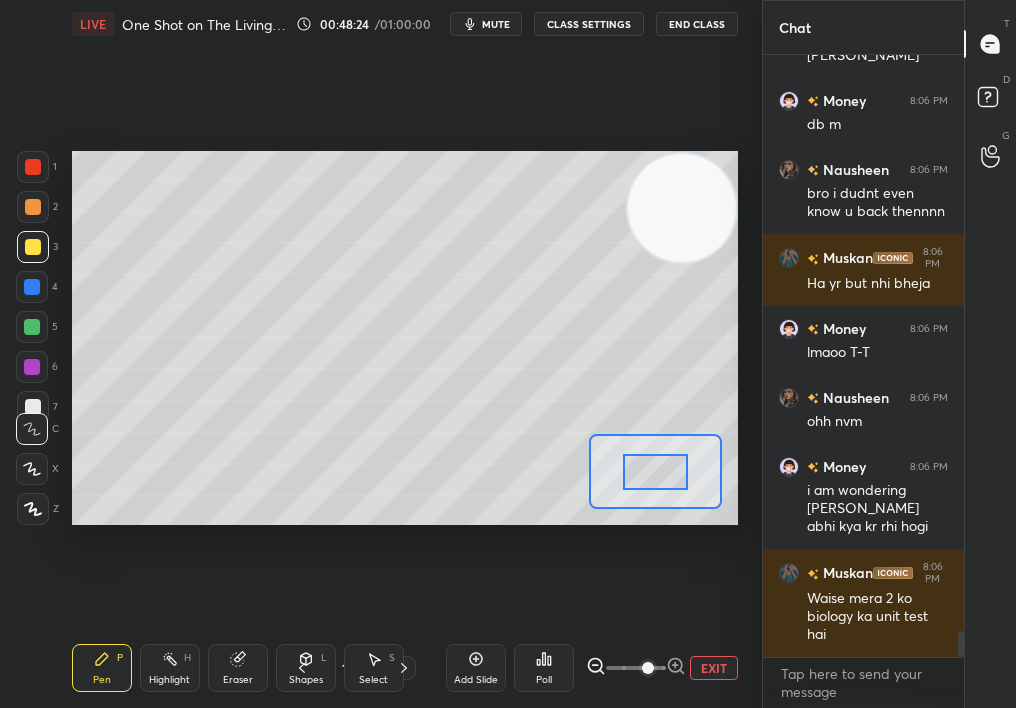 drag, startPoint x: 632, startPoint y: 664, endPoint x: 676, endPoint y: 665, distance: 44.011364 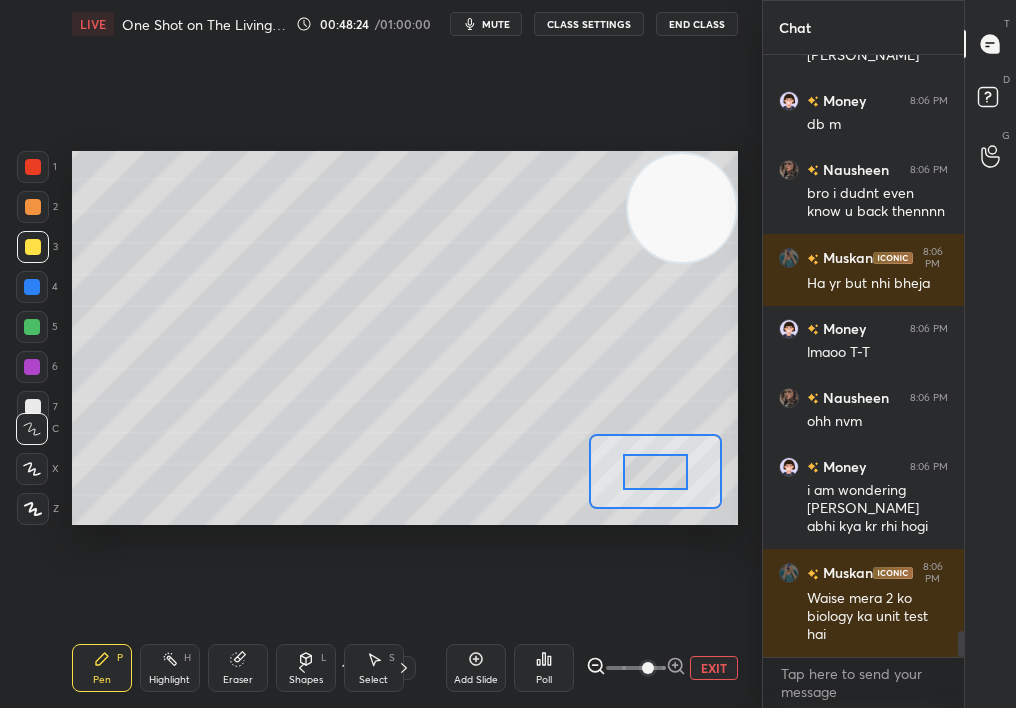 click at bounding box center [648, 668] 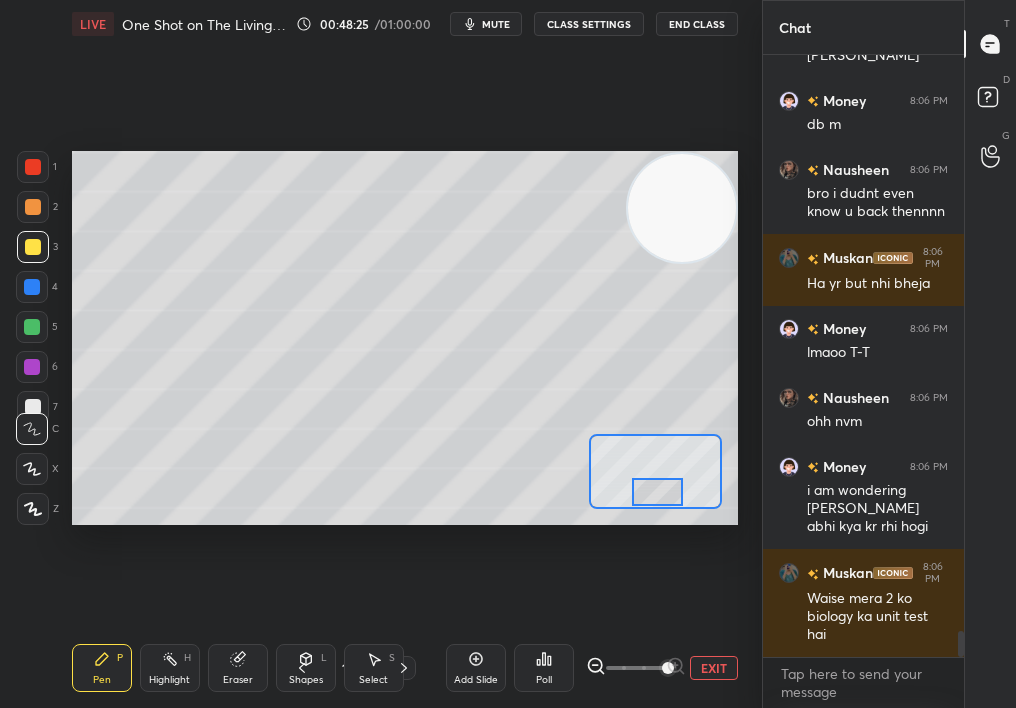 drag, startPoint x: 667, startPoint y: 471, endPoint x: 662, endPoint y: 493, distance: 22.561028 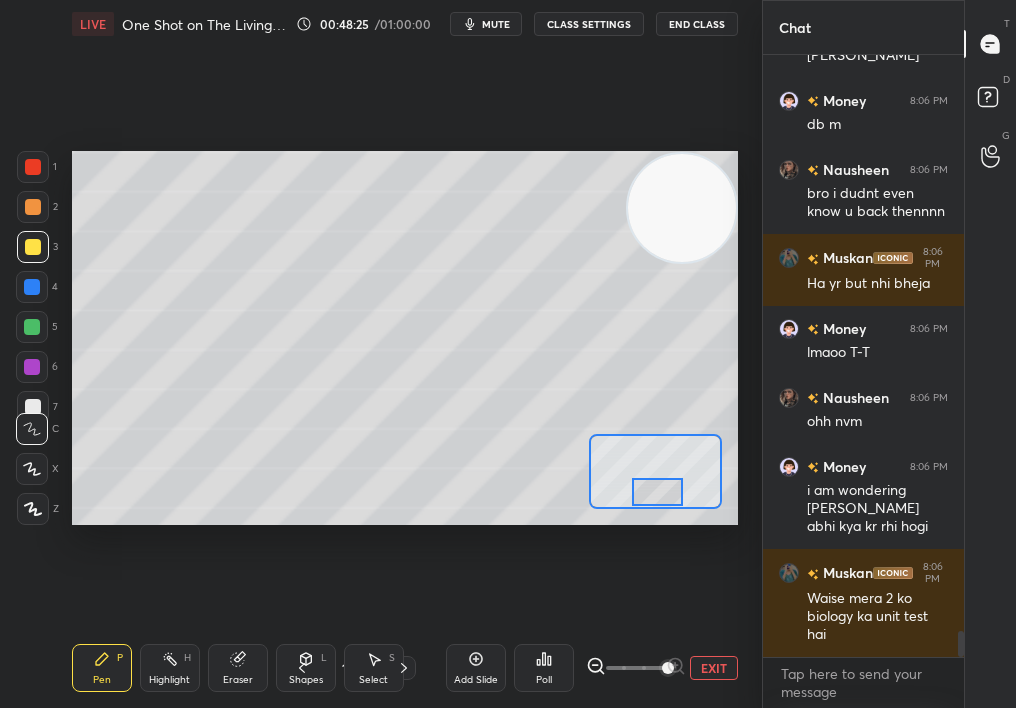click at bounding box center (658, 492) 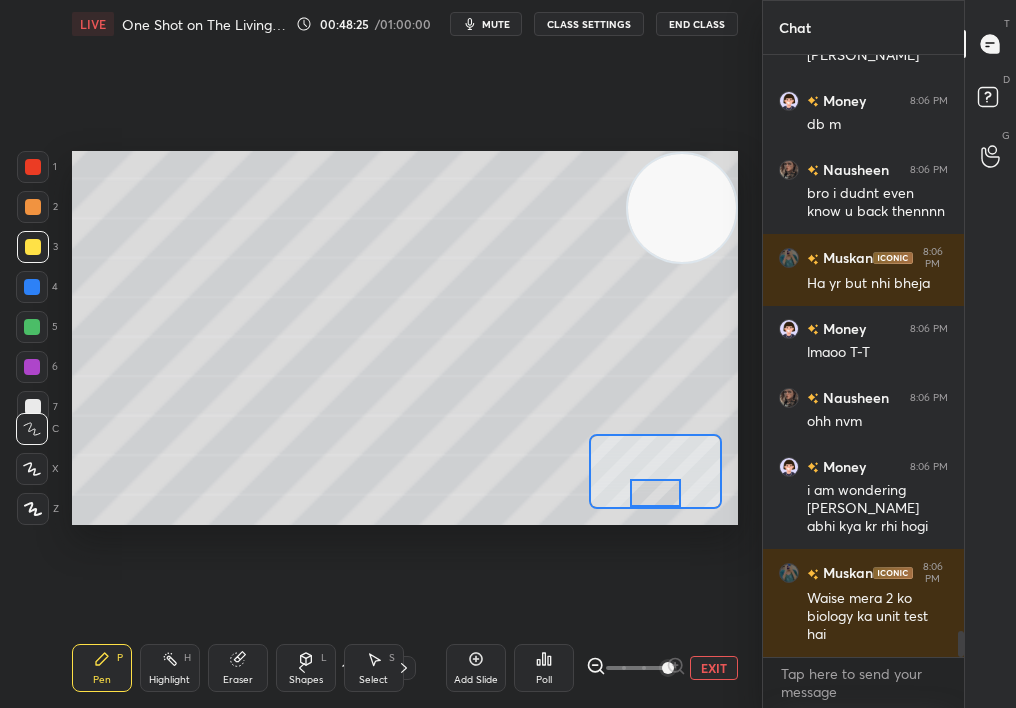 click on "1 2 3 4 5 6 7 C X Z C X Z E E Erase all   H H LIVE One Shot on The Living World 00:48:25 /  01:00:00 mute CLASS SETTINGS End Class Setting up your live class Poll for   secs No correct answer Start poll Back One Shot on The Living World • L1 of Crash Course on Diversity of Living Organisms [MEDICAL_DATA][PERSON_NAME] Pen P Highlight H Eraser Shapes L Select S 15 / 27 Add Slide Poll EXIT" at bounding box center (373, 354) 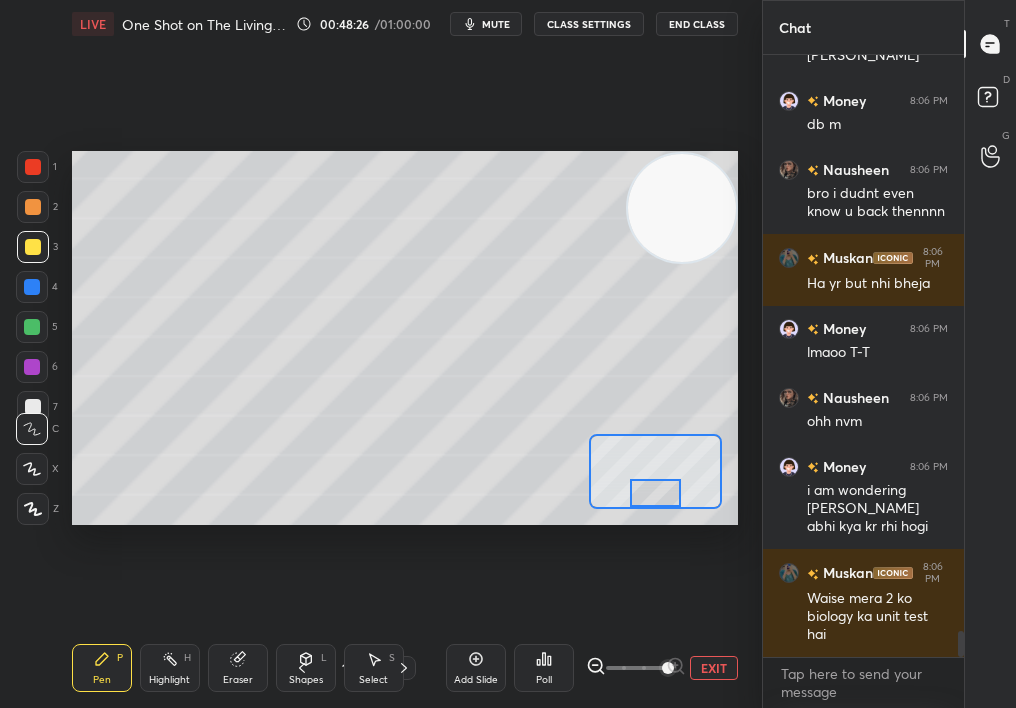 click 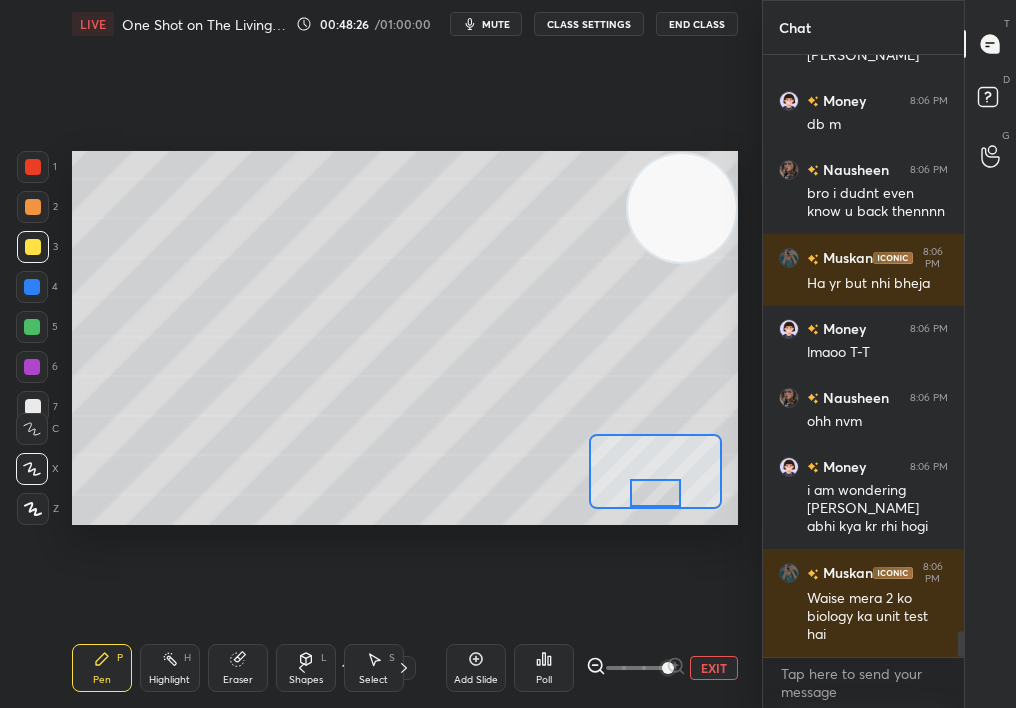 click 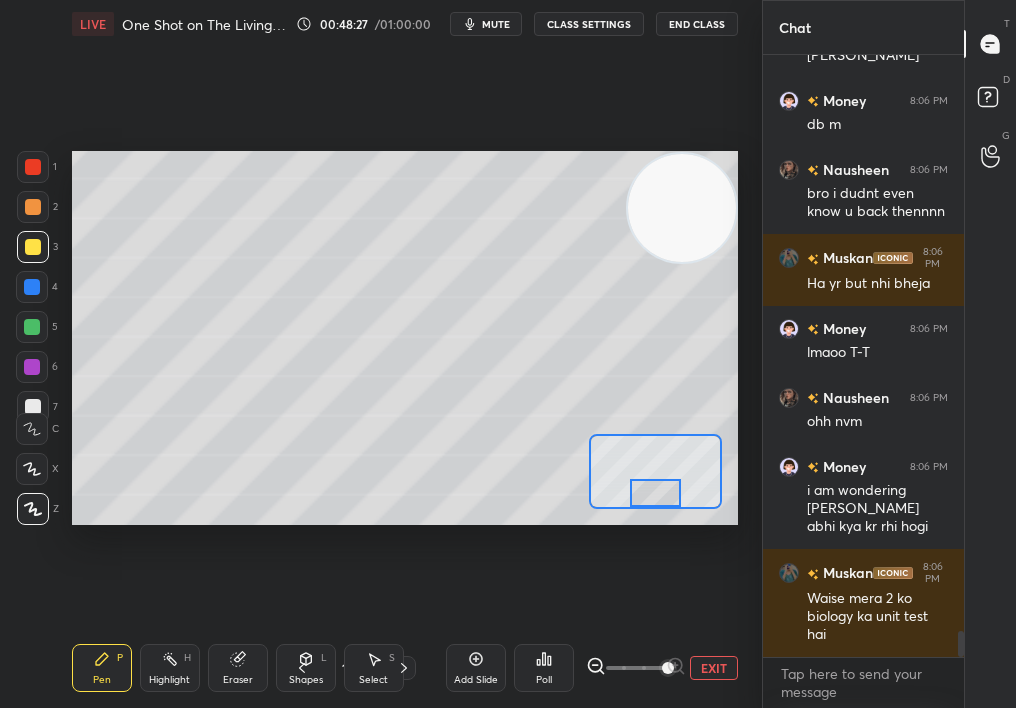 scroll, scrollTop: 13300, scrollLeft: 0, axis: vertical 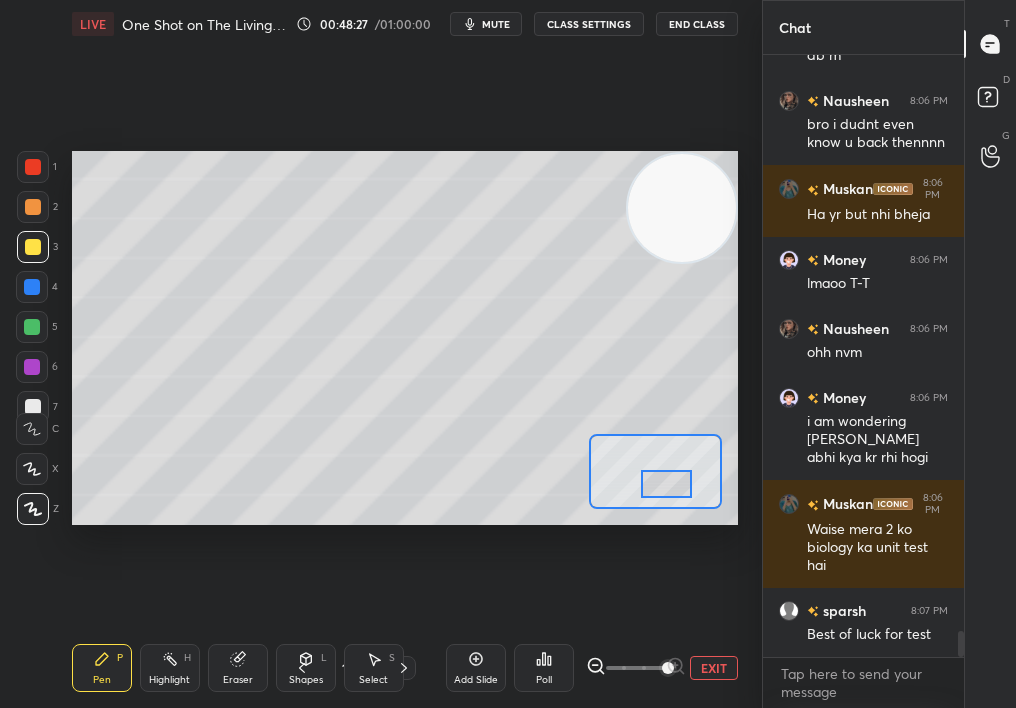 drag, startPoint x: 650, startPoint y: 495, endPoint x: 660, endPoint y: 489, distance: 11.661903 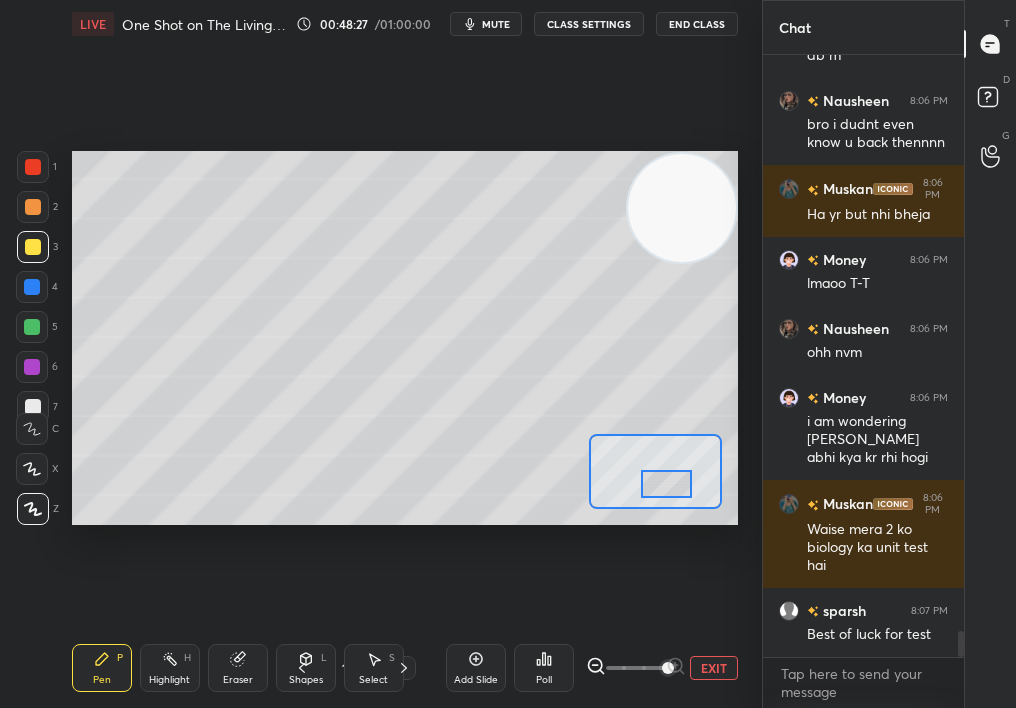 click at bounding box center (667, 484) 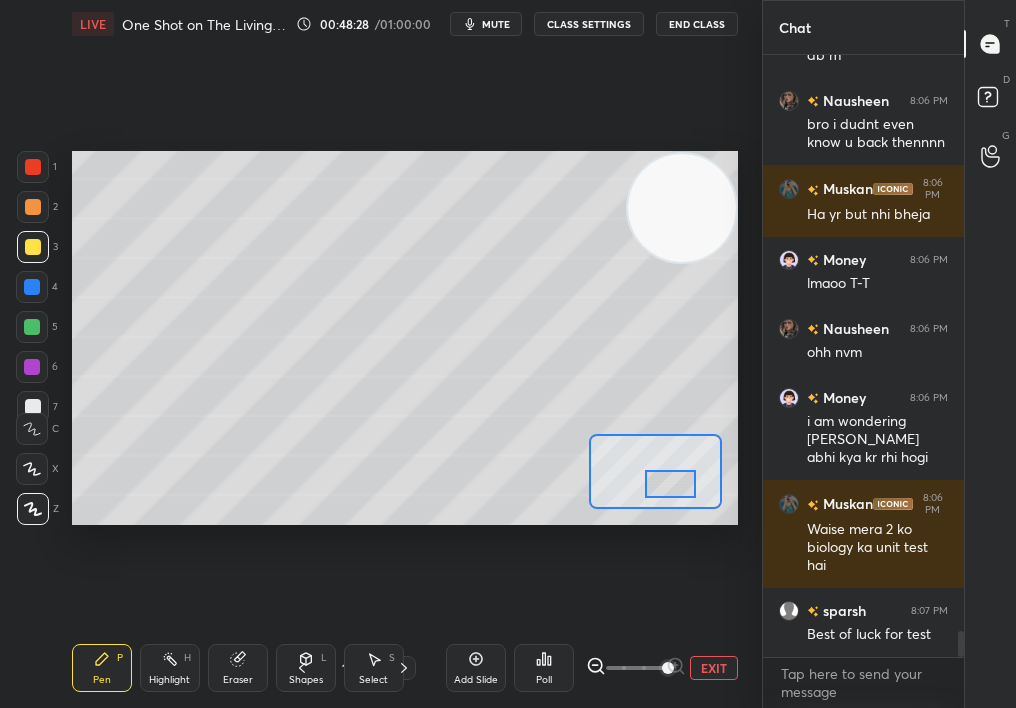 scroll, scrollTop: 13369, scrollLeft: 0, axis: vertical 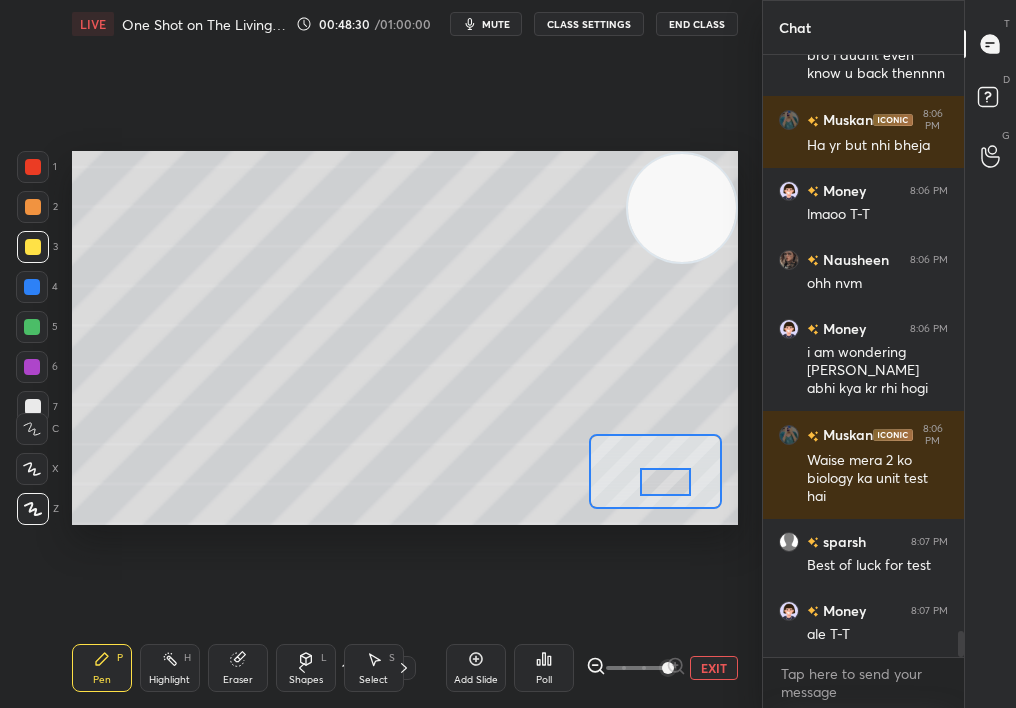 click at bounding box center [666, 482] 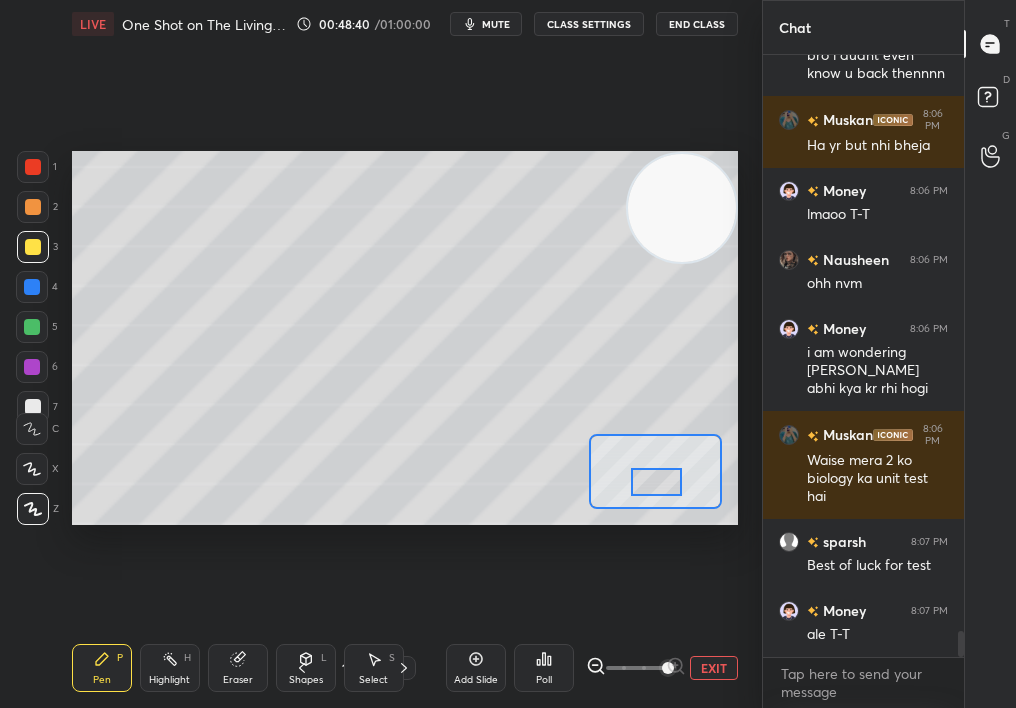 click at bounding box center [32, 287] 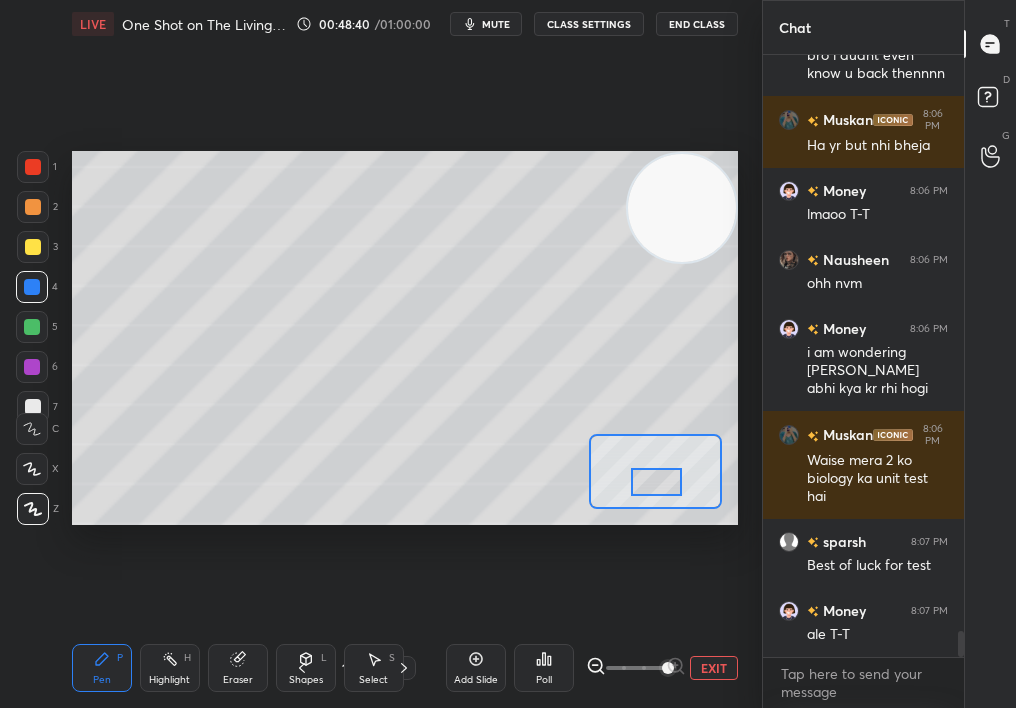 click at bounding box center [32, 287] 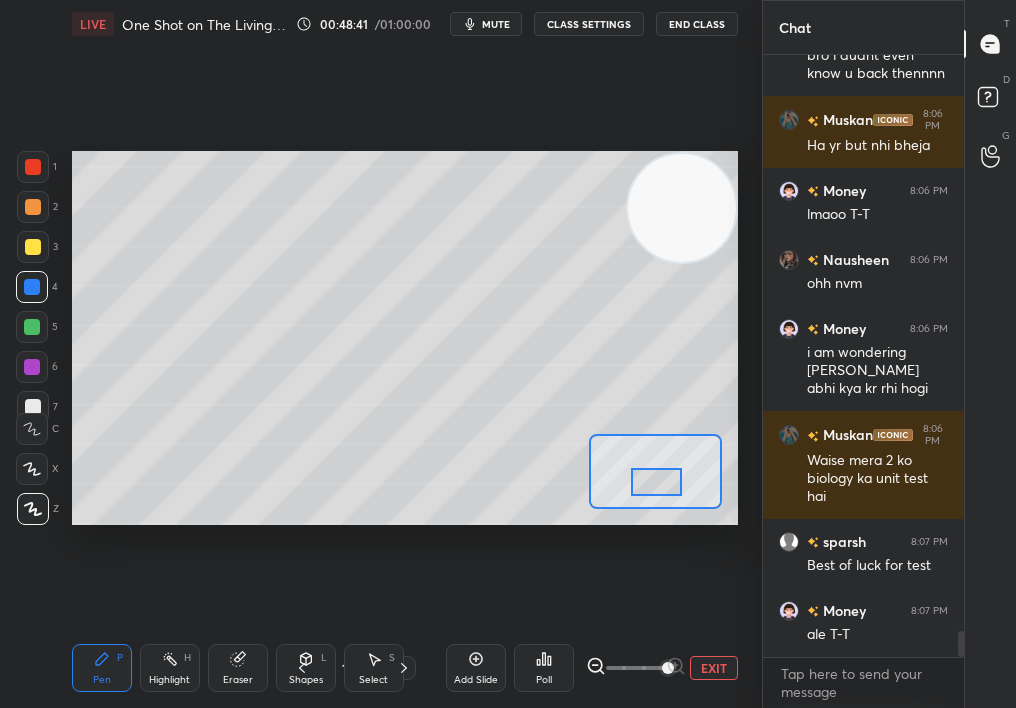 click 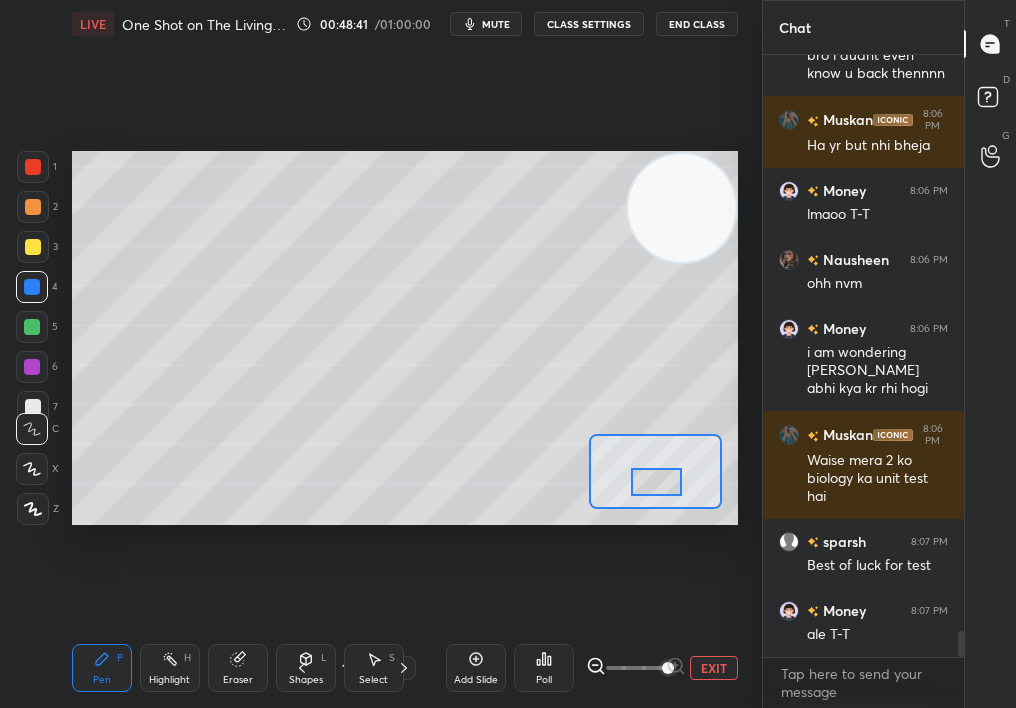 click at bounding box center [32, 429] 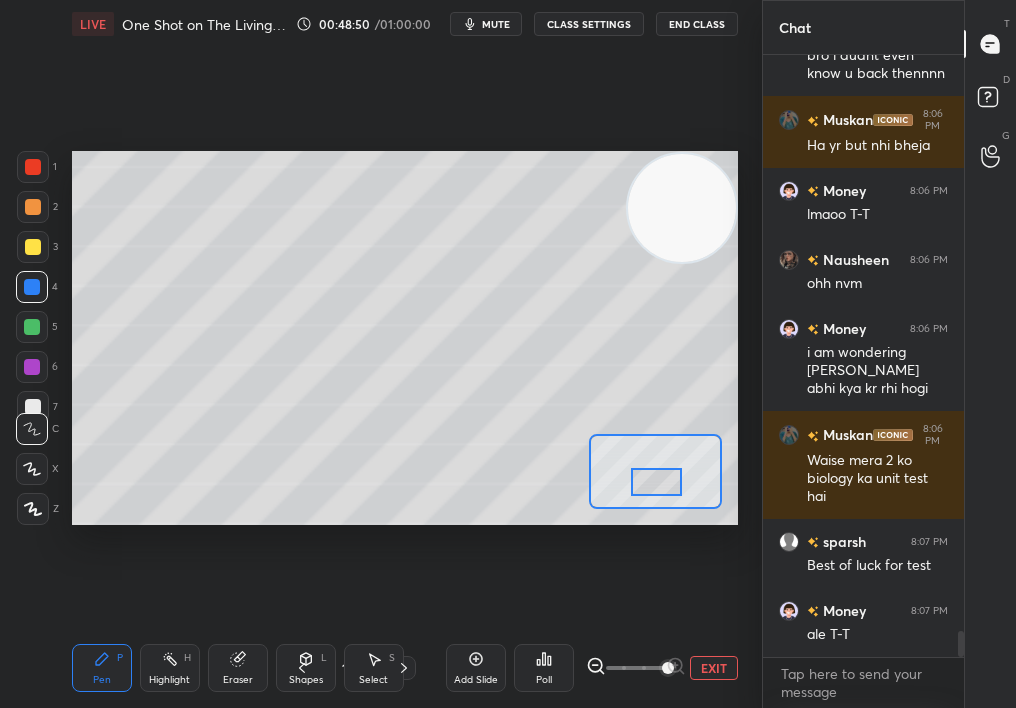 drag, startPoint x: 244, startPoint y: 659, endPoint x: 235, endPoint y: 667, distance: 12.0415945 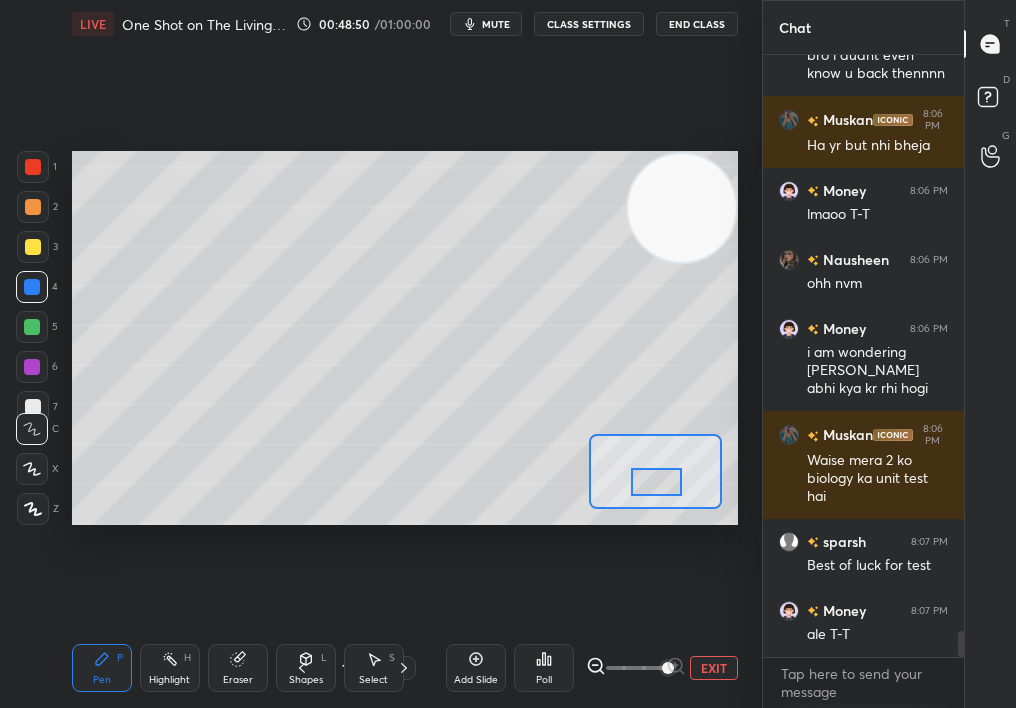 click on "Eraser" at bounding box center [238, 668] 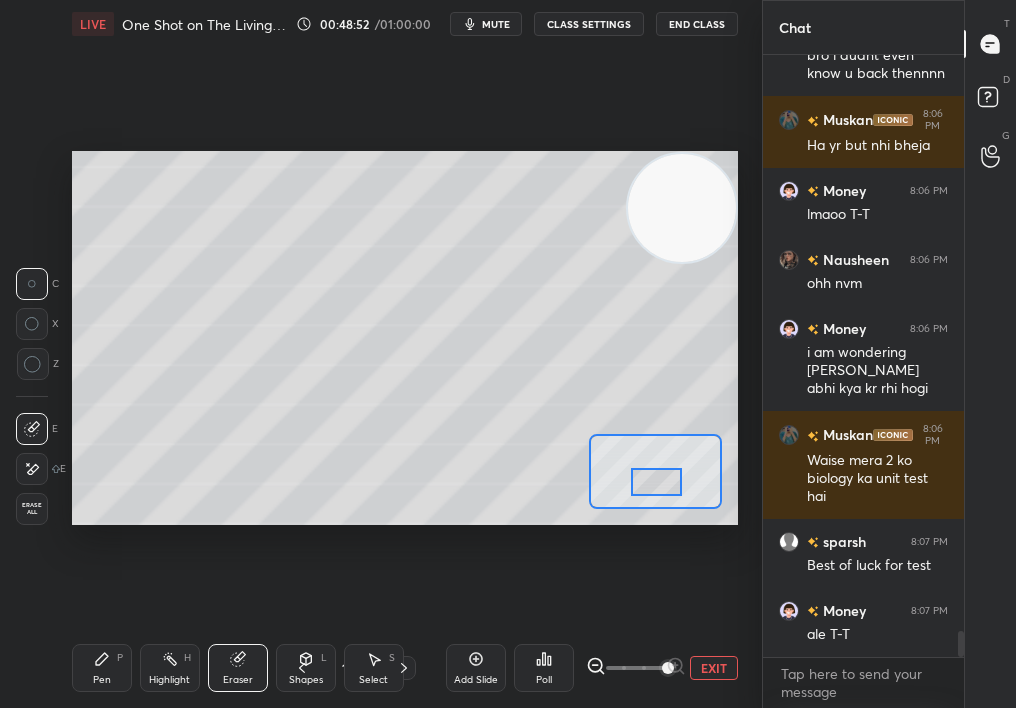 click on "Pen P" at bounding box center (102, 668) 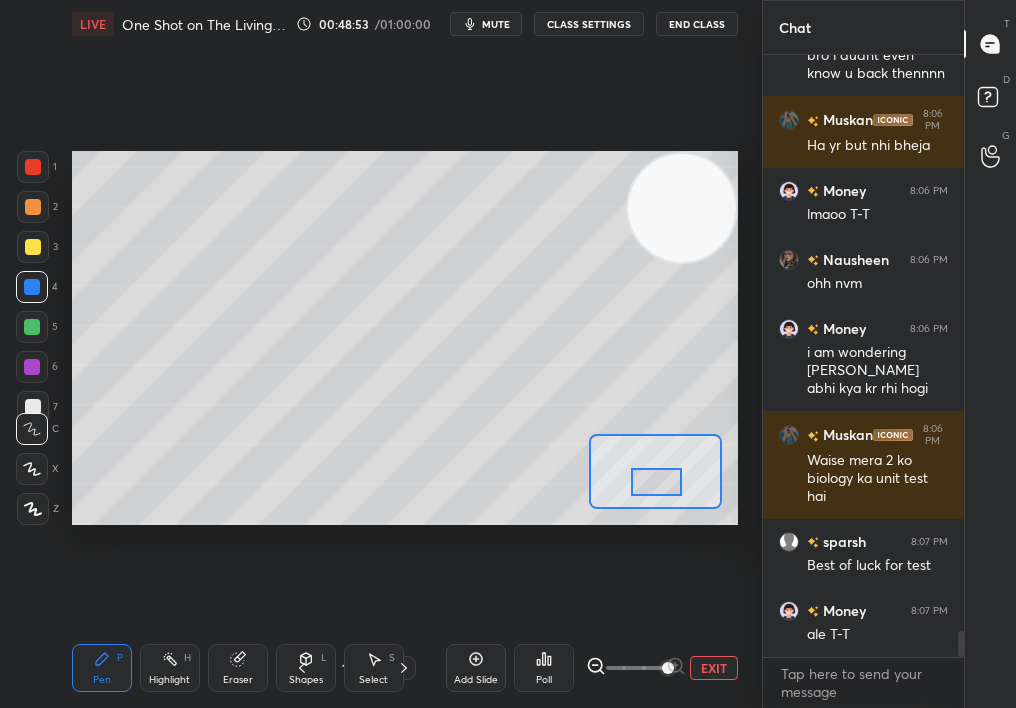 click at bounding box center [33, 247] 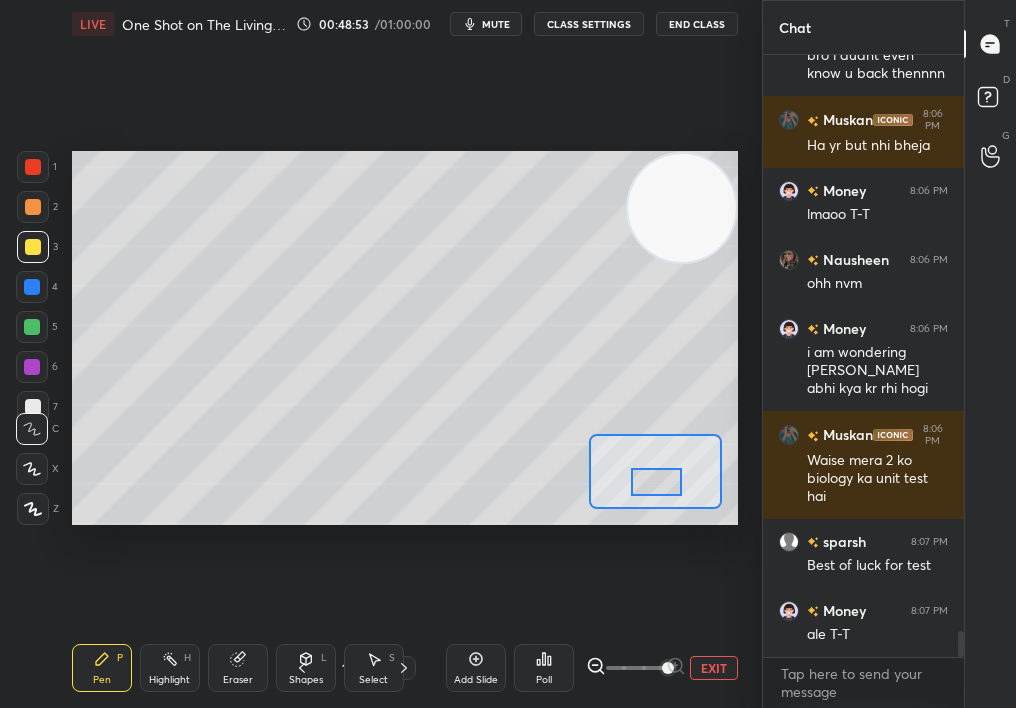 click at bounding box center (33, 207) 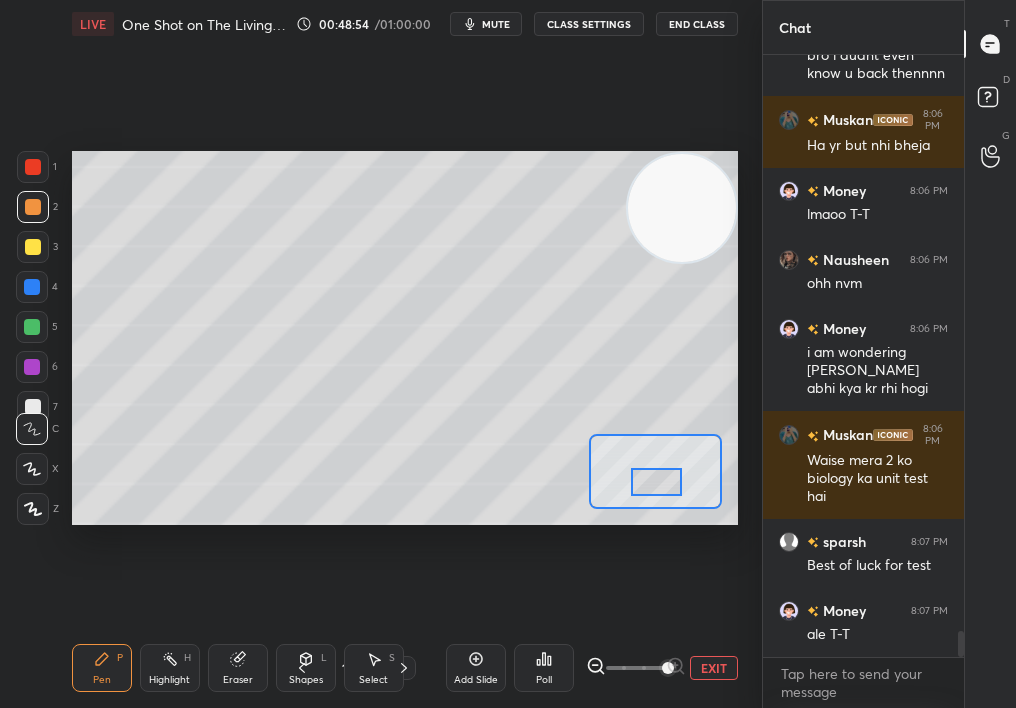click at bounding box center (33, 207) 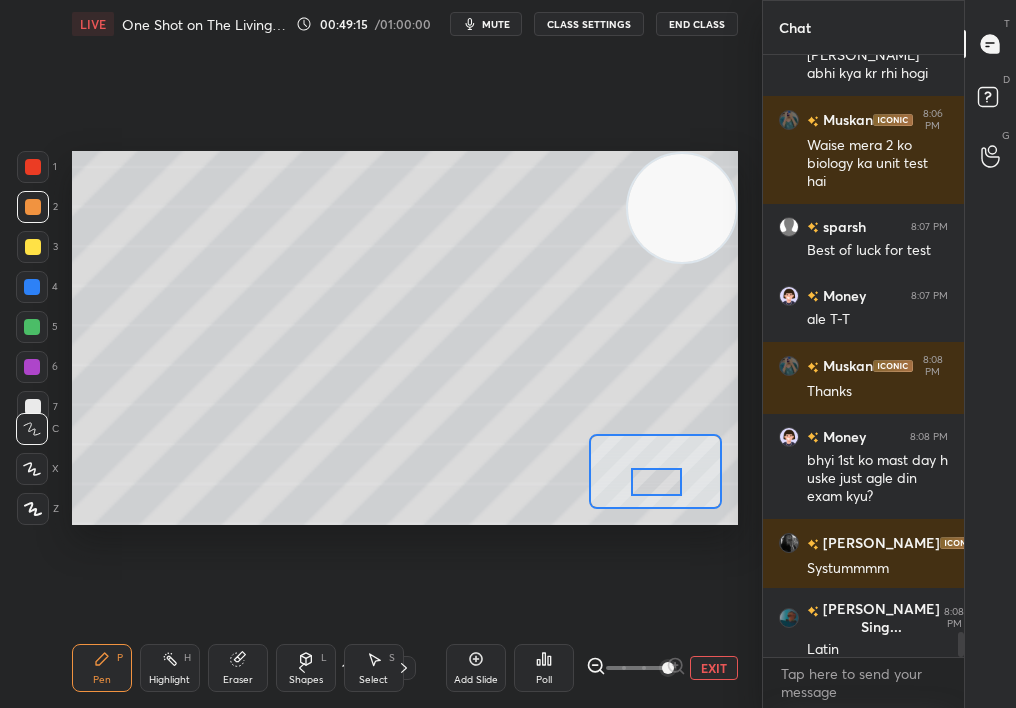 scroll, scrollTop: 13753, scrollLeft: 0, axis: vertical 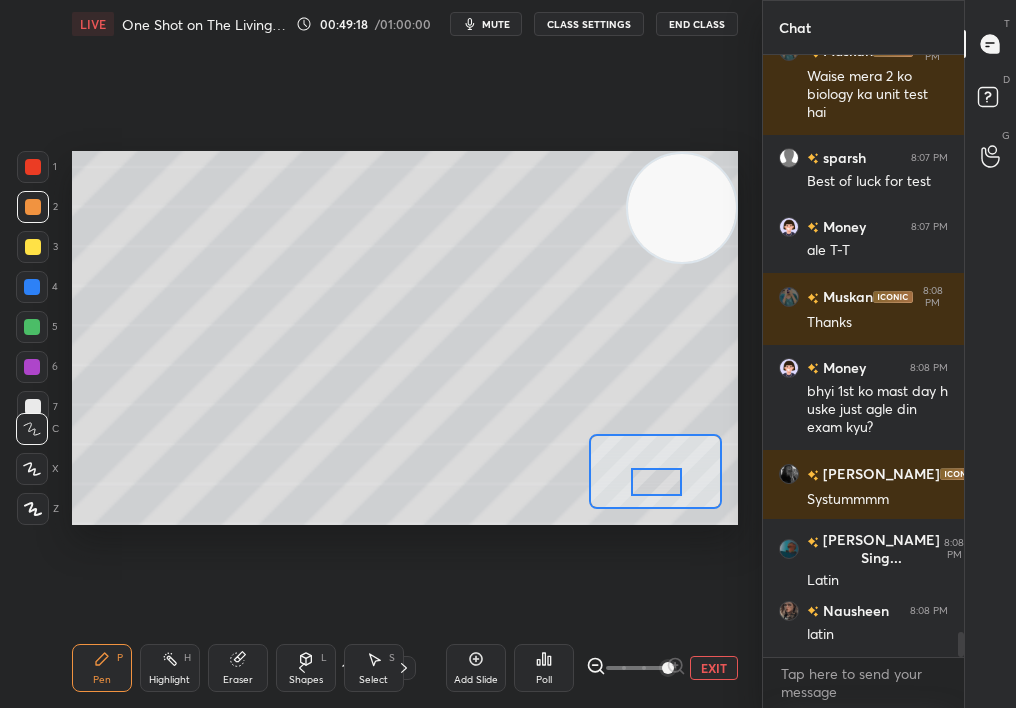 click on "Eraser" at bounding box center [238, 668] 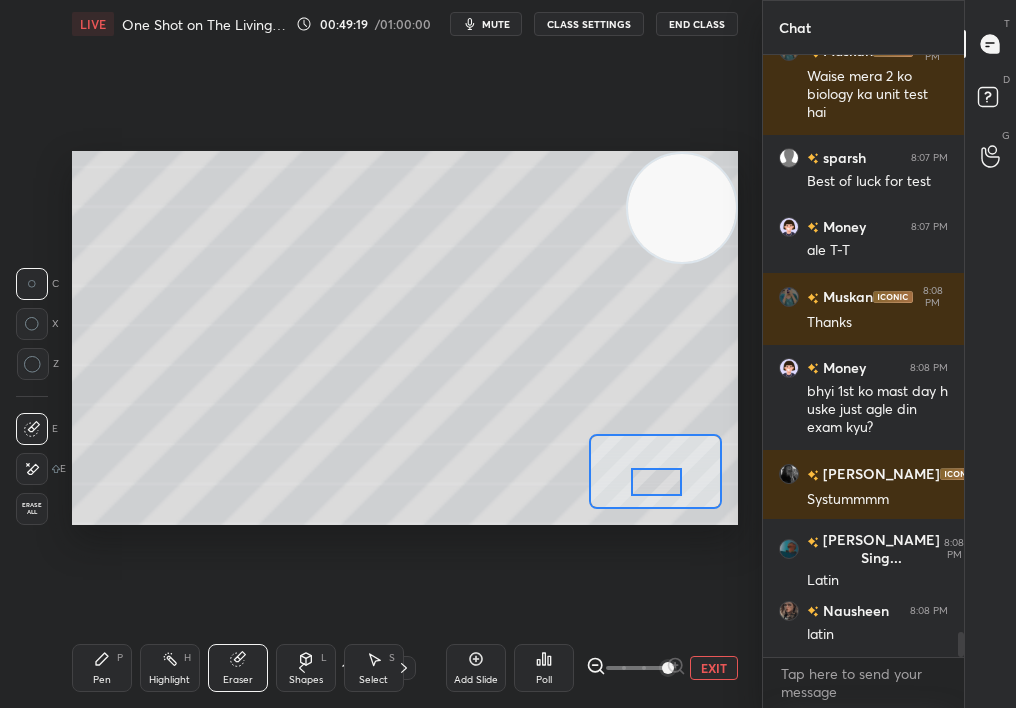 click on "Pen P" at bounding box center (102, 668) 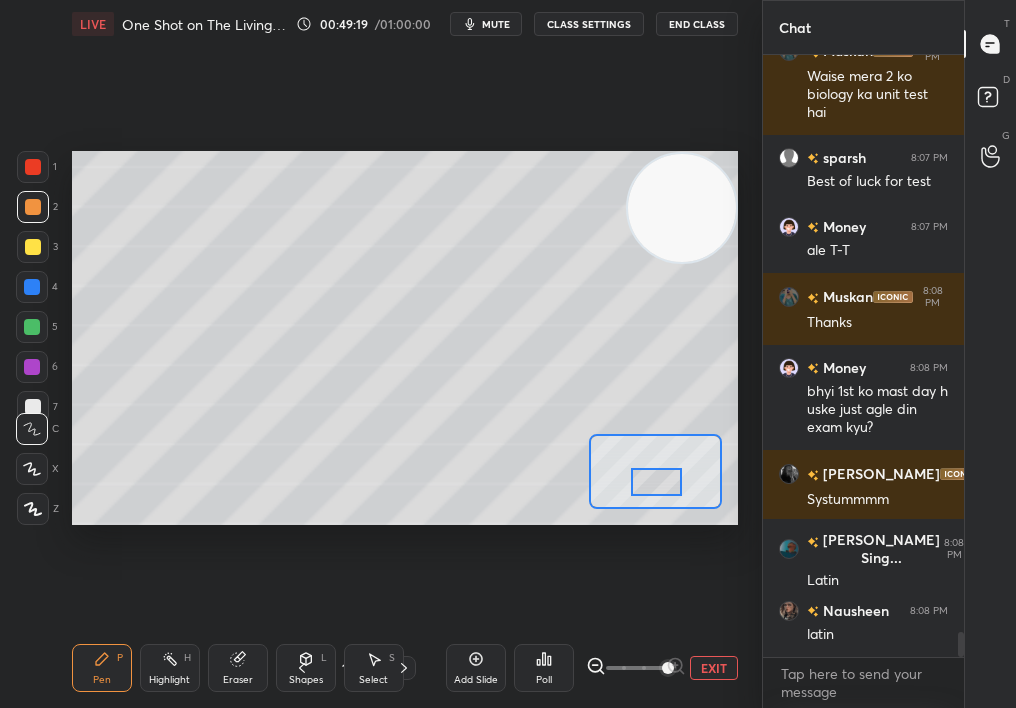 click on "Pen P" at bounding box center (102, 668) 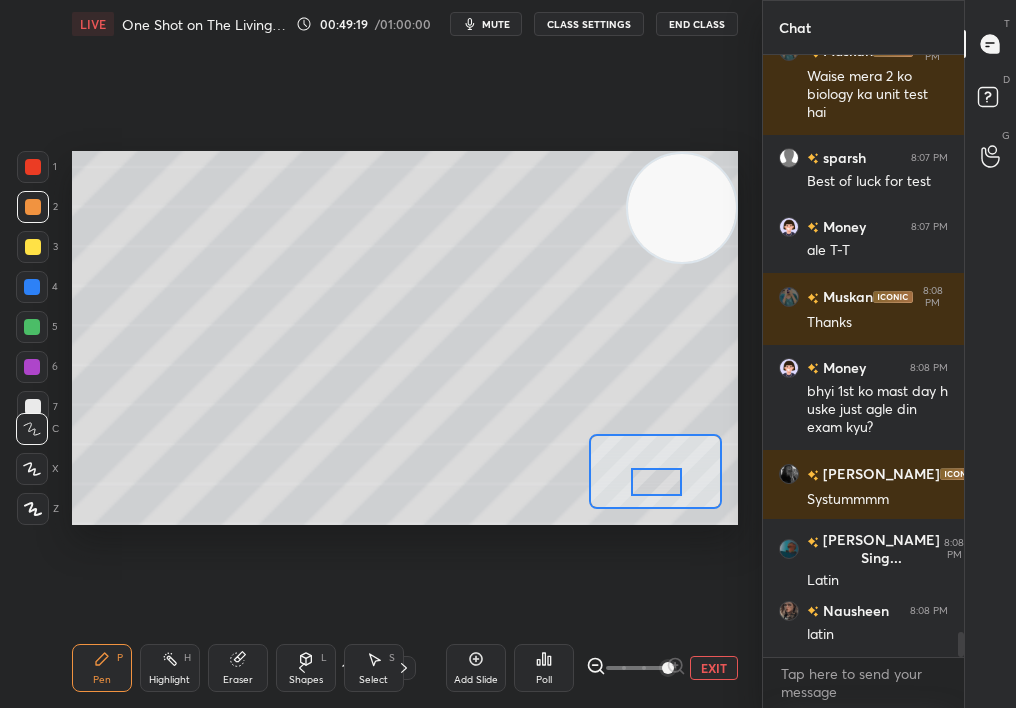 click on "Pen P" at bounding box center [102, 668] 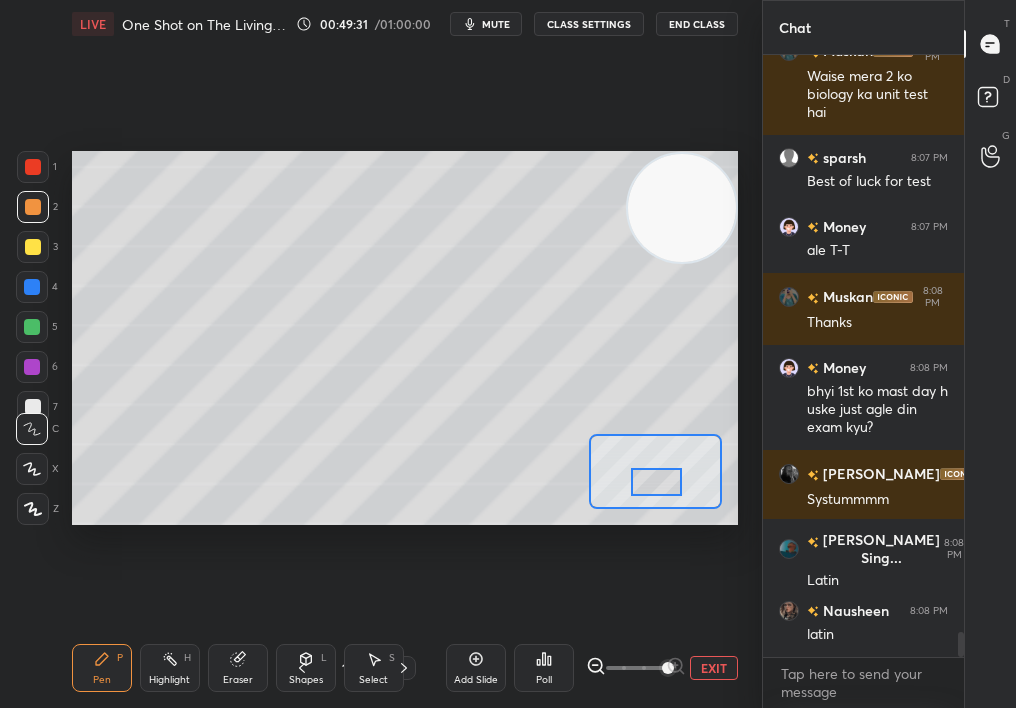 scroll, scrollTop: 13840, scrollLeft: 0, axis: vertical 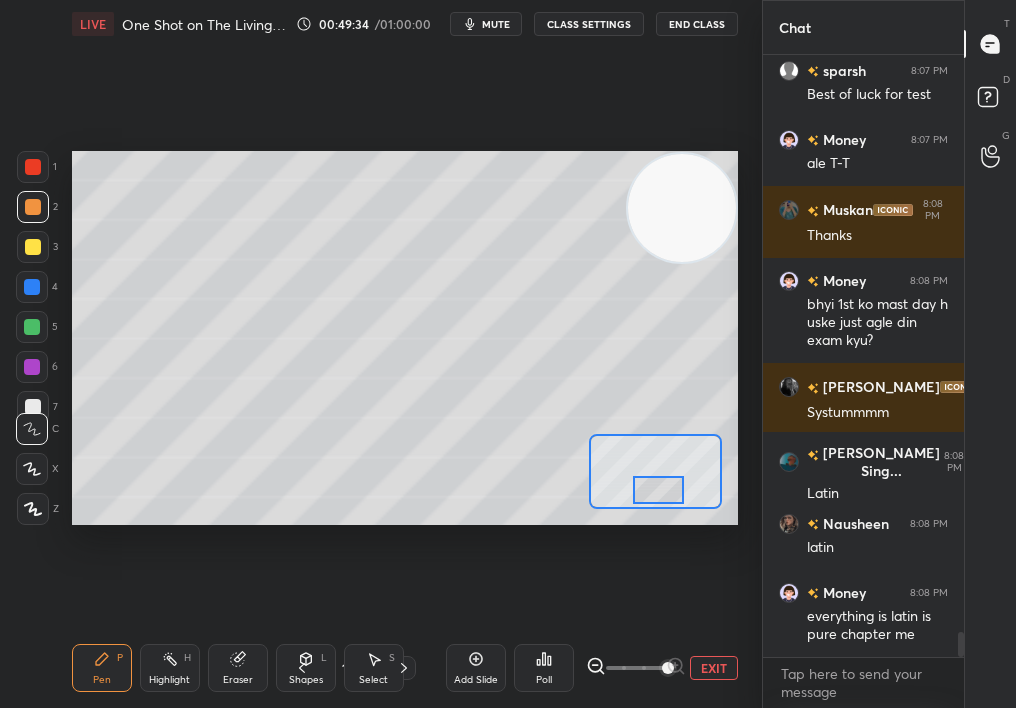 drag, startPoint x: 663, startPoint y: 473, endPoint x: 661, endPoint y: 484, distance: 11.18034 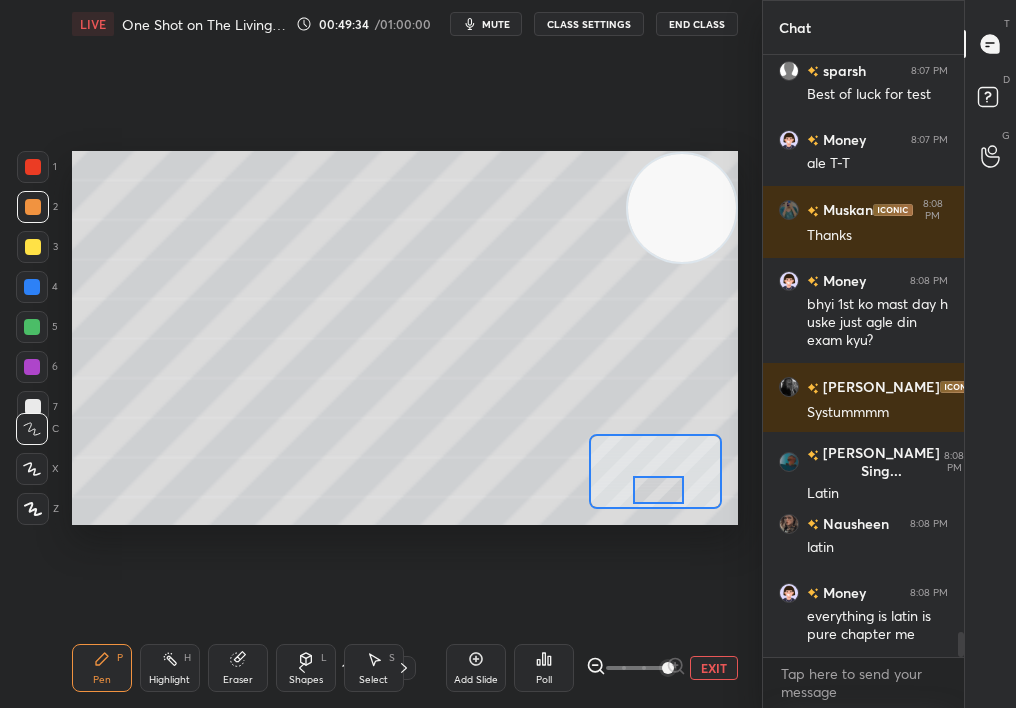 click at bounding box center [659, 490] 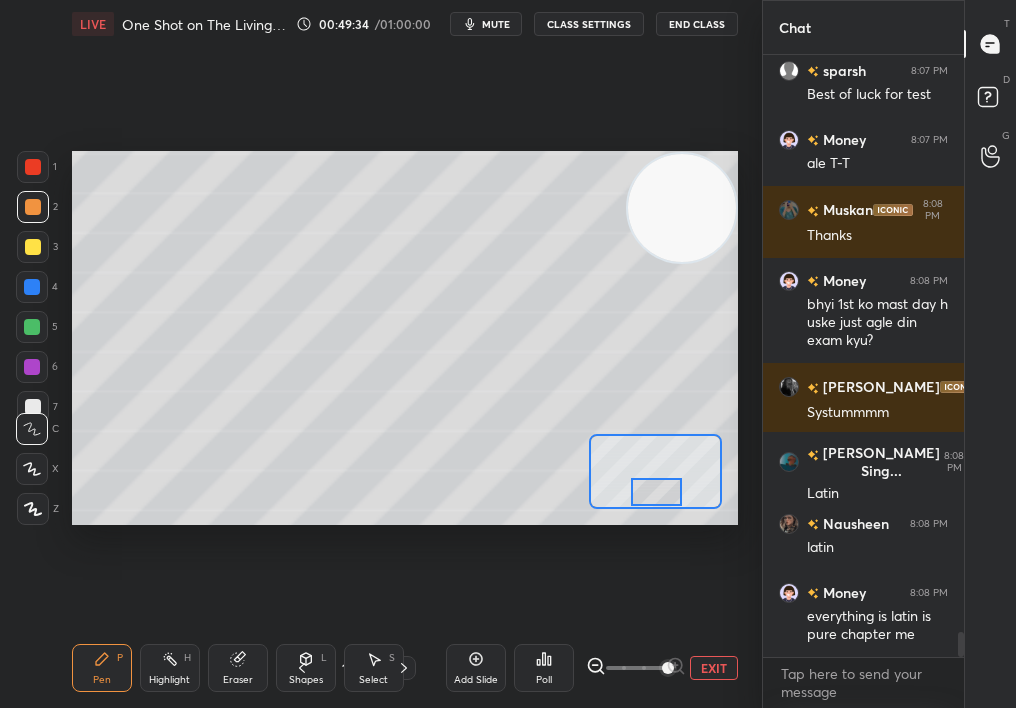 scroll, scrollTop: 13930, scrollLeft: 0, axis: vertical 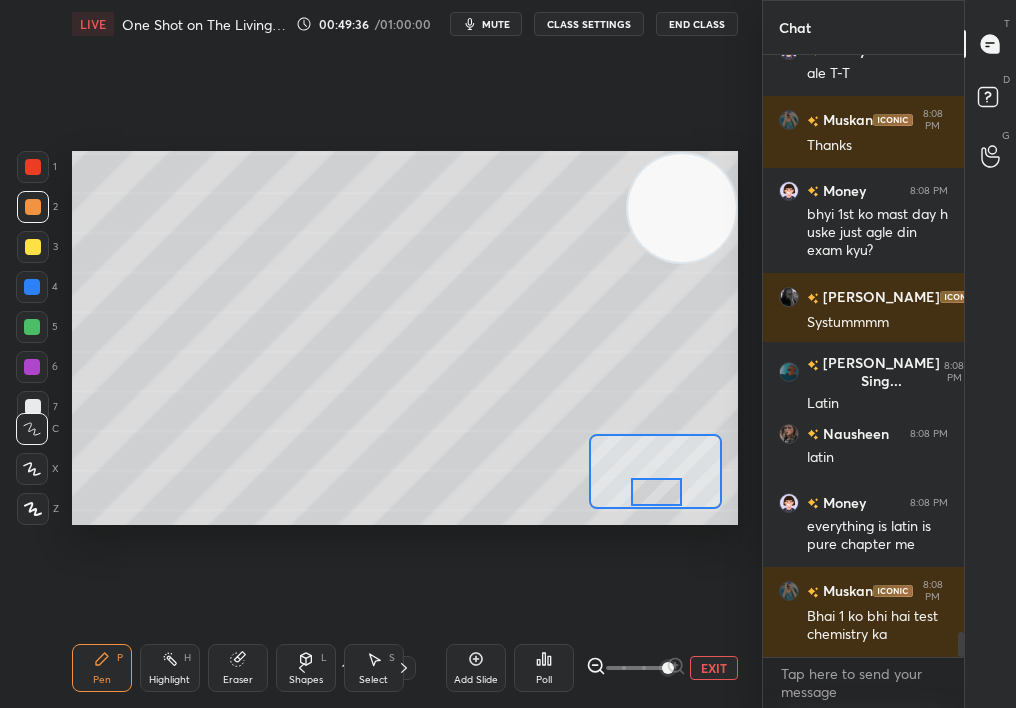 click on "1 2 3 4 5 6 7" at bounding box center (37, 291) 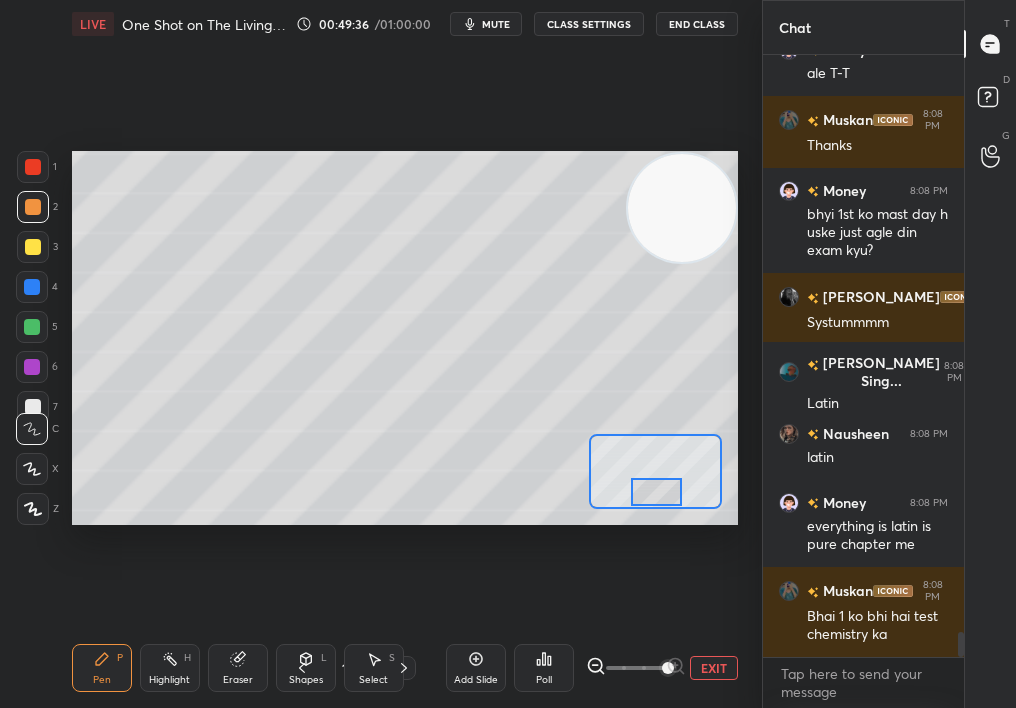 click at bounding box center (33, 167) 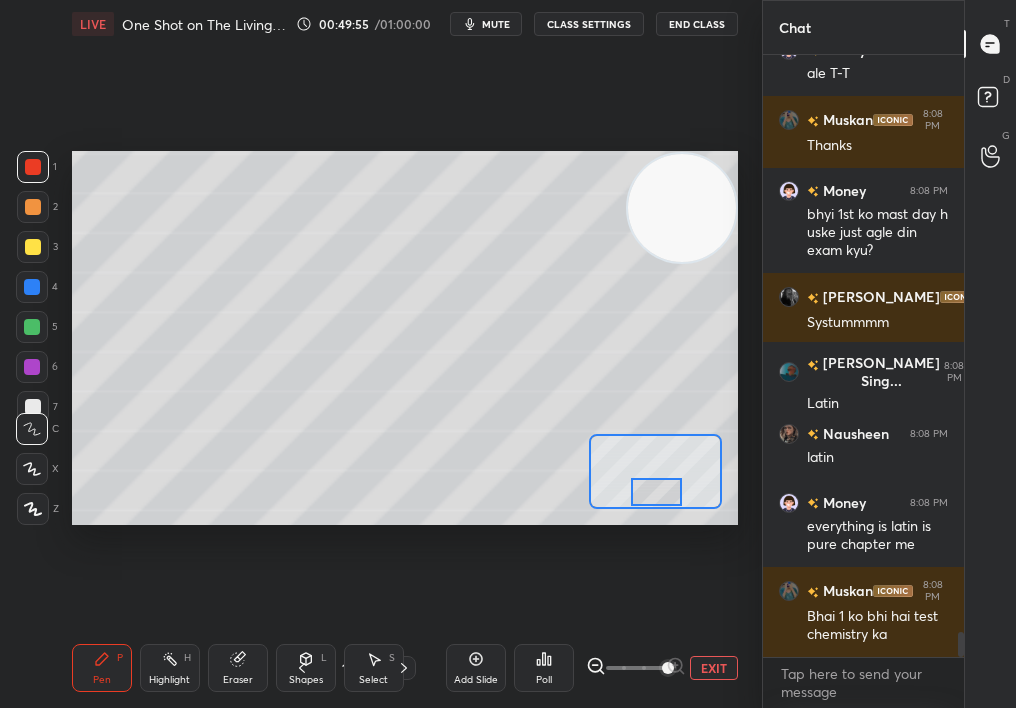 click at bounding box center [32, 367] 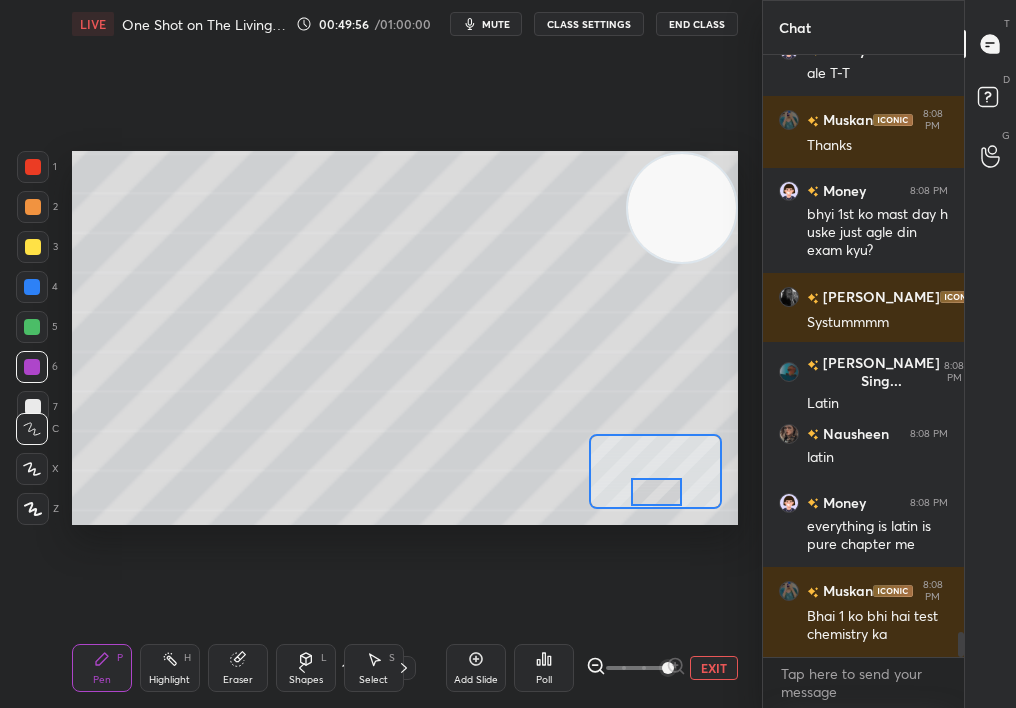 click at bounding box center (32, 367) 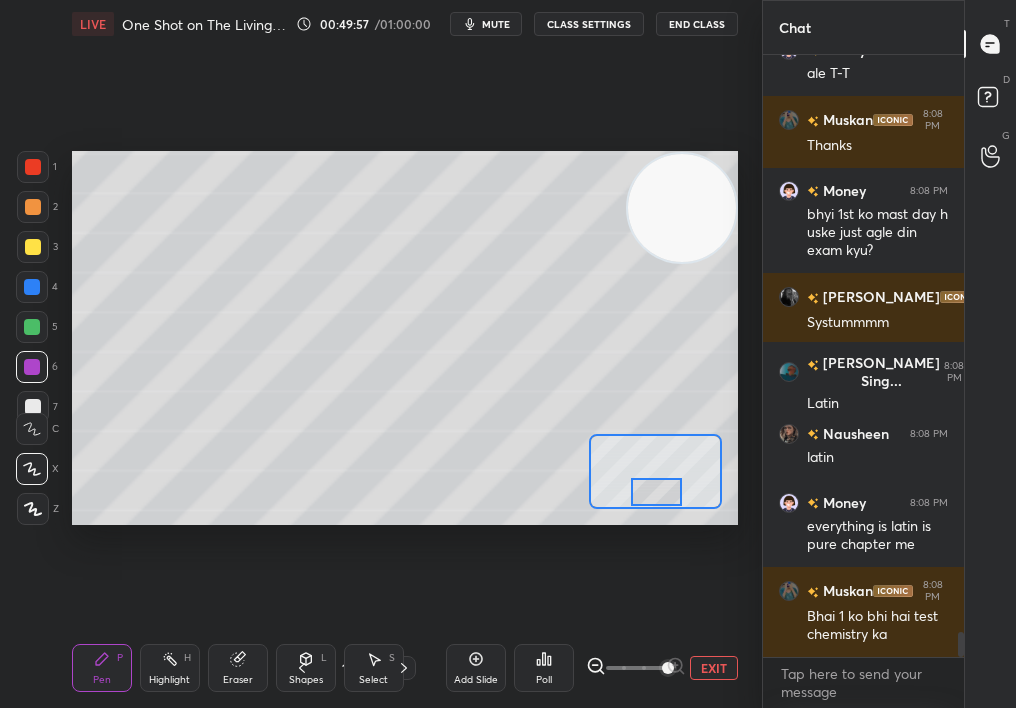 click on "C" at bounding box center [37, 425] 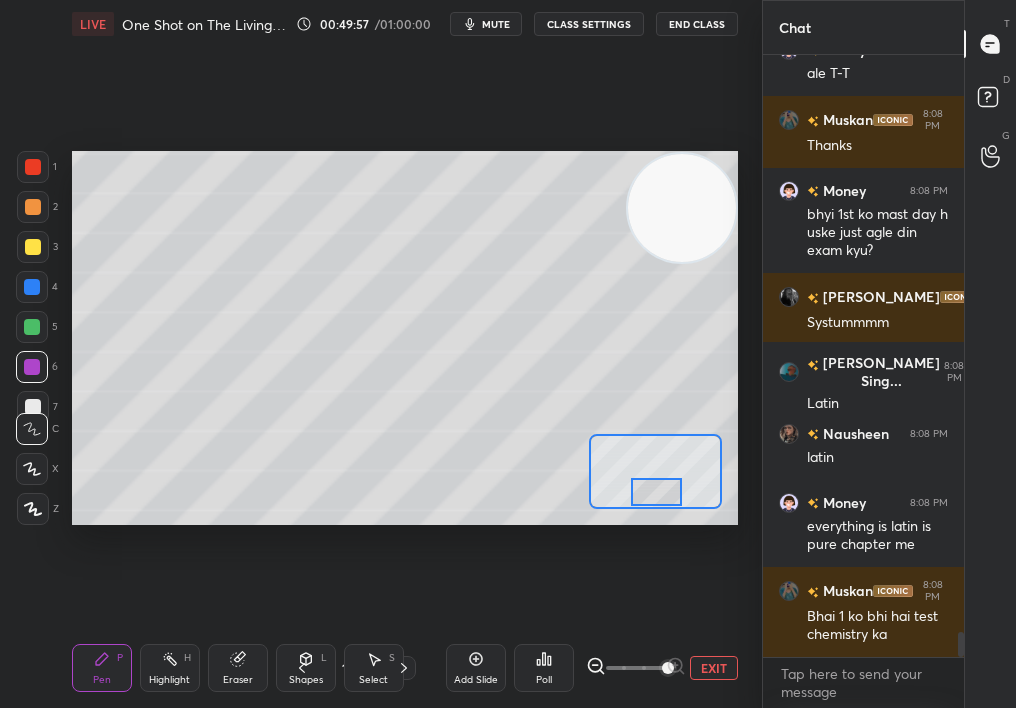 click on "C" at bounding box center [37, 429] 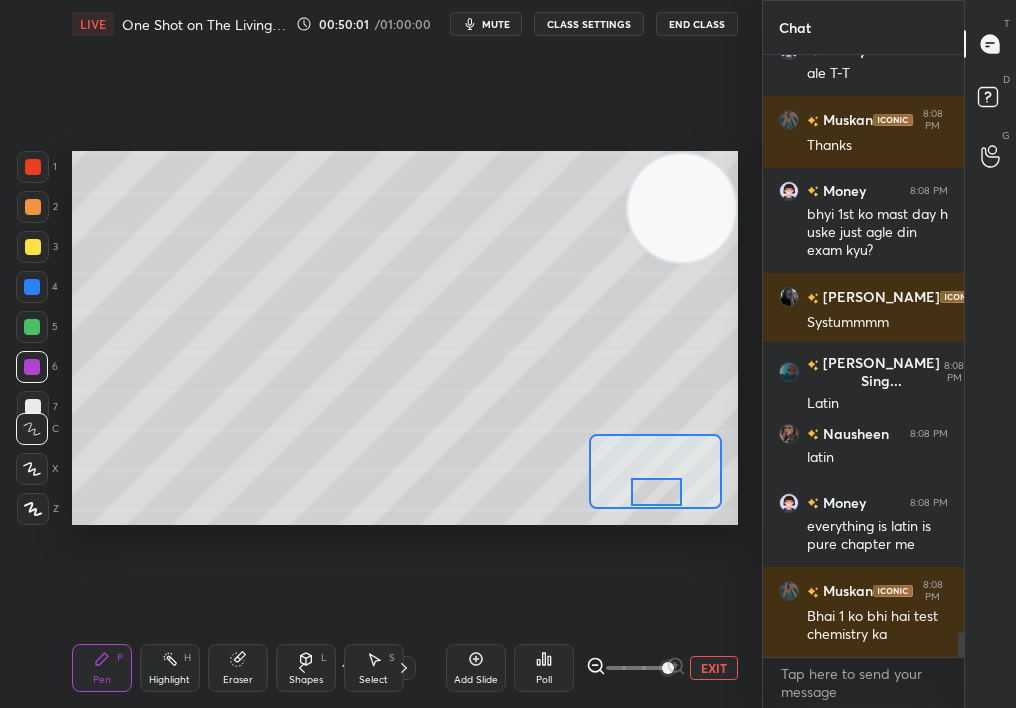 click at bounding box center (657, 492) 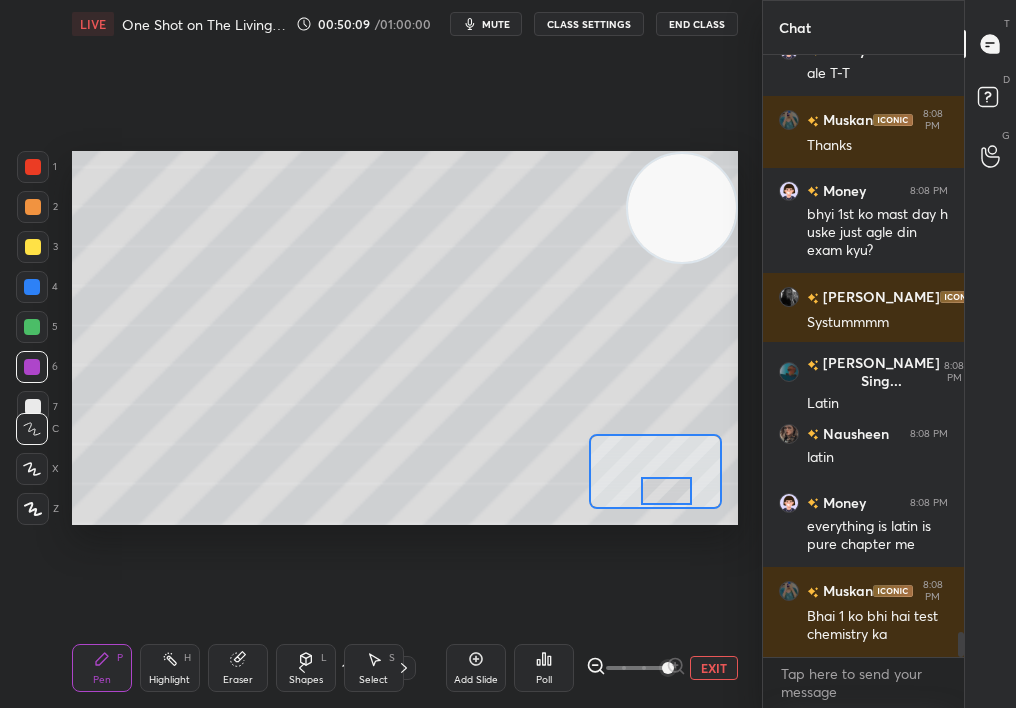 click on "EXIT" at bounding box center [714, 668] 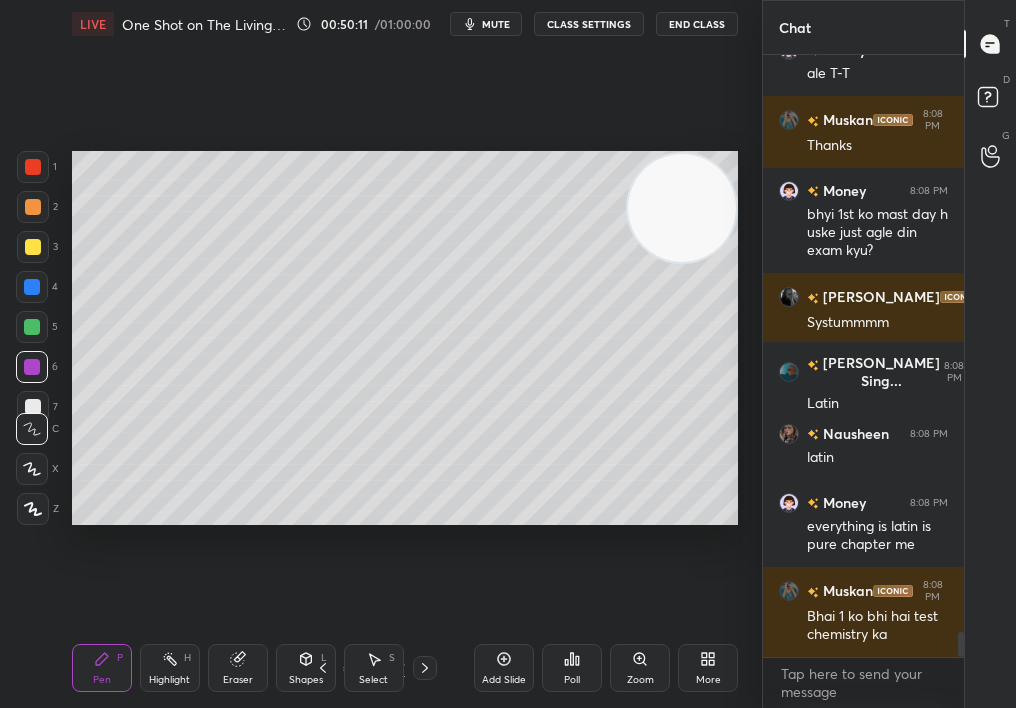 click on "More" at bounding box center [708, 668] 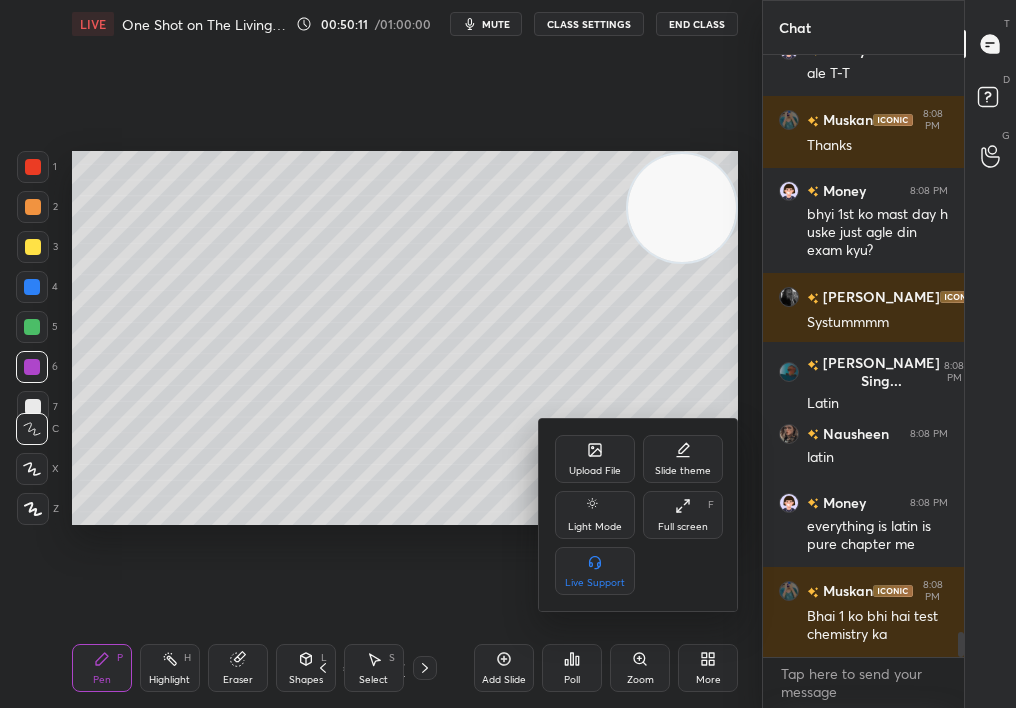 click on "Upload File" at bounding box center (595, 459) 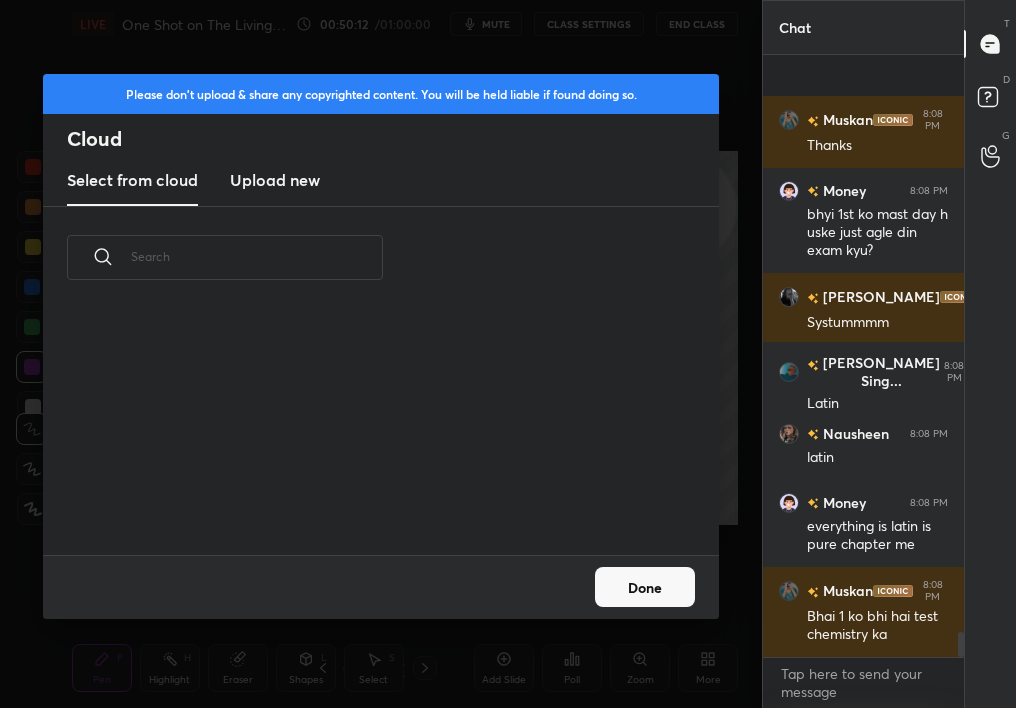 scroll, scrollTop: 14089, scrollLeft: 0, axis: vertical 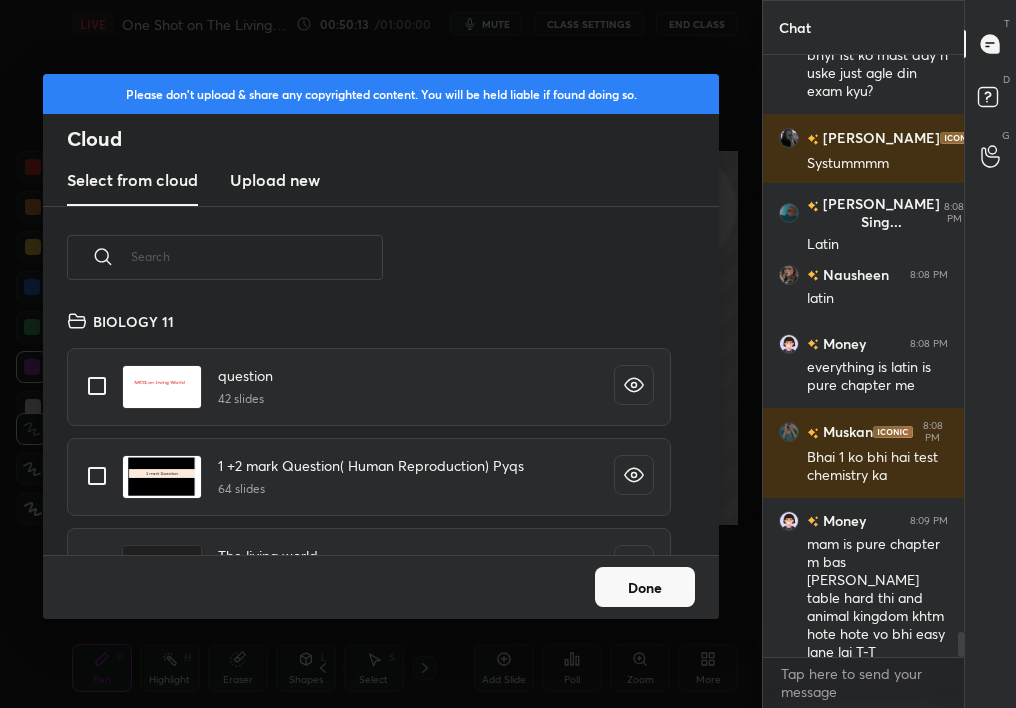 click at bounding box center [257, 256] 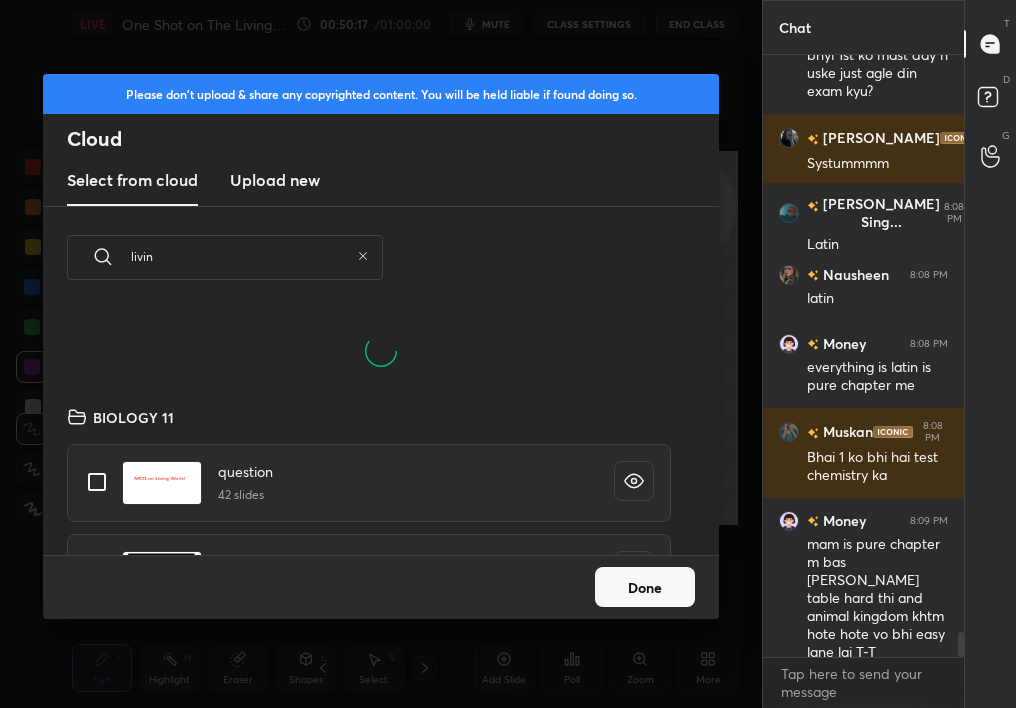 scroll, scrollTop: 246, scrollLeft: 642, axis: both 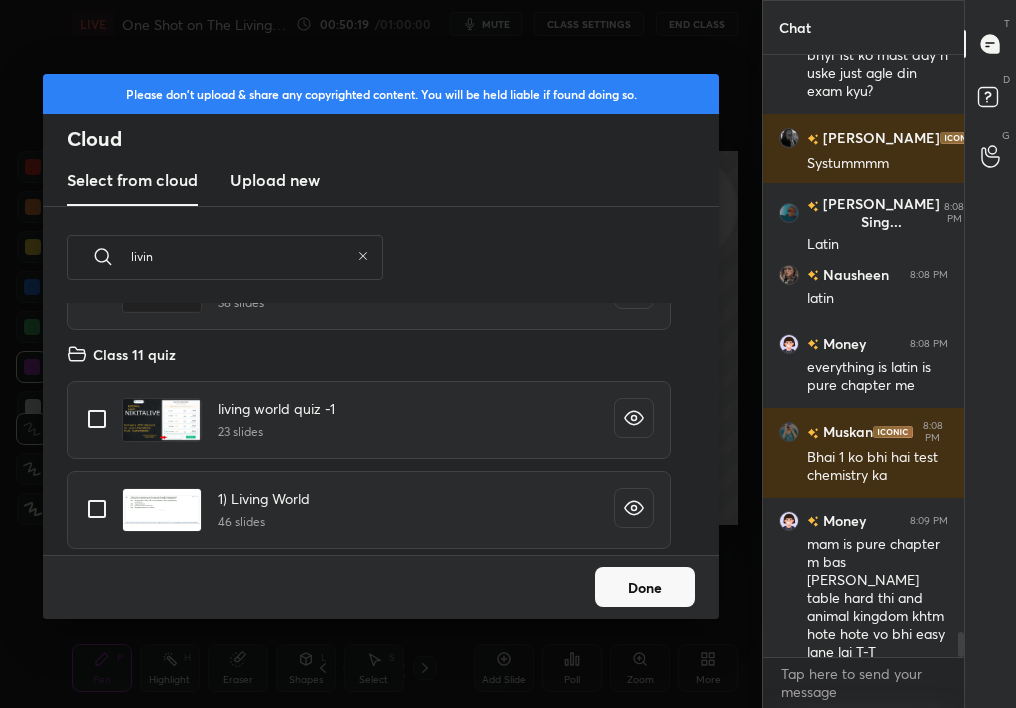 type on "livin" 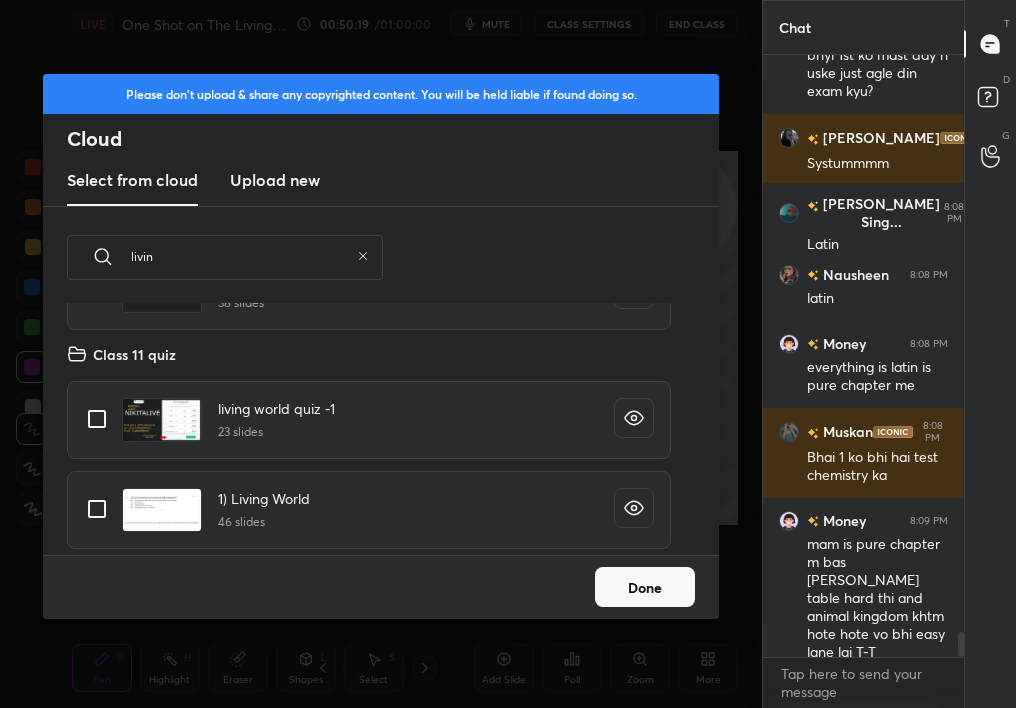 click at bounding box center [97, 509] 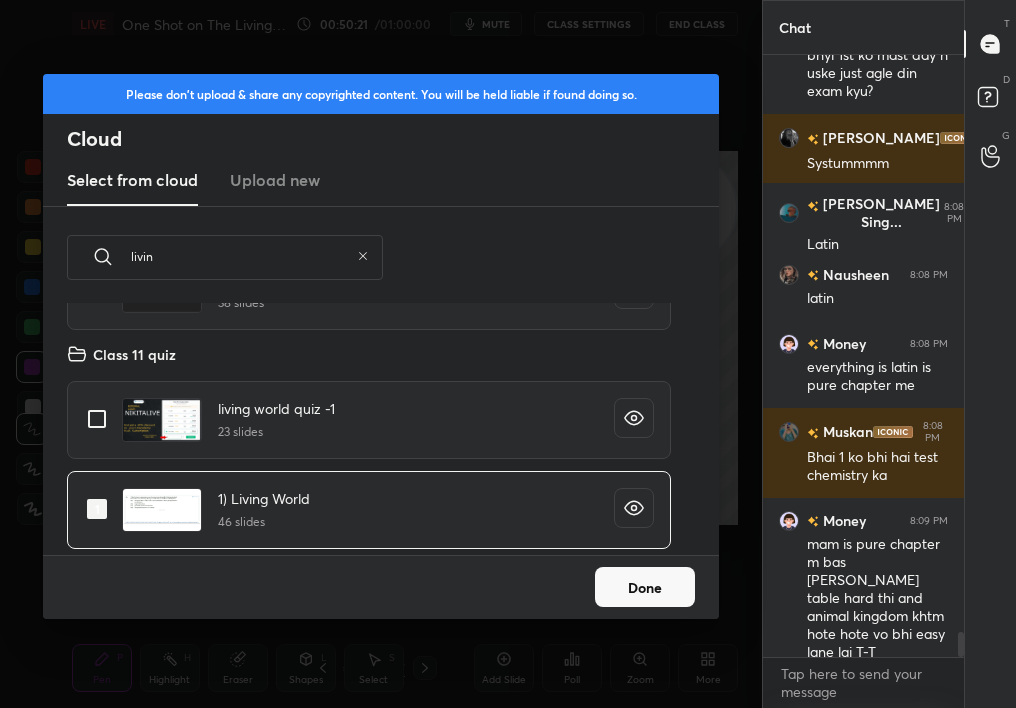 click on "Done" at bounding box center (645, 587) 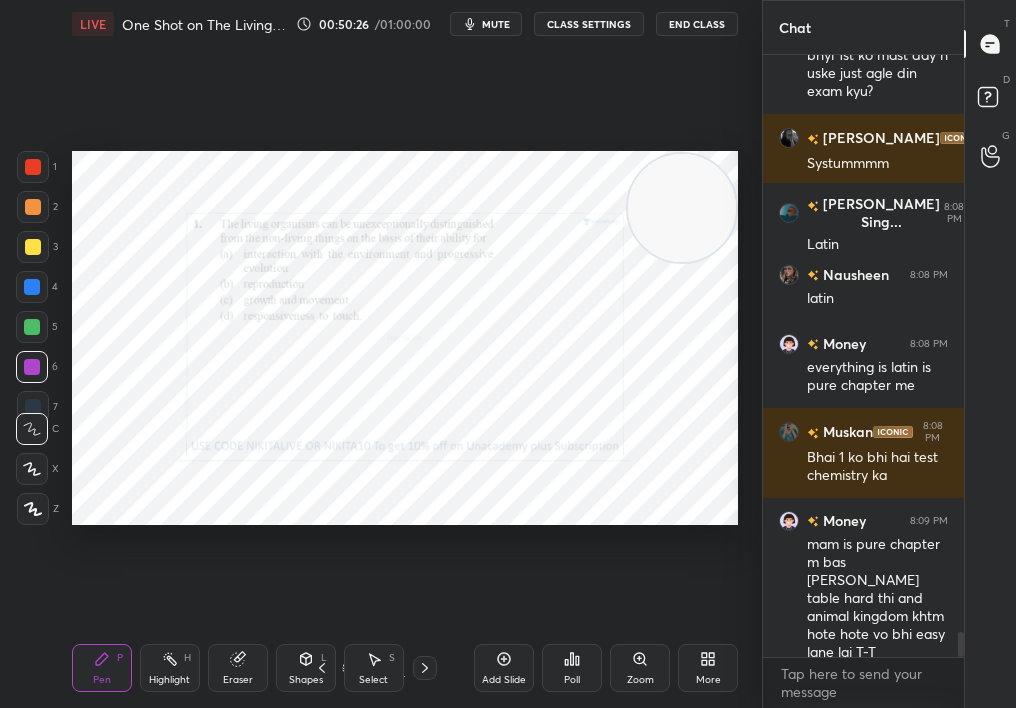 click on "Add Slide" at bounding box center (504, 668) 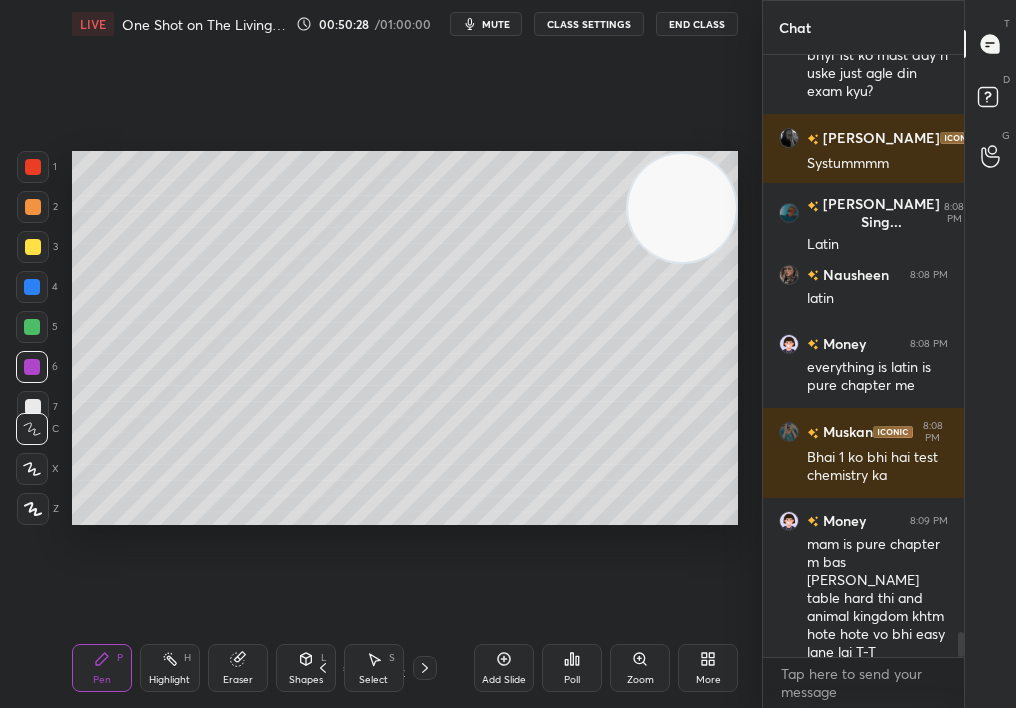 click 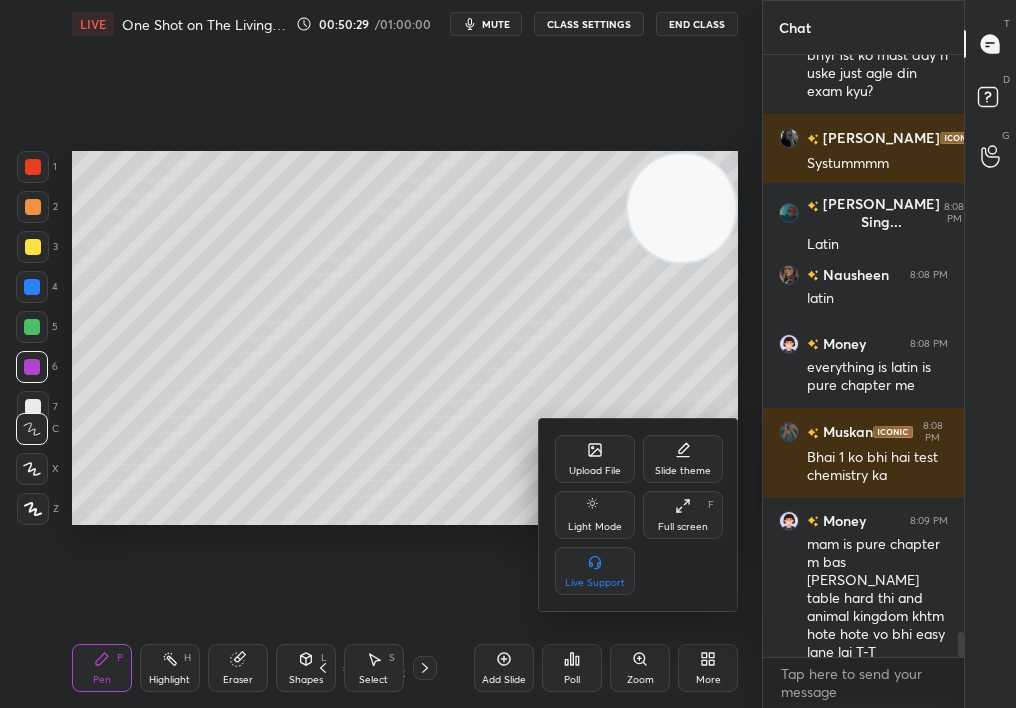 click on "Upload File" at bounding box center [595, 459] 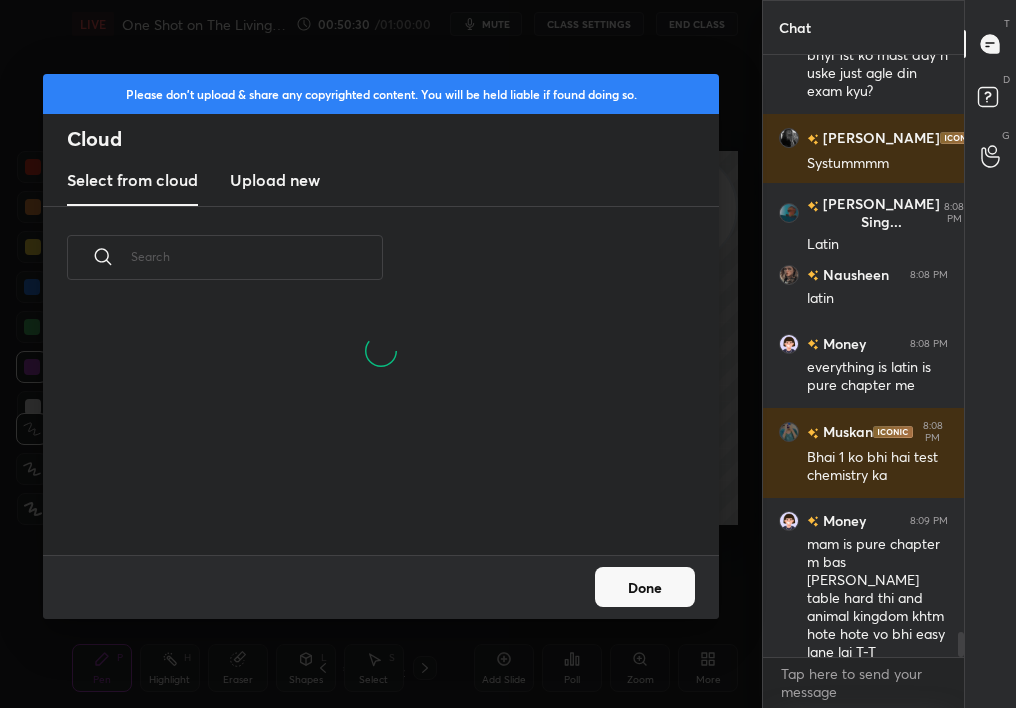 click on "Upload new" at bounding box center [275, 181] 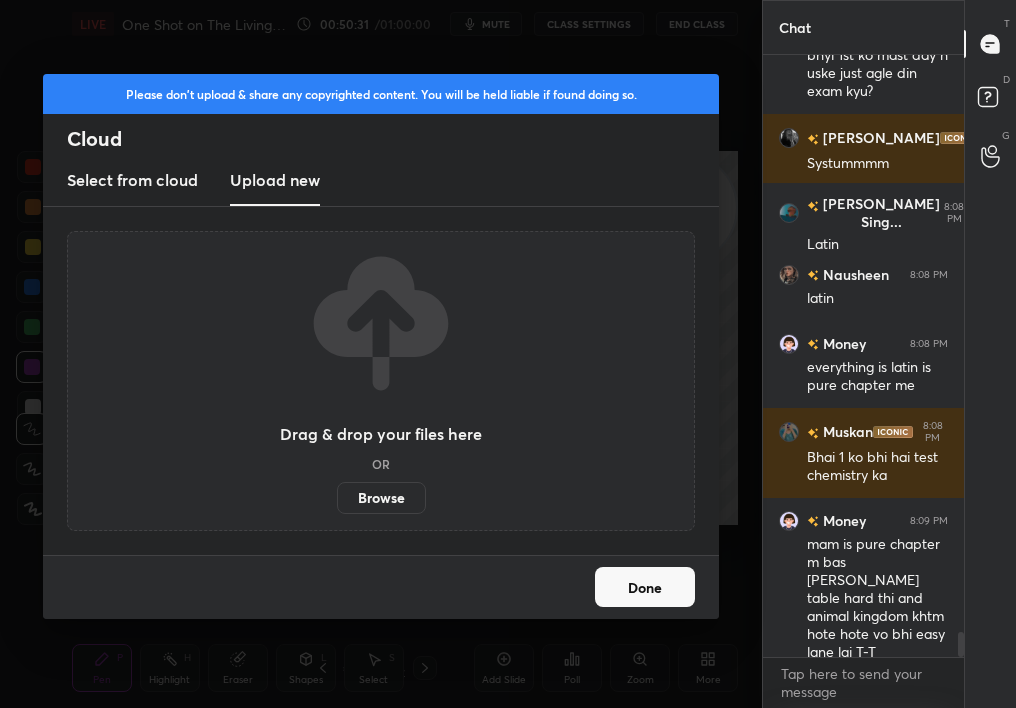 click on "Browse" at bounding box center (381, 498) 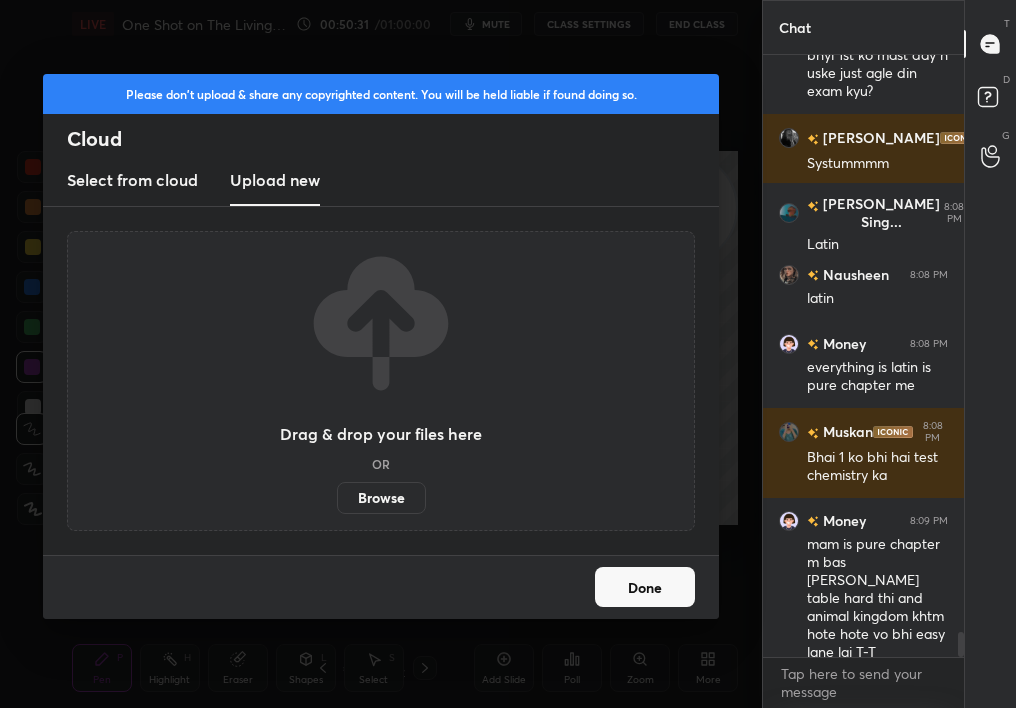 click on "Browse" at bounding box center (337, 498) 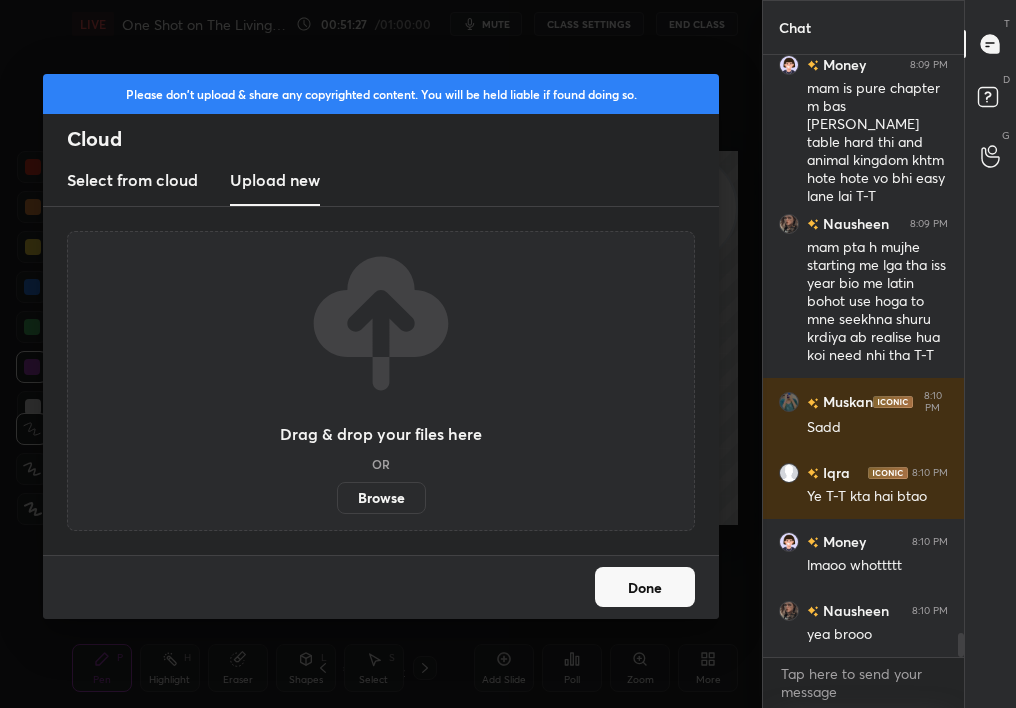 scroll, scrollTop: 14614, scrollLeft: 0, axis: vertical 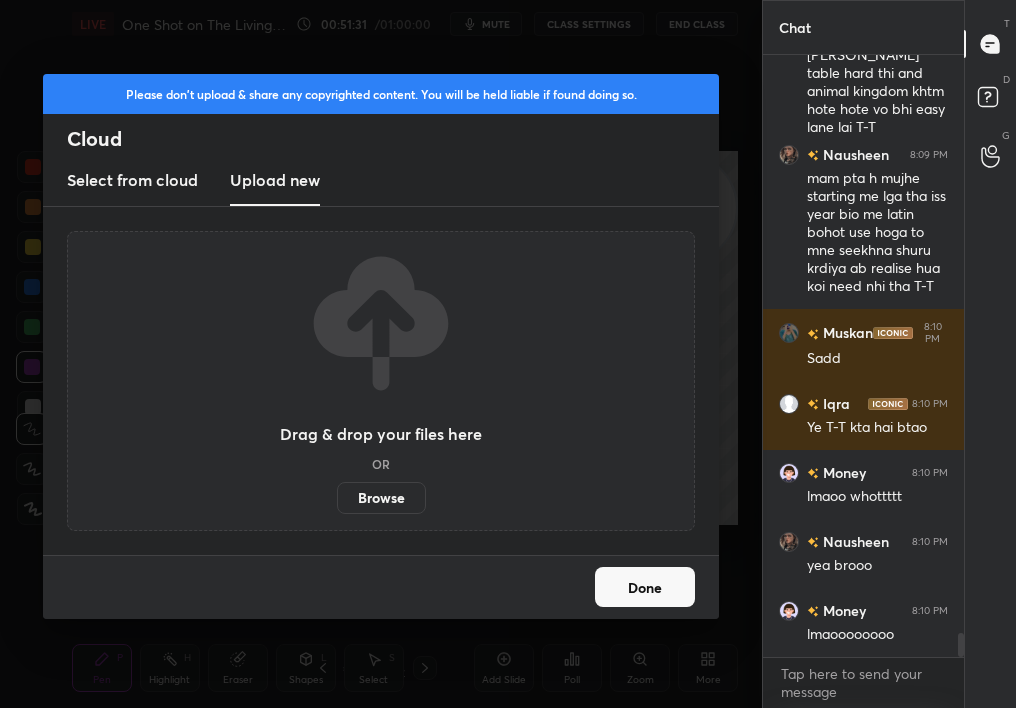 click on "Done" at bounding box center [381, 587] 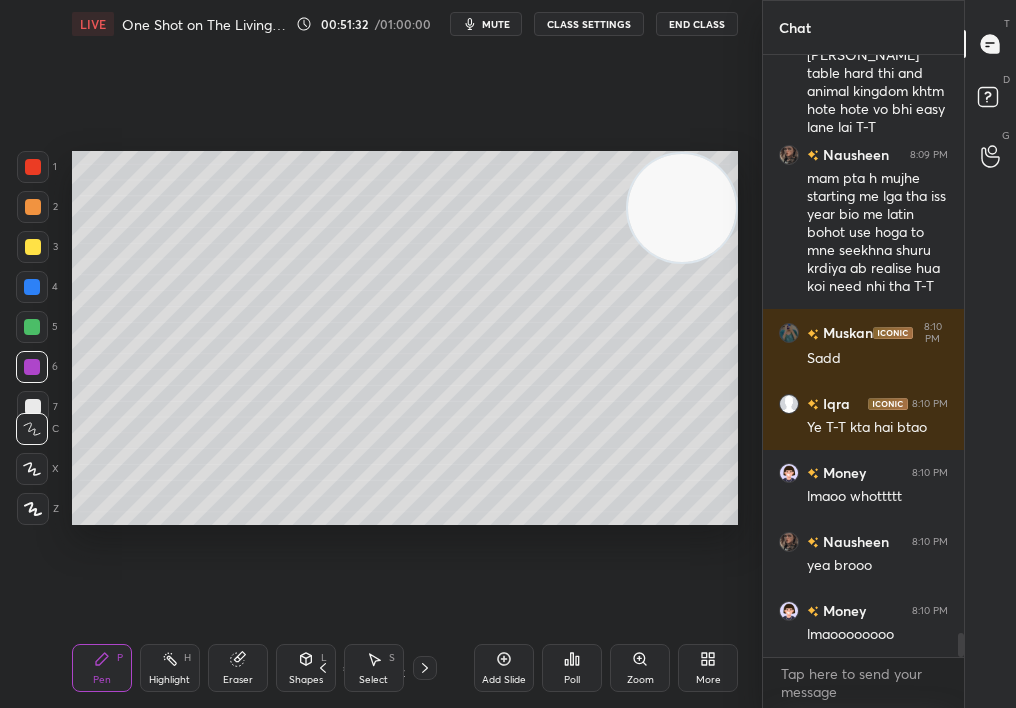 scroll, scrollTop: 14701, scrollLeft: 0, axis: vertical 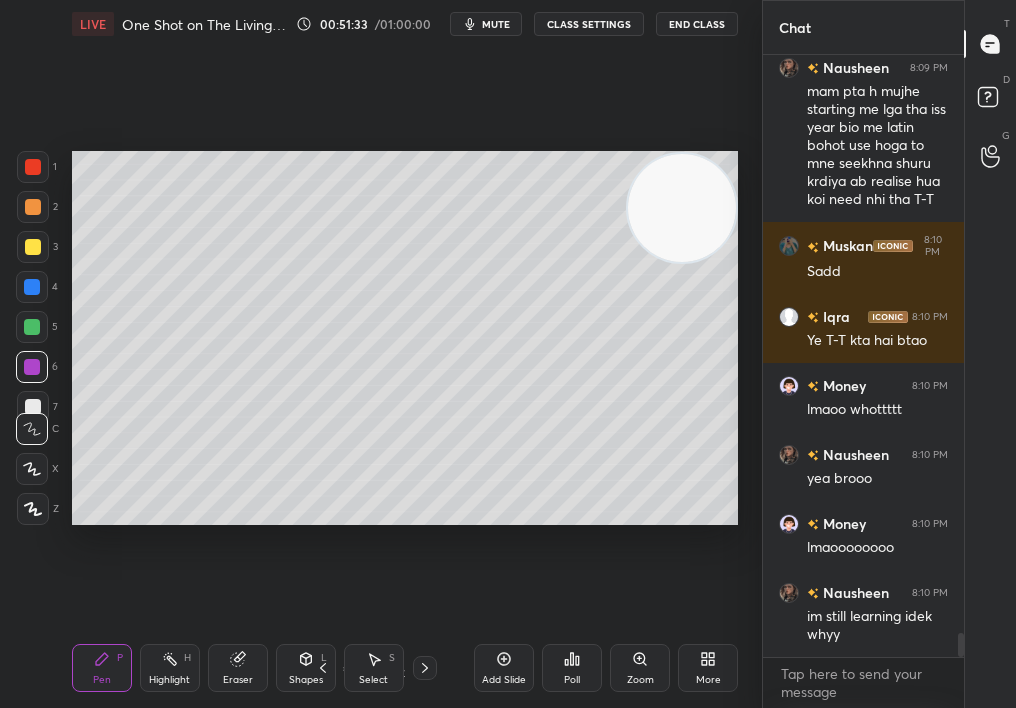 click 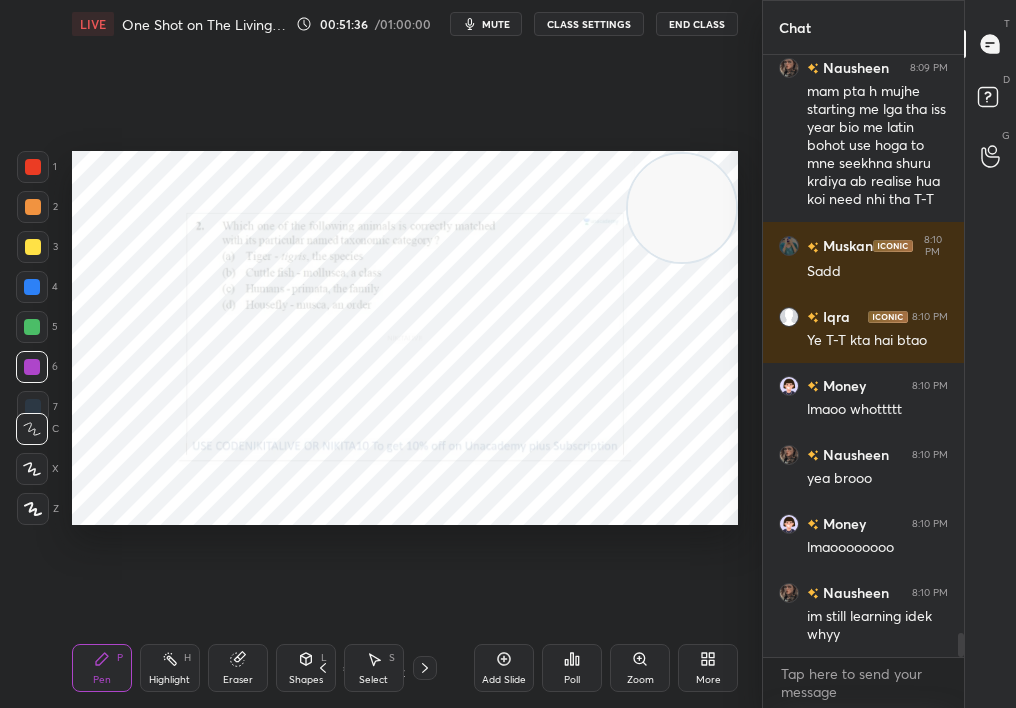 click 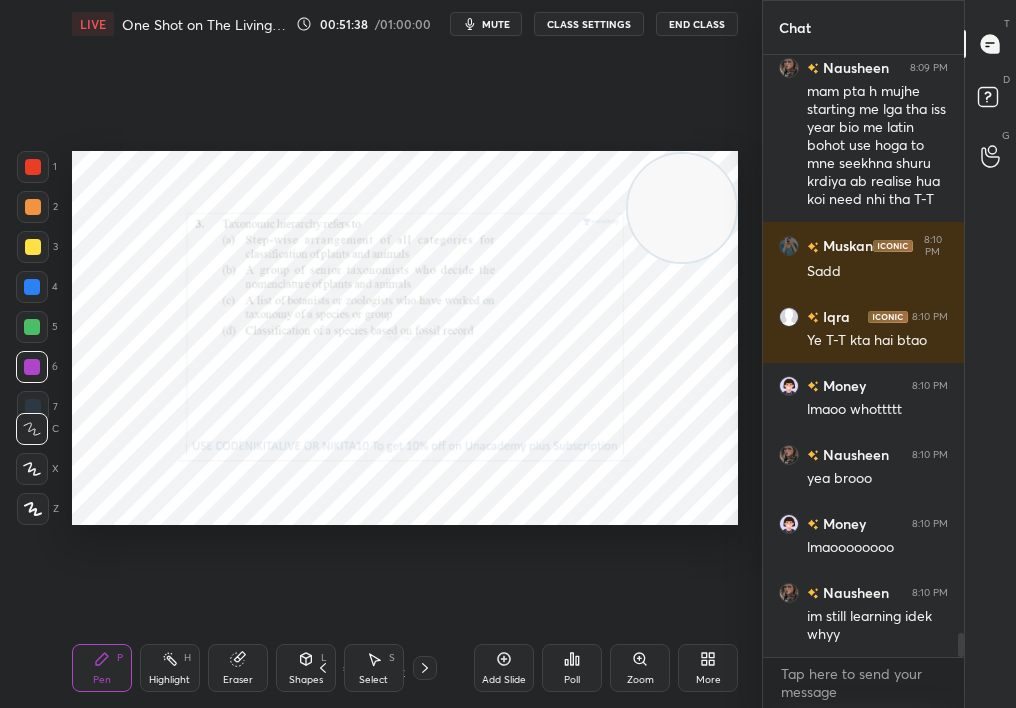 click 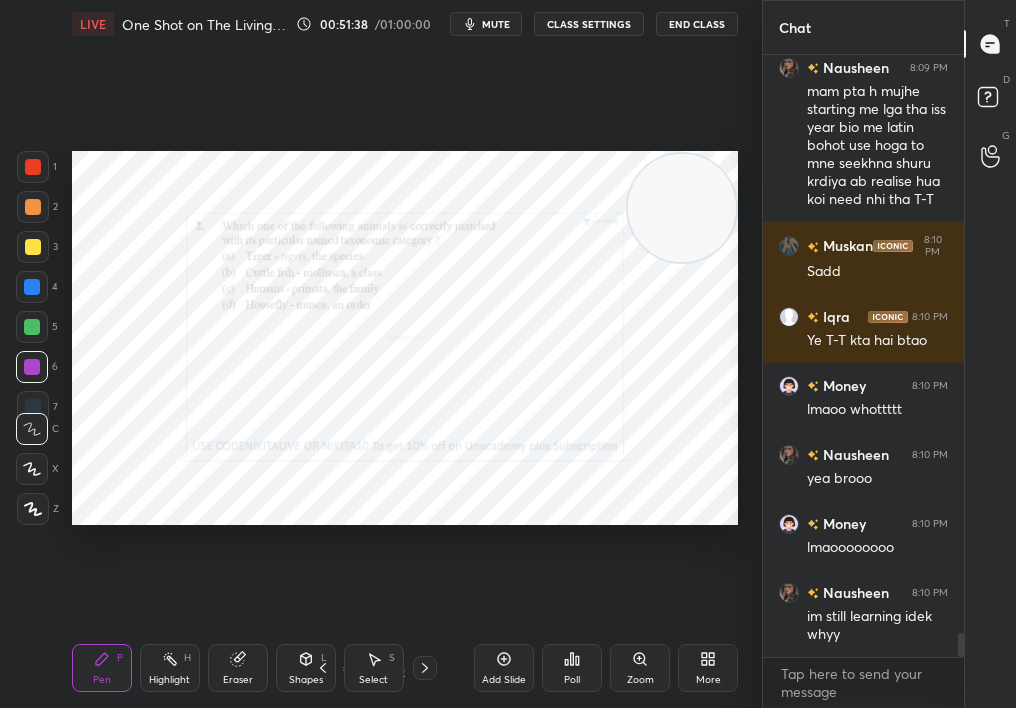 click 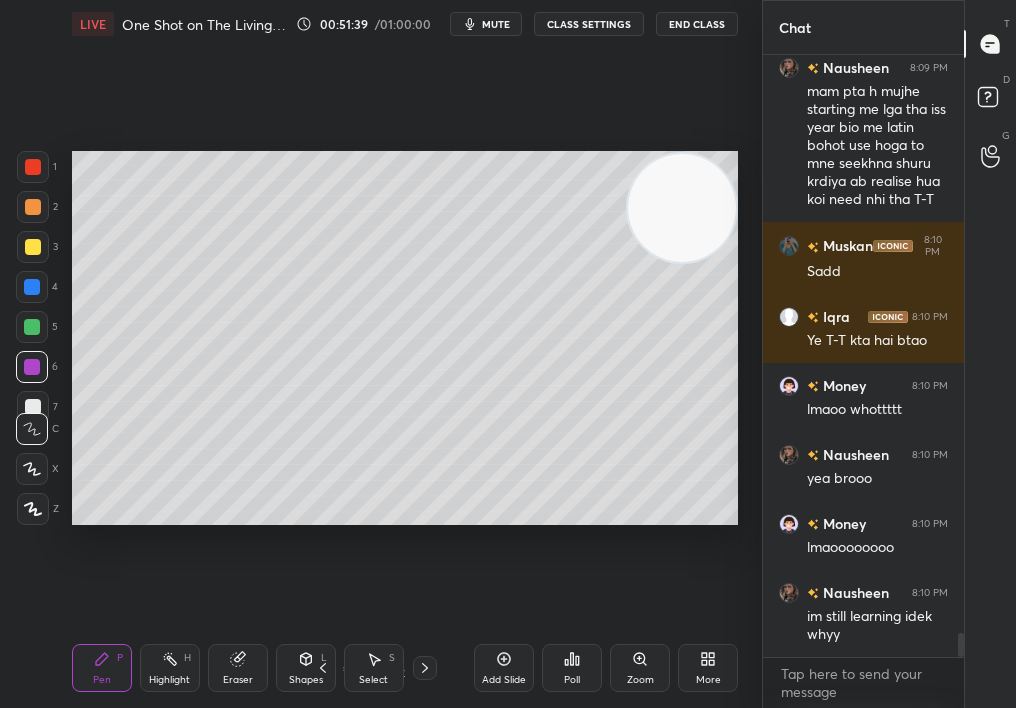 click 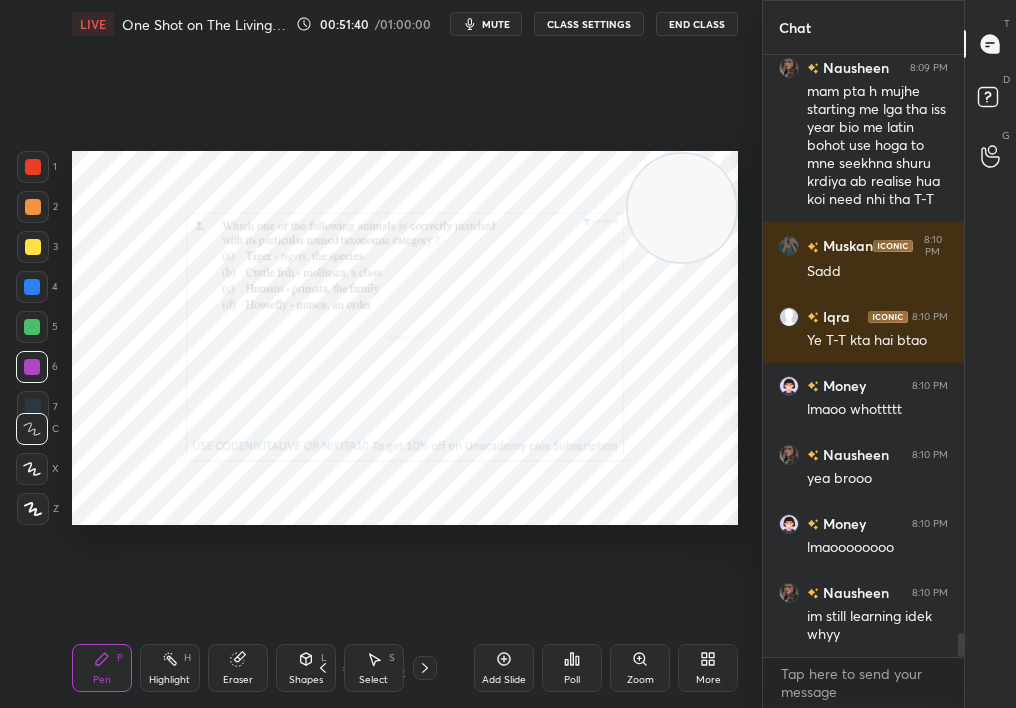 scroll, scrollTop: 14788, scrollLeft: 0, axis: vertical 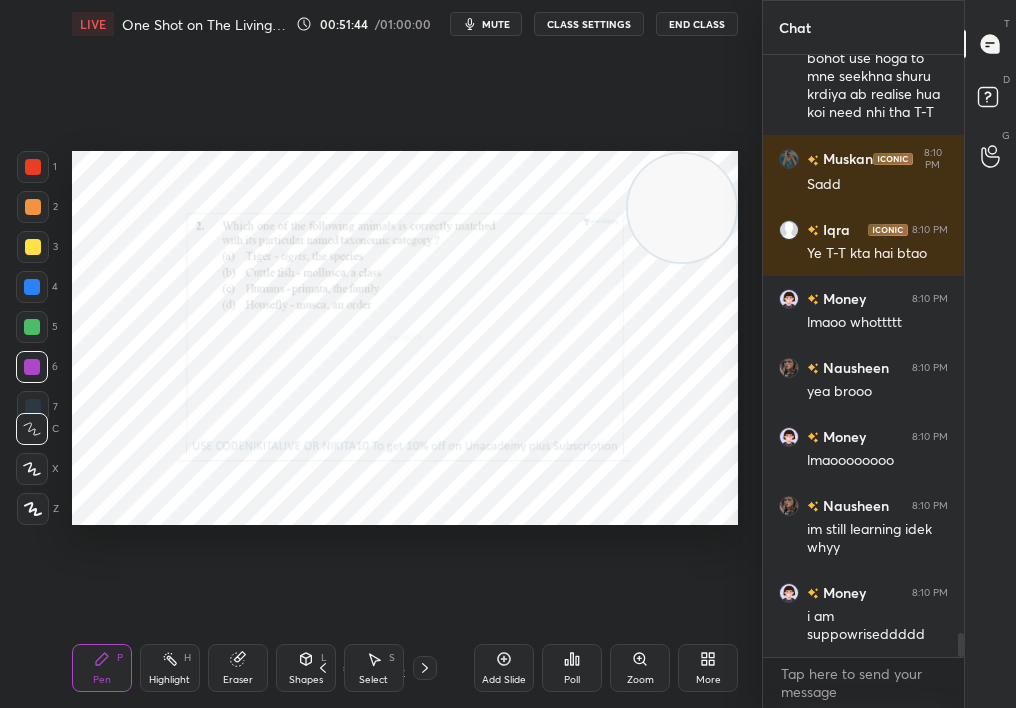 click on "Select S" at bounding box center (374, 668) 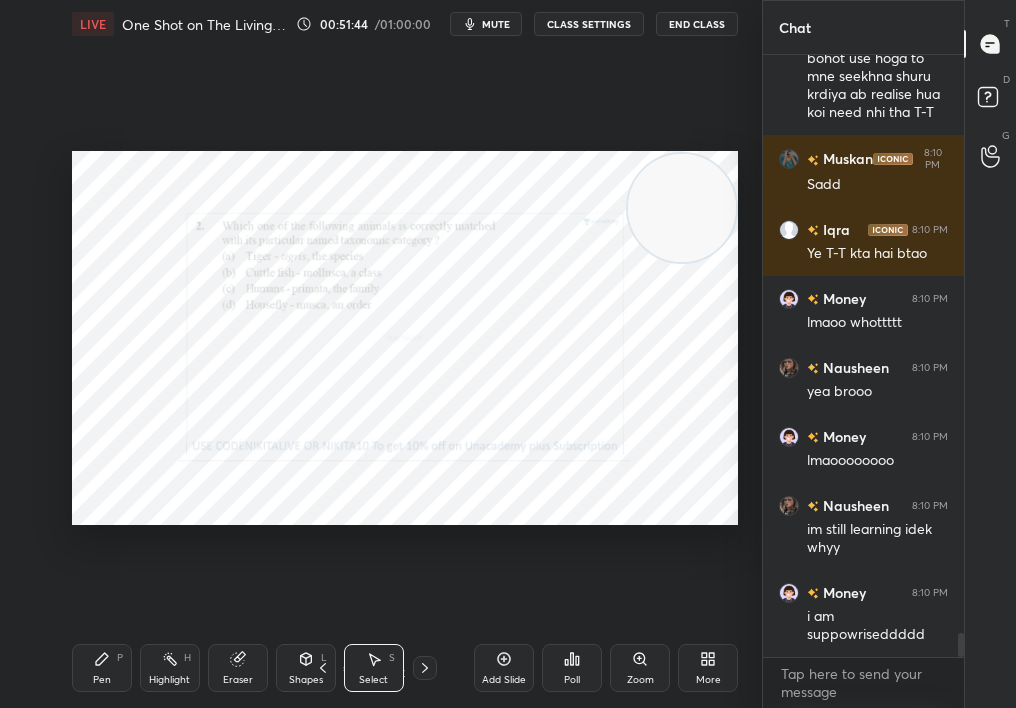 click on "Select S" at bounding box center (374, 668) 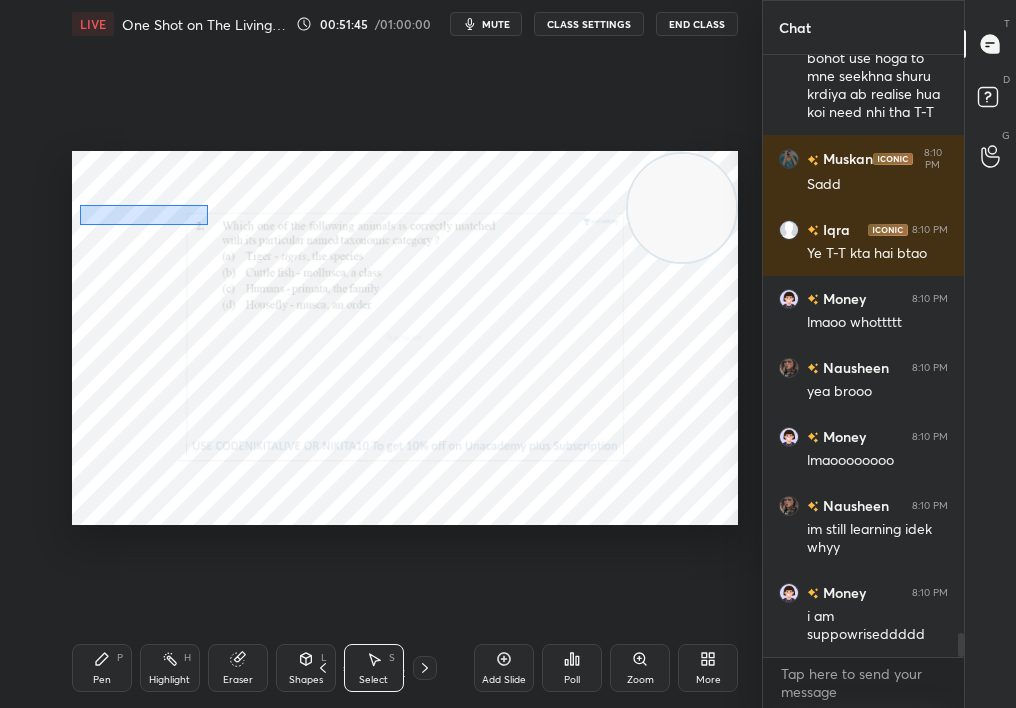 drag, startPoint x: 190, startPoint y: 202, endPoint x: 75, endPoint y: 219, distance: 116.24973 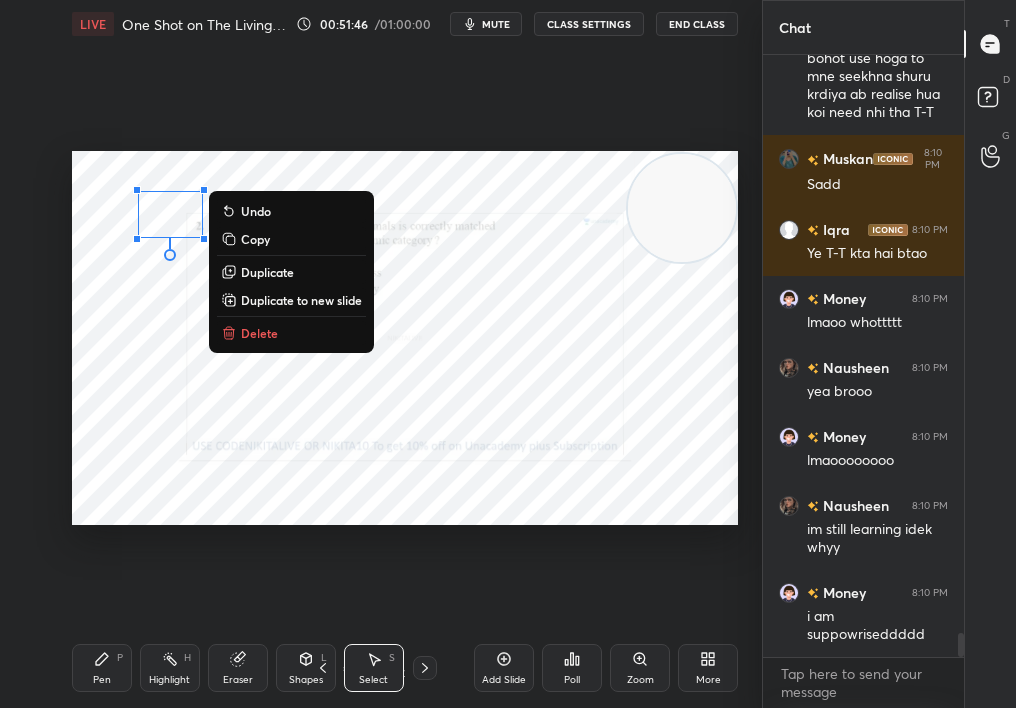 click on "0 ° Undo Copy Duplicate Duplicate to new slide Delete" at bounding box center (405, 338) 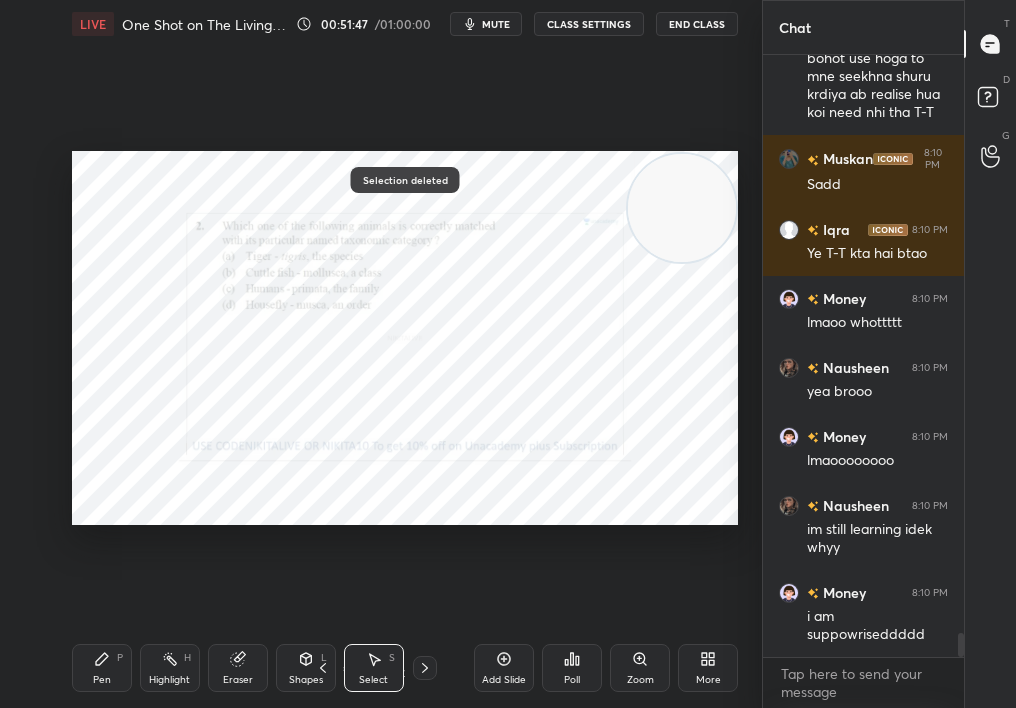 click on "Pen" at bounding box center [102, 680] 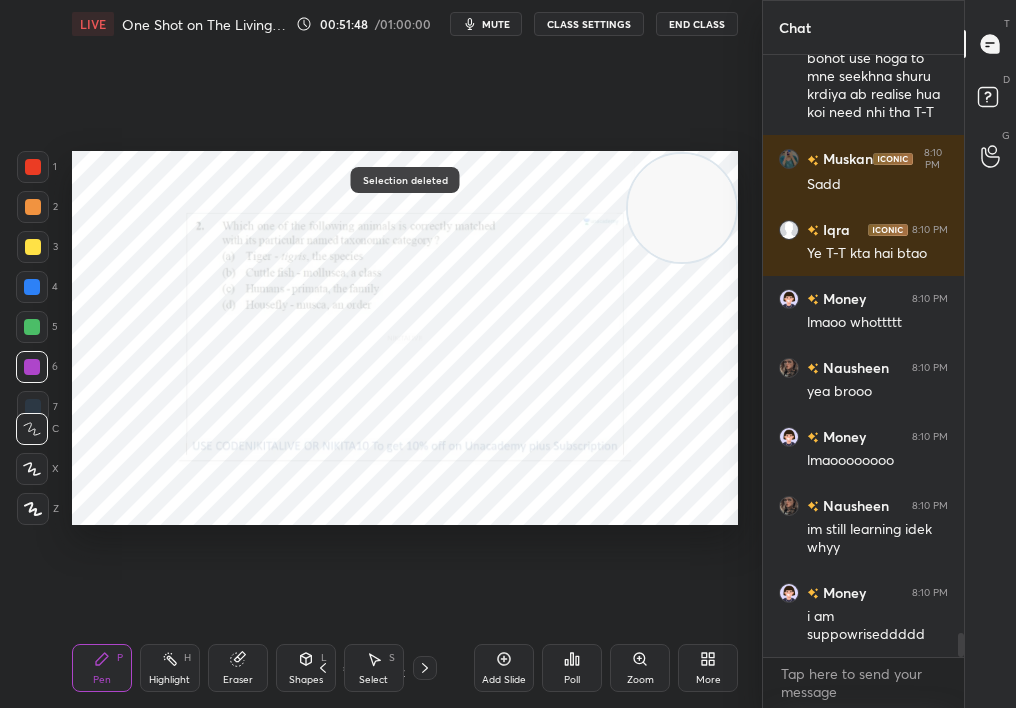 drag, startPoint x: 35, startPoint y: 168, endPoint x: 30, endPoint y: 177, distance: 10.29563 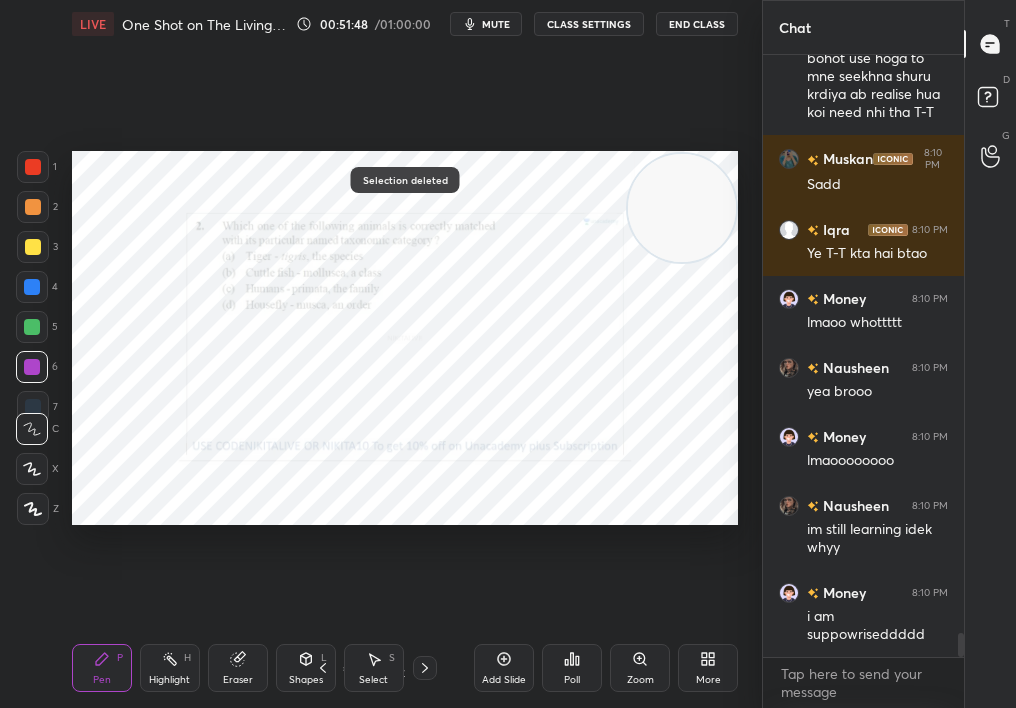 click at bounding box center [33, 167] 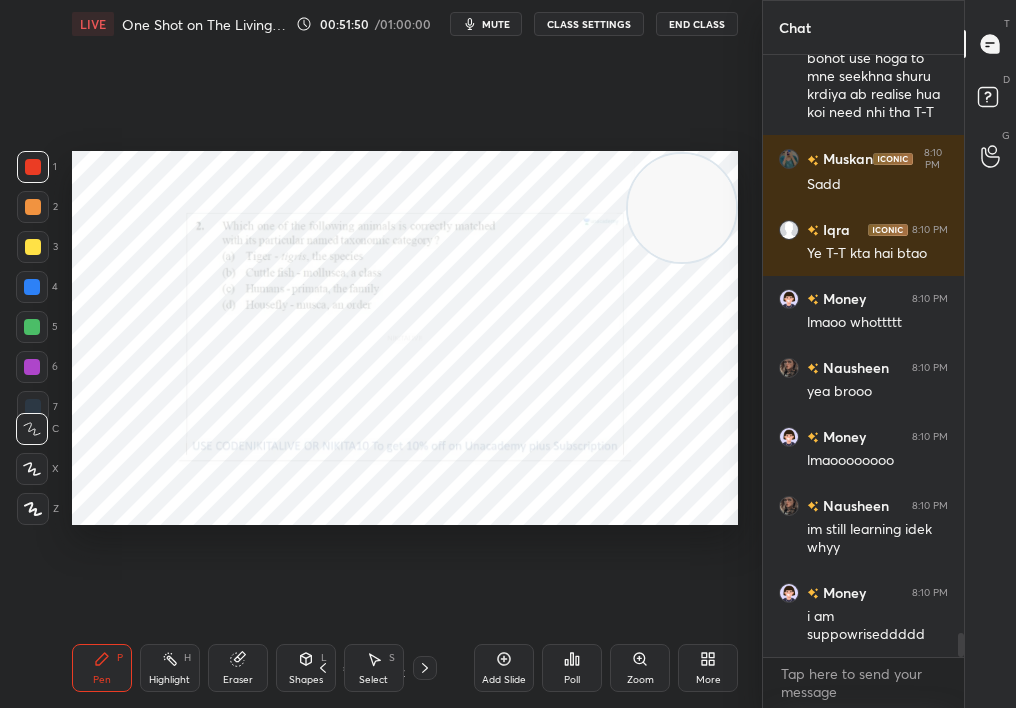 click on "Zoom" at bounding box center (640, 680) 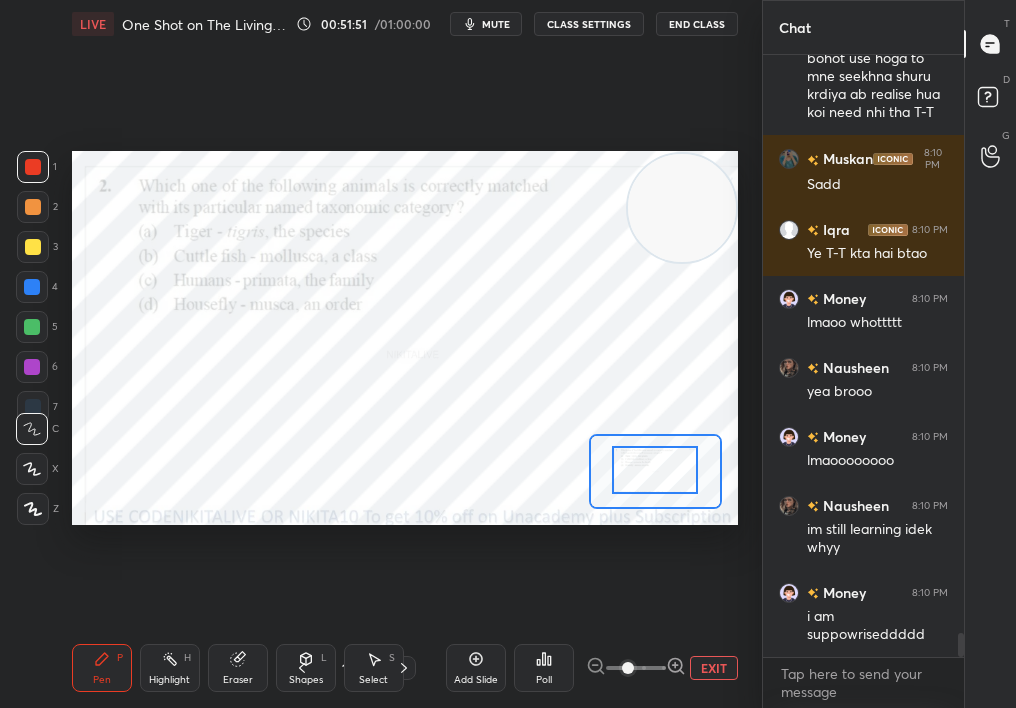 drag, startPoint x: 661, startPoint y: 460, endPoint x: 645, endPoint y: 448, distance: 20 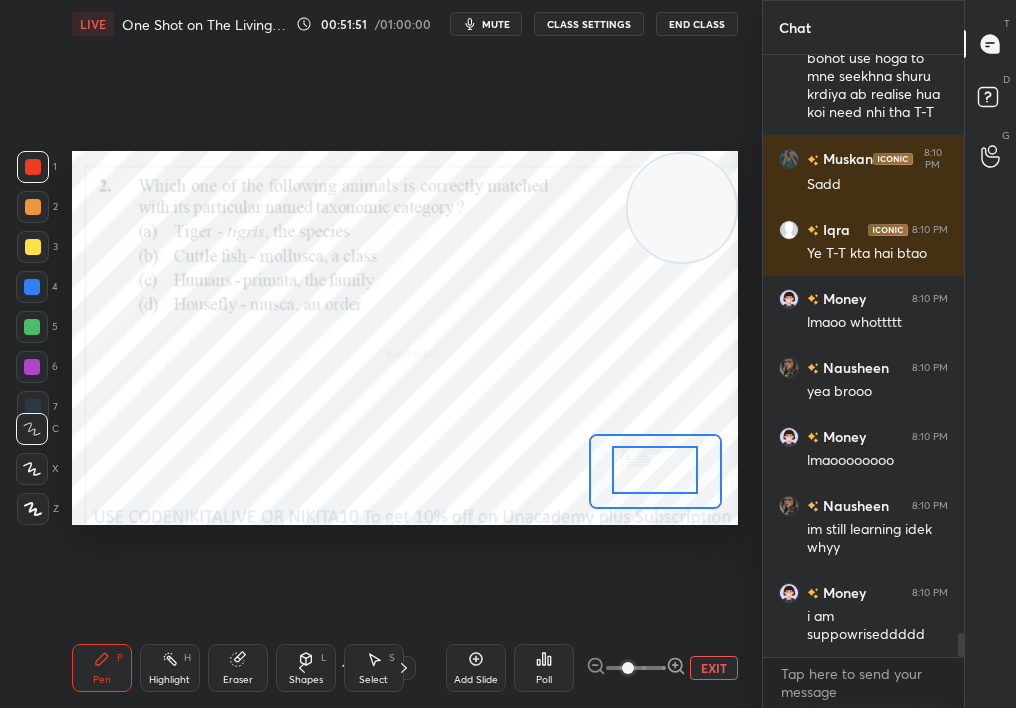 click at bounding box center (655, 469) 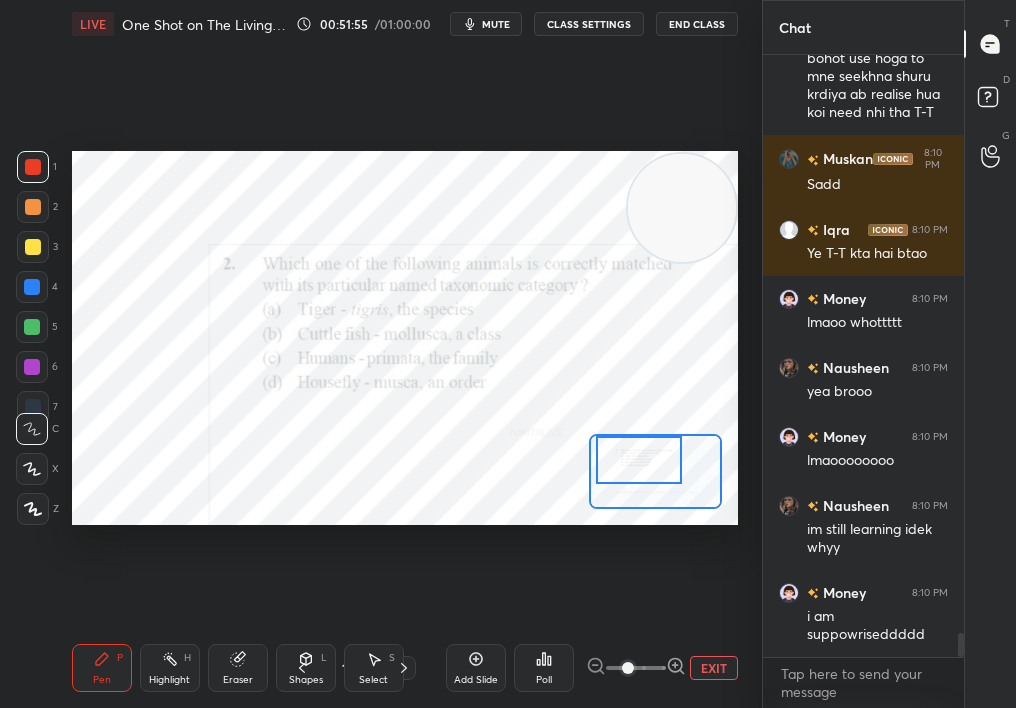 scroll, scrollTop: 14826, scrollLeft: 0, axis: vertical 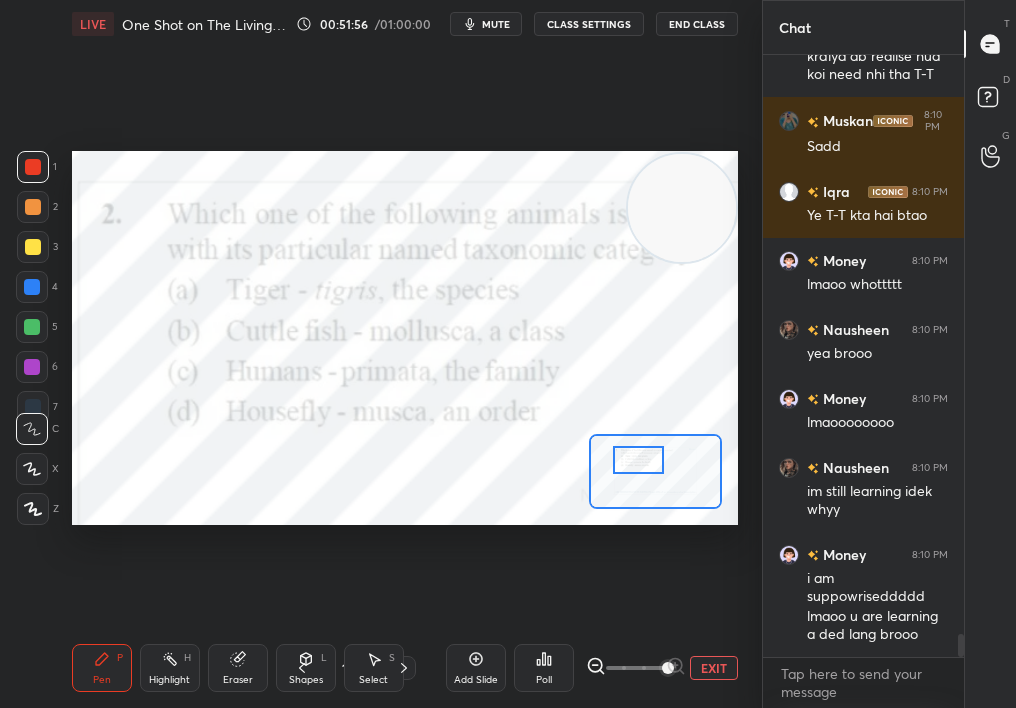 click at bounding box center (636, 668) 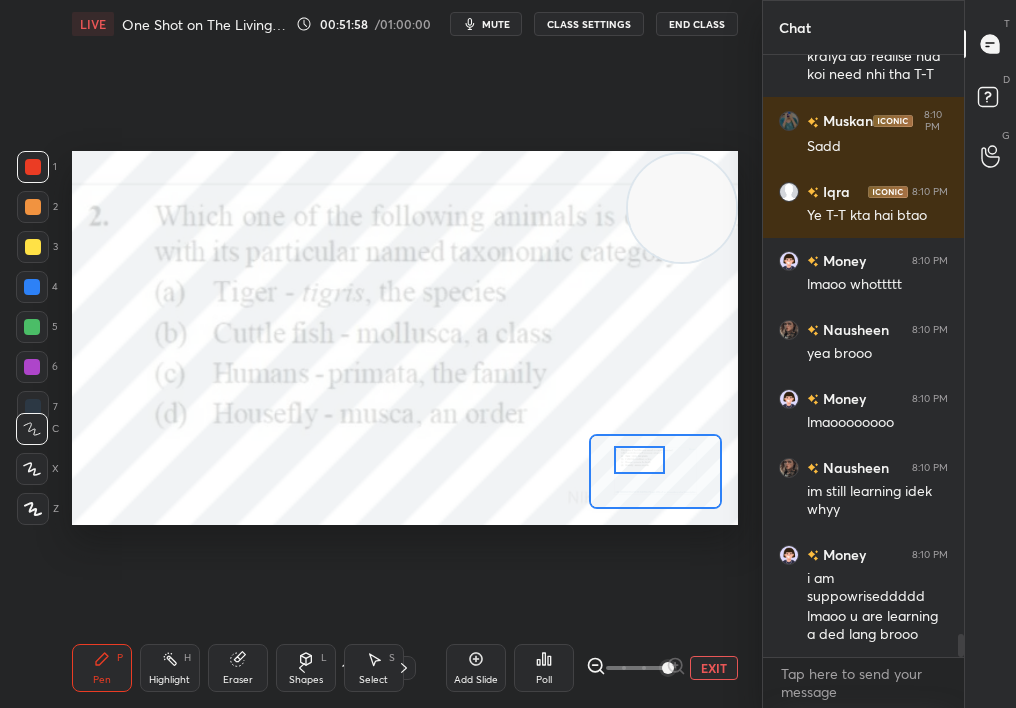 click at bounding box center (640, 460) 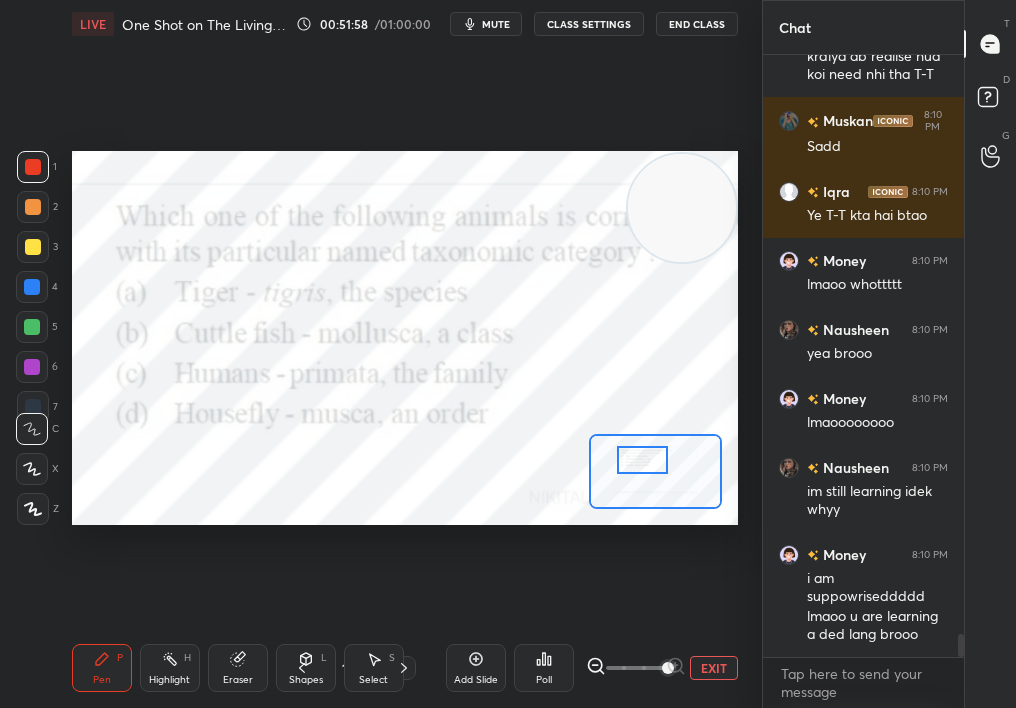 click at bounding box center (636, 668) 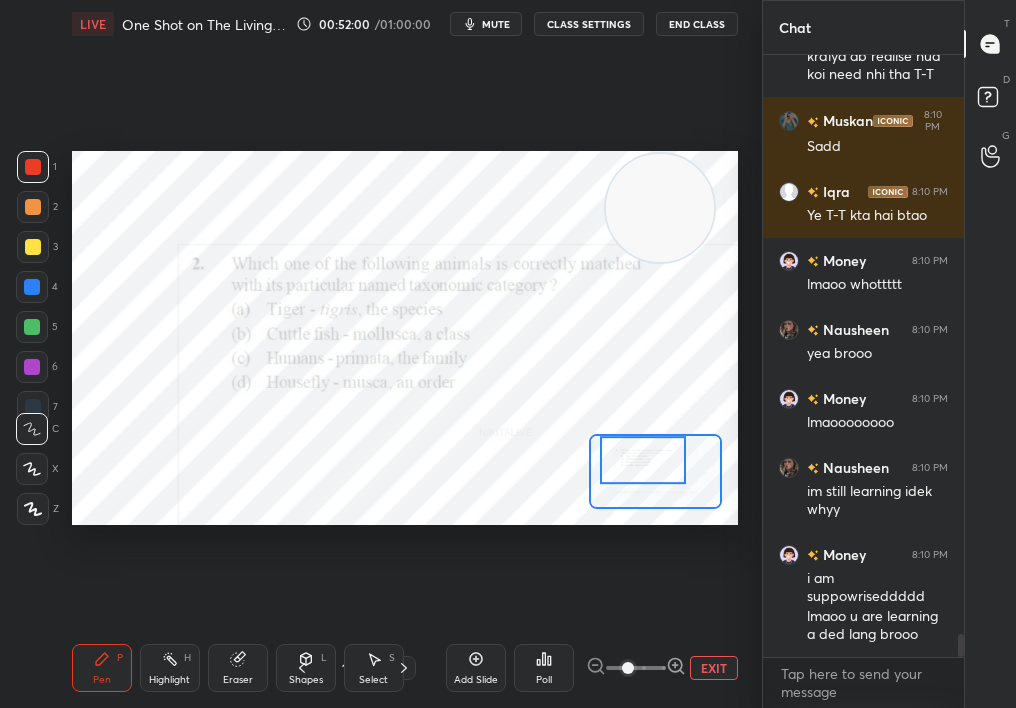 drag, startPoint x: 664, startPoint y: 209, endPoint x: 7, endPoint y: 409, distance: 686.7671 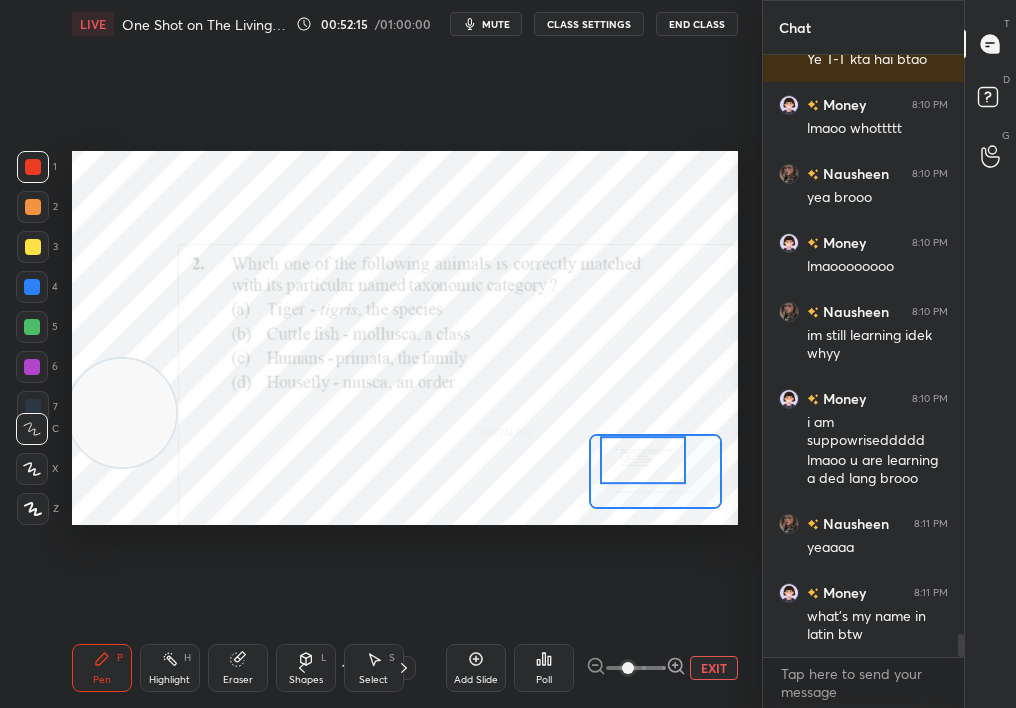 scroll, scrollTop: 15002, scrollLeft: 0, axis: vertical 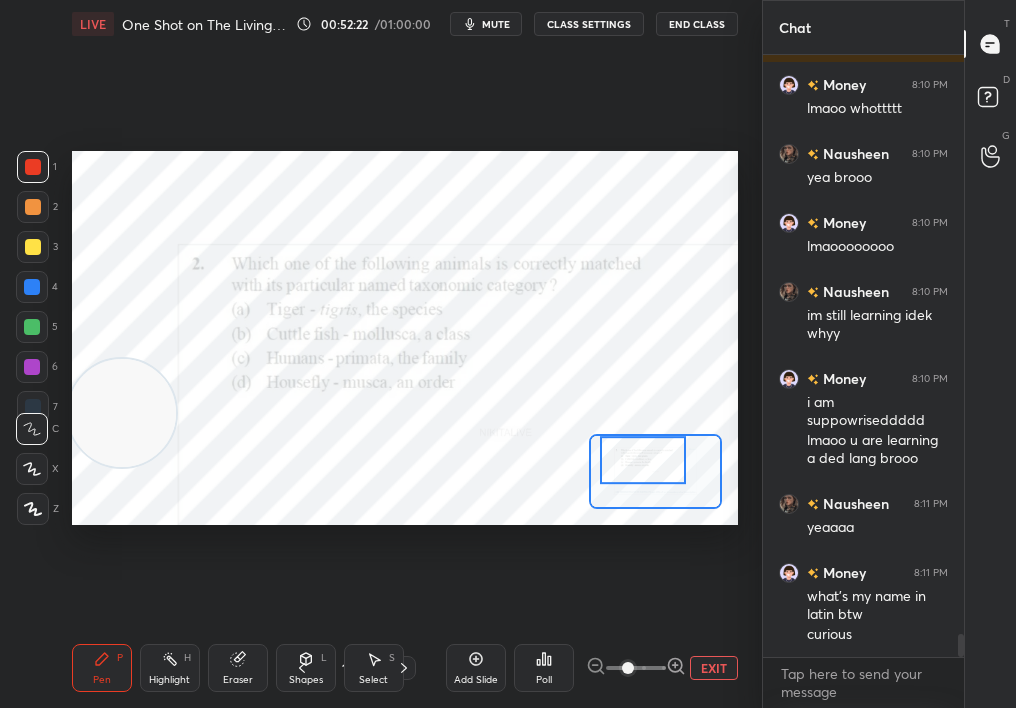 click on "Highlight" at bounding box center (169, 680) 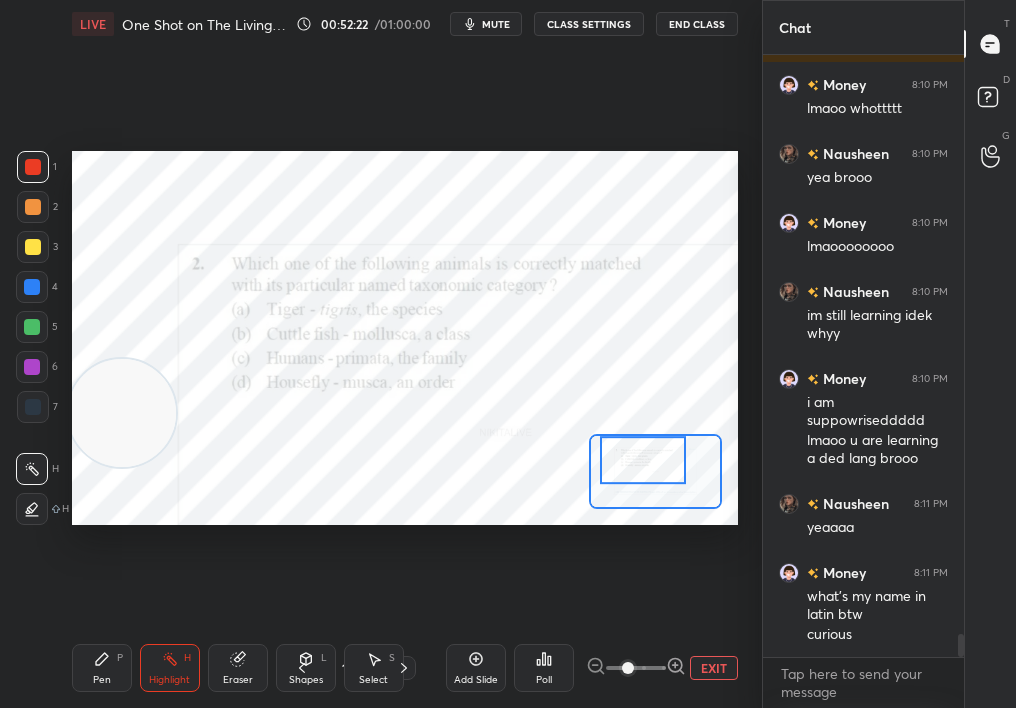 click on "Highlight H" at bounding box center (170, 668) 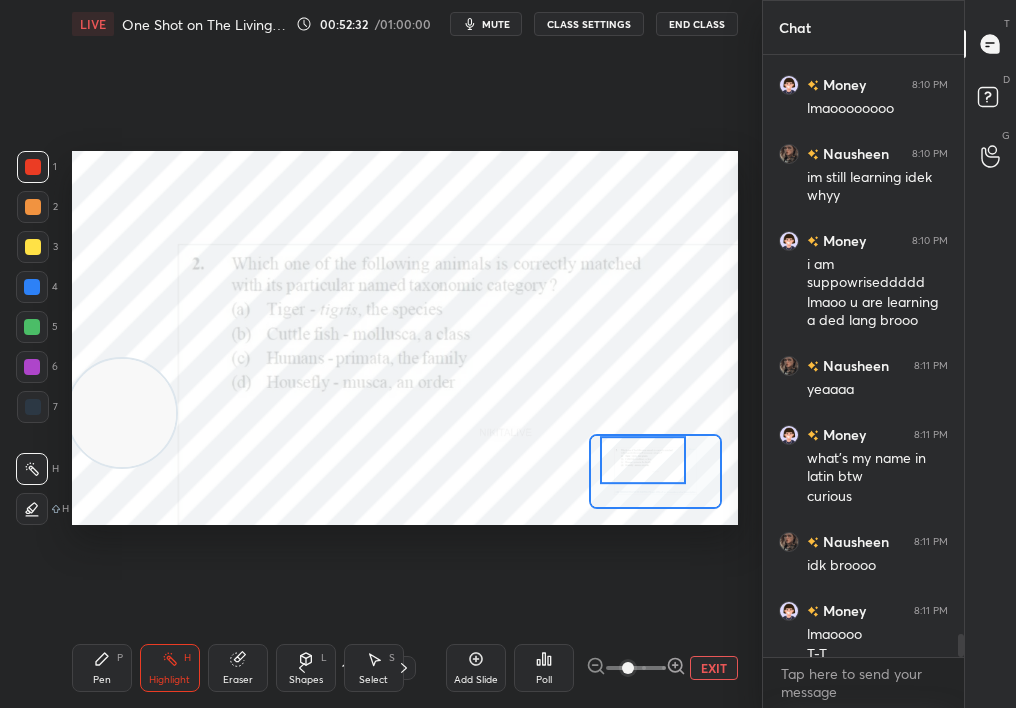 scroll, scrollTop: 15160, scrollLeft: 0, axis: vertical 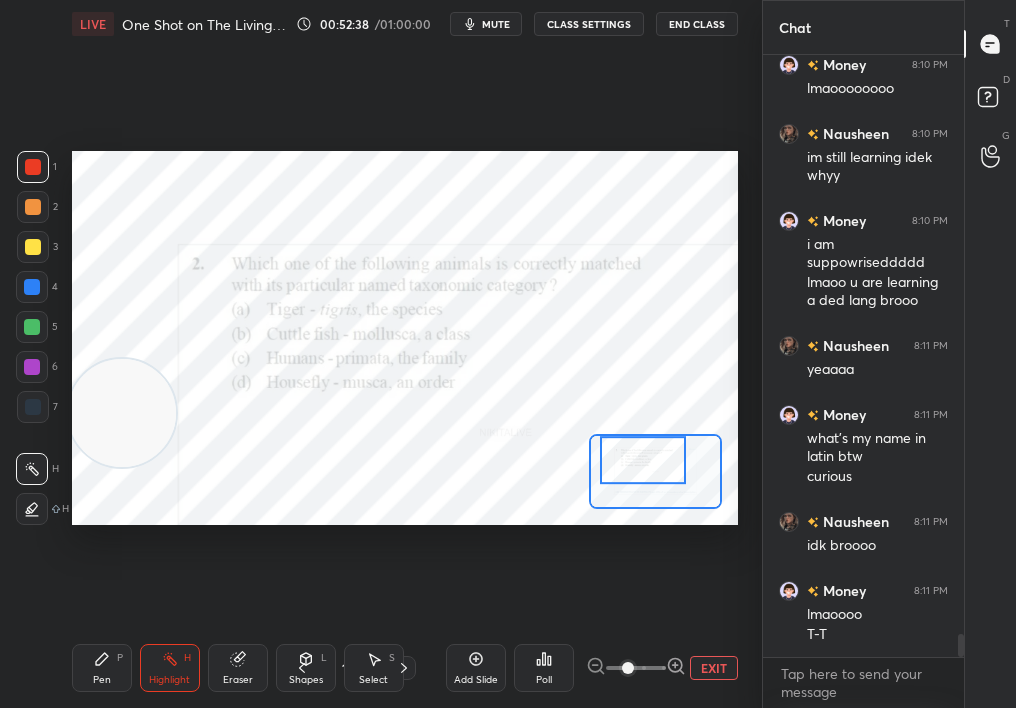 click 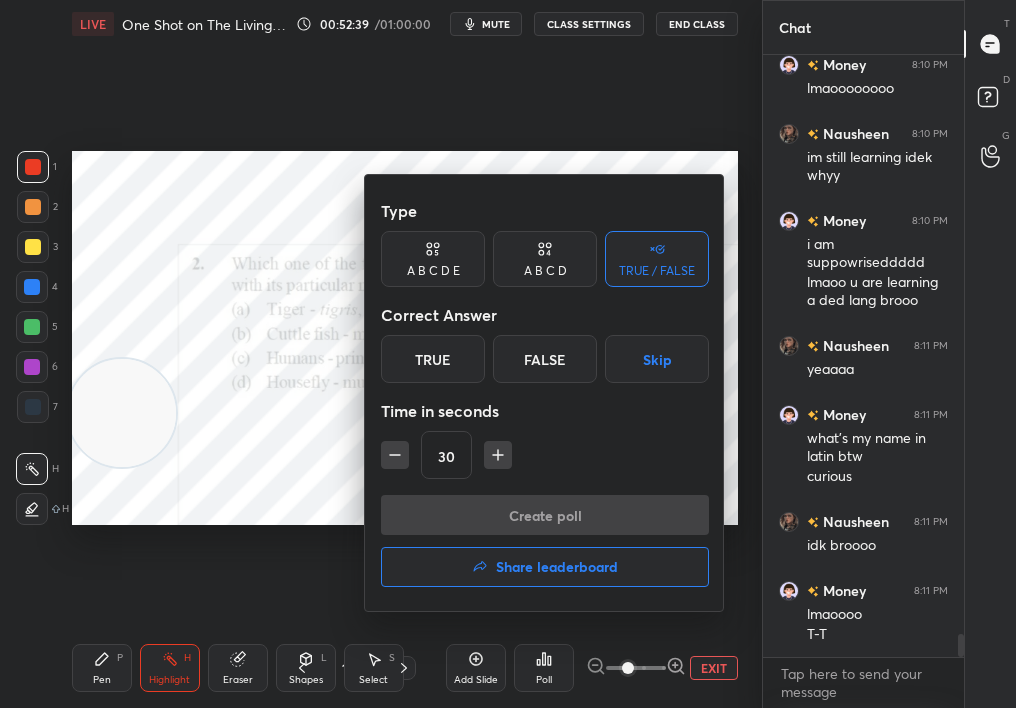 click at bounding box center (508, 354) 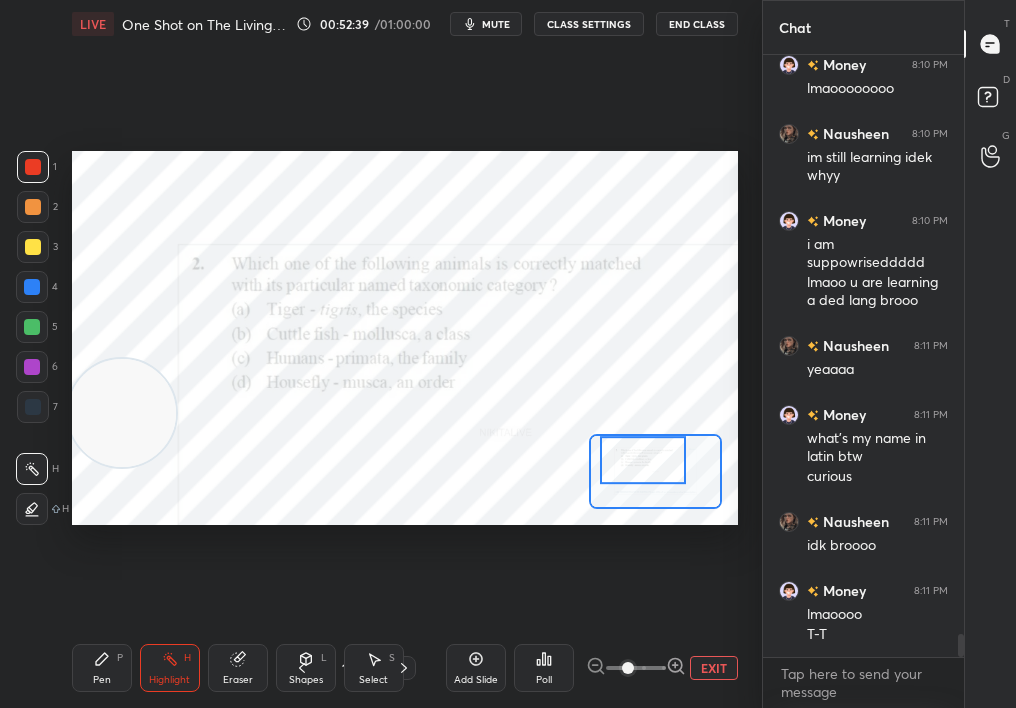click on "Select S" at bounding box center (374, 668) 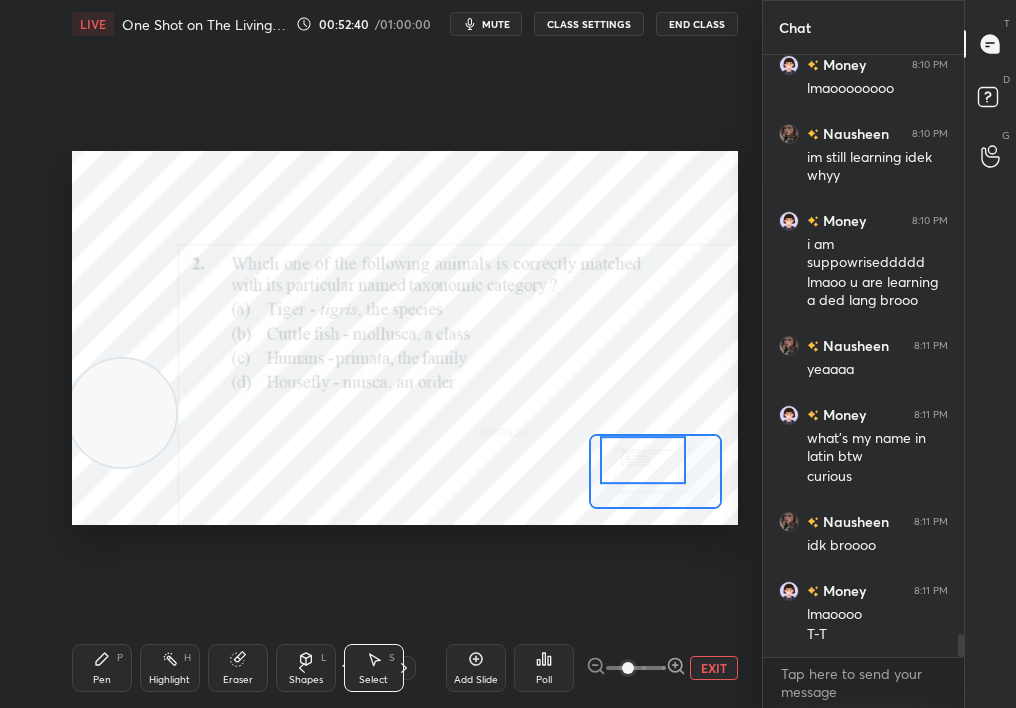 click on "EXIT" at bounding box center (714, 668) 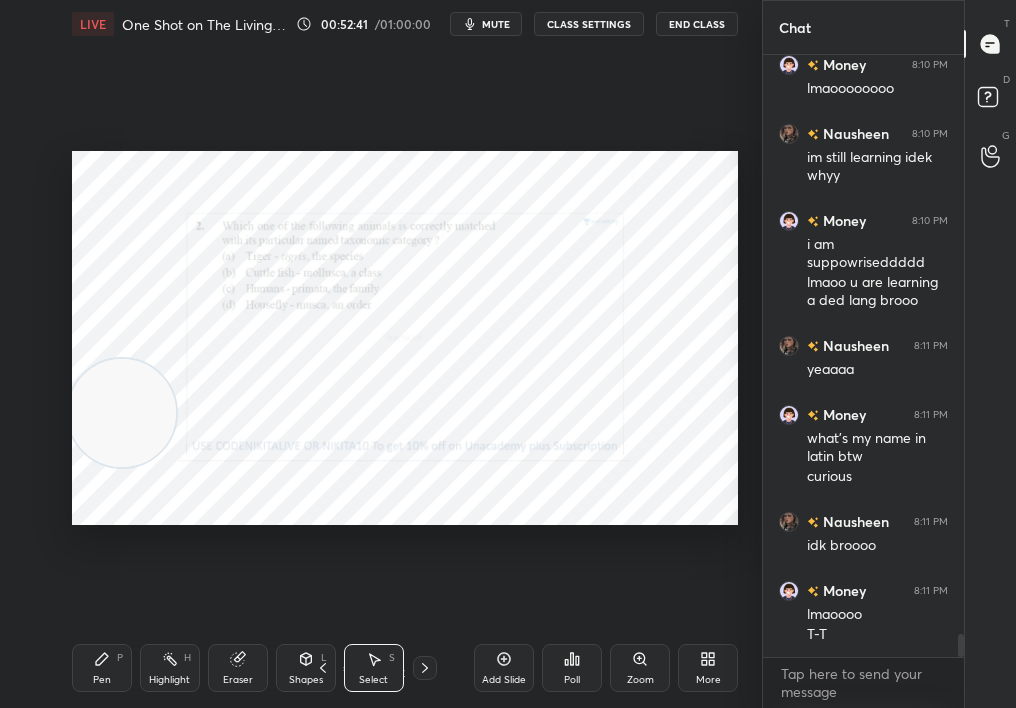 click on "Pen P Highlight H Eraser Shapes L Select S 18 / 74 Add Slide Poll Zoom More" at bounding box center (405, 668) 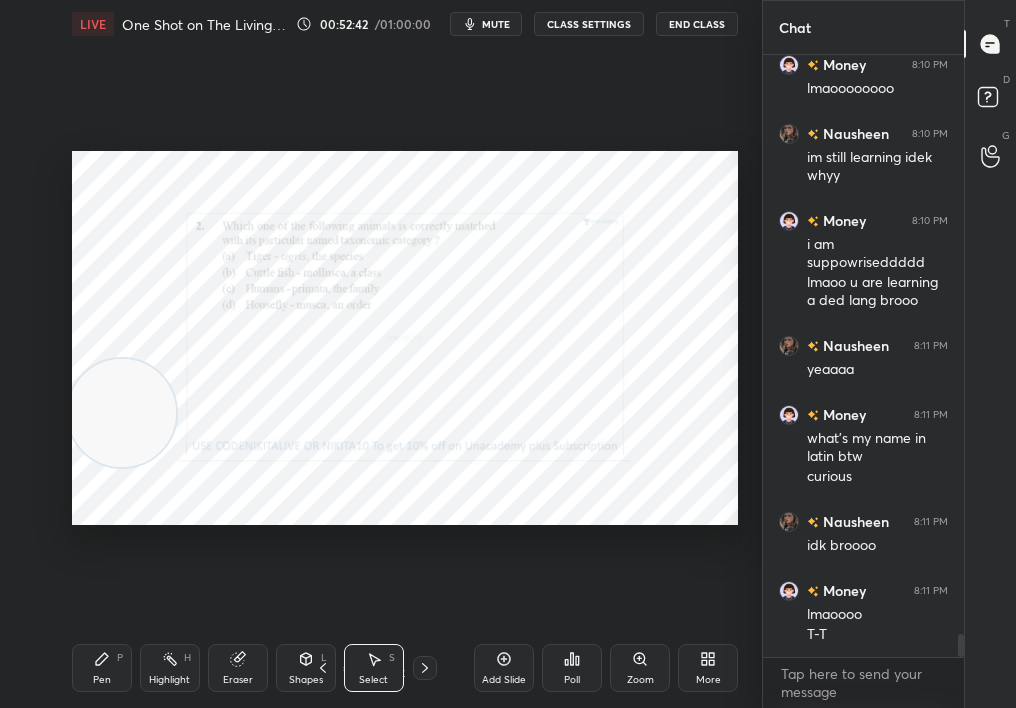 click on "Pen P Highlight H Eraser Shapes L Select S 18 / 74 Add Slide Poll Zoom More" at bounding box center [405, 668] 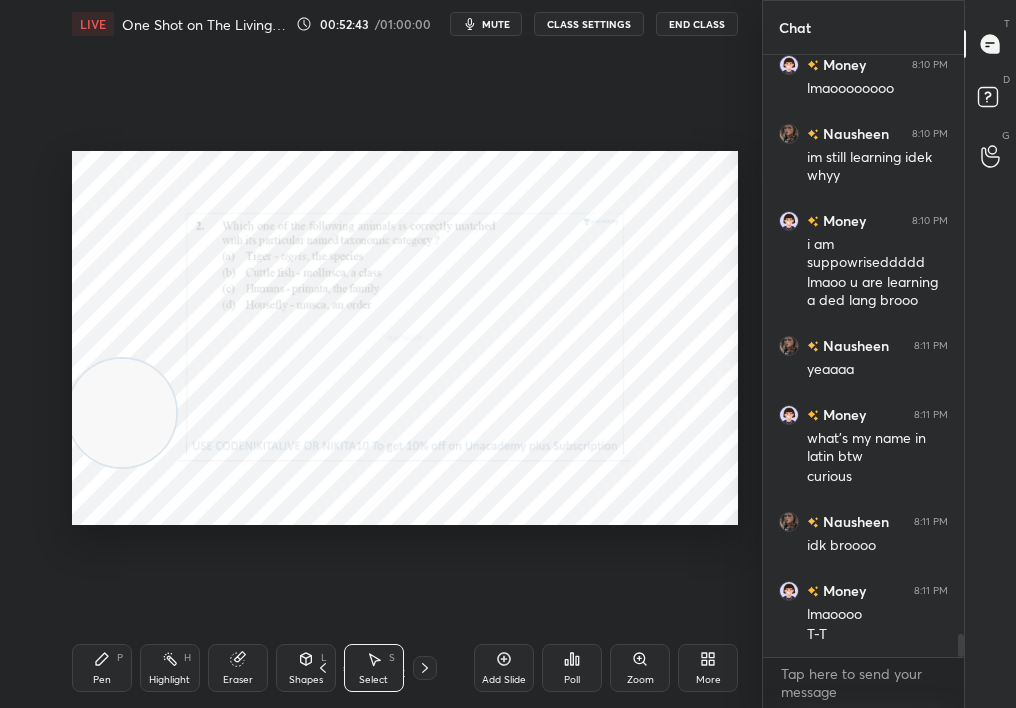 click on "Select S" at bounding box center (374, 668) 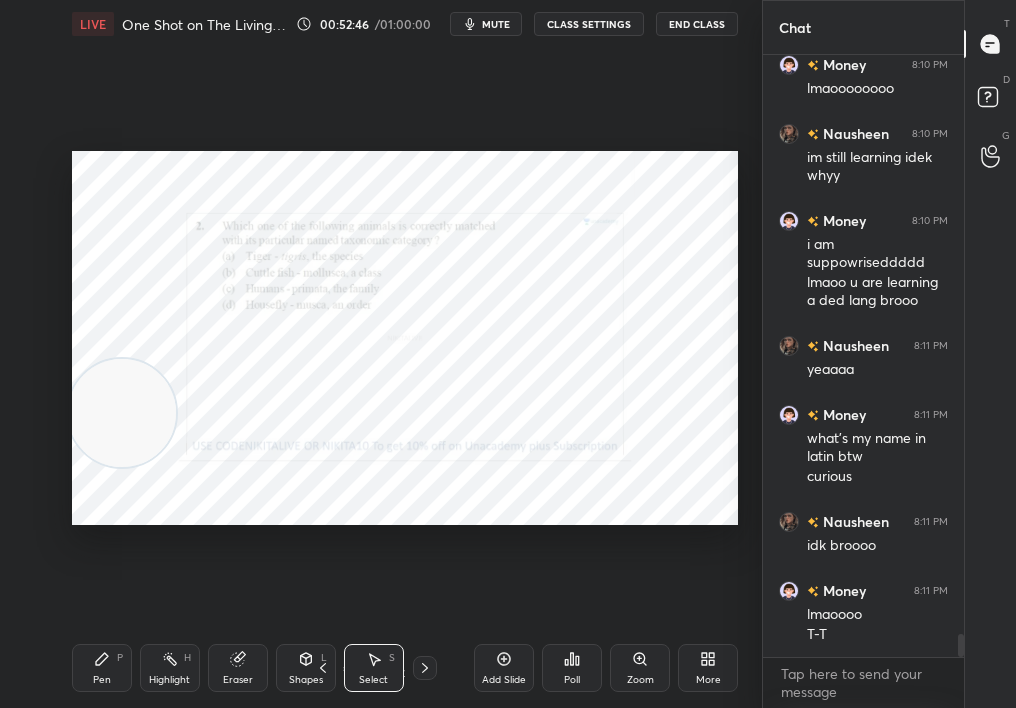 click on "18 / 74" at bounding box center (374, 668) 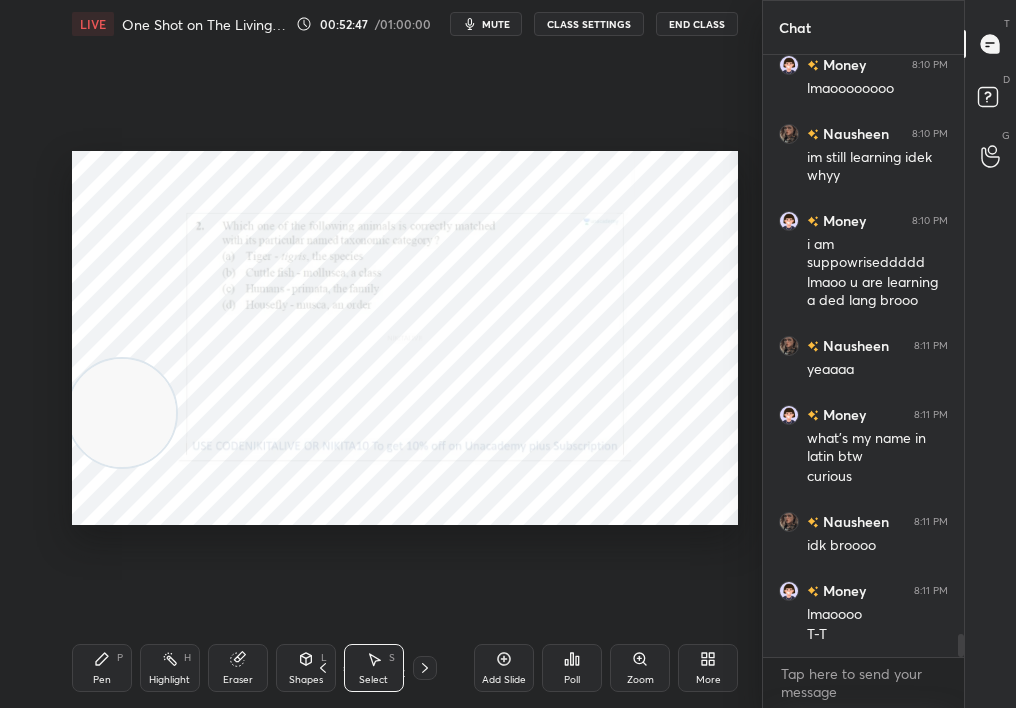 click on "Select S" at bounding box center (374, 668) 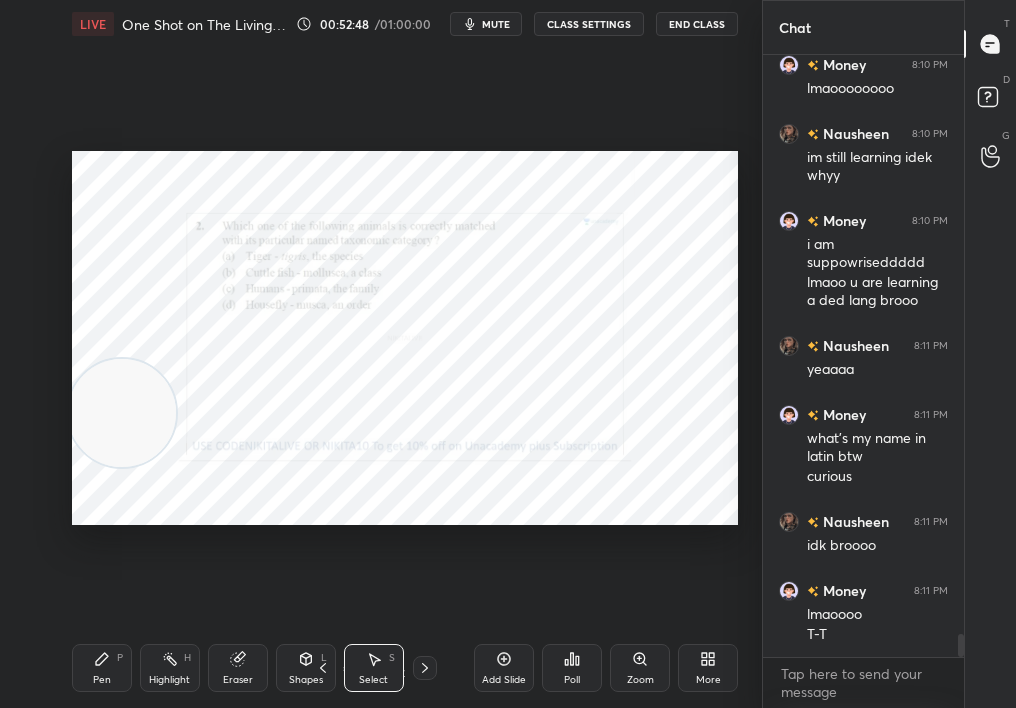 click on "Select S" at bounding box center (374, 668) 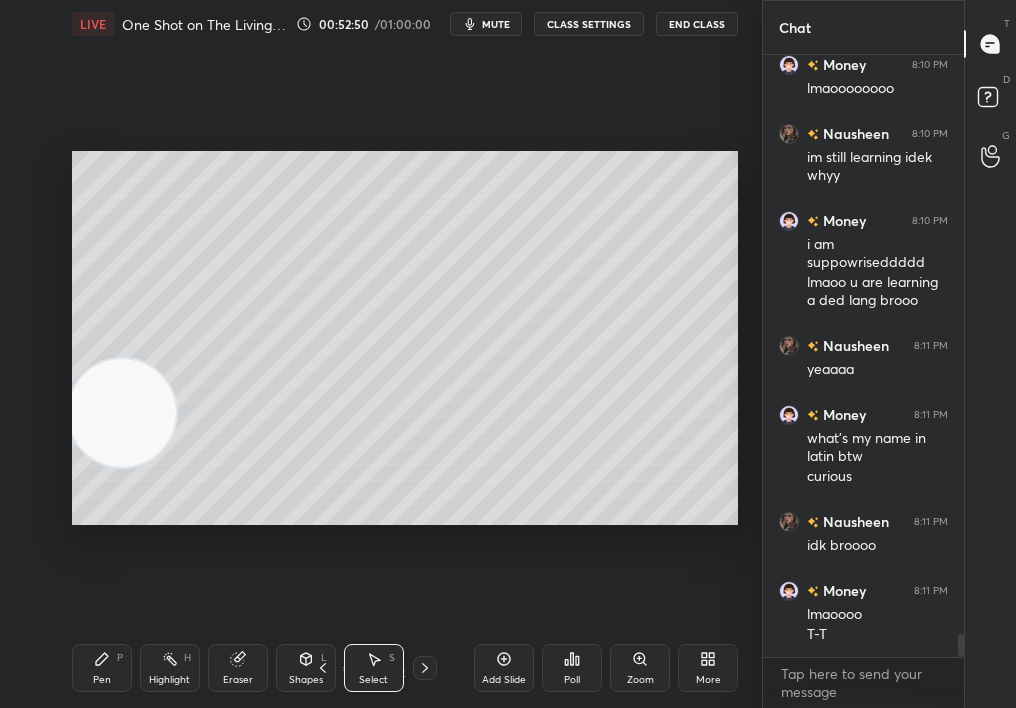 click 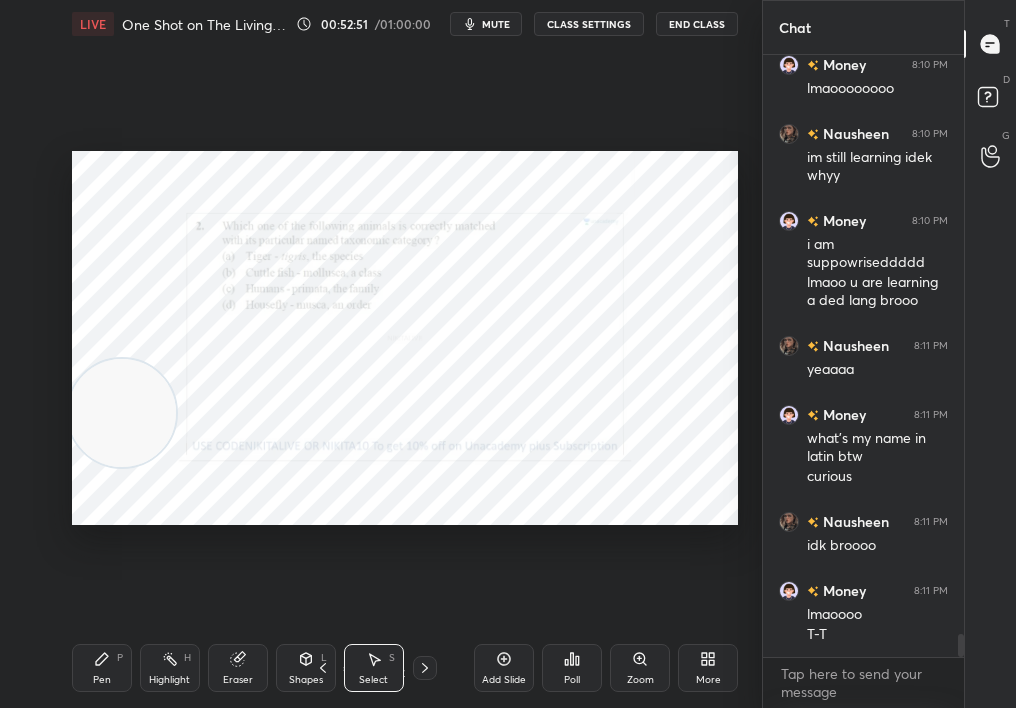 click on "Select S" at bounding box center [374, 668] 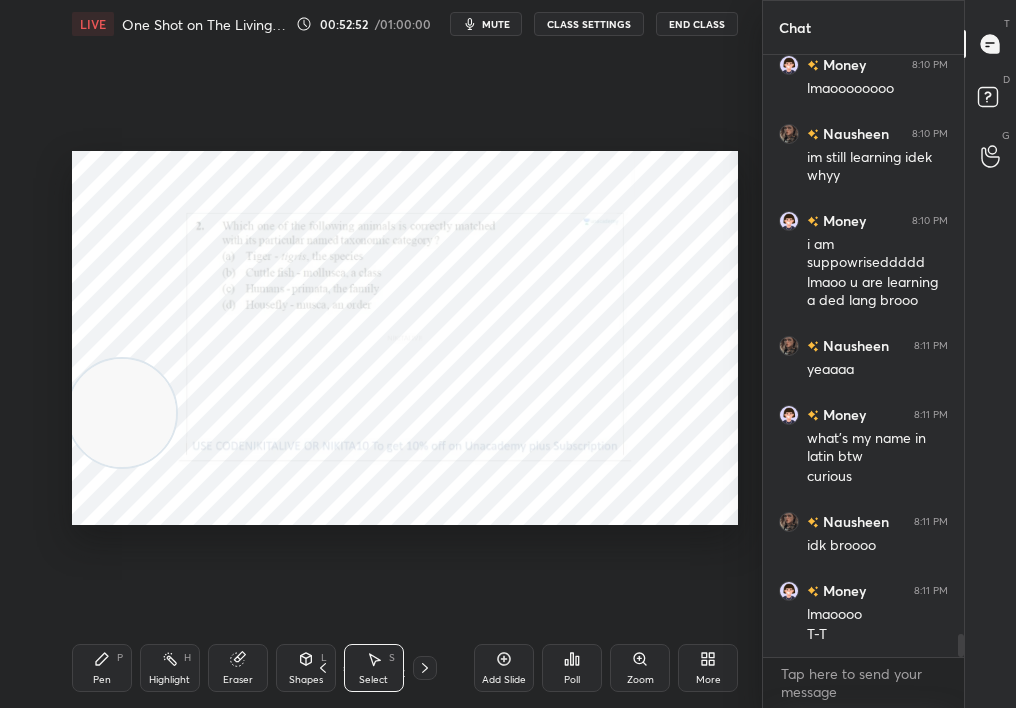 click on "Select S" at bounding box center (374, 668) 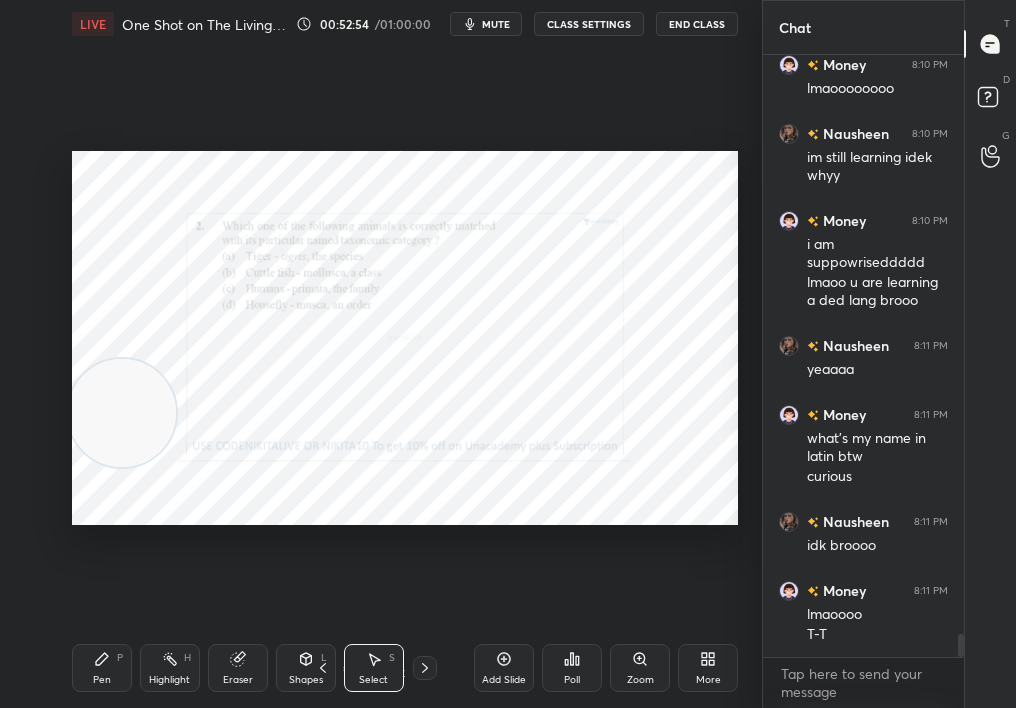 click 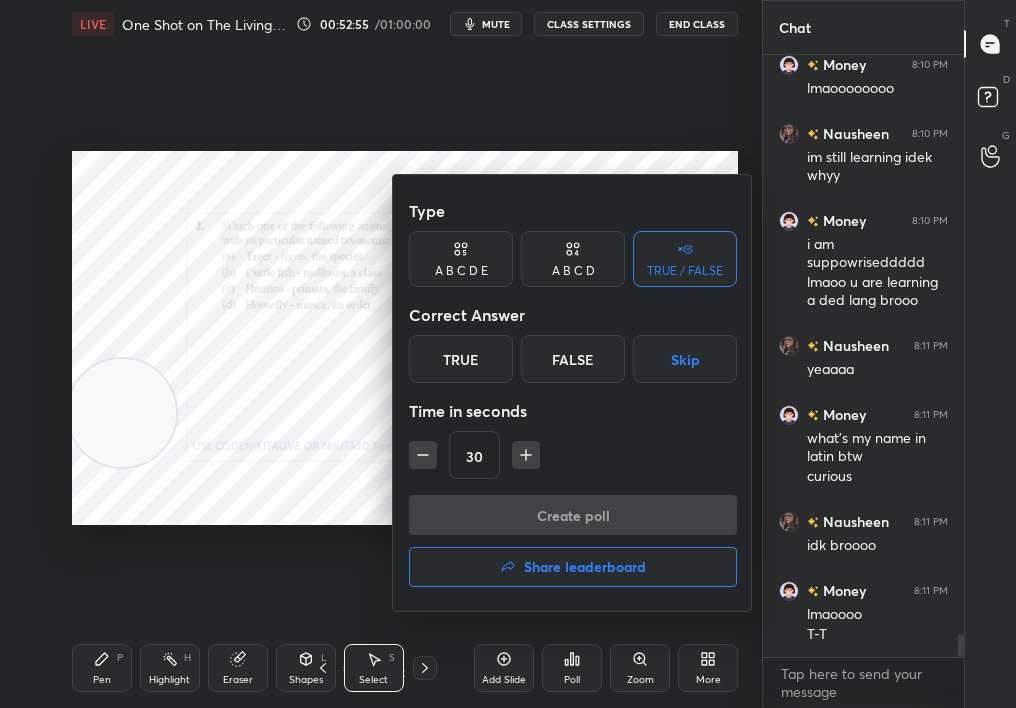 click at bounding box center [508, 354] 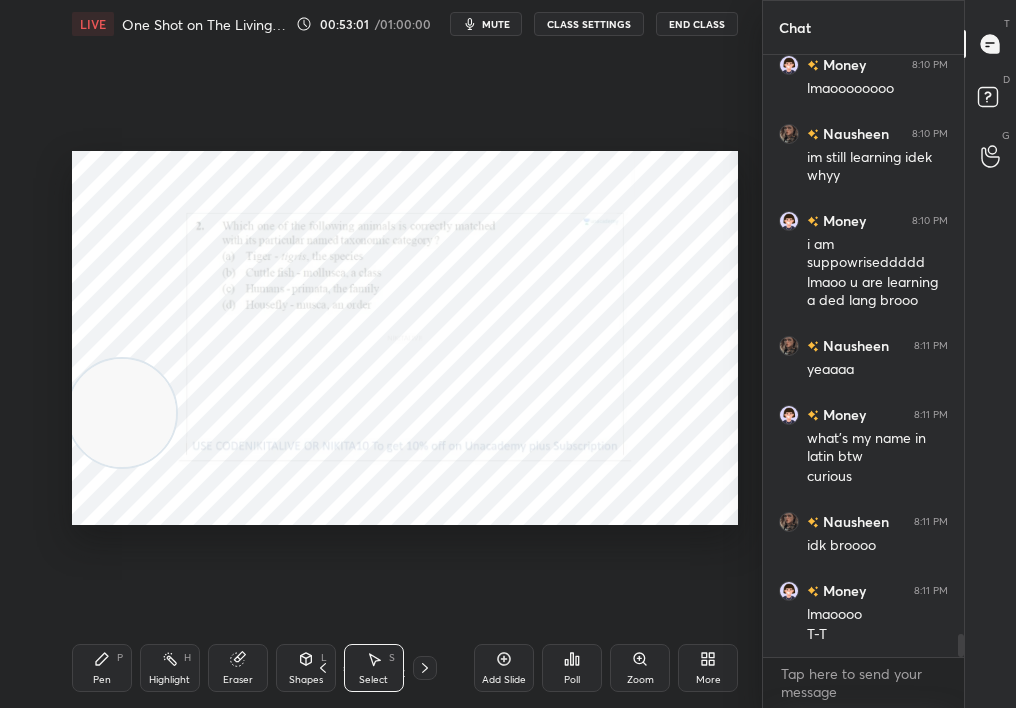 click on "LIVE One Shot on The Living World 00:53:01 /  01:00:00 mute CLASS SETTINGS End Class" at bounding box center [405, 24] 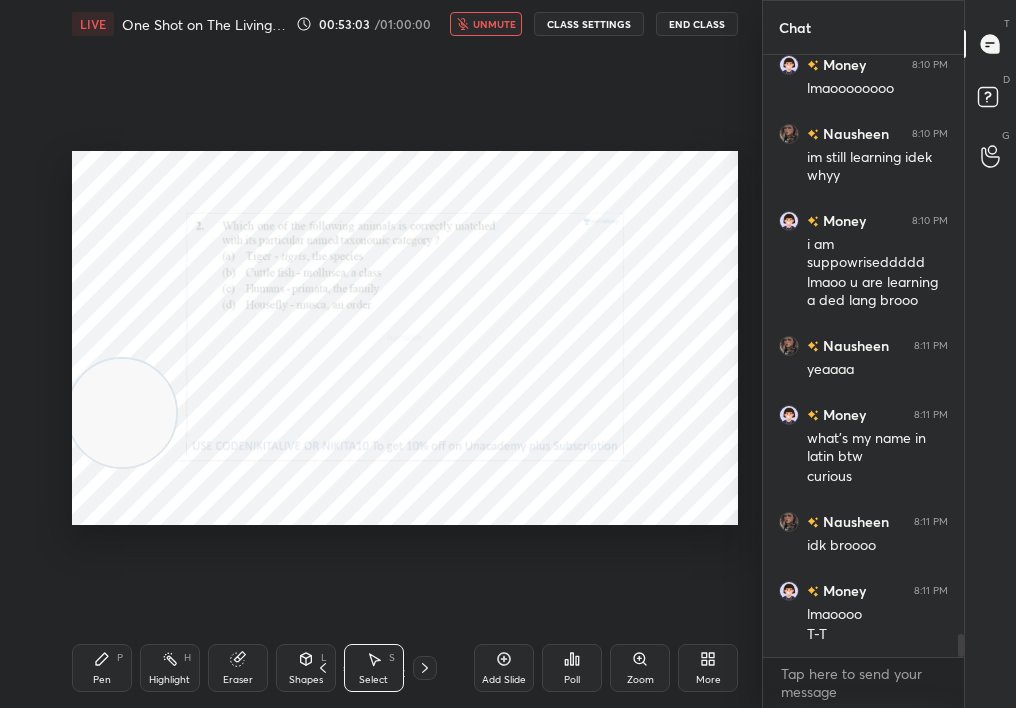 scroll, scrollTop: 15229, scrollLeft: 0, axis: vertical 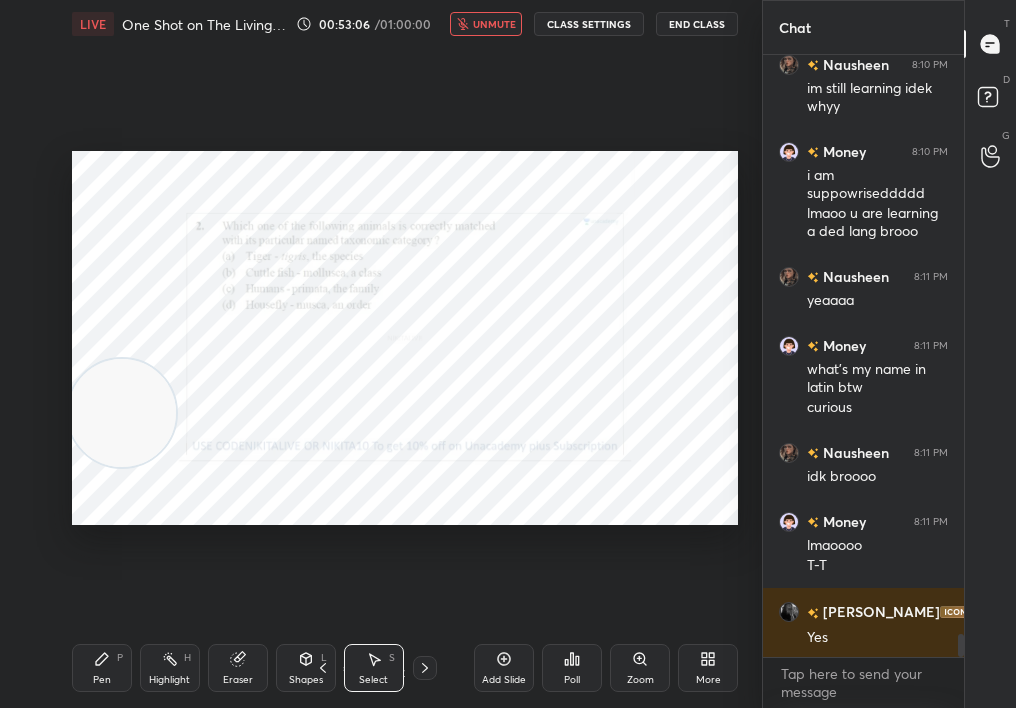 click on "unmute" at bounding box center (486, 24) 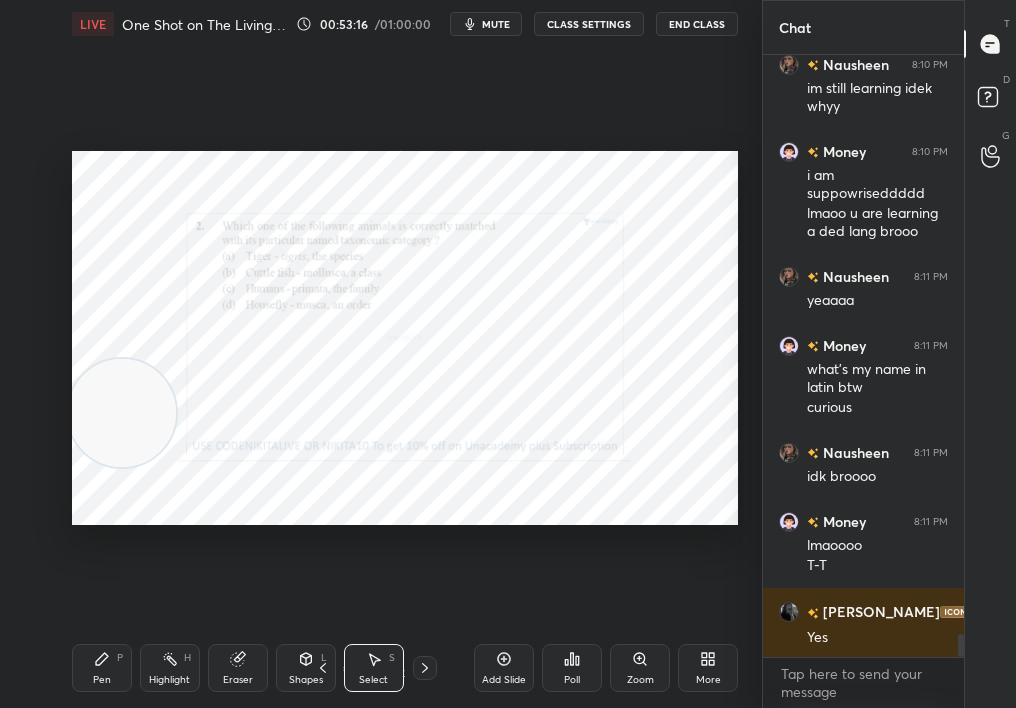 click on "Poll" at bounding box center [572, 668] 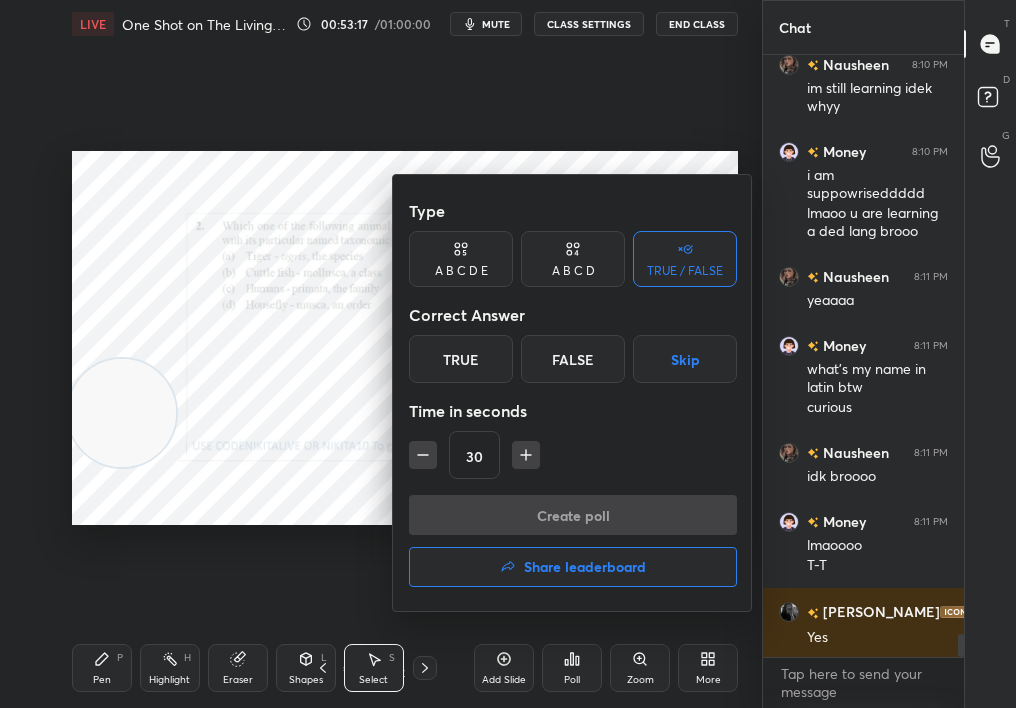 click on "True" at bounding box center (461, 359) 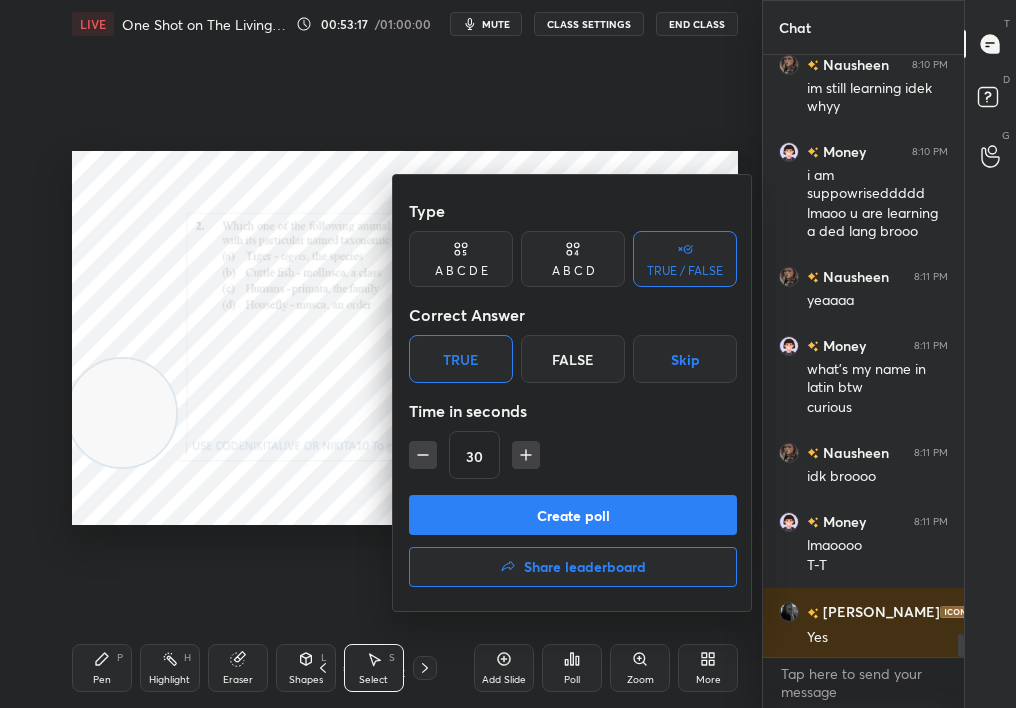 click on "A B C D" at bounding box center (573, 271) 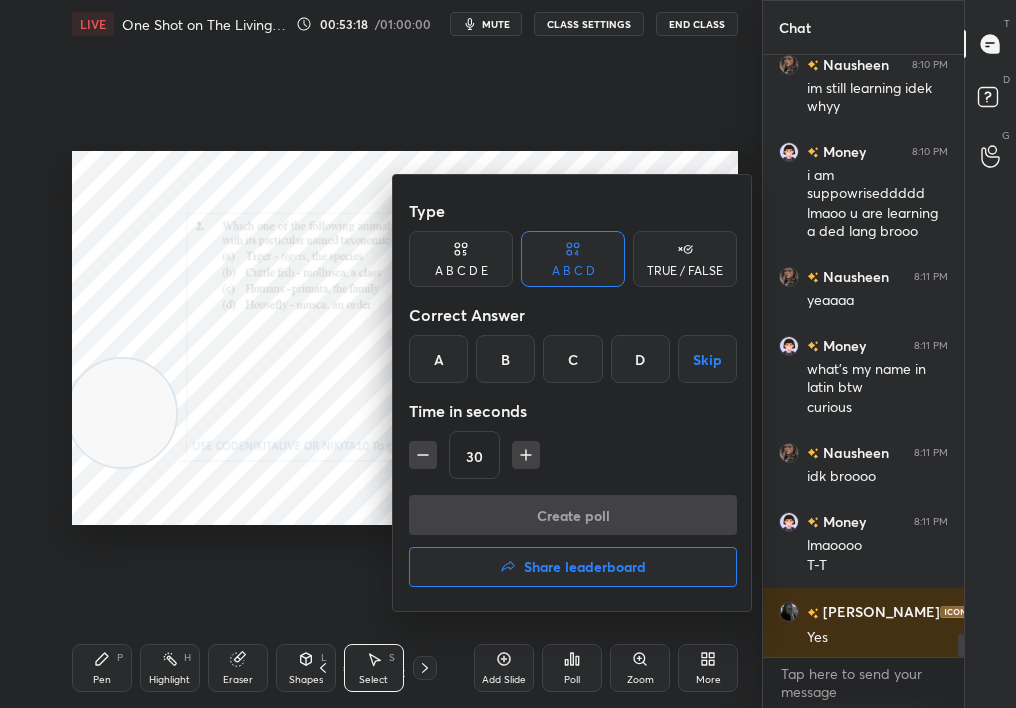 click on "A" at bounding box center [438, 359] 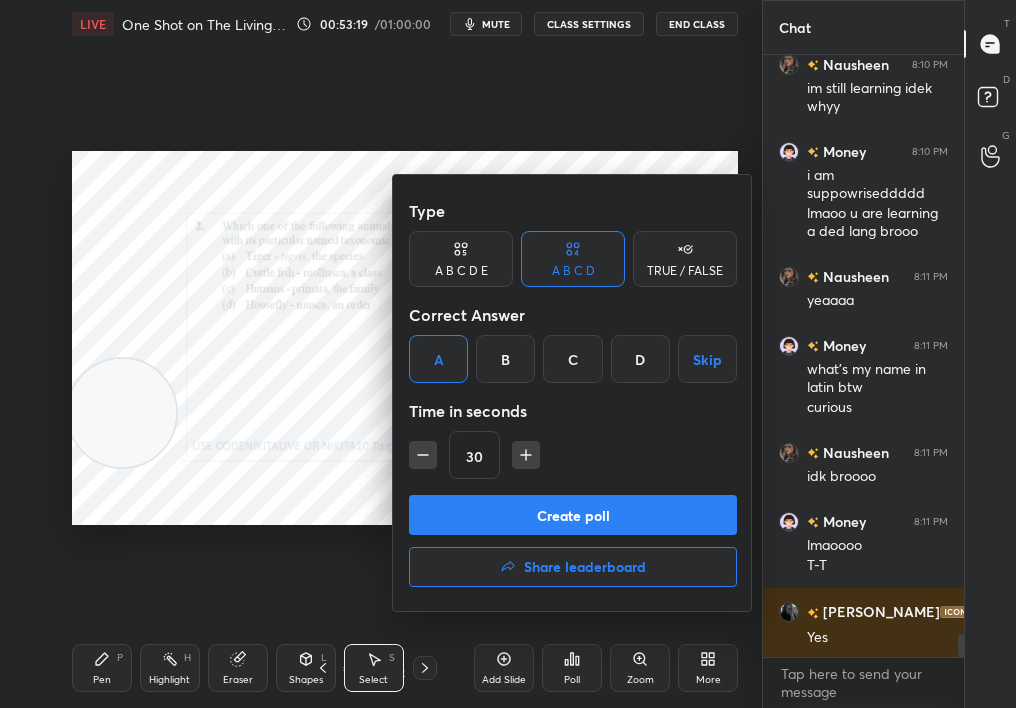 click on "Create poll" at bounding box center [573, 515] 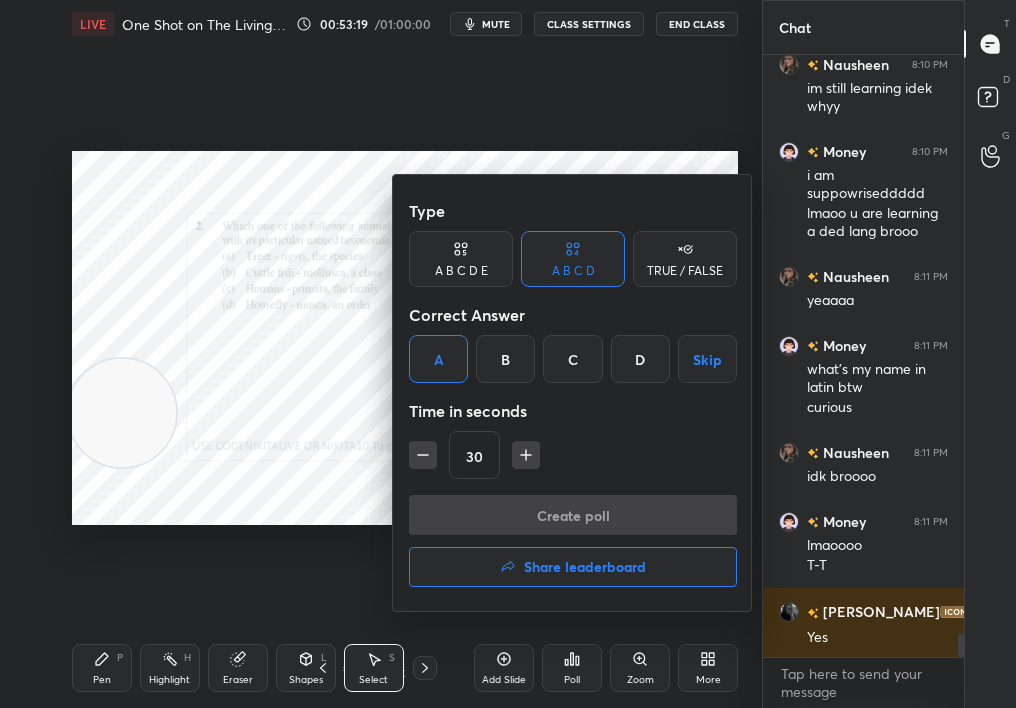 scroll, scrollTop: 516, scrollLeft: 195, axis: both 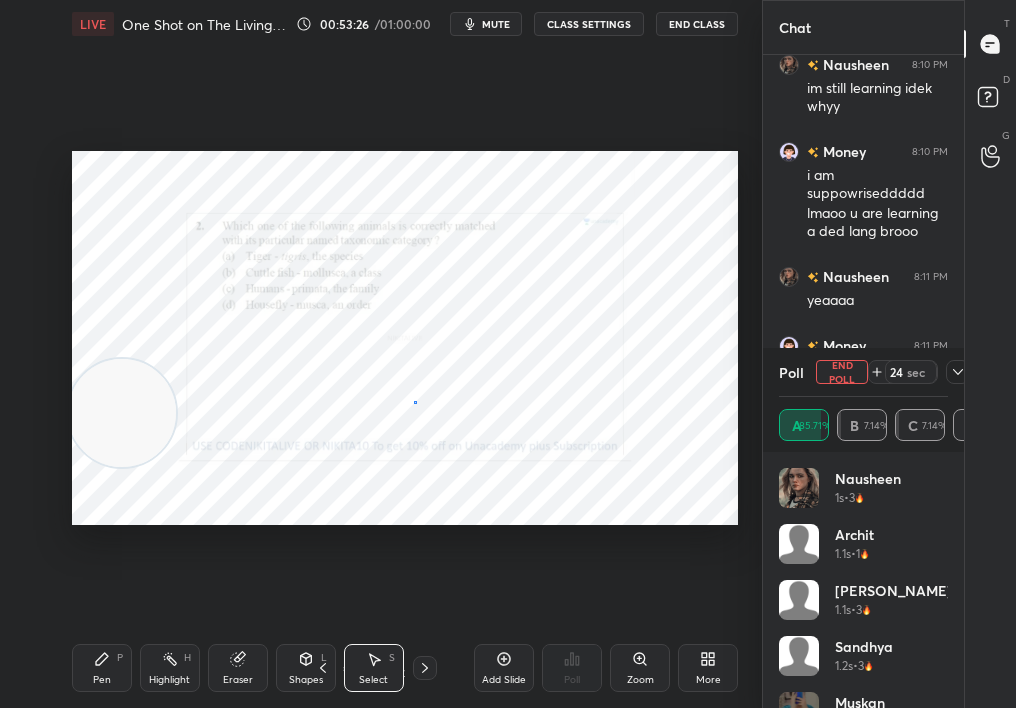 drag, startPoint x: 414, startPoint y: 399, endPoint x: 433, endPoint y: 414, distance: 24.207438 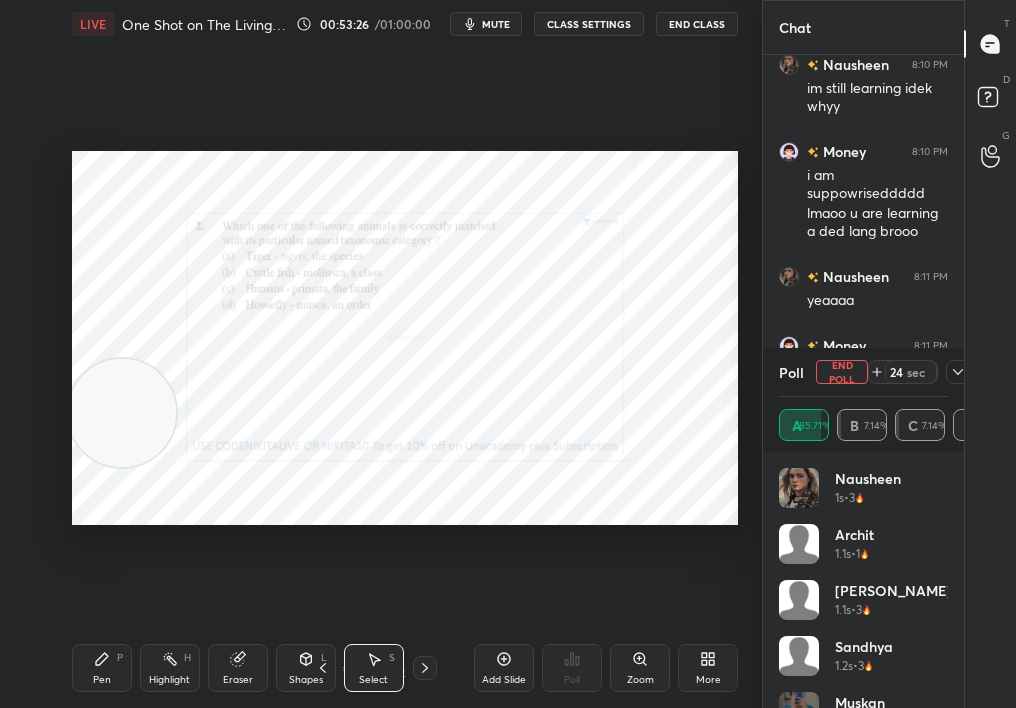 click on "0 ° Undo Copy Duplicate Duplicate to new slide Delete" at bounding box center (405, 338) 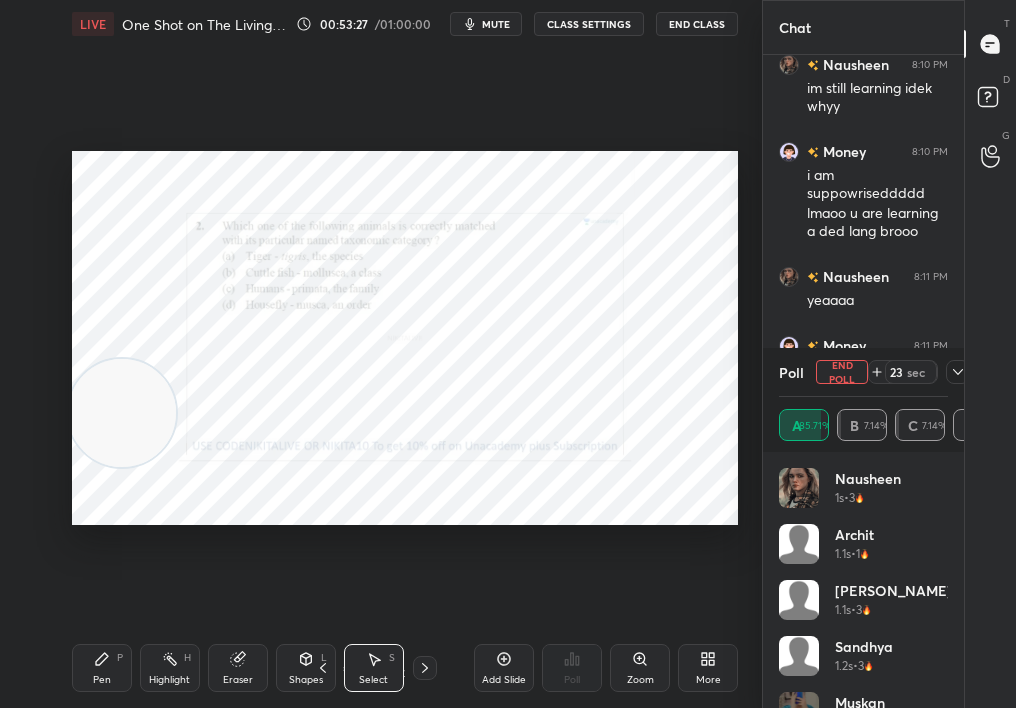 click on "Pen P" at bounding box center (102, 668) 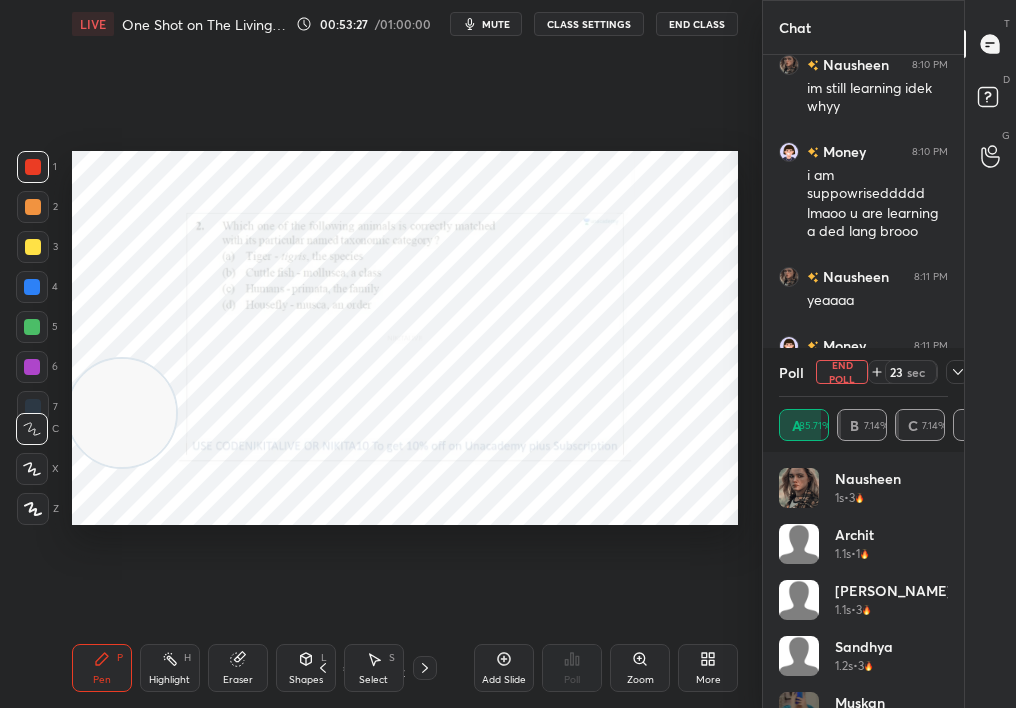 click on "Pen P" at bounding box center [102, 668] 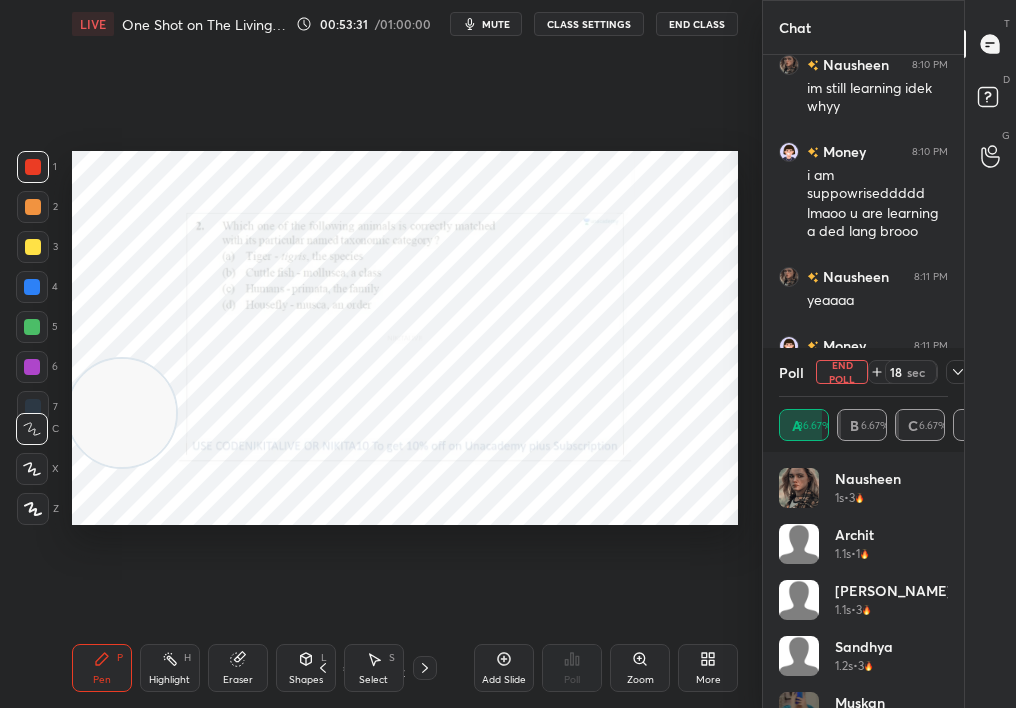 click on "Select S" at bounding box center (374, 668) 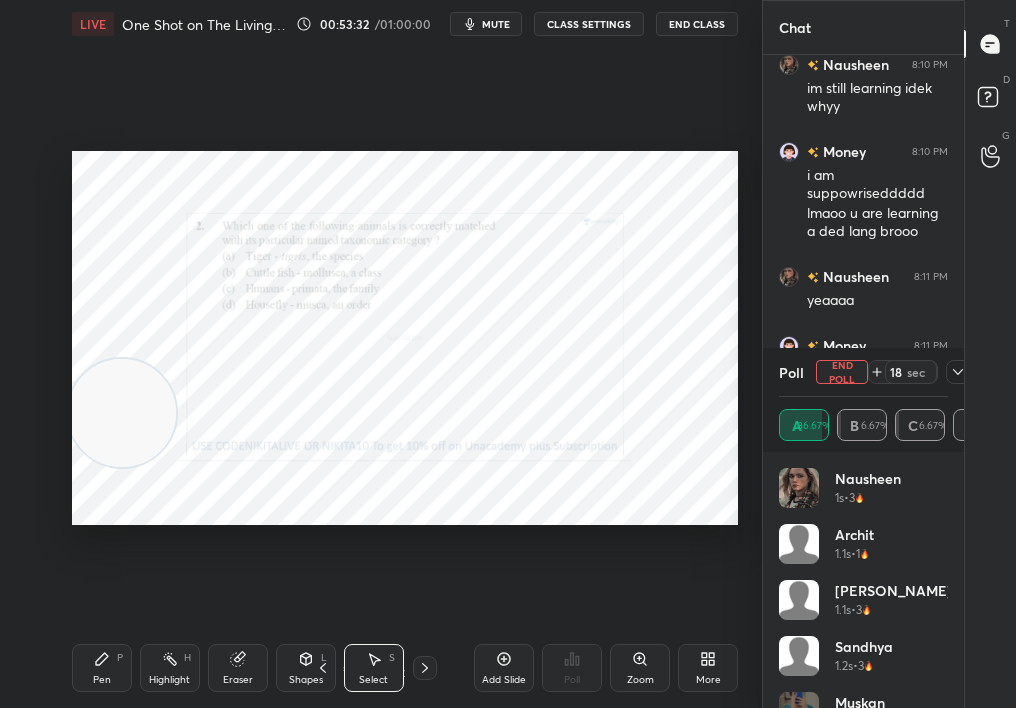 drag, startPoint x: 395, startPoint y: 654, endPoint x: 393, endPoint y: 523, distance: 131.01526 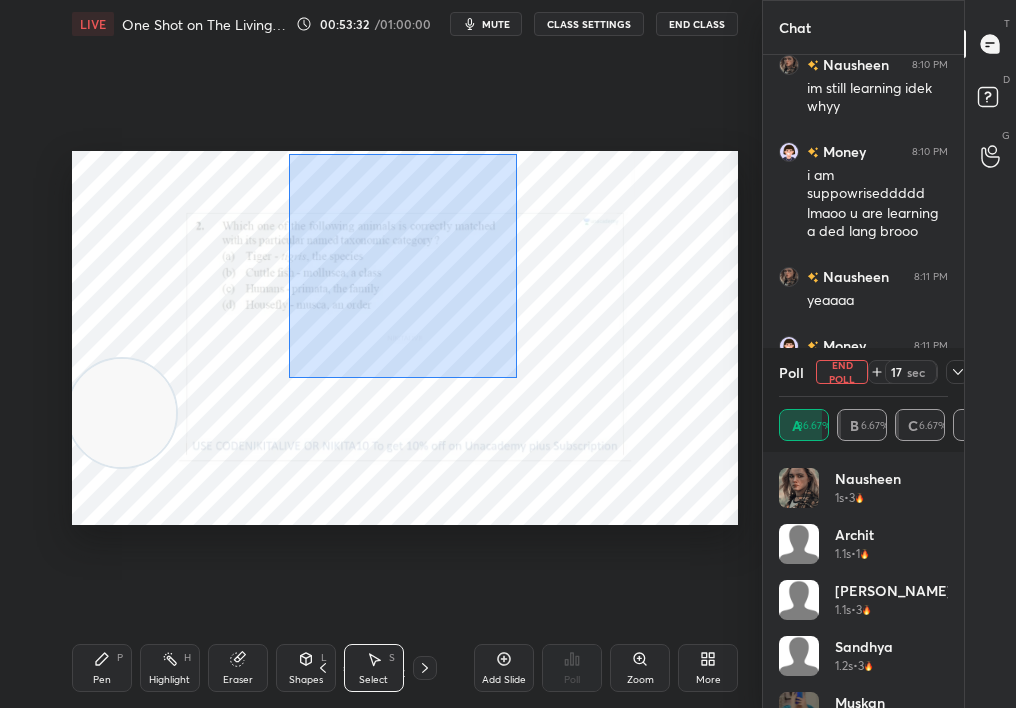 drag, startPoint x: 266, startPoint y: 163, endPoint x: 654, endPoint y: 476, distance: 498.51077 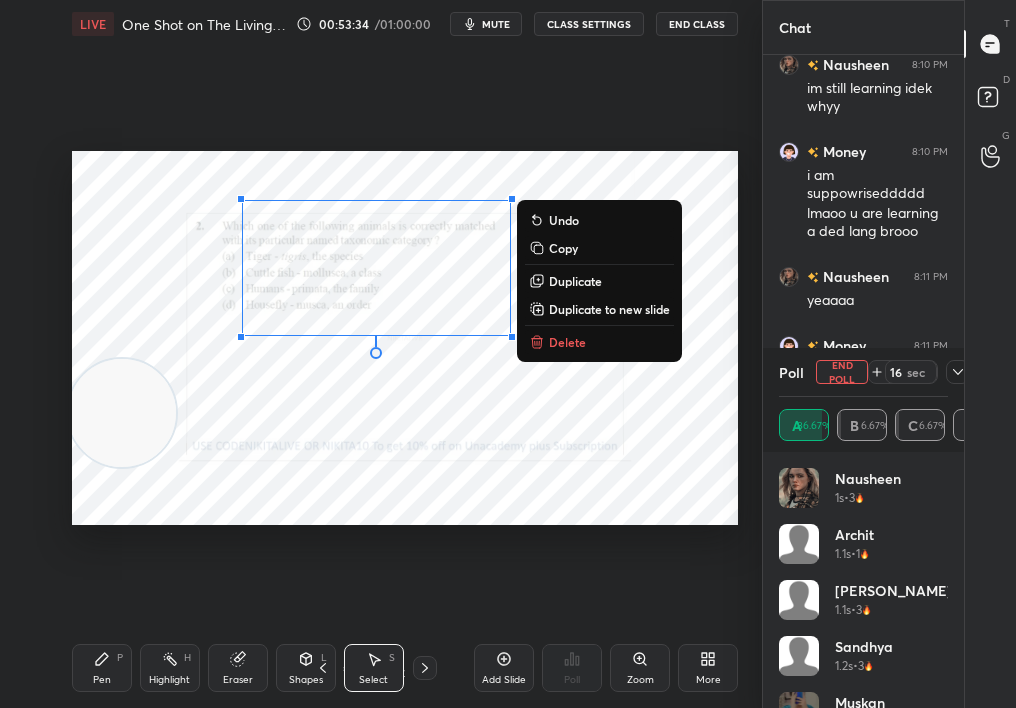 click on "Delete" at bounding box center (567, 342) 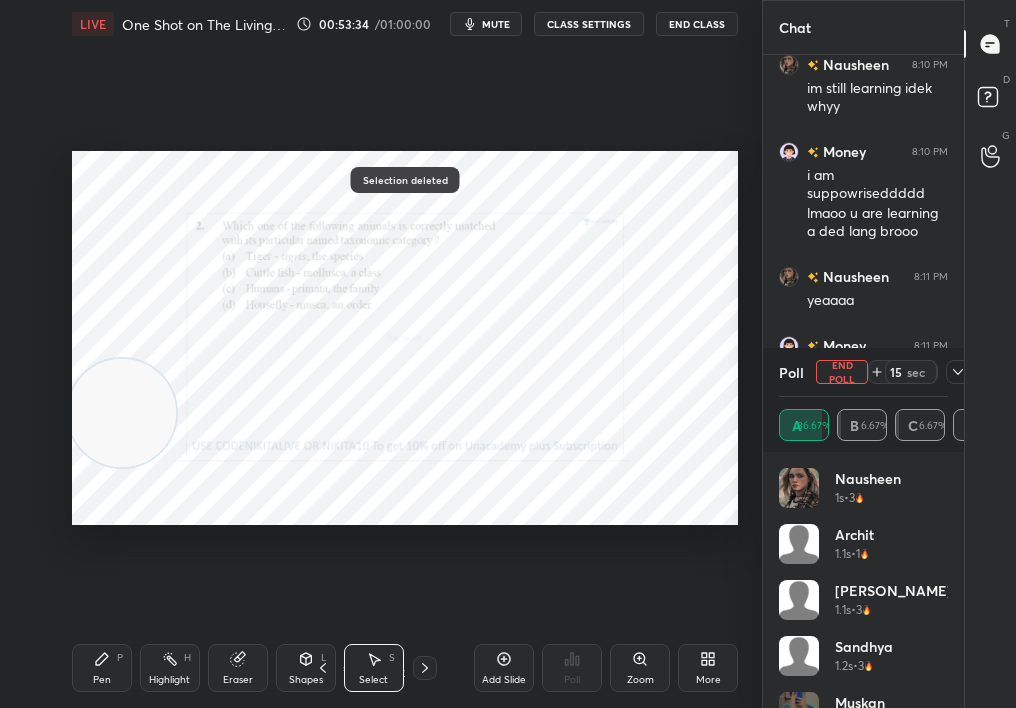 click on "Pen P Highlight H Eraser Shapes L Select S" at bounding box center [172, 668] 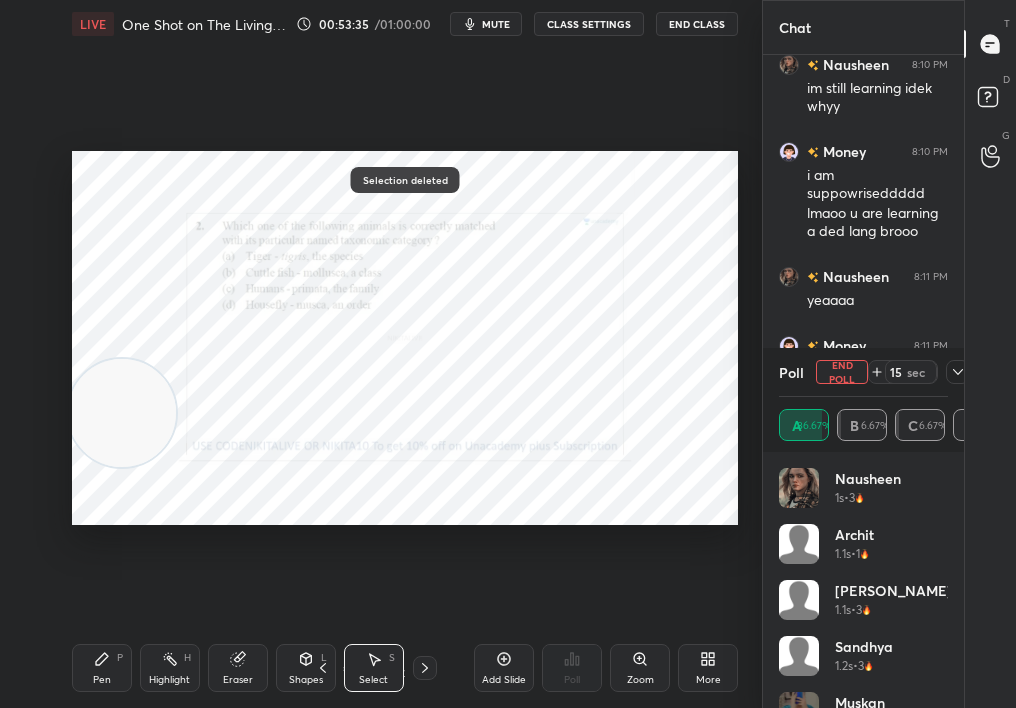 drag, startPoint x: 108, startPoint y: 676, endPoint x: 114, endPoint y: 650, distance: 26.683329 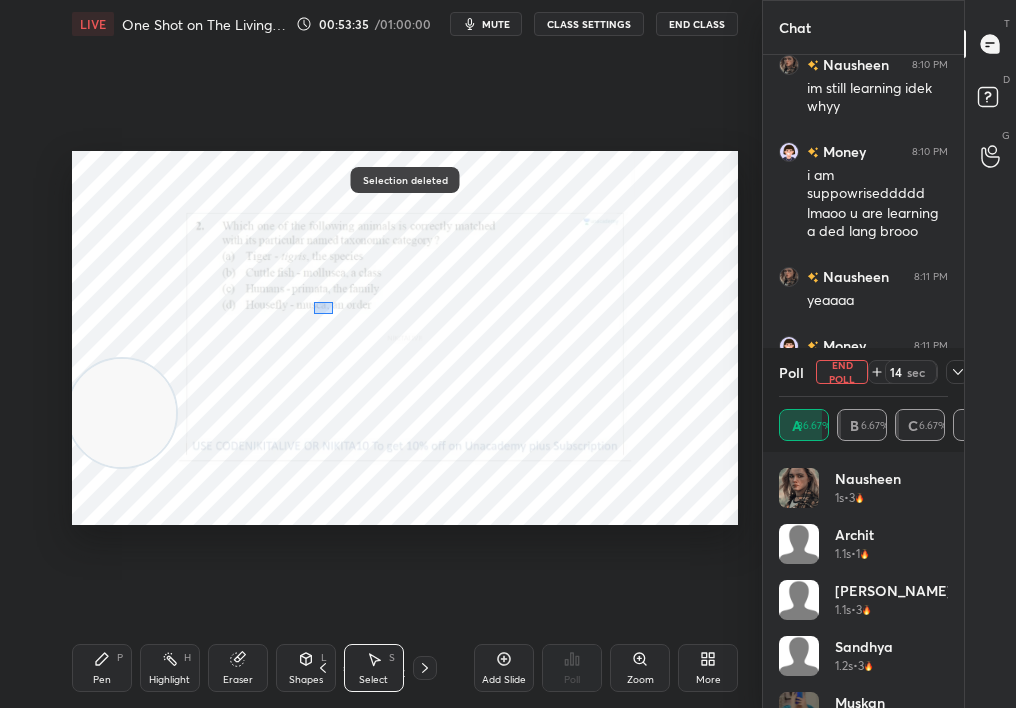 drag, startPoint x: 309, startPoint y: 297, endPoint x: 269, endPoint y: 321, distance: 46.647614 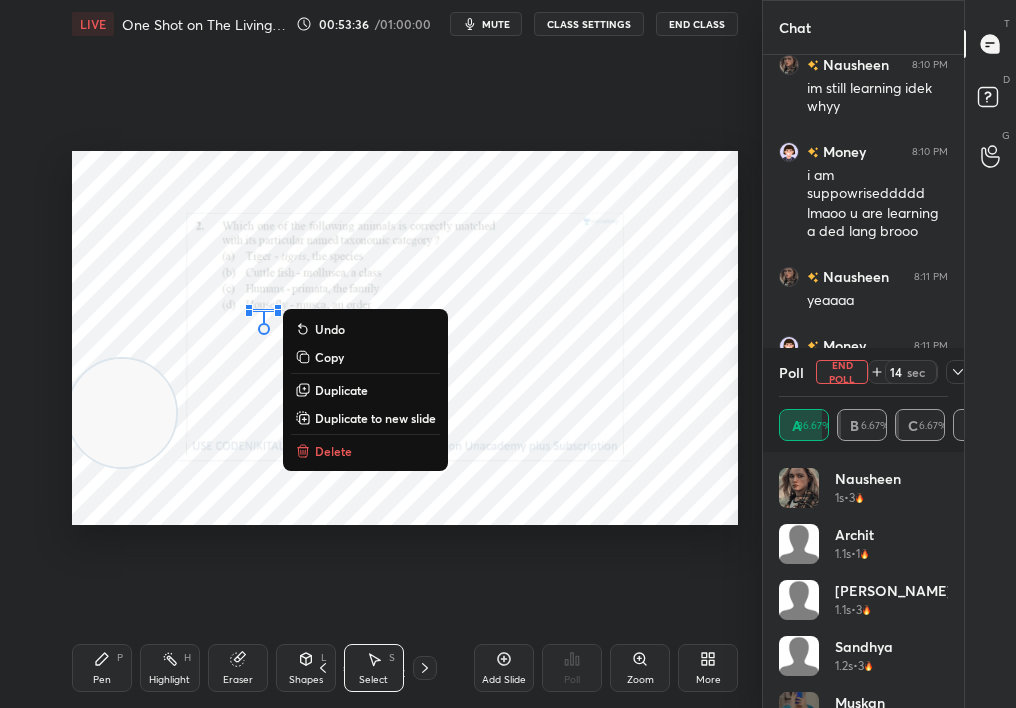 click on "Pen P" at bounding box center (102, 668) 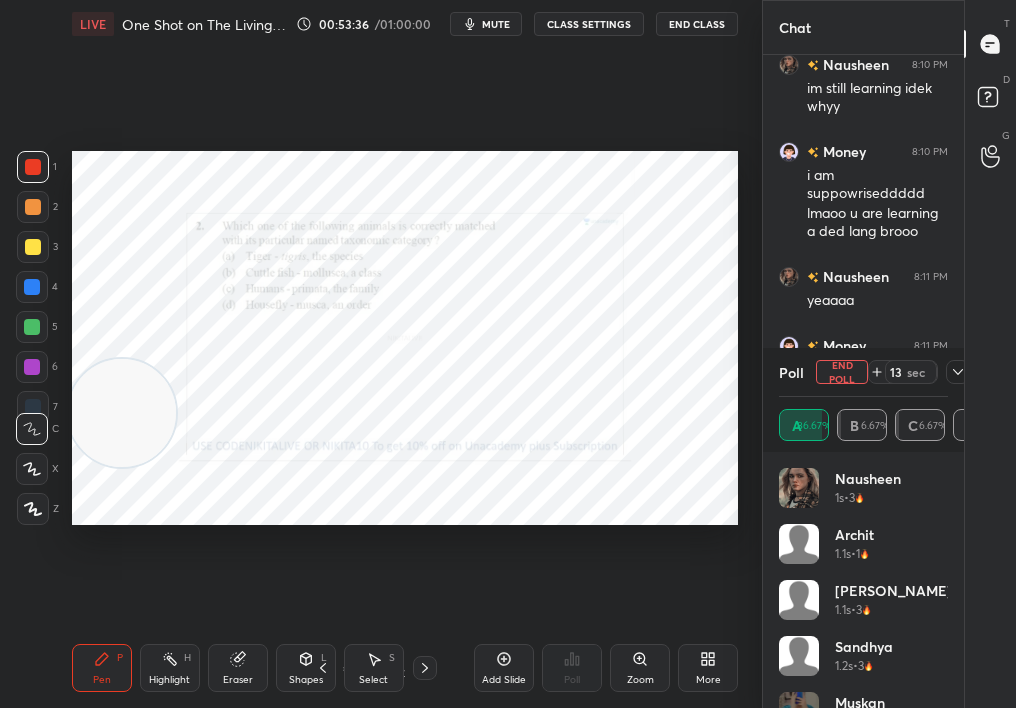 click on "Pen P" at bounding box center [102, 668] 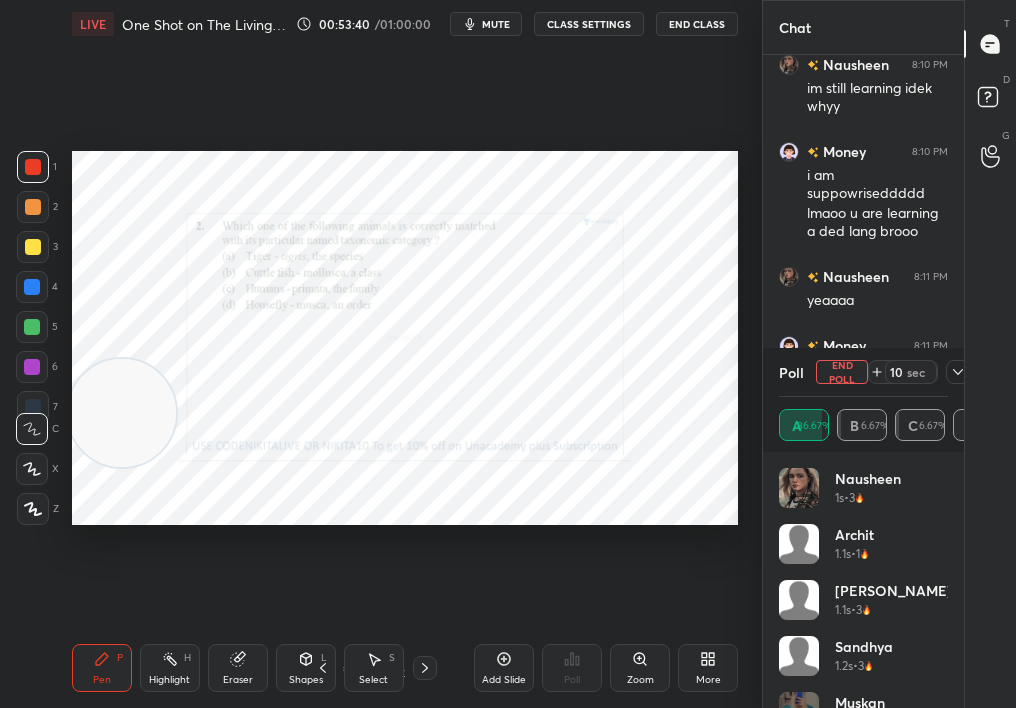 click on "Poll End Poll 10  sec" at bounding box center [863, 372] 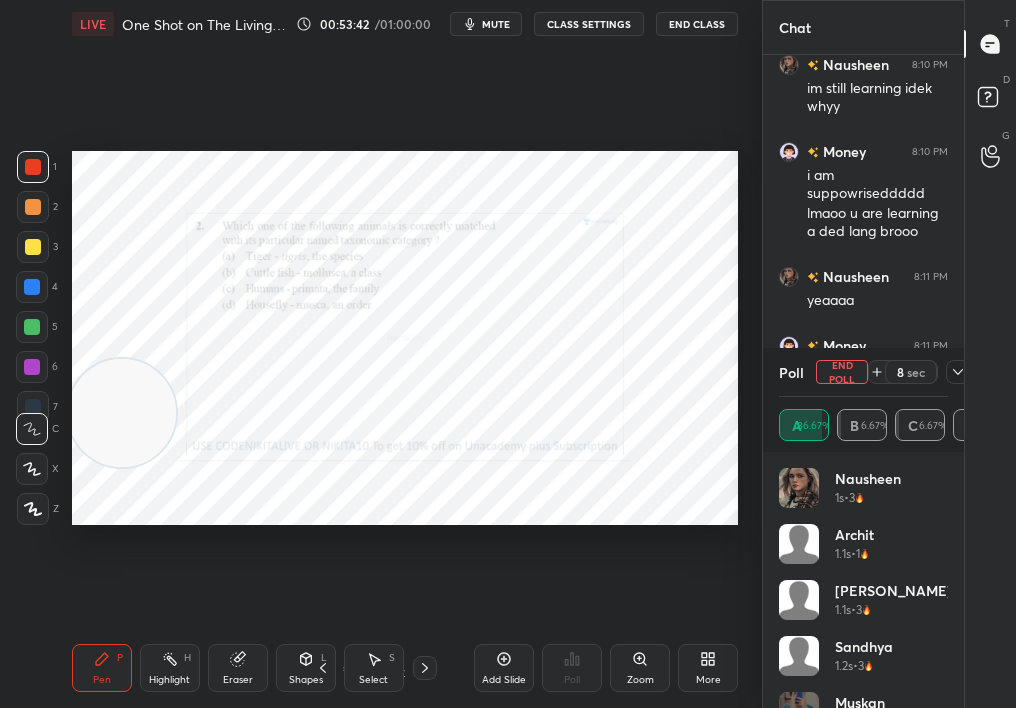 click on "End Poll" at bounding box center [842, 372] 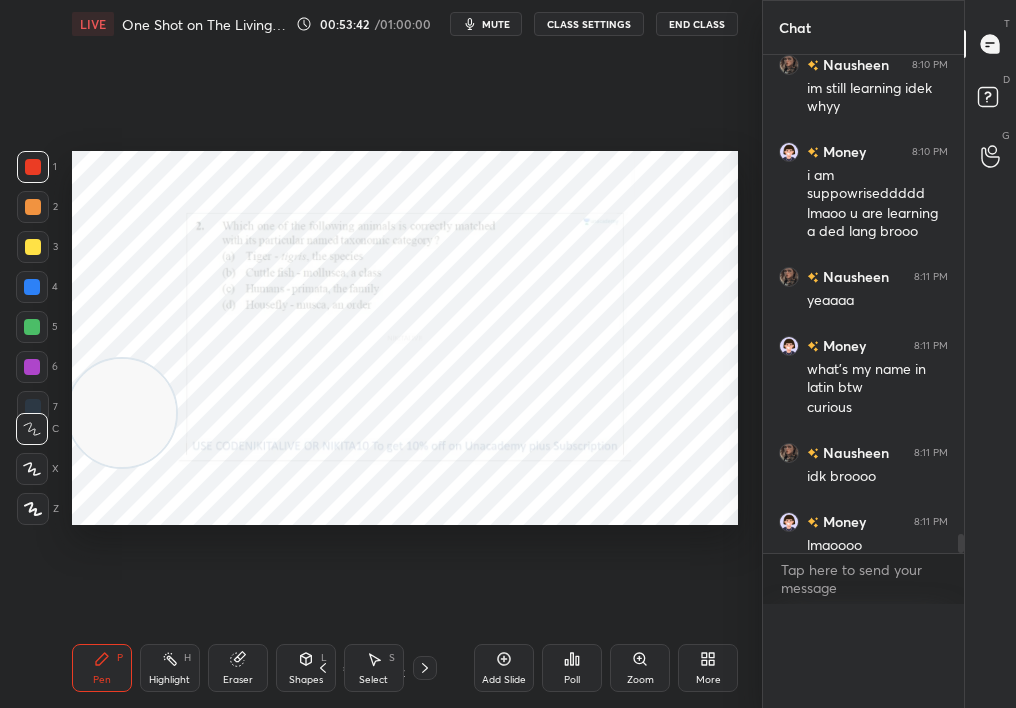 scroll, scrollTop: 0, scrollLeft: 0, axis: both 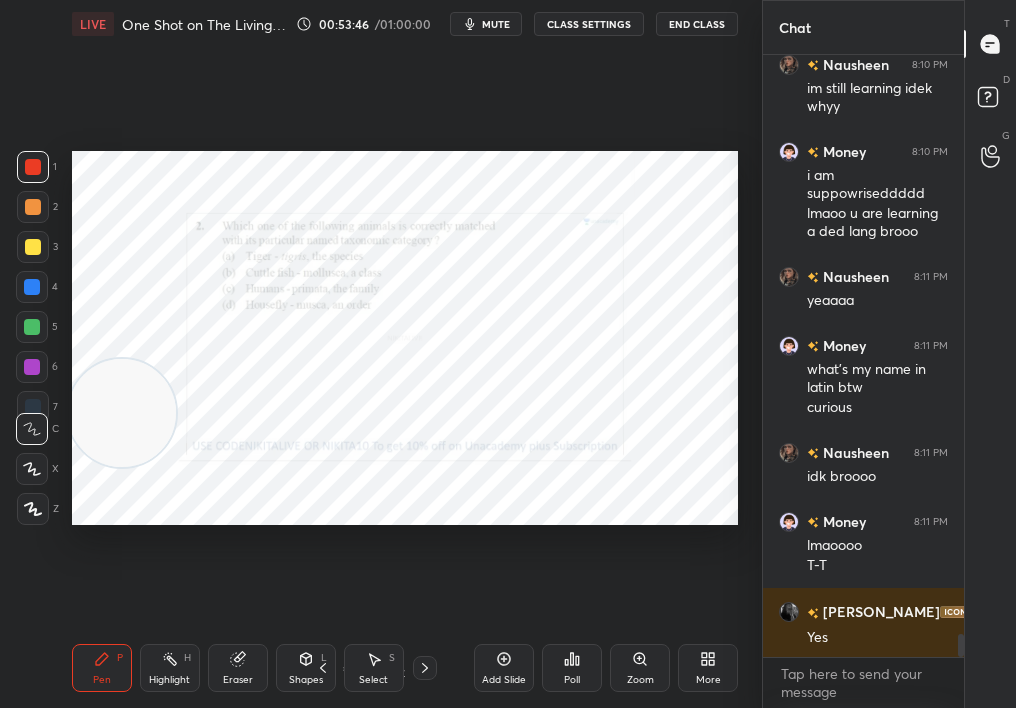 click on "1 2 3 4 5 6 7 C X Z C X Z E E Erase all   H H LIVE One Shot on The Living World 00:53:46 /  01:00:00 mute CLASS SETTINGS End Class Setting up your live class Poll for   secs No correct answer Start poll Back One Shot on The Living World • L1 of Crash Course on Diversity of Living Organisms [MEDICAL_DATA][PERSON_NAME] Pen P Highlight H Eraser Shapes L Select S 18 / 74 Add Slide Poll Zoom More" at bounding box center (373, 354) 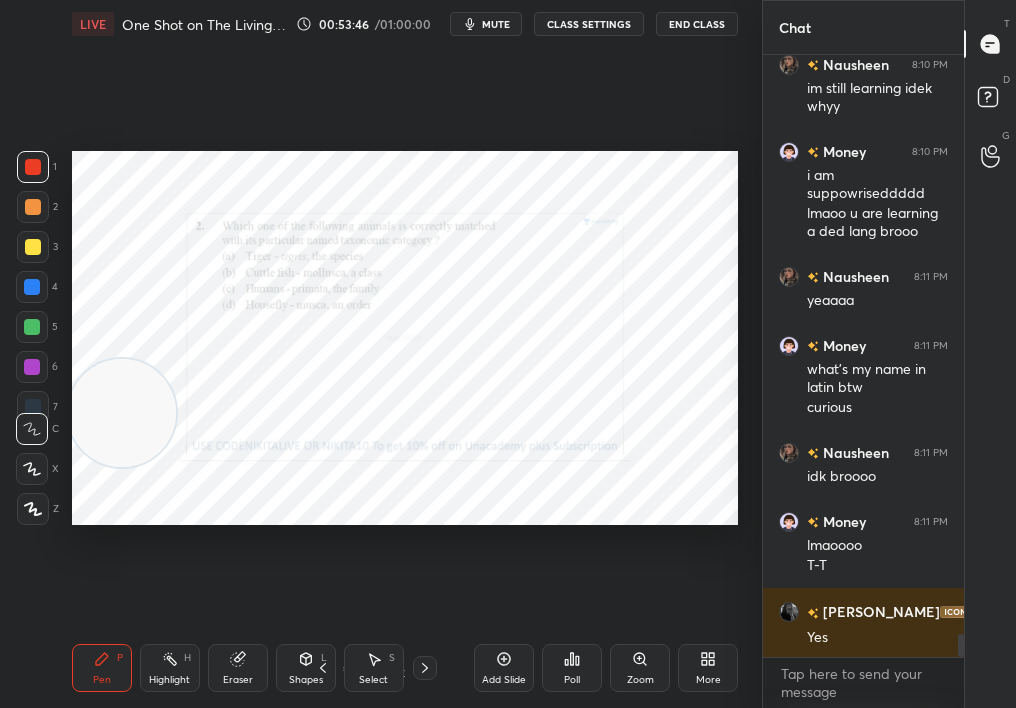 click at bounding box center [33, 509] 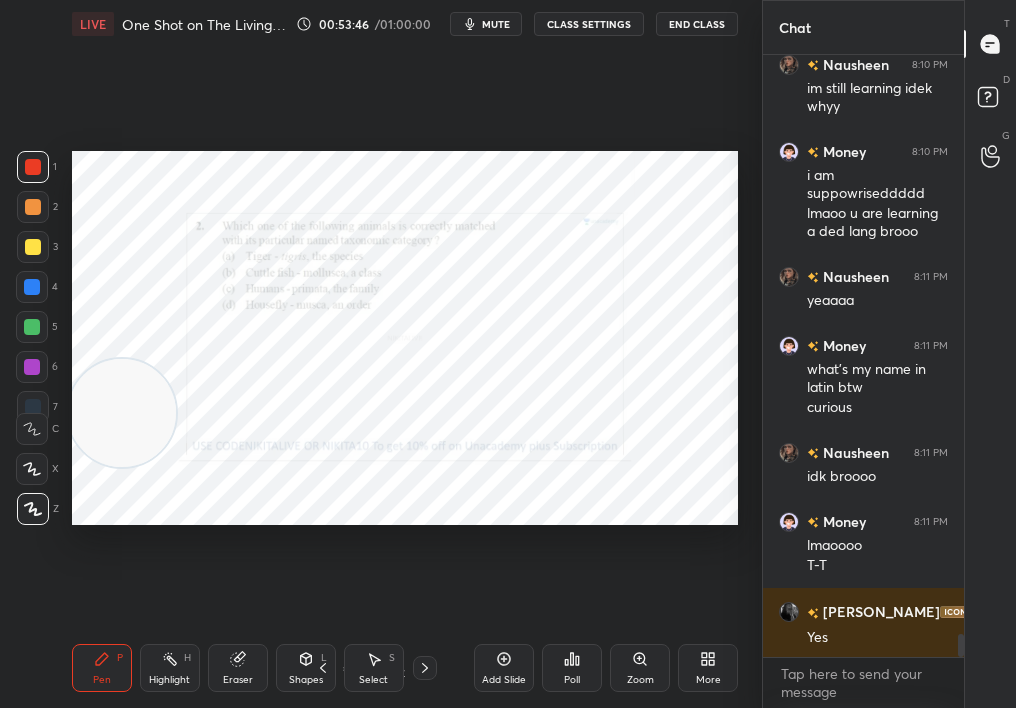 click 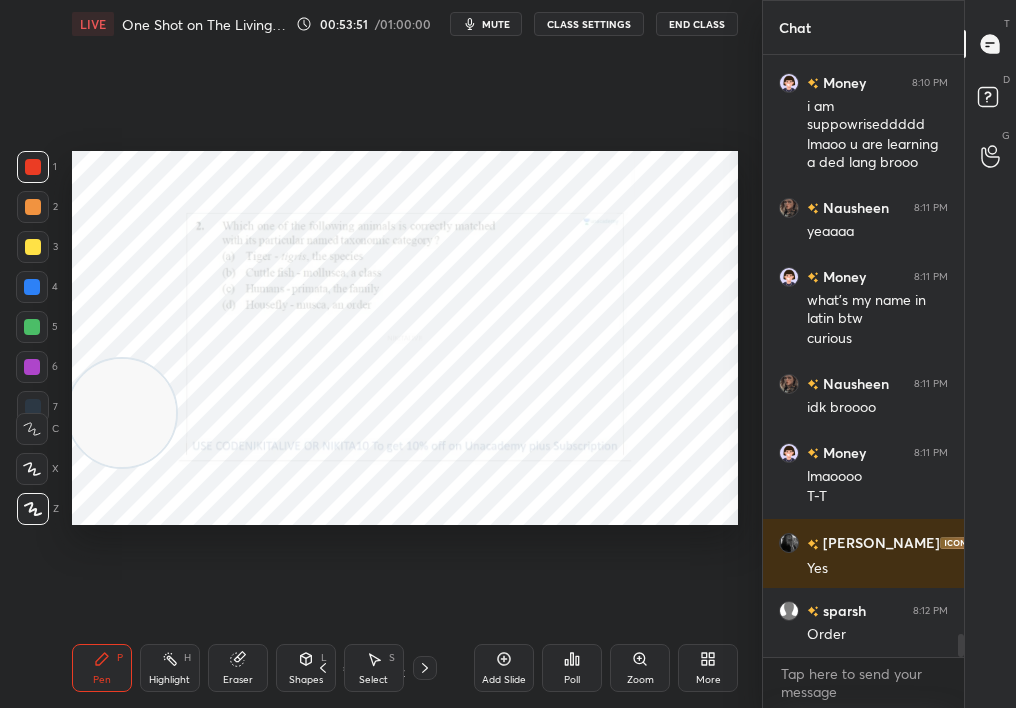 scroll, scrollTop: 15370, scrollLeft: 0, axis: vertical 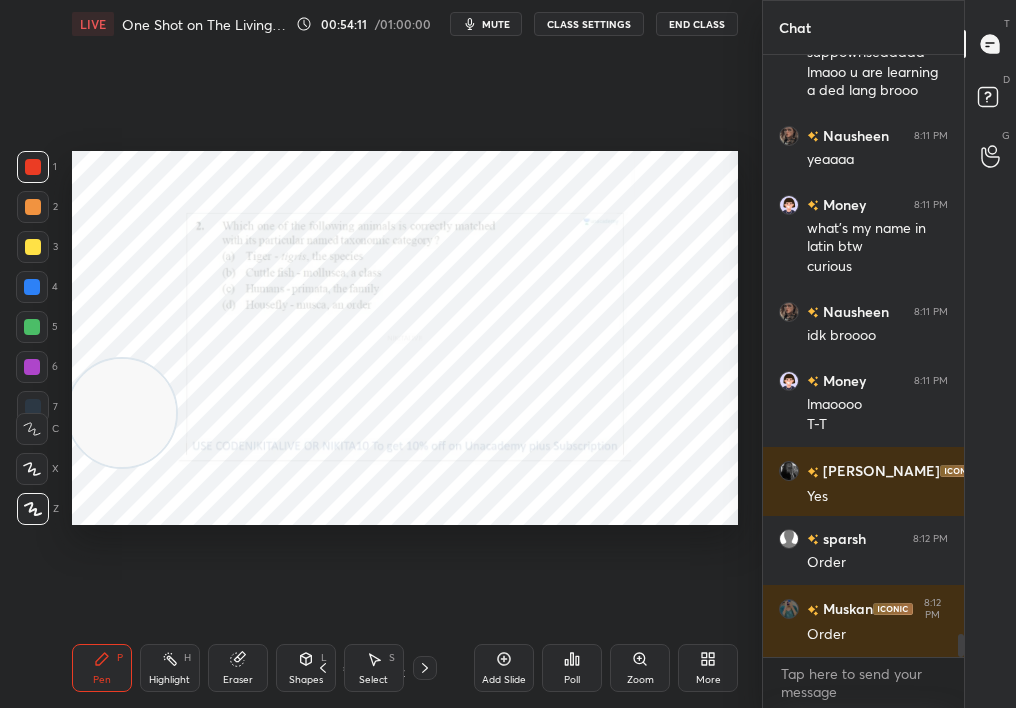 click 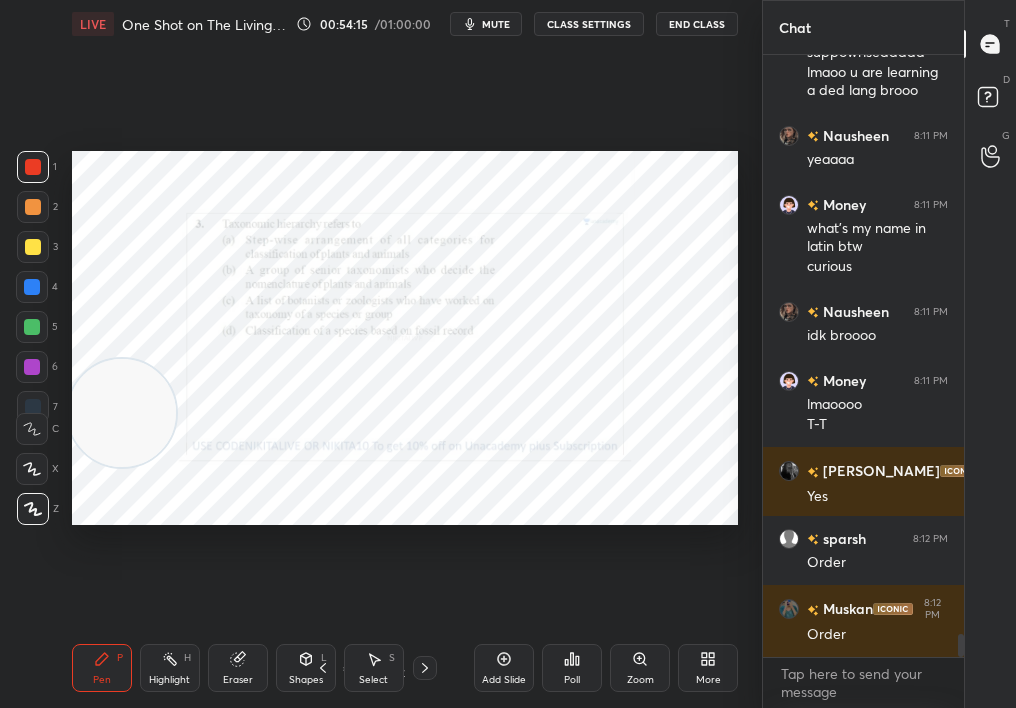 click at bounding box center [33, 509] 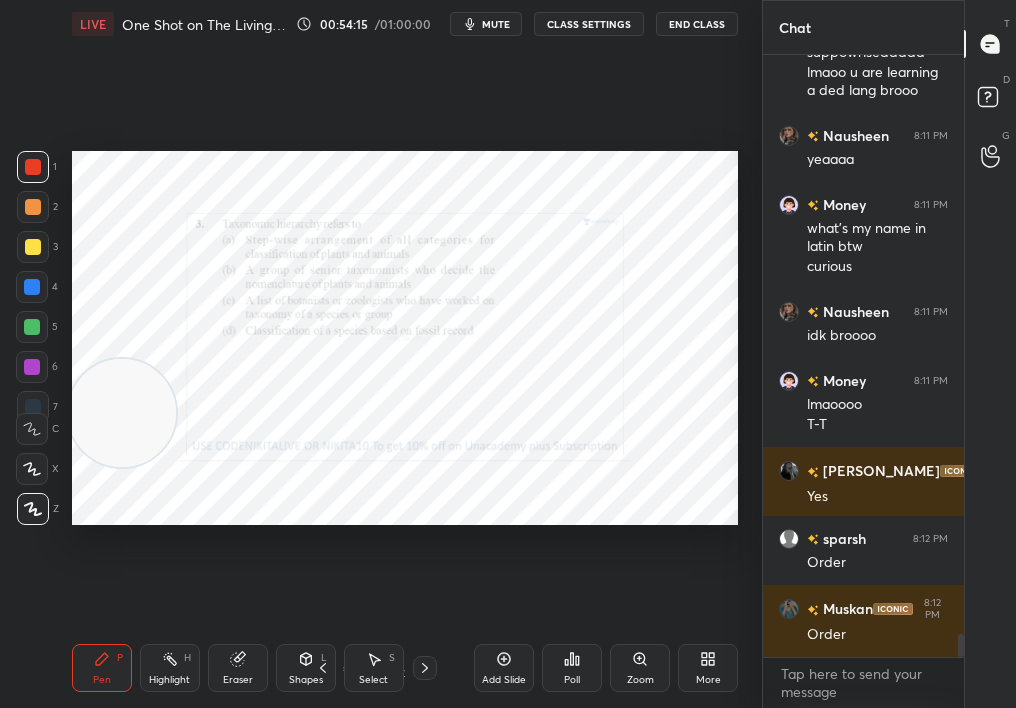 click at bounding box center (33, 509) 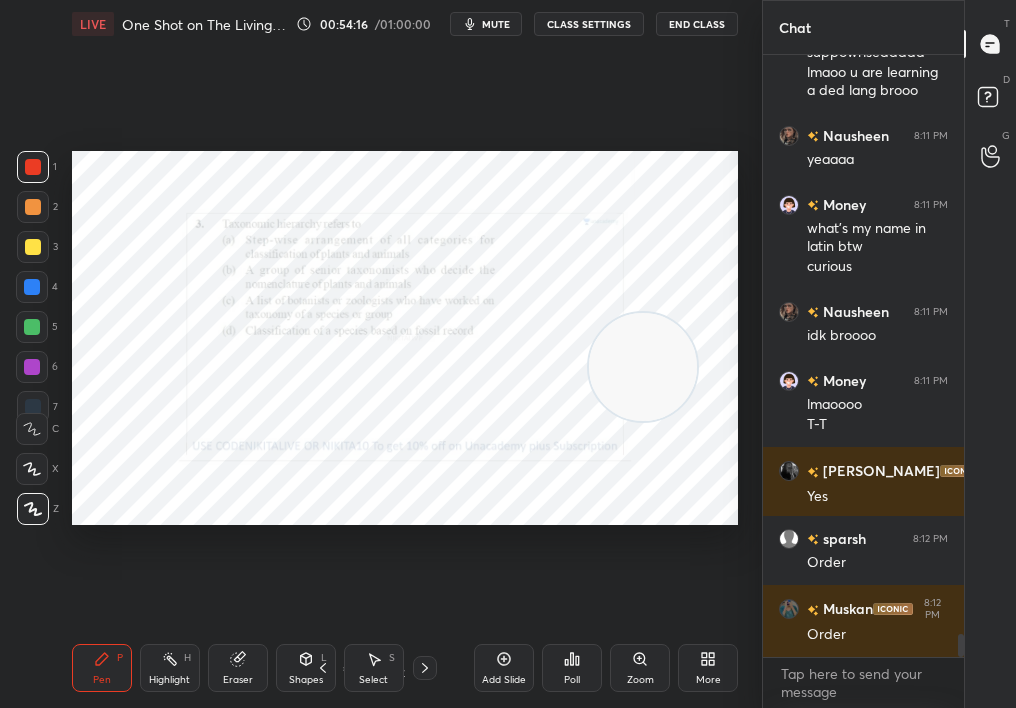 drag, startPoint x: 126, startPoint y: 421, endPoint x: 686, endPoint y: 365, distance: 562.793 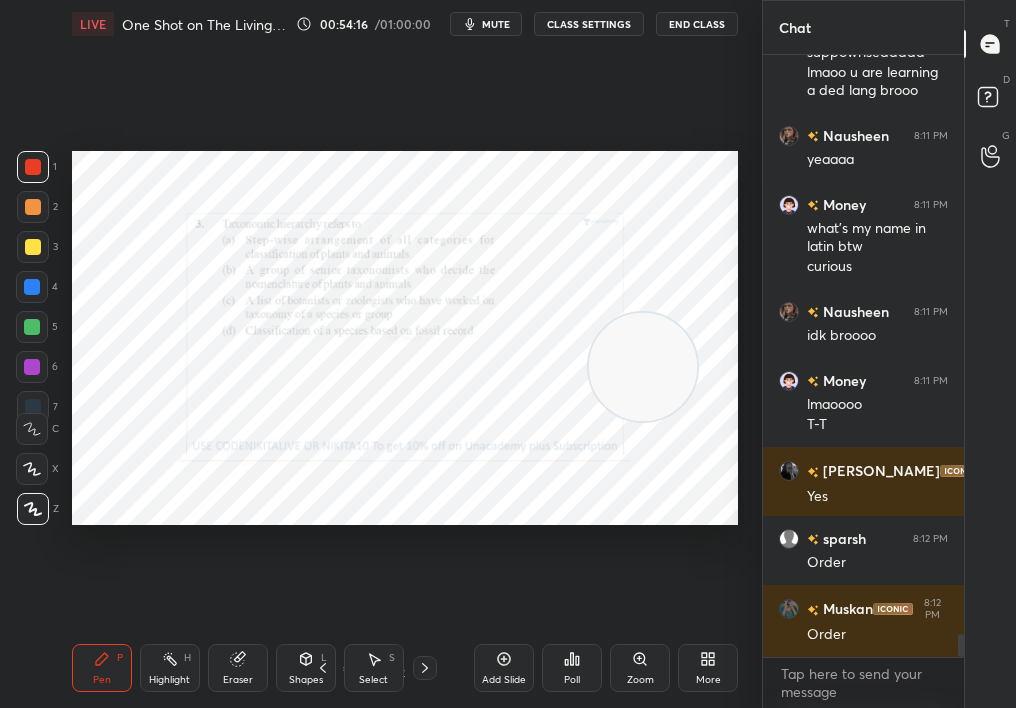 click at bounding box center [643, 367] 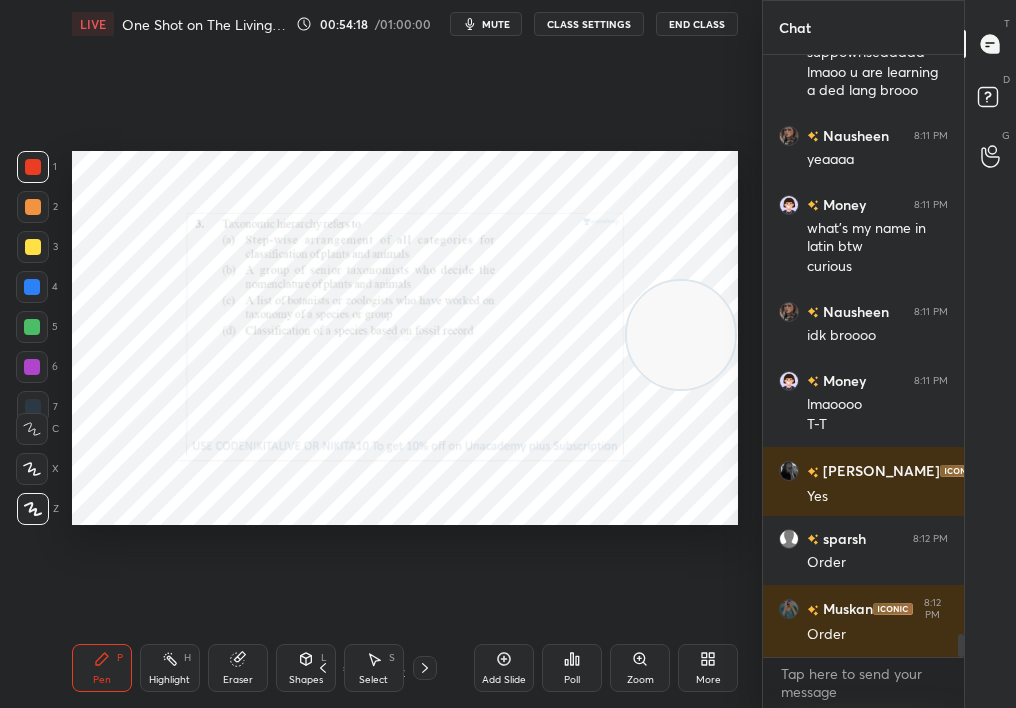 click on "Zoom" at bounding box center [640, 668] 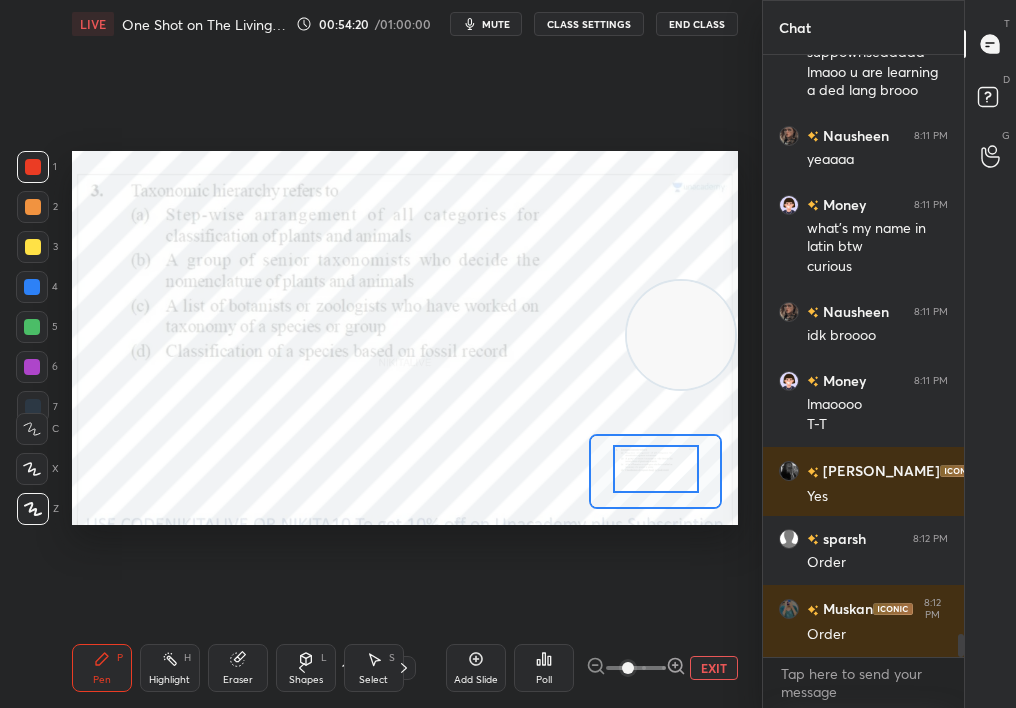 click at bounding box center (656, 468) 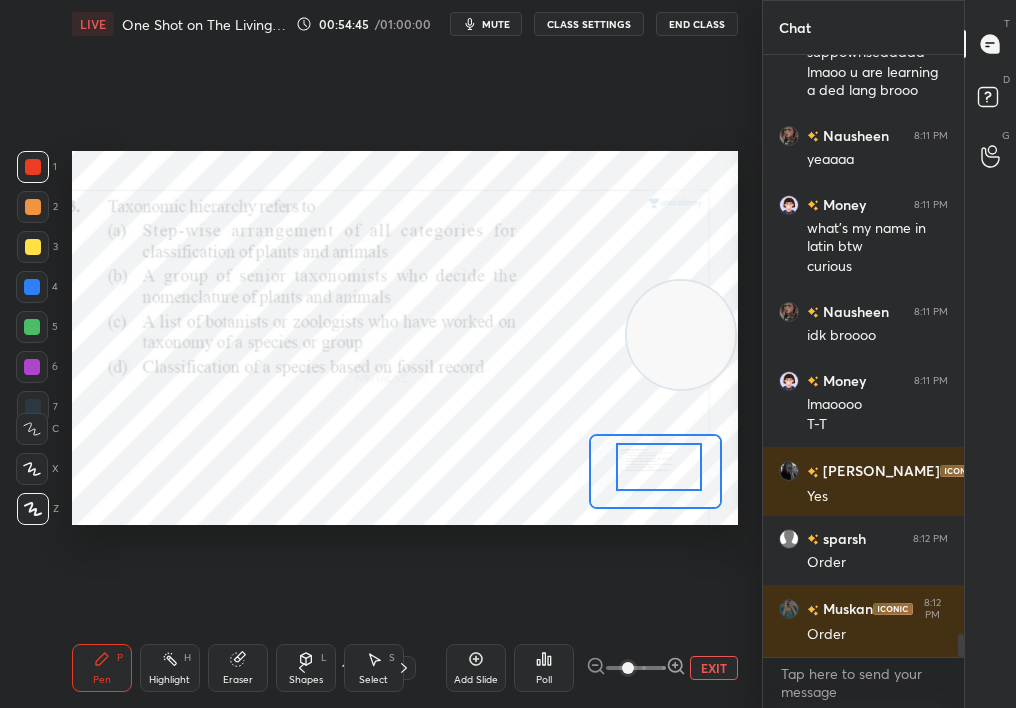 click on "Poll" at bounding box center (544, 668) 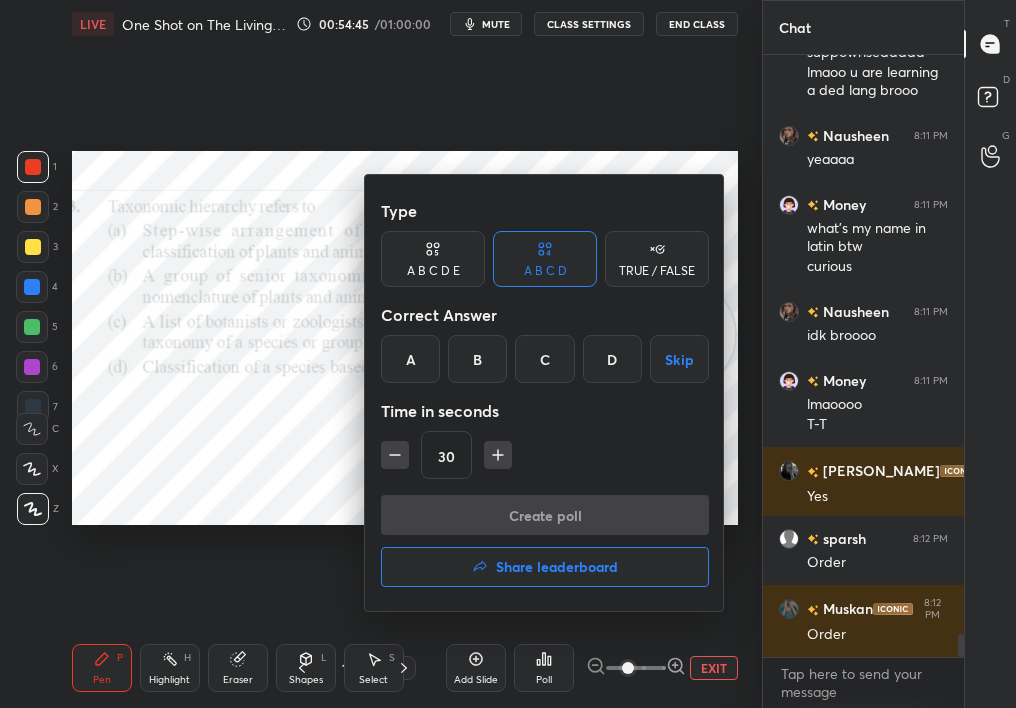click on "A" at bounding box center (410, 359) 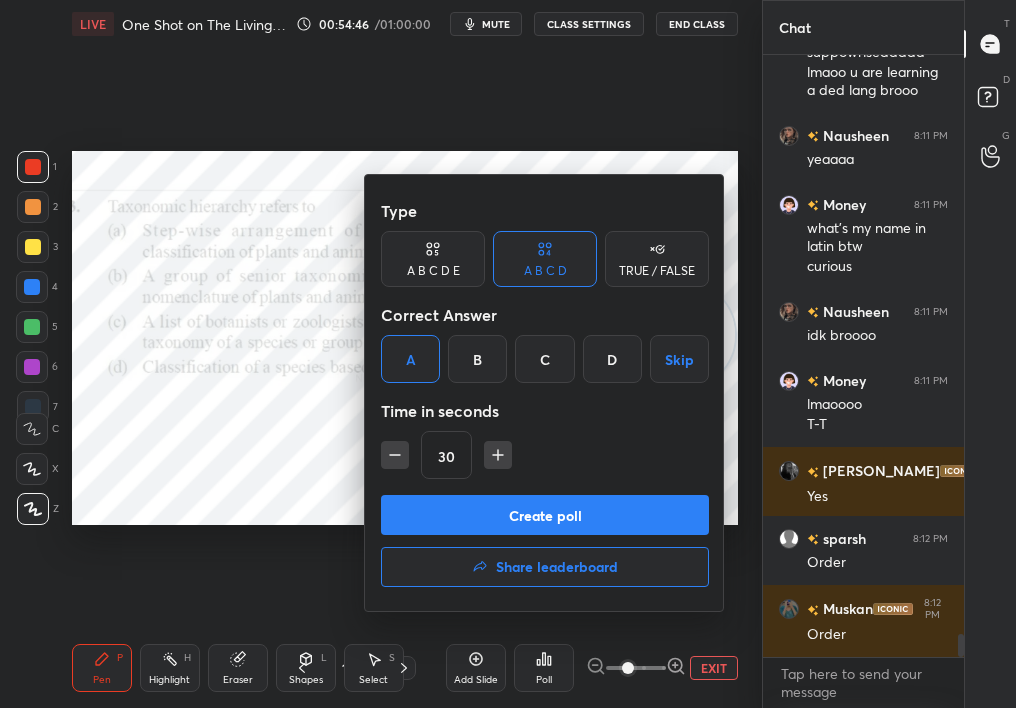 click on "Create poll" at bounding box center (545, 515) 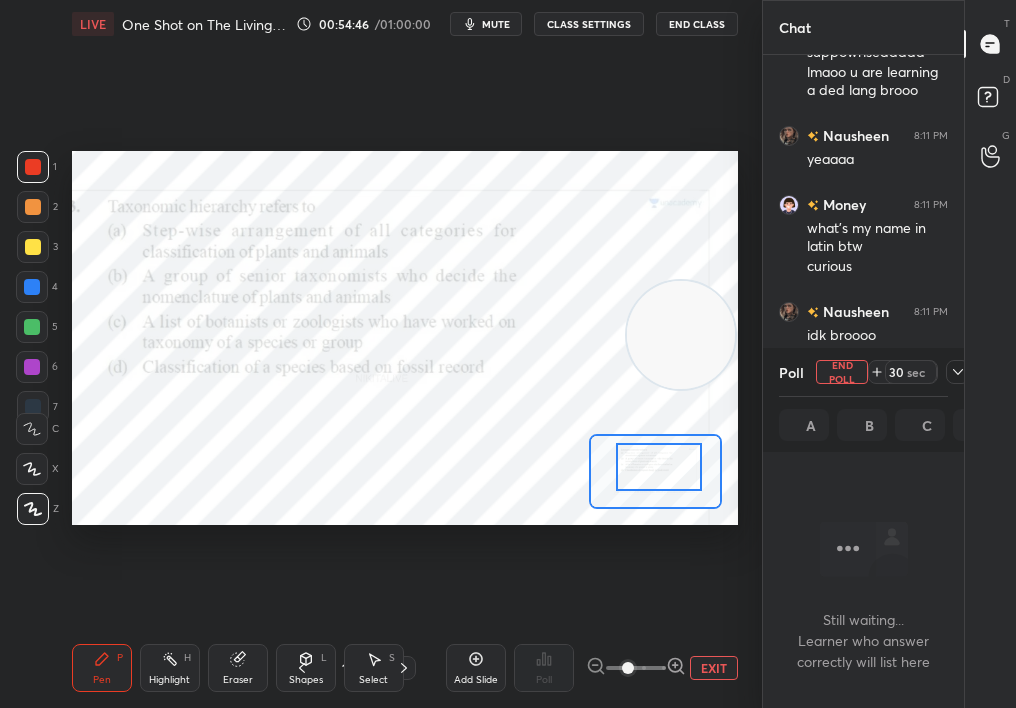scroll, scrollTop: 516, scrollLeft: 195, axis: both 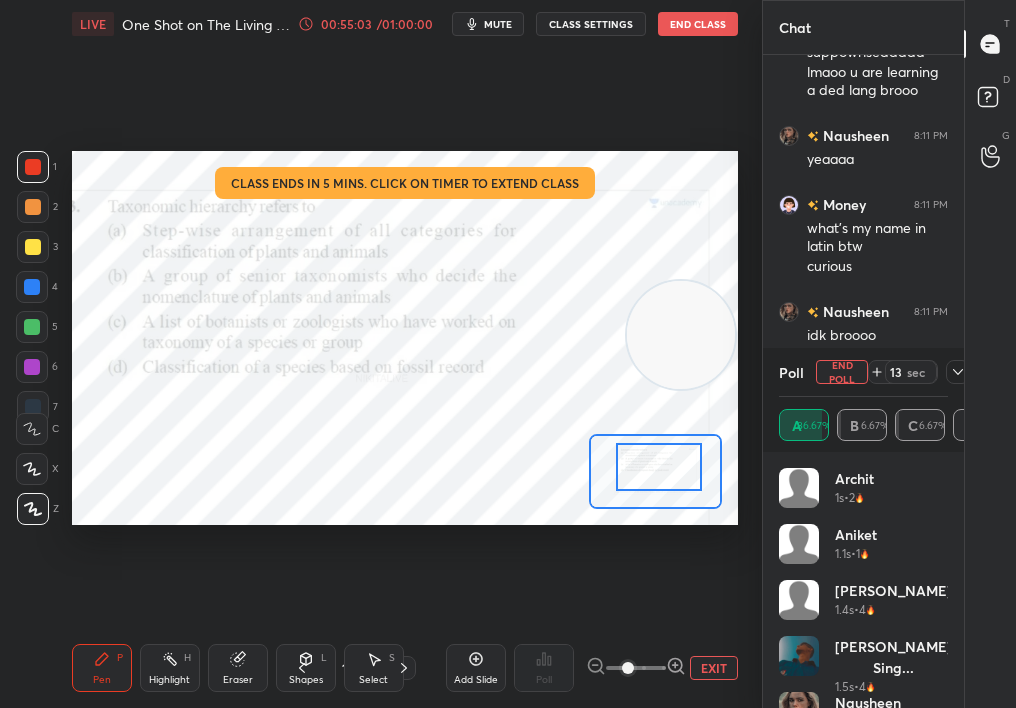 click on "00:55:03 /  01:00:00 mute CLASS SETTINGS End Class" at bounding box center (518, 24) 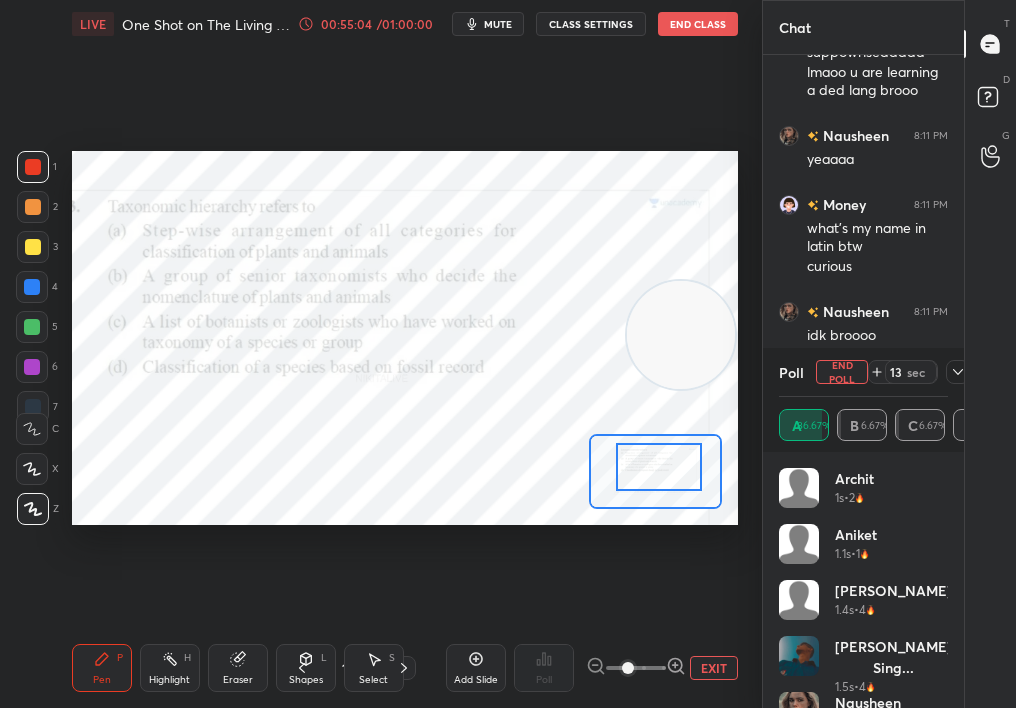 click on "00:55:04" at bounding box center [346, 24] 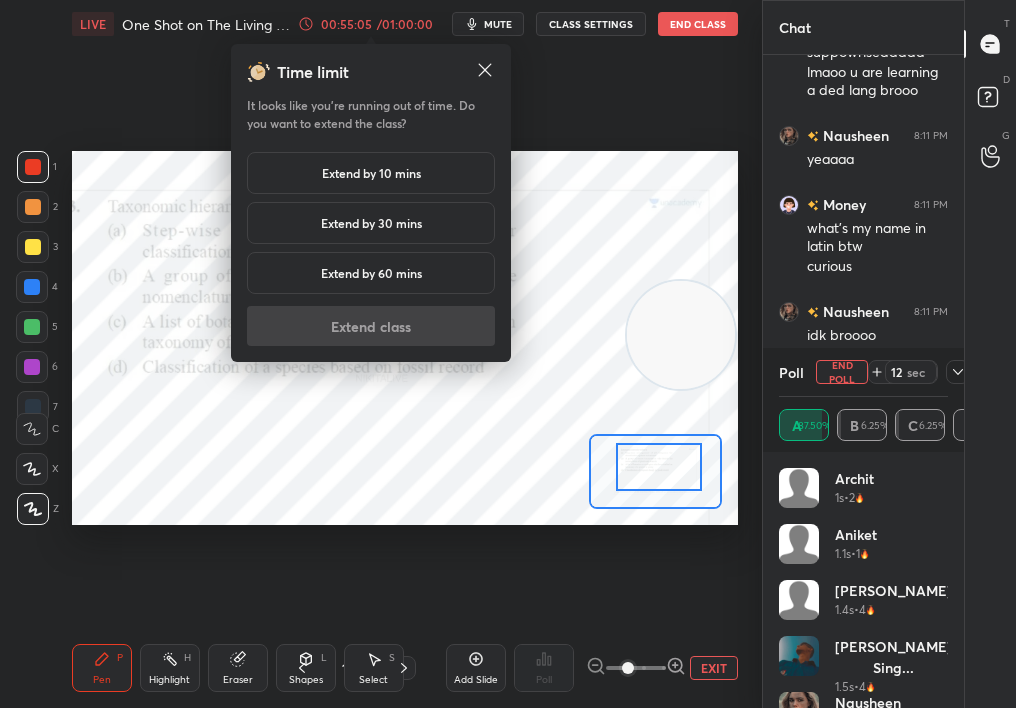 click on "Extend by 10 mins" at bounding box center [371, 173] 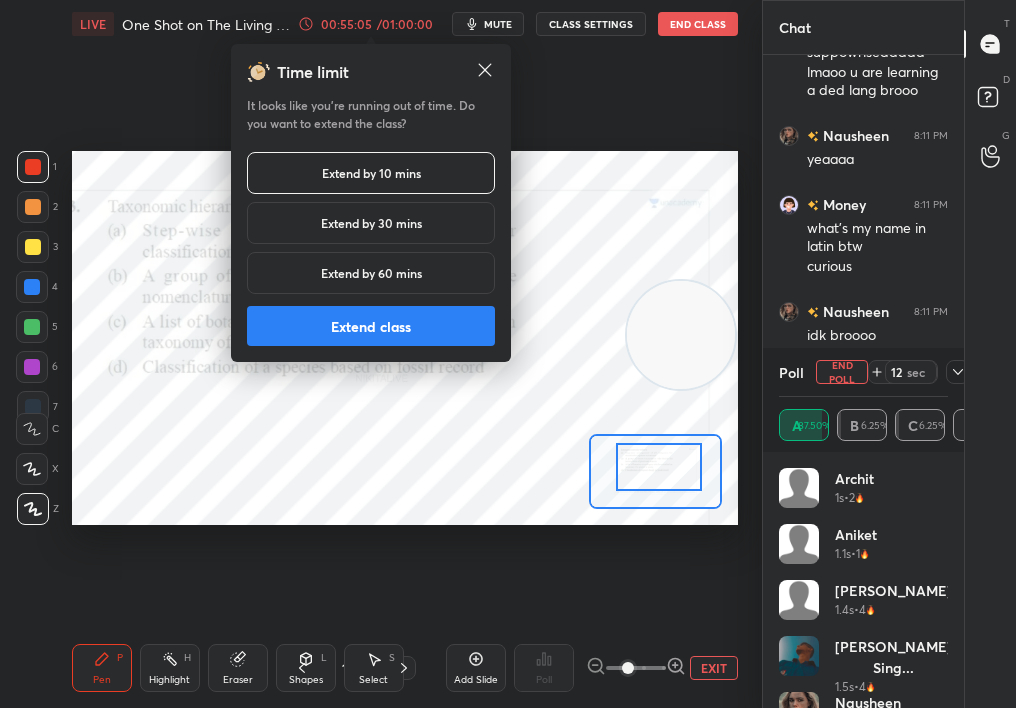 click on "Extend class" at bounding box center [371, 326] 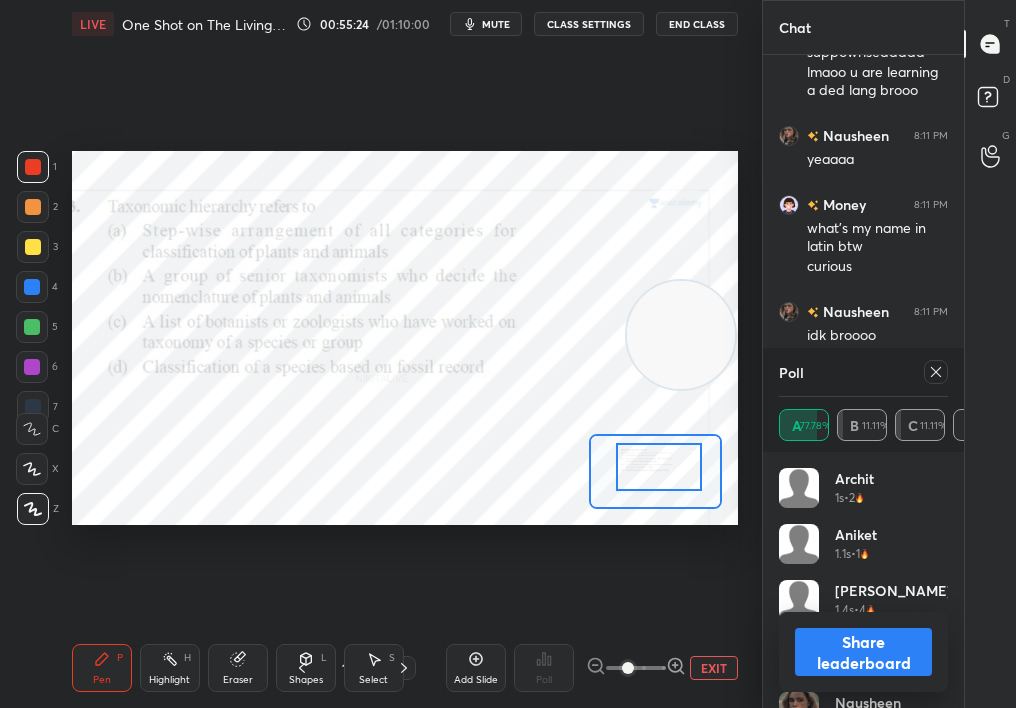 click at bounding box center (936, 372) 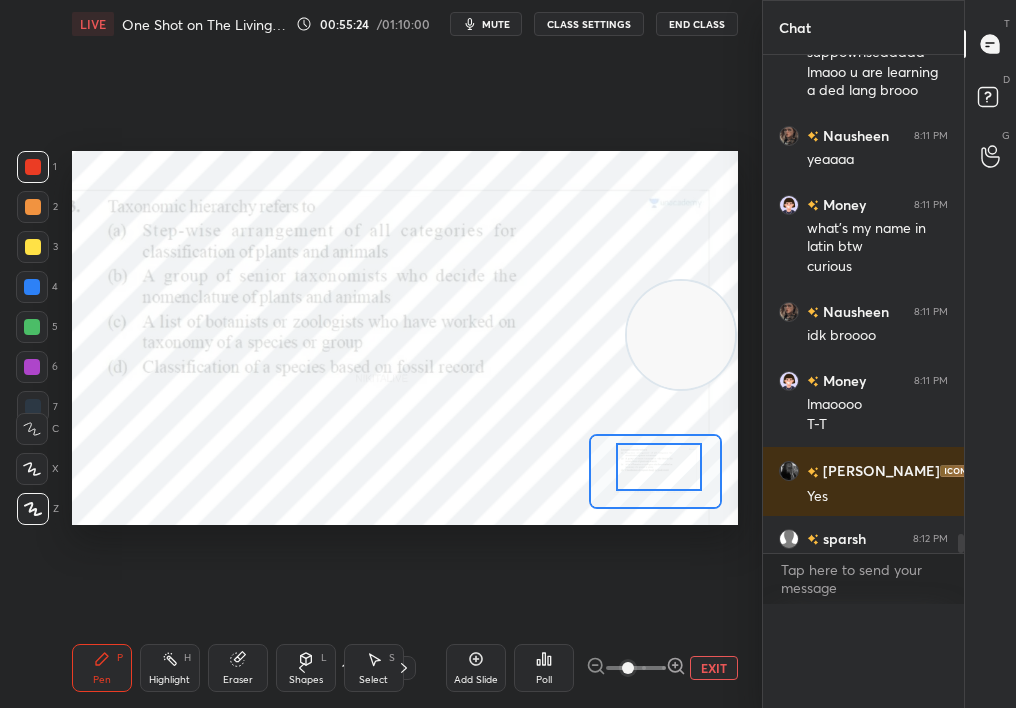 scroll, scrollTop: 0, scrollLeft: 0, axis: both 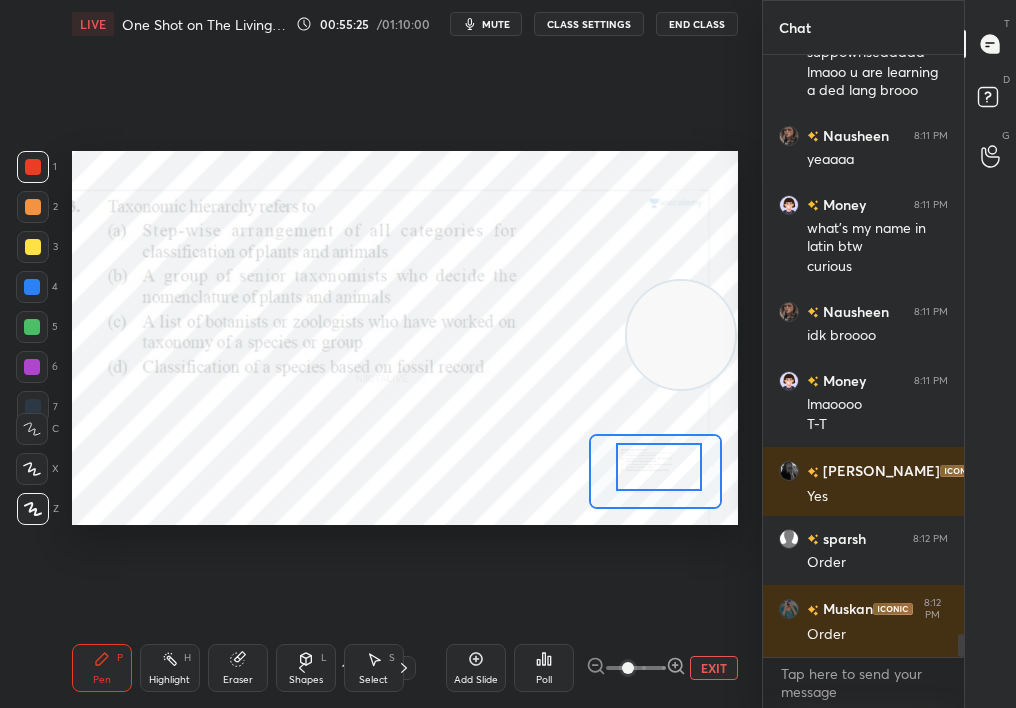drag, startPoint x: 718, startPoint y: 668, endPoint x: 725, endPoint y: 655, distance: 14.764823 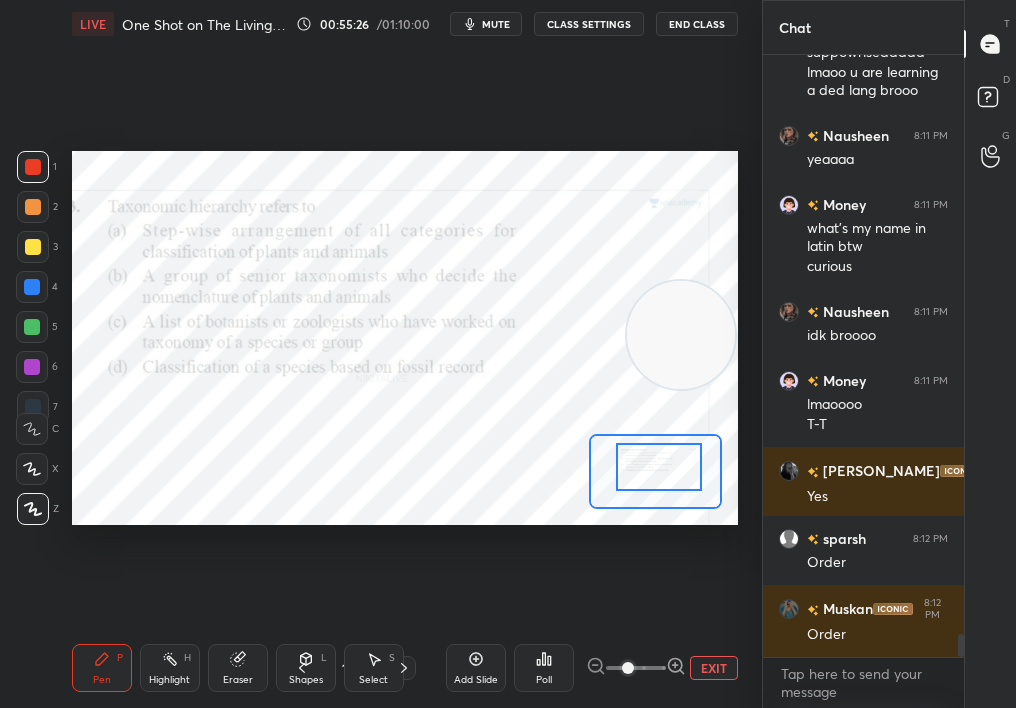 click on "EXIT" at bounding box center [714, 668] 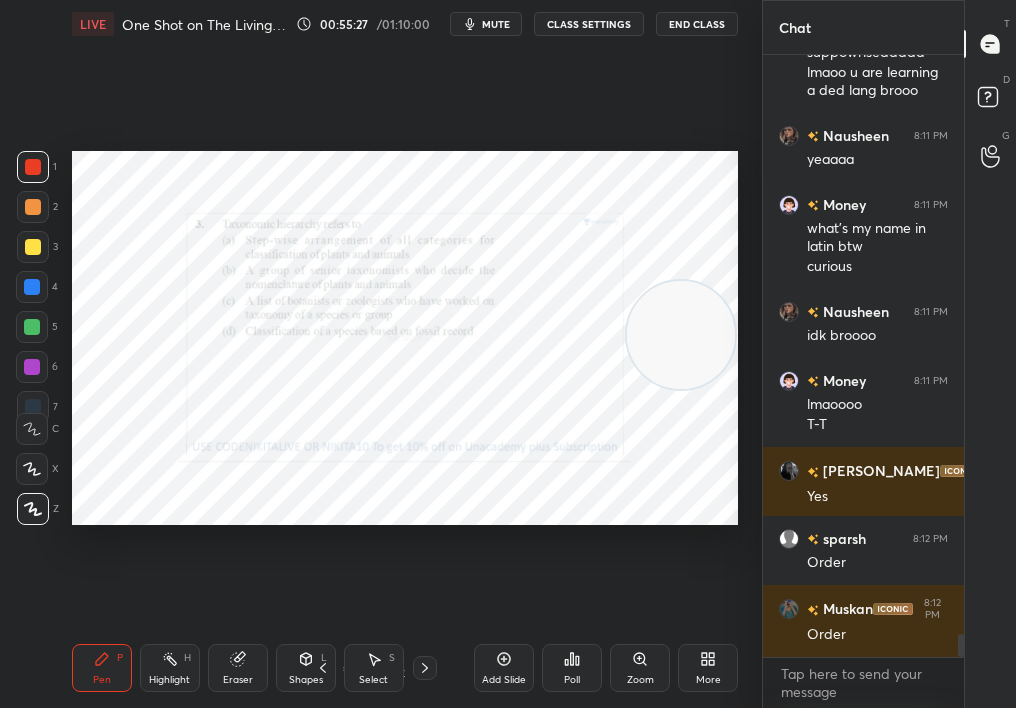 click on "Pen P Highlight H Eraser Shapes L Select S 19 / 74 Add Slide Poll Zoom More" at bounding box center (405, 668) 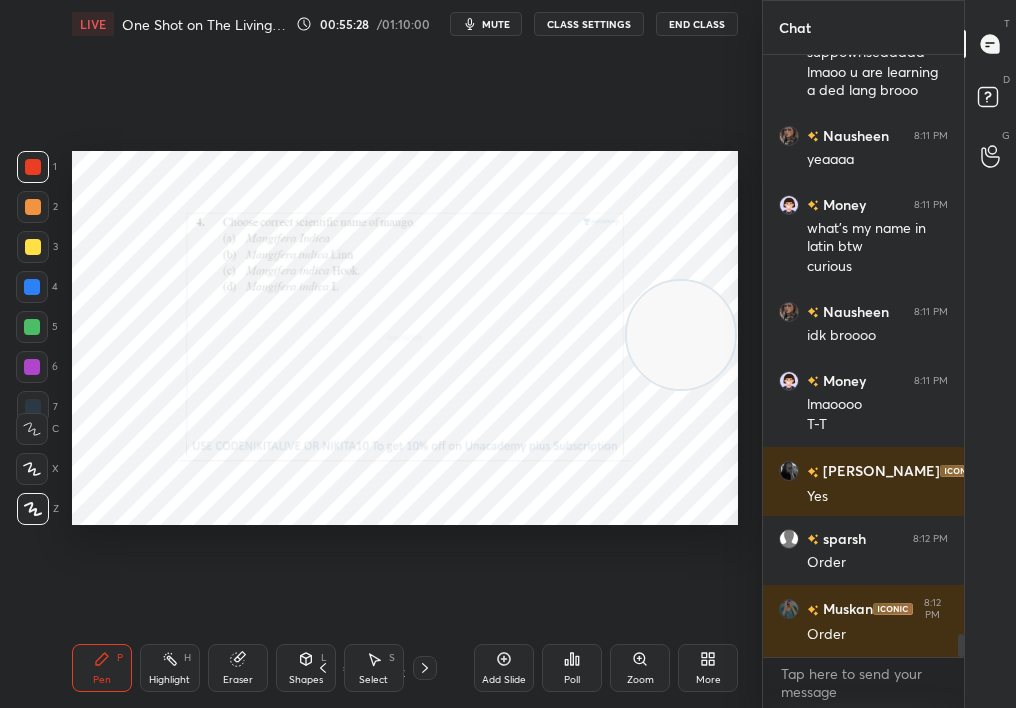 click 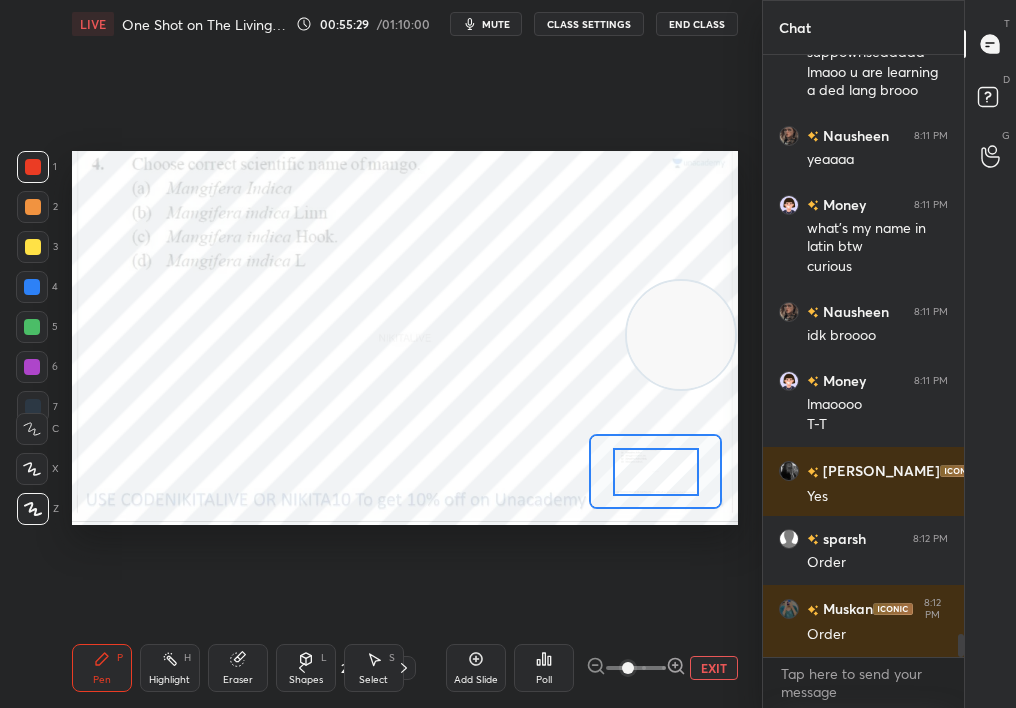 click at bounding box center (628, 668) 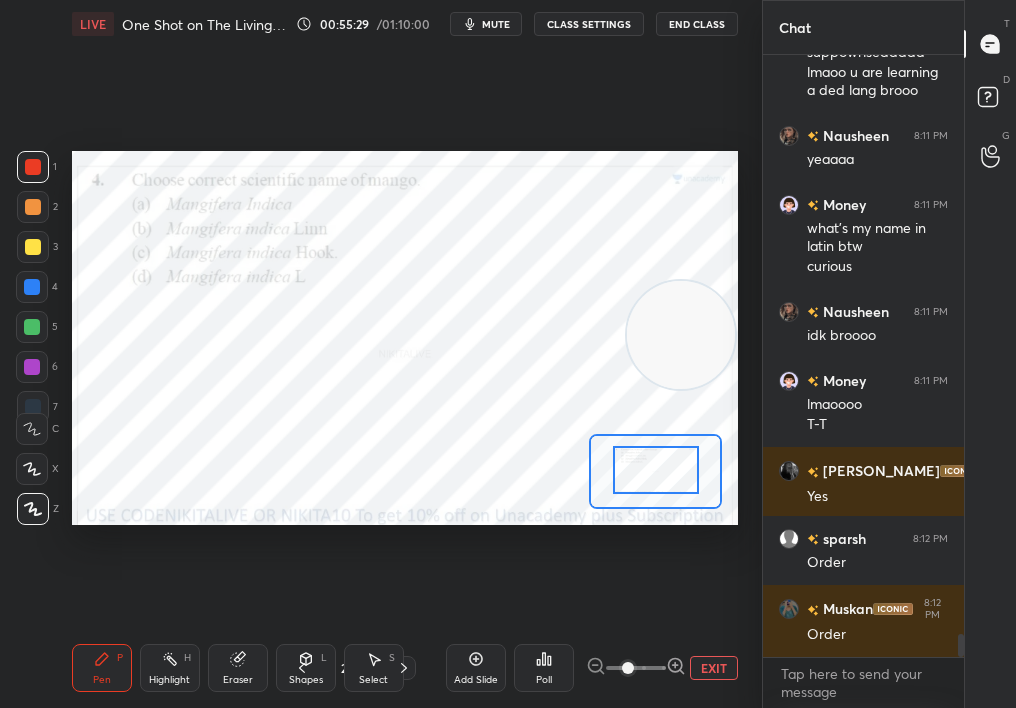 drag, startPoint x: 662, startPoint y: 467, endPoint x: 649, endPoint y: 448, distance: 23.021729 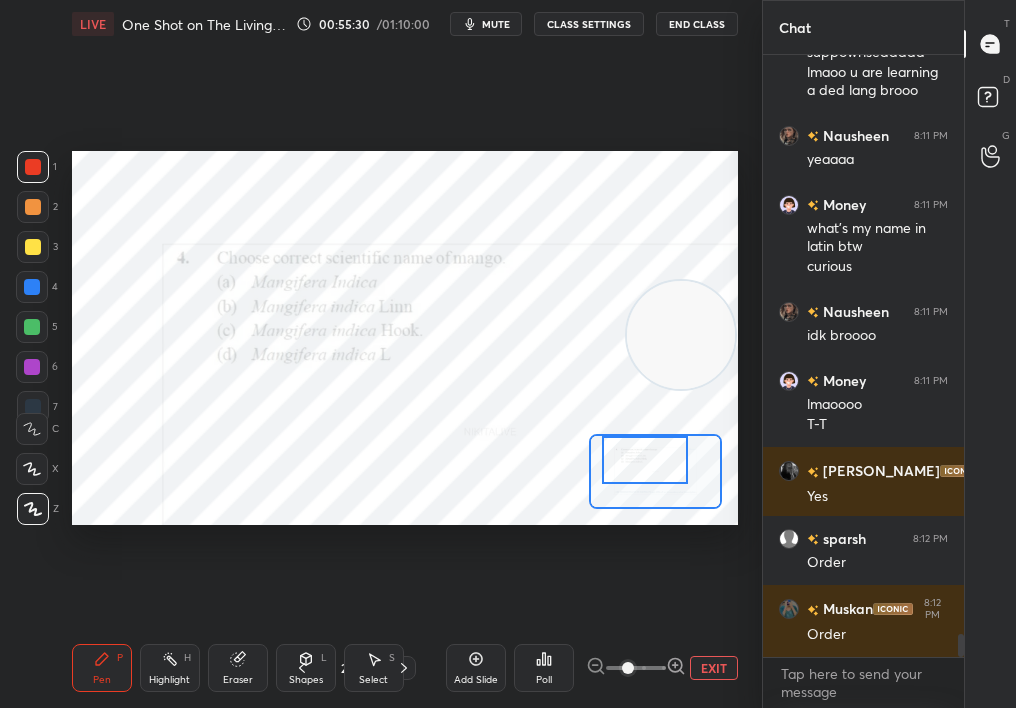 click at bounding box center [645, 459] 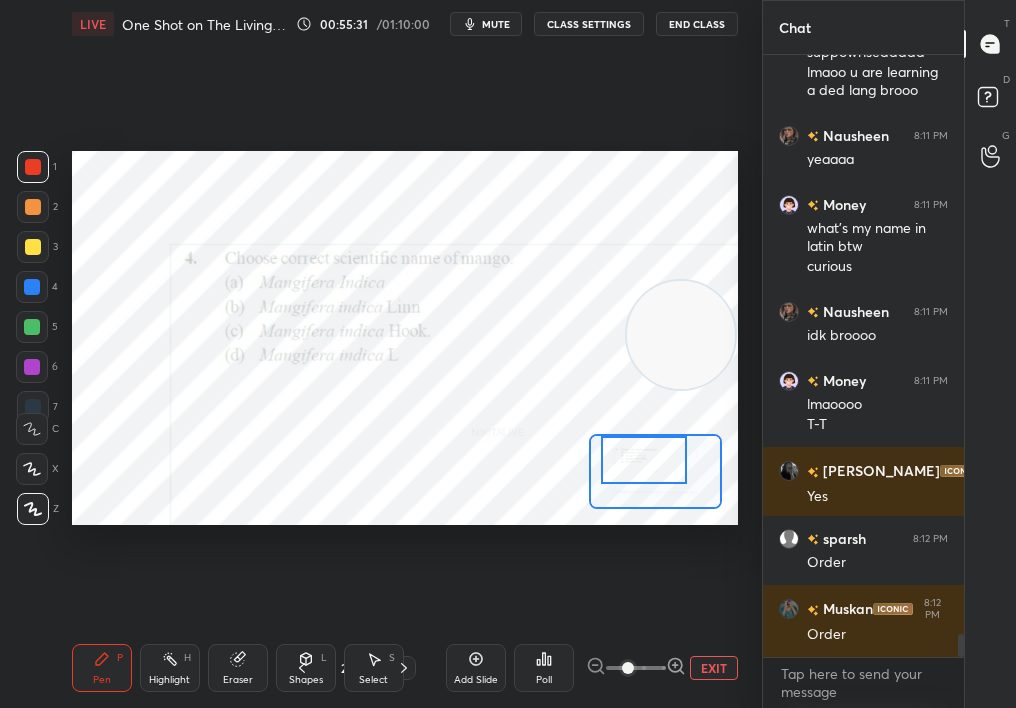 click on "Setting up your live class Poll for   secs No correct answer Start poll" at bounding box center [405, 338] 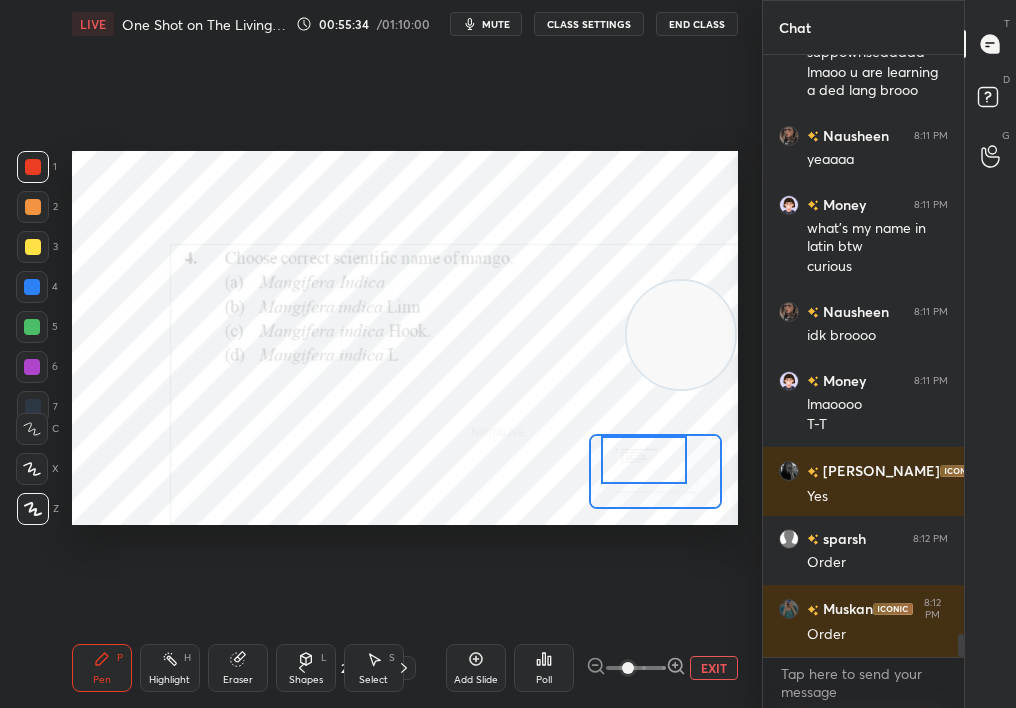 scroll, scrollTop: 15457, scrollLeft: 0, axis: vertical 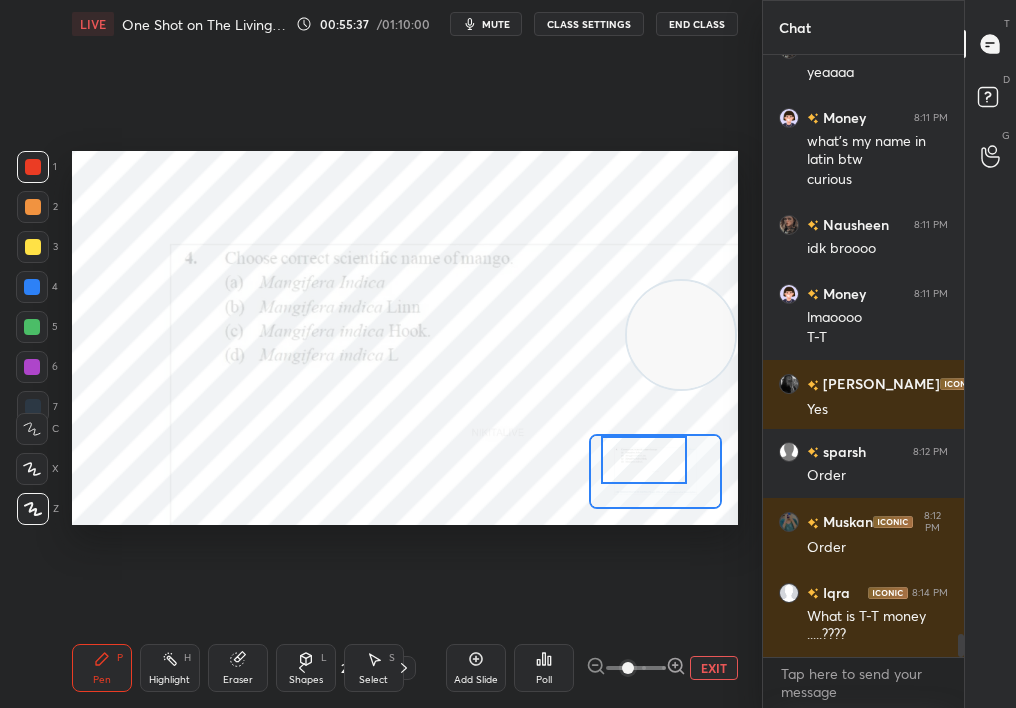 click on "Poll" at bounding box center [544, 680] 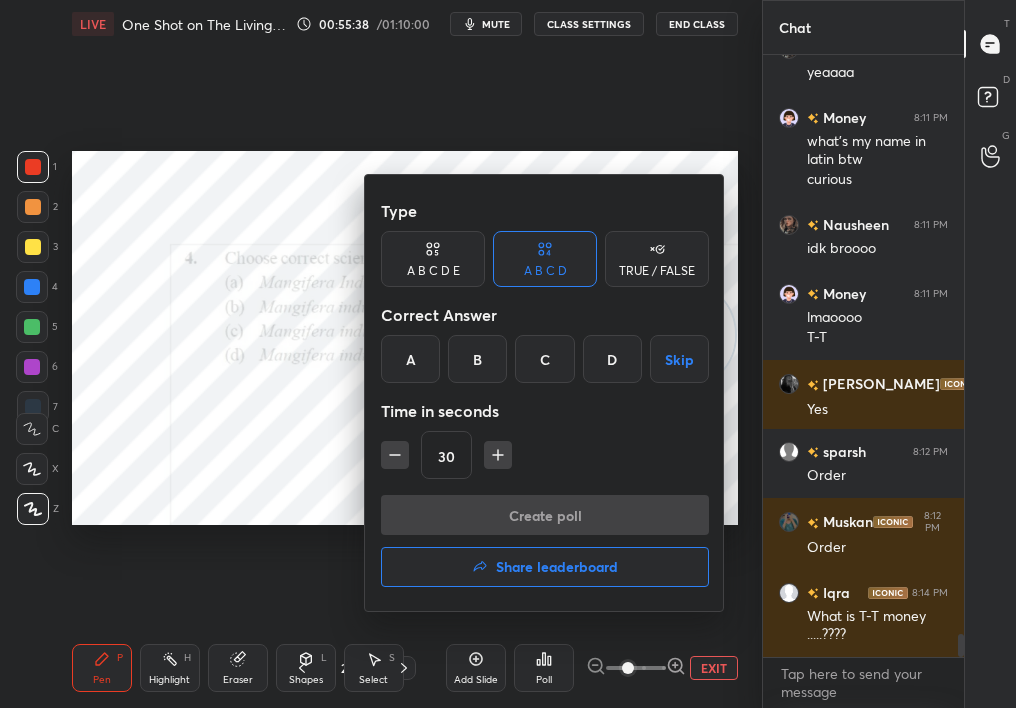 click at bounding box center [508, 354] 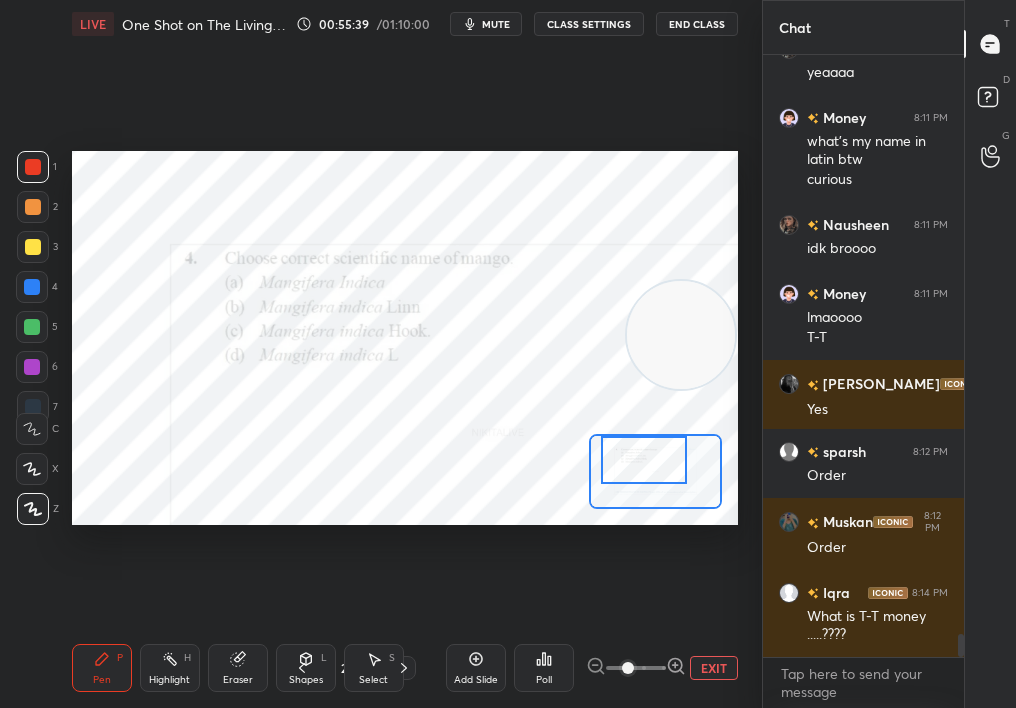 click 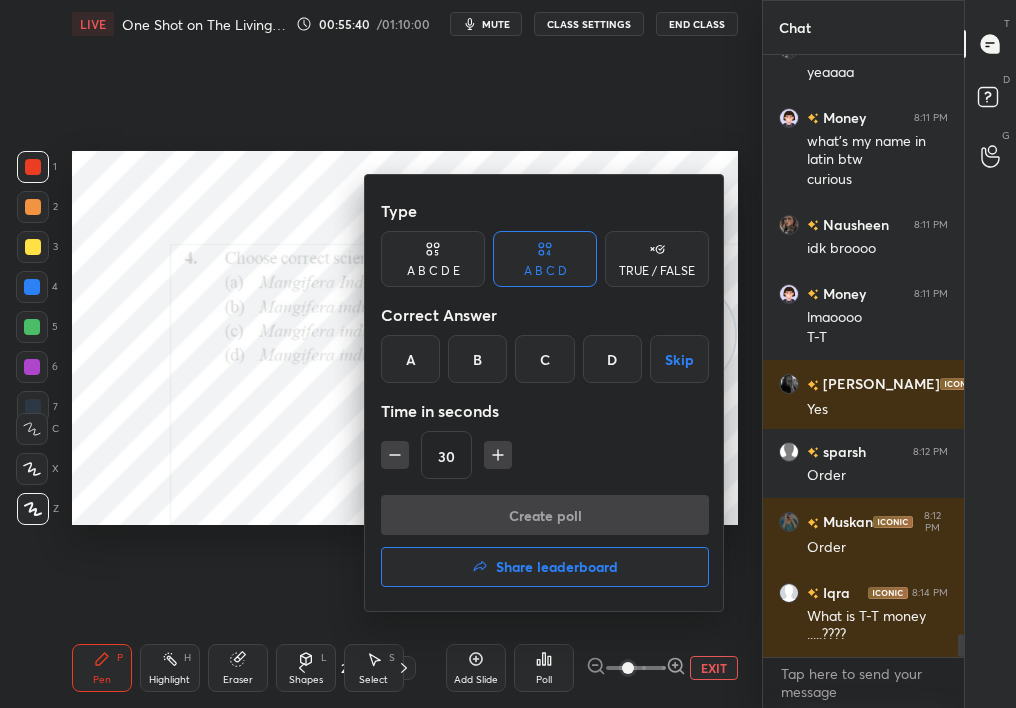 click on "B" at bounding box center [477, 359] 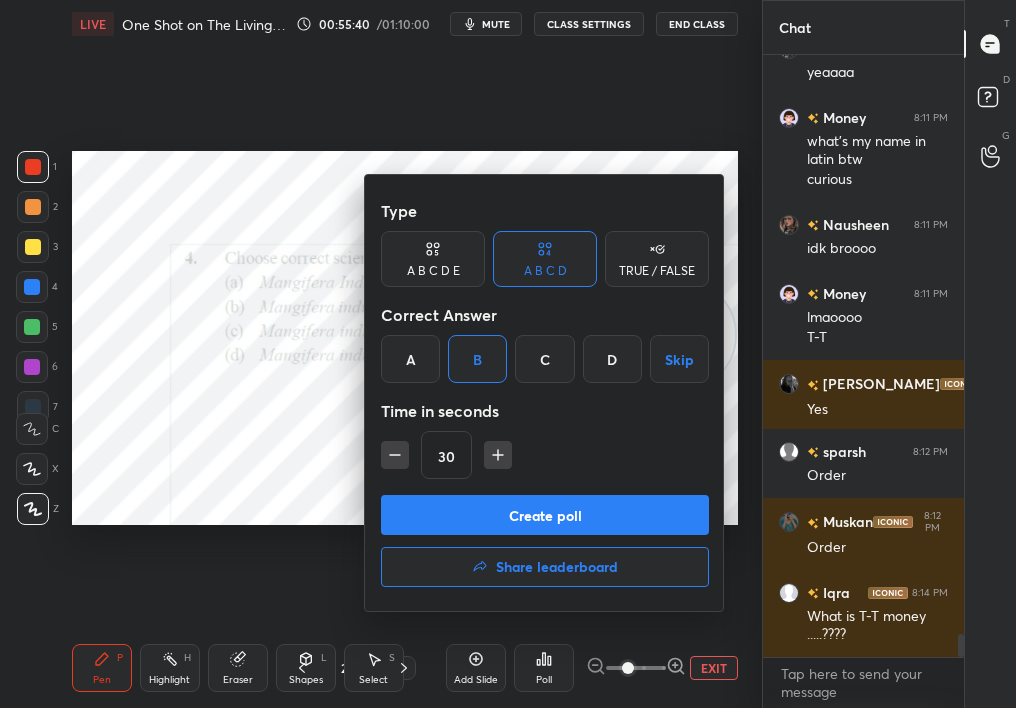 click on "Create poll" at bounding box center [545, 515] 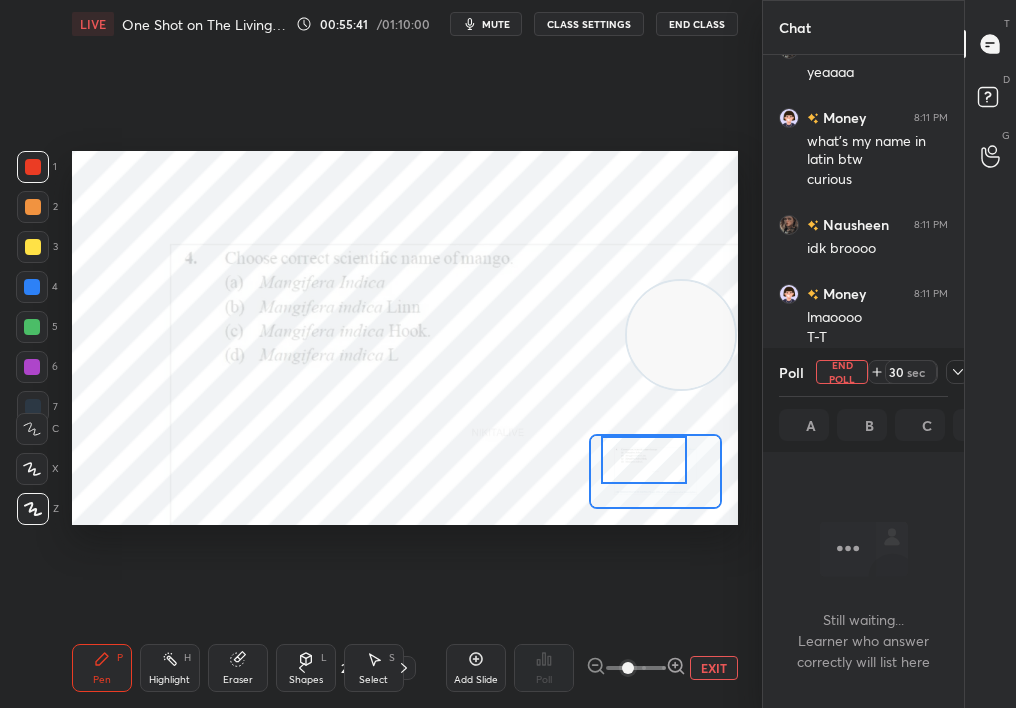 scroll, scrollTop: 553, scrollLeft: 195, axis: both 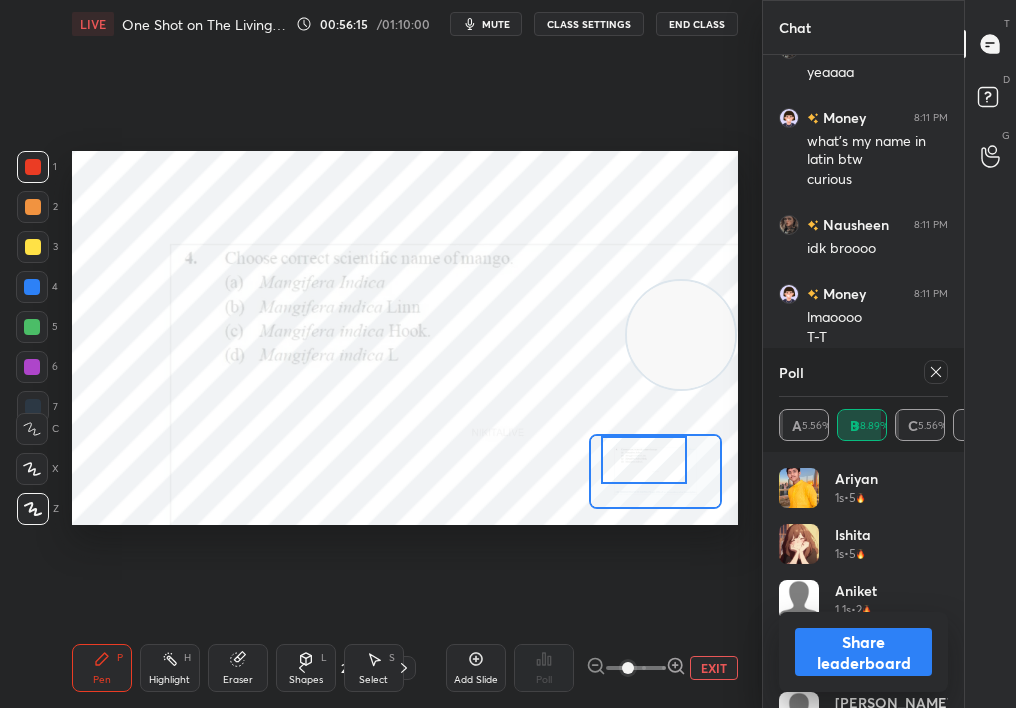 click 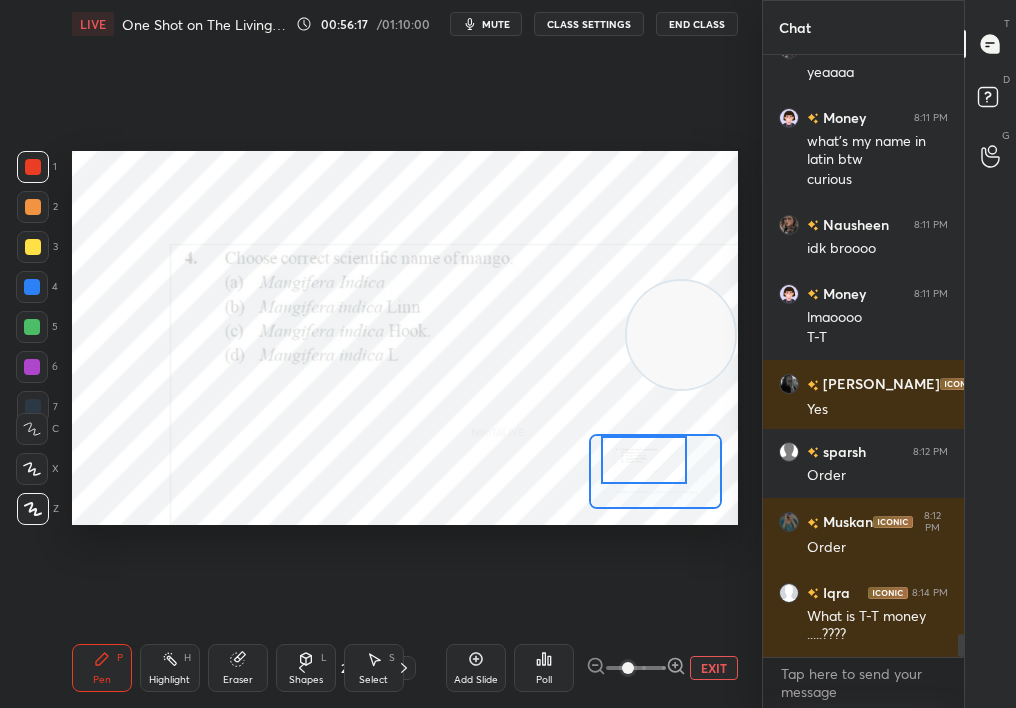 click 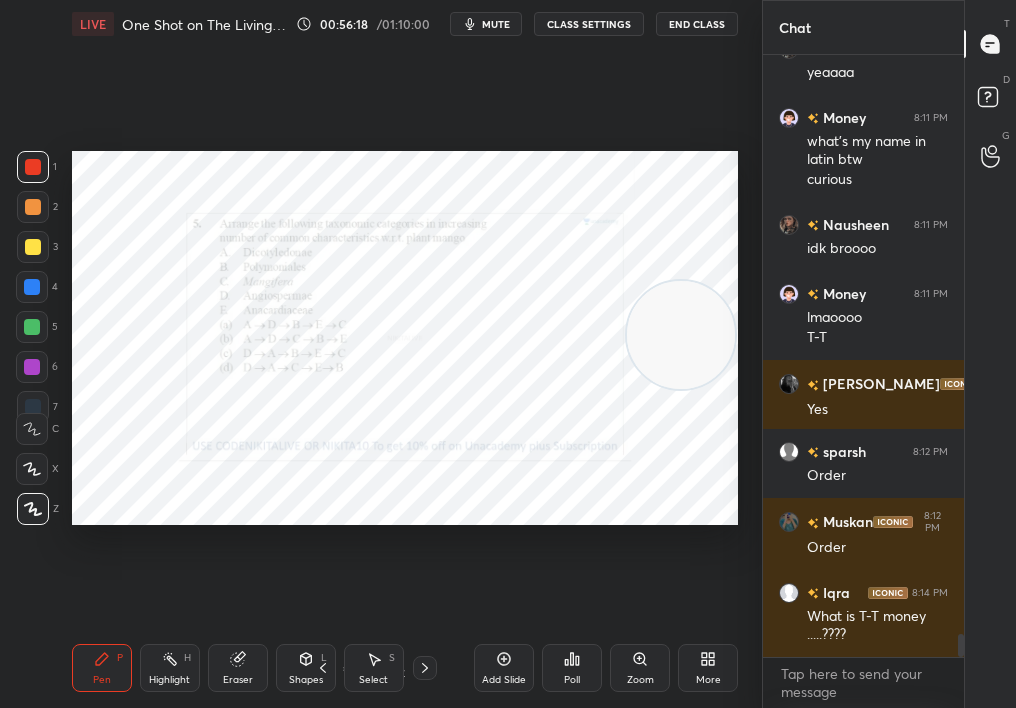 click on "Zoom" at bounding box center [640, 668] 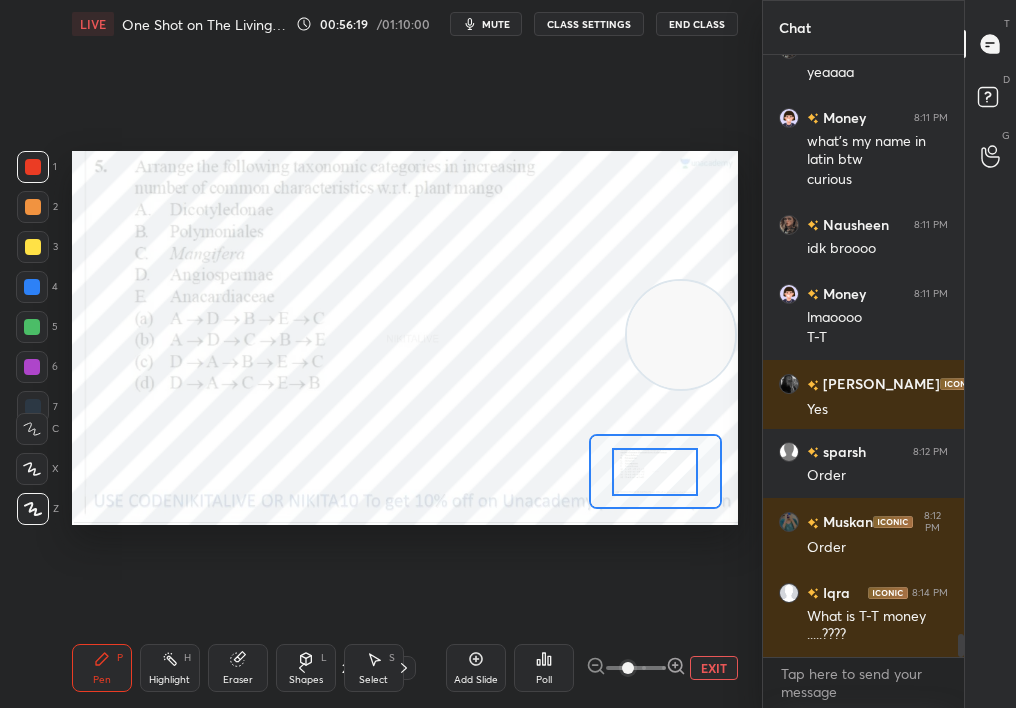 drag, startPoint x: 673, startPoint y: 478, endPoint x: 669, endPoint y: 465, distance: 13.601471 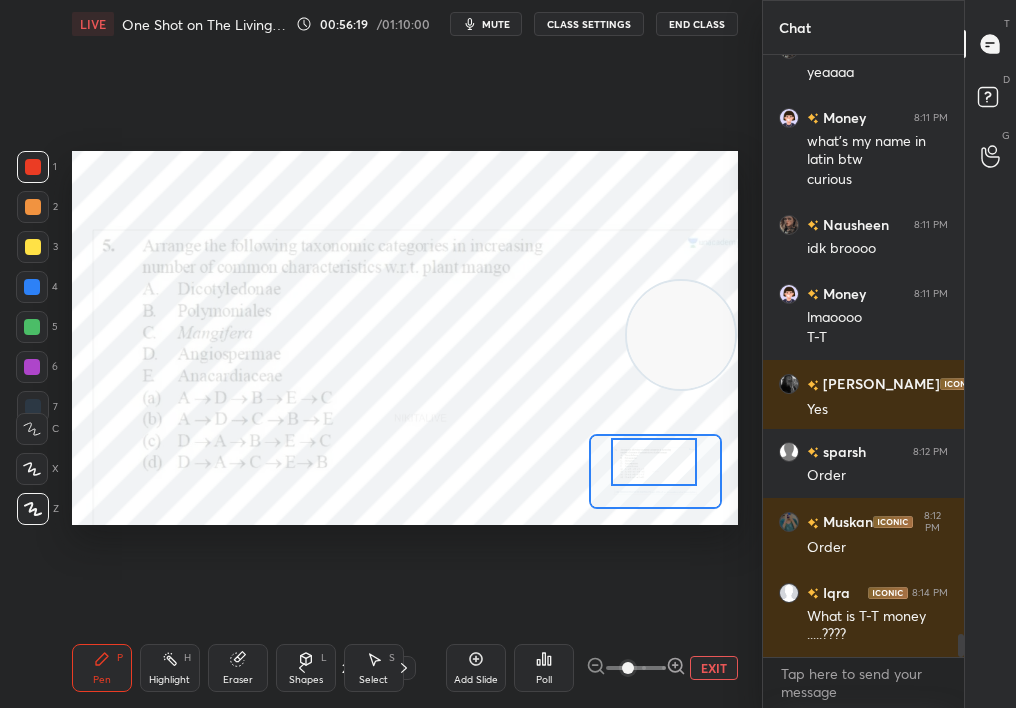 click at bounding box center (654, 461) 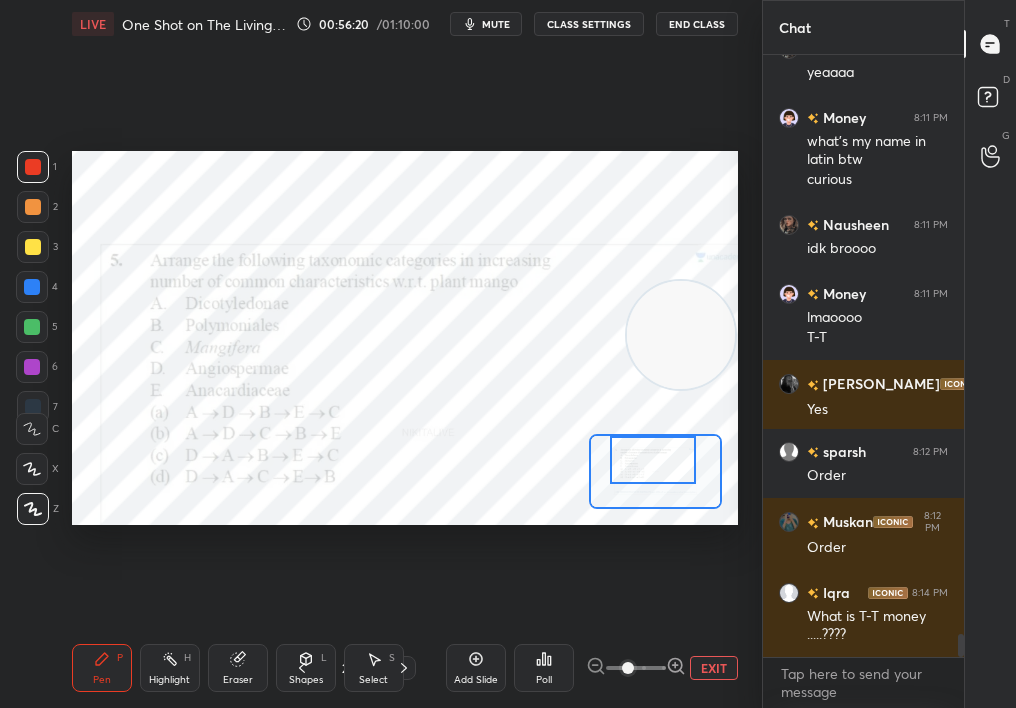 click 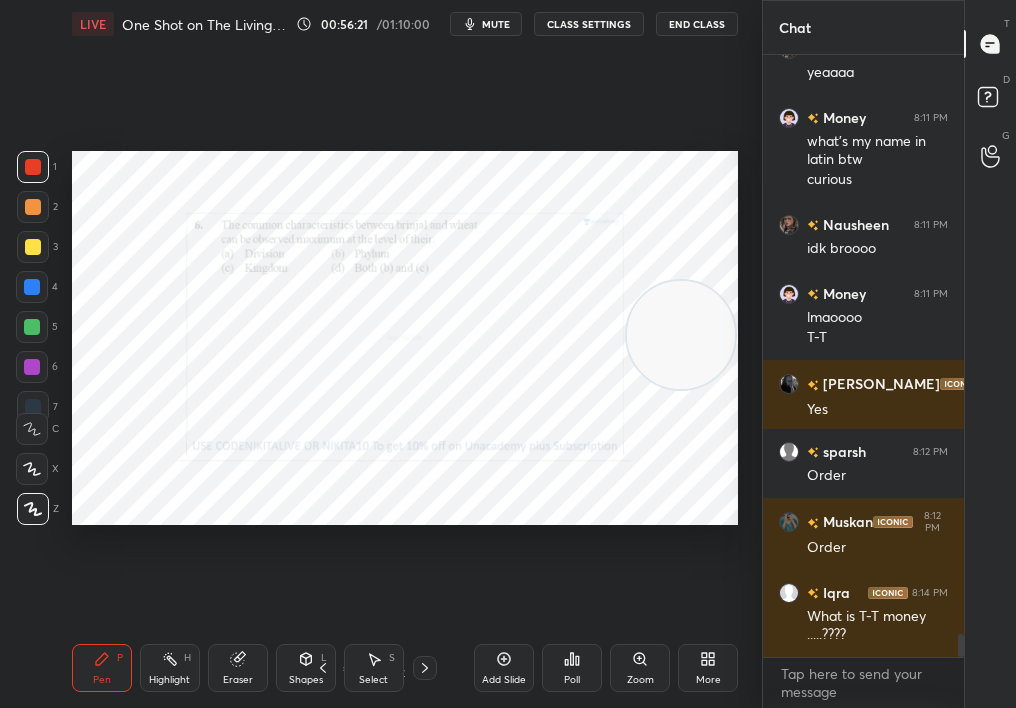 click on "Zoom" at bounding box center [640, 680] 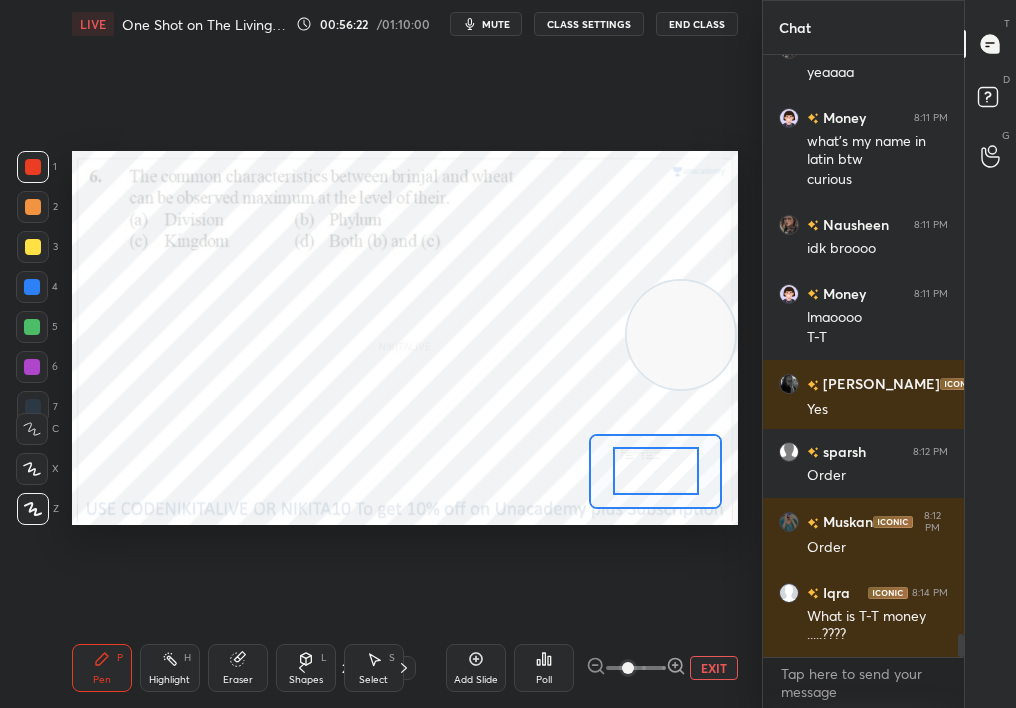 drag, startPoint x: 676, startPoint y: 470, endPoint x: 677, endPoint y: 458, distance: 12.0415945 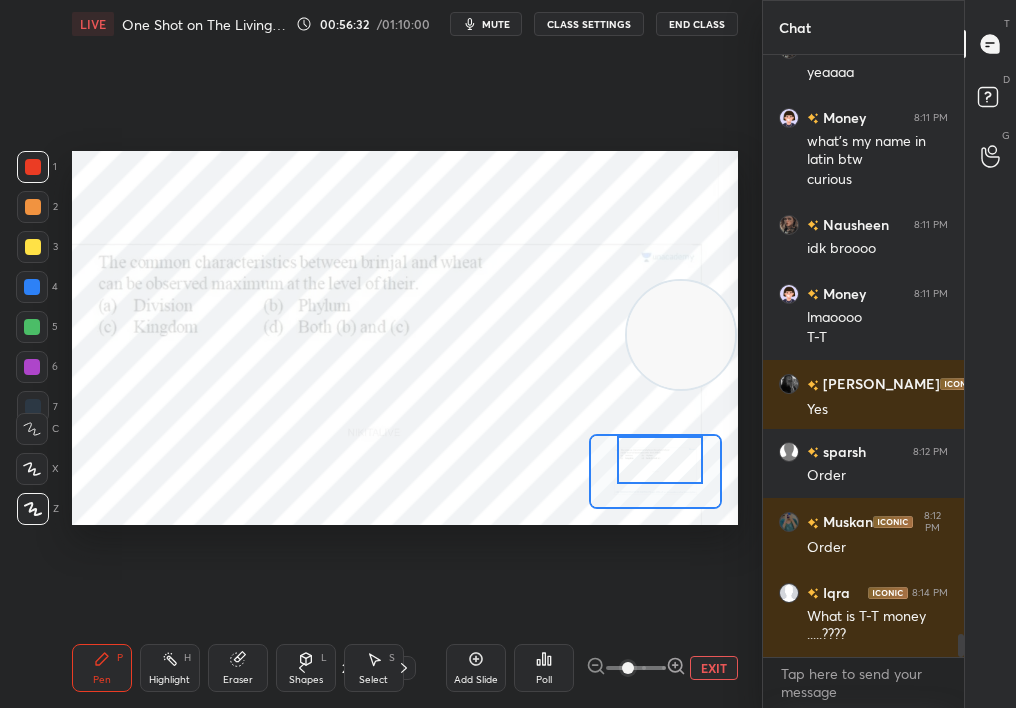 click at bounding box center (660, 459) 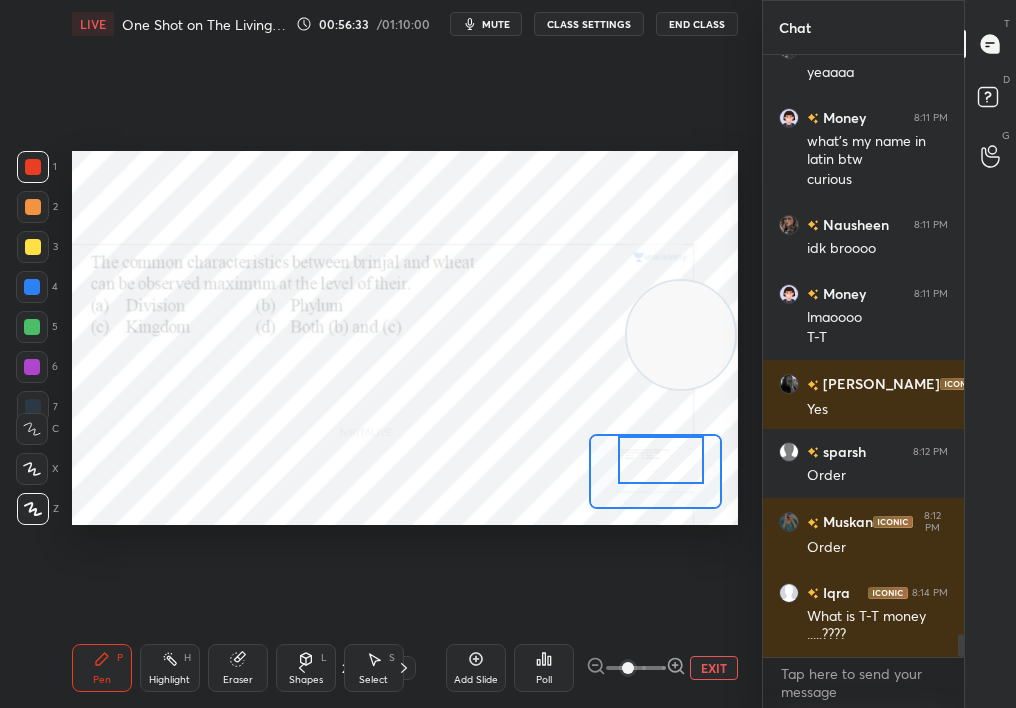 click 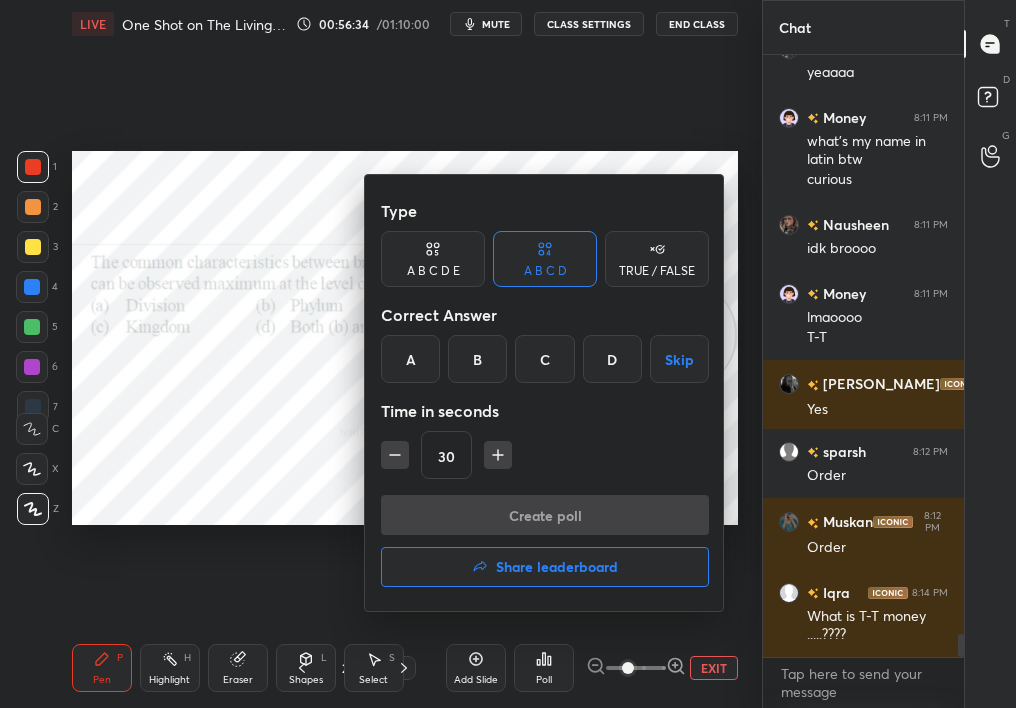 click on "A" at bounding box center (410, 359) 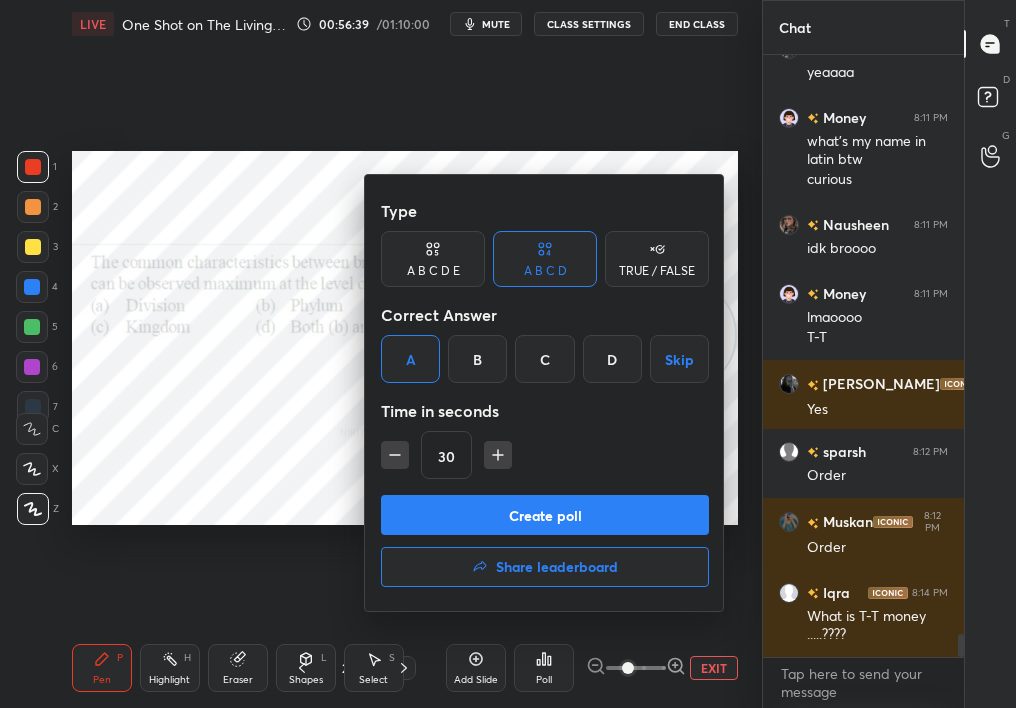 click on "Create poll" at bounding box center [545, 515] 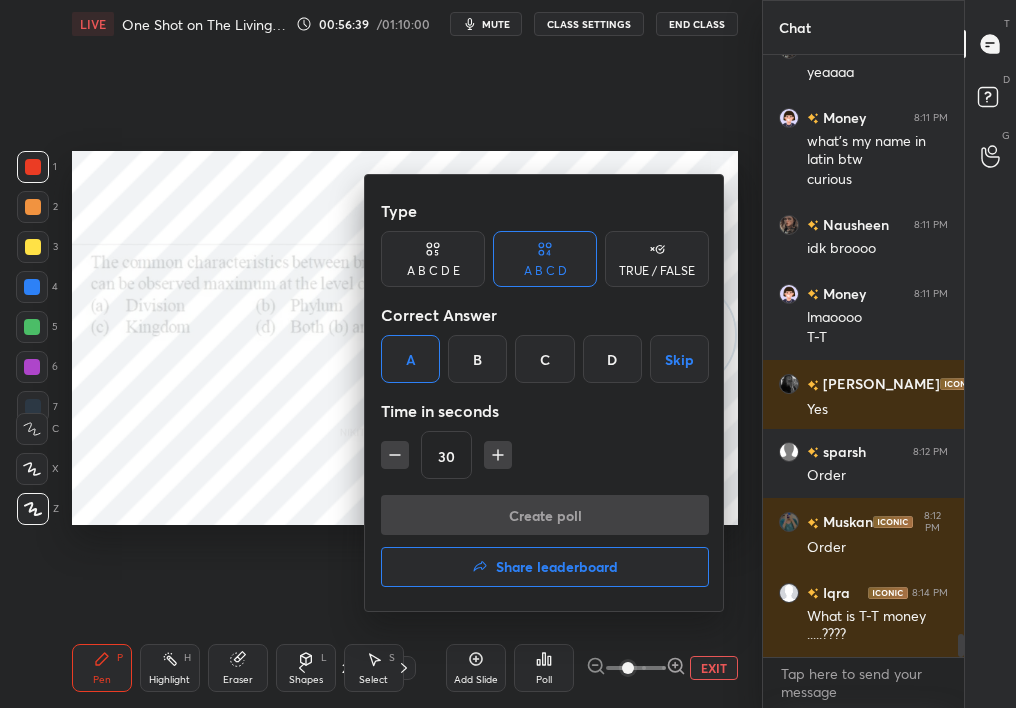 scroll, scrollTop: 563, scrollLeft: 195, axis: both 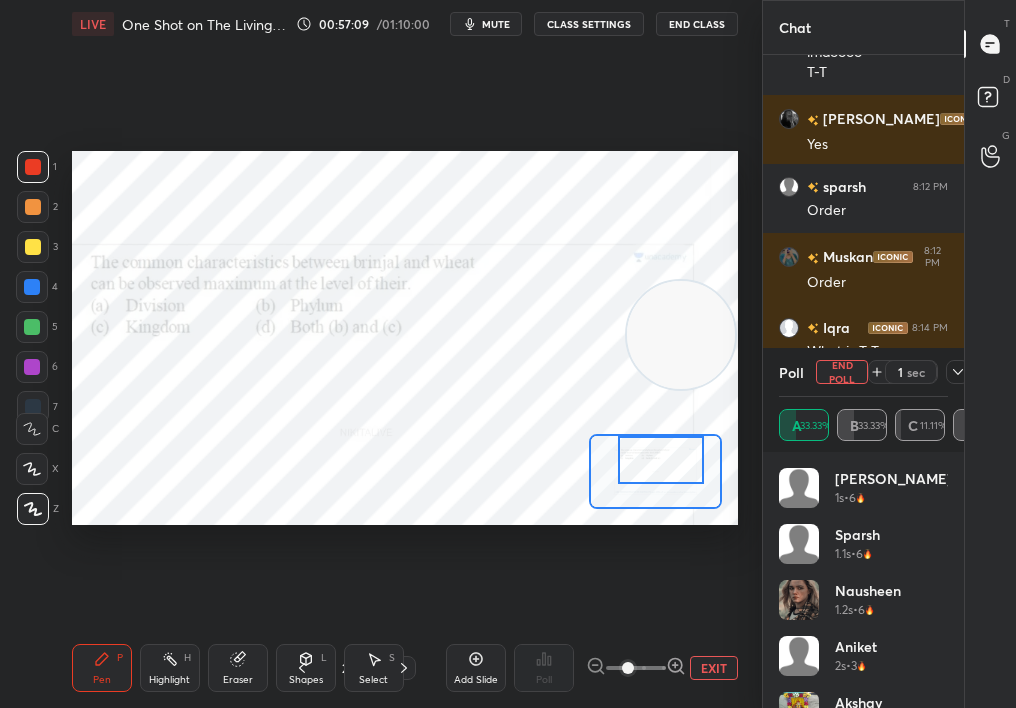 click 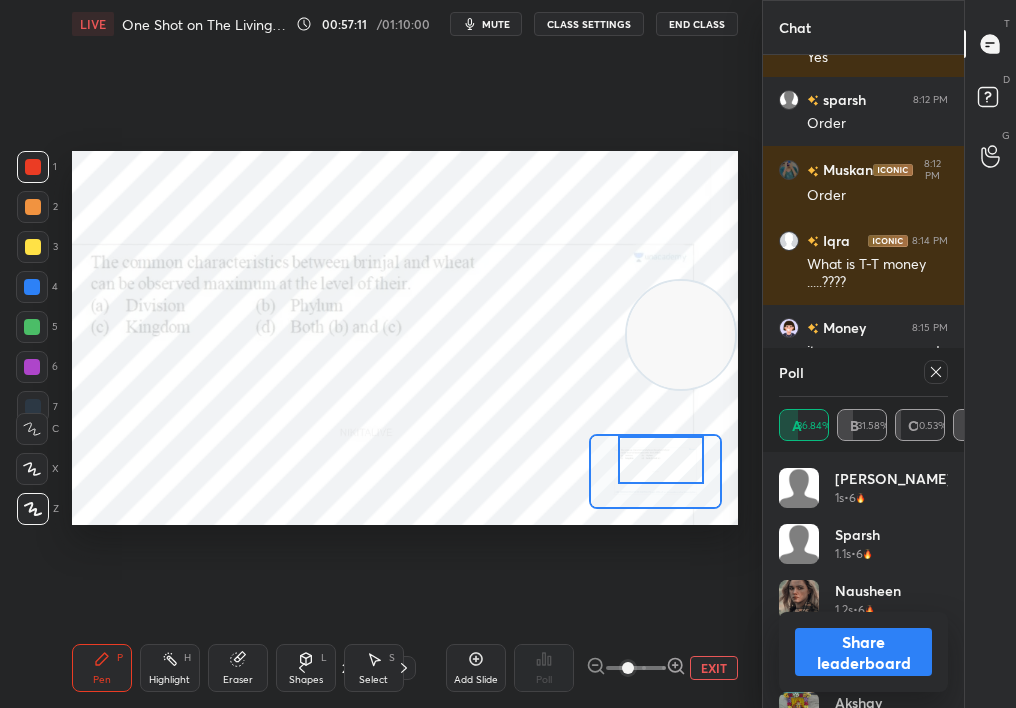 click at bounding box center [936, 372] 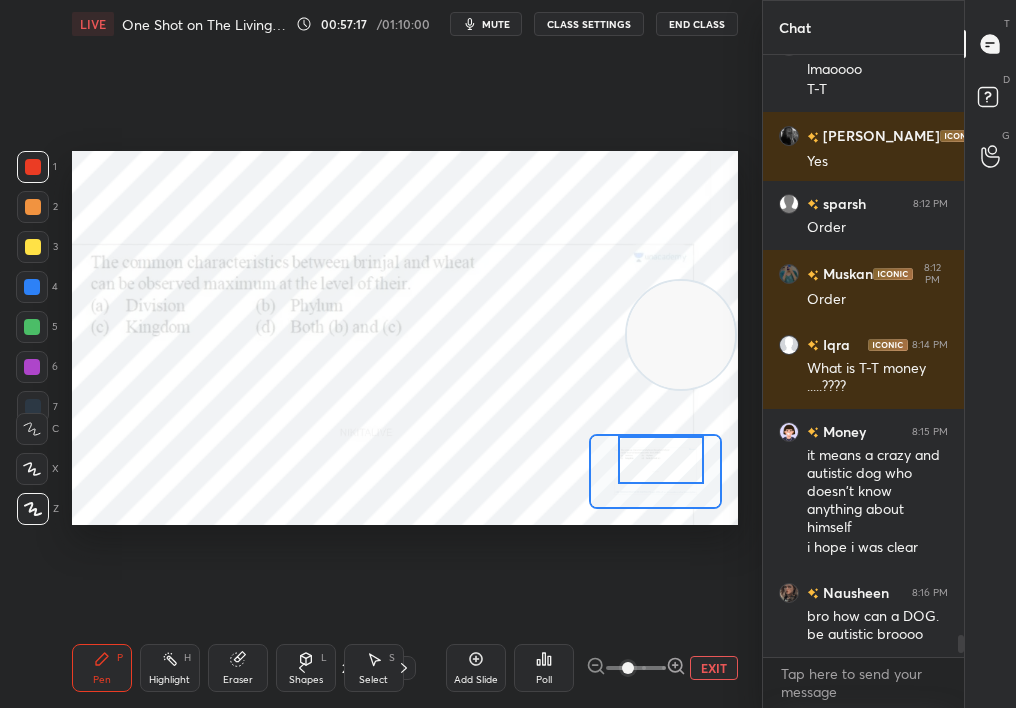 click 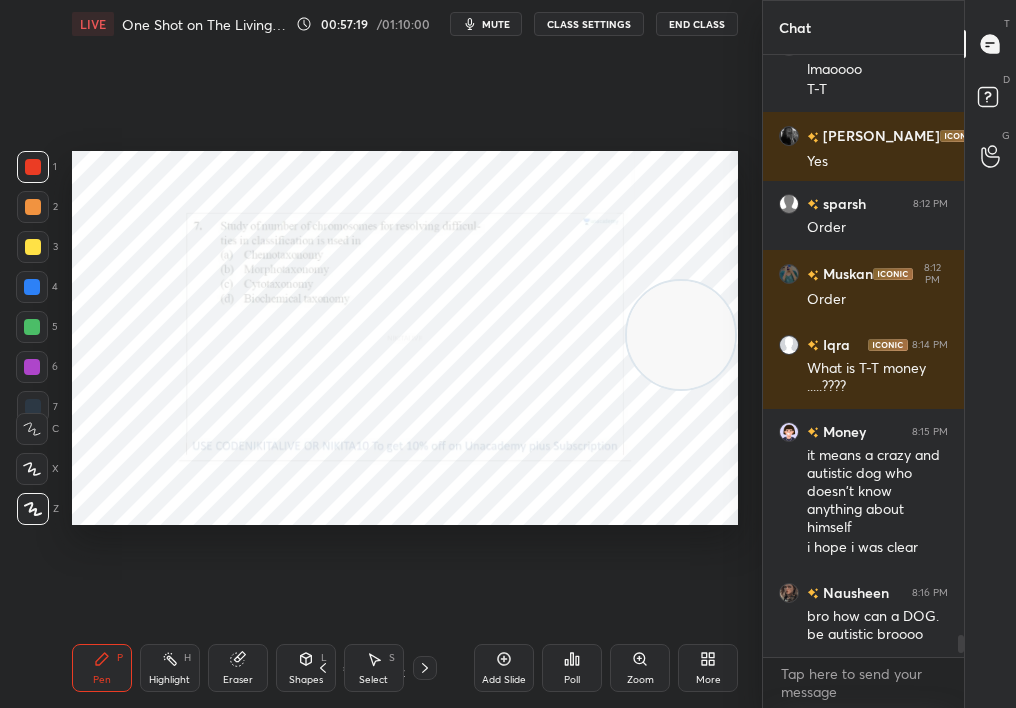 click on "Zoom" at bounding box center [640, 668] 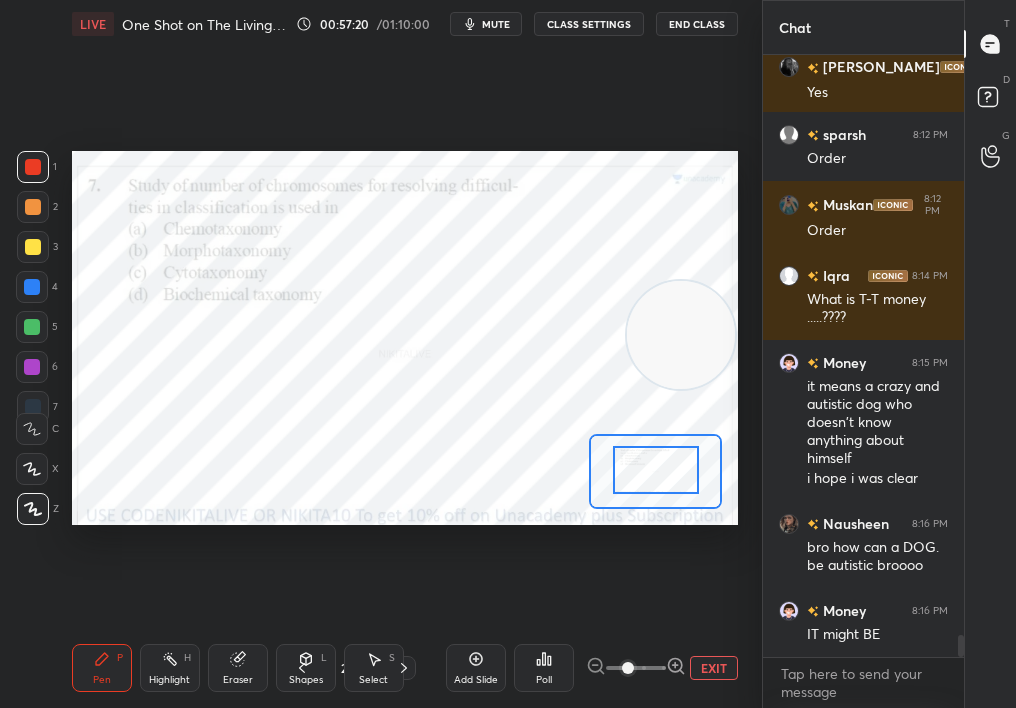 drag, startPoint x: 676, startPoint y: 479, endPoint x: 677, endPoint y: 460, distance: 19.026299 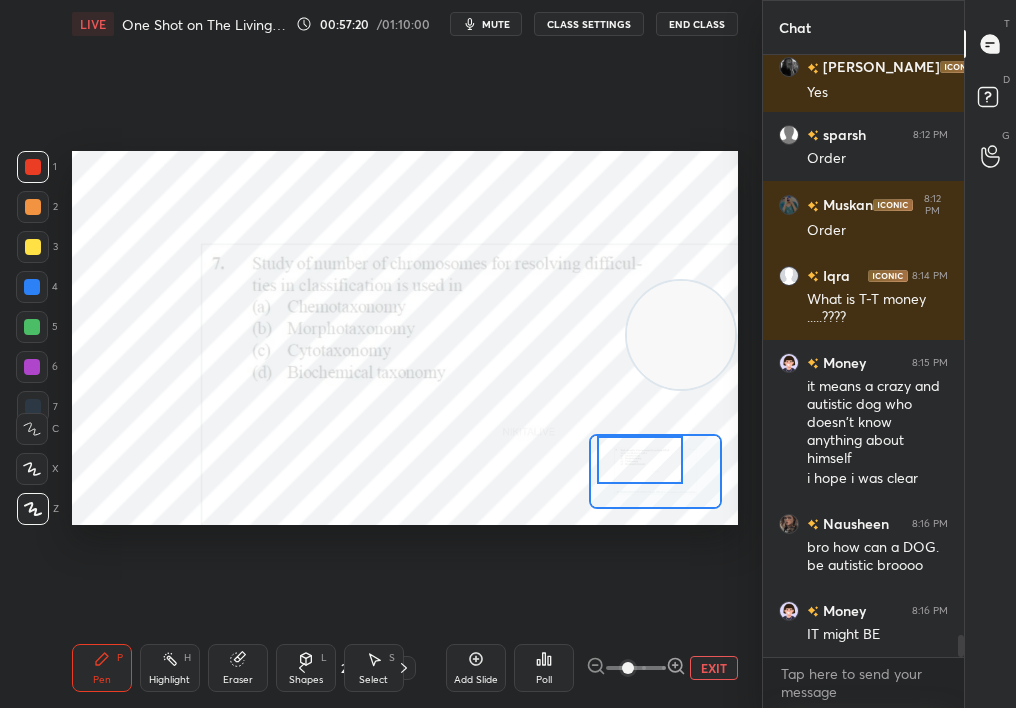click at bounding box center (640, 459) 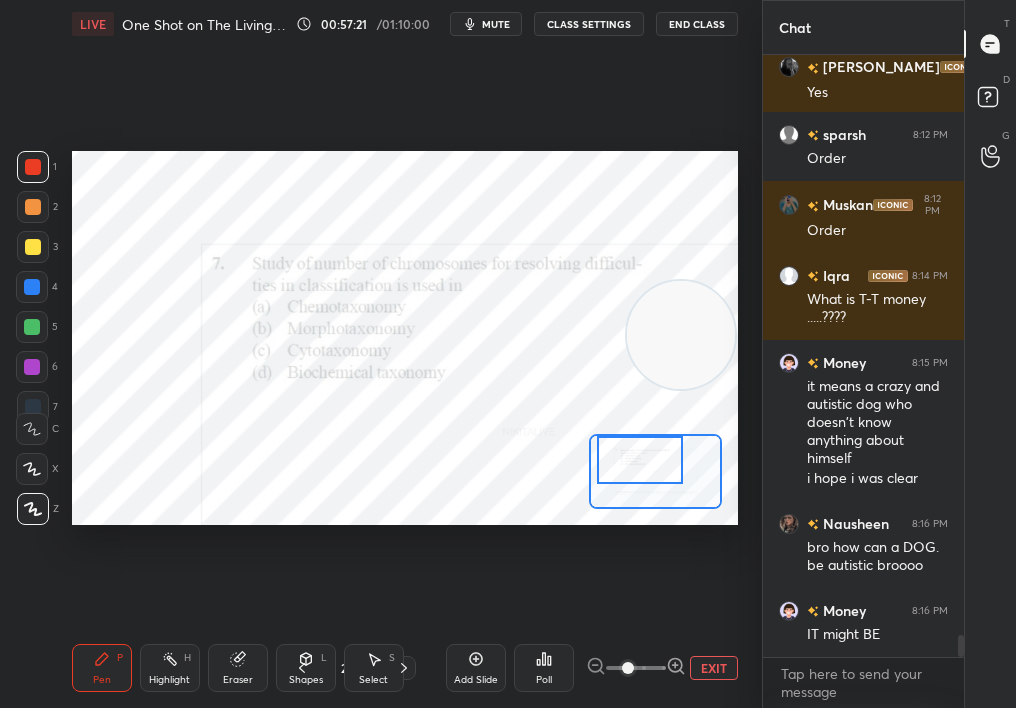 click at bounding box center [640, 459] 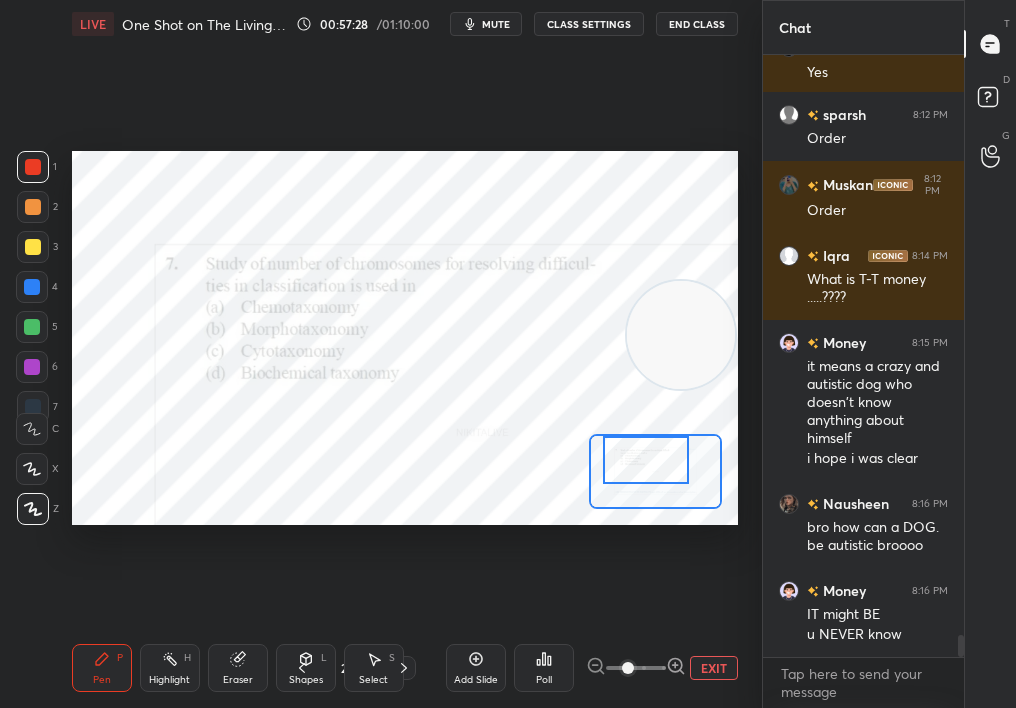click 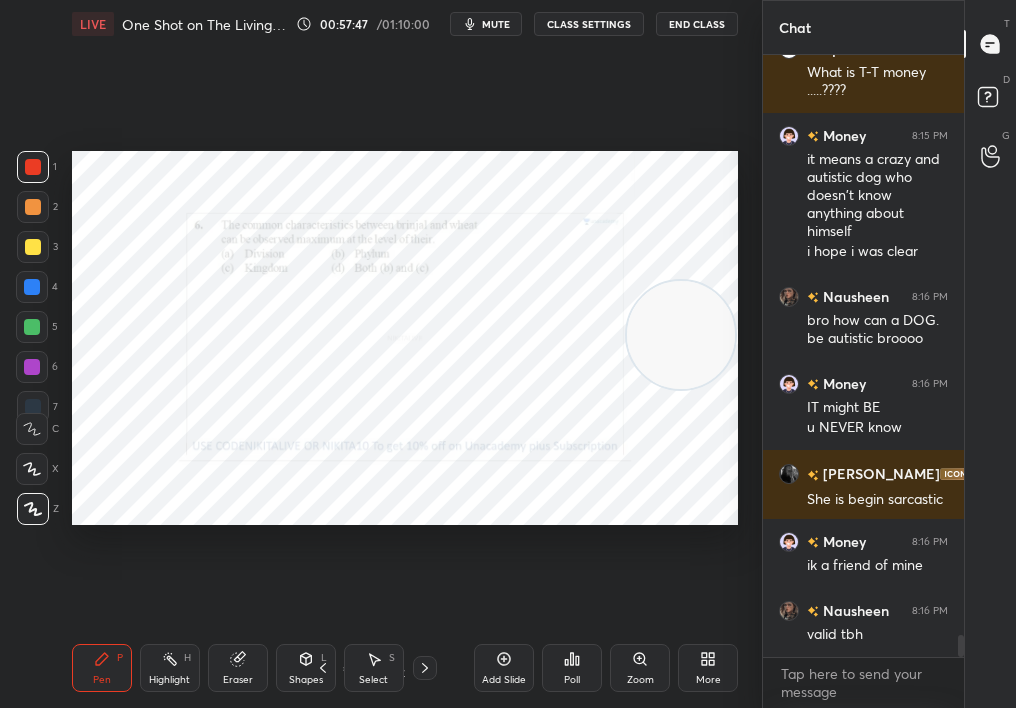 click 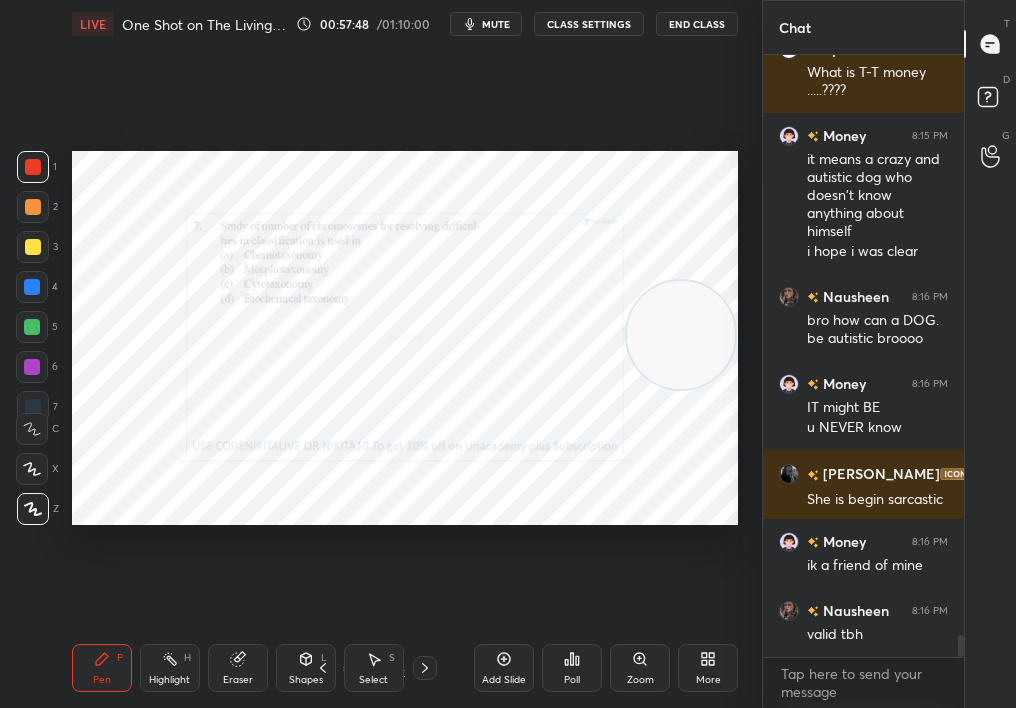 click on "Zoom" at bounding box center [640, 680] 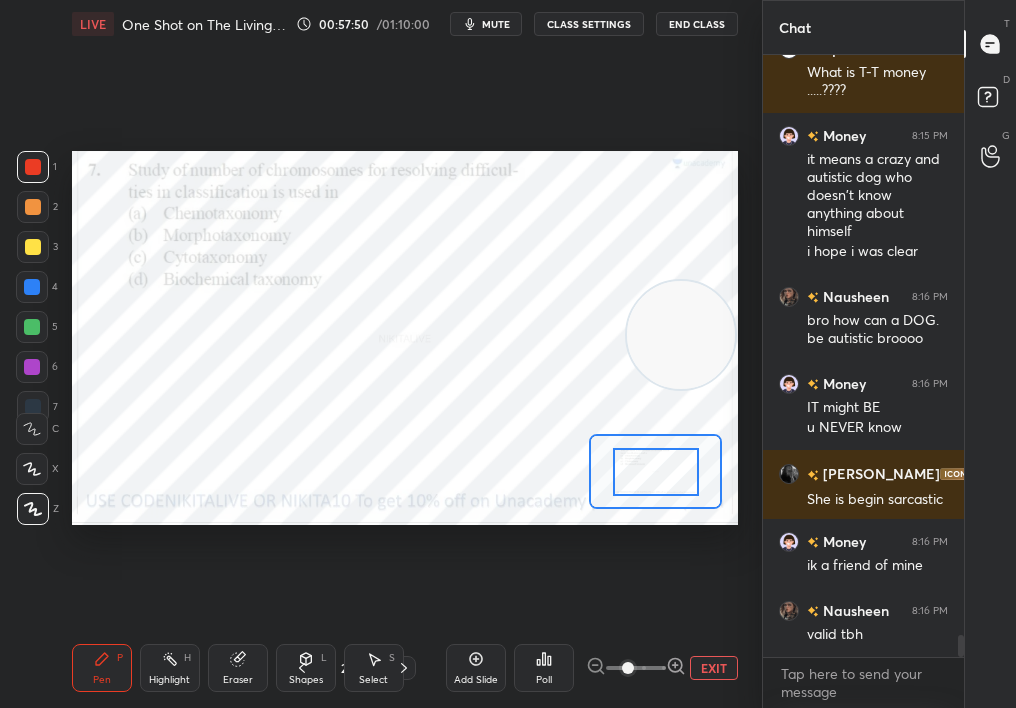 click 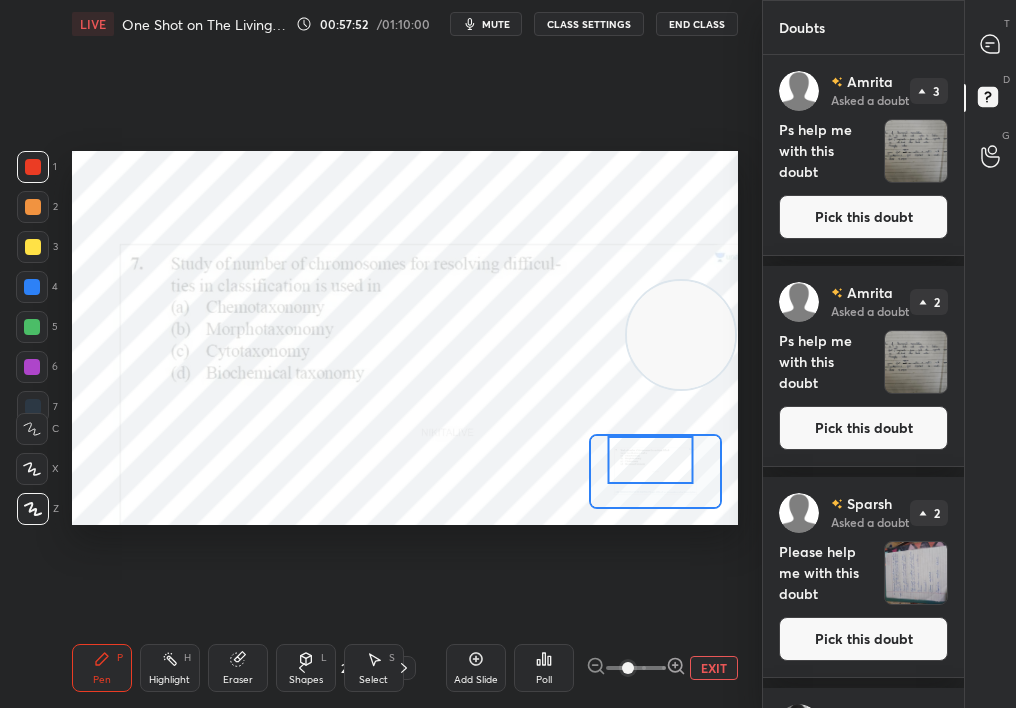drag, startPoint x: 652, startPoint y: 479, endPoint x: 657, endPoint y: 452, distance: 27.45906 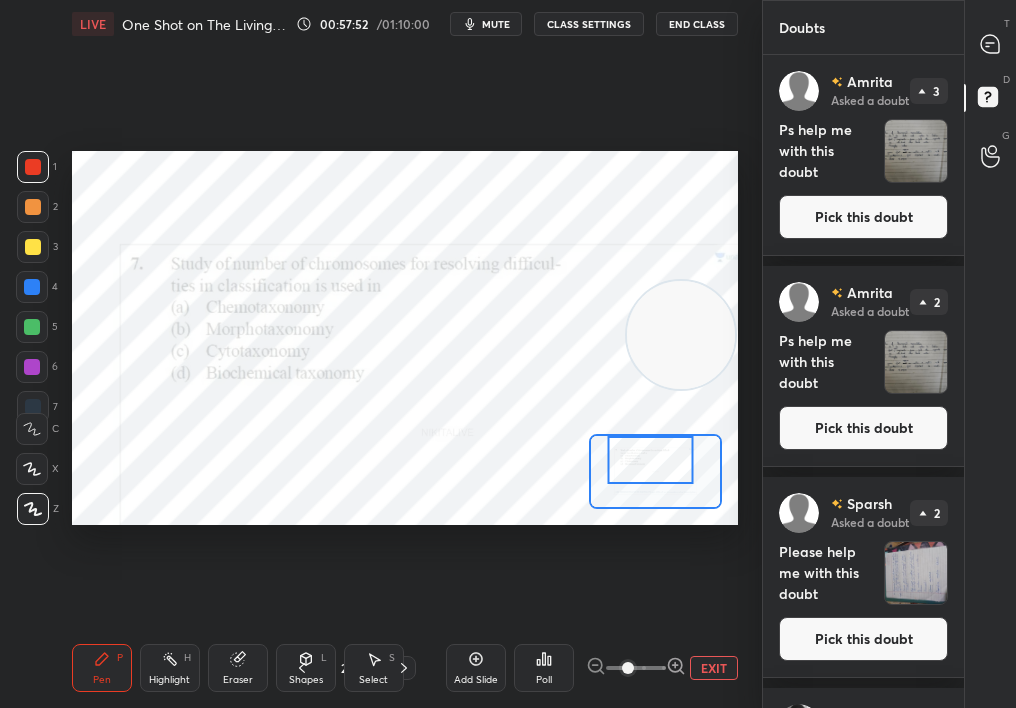 click at bounding box center [650, 459] 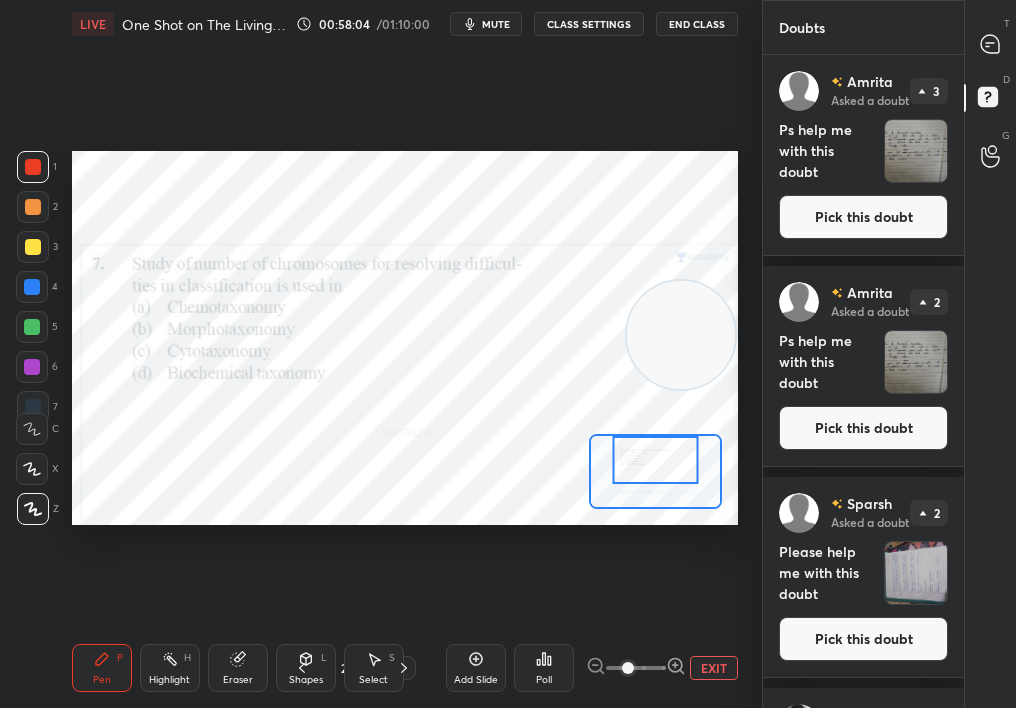 click on "Poll" at bounding box center (544, 668) 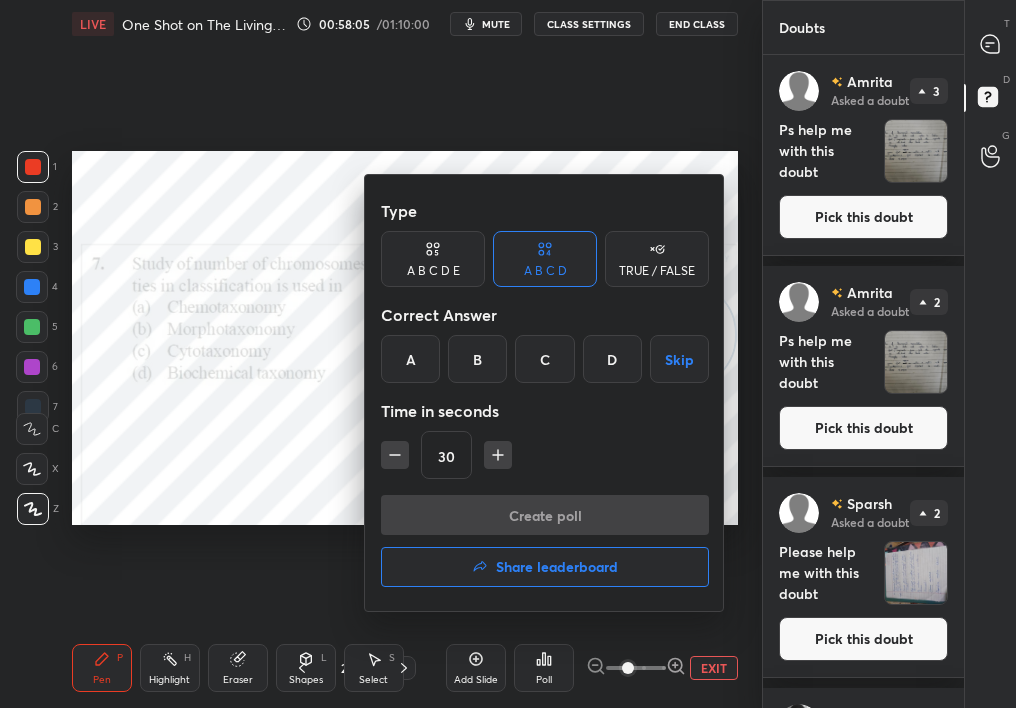 click on "C" at bounding box center (544, 359) 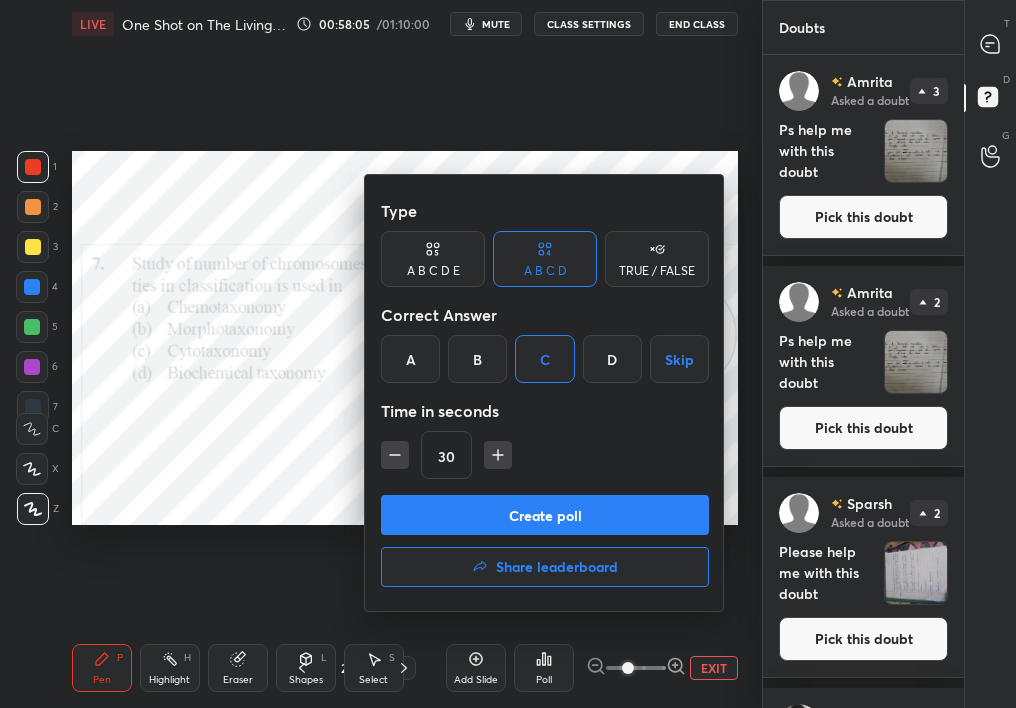 click on "Create poll" at bounding box center [545, 515] 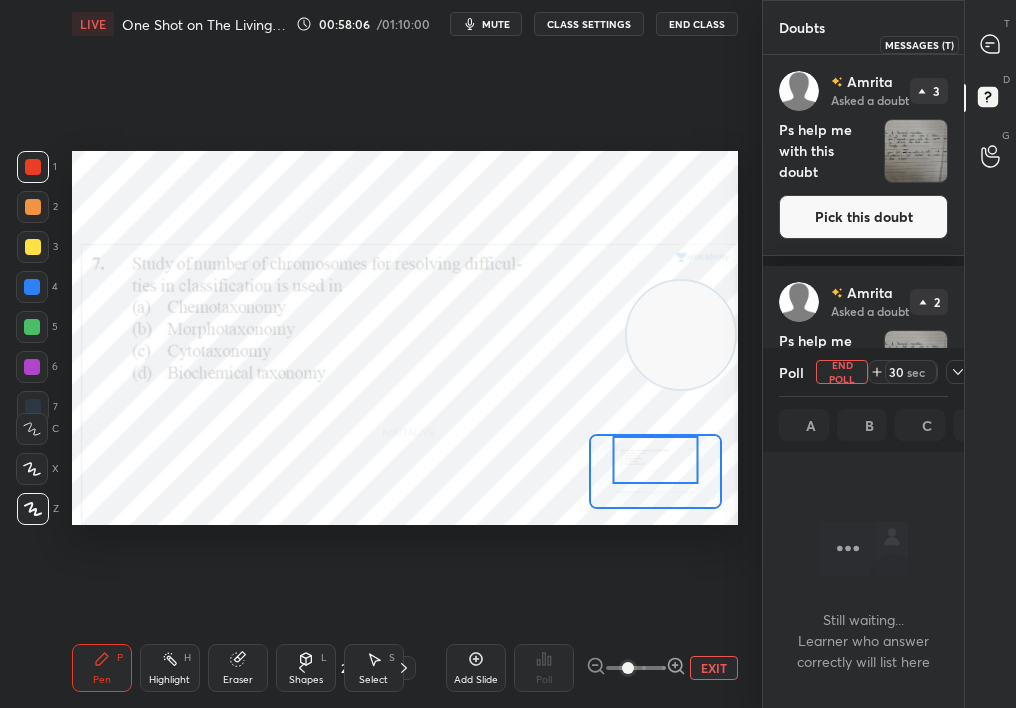 click at bounding box center (991, 44) 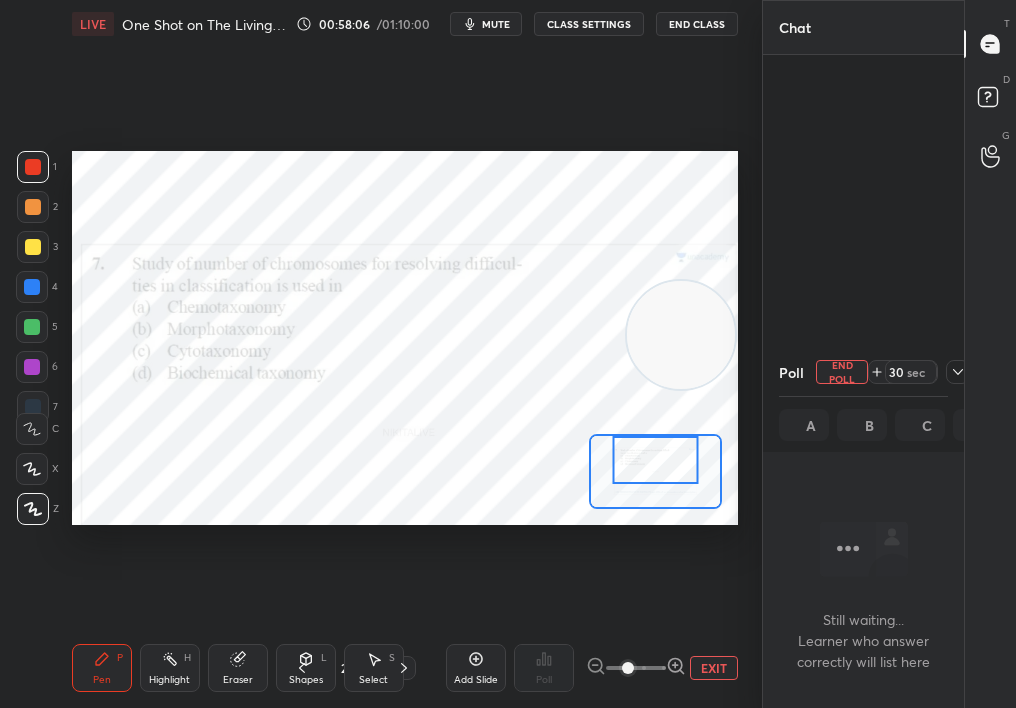 click 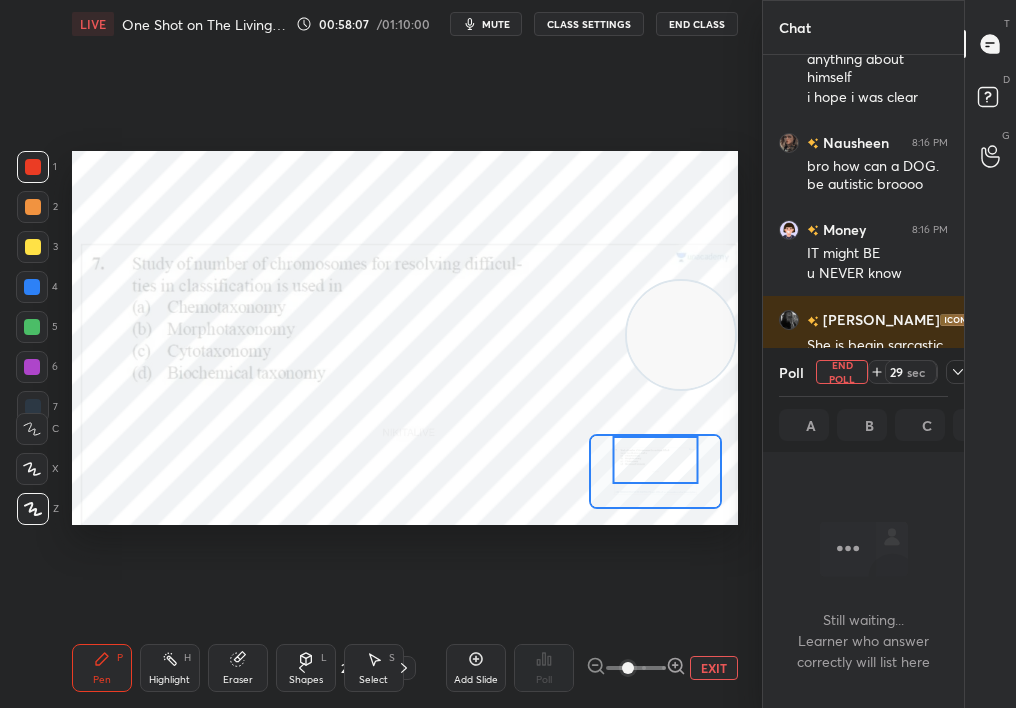 click on "T Messages (T) D Doubts (D) G Raise Hand (G)" at bounding box center (990, 354) 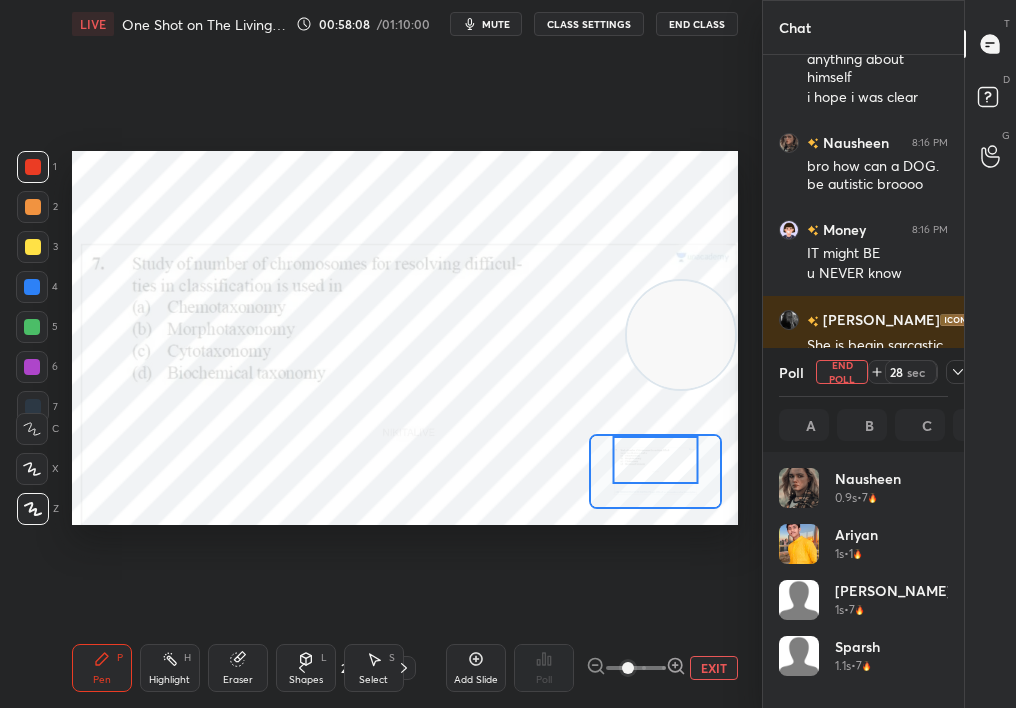 click on "Chat Iqra 8:14 PM What is T-T money .....???? Money 8:15 PM it means a crazy and autistic dog who doesn't know anything about himself i hope i was clear [PERSON_NAME] 8:16 PM bro how can a DOG. be autistic broooo Money 8:16 PM IT might BE u NEVER know [PERSON_NAME] 8:16 PM She is begin sarcastic Money 8:16 PM ik a friend of mine Nausheen 8:16 PM valid tbh Money 8:16 PM are mam m kha JUMP TO LATEST Enable hand raising Enable raise hand to speak to learners. Once enabled, chat will be turned off temporarily. Enable x   [PERSON_NAME] Asked a doubt 3 Ps help me with this doubt Pick this doubt [PERSON_NAME] Asked a doubt 2 Ps help me with this doubt Pick this doubt [PERSON_NAME] Asked a doubt 2 Please help me with this doubt Pick this doubt [PERSON_NAME] Asked a doubt 1 Please help me with this doubt Pick this doubt NEW DOUBTS ASKED Preparation related [PERSON_NAME] Can't raise hand Looks like educator just invited you to speak. Please wait before you can raise your hand again. Got it Poll End Poll 28  sec A B C D Nausheen 0.9s  •  7 Ariyan 1s  •  1 [PERSON_NAME]" at bounding box center (889, 354) 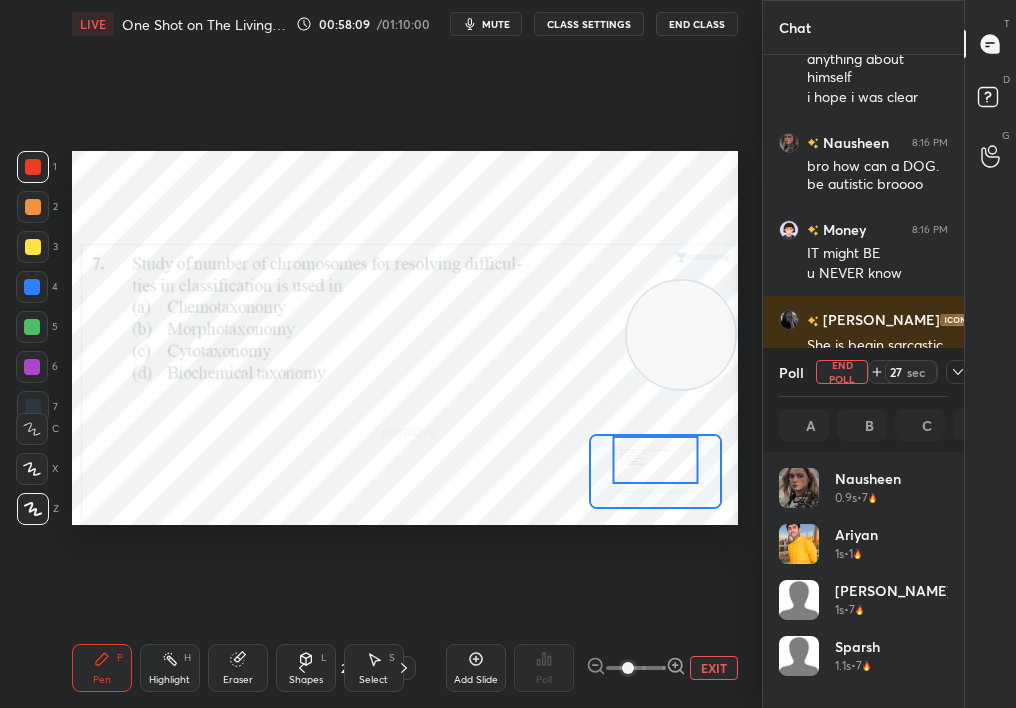 click 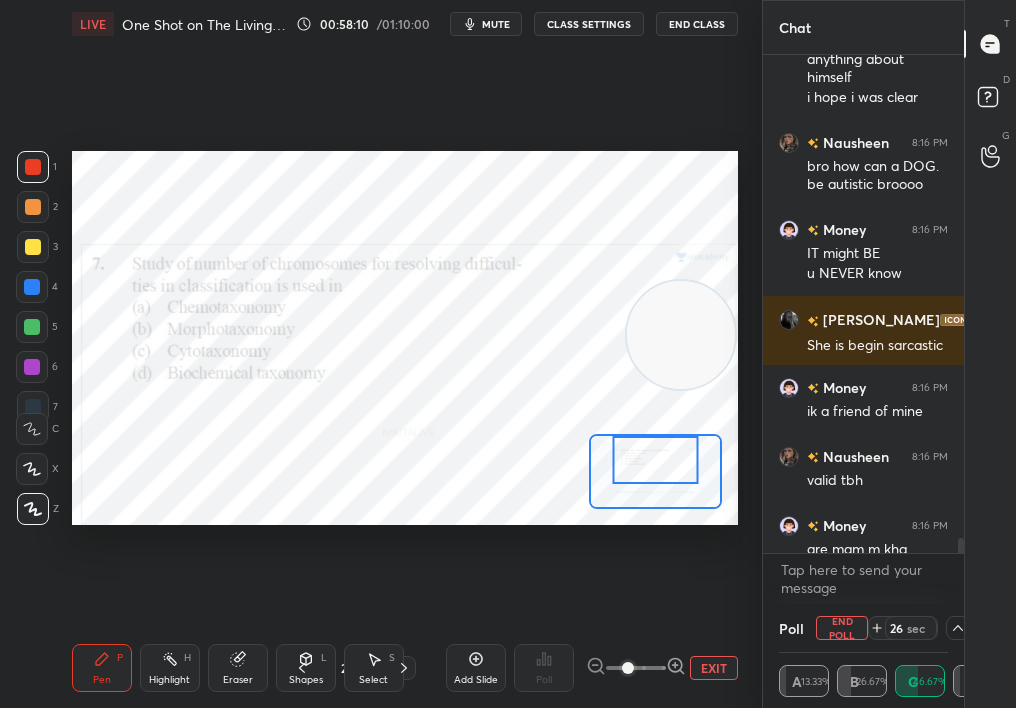 drag, startPoint x: 954, startPoint y: 545, endPoint x: 960, endPoint y: 581, distance: 36.496574 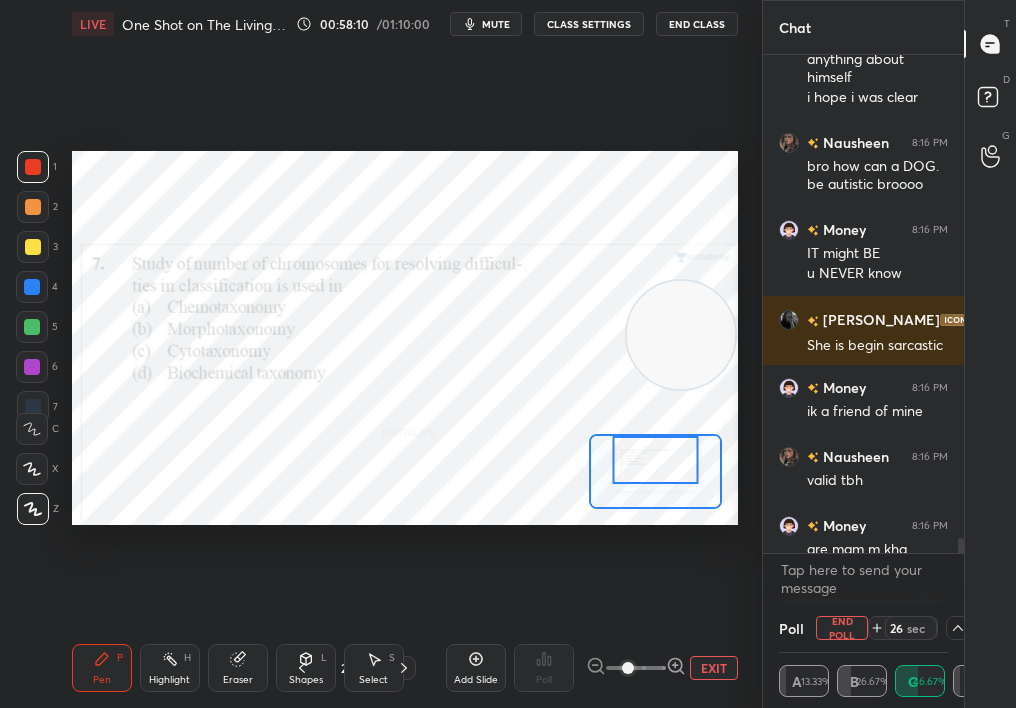 click on "Iqra 8:14 PM What is T-T money .....???? Money 8:15 PM it means a crazy and autistic dog who doesn't know anything about himself i hope i was clear [PERSON_NAME] 8:16 PM bro how can a DOG. be autistic broooo Money 8:16 PM IT might BE u NEVER know [PERSON_NAME] 8:16 PM She is begin sarcastic Money 8:16 PM ik a friend of mine Nausheen 8:16 PM valid tbh Money 8:16 PM are mam m kha JUMP TO LATEST Enable hand raising Enable raise hand to speak to learners. Once enabled, chat will be turned off temporarily. Enable x" at bounding box center [863, 329] 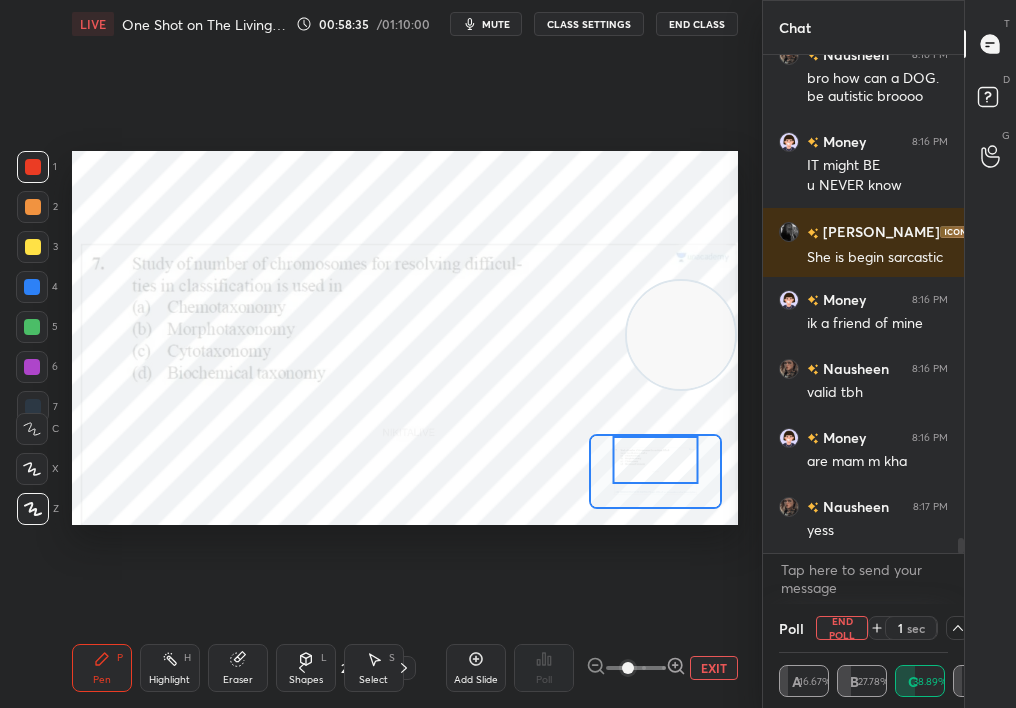 scroll, scrollTop: 16312, scrollLeft: 0, axis: vertical 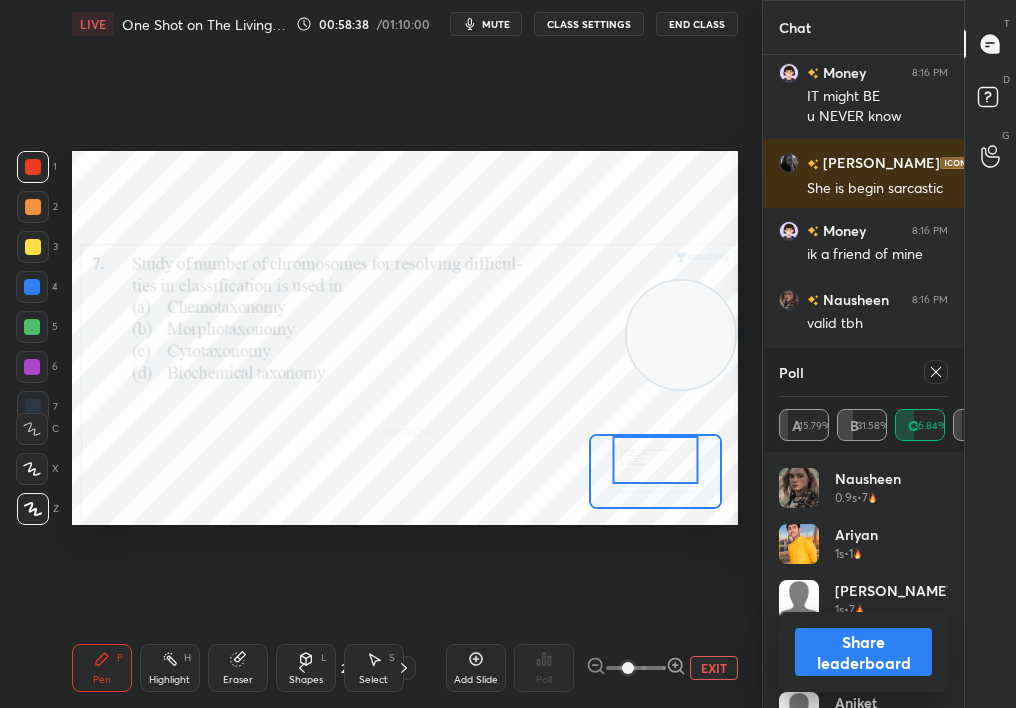 click on "Share leaderboard" at bounding box center (863, 652) 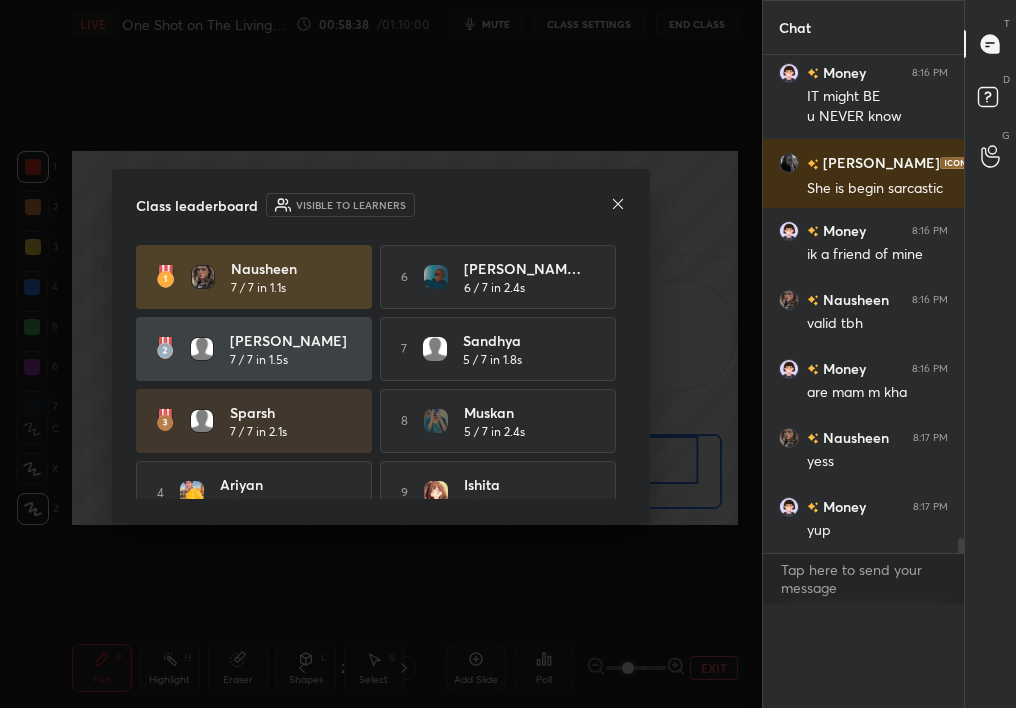 scroll, scrollTop: 1, scrollLeft: 7, axis: both 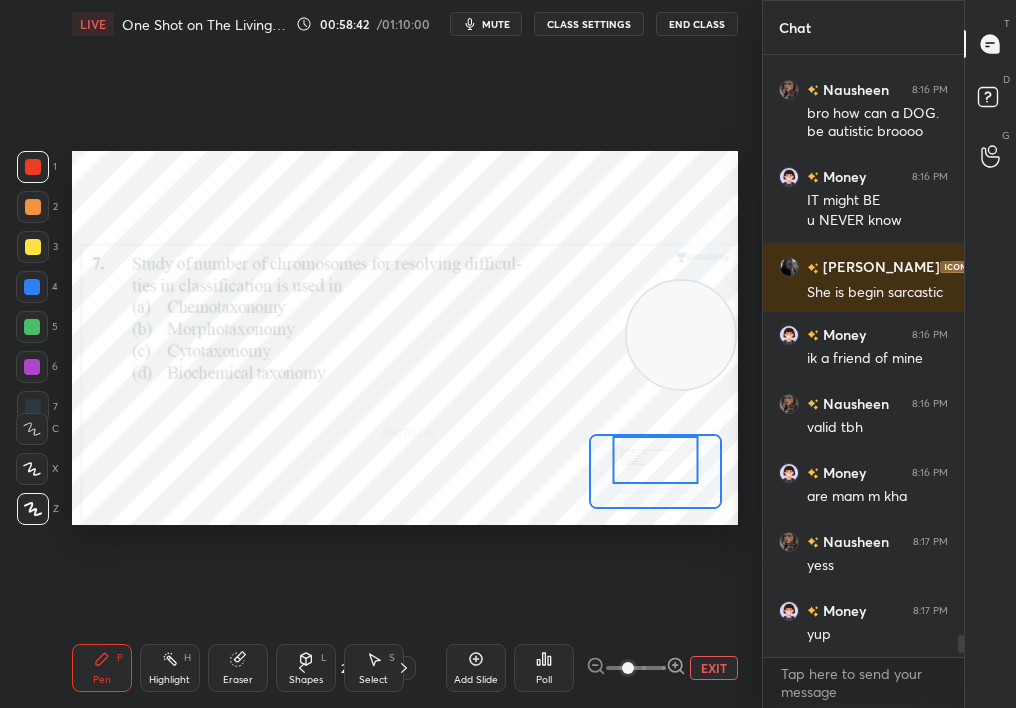 click 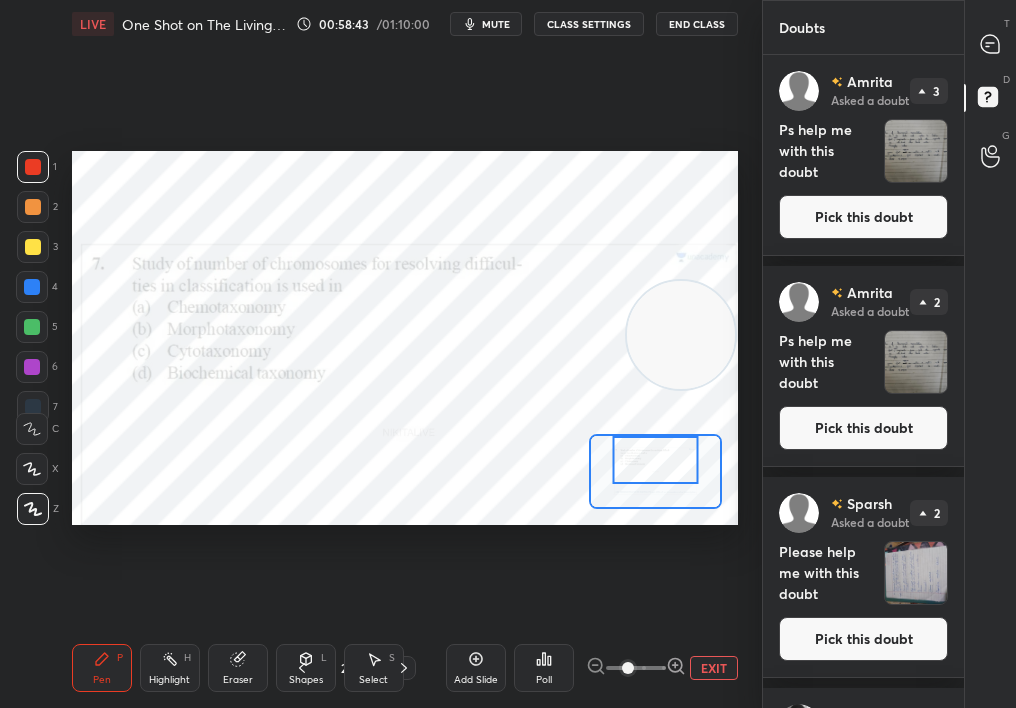 click 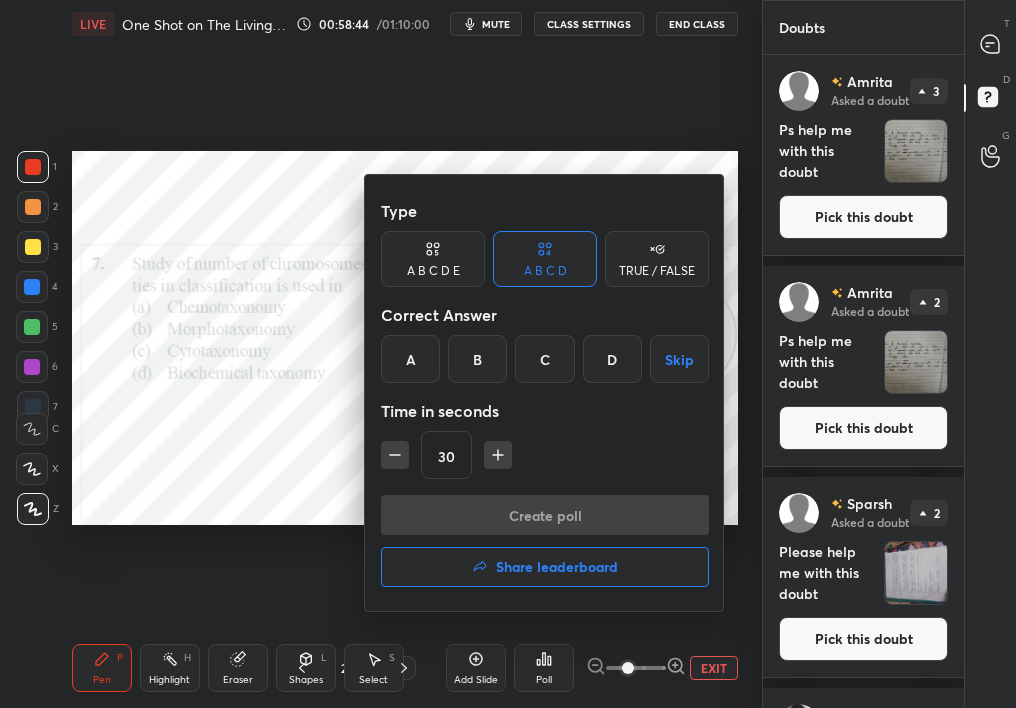 click on "Share leaderboard" at bounding box center (557, 567) 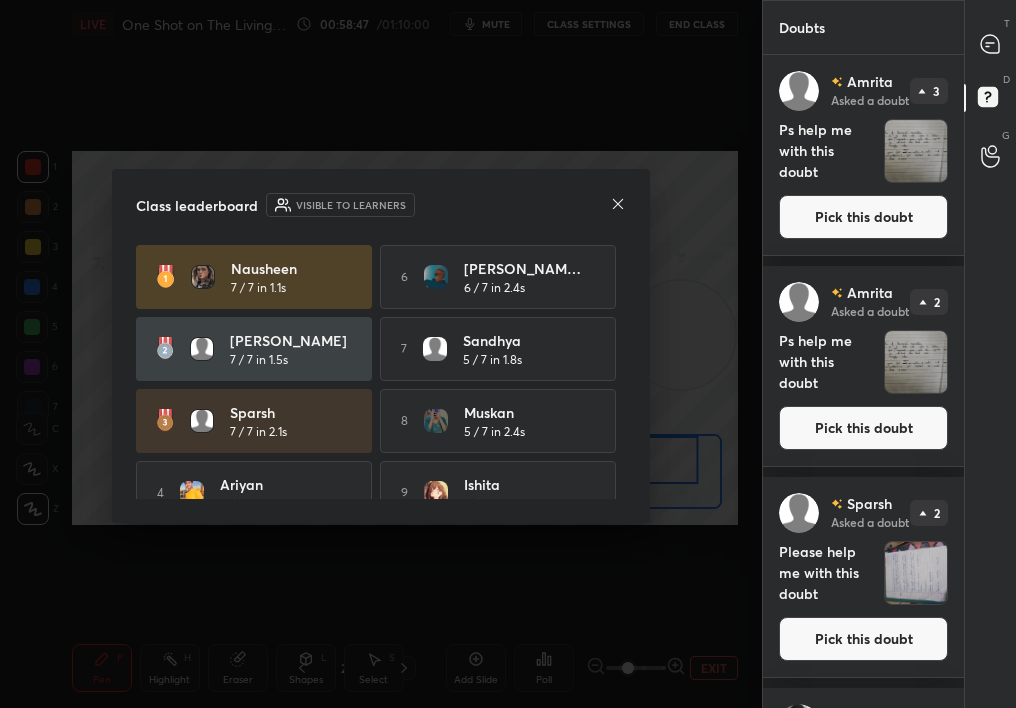 drag, startPoint x: 631, startPoint y: 286, endPoint x: 618, endPoint y: 434, distance: 148.56985 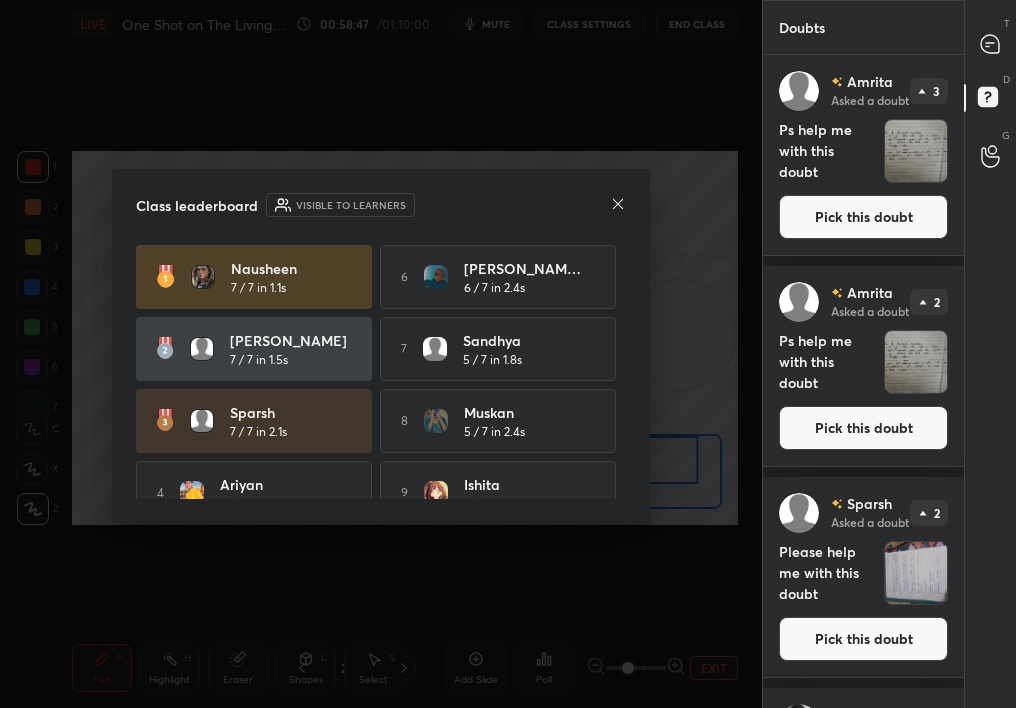 click on "Class leaderboard Visible to learners Nausheen 7 / 7 in 1.1s 6 [PERSON_NAME]... 6 / 7 in 2.4s [PERSON_NAME] 7 / 7 in 1.5s 7 Sandhya 5 / 7 in 1.8s sparsh 7 / 7 in 2.1s 8 [PERSON_NAME] 5 / 7 in 2.4s 4 Ariyan 6 / 7 in 1.6s 9 [PERSON_NAME] 5 / 7 in 3.8s 5 [PERSON_NAME] 6 / 7 in 2.4s 10 [PERSON_NAME] 5 / 7 in 5.9s" at bounding box center (381, 346) 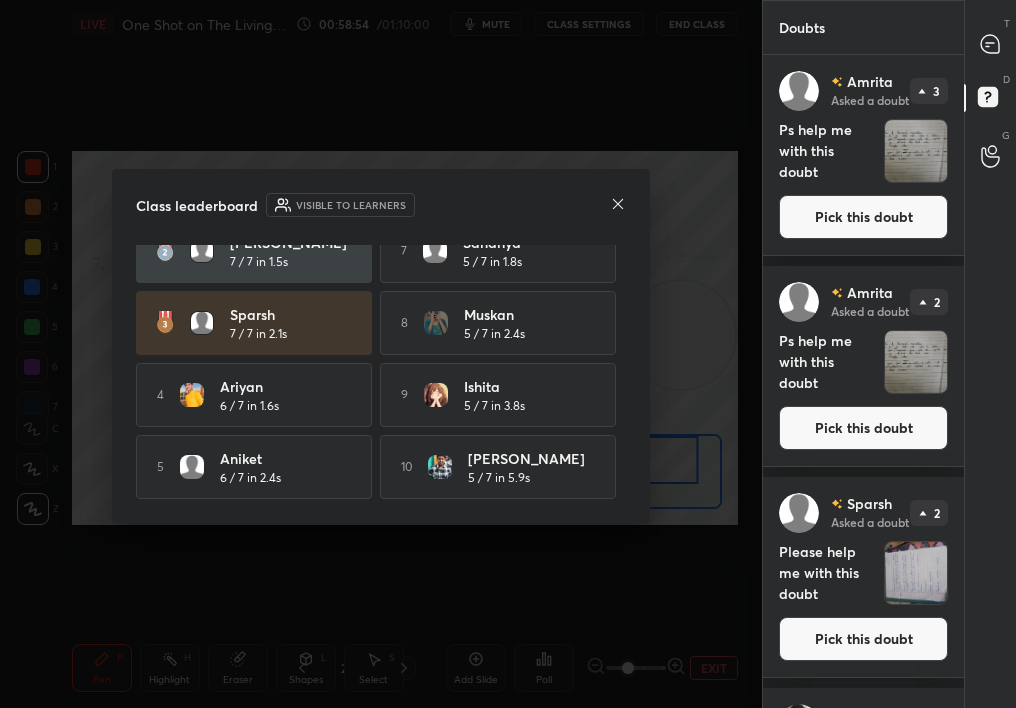 drag, startPoint x: 626, startPoint y: 353, endPoint x: 628, endPoint y: 313, distance: 40.04997 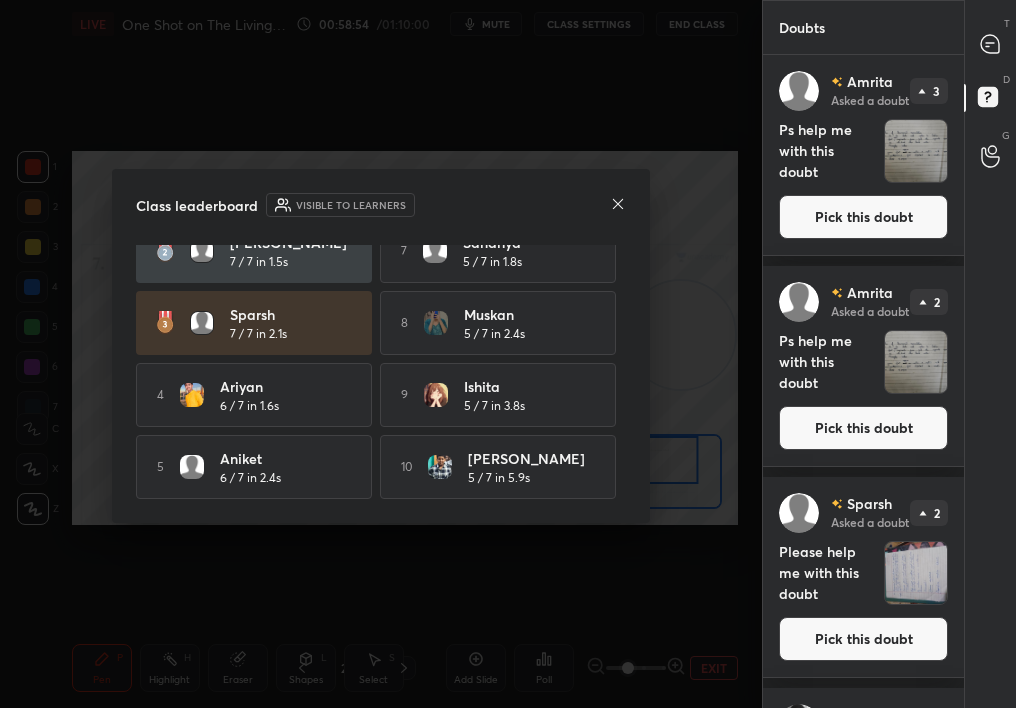 click on "Class leaderboard Visible to learners Nausheen 7 / 7 in 1.1s 6 [PERSON_NAME]... 6 / 7 in 2.4s [PERSON_NAME] 7 / 7 in 1.5s 7 Sandhya 5 / 7 in 1.8s sparsh 7 / 7 in 2.1s 8 [PERSON_NAME] 5 / 7 in 2.4s 4 Ariyan 6 / 7 in 1.6s 9 [PERSON_NAME] 5 / 7 in 3.8s 5 [PERSON_NAME] 6 / 7 in 2.4s 10 [PERSON_NAME] 5 / 7 in 5.9s" at bounding box center [381, 346] 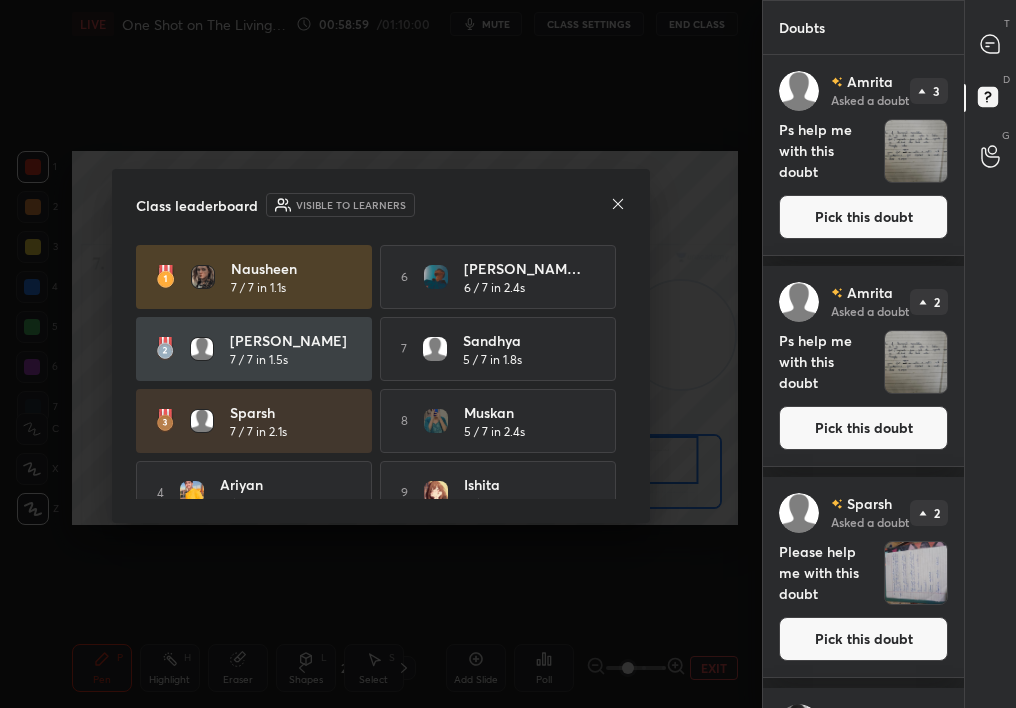 click 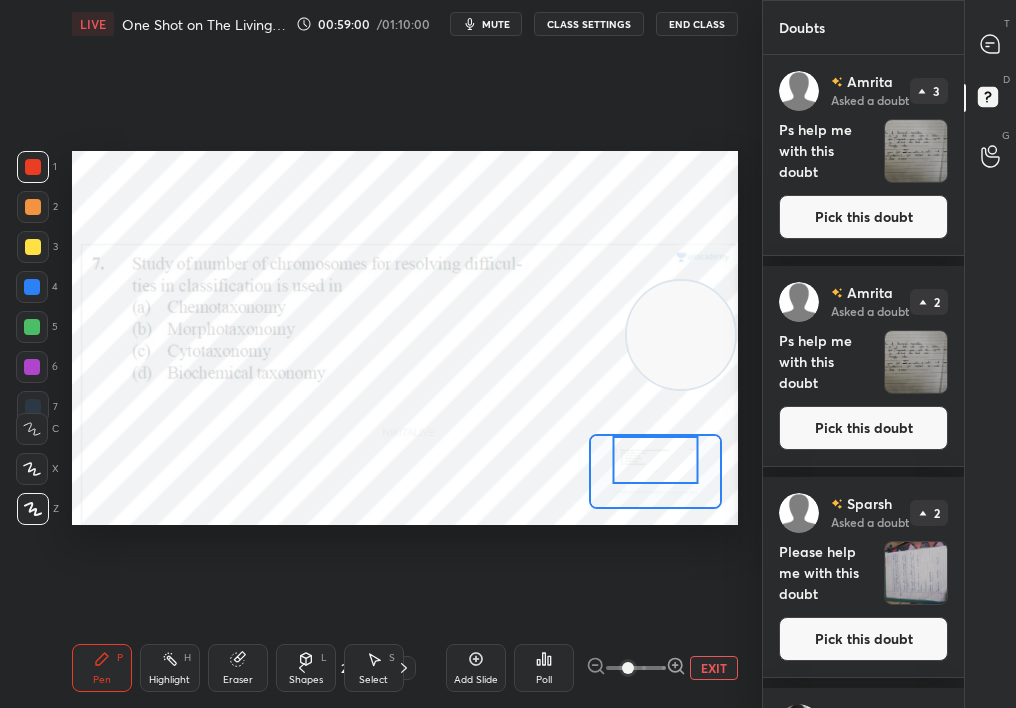 click at bounding box center (991, 44) 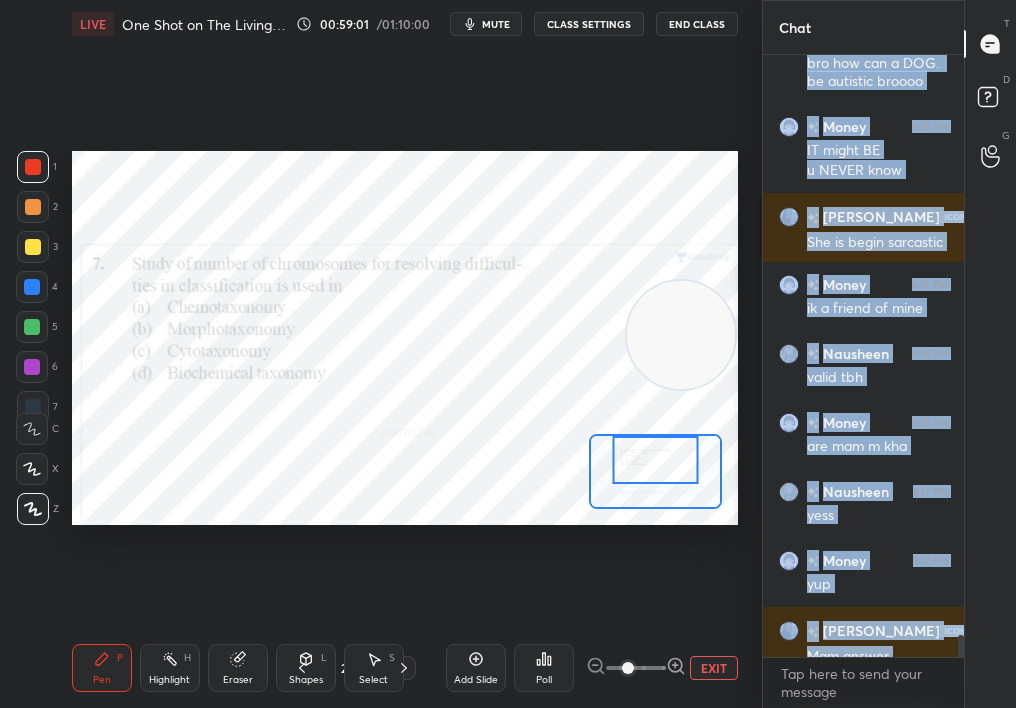 click on "Add Slide" at bounding box center (476, 680) 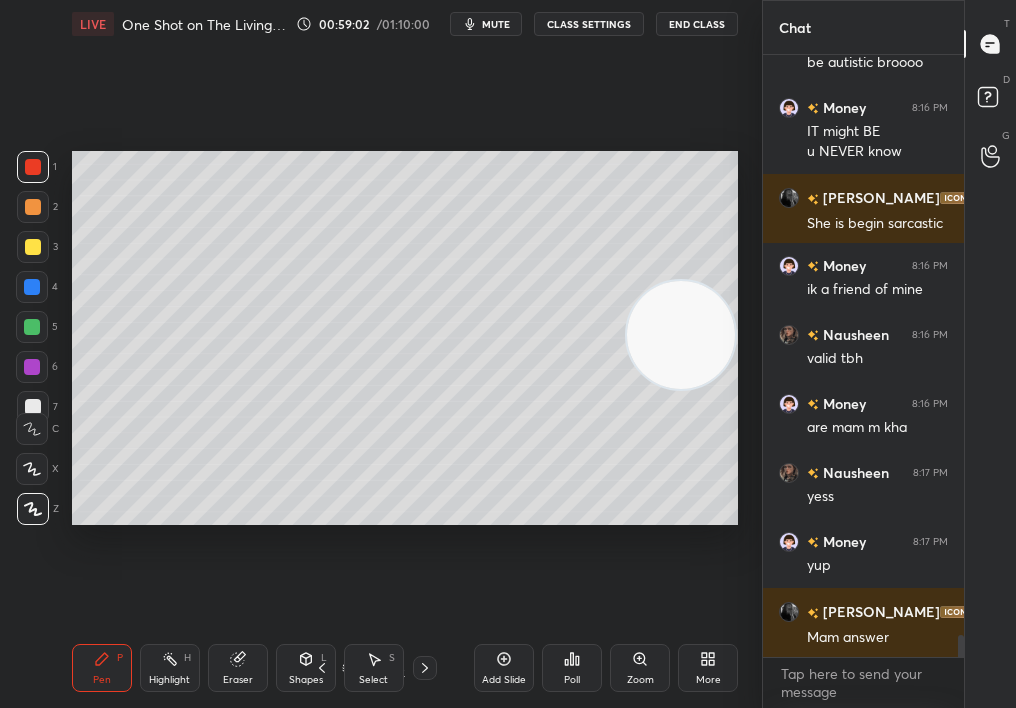 click on "Money 8:15 PM it means a crazy and autistic dog who doesn't know anything about himself i hope i was clear [PERSON_NAME] 8:16 PM bro how can a DOG. be autistic broooo Money 8:16 PM IT might BE u NEVER know [PERSON_NAME] 8:16 PM She is begin sarcastic Money 8:16 PM ik a friend of mine Nausheen 8:16 PM valid tbh Money 8:16 PM are mam m [PERSON_NAME] 8:17 PM yess Money 8:17 PM yup [PERSON_NAME] 8:18 PM Mam answer JUMP TO LATEST Enable hand raising Enable raise hand to speak to learners. Once enabled, chat will be turned off temporarily. Enable x" at bounding box center [863, 381] 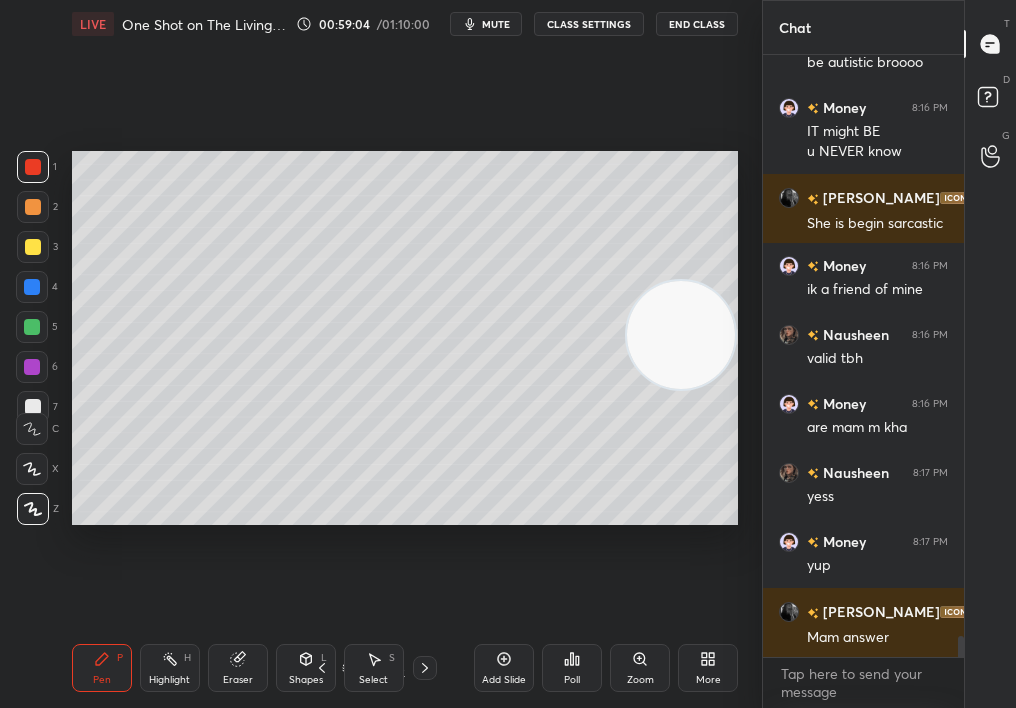 click on "Pen P" at bounding box center (102, 668) 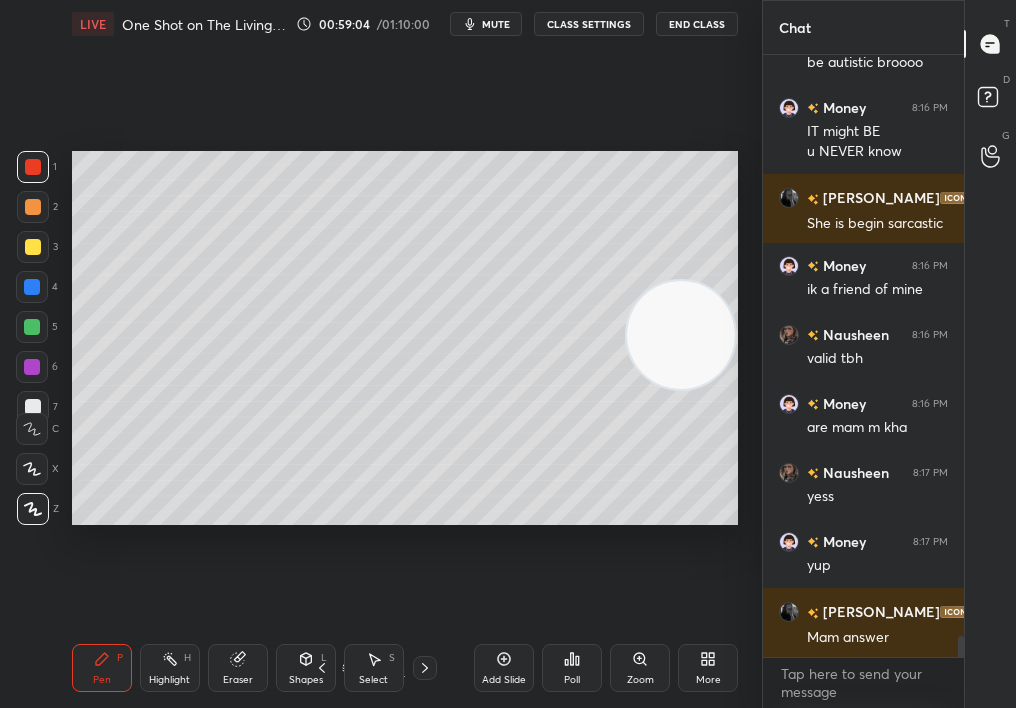click on "Pen P" at bounding box center (102, 668) 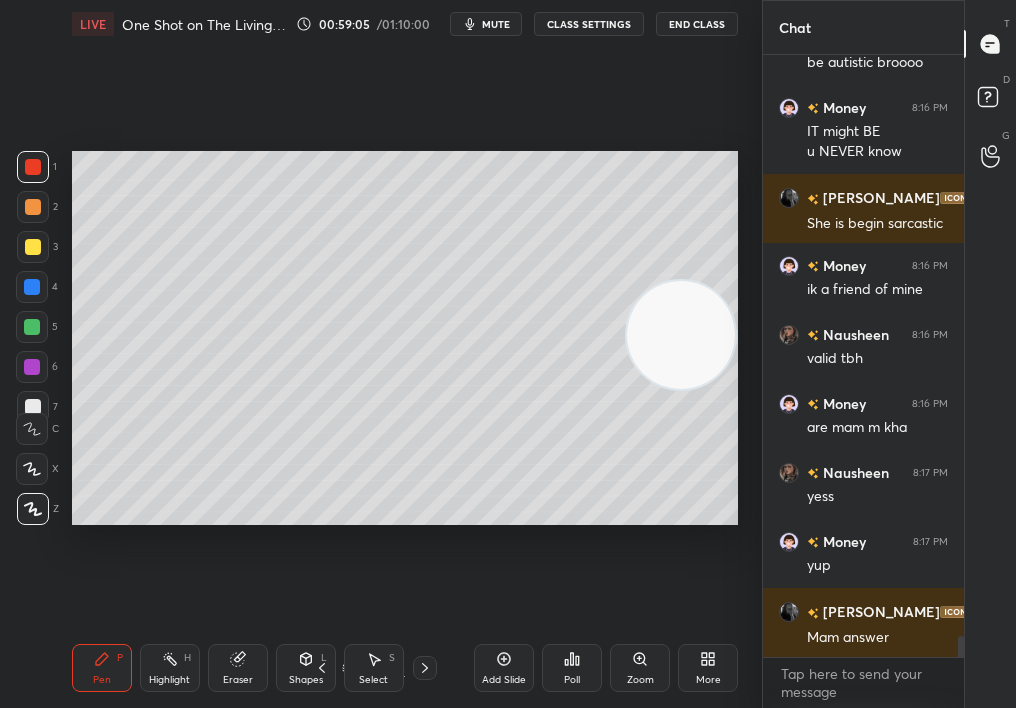 click on "1" at bounding box center (37, 171) 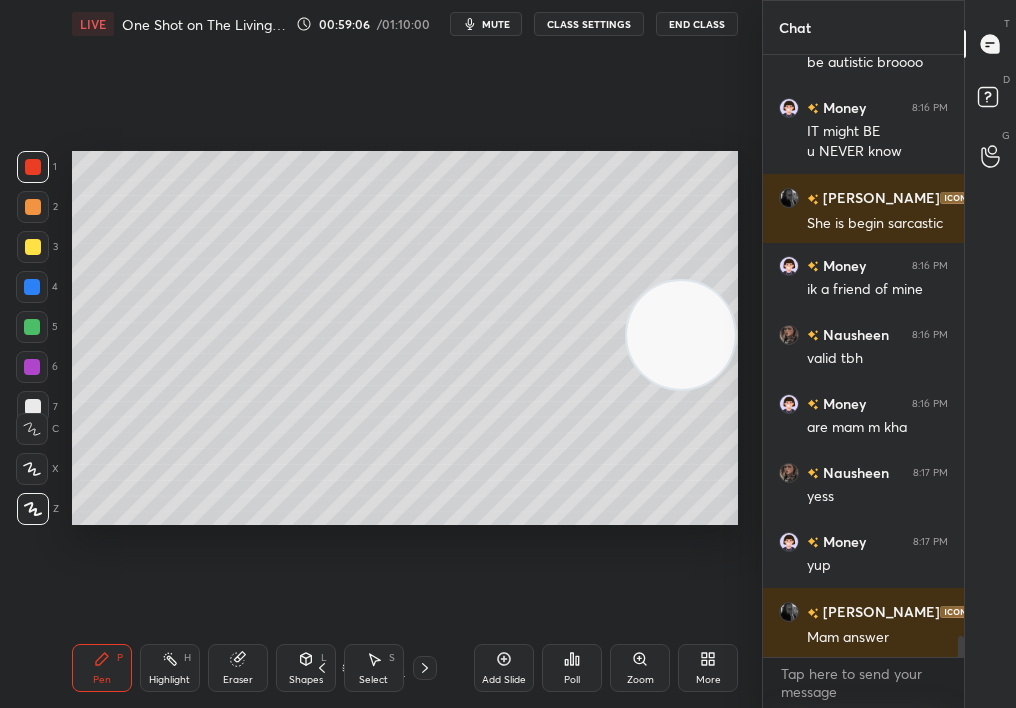 click at bounding box center [33, 207] 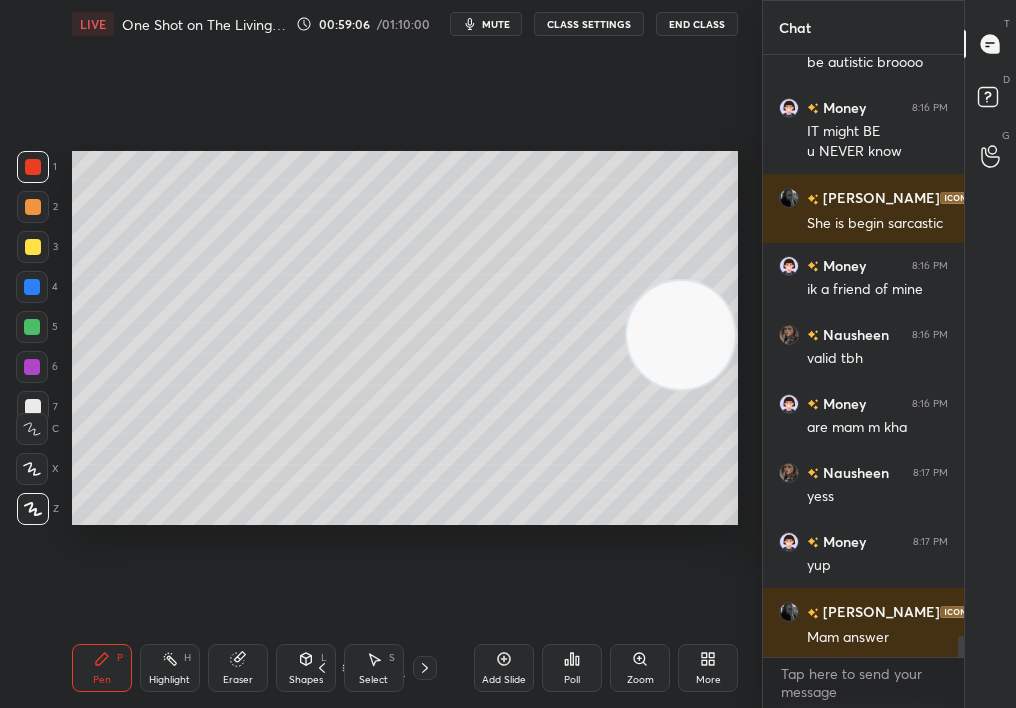 click at bounding box center [33, 207] 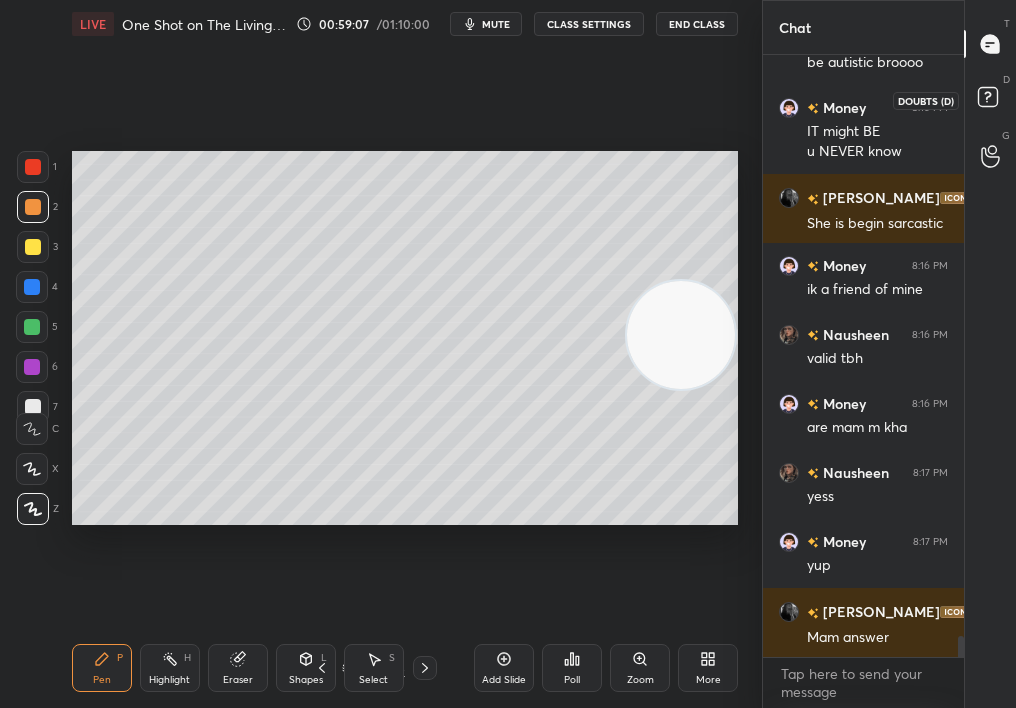 click 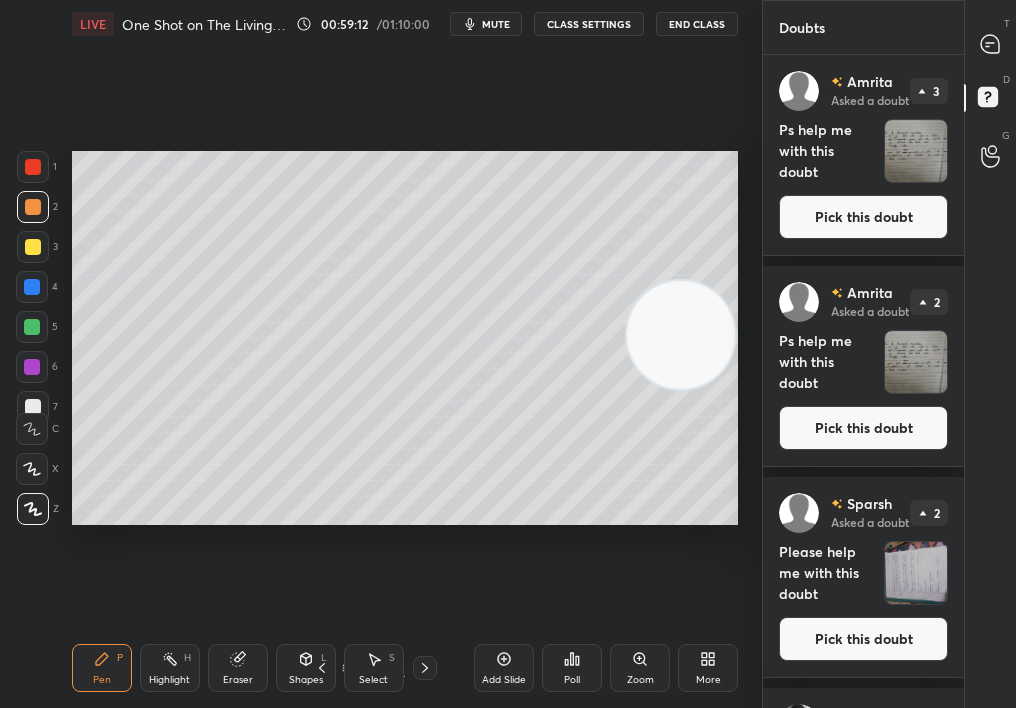 click on "Pick this doubt" at bounding box center (863, 217) 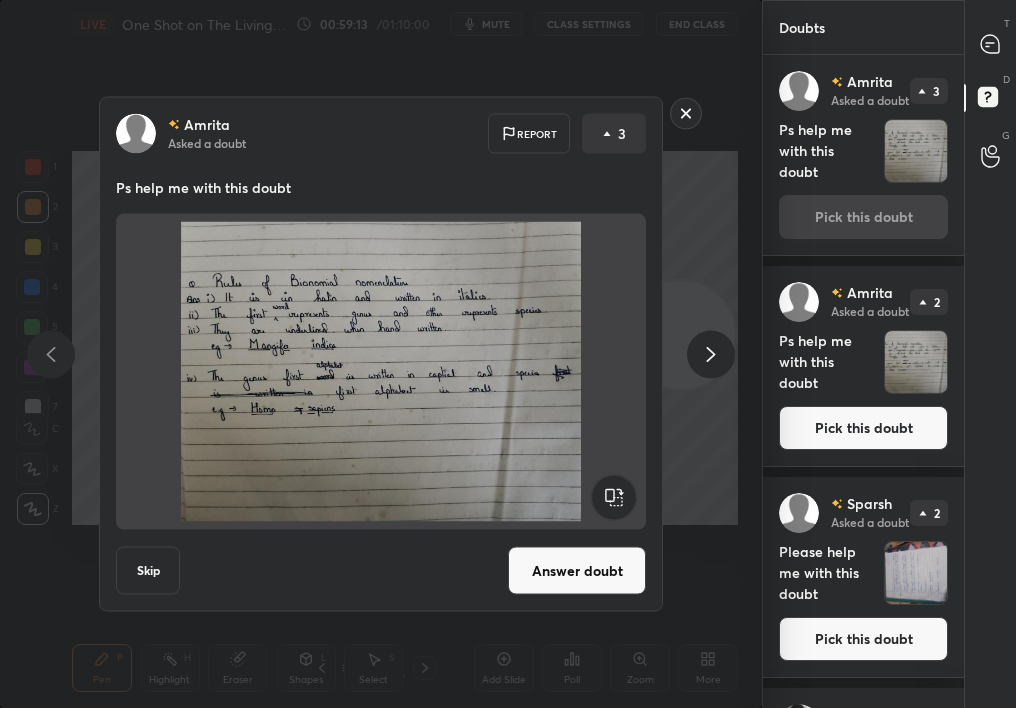 click on "Answer doubt" at bounding box center (577, 571) 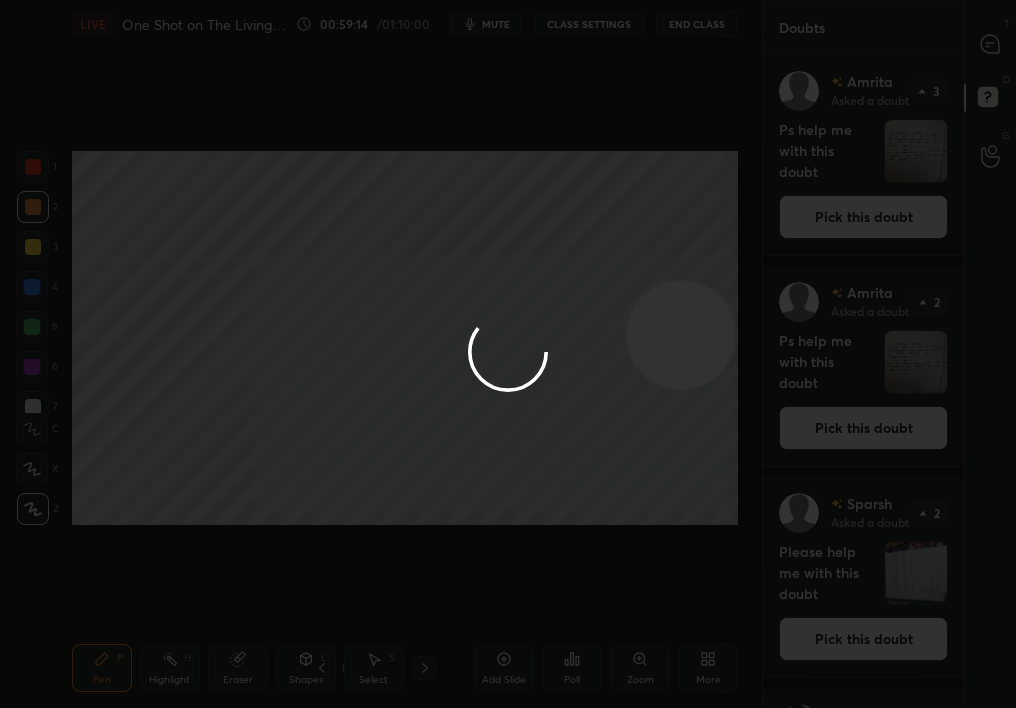 click at bounding box center [508, 354] 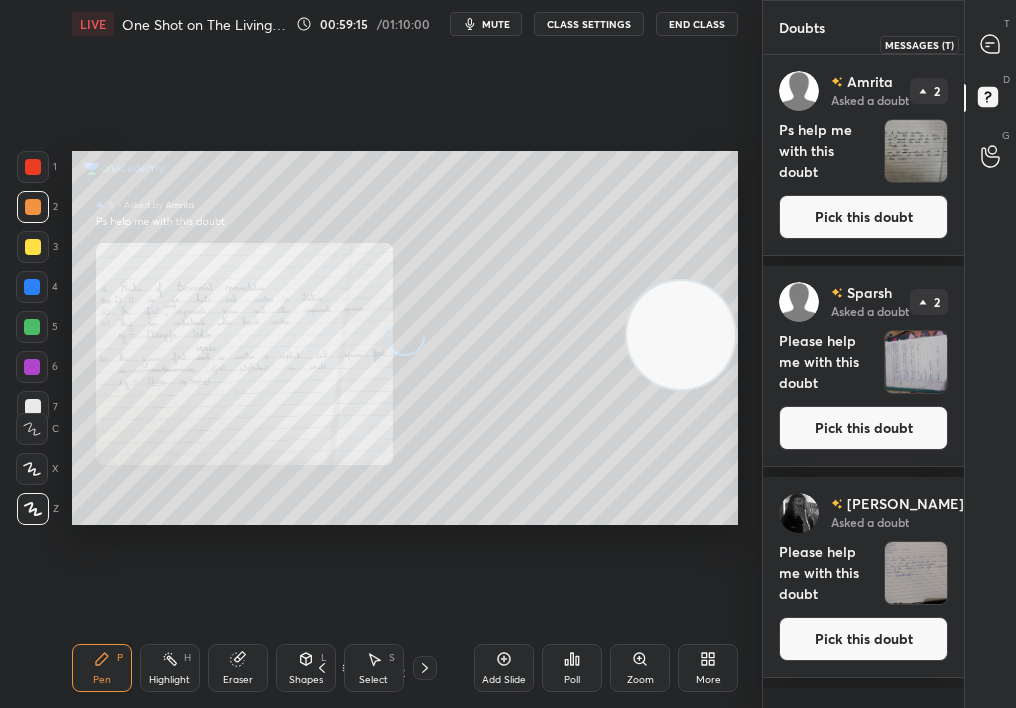 click at bounding box center [991, 44] 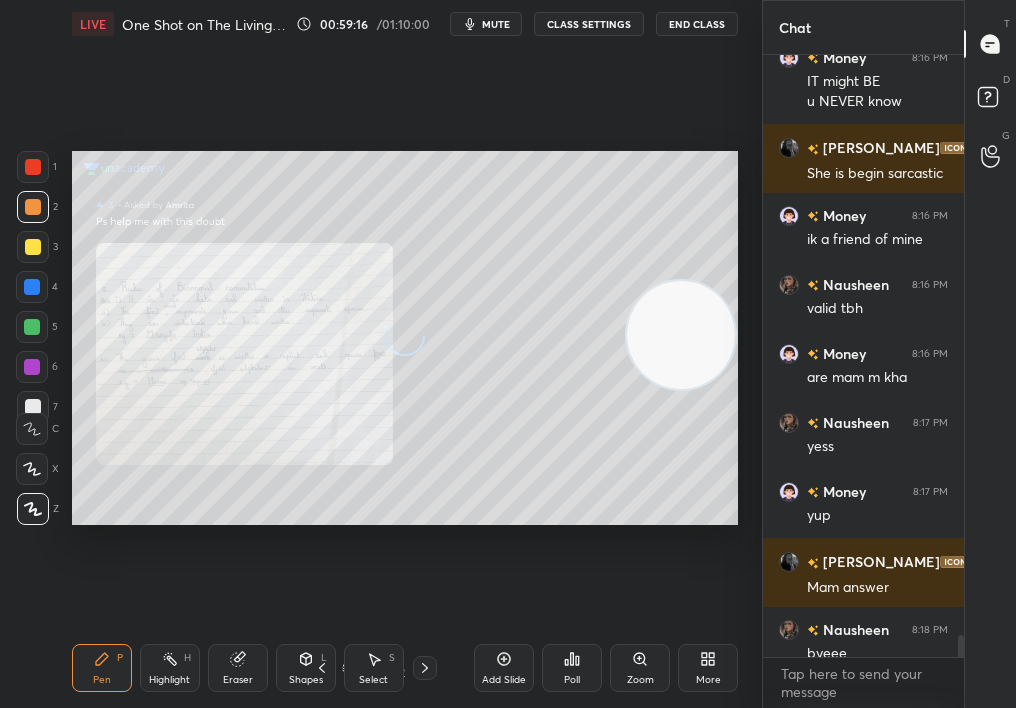 click at bounding box center [991, 44] 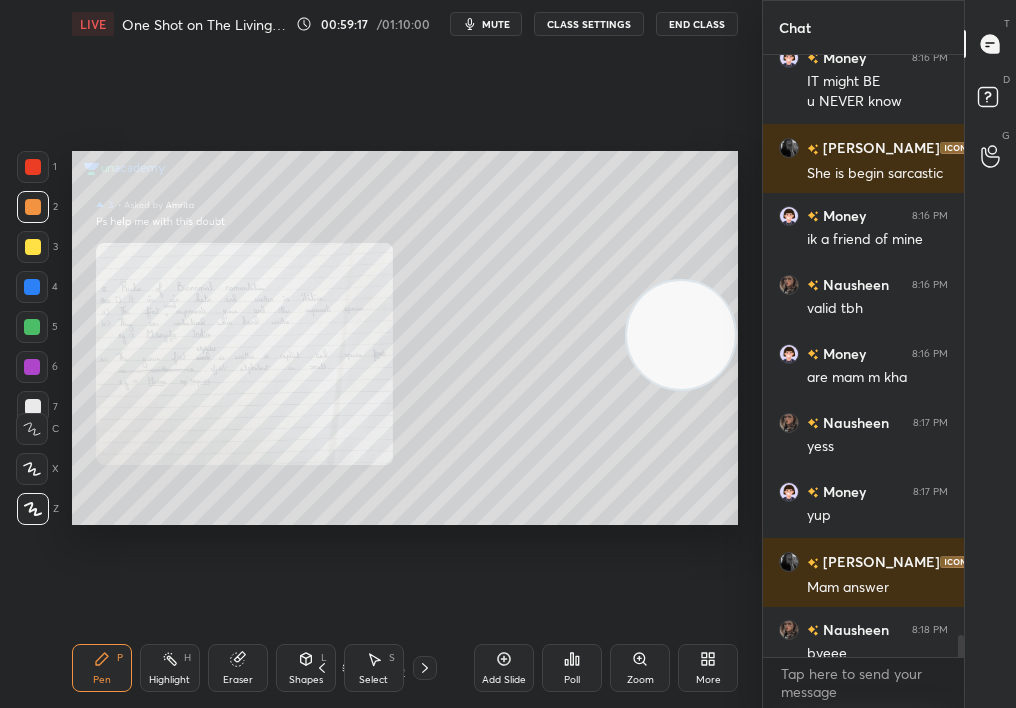 click on "Zoom" at bounding box center (640, 668) 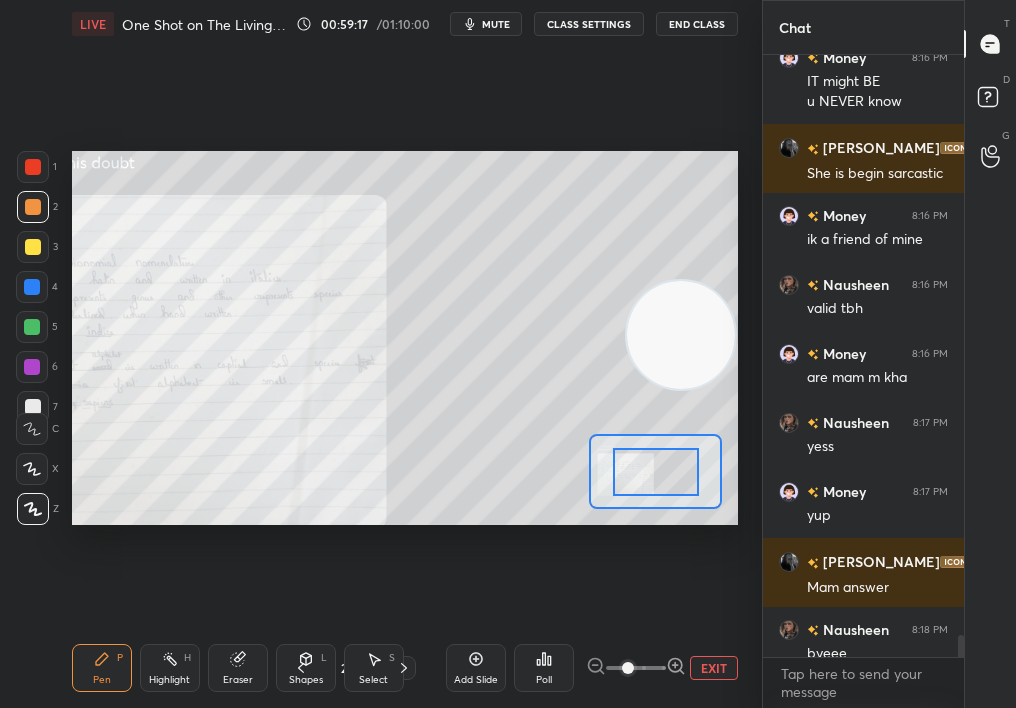click at bounding box center [628, 668] 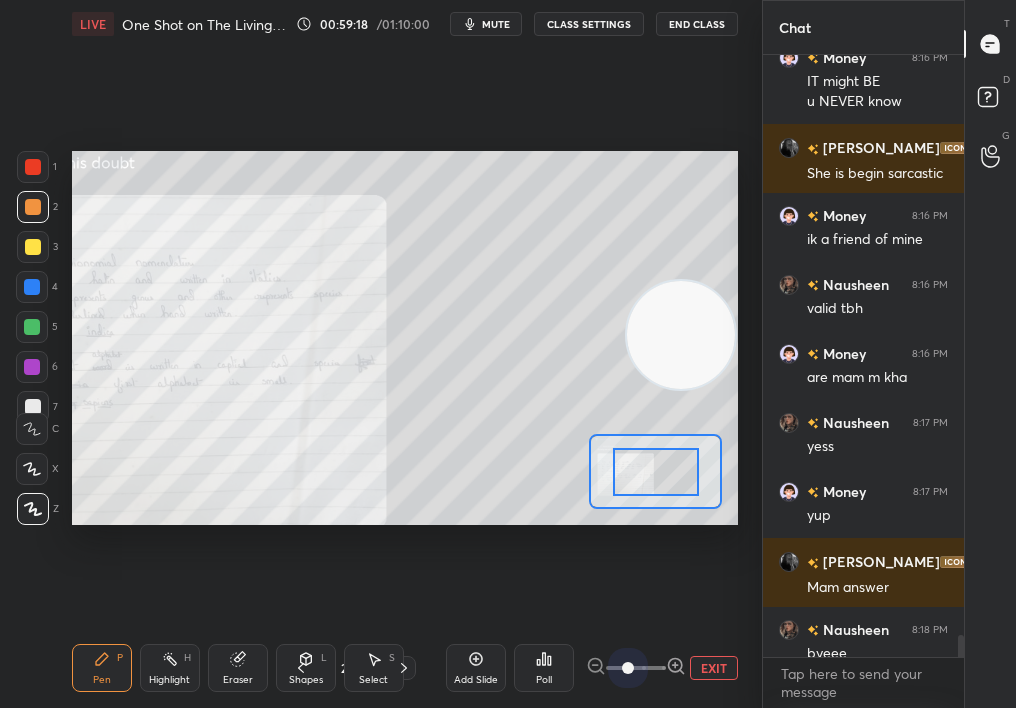 drag, startPoint x: 620, startPoint y: 663, endPoint x: 661, endPoint y: 644, distance: 45.188496 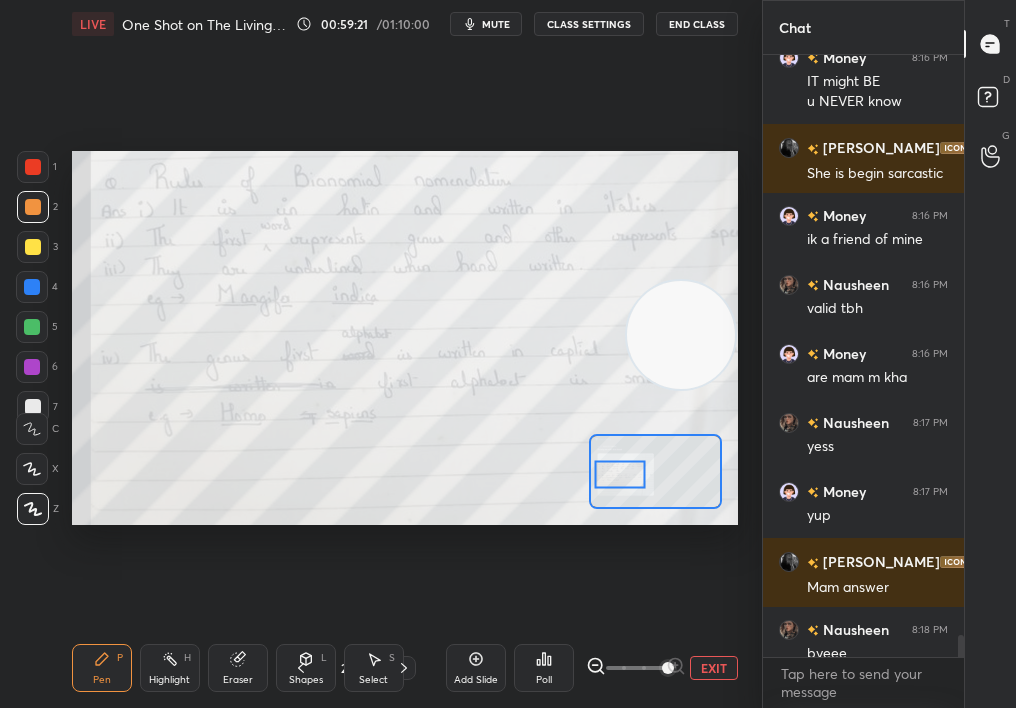 drag, startPoint x: 629, startPoint y: 487, endPoint x: 624, endPoint y: 473, distance: 14.866069 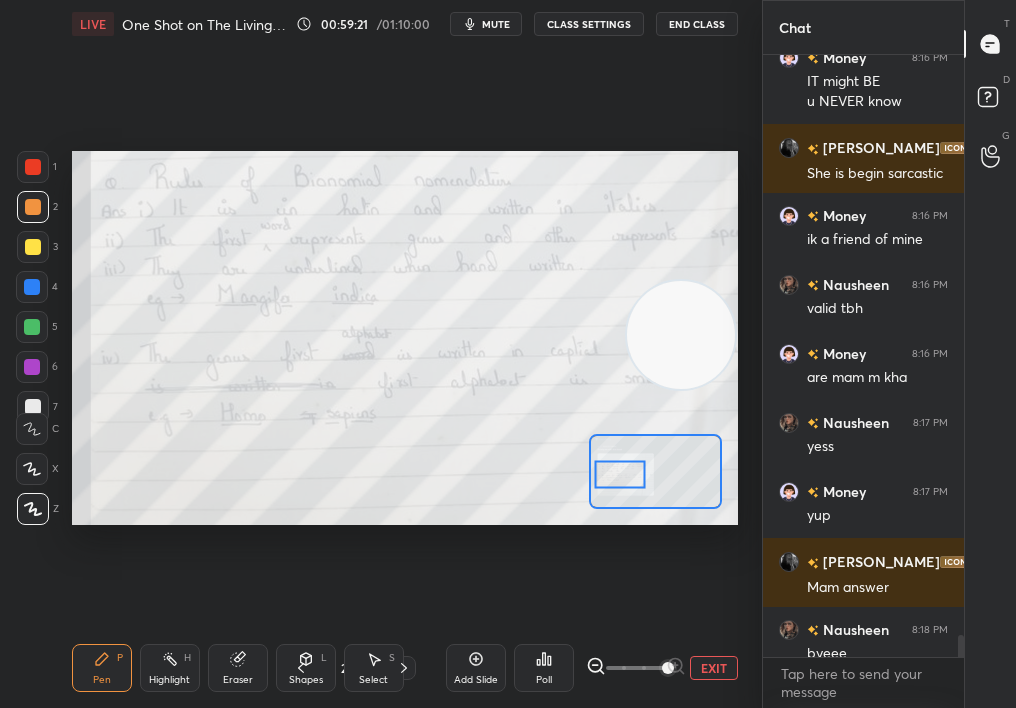 click at bounding box center [620, 474] 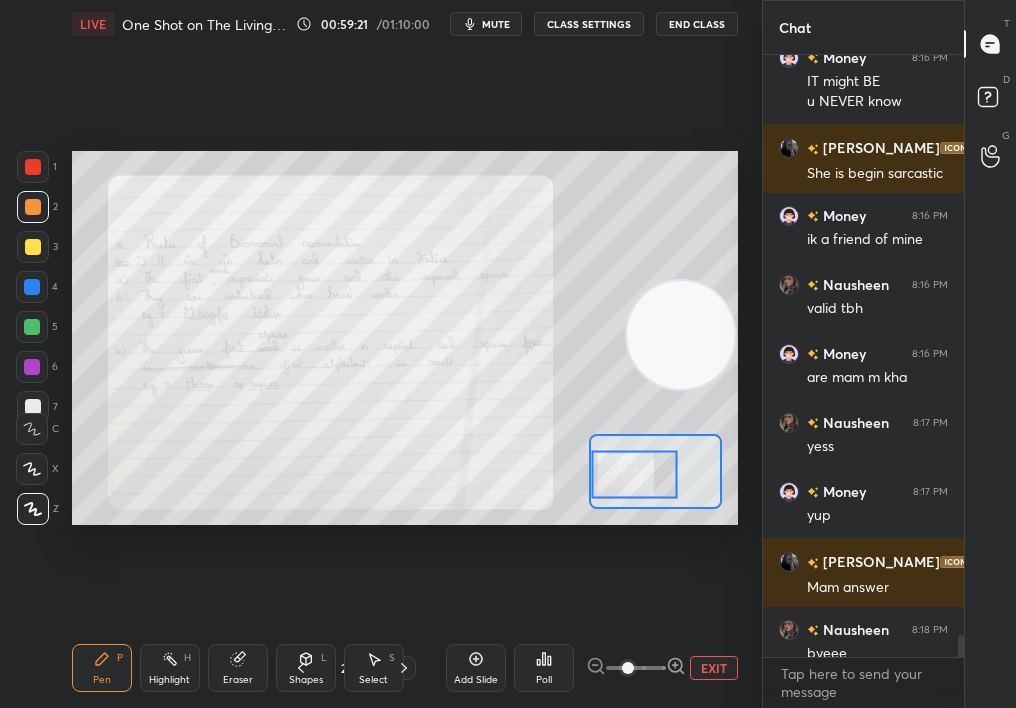 click at bounding box center [636, 668] 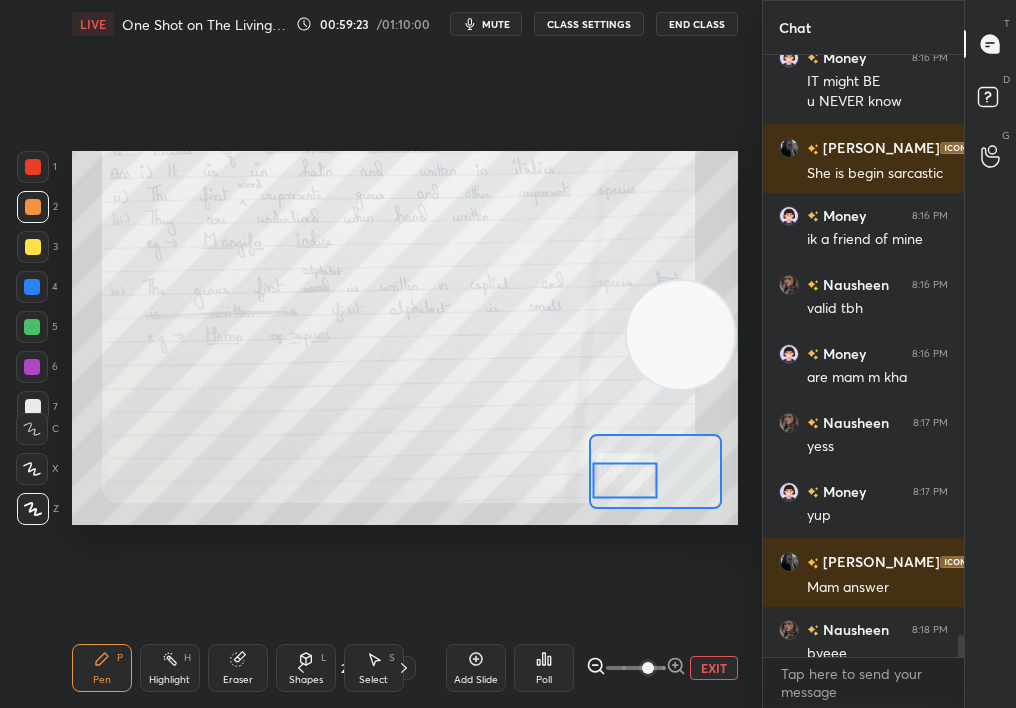 click at bounding box center (625, 480) 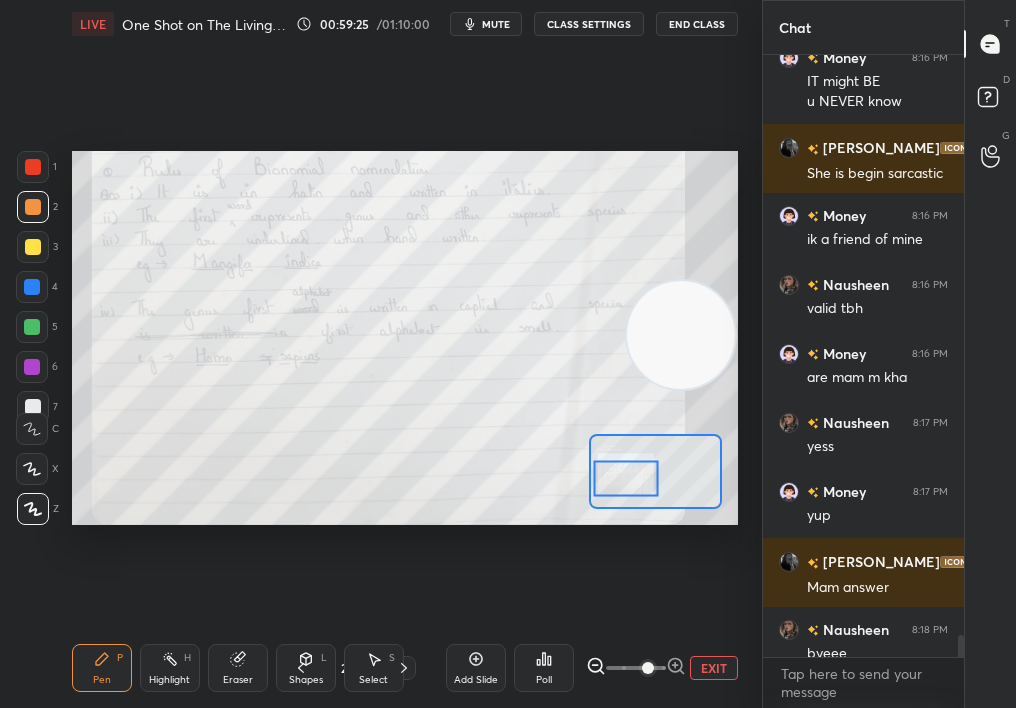 click at bounding box center (626, 478) 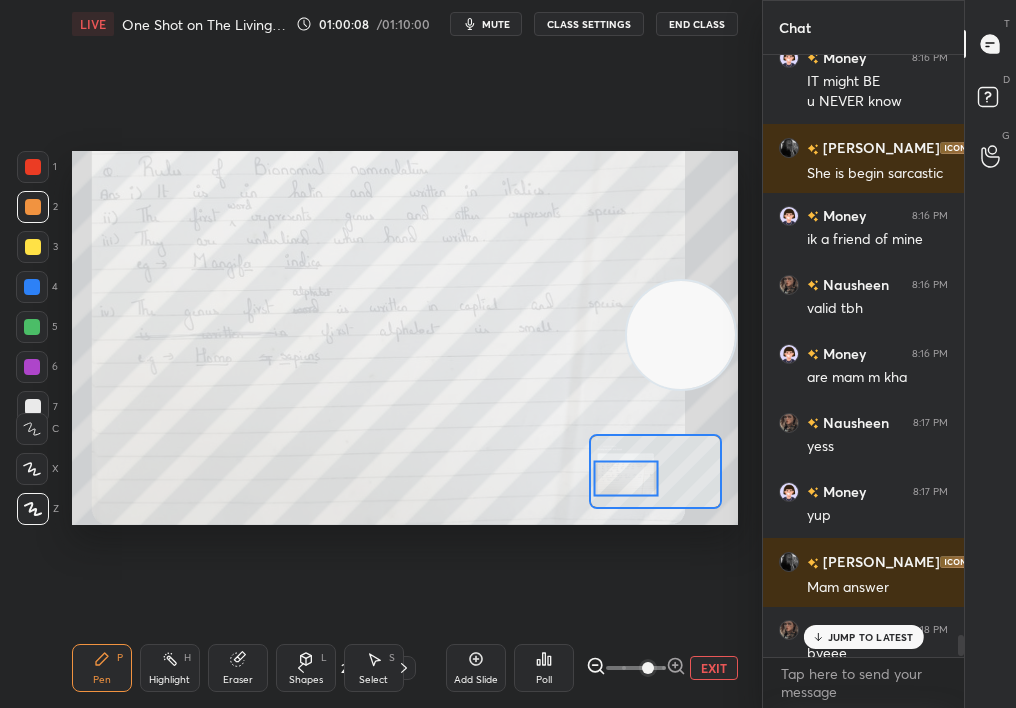 scroll, scrollTop: 16222, scrollLeft: 0, axis: vertical 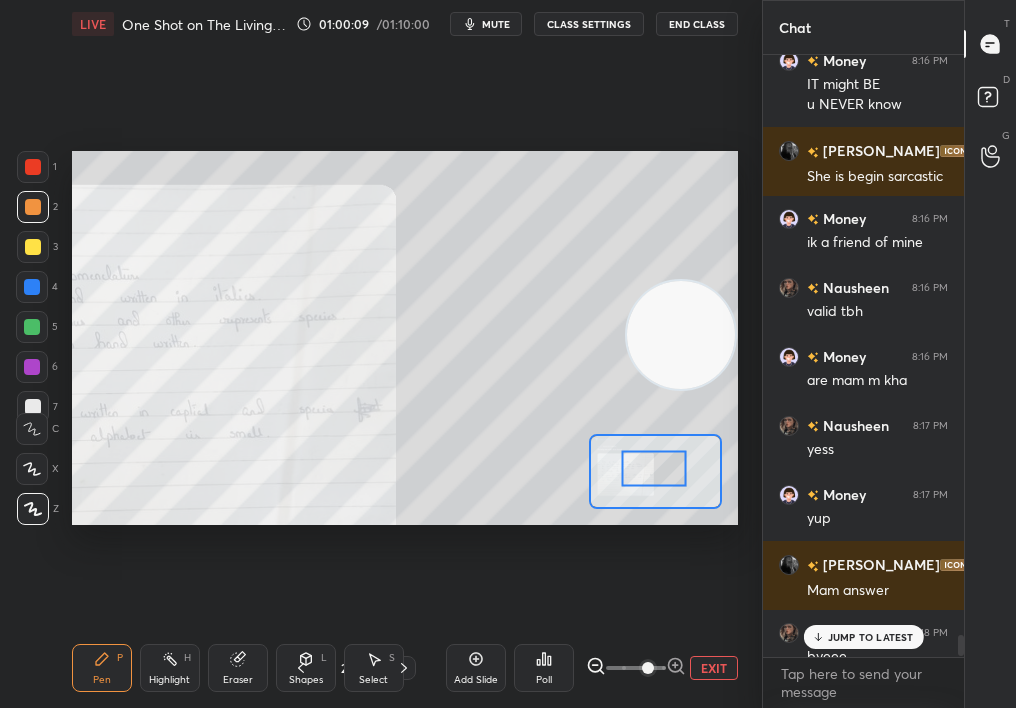 drag, startPoint x: 611, startPoint y: 451, endPoint x: 641, endPoint y: 453, distance: 30.066593 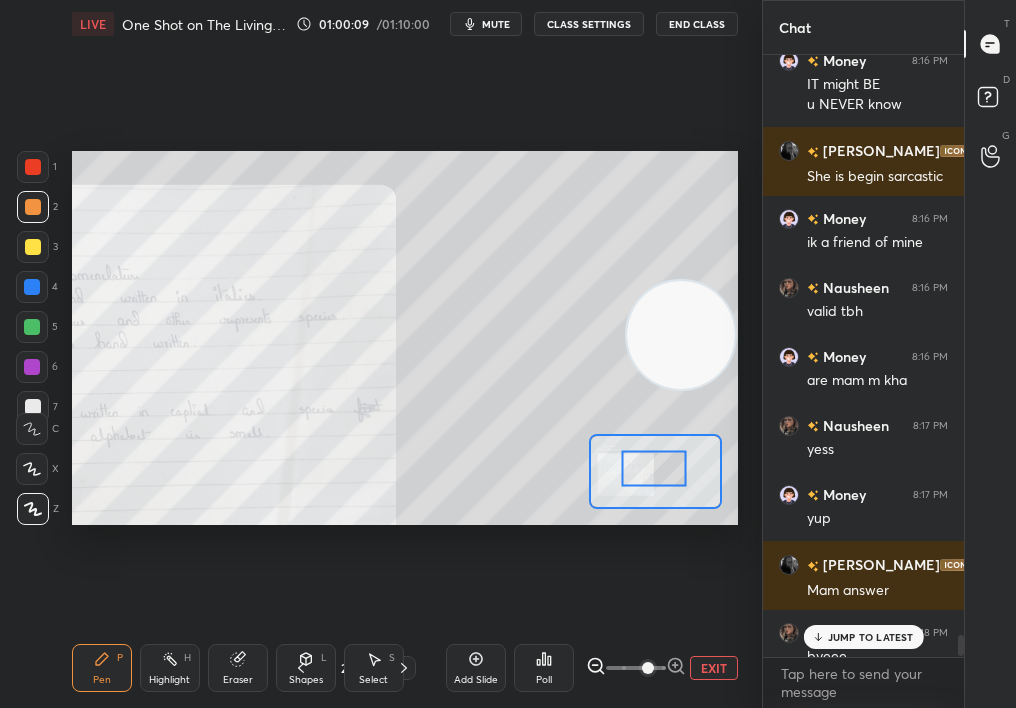 click at bounding box center [654, 468] 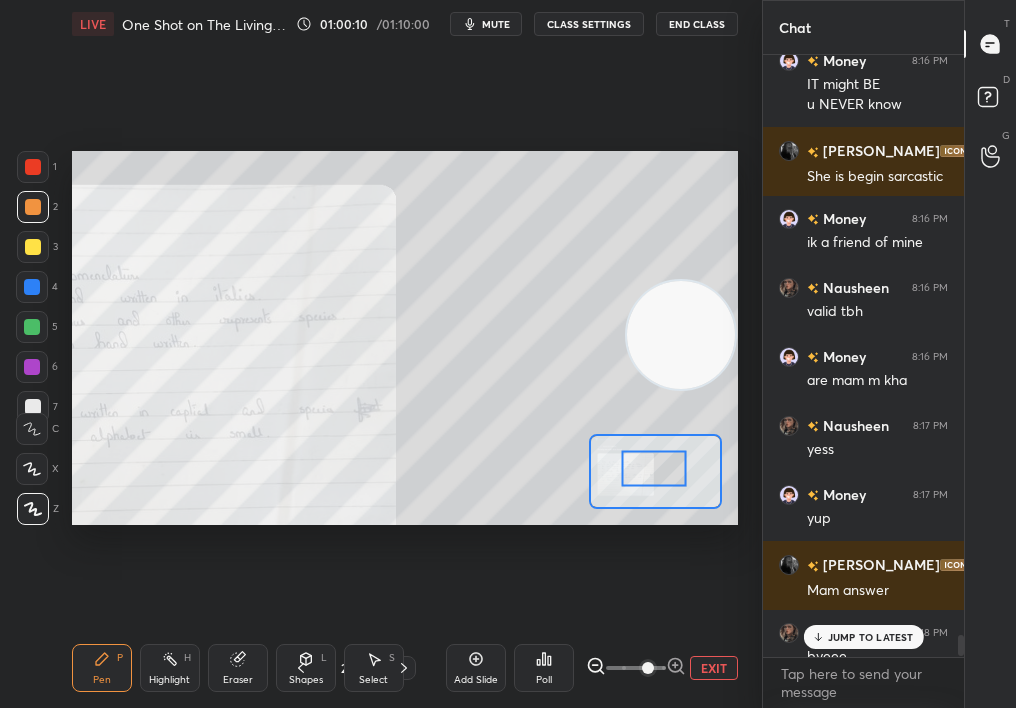click at bounding box center [33, 167] 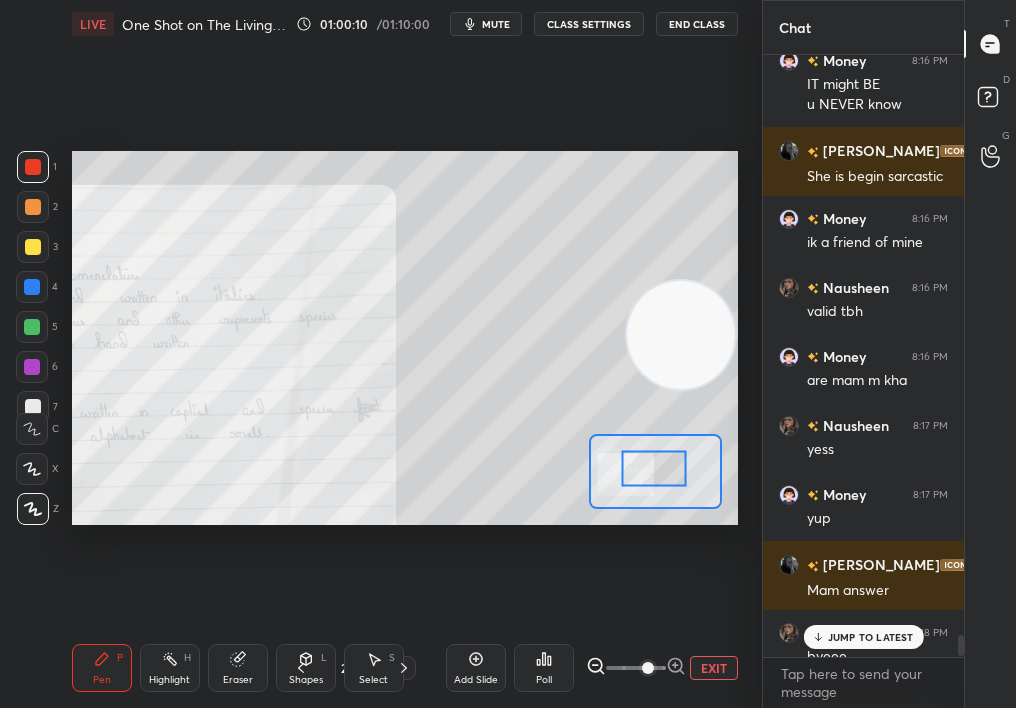 click at bounding box center (33, 167) 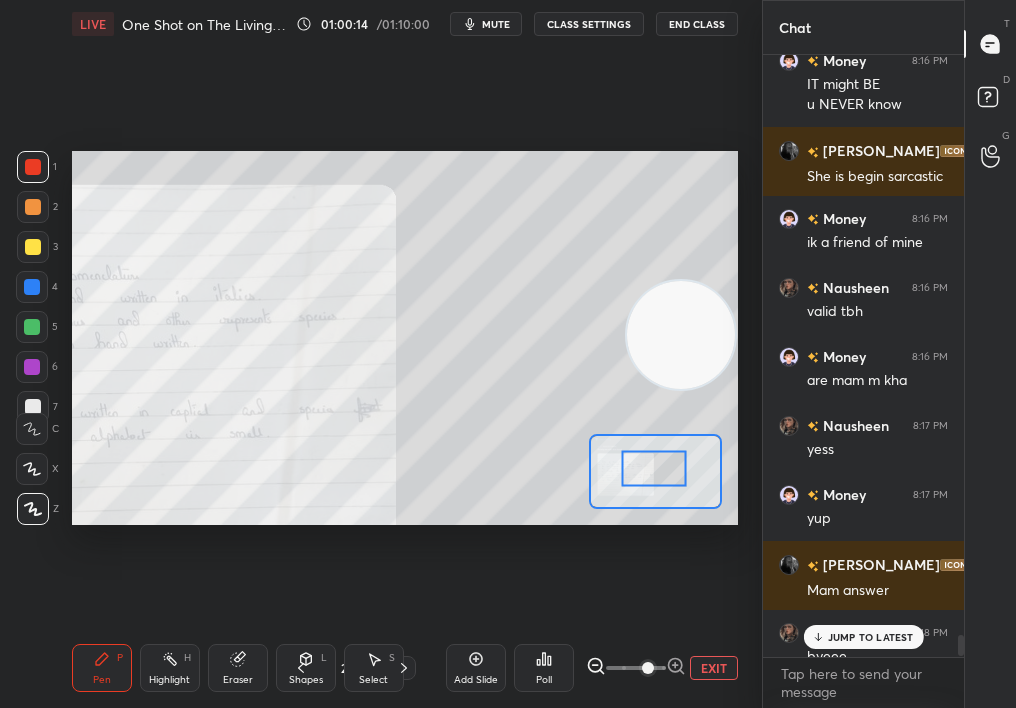 click on "EXIT" at bounding box center [714, 668] 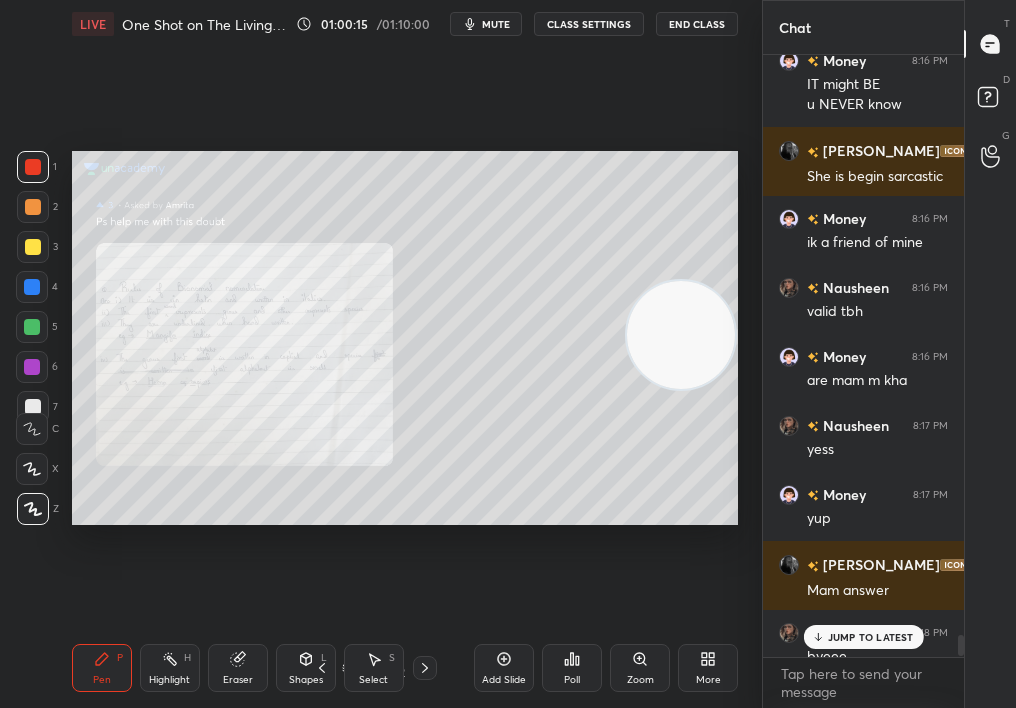click on "JUMP TO LATEST" at bounding box center [871, 637] 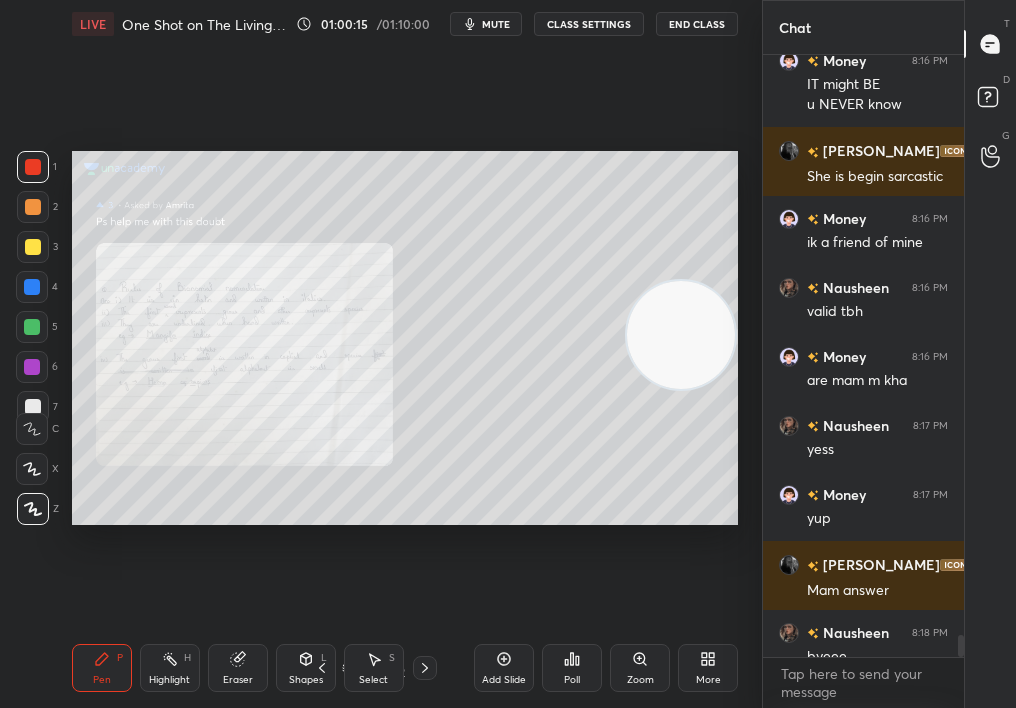 scroll, scrollTop: 16244, scrollLeft: 0, axis: vertical 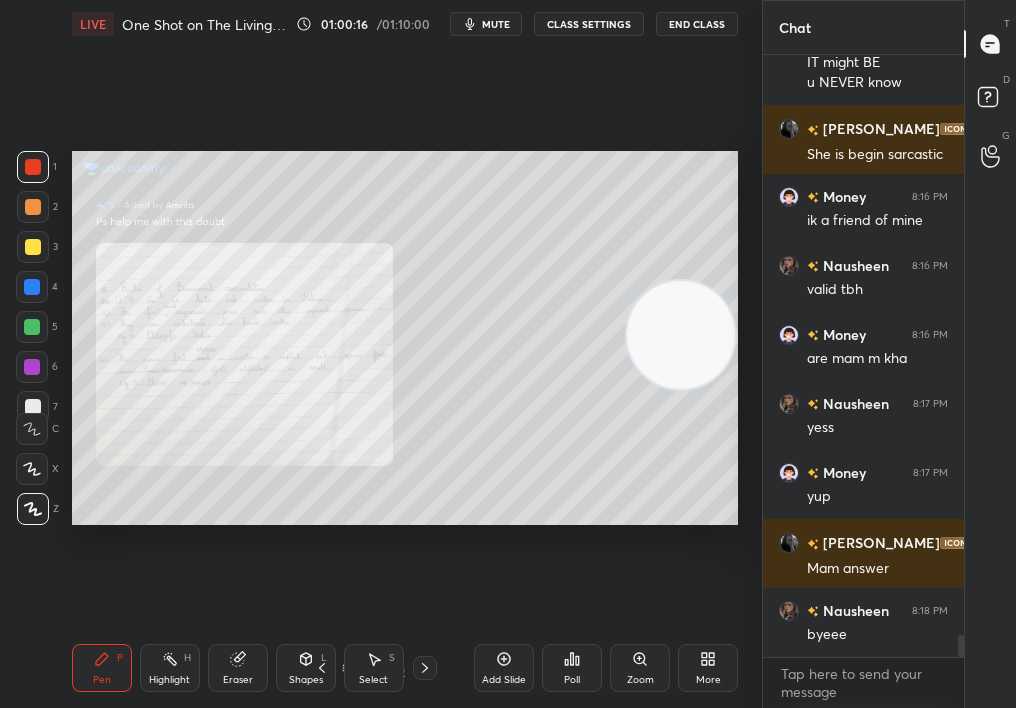 click 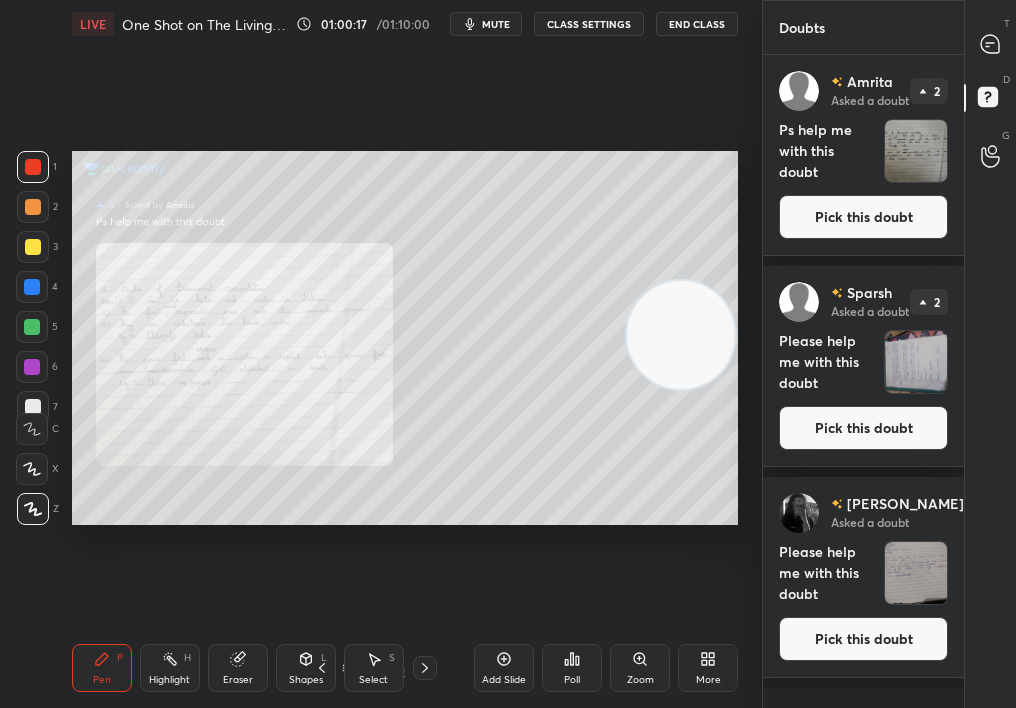 click on "Pick this doubt" at bounding box center (863, 217) 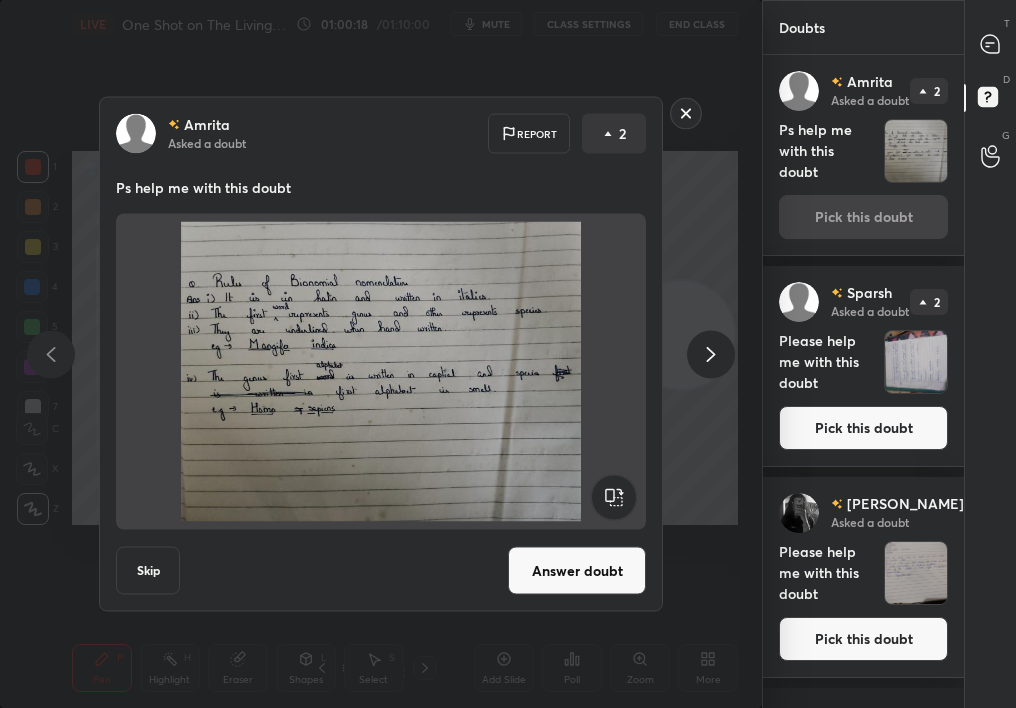 click on "Answer doubt" at bounding box center (577, 571) 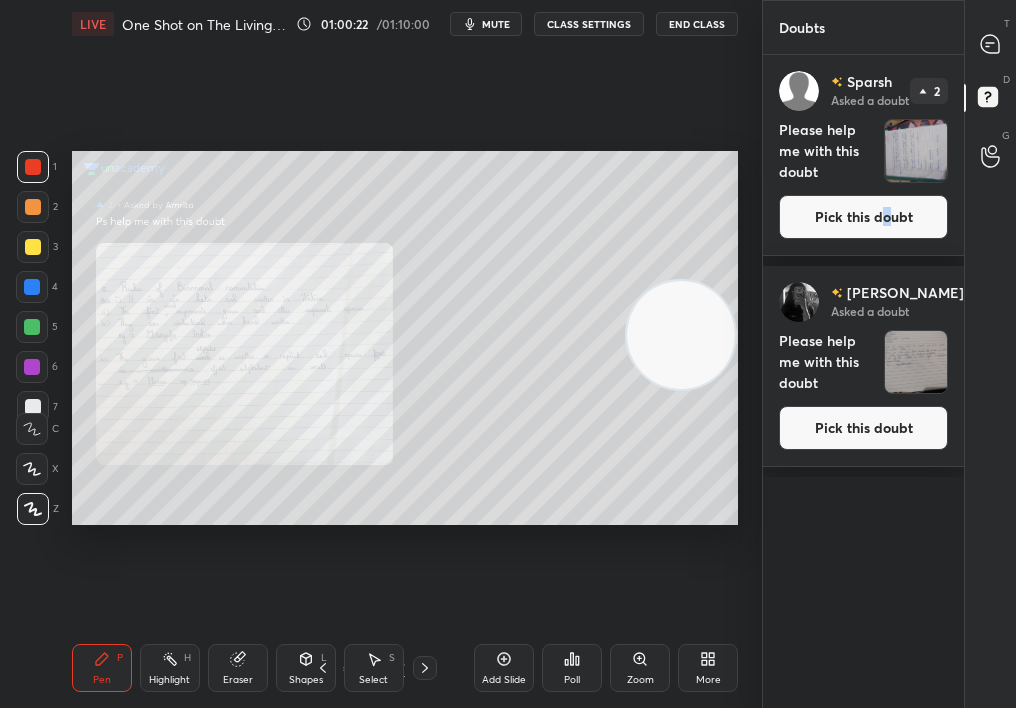 click on "Pick this doubt" at bounding box center (863, 217) 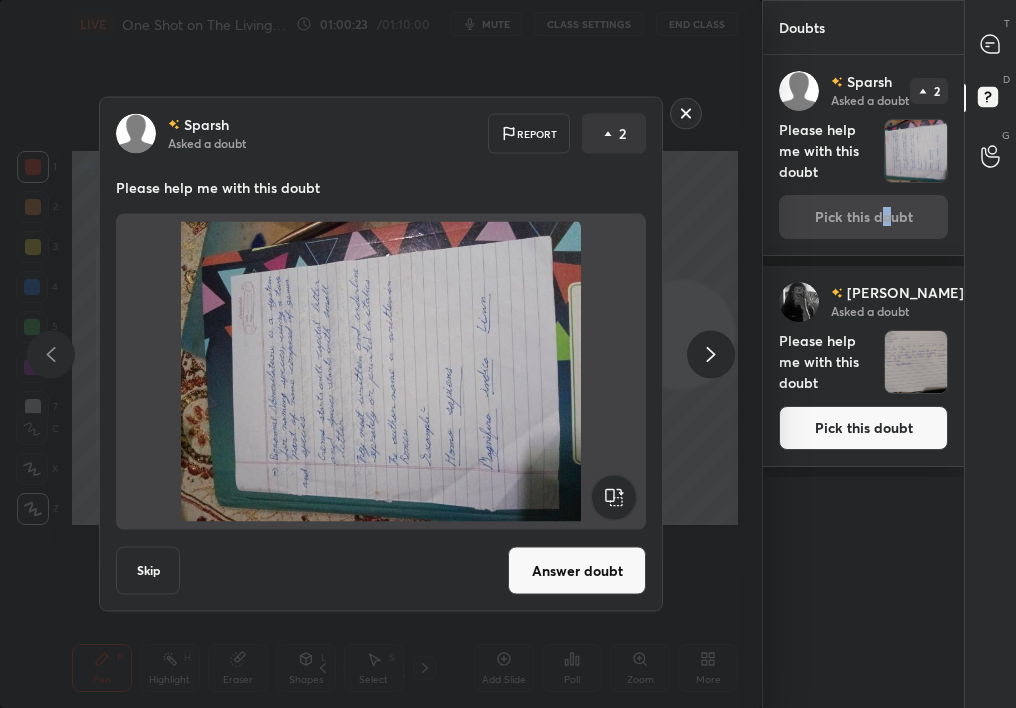 click 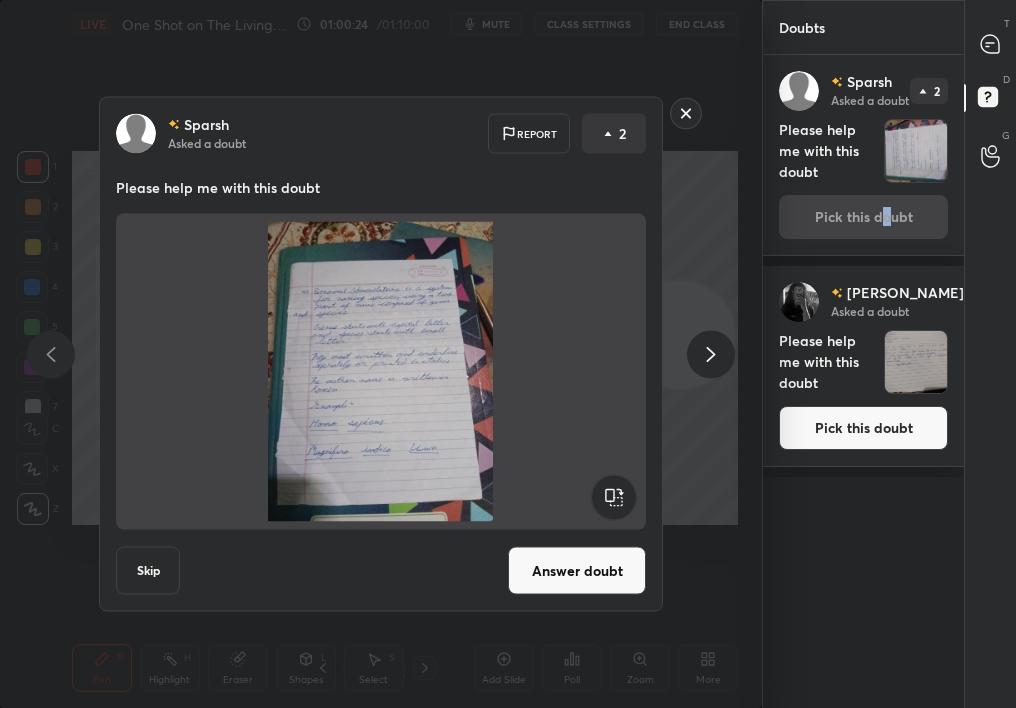 click on "Sparsh Asked a doubt Report 2 Please help me with this doubt Skip Answer doubt" at bounding box center (381, 354) 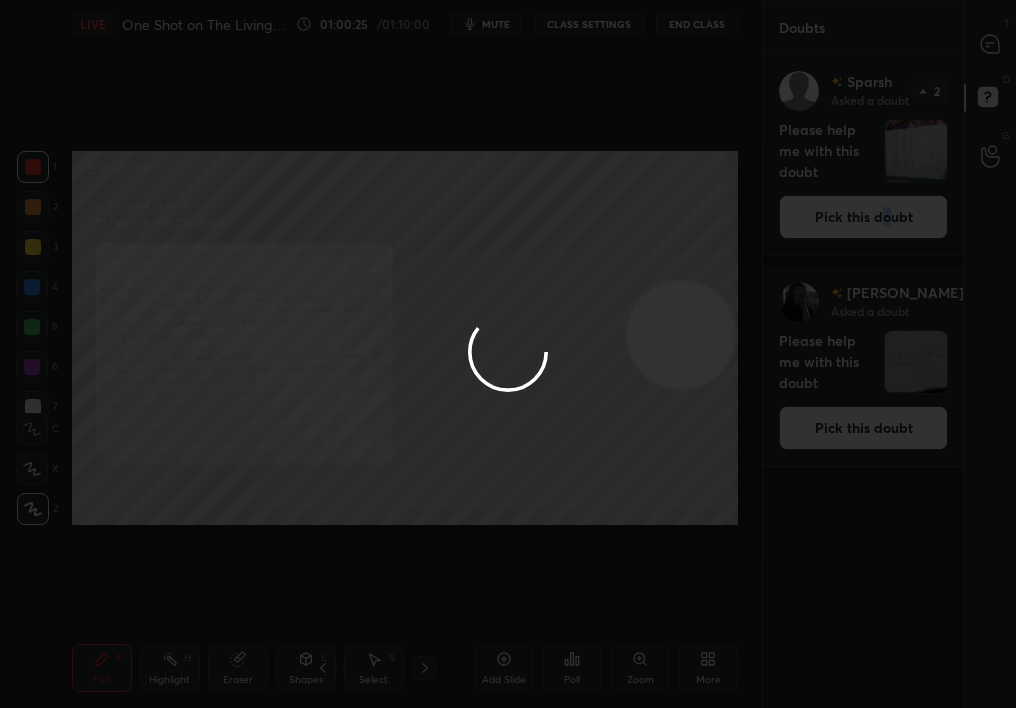 click at bounding box center [508, 354] 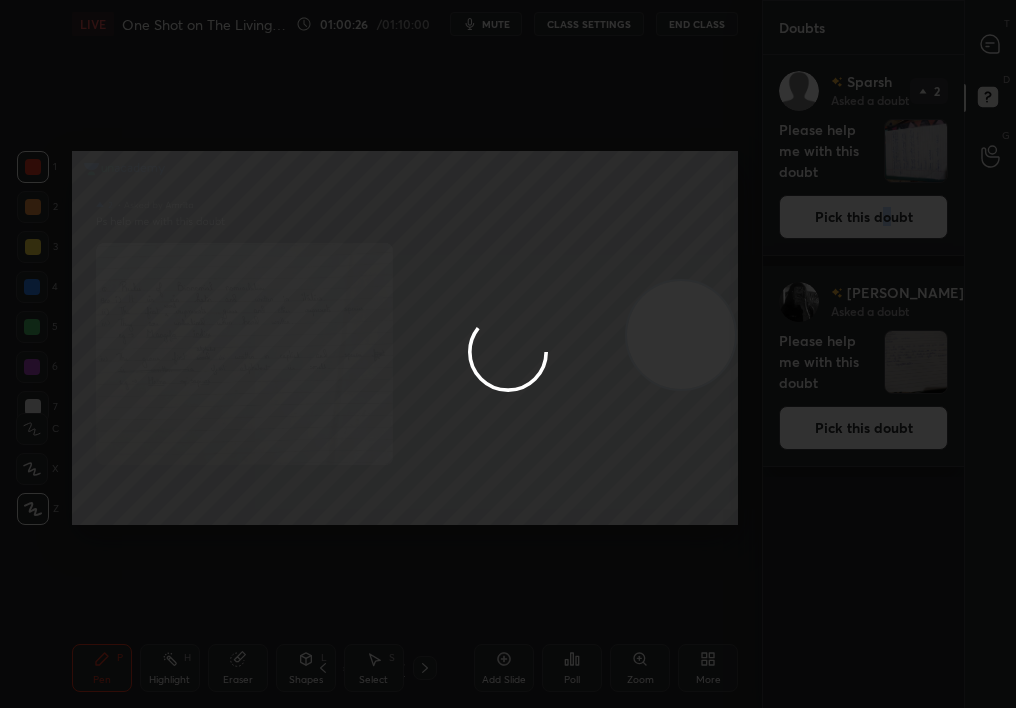 click at bounding box center (508, 354) 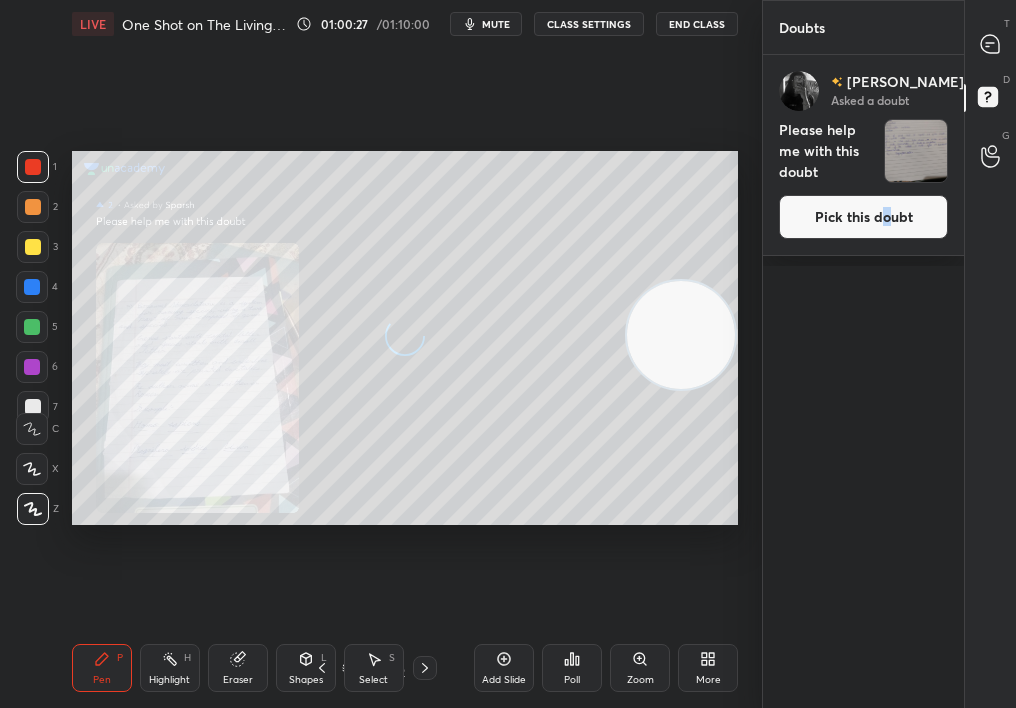 click at bounding box center [991, 44] 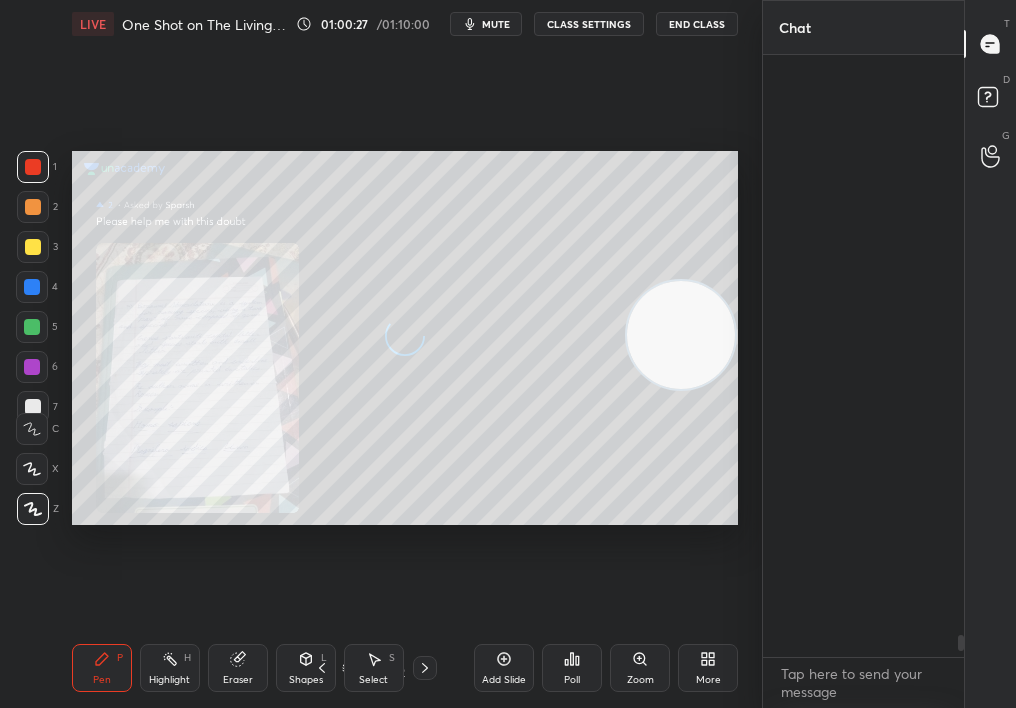 scroll, scrollTop: 16040, scrollLeft: 0, axis: vertical 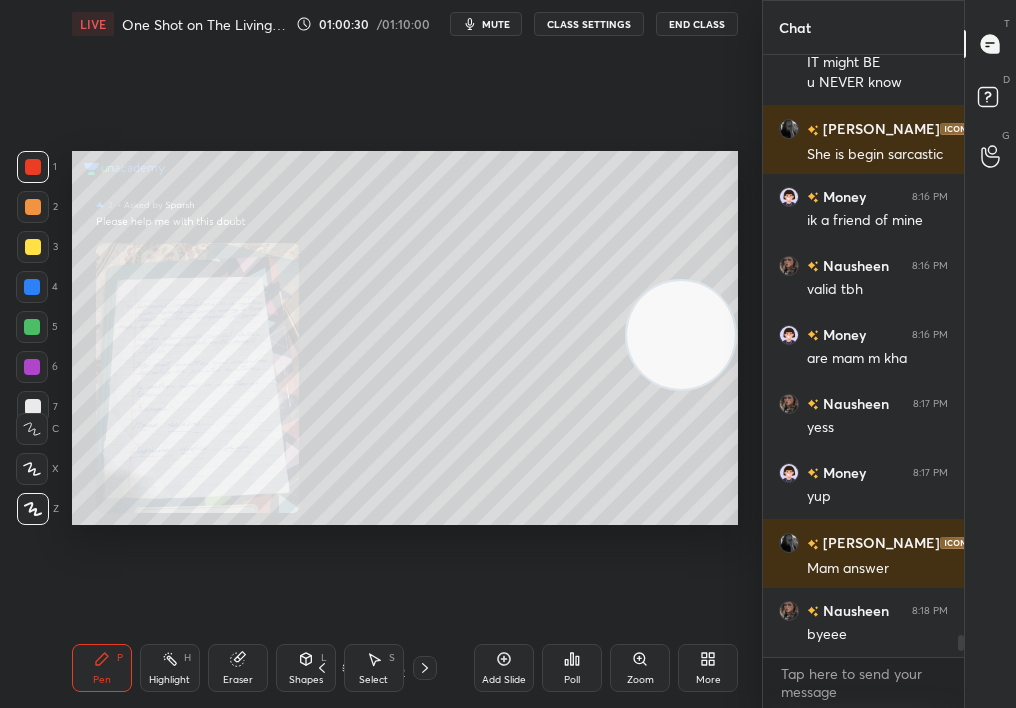 click on "Zoom" at bounding box center (640, 668) 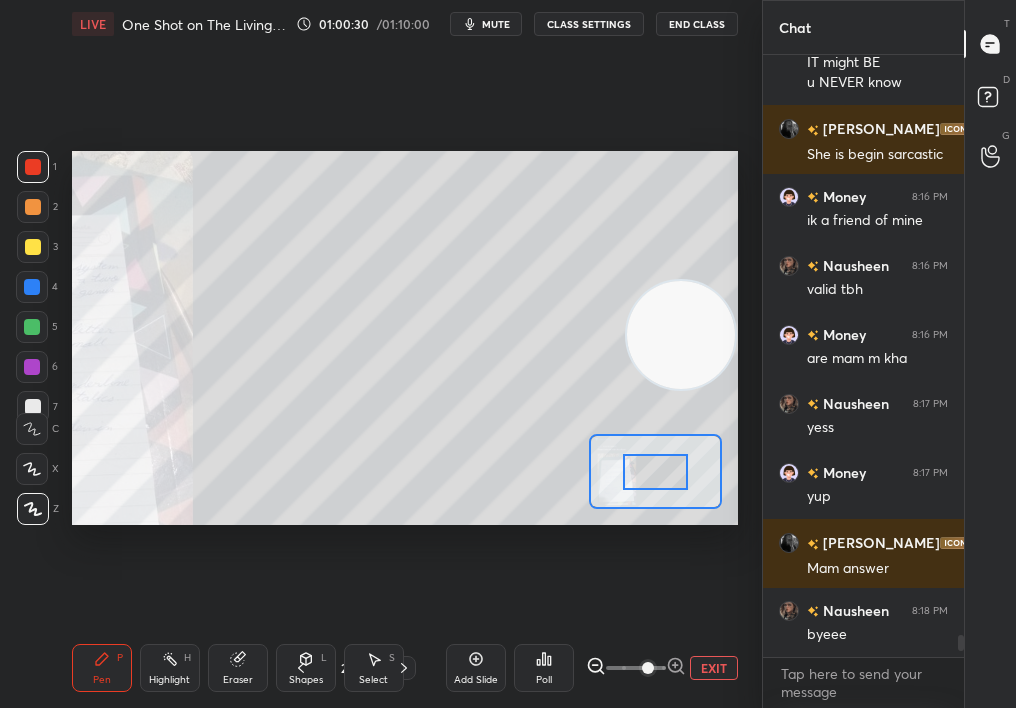 click at bounding box center (648, 668) 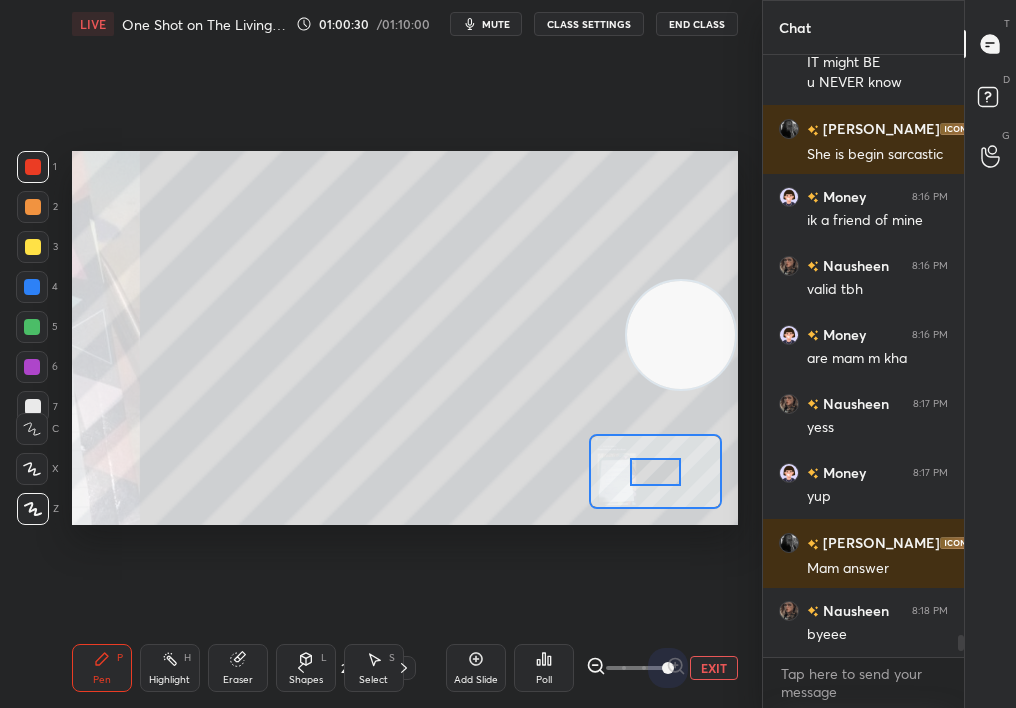 drag, startPoint x: 677, startPoint y: 654, endPoint x: 704, endPoint y: 638, distance: 31.38471 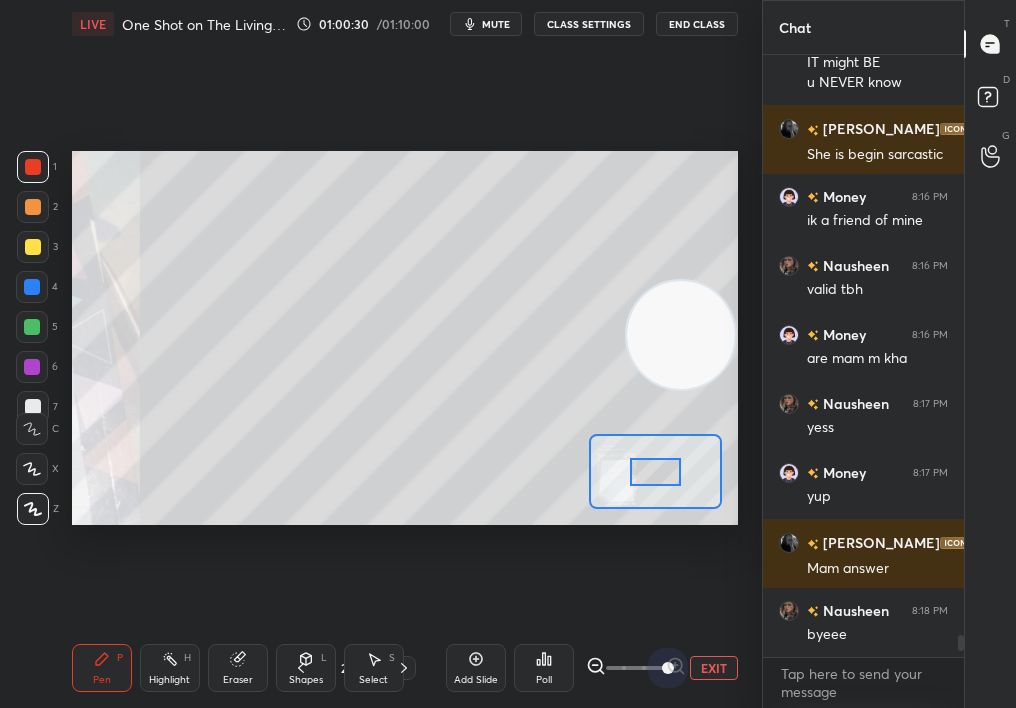 click on "Add Slide Poll EXIT" at bounding box center (592, 668) 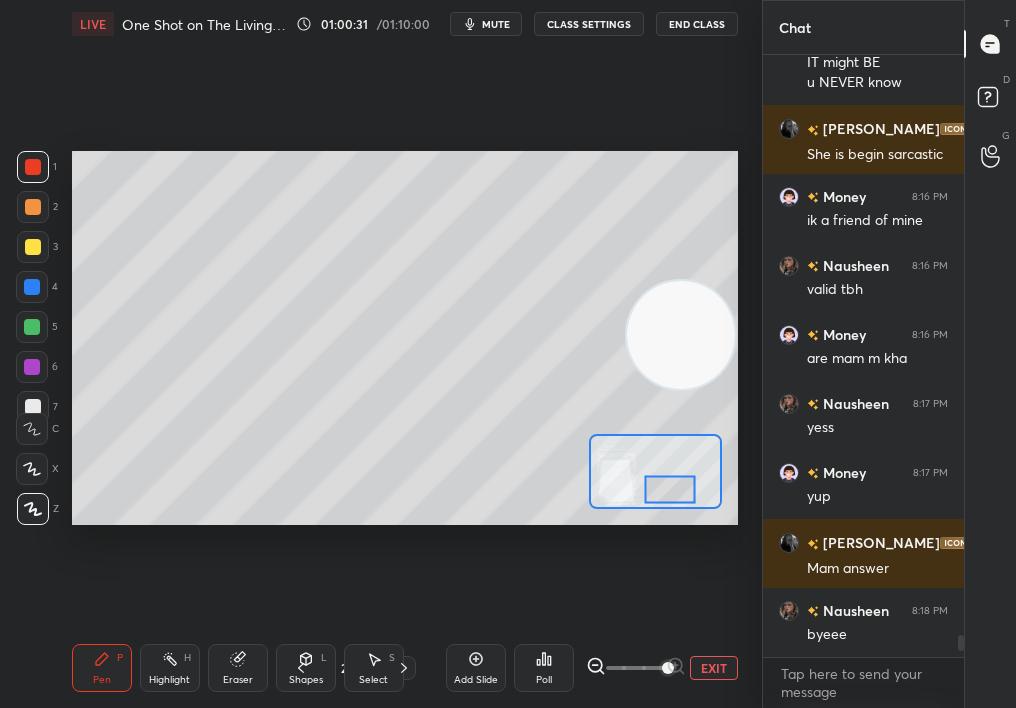 drag, startPoint x: 664, startPoint y: 487, endPoint x: 638, endPoint y: 487, distance: 26 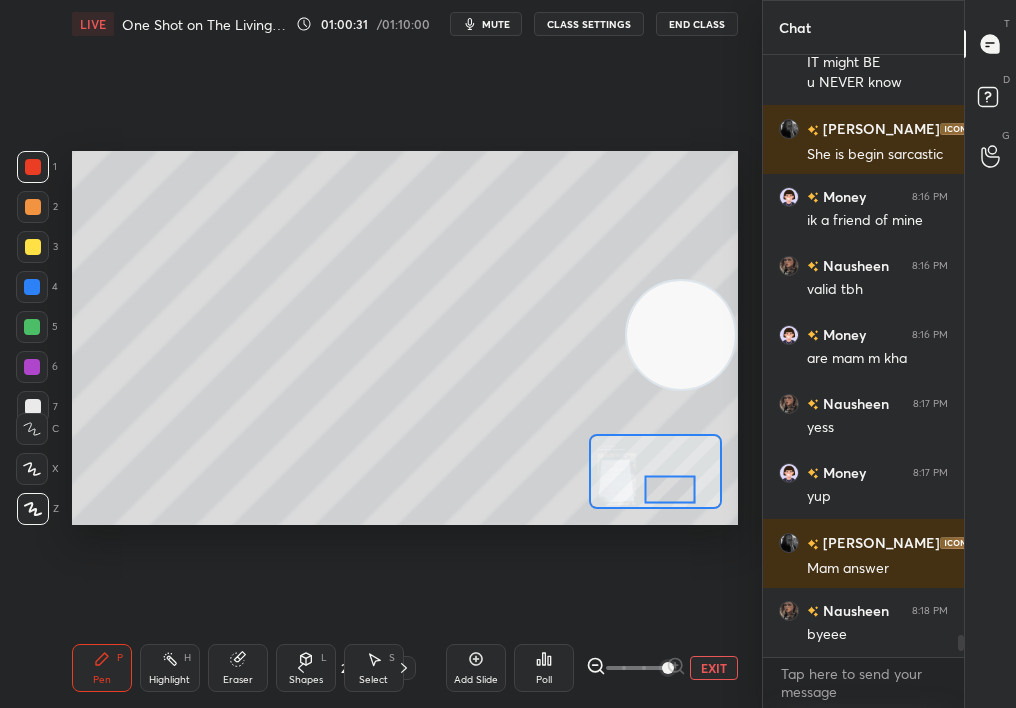 click at bounding box center [670, 489] 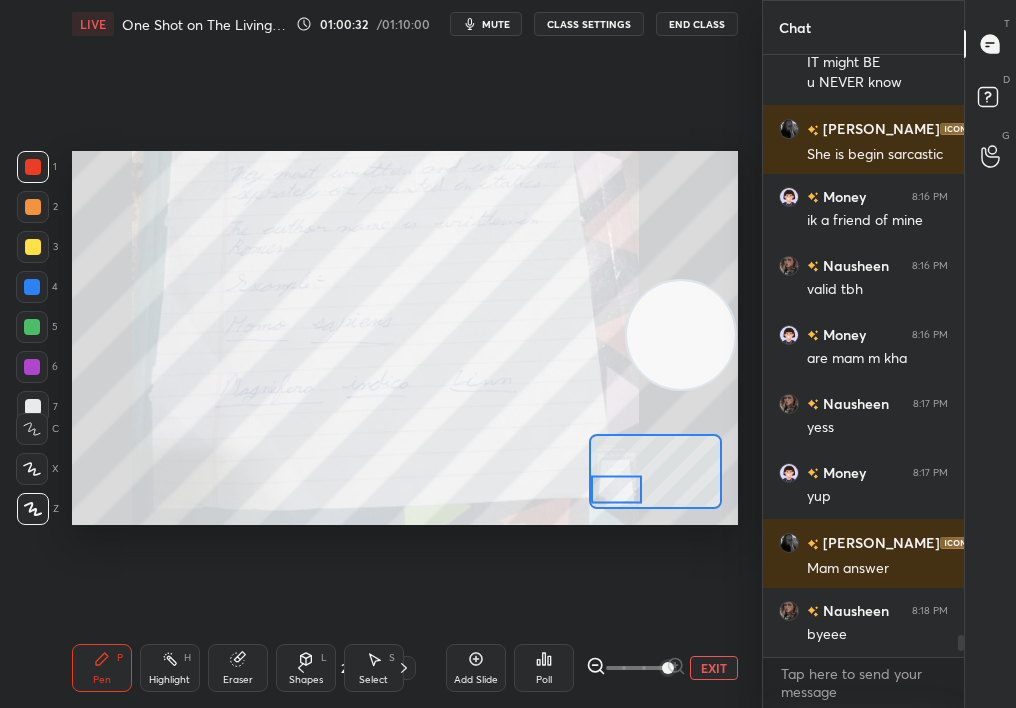 drag, startPoint x: 609, startPoint y: 489, endPoint x: 593, endPoint y: 487, distance: 16.124516 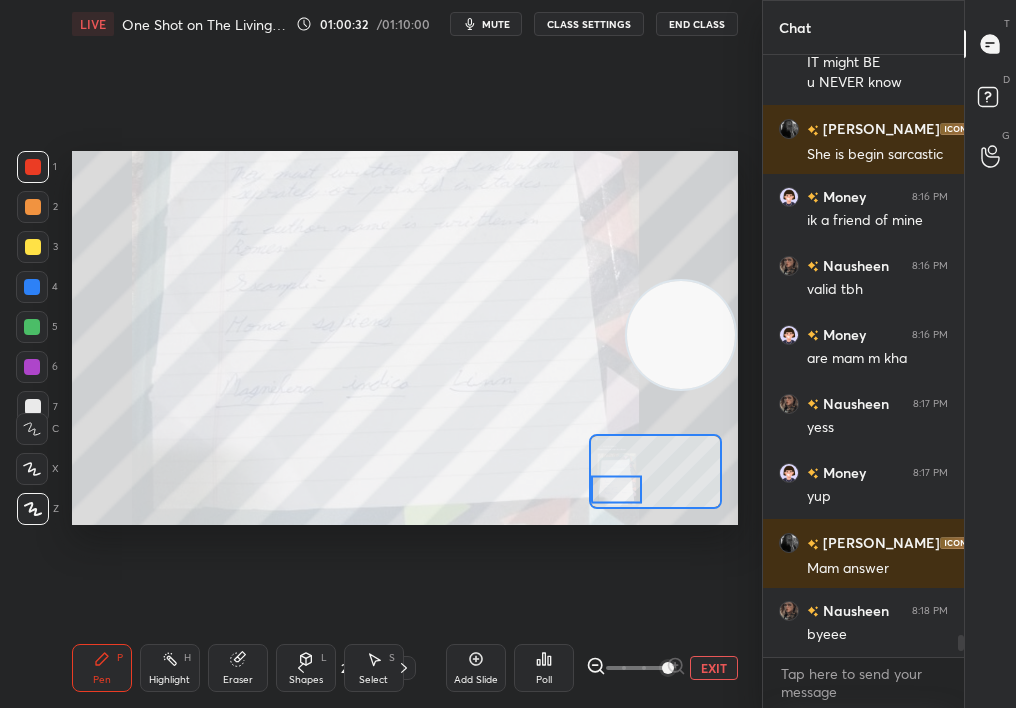 click at bounding box center (617, 489) 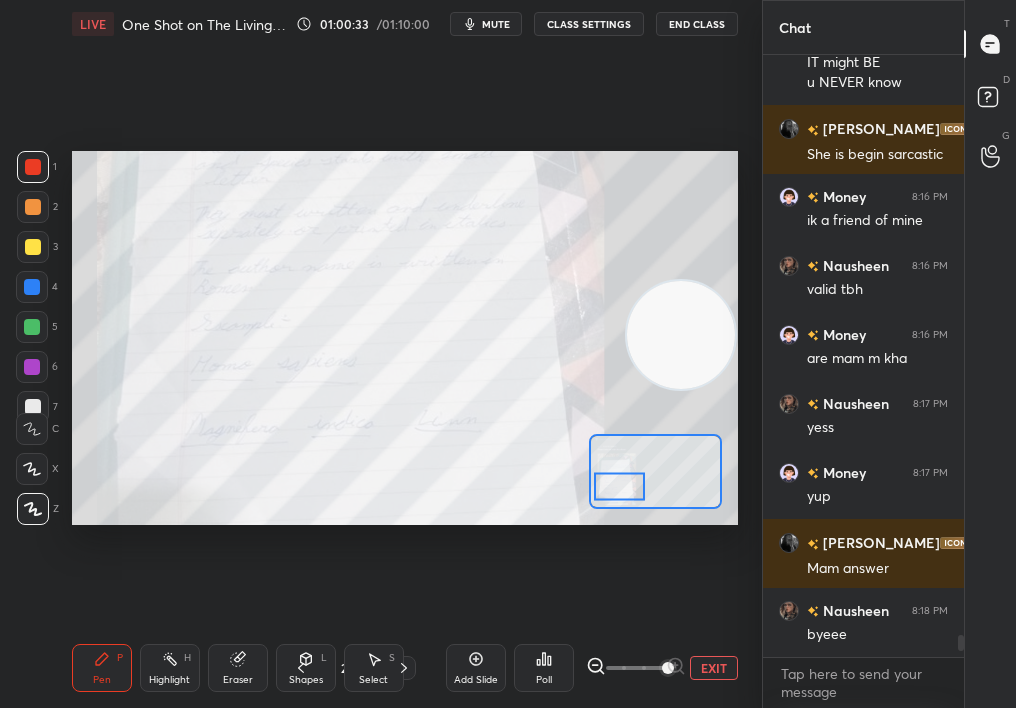 click at bounding box center (620, 486) 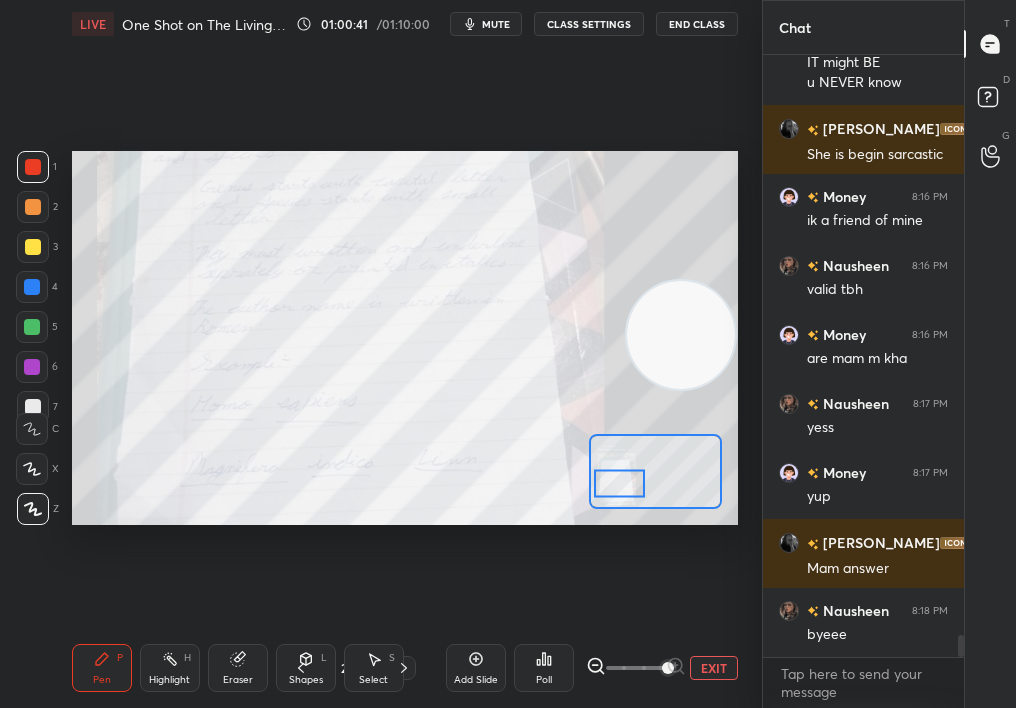scroll, scrollTop: 16145, scrollLeft: 0, axis: vertical 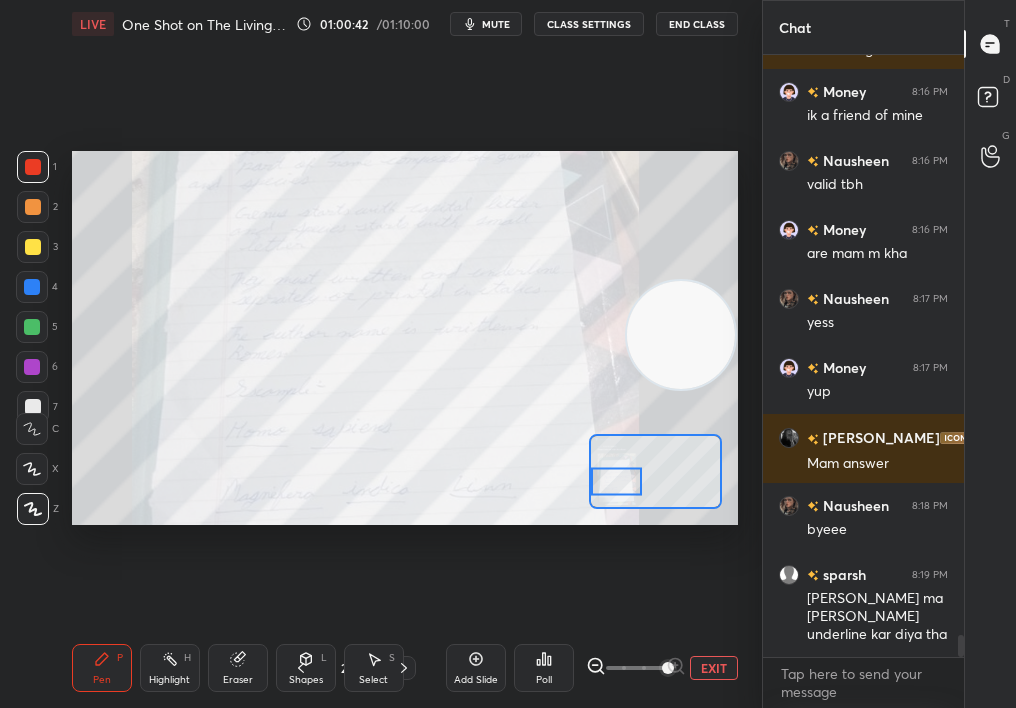 click at bounding box center [617, 481] 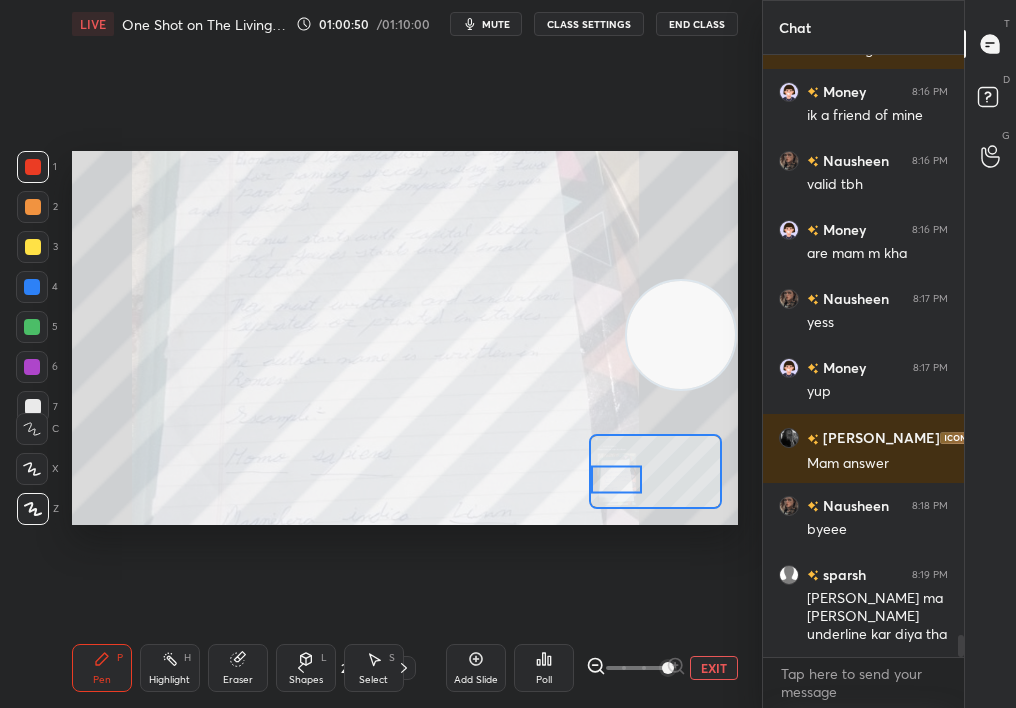 drag, startPoint x: 618, startPoint y: 477, endPoint x: 620, endPoint y: 487, distance: 10.198039 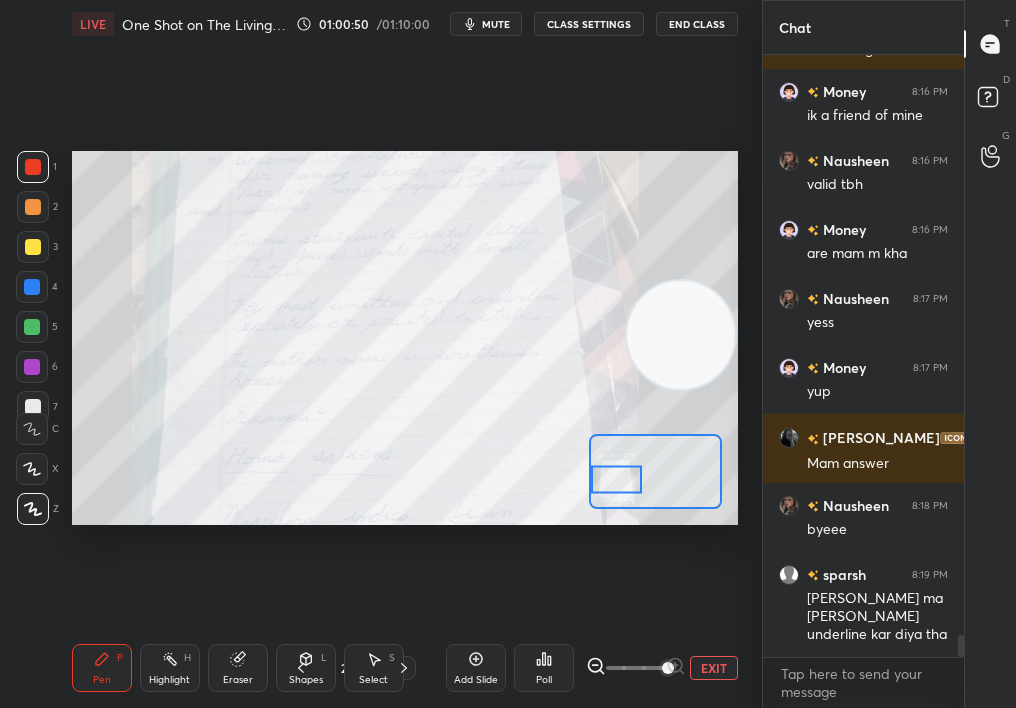 click at bounding box center [617, 479] 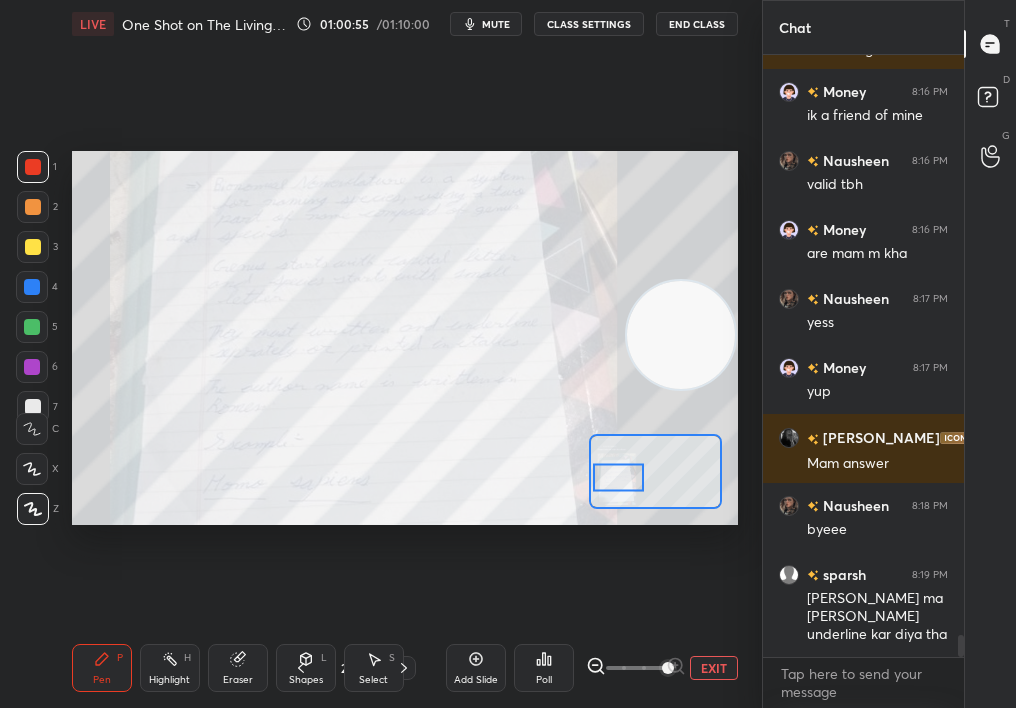 scroll, scrollTop: 16214, scrollLeft: 0, axis: vertical 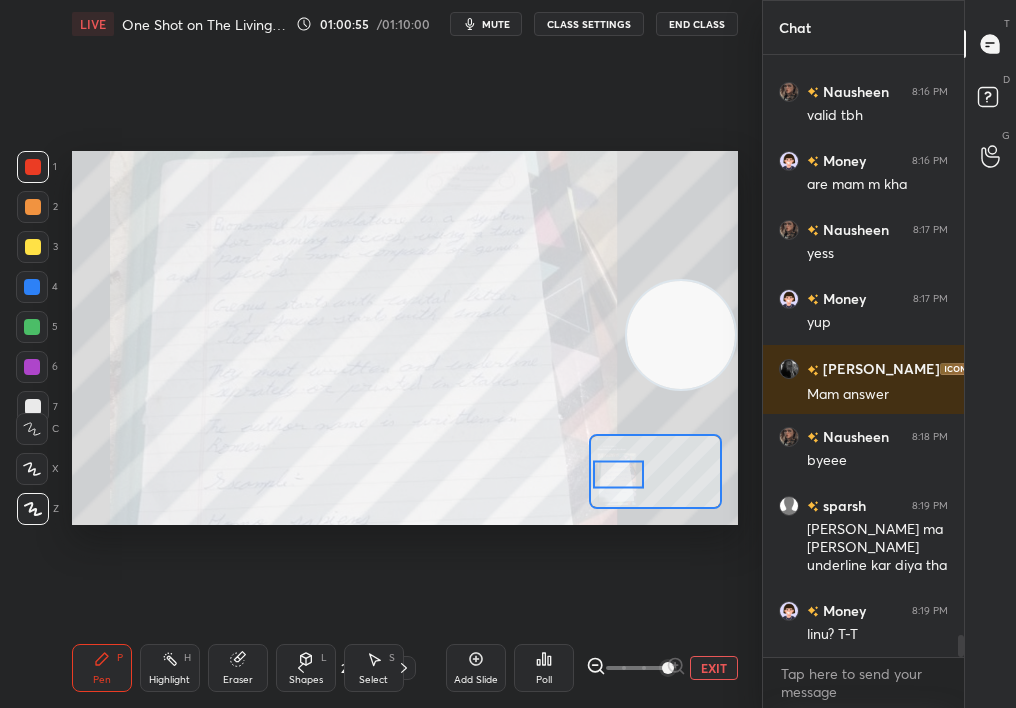 drag, startPoint x: 633, startPoint y: 473, endPoint x: 633, endPoint y: 458, distance: 15 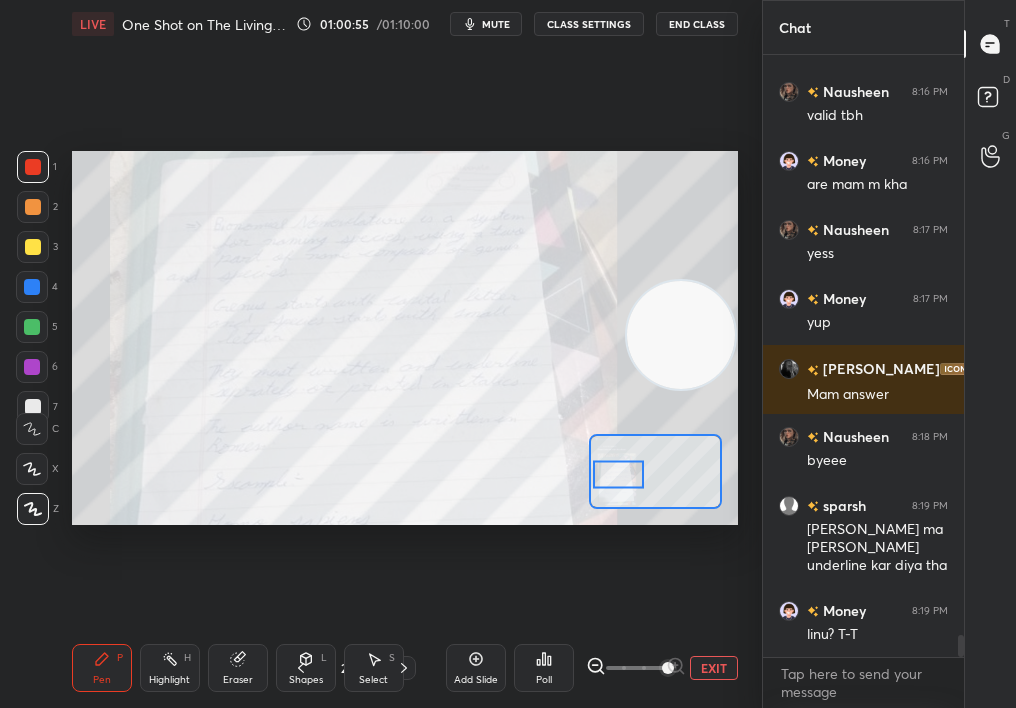 click at bounding box center [619, 474] 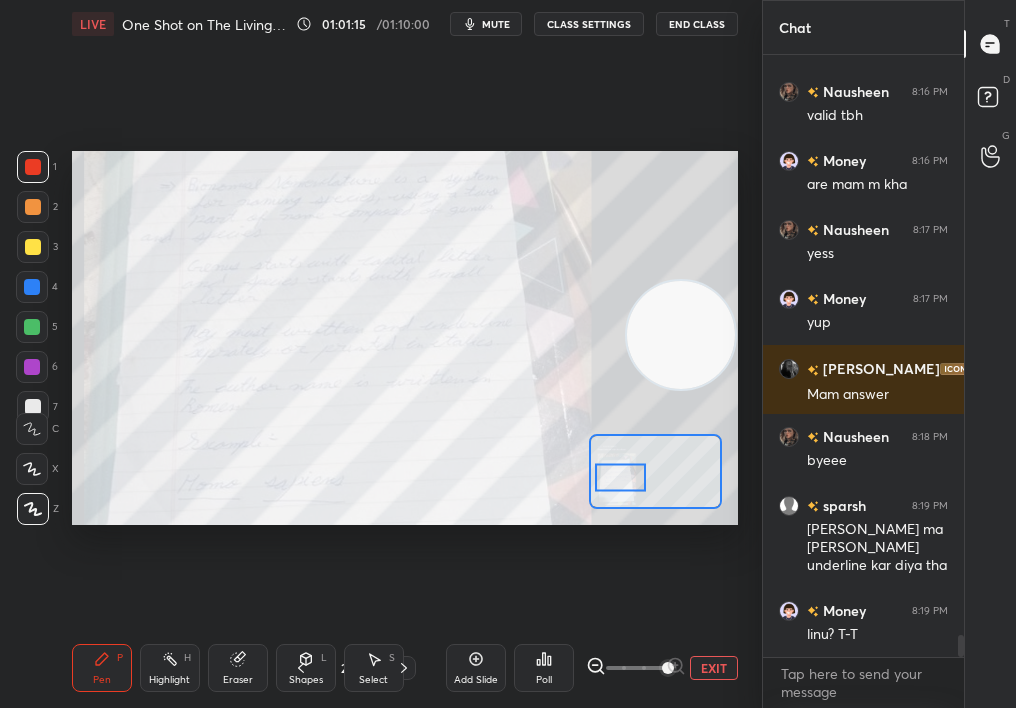 click at bounding box center [621, 477] 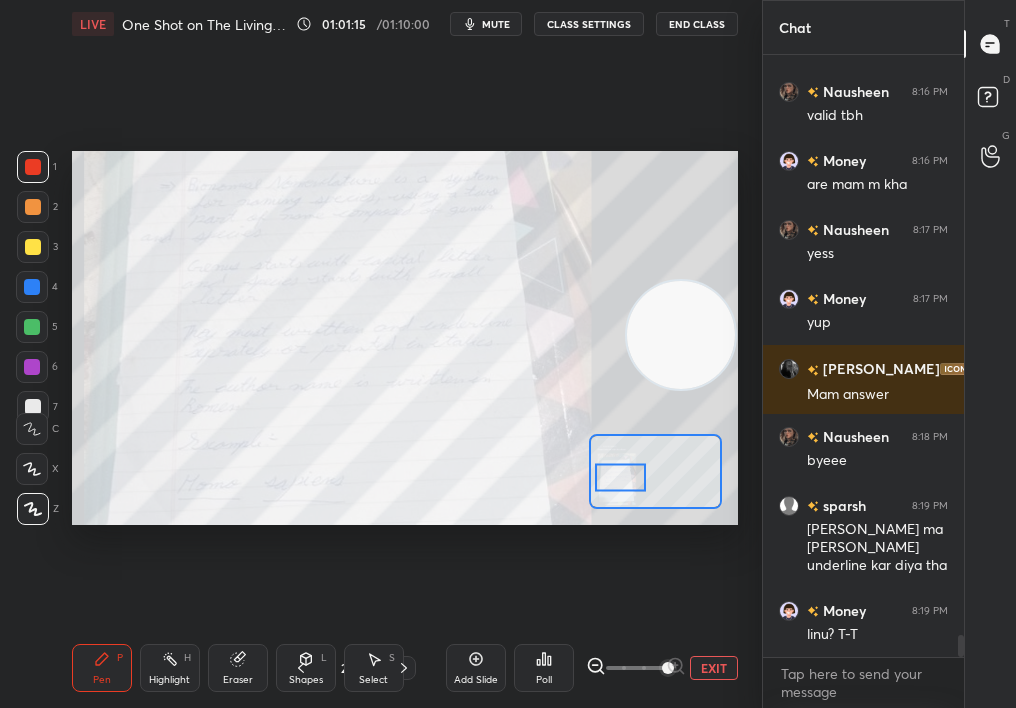 scroll, scrollTop: 16283, scrollLeft: 0, axis: vertical 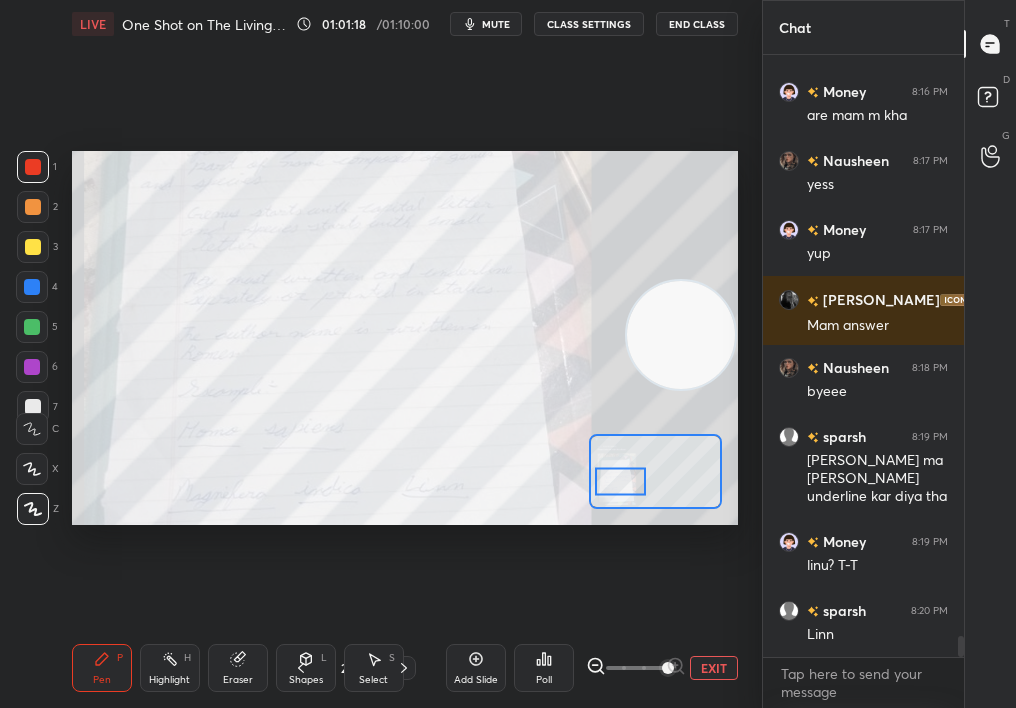 click at bounding box center (621, 481) 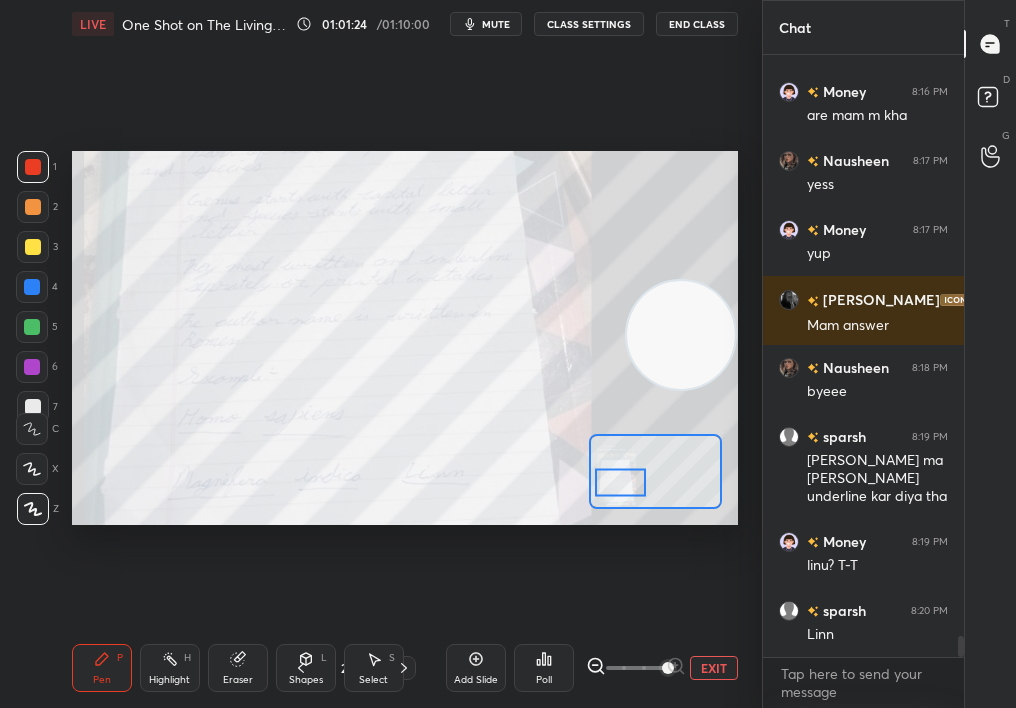 click at bounding box center [621, 482] 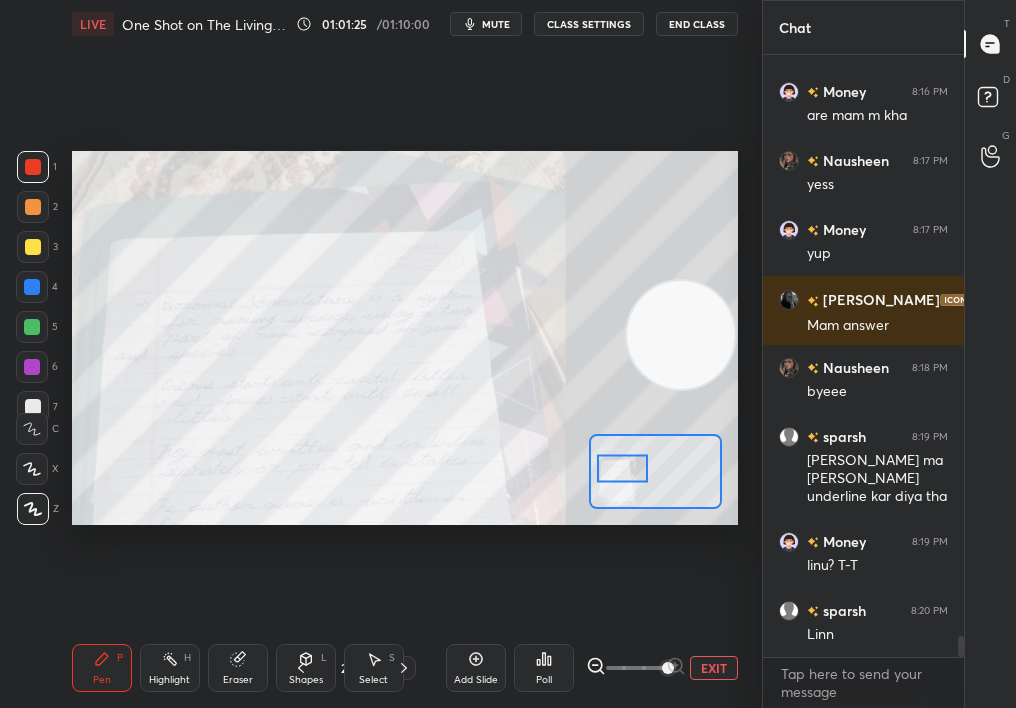 click on "Highlight H" at bounding box center [170, 668] 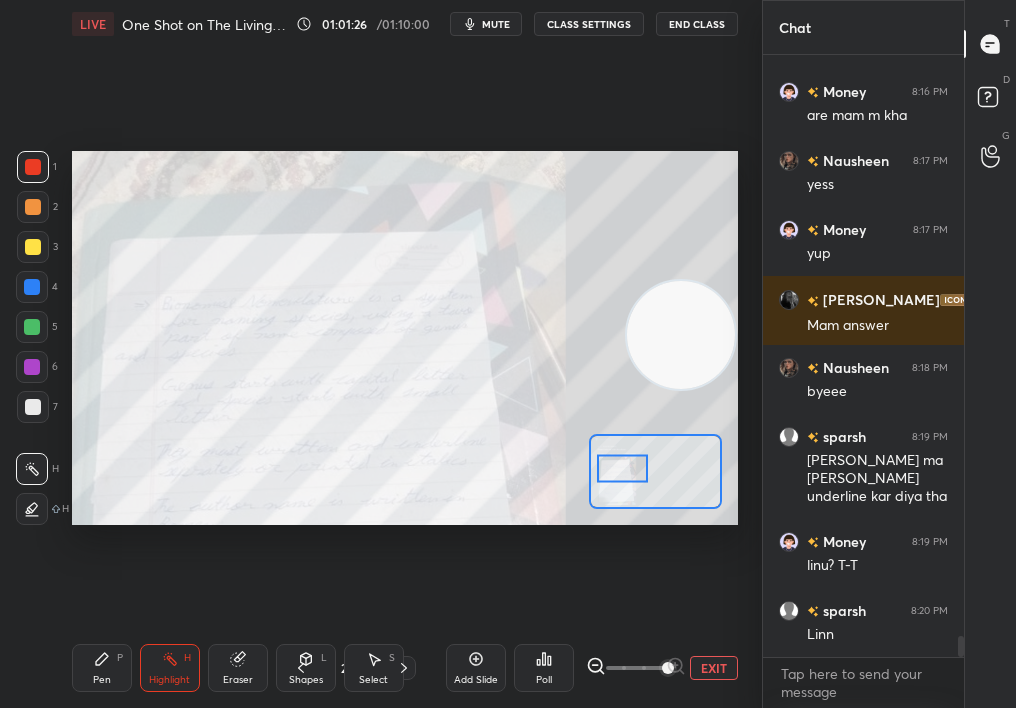 click on "Pen P" at bounding box center [102, 668] 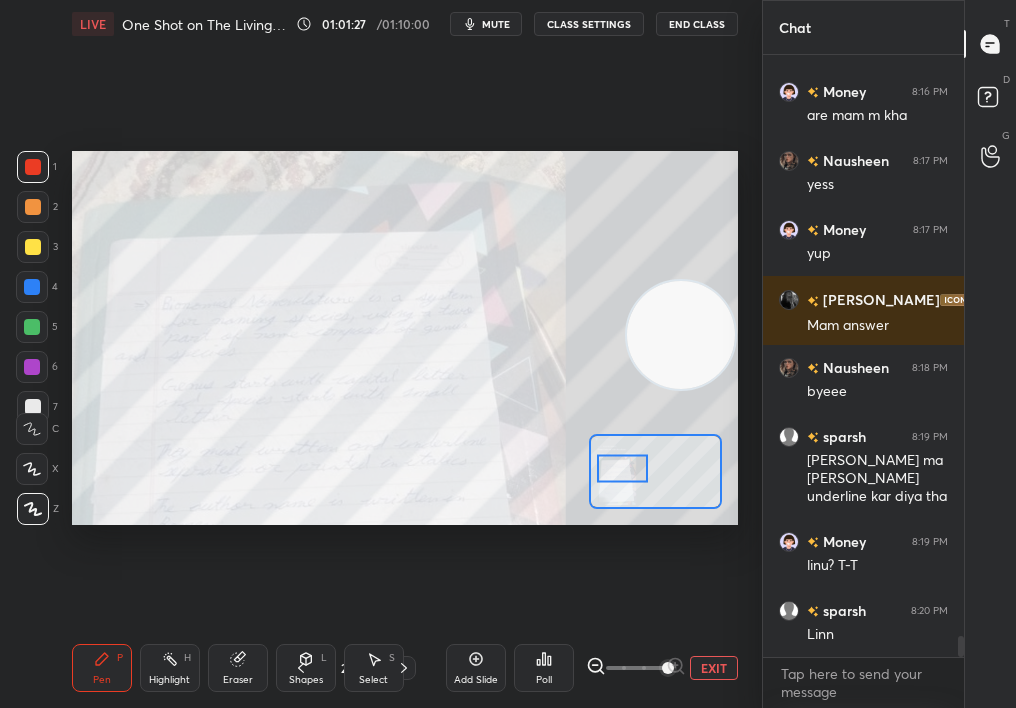 click on "LIVE One Shot on The Living World 01:01:27 /  01:10:00 mute CLASS SETTINGS End Class Setting up your live class Poll for   secs No correct answer Start poll Back One Shot on The Living World • L1 of Crash Course on Diversity of Living Organisms [MEDICAL_DATA][PERSON_NAME] Pen P Highlight H Eraser Shapes L Select S 27 / 78 Add Slide Poll EXIT" at bounding box center [405, 354] 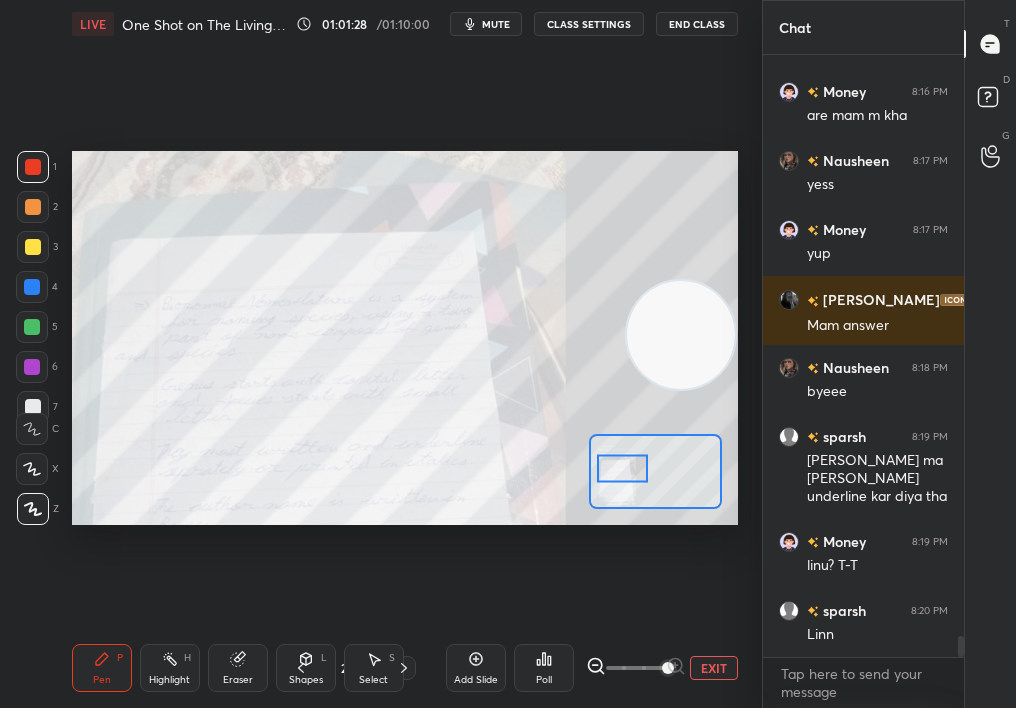 drag, startPoint x: 56, startPoint y: 671, endPoint x: 35, endPoint y: 676, distance: 21.587032 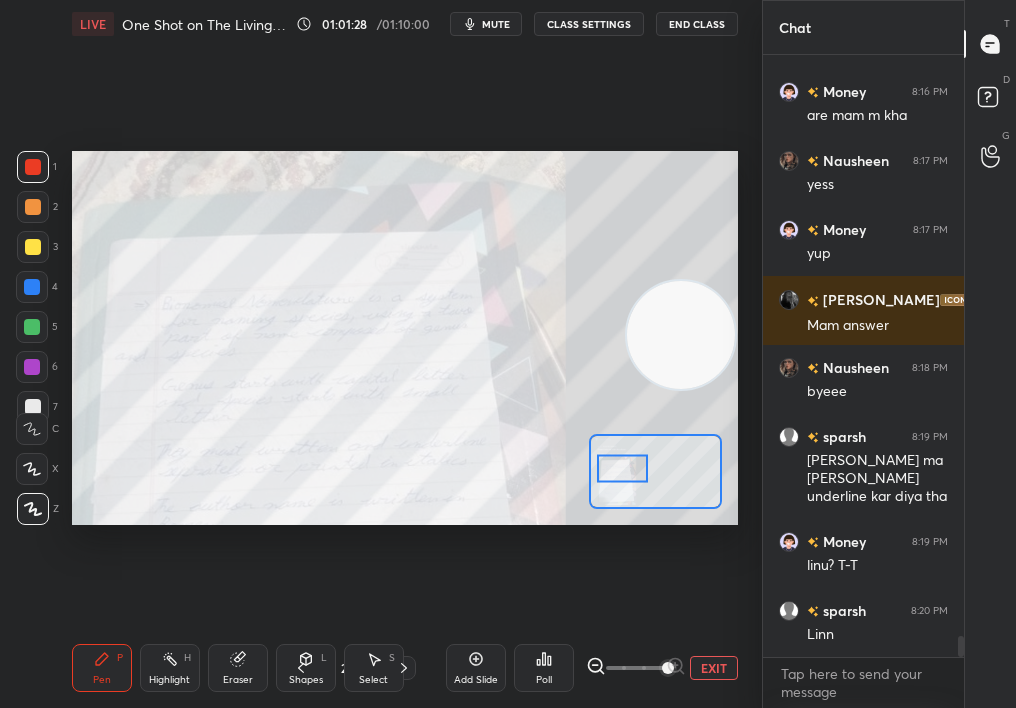click on "1 2 3 4 5 6 7 C X Z C X Z E E Erase all   H H LIVE One Shot on The Living World 01:01:28 /  01:10:00 mute CLASS SETTINGS End Class Setting up your live class Poll for   secs No correct answer Start poll Back One Shot on The Living World • L1 of Crash Course on Diversity of Living Organisms [MEDICAL_DATA][PERSON_NAME] Pen P Highlight H Eraser Shapes L Select S 27 / 78 Add Slide Poll EXIT" at bounding box center (373, 354) 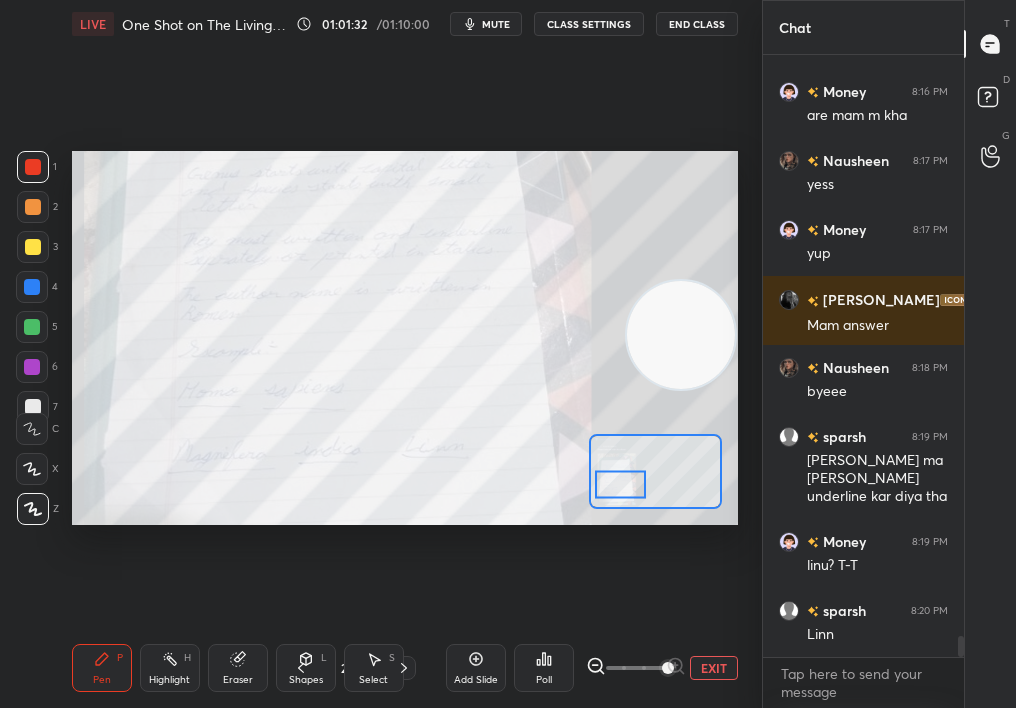 drag, startPoint x: 616, startPoint y: 485, endPoint x: 615, endPoint y: 496, distance: 11.045361 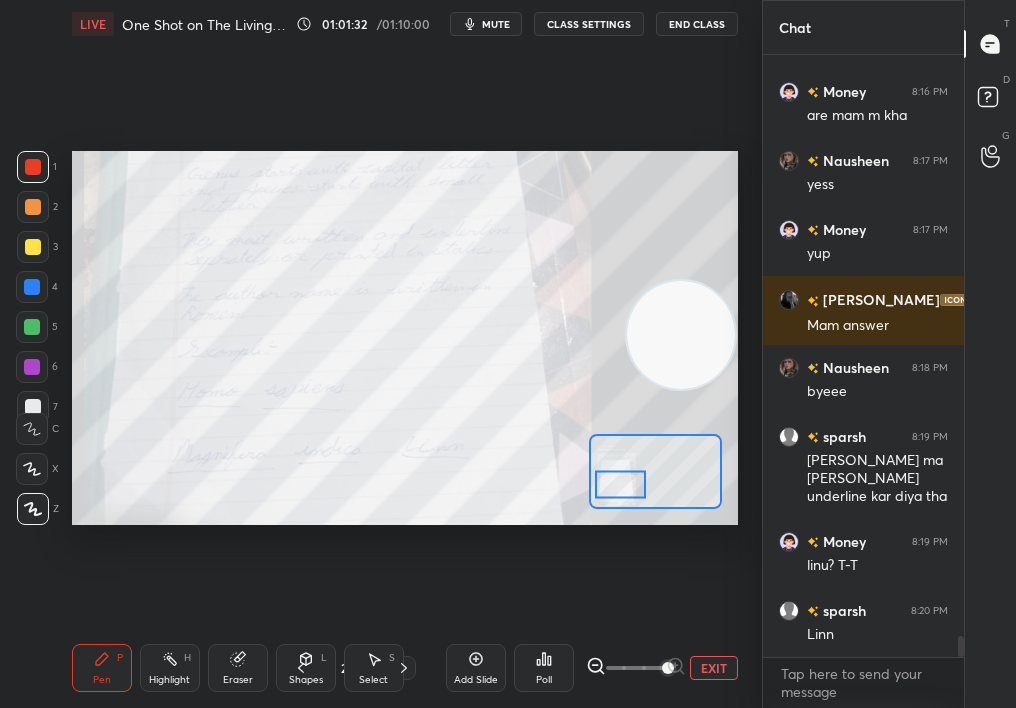 click at bounding box center [621, 484] 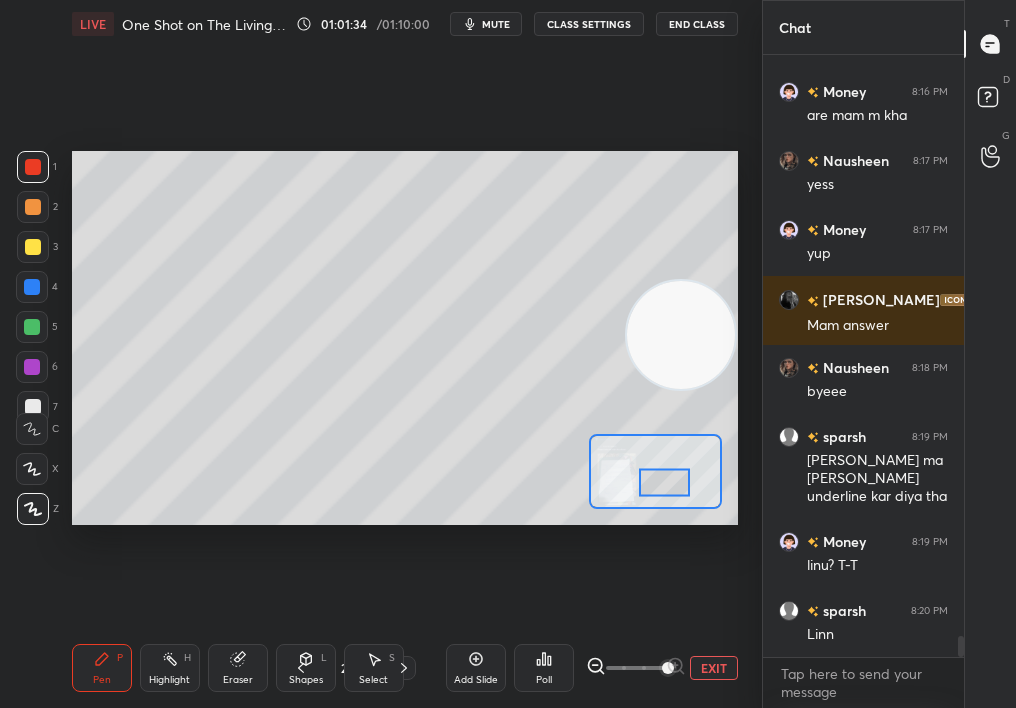 drag, startPoint x: 656, startPoint y: 486, endPoint x: 666, endPoint y: 485, distance: 10.049875 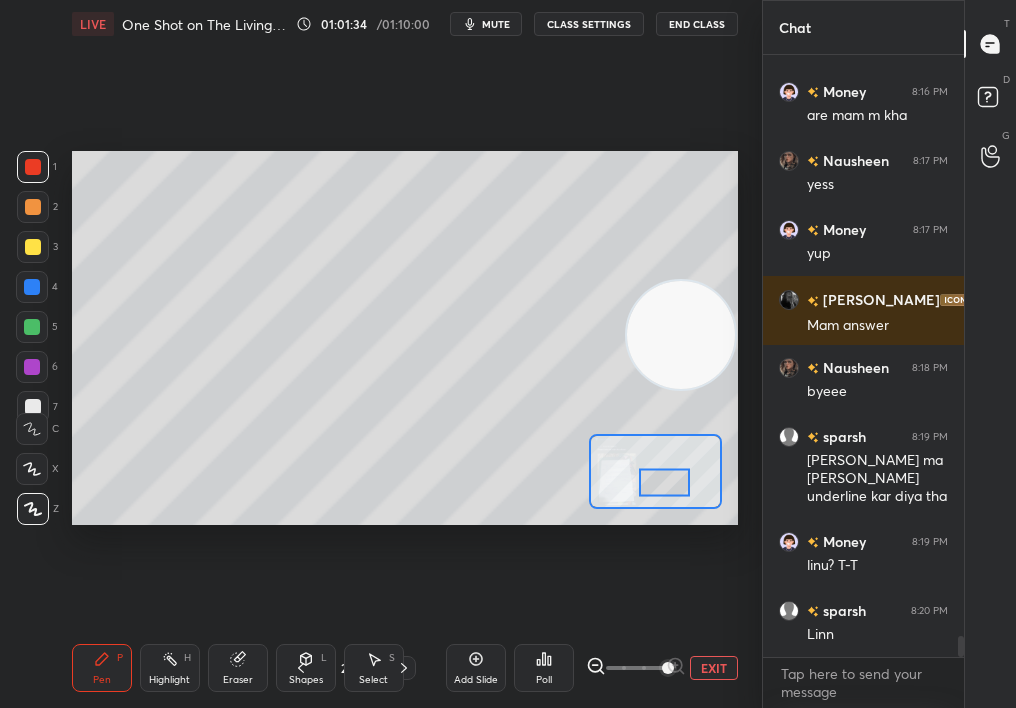 click at bounding box center [665, 482] 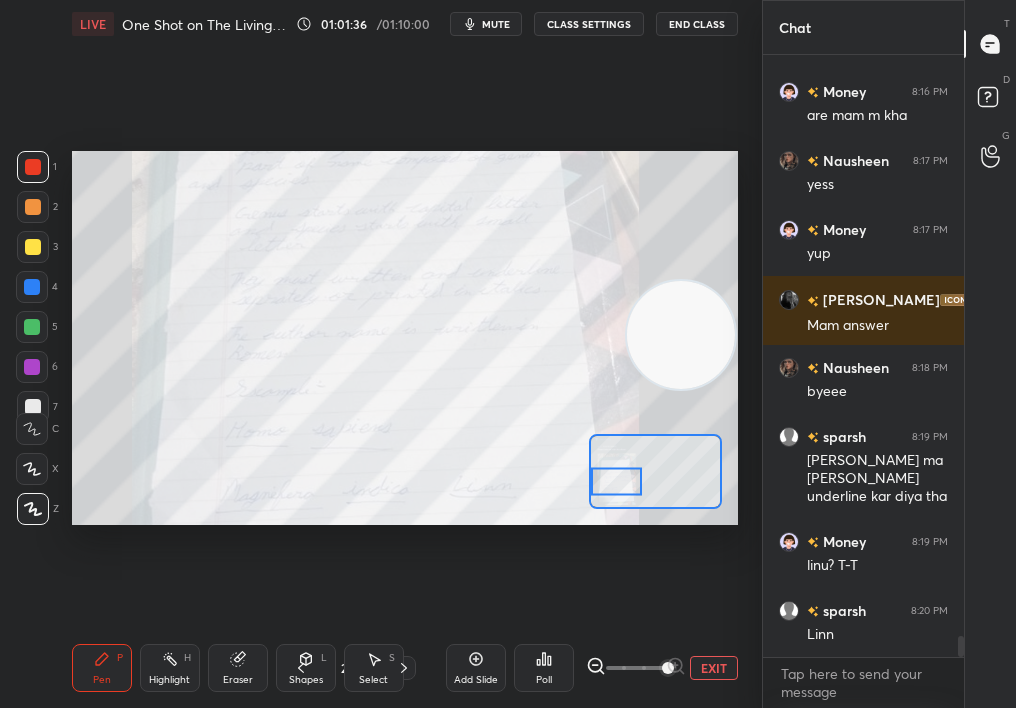 drag, startPoint x: 639, startPoint y: 487, endPoint x: 618, endPoint y: 486, distance: 21.023796 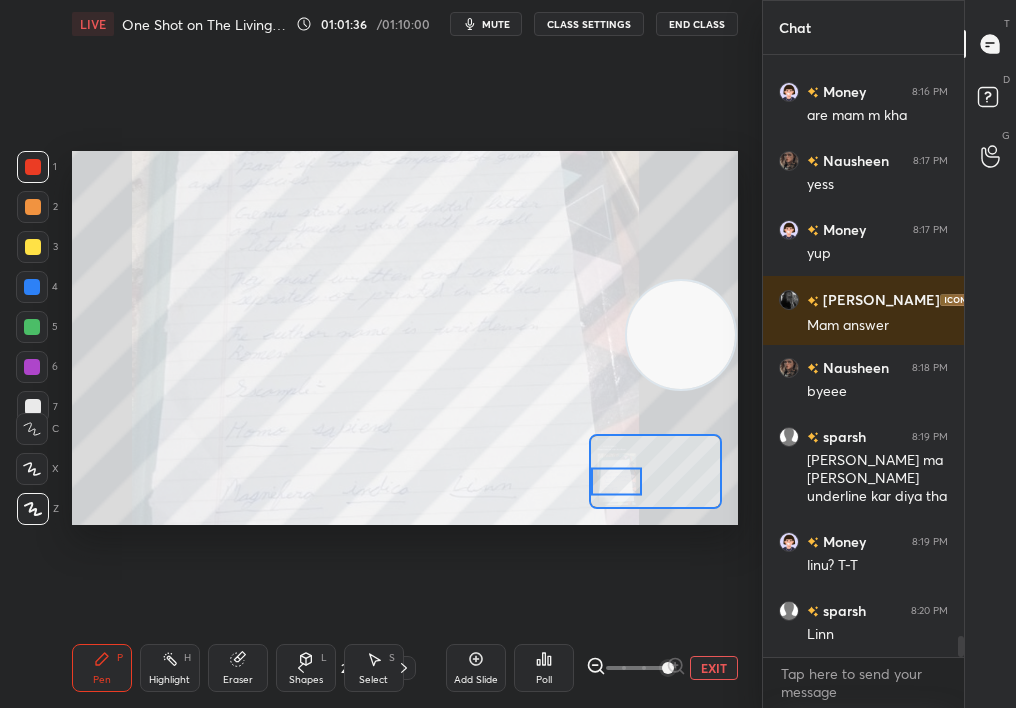 click at bounding box center [617, 481] 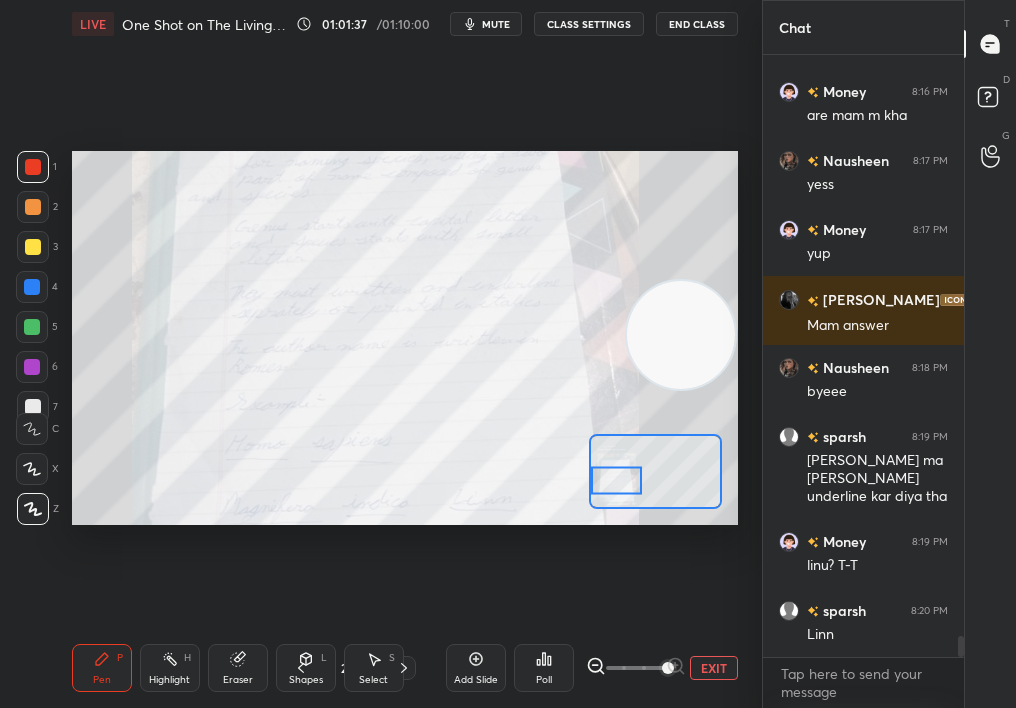 click on "Highlight H" at bounding box center [170, 668] 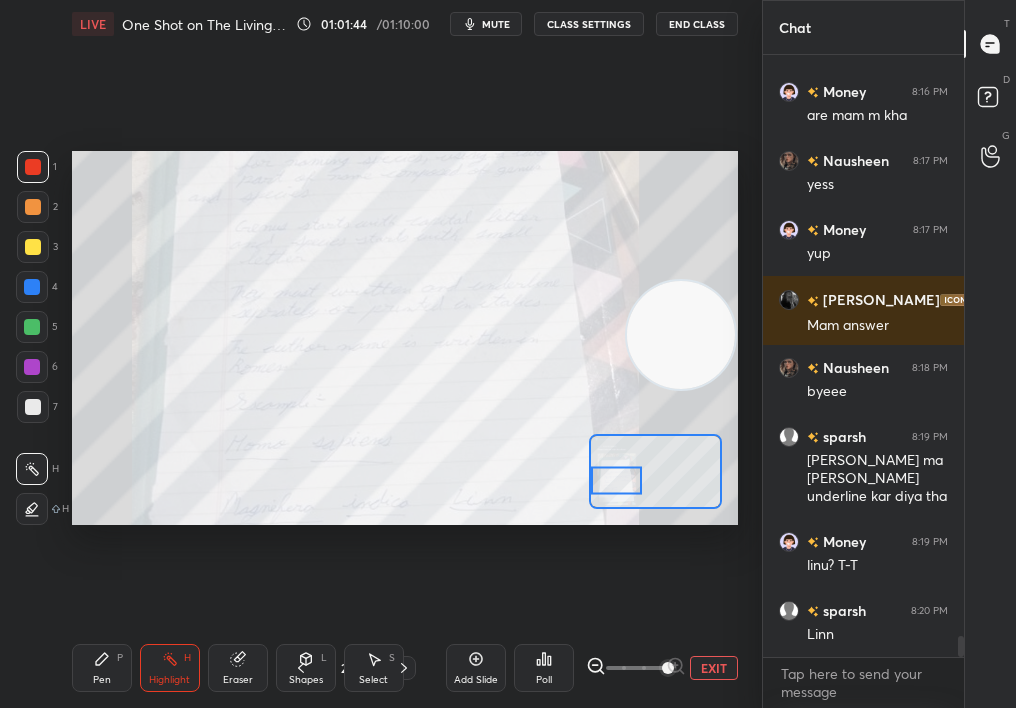 click on "Pen" at bounding box center [102, 680] 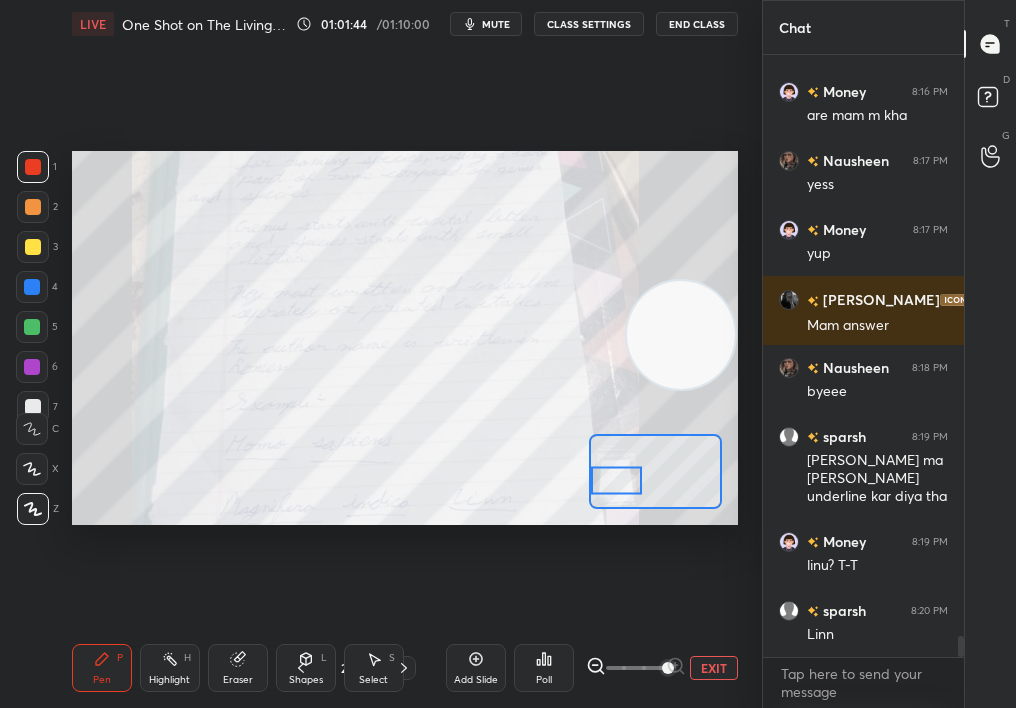 click on "Pen" at bounding box center [102, 680] 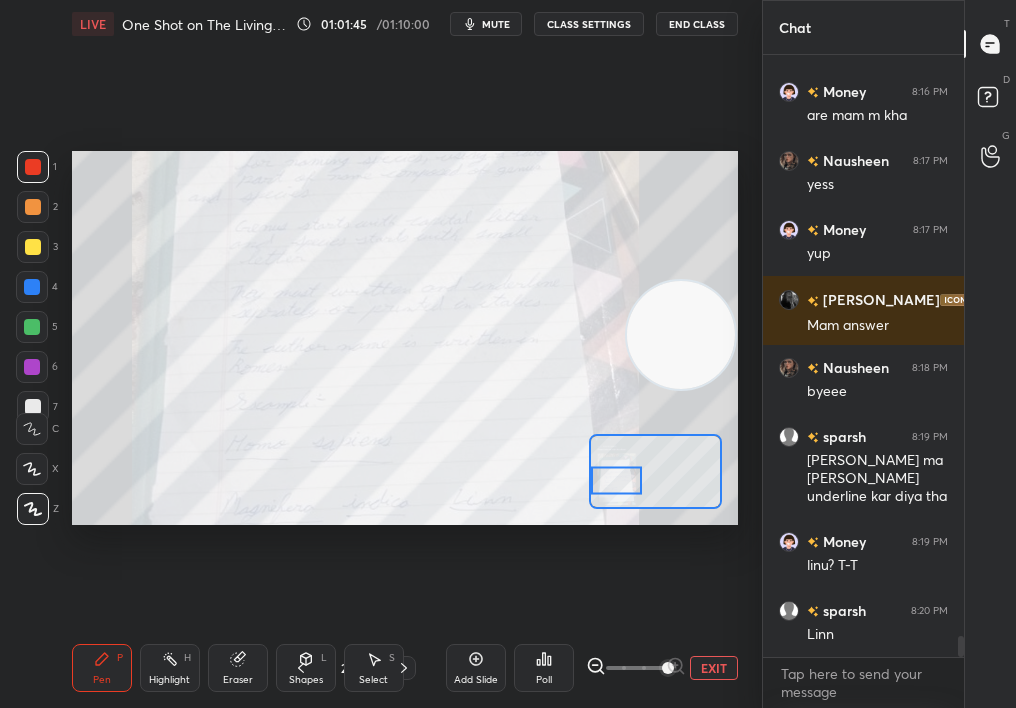 click at bounding box center (636, 668) 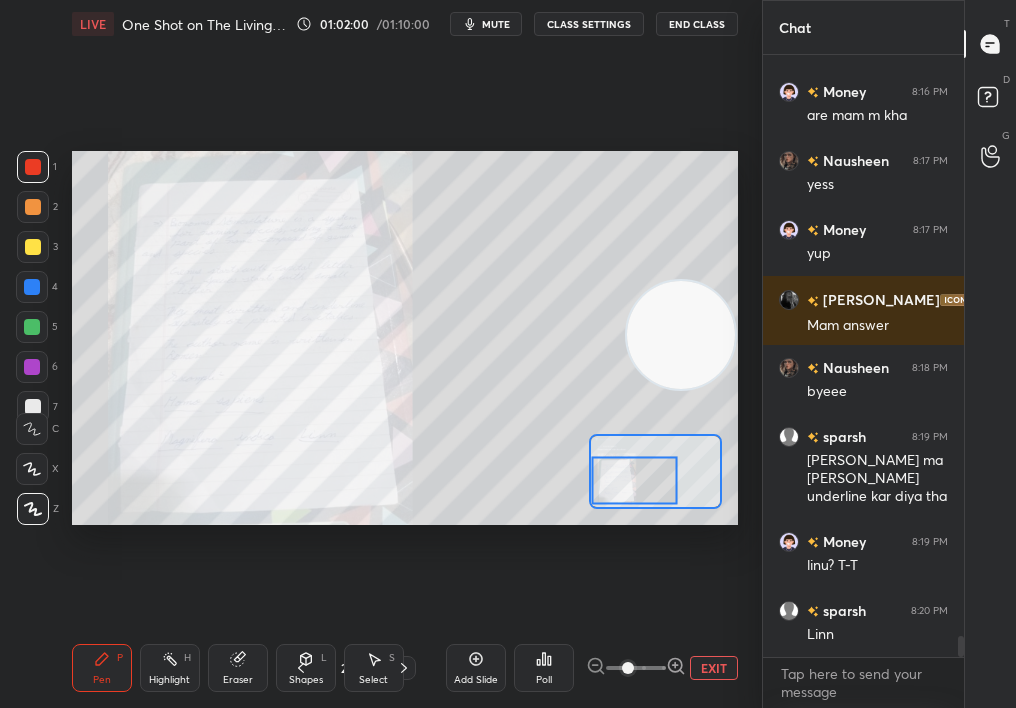 click at bounding box center [33, 207] 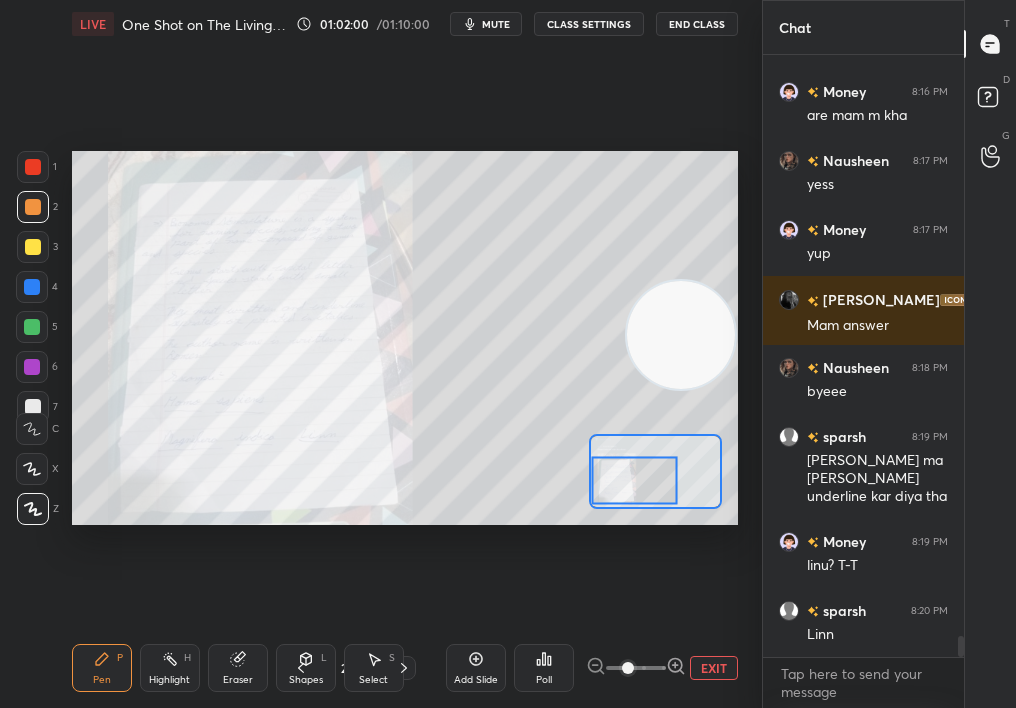 click at bounding box center [33, 207] 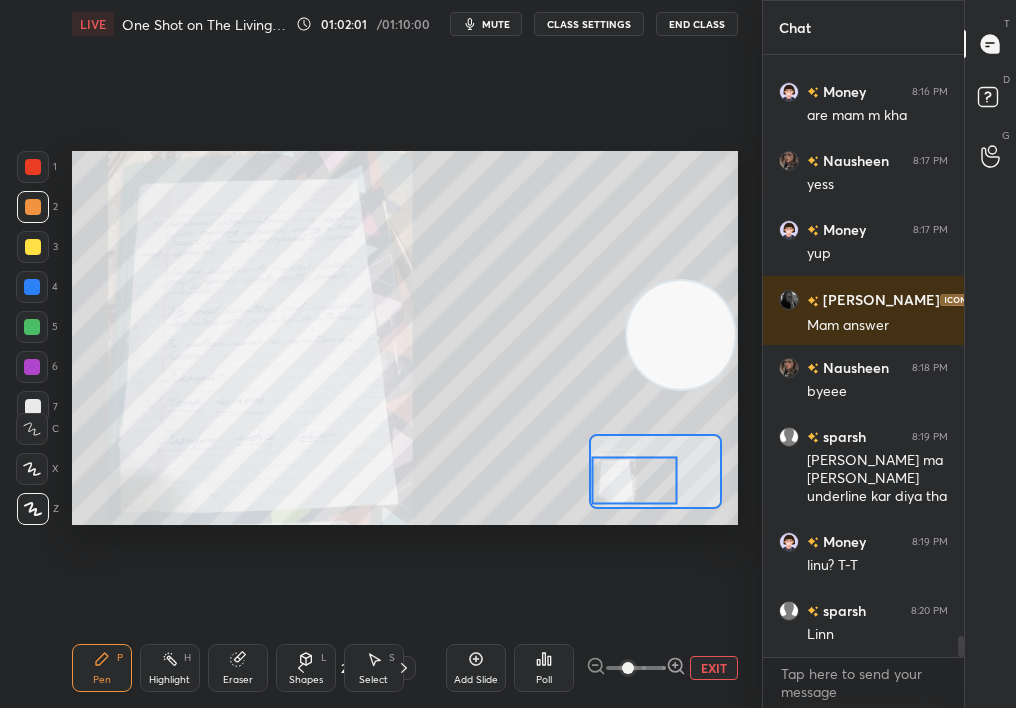 click on "Add Slide Poll EXIT" at bounding box center [592, 668] 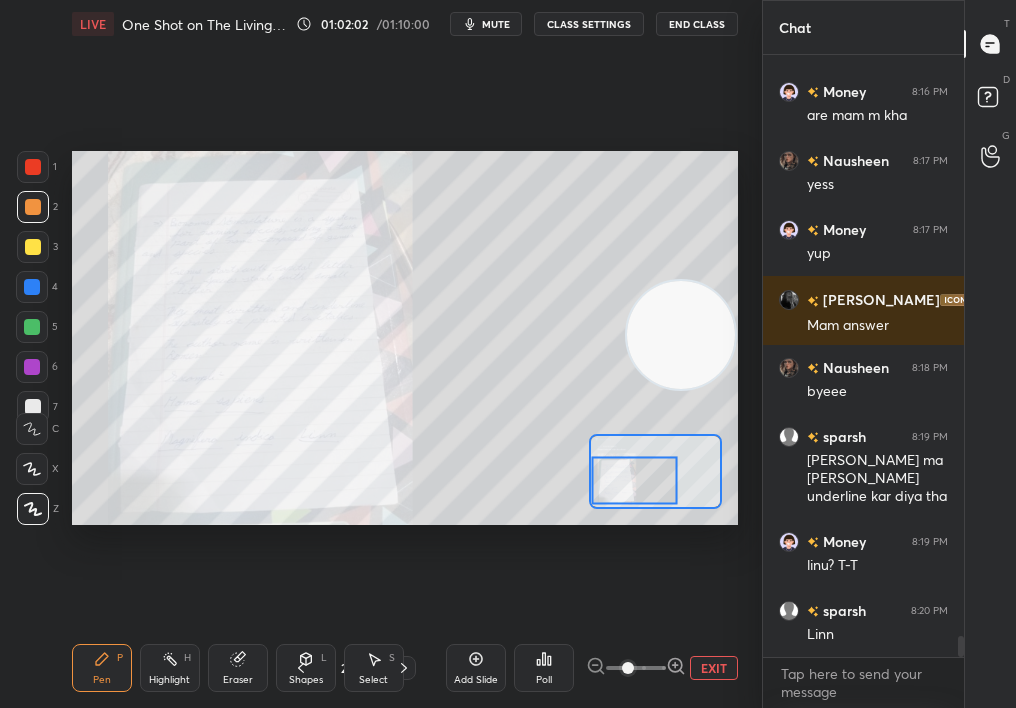 click on "Add Slide Poll EXIT" at bounding box center (592, 668) 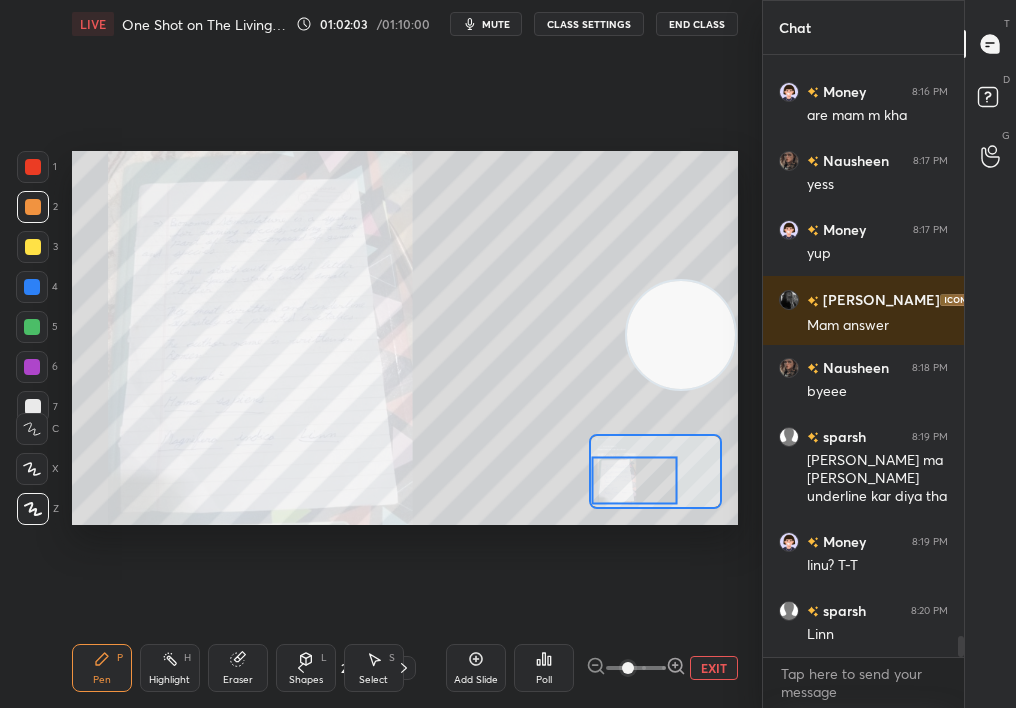 click on "EXIT" at bounding box center (714, 668) 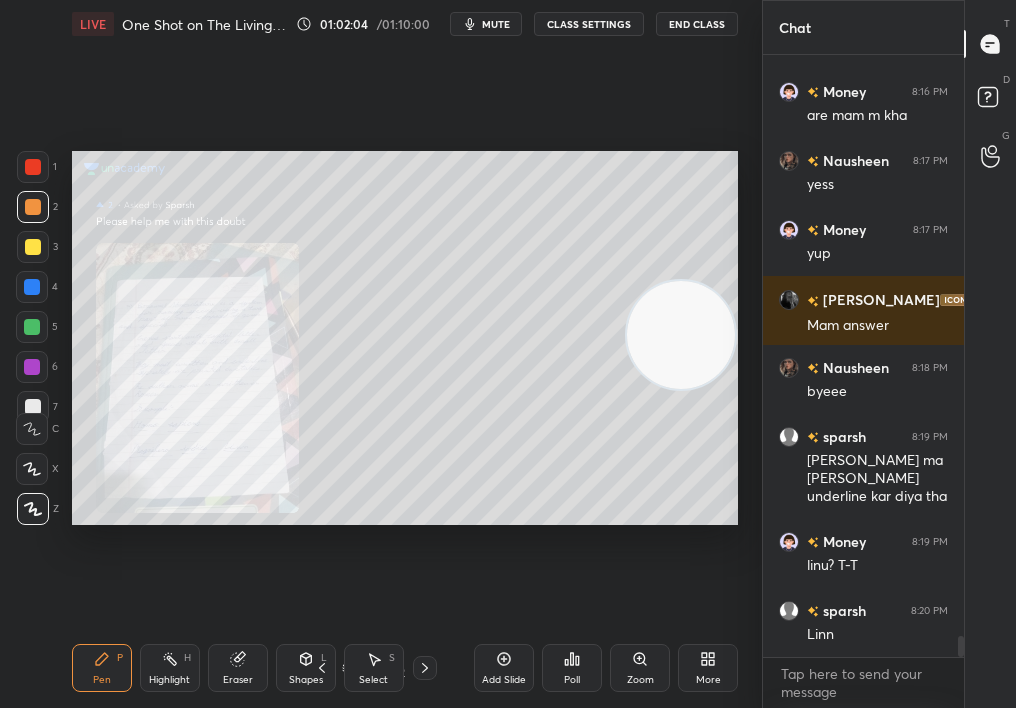 click 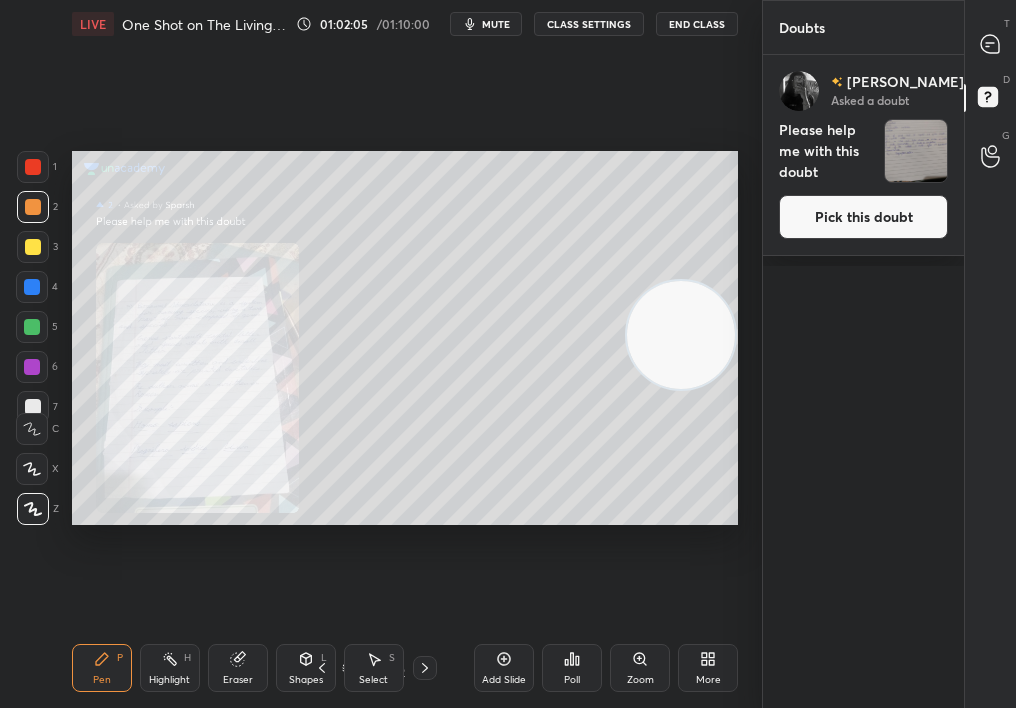 click on "Pick this doubt" at bounding box center (863, 217) 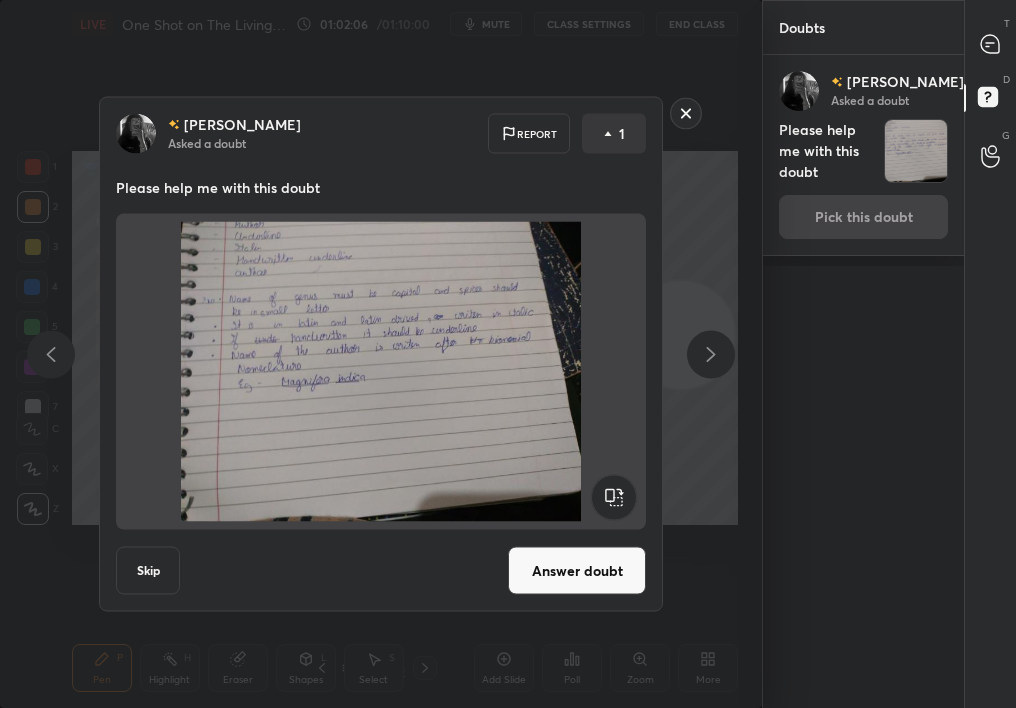 click on "Answer doubt" at bounding box center (577, 571) 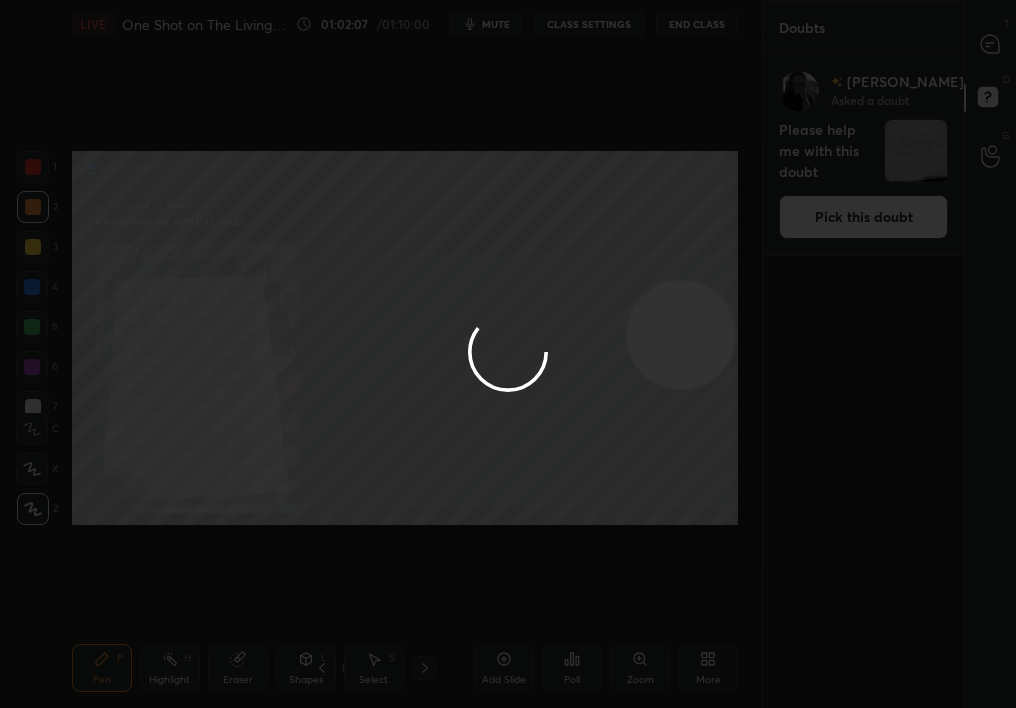 click at bounding box center [508, 354] 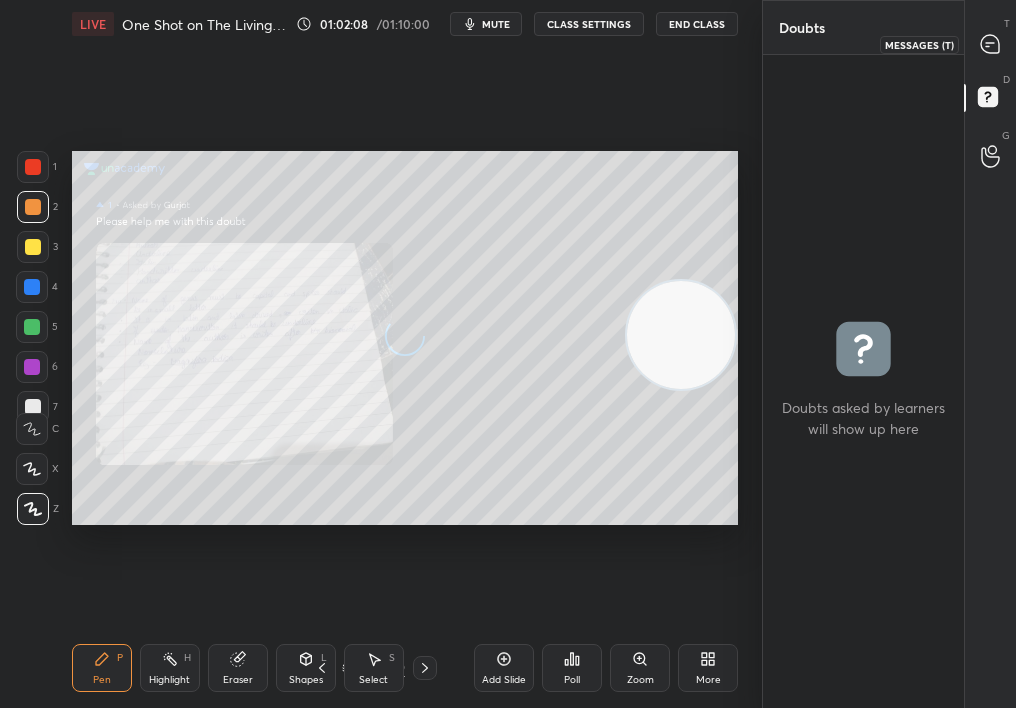 click 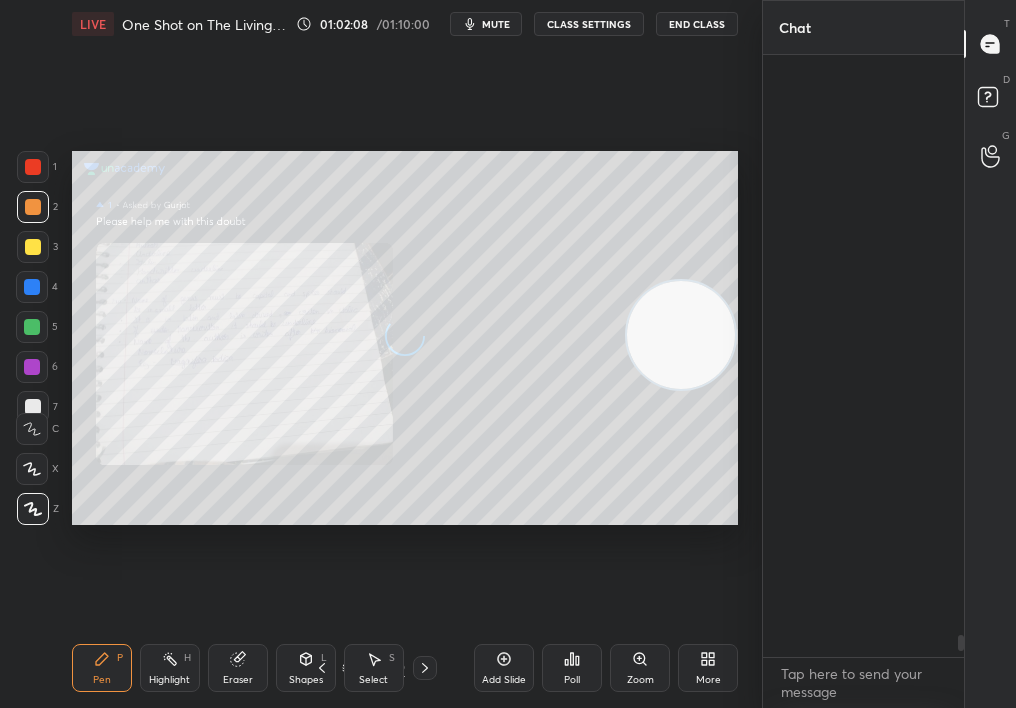 scroll, scrollTop: 16183, scrollLeft: 0, axis: vertical 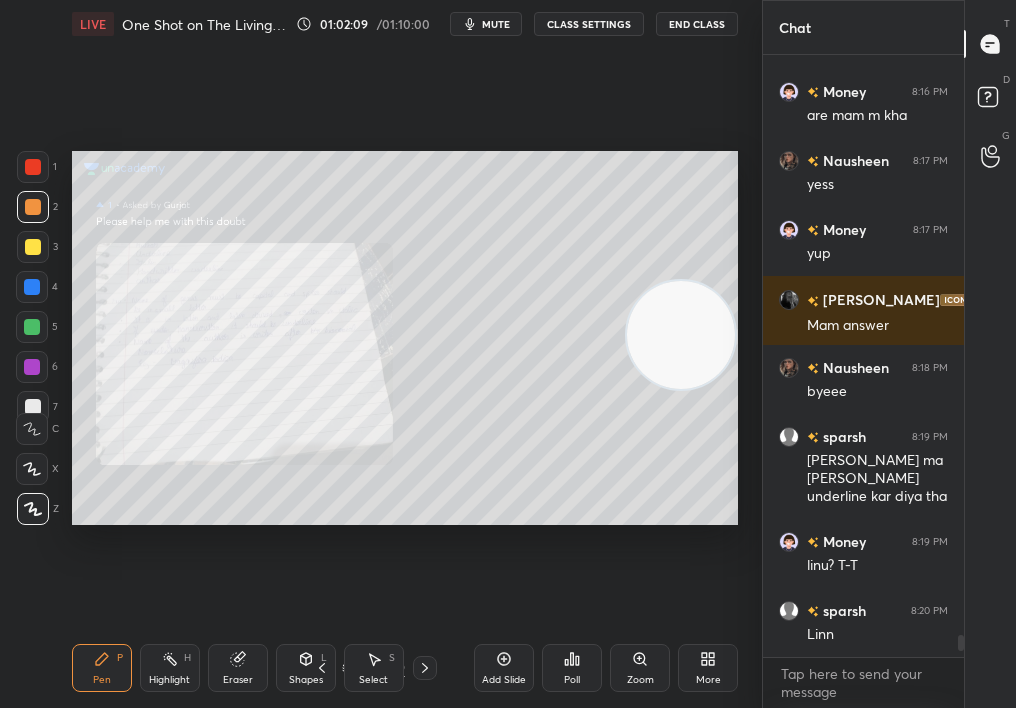 click 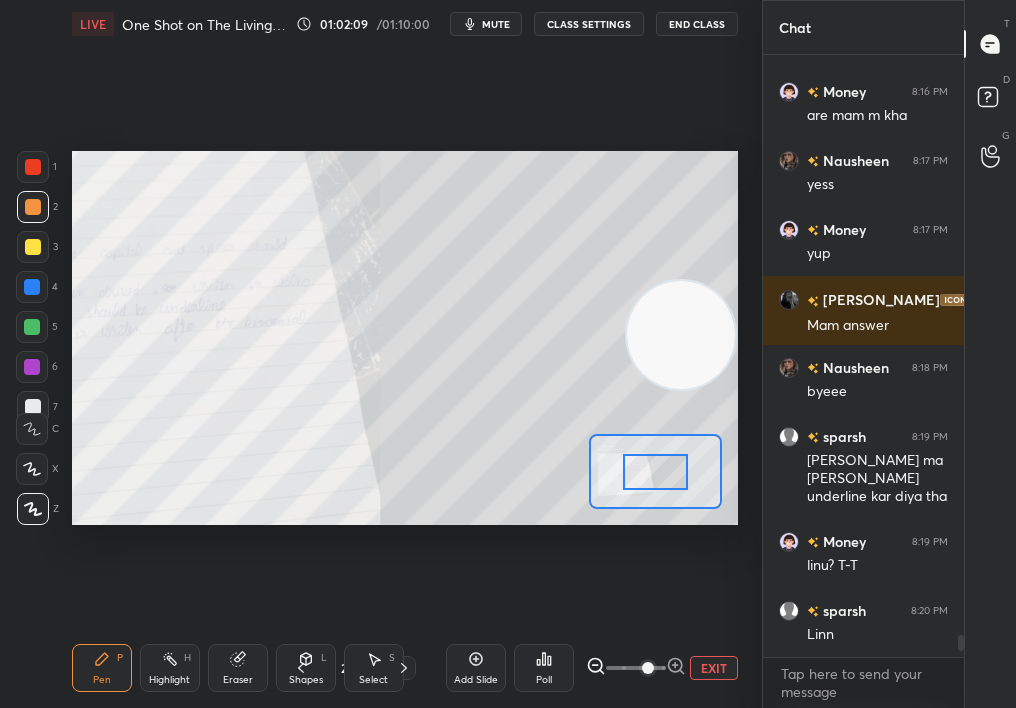 click at bounding box center [648, 668] 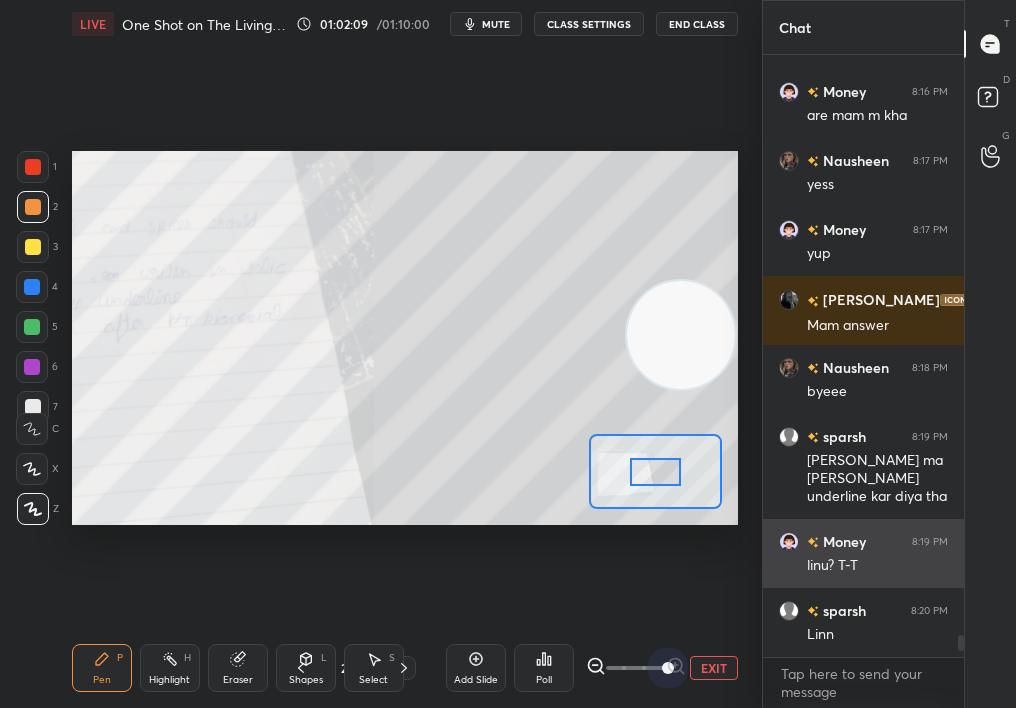 drag, startPoint x: 637, startPoint y: 674, endPoint x: 796, endPoint y: 584, distance: 182.70468 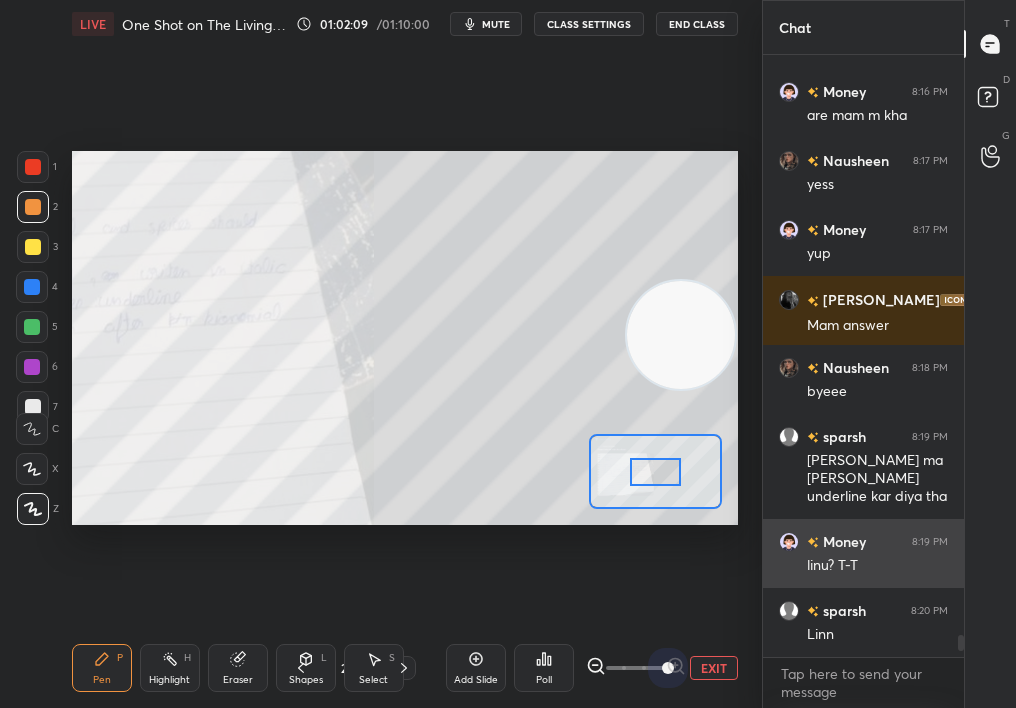 click on "1 2 3 4 5 6 7 C X Z C X Z E E Erase all   H H LIVE One Shot on The Living World 01:02:09 /  01:10:00 mute CLASS SETTINGS End Class Setting up your live class Poll for   secs No correct answer Start poll Back One Shot on The Living World • L1 of Crash Course on Diversity of Living Organisms [MEDICAL_DATA][PERSON_NAME] Pen P Highlight H Eraser Shapes L Select S 28 / 79 Add Slide Poll EXIT Chat Money 8:16 PM ik a friend of mine Nausheen 8:16 PM valid tbh Money 8:16 PM are mam m [PERSON_NAME] 8:17 PM yess Money 8:17 PM yup [PERSON_NAME] 8:18 PM Mam answer Nausheen 8:18 PM byeee sparsh 8:19 PM [PERSON_NAME] ma [PERSON_NAME] underline kar diya tha Money 8:19 PM linu? T-T sparsh 8:20 PM [PERSON_NAME] JUMP TO LATEST Enable hand raising Enable raise hand to speak to learners. Once enabled, chat will be turned off temporarily. Enable x   Doubts asked by learners will show up here NEW DOUBTS ASKED Preparation related [PERSON_NAME] Can't raise hand Looks like educator just invited you to speak. Please wait before you can raise your hand again. Got it T D G ​" at bounding box center [508, 354] 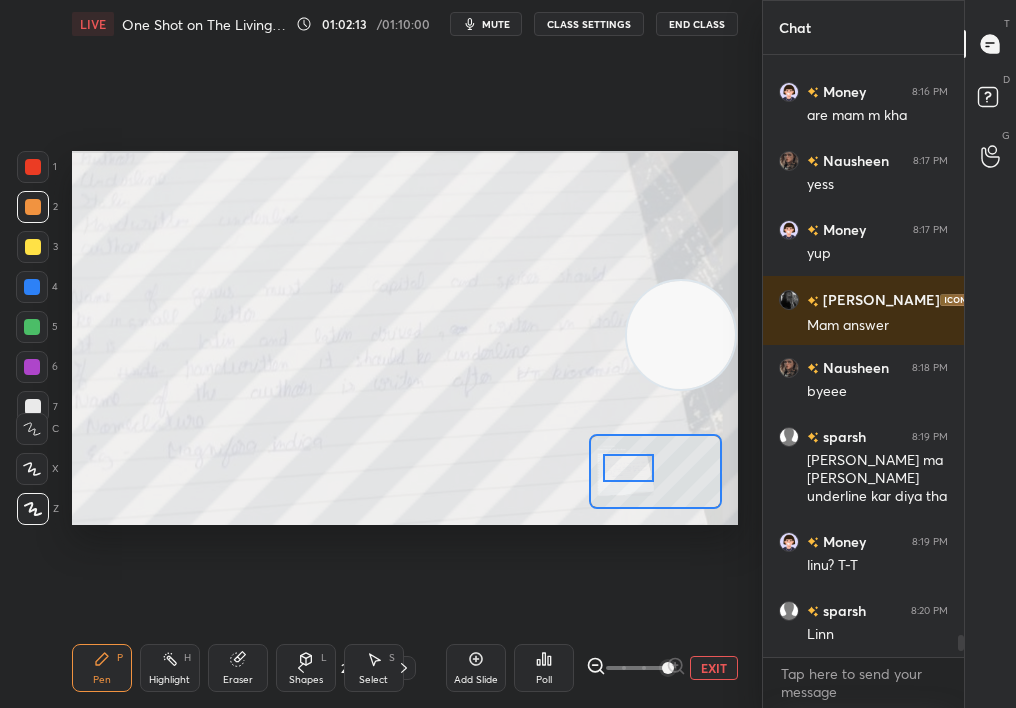 drag, startPoint x: 656, startPoint y: 474, endPoint x: 632, endPoint y: 474, distance: 24 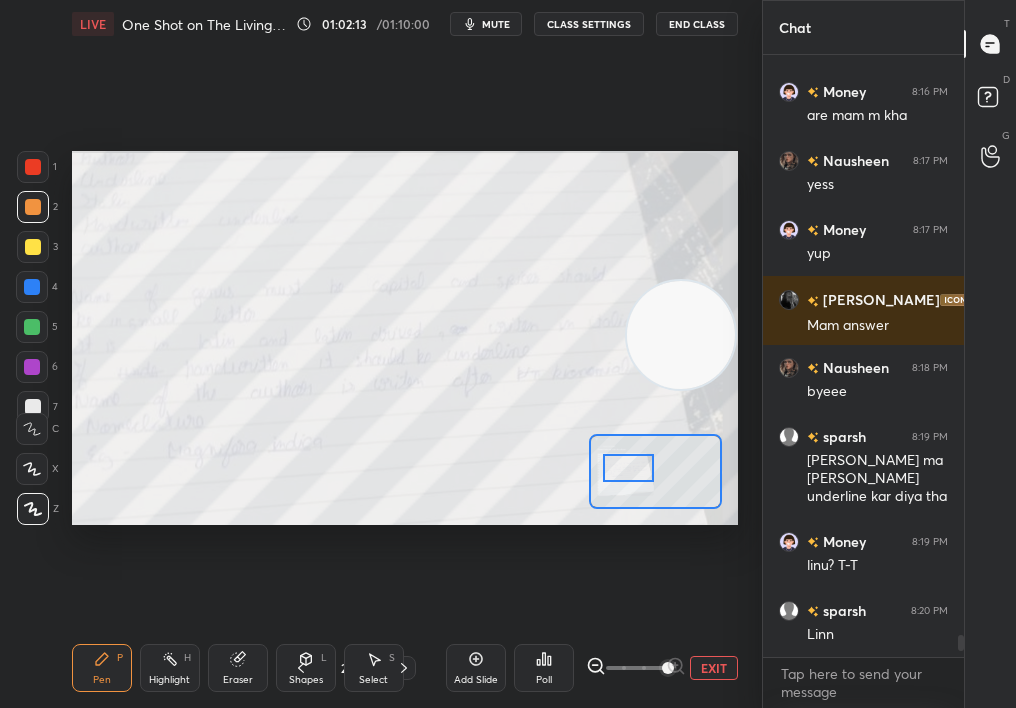 click at bounding box center (629, 468) 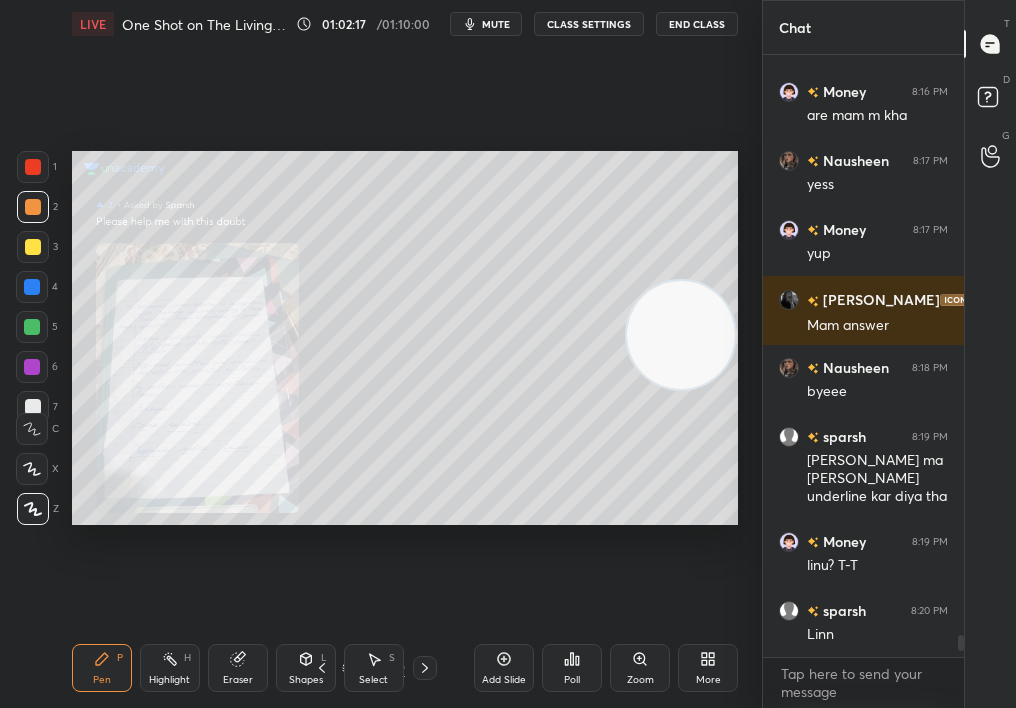 click on "Zoom" at bounding box center (640, 668) 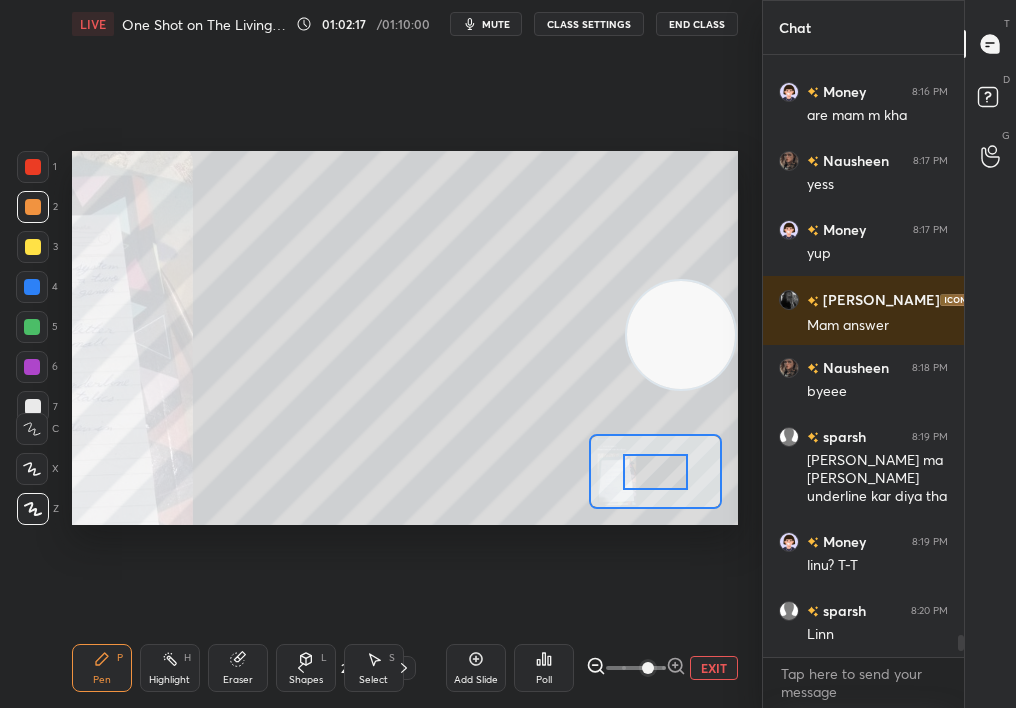 click at bounding box center [648, 668] 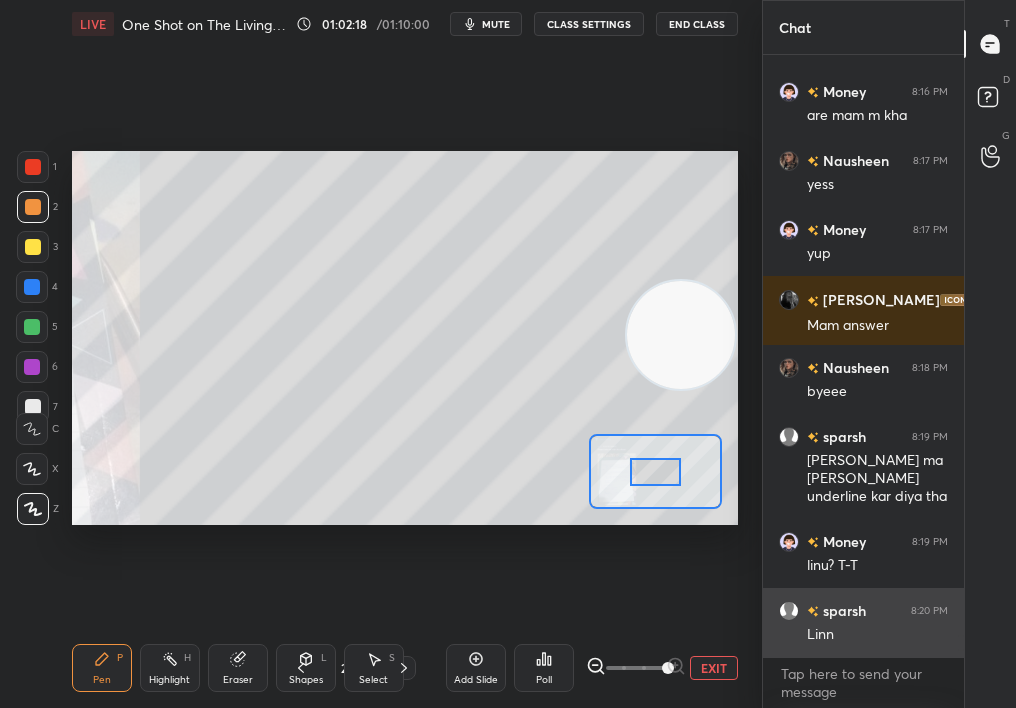 drag, startPoint x: 650, startPoint y: 672, endPoint x: 788, endPoint y: 646, distance: 140.42792 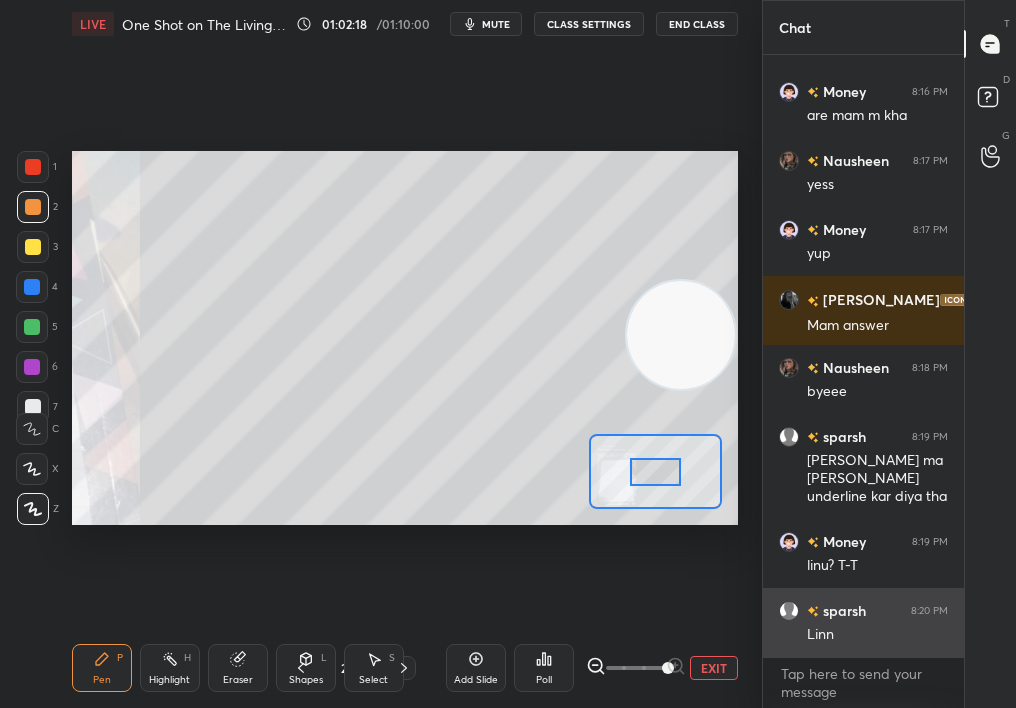 click on "1 2 3 4 5 6 7 C X Z C X Z E E Erase all   H H LIVE One Shot on The Living World 01:02:18 /  01:10:00 mute CLASS SETTINGS End Class Setting up your live class Poll for   secs No correct answer Start poll Back One Shot on The Living World • L1 of Crash Course on Diversity of Living Organisms [MEDICAL_DATA][PERSON_NAME] Pen P Highlight H Eraser Shapes L Select S 27 / 79 Add Slide Poll EXIT Chat Money 8:16 PM ik a friend of mine Nausheen 8:16 PM valid tbh Money 8:16 PM are mam m [PERSON_NAME] 8:17 PM yess Money 8:17 PM yup [PERSON_NAME] 8:18 PM Mam answer Nausheen 8:18 PM byeee sparsh 8:19 PM [PERSON_NAME] ma [PERSON_NAME] underline kar diya tha Money 8:19 PM linu? T-T sparsh 8:20 PM [PERSON_NAME] JUMP TO LATEST Enable hand raising Enable raise hand to speak to learners. Once enabled, chat will be turned off temporarily. Enable x   Doubts asked by learners will show up here NEW DOUBTS ASKED Preparation related [PERSON_NAME] Can't raise hand Looks like educator just invited you to speak. Please wait before you can raise your hand again. Got it T D G ​" at bounding box center [508, 354] 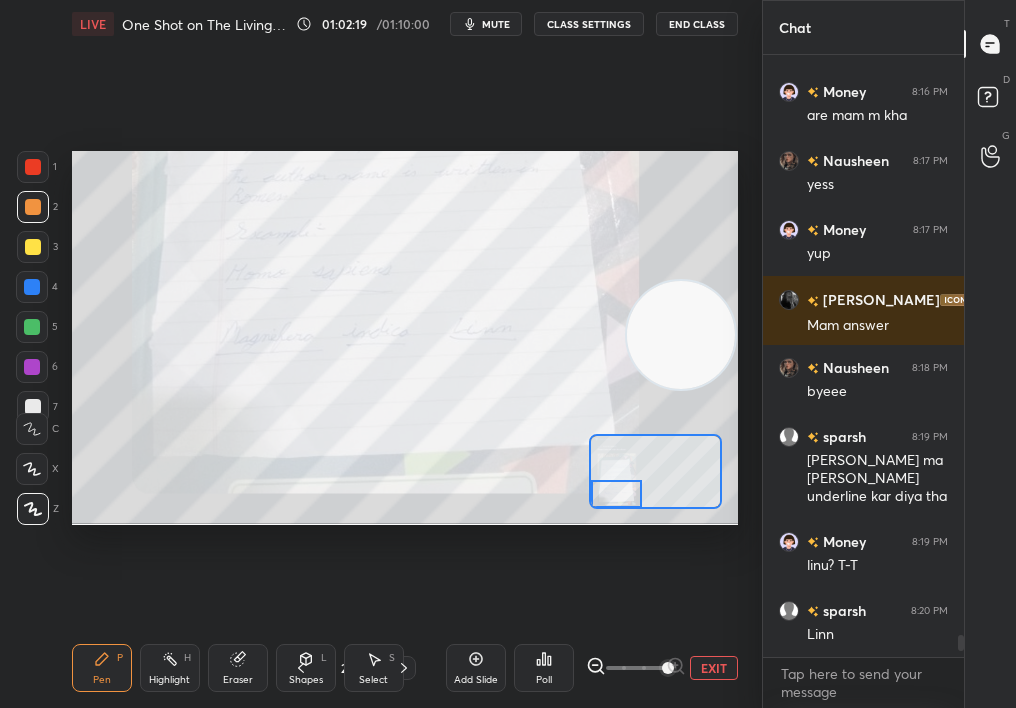 drag, startPoint x: 654, startPoint y: 476, endPoint x: 607, endPoint y: 507, distance: 56.302753 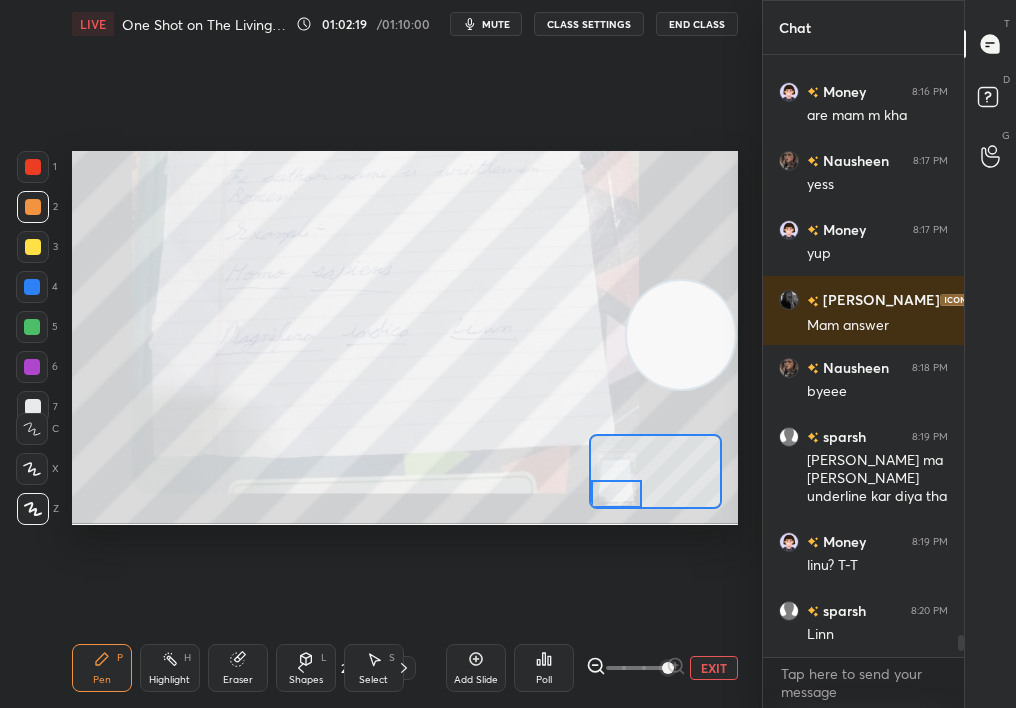 click at bounding box center [655, 471] 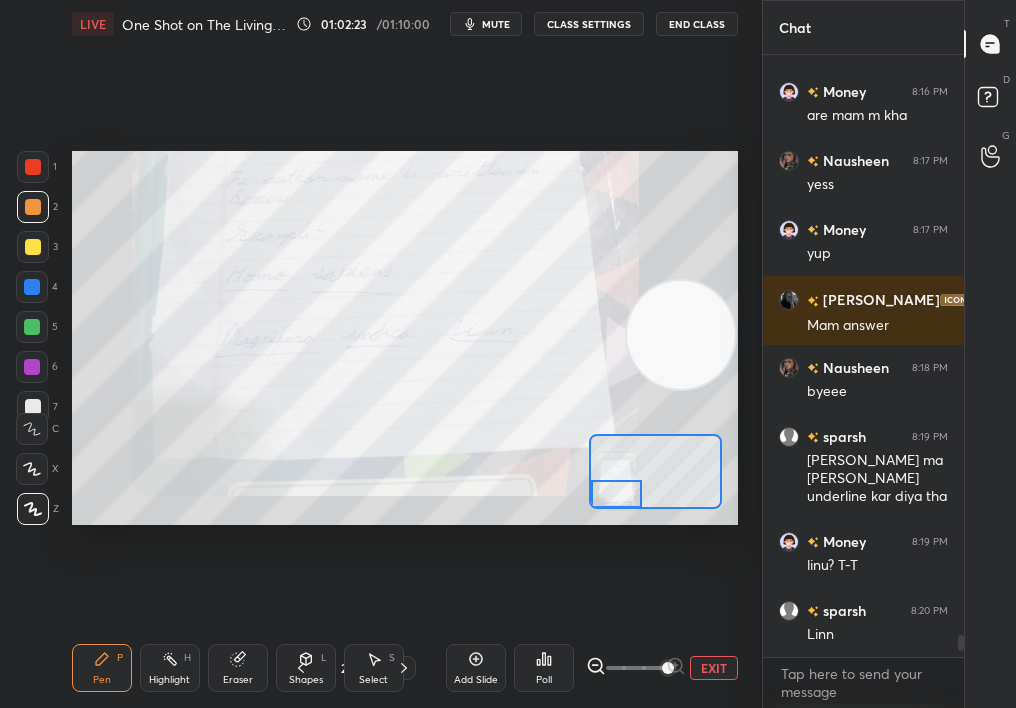 click 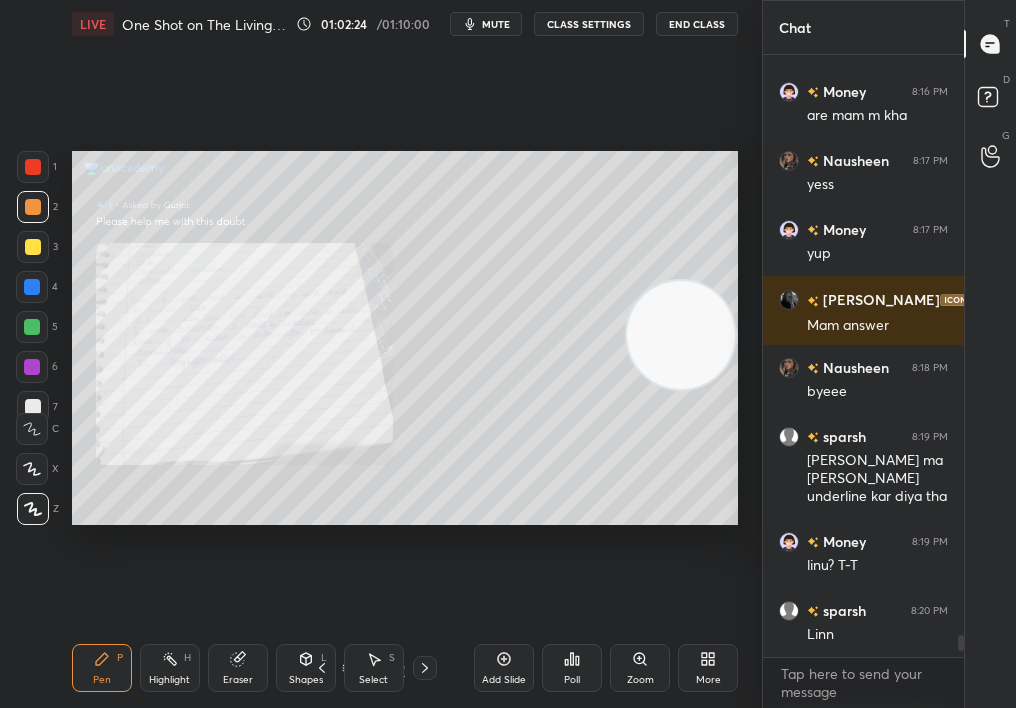 click on "Zoom" at bounding box center [640, 680] 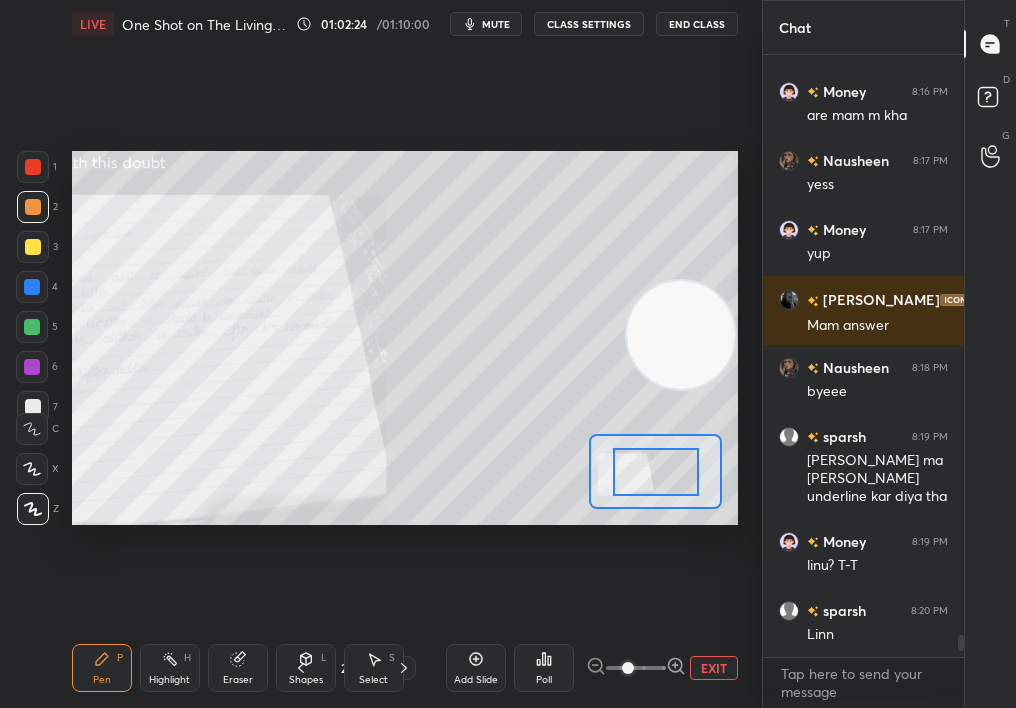 click at bounding box center (628, 668) 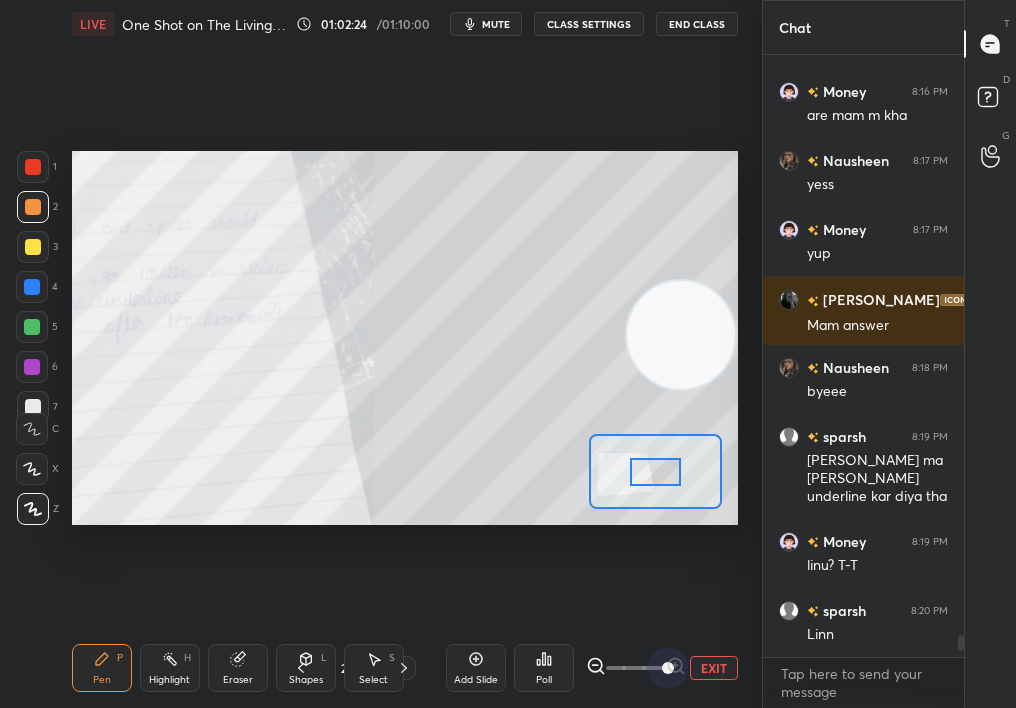 drag, startPoint x: 633, startPoint y: 672, endPoint x: 734, endPoint y: 653, distance: 102.77159 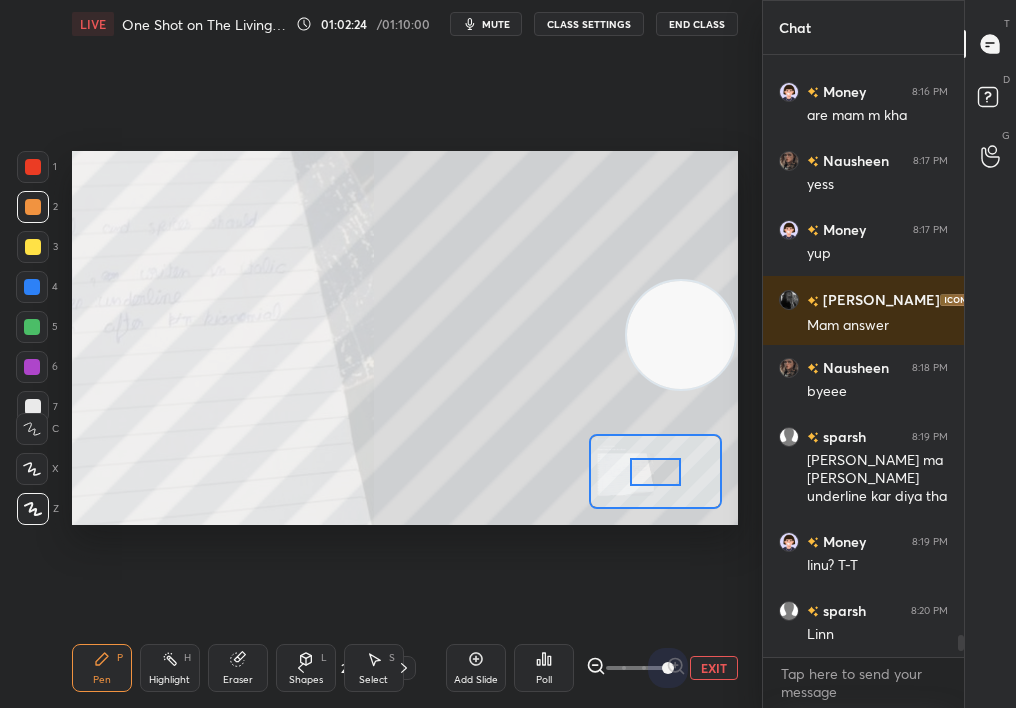 click on "Add Slide Poll EXIT" at bounding box center (592, 668) 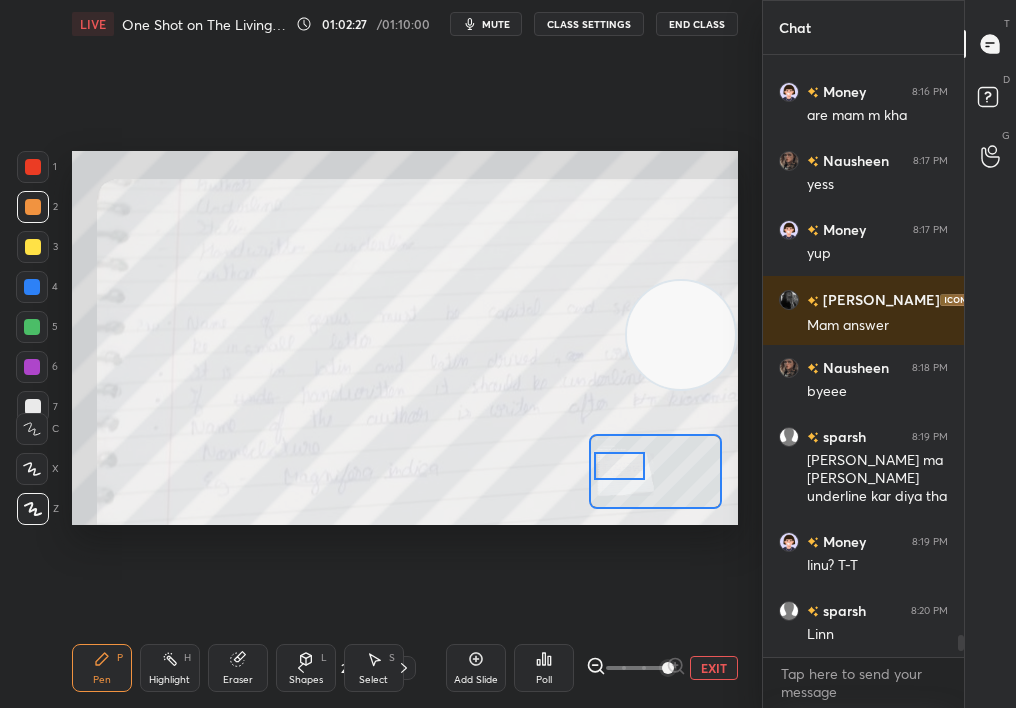 drag, startPoint x: 641, startPoint y: 474, endPoint x: 618, endPoint y: 471, distance: 23.194826 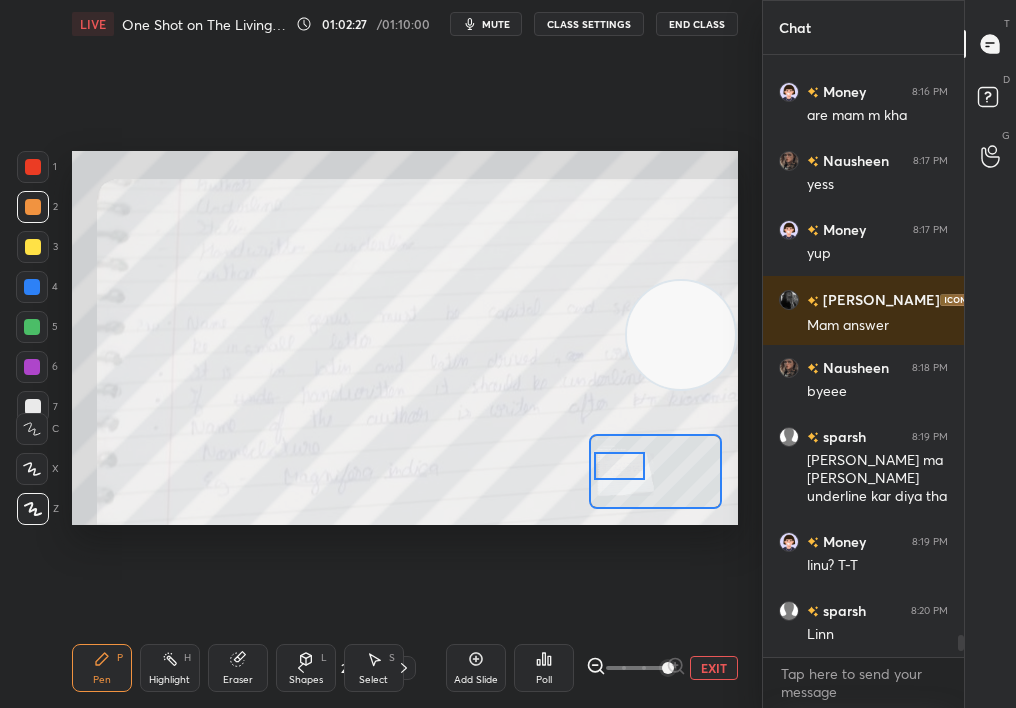 click at bounding box center (620, 466) 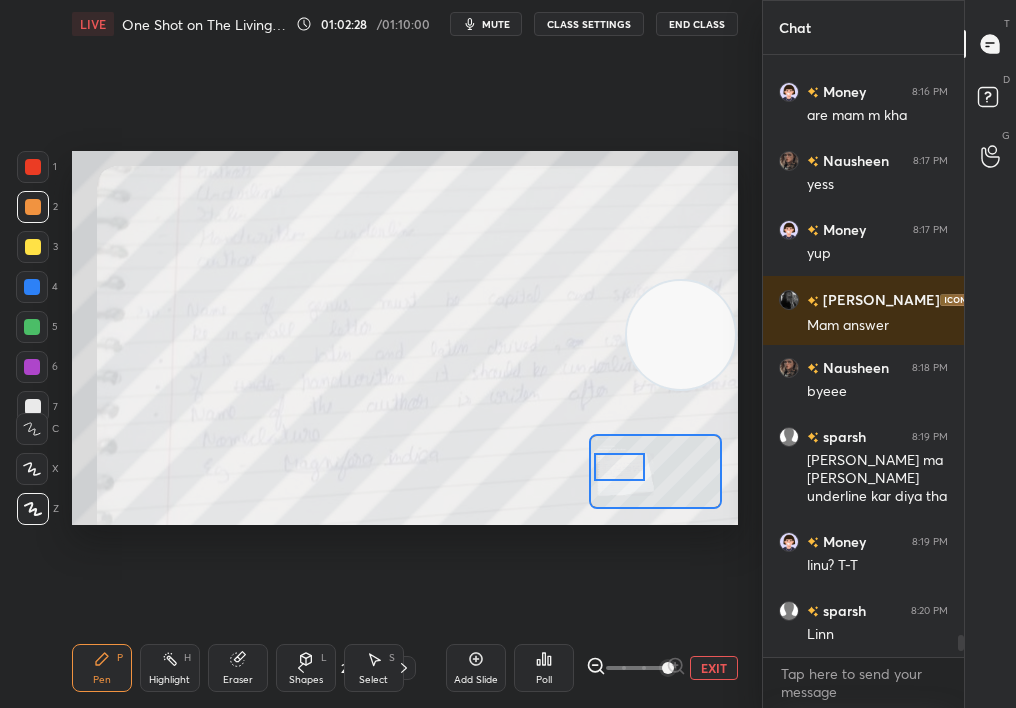 click at bounding box center (636, 668) 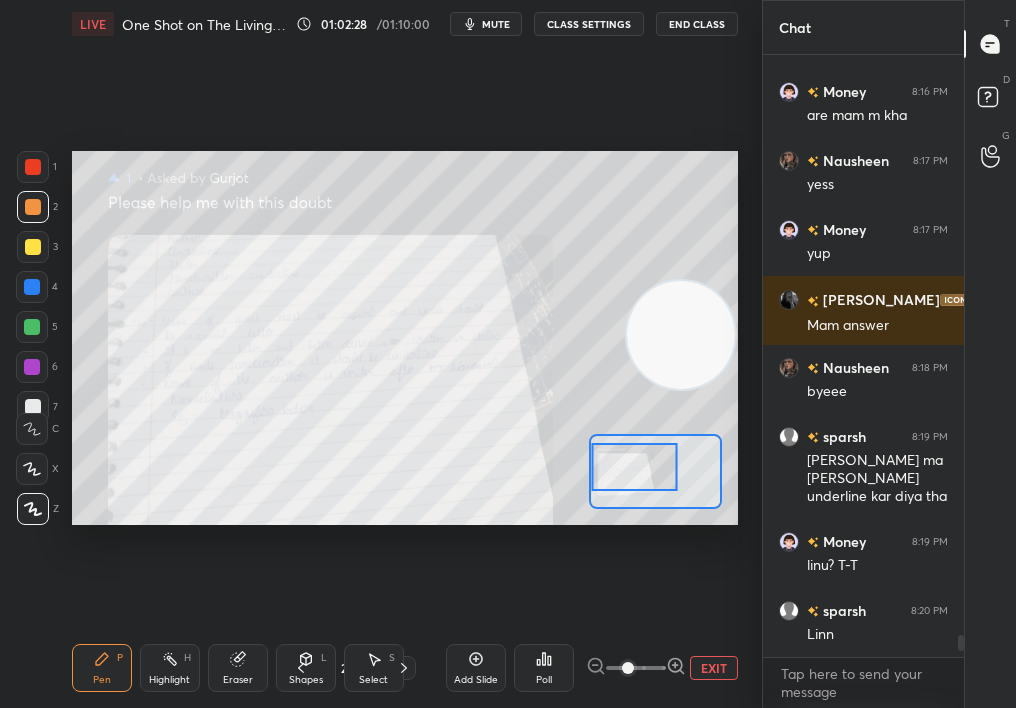 click at bounding box center [636, 668] 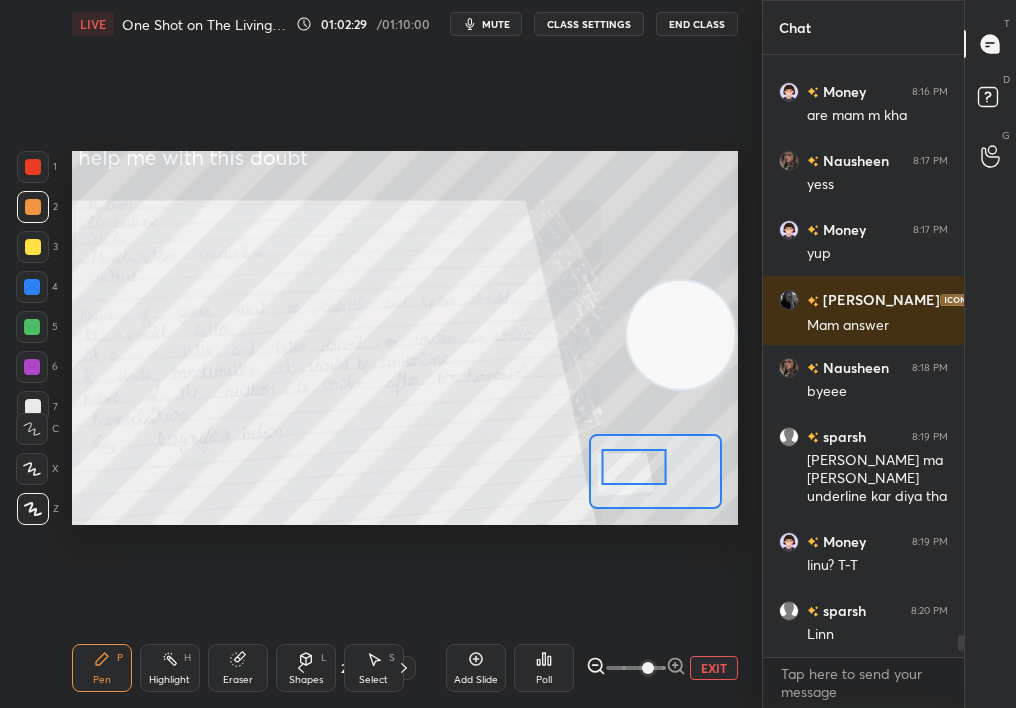 click at bounding box center [634, 466] 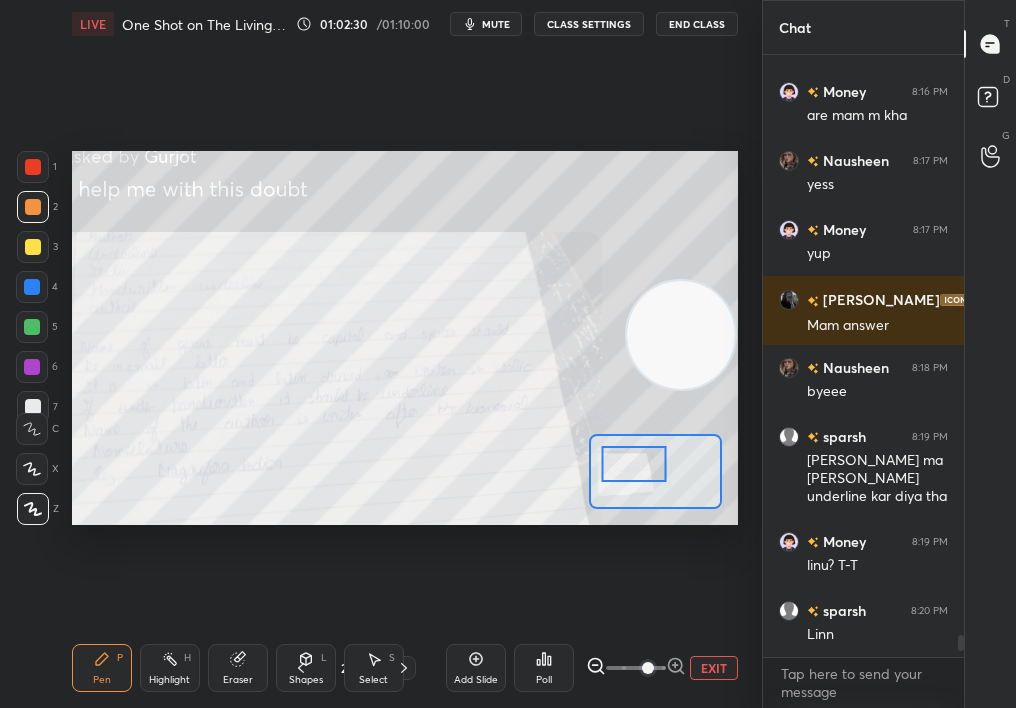click at bounding box center (634, 463) 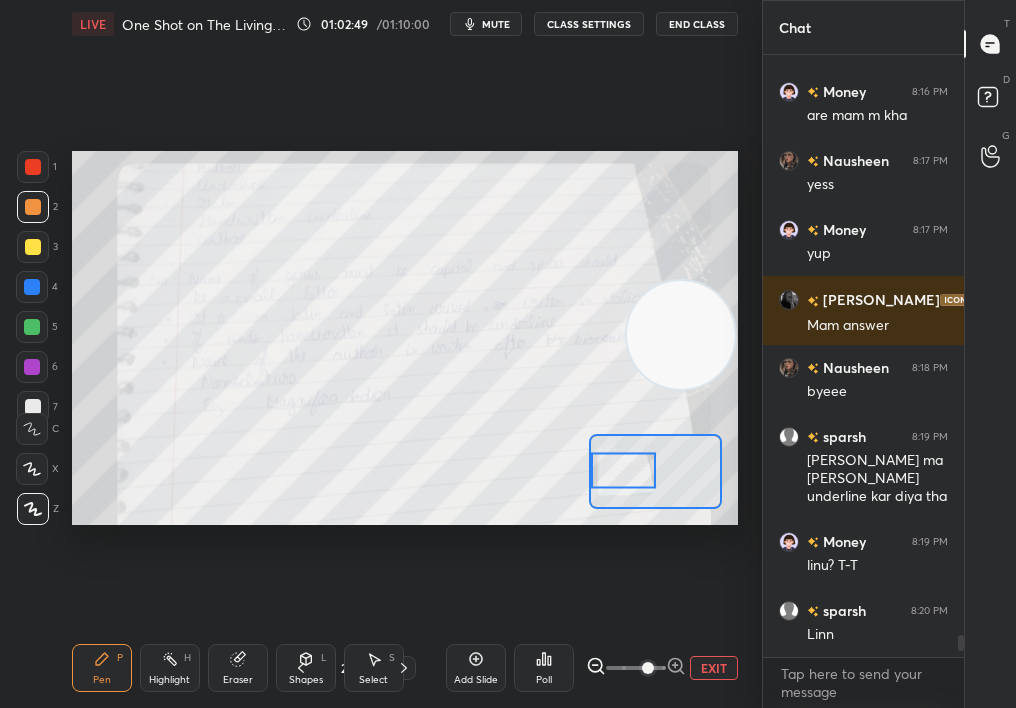 drag, startPoint x: 634, startPoint y: 473, endPoint x: 632, endPoint y: 458, distance: 15.132746 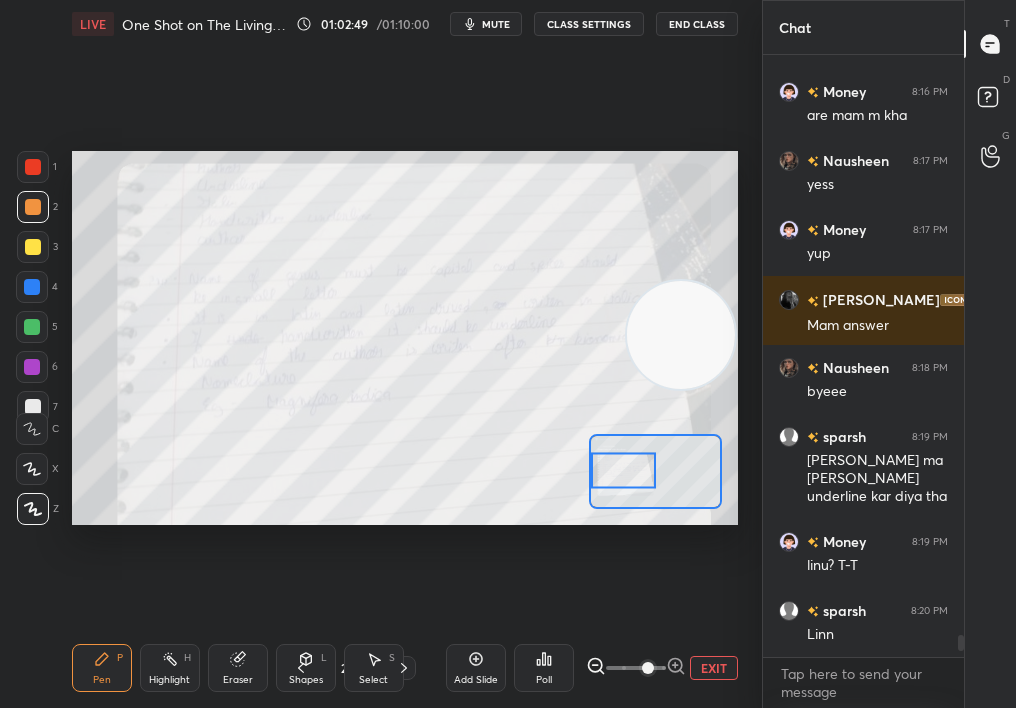 click at bounding box center [623, 470] 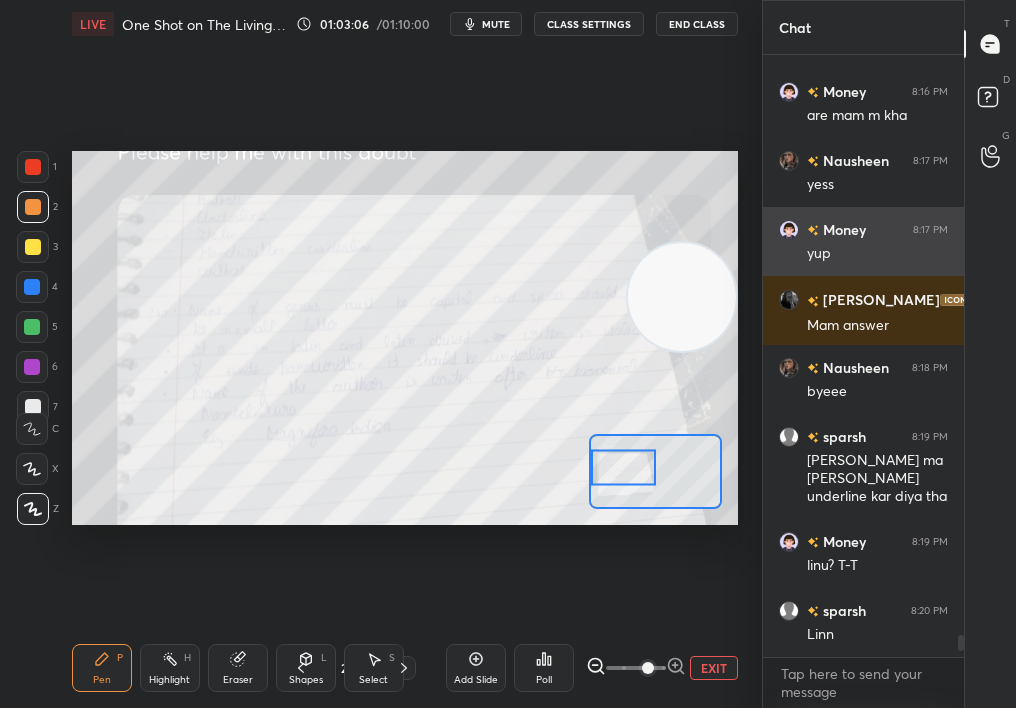 drag, startPoint x: 717, startPoint y: 292, endPoint x: 772, endPoint y: 207, distance: 101.24229 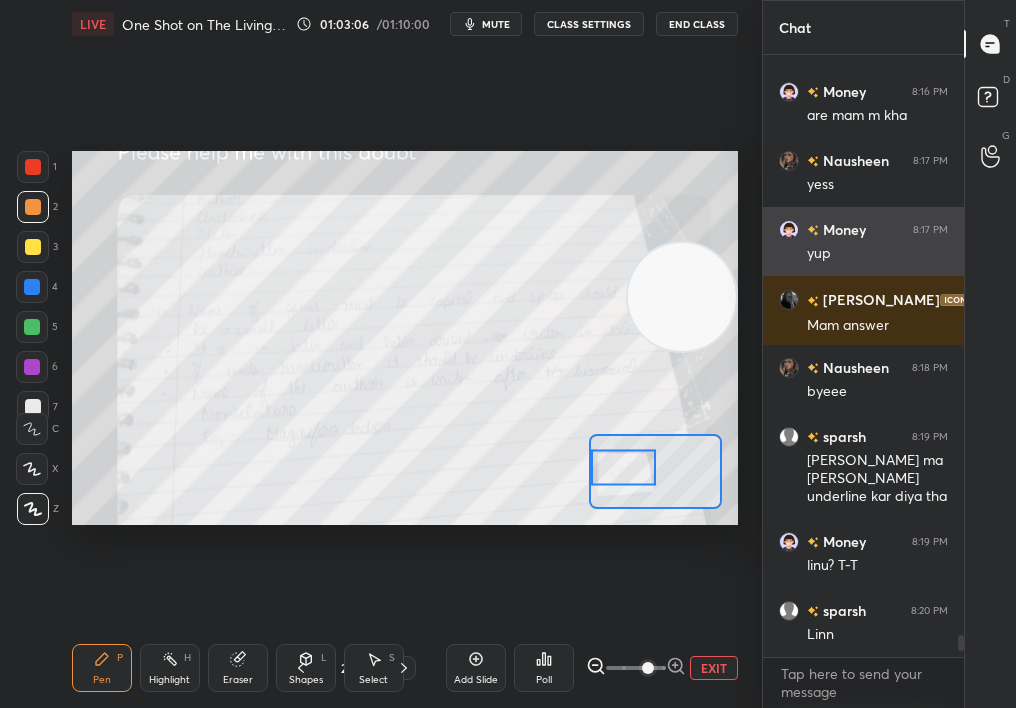 click on "1 2 3 4 5 6 7 C X Z C X Z E E Erase all   H H LIVE One Shot on The Living World 01:03:06 /  01:10:00 mute CLASS SETTINGS End Class Setting up your live class Poll for   secs No correct answer Start poll Back One Shot on The Living World • L1 of Crash Course on Diversity of Living Organisms [MEDICAL_DATA][PERSON_NAME] Pen P Highlight H Eraser Shapes L Select S 28 / 79 Add Slide Poll EXIT Chat Money 8:16 PM ik a friend of mine Nausheen 8:16 PM valid tbh Money 8:16 PM are mam m [PERSON_NAME] 8:17 PM yess Money 8:17 PM yup [PERSON_NAME] 8:18 PM Mam answer Nausheen 8:18 PM byeee sparsh 8:19 PM [PERSON_NAME] ma [PERSON_NAME] underline kar diya tha Money 8:19 PM linu? T-T sparsh 8:20 PM [PERSON_NAME] JUMP TO LATEST Enable hand raising Enable raise hand to speak to learners. Once enabled, chat will be turned off temporarily. Enable x   Doubts asked by learners will show up here NEW DOUBTS ASKED Preparation related [PERSON_NAME] Can't raise hand Looks like educator just invited you to speak. Please wait before you can raise your hand again. Got it T D G ​" at bounding box center [508, 354] 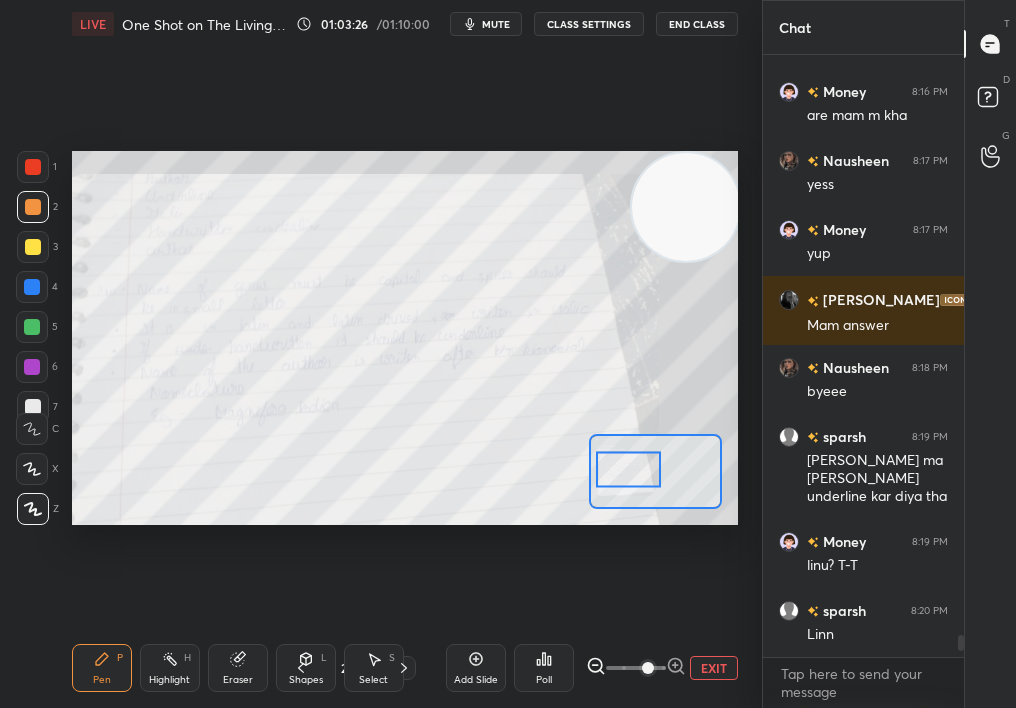 drag, startPoint x: 625, startPoint y: 457, endPoint x: 630, endPoint y: 471, distance: 14.866069 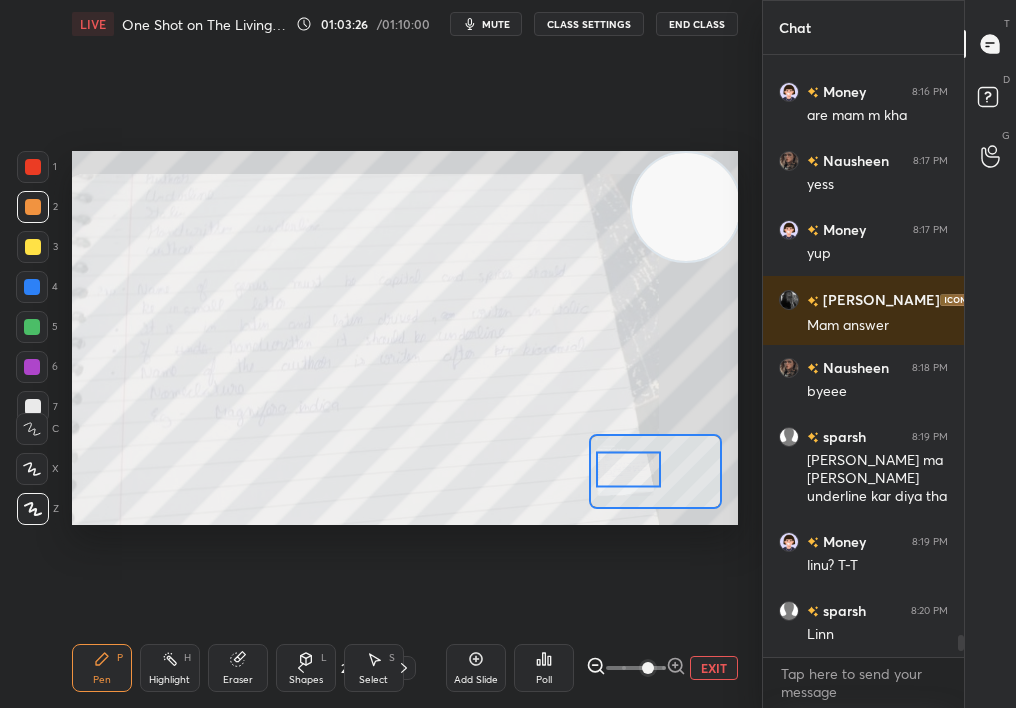 click at bounding box center (628, 469) 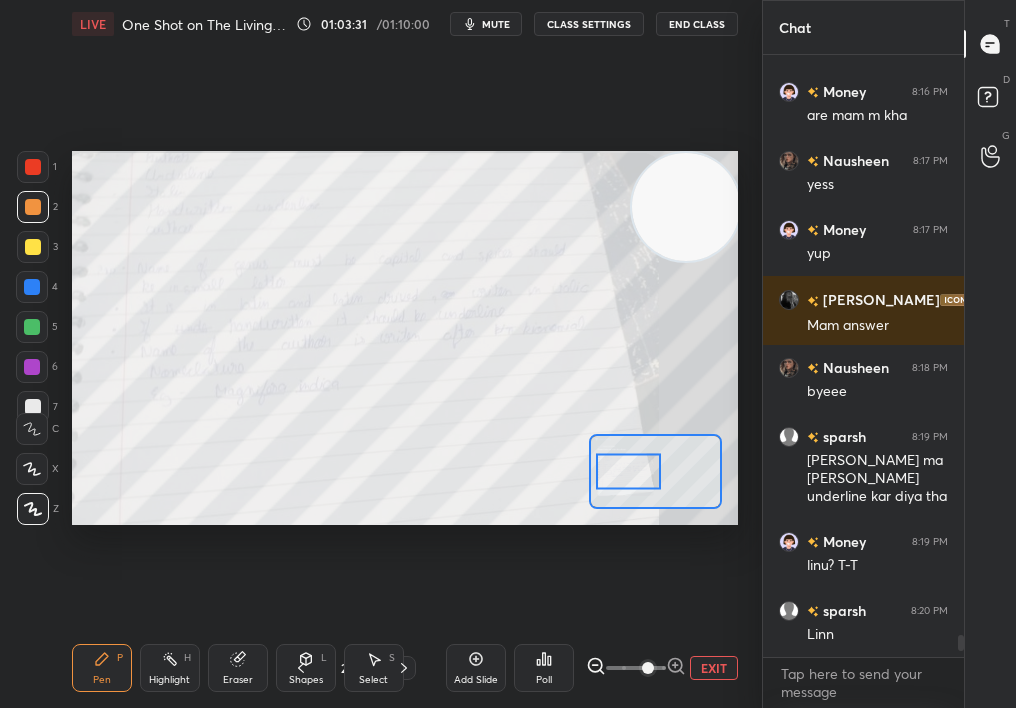 click on "EXIT" at bounding box center [714, 668] 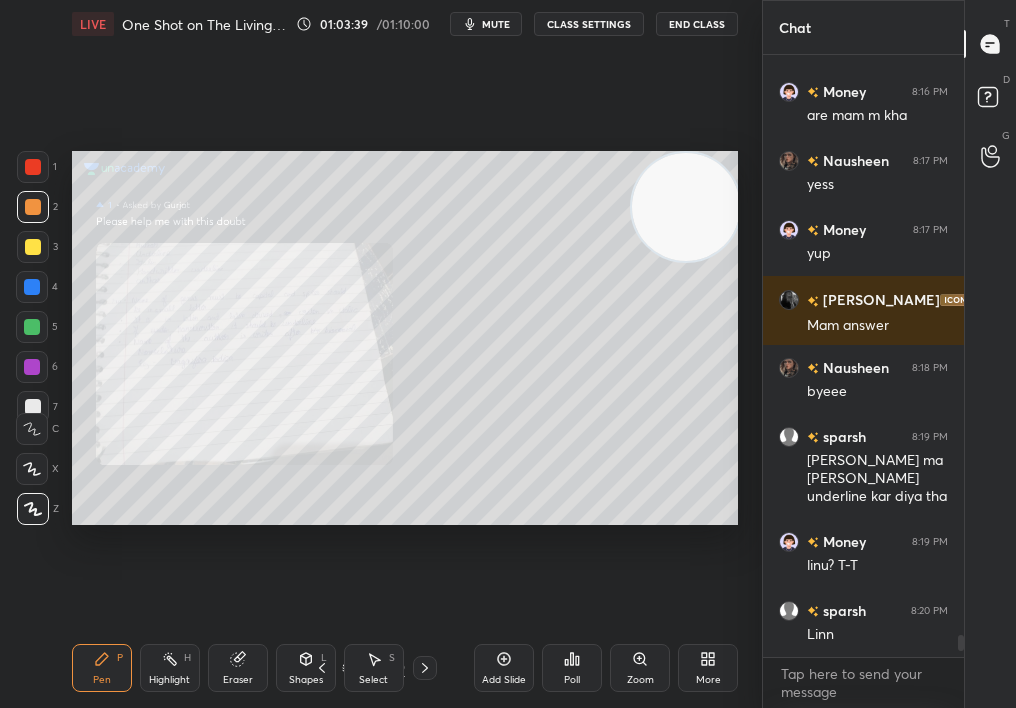 click at bounding box center [33, 167] 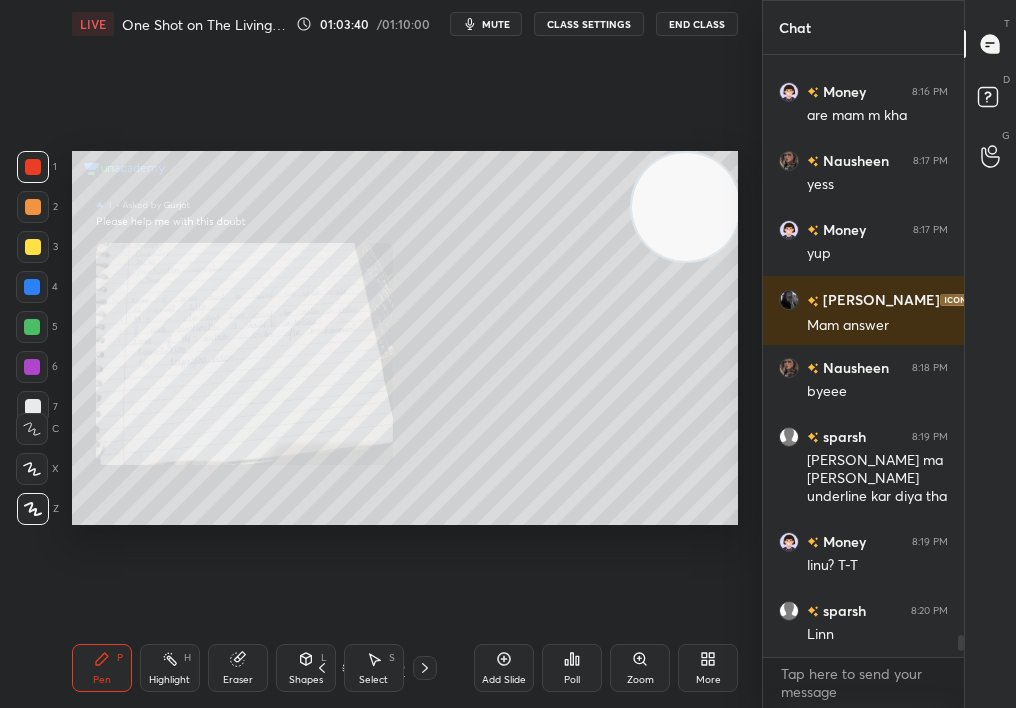 click at bounding box center (33, 167) 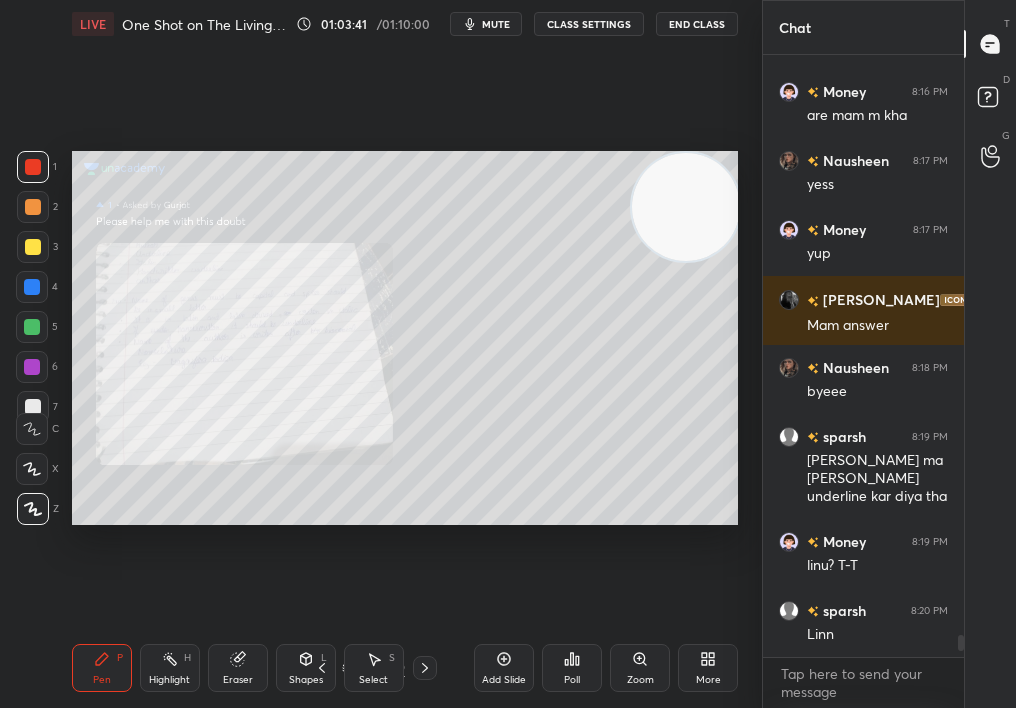 click at bounding box center [33, 509] 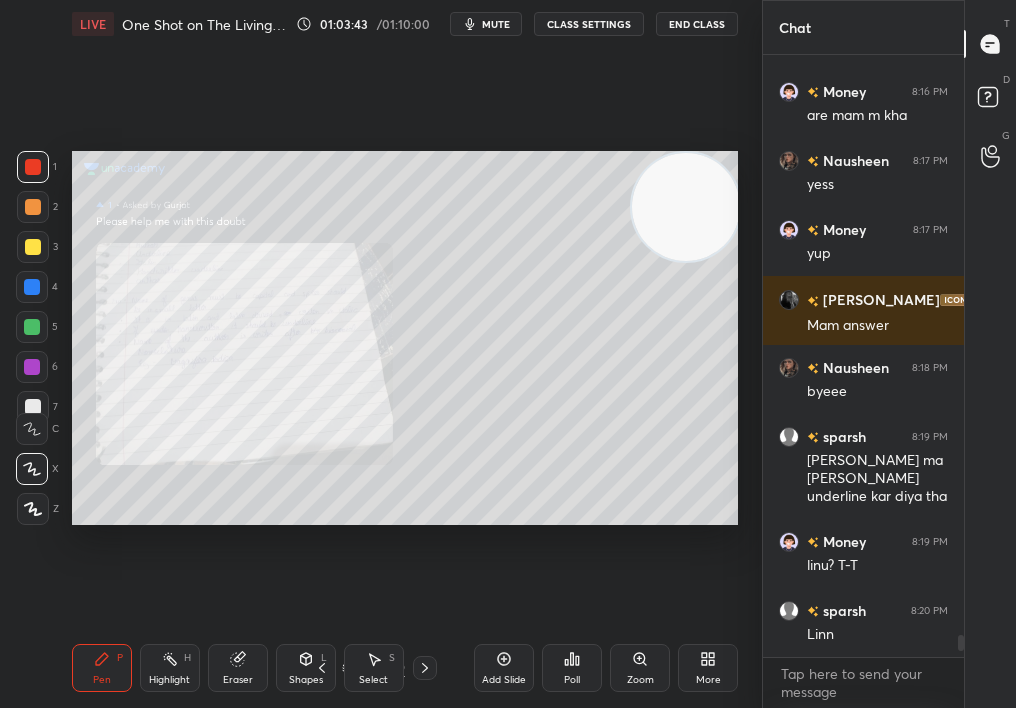 click 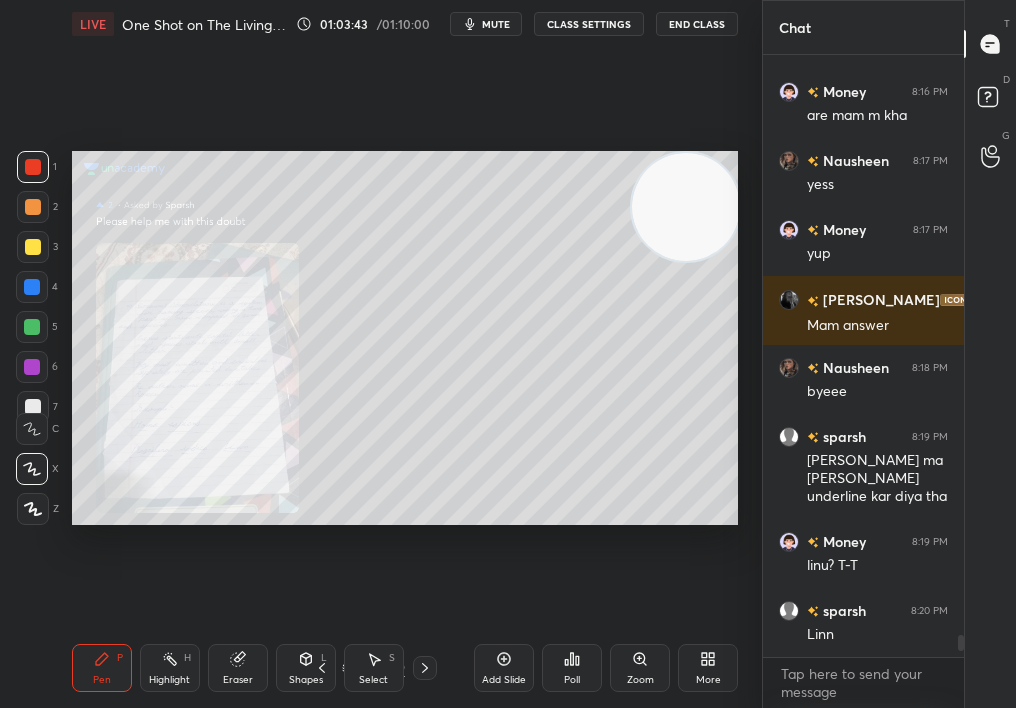 click 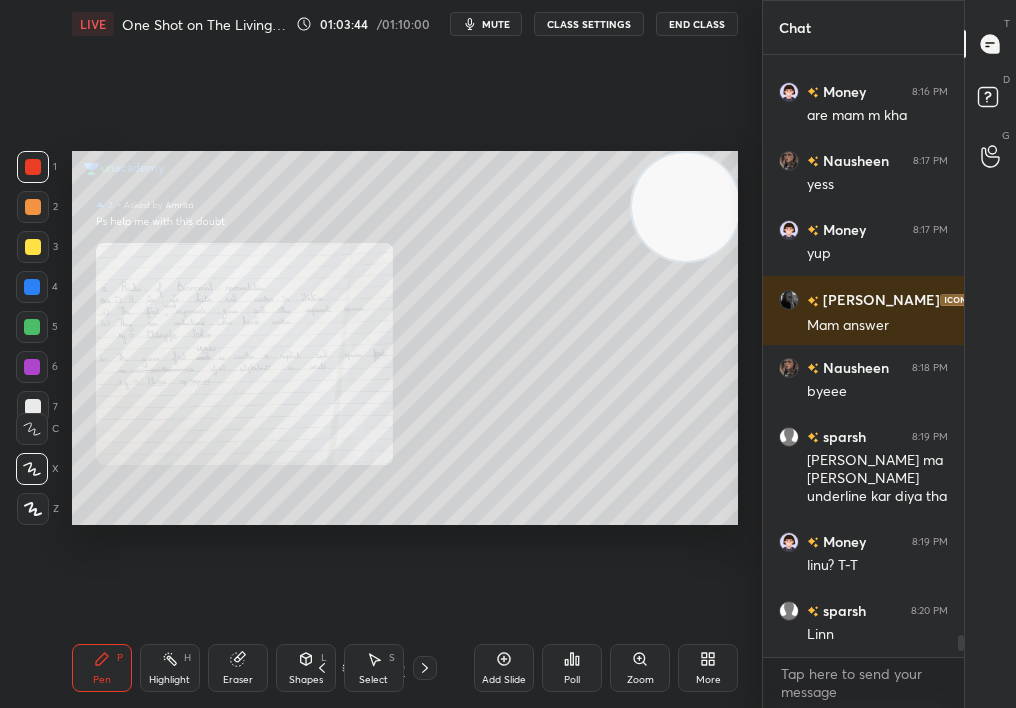 click 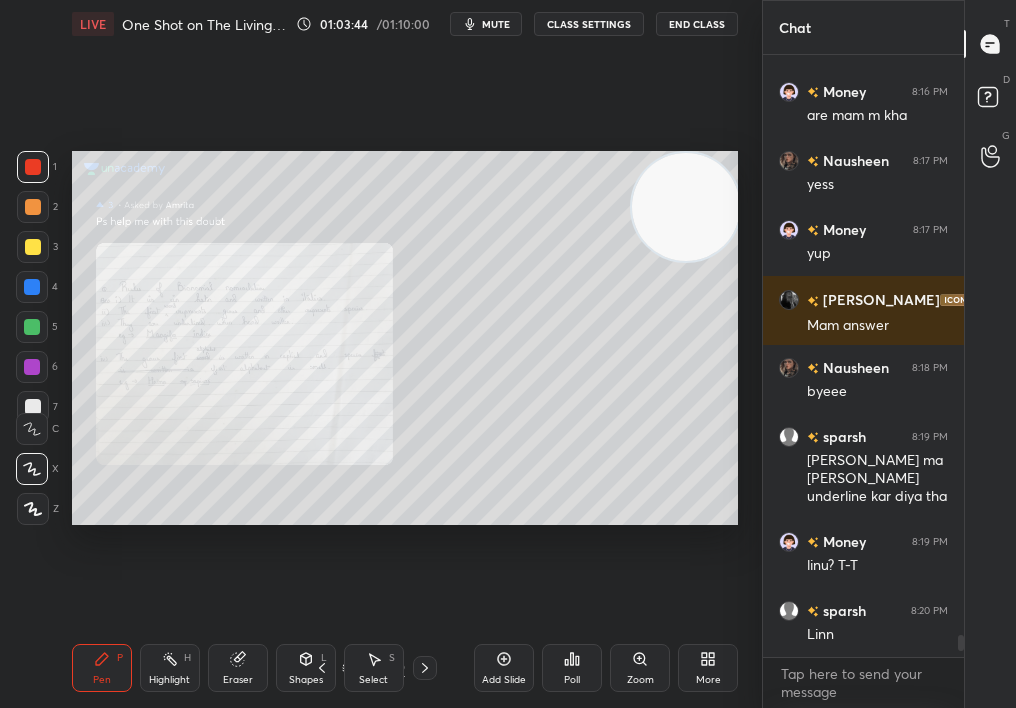 click 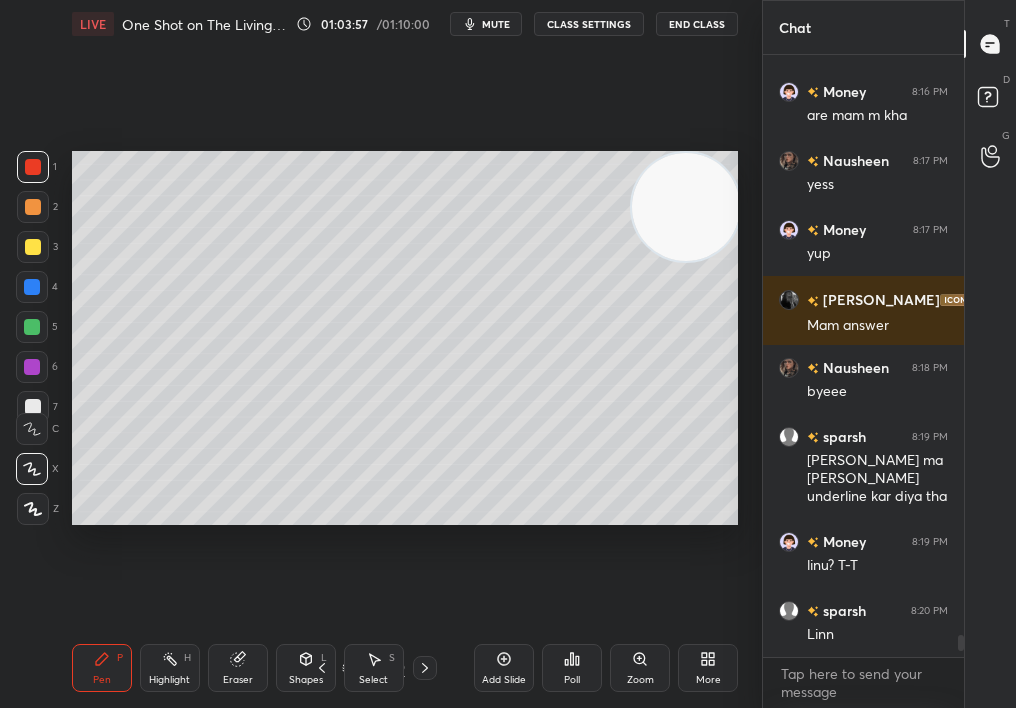 click on "End Class" at bounding box center [697, 24] 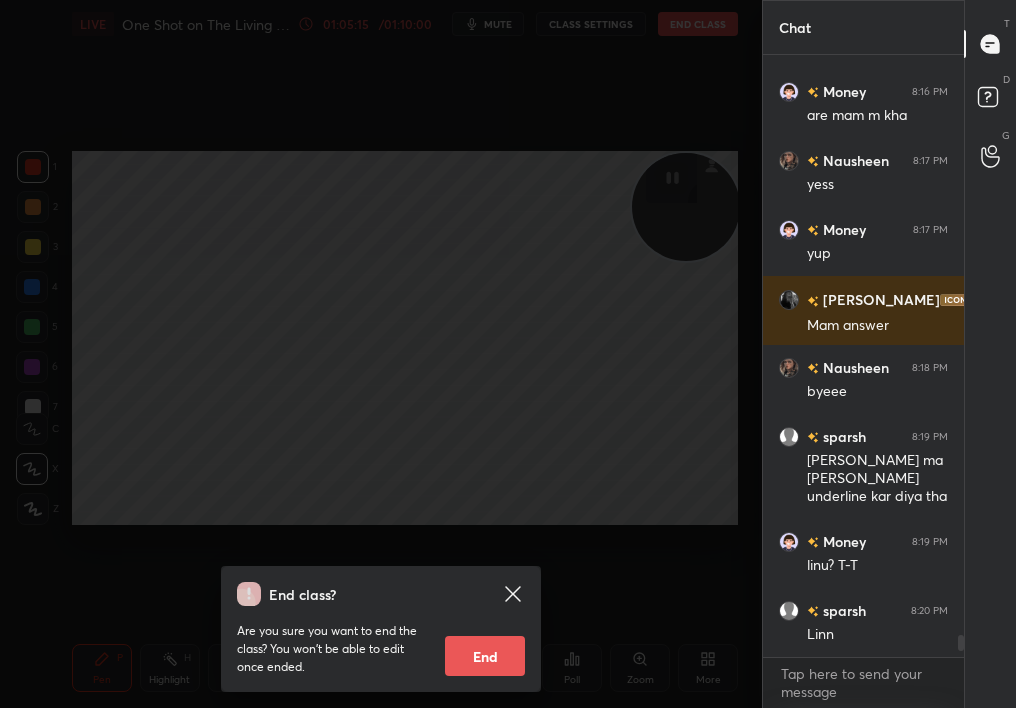 click on "End" at bounding box center (485, 656) 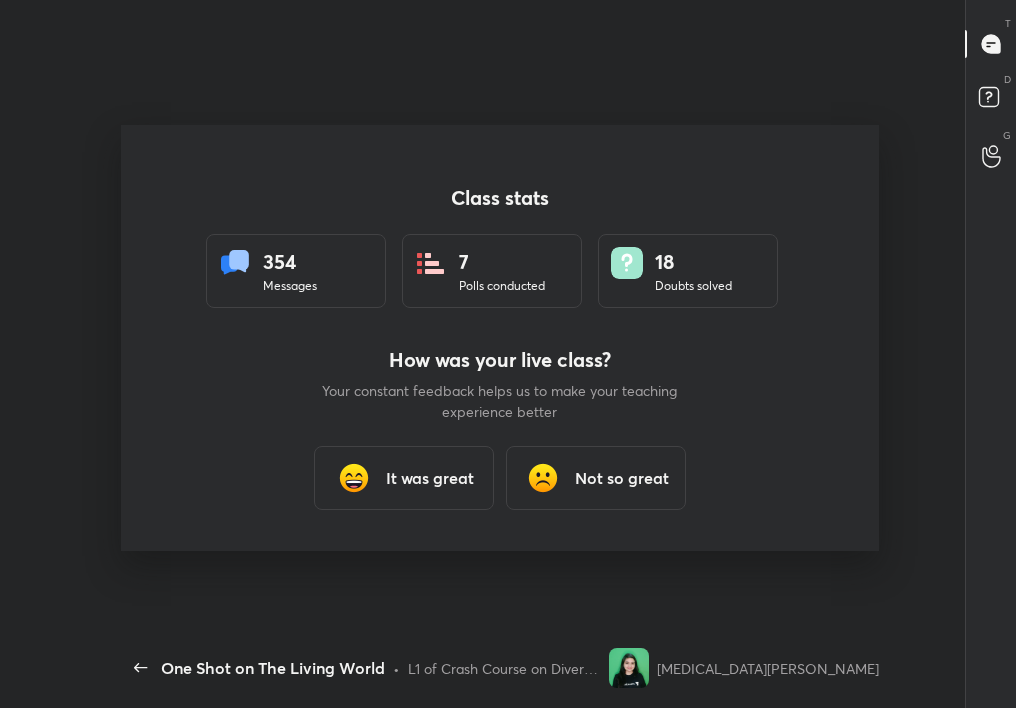 scroll, scrollTop: 99420, scrollLeft: 99141, axis: both 